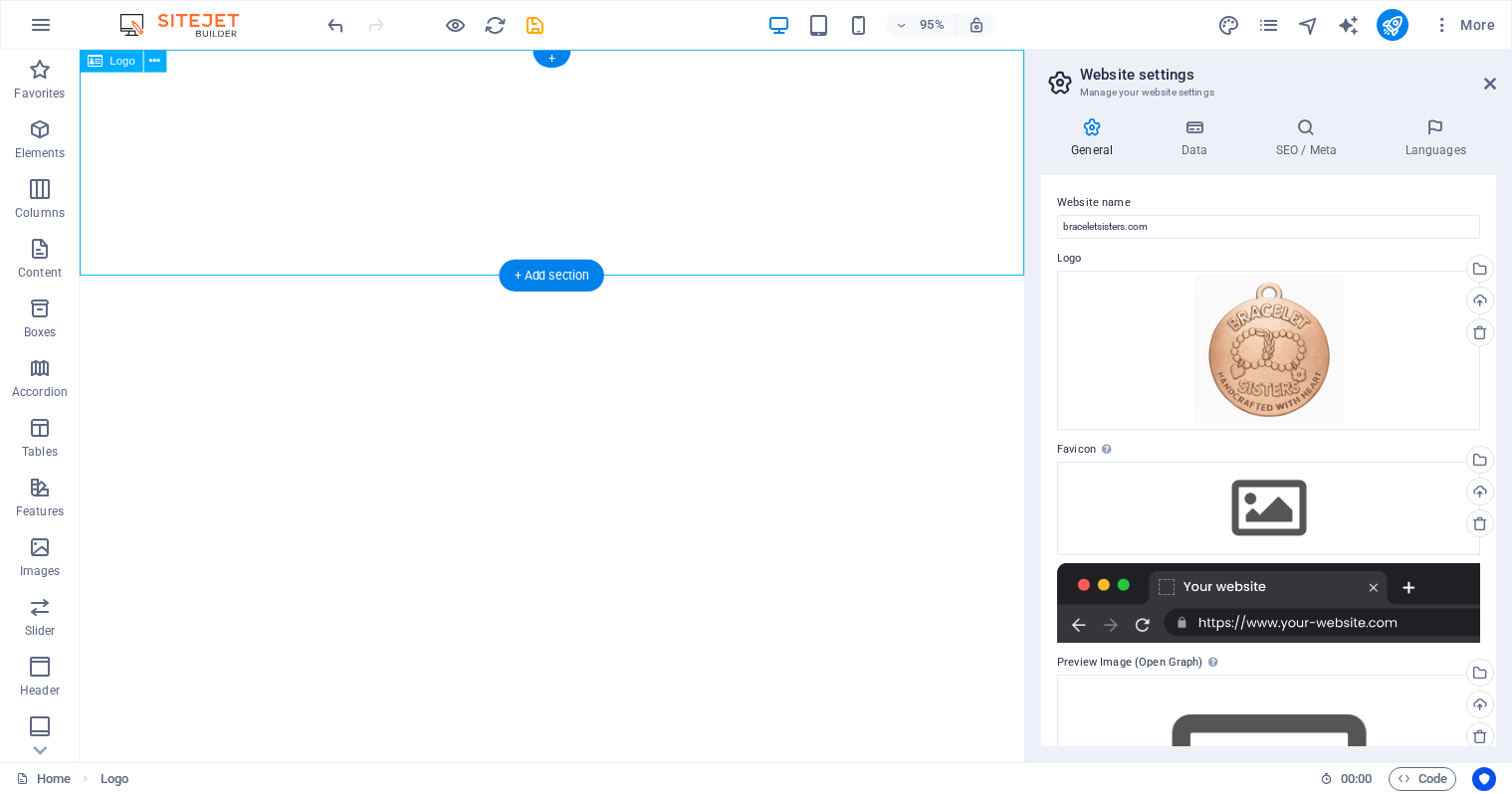 scroll, scrollTop: 0, scrollLeft: 0, axis: both 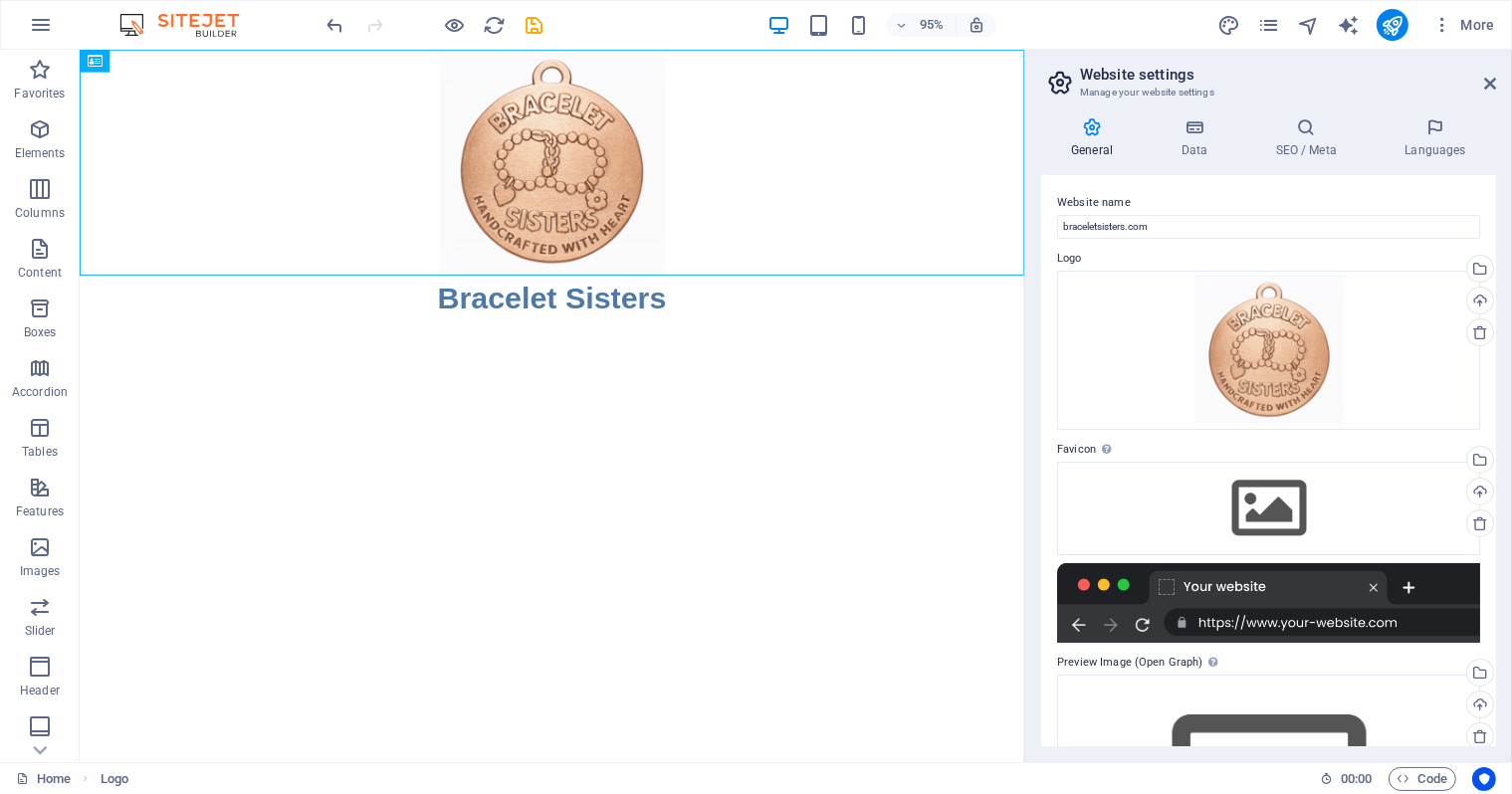 click on "Skip to main content
Bracelet Sisters" at bounding box center (575, 192) 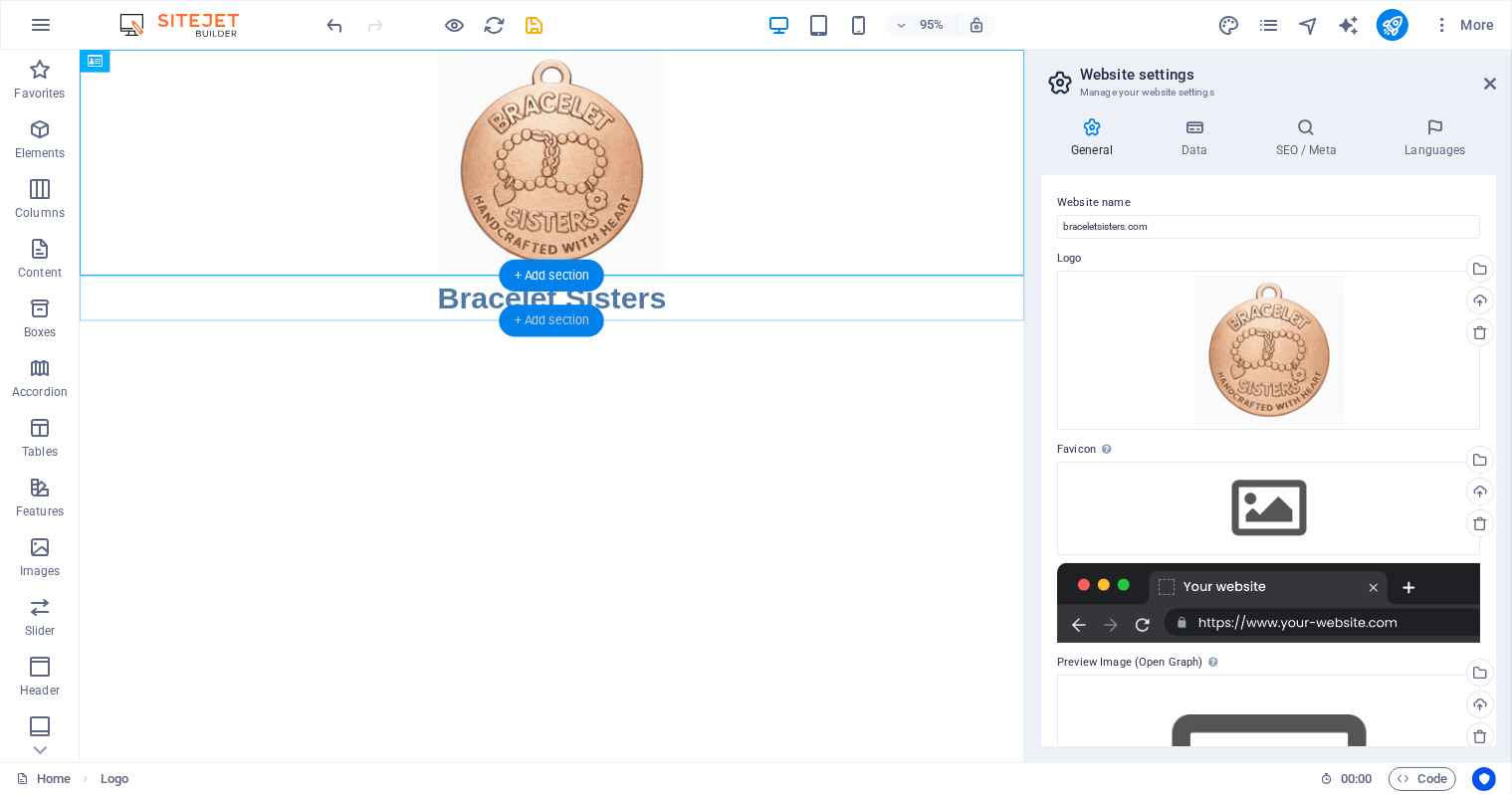 click on "+ Add section" at bounding box center [551, 321] 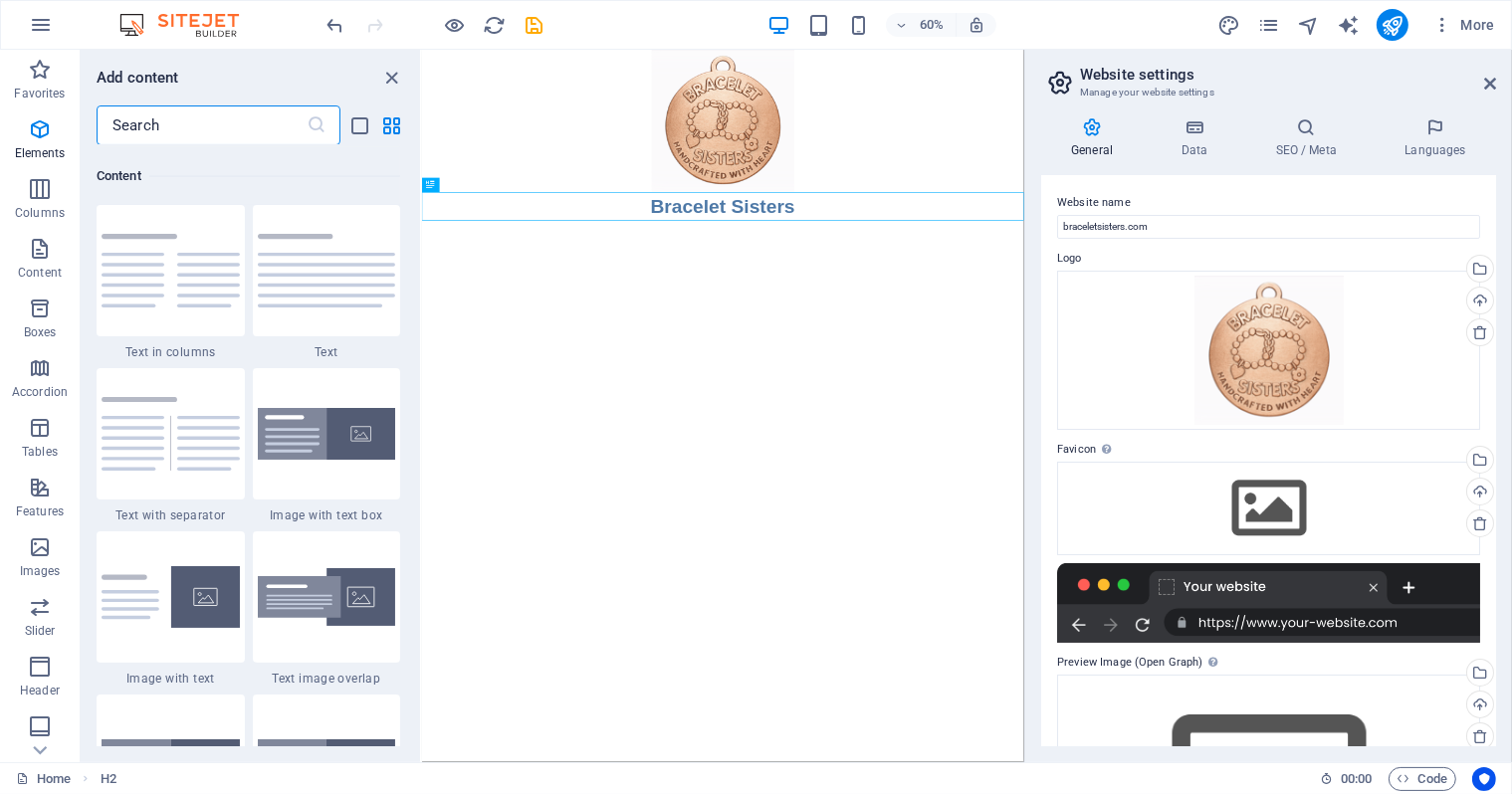scroll, scrollTop: 3481, scrollLeft: 0, axis: vertical 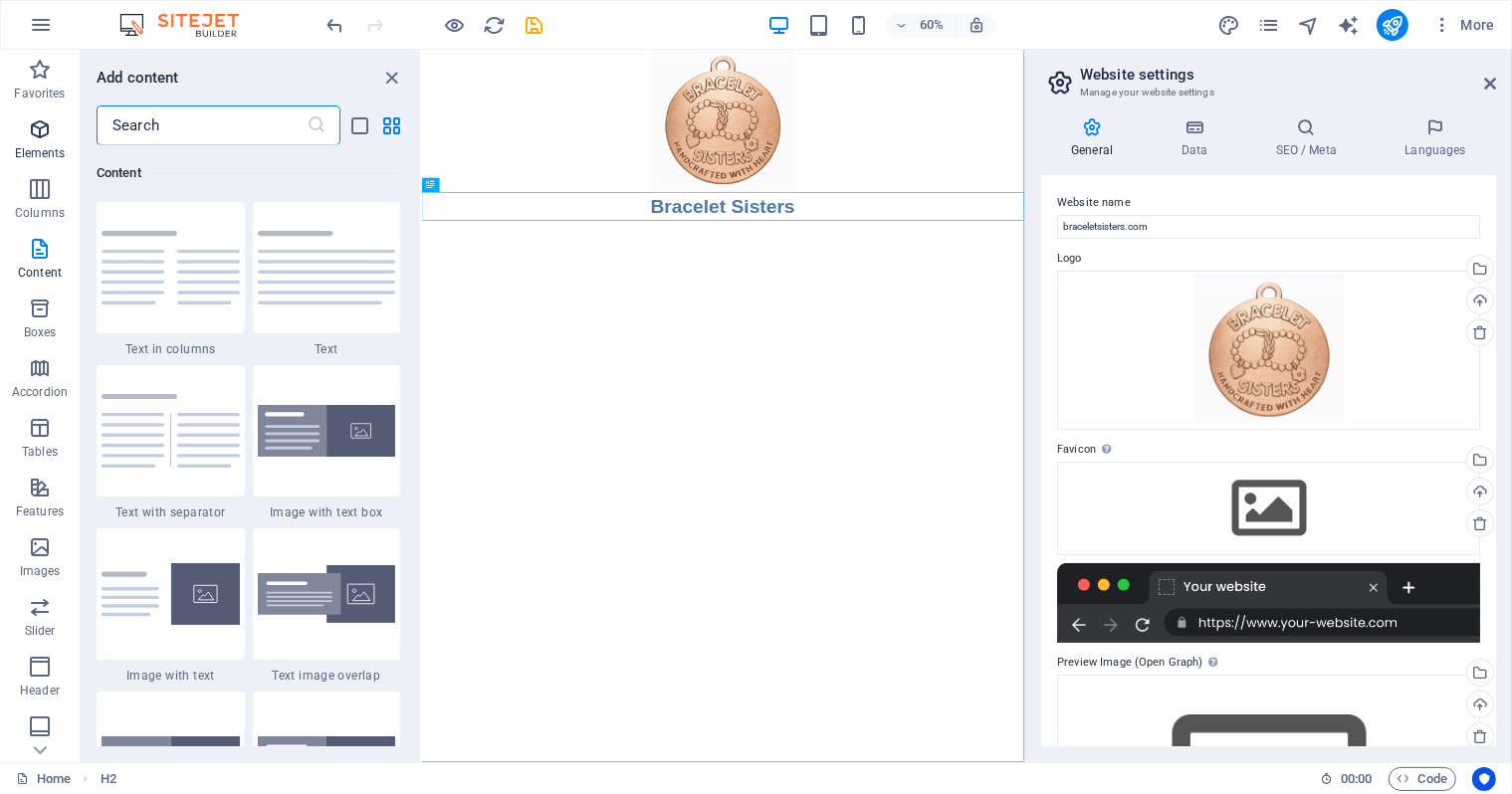 click on "Elements" at bounding box center [40, 153] 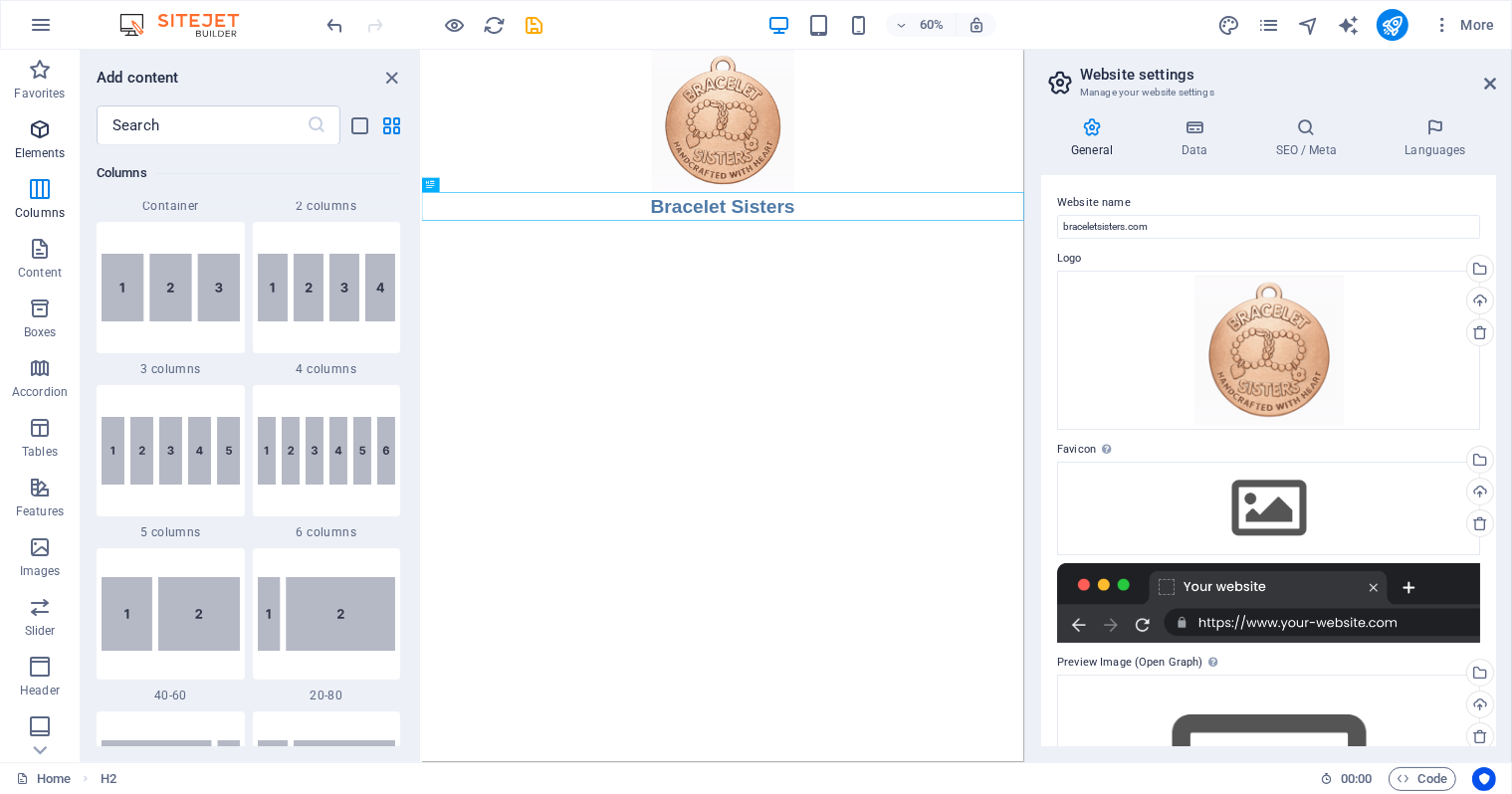 scroll, scrollTop: 211, scrollLeft: 0, axis: vertical 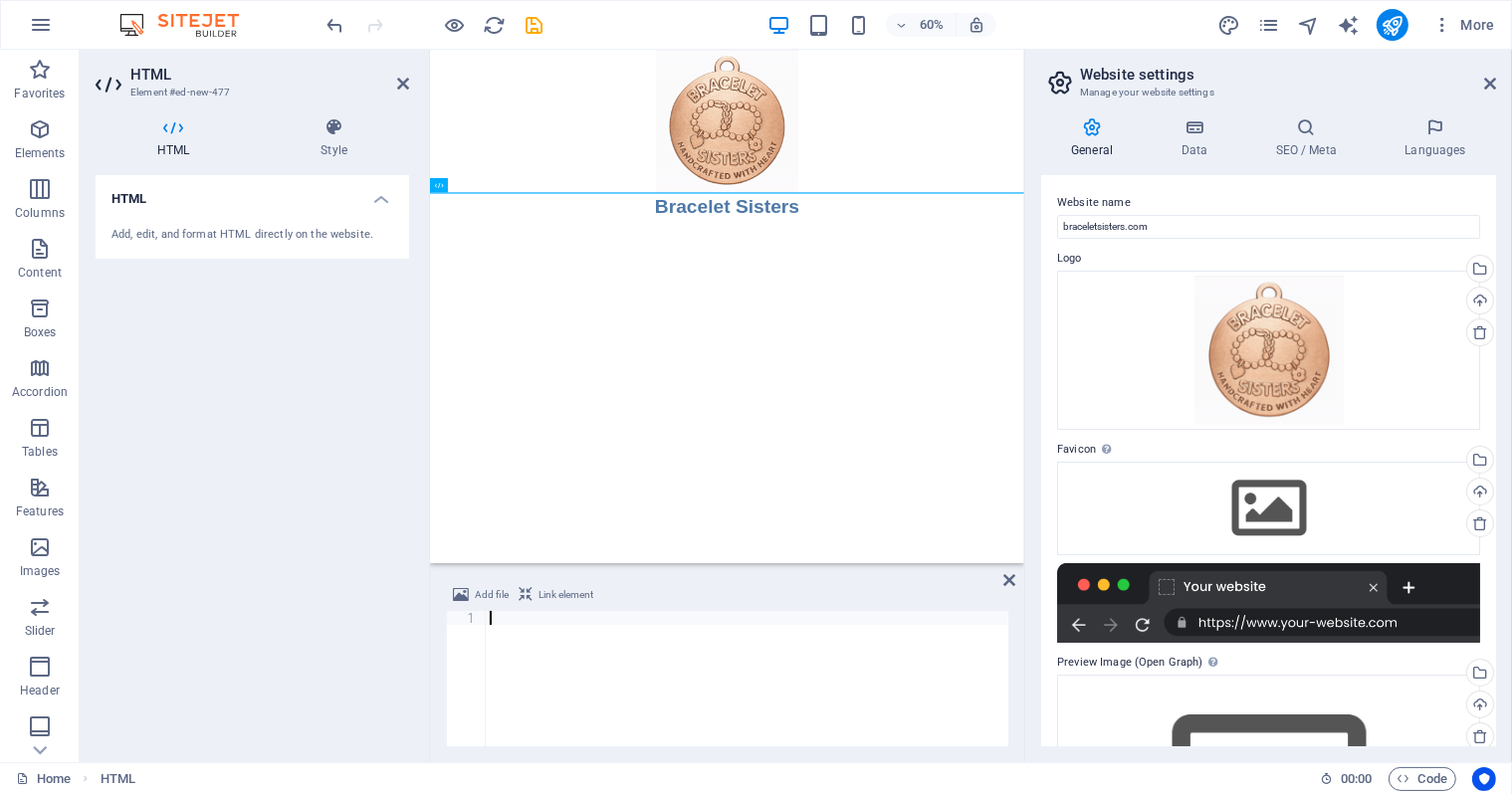 paste on "</html>" 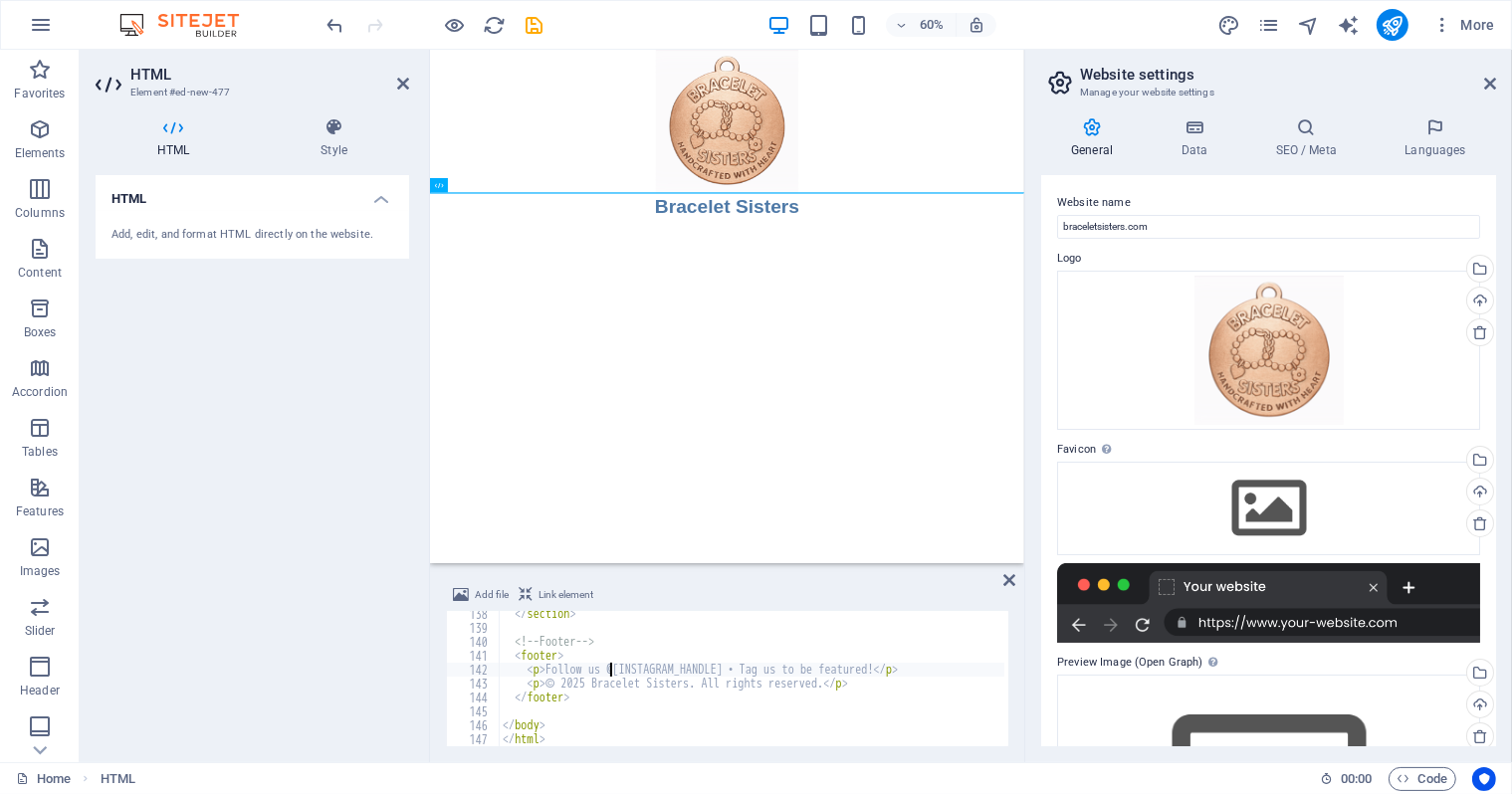 click on "Follow us @braceletsisters • Tag us to be featured! © 2025 Bracelet Sisters. All rights reserved." at bounding box center [1220, 687] 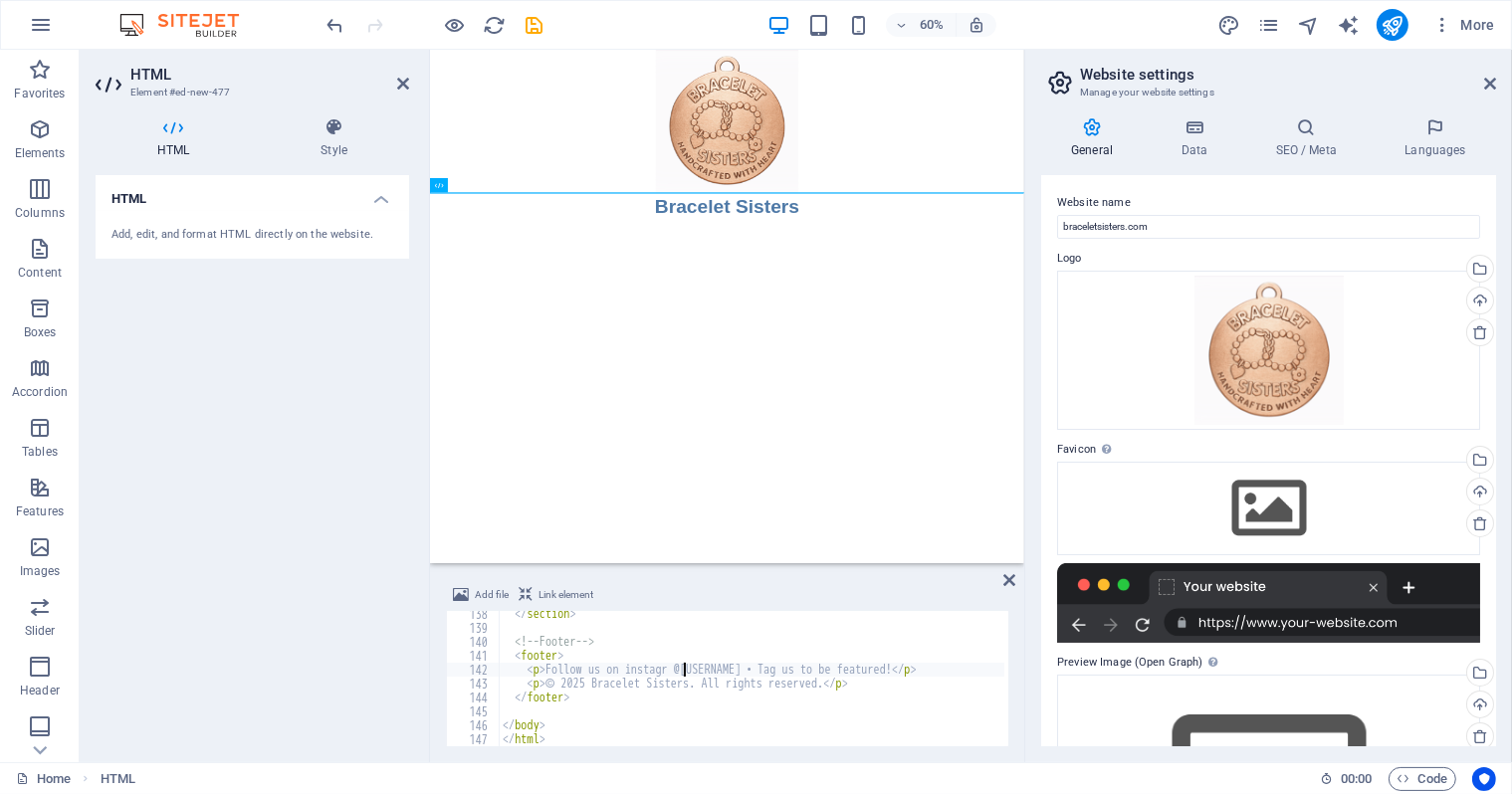 scroll, scrollTop: 0, scrollLeft: 15, axis: horizontal 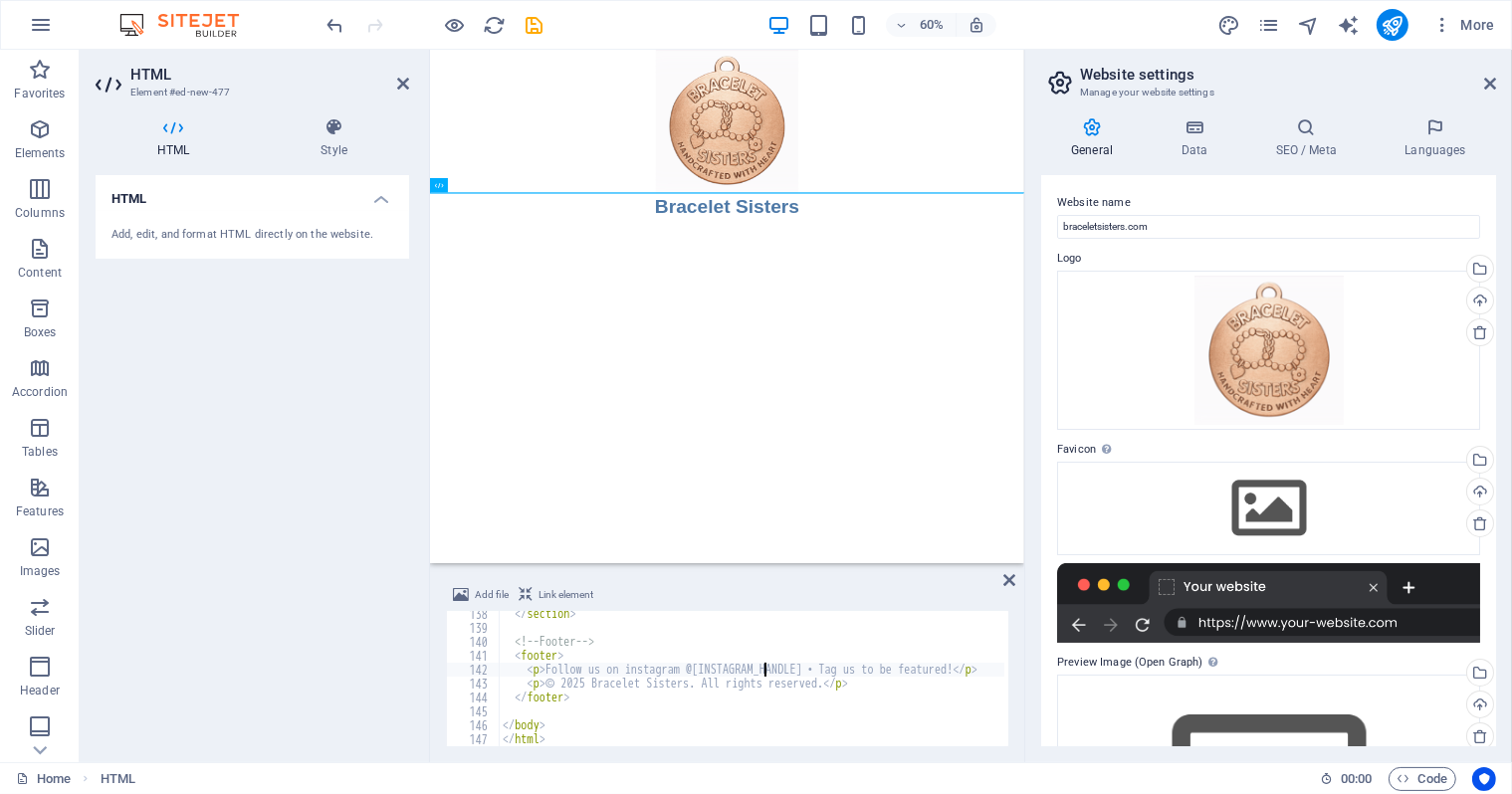 click on "</ section >    <!--  Footer  -->    < footer >      < p > Follow us on instagram @[INSTAGRAM_HANDLE] • Tag us to be featured! </ p >      < p > © [YEAR] Bracelet Sisters. All rights reserved. </ p >    </ footer > </ body > </ html >" at bounding box center (1220, 687) 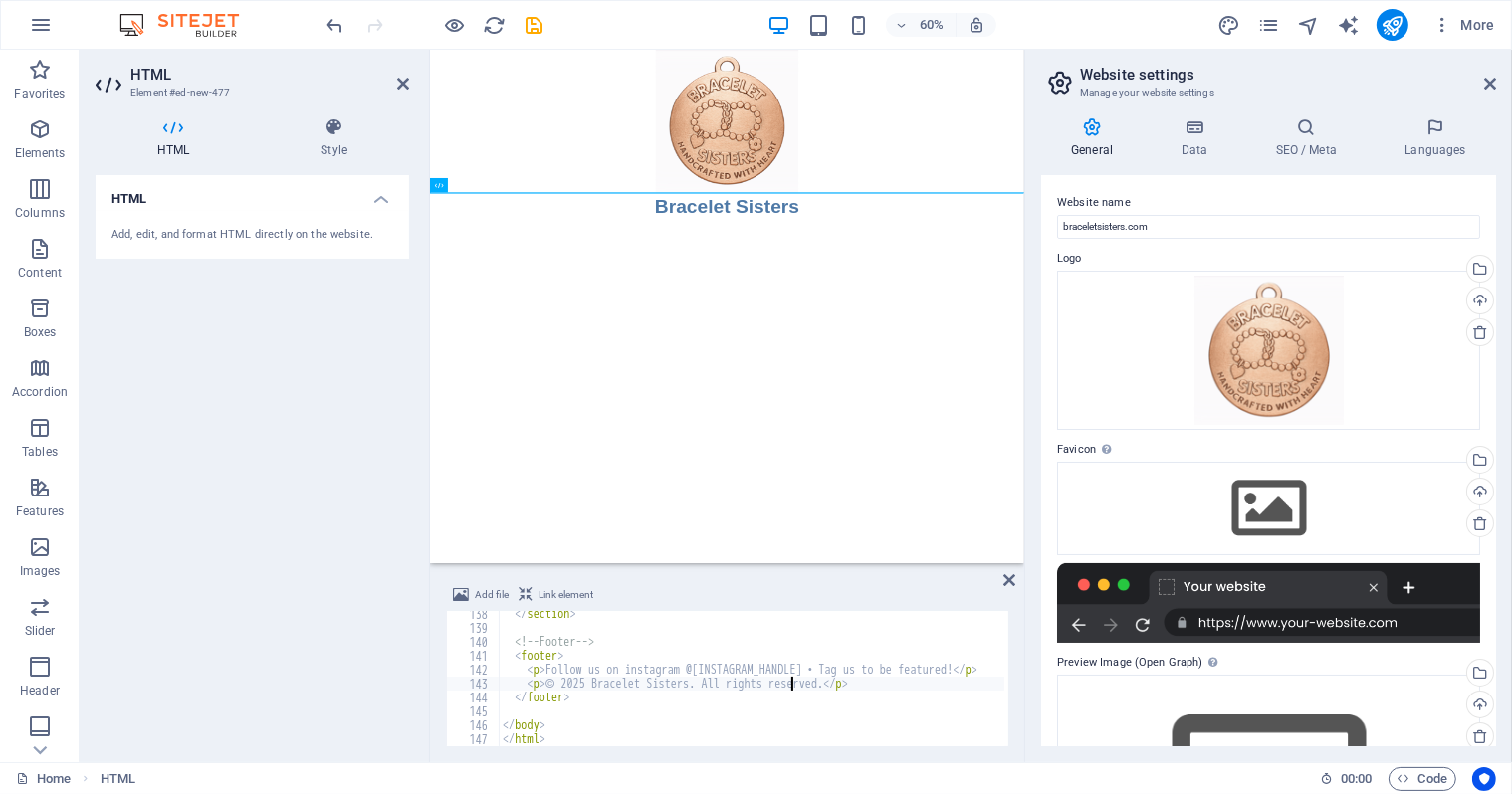 click on "</ section >    <!--  Footer  -->    < footer >      < p > Follow us on instagram @[INSTAGRAM_HANDLE] • Tag us to be featured! </ p >      < p > © [YEAR] Bracelet Sisters. All rights reserved. </ p >    </ footer > </ body > </ html >" at bounding box center [1220, 687] 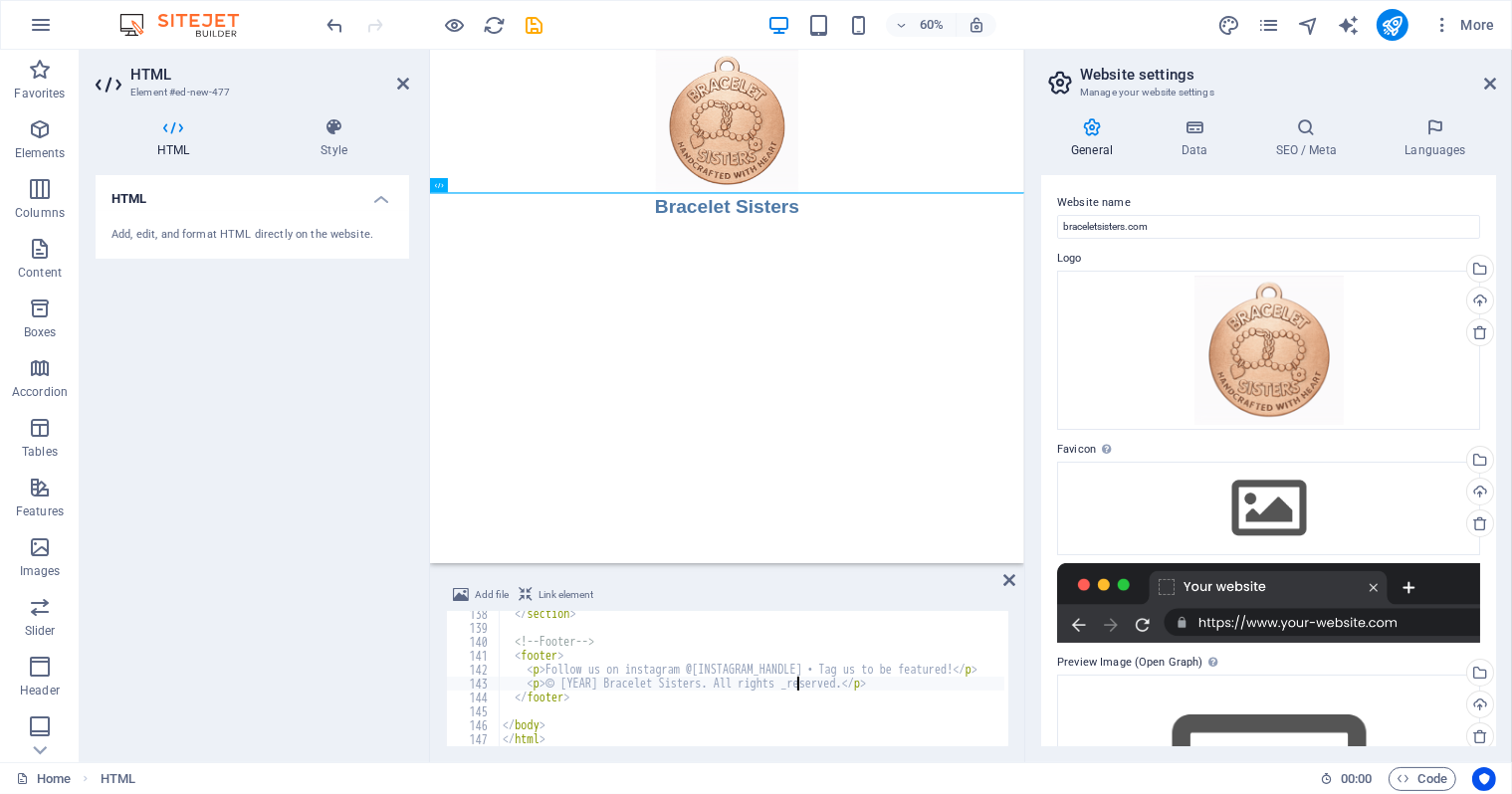scroll, scrollTop: 0, scrollLeft: 24, axis: horizontal 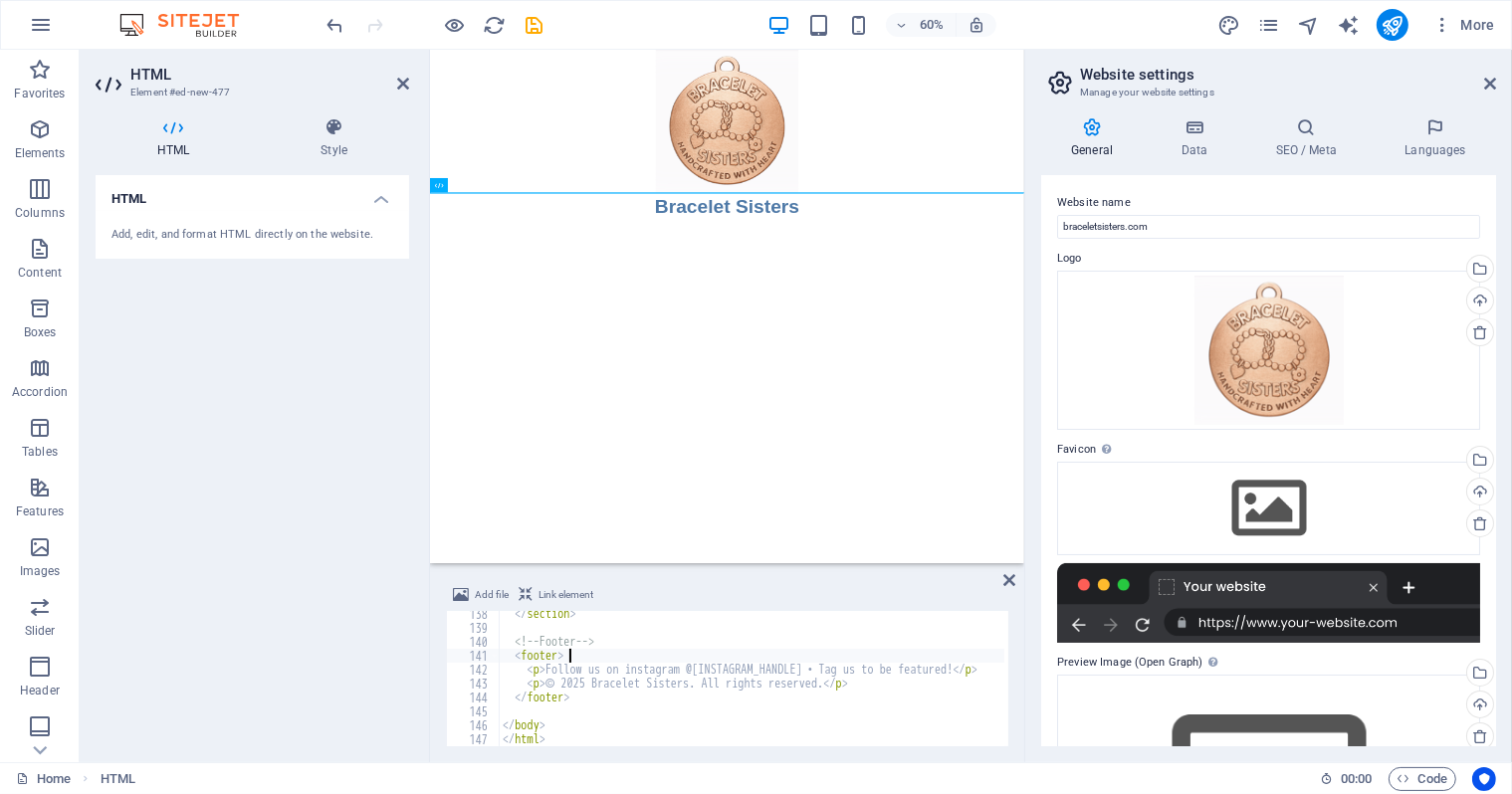 click on "</ section >    <!--  Footer  -->    < footer >      < p > Follow us on instagram @[INSTAGRAM_HANDLE] • Tag us to be featured! </ p >      < p > © [YEAR] Bracelet Sisters. All rights reserved. </ p >    </ footer > </ body > </ html >" at bounding box center [1220, 687] 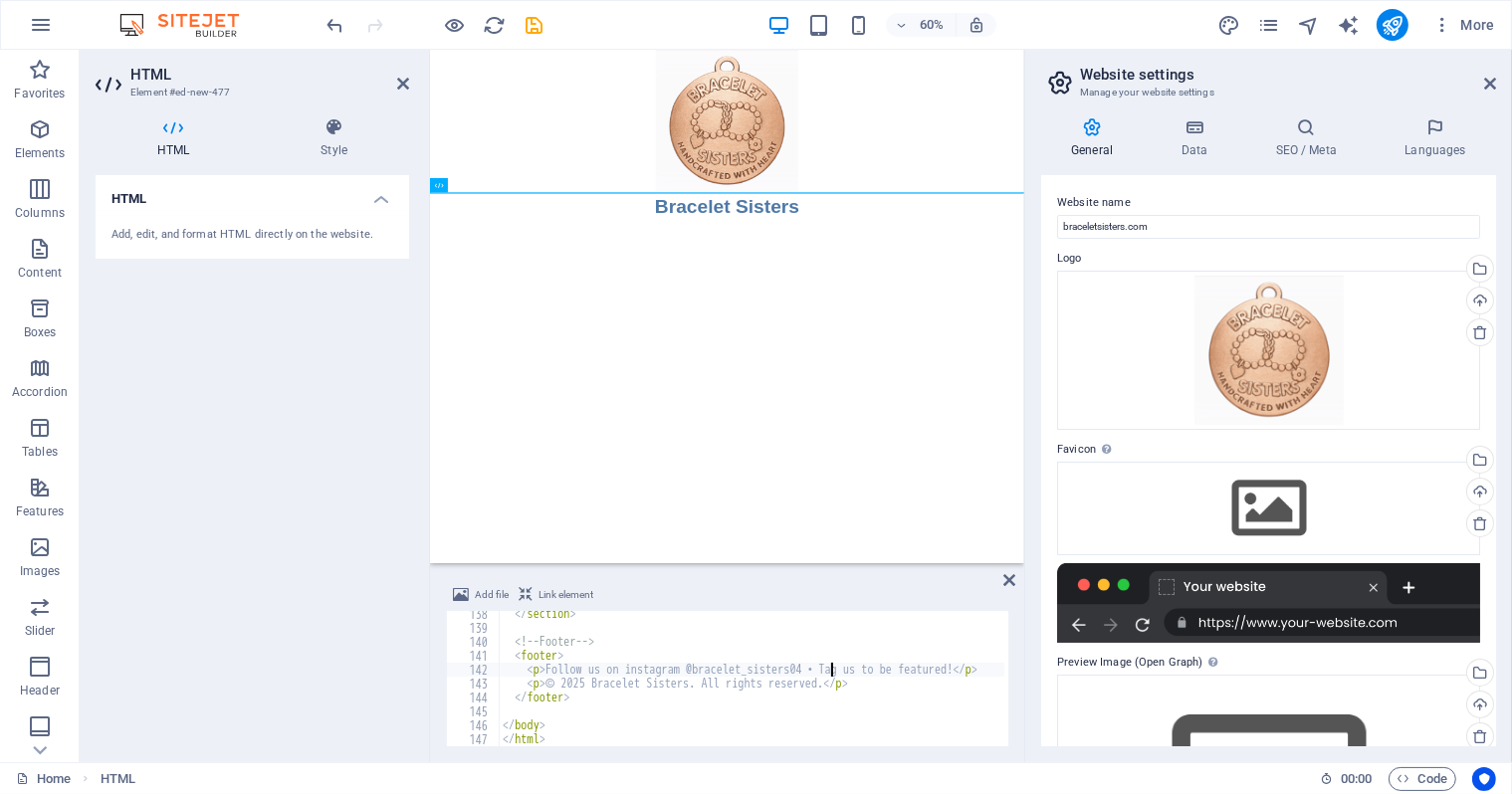 scroll, scrollTop: 0, scrollLeft: 27, axis: horizontal 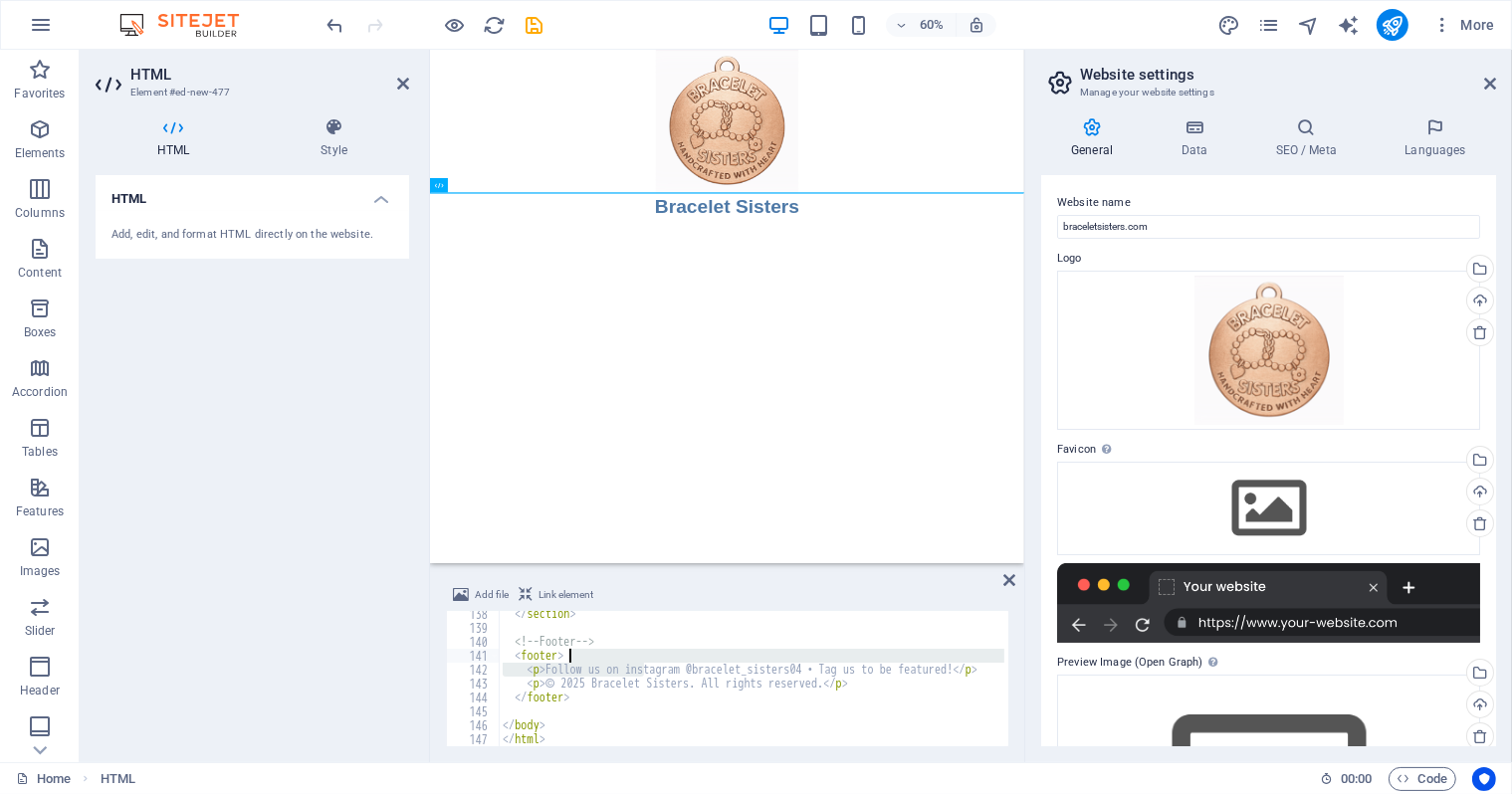 click on "</ section >    <!--  Footer  -->    < footer >      < p > Follow us on instagram @[INSTAGRAM_HANDLE] • Tag us to be featured! </ p >      < p > © [YEAR] Bracelet Sisters. All rights reserved. </ p >    </ footer > </ body > </ html >" at bounding box center [752, 679] 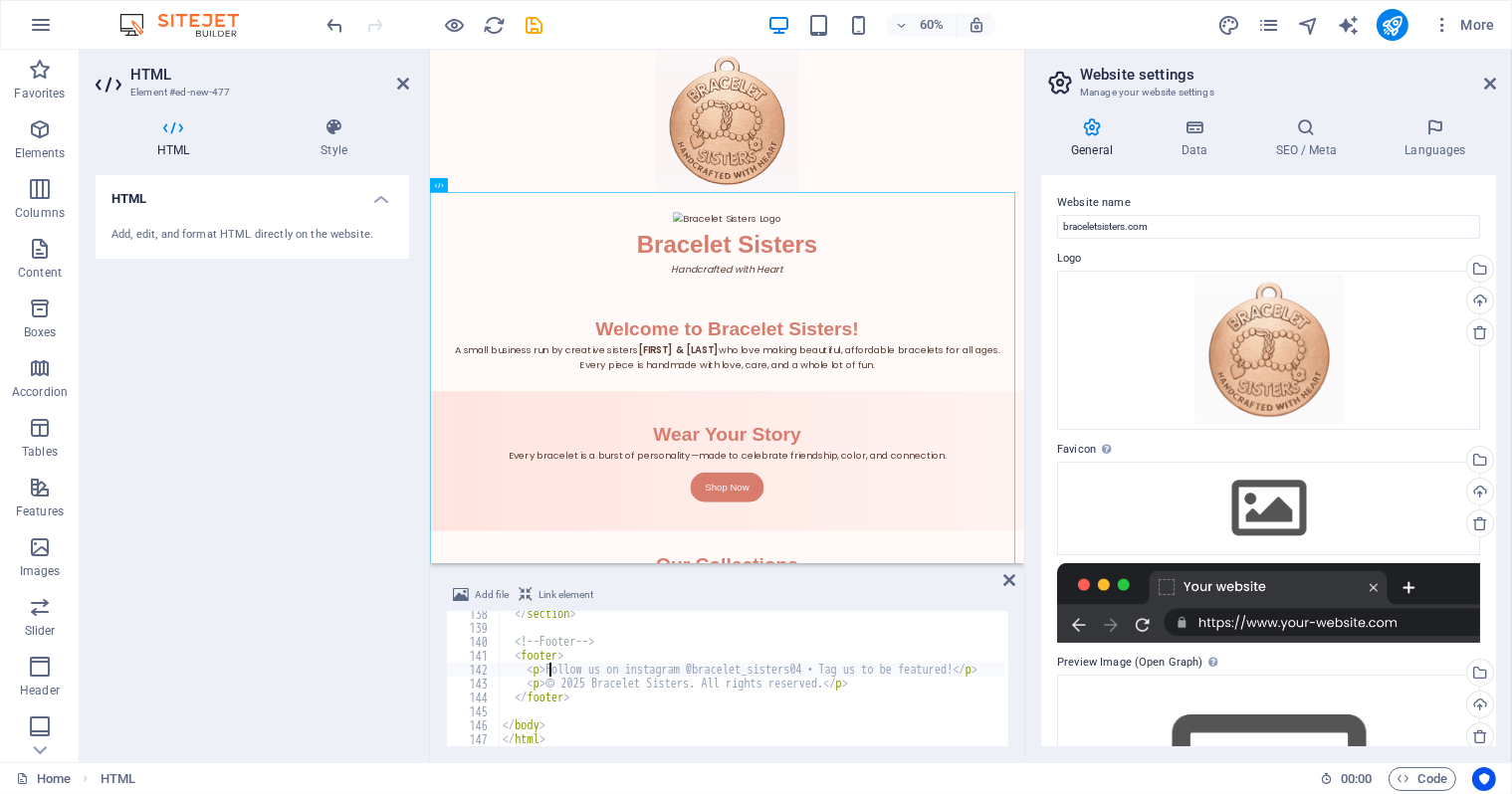 click on "</ section >    <!--  Footer  -->    < footer >      < p > Follow us on instagram @[INSTAGRAM_HANDLE] • Tag us to be featured! </ p >      < p > © [YEAR] Bracelet Sisters. All rights reserved. </ p >    </ footer > </ body > </ html >" at bounding box center [1220, 687] 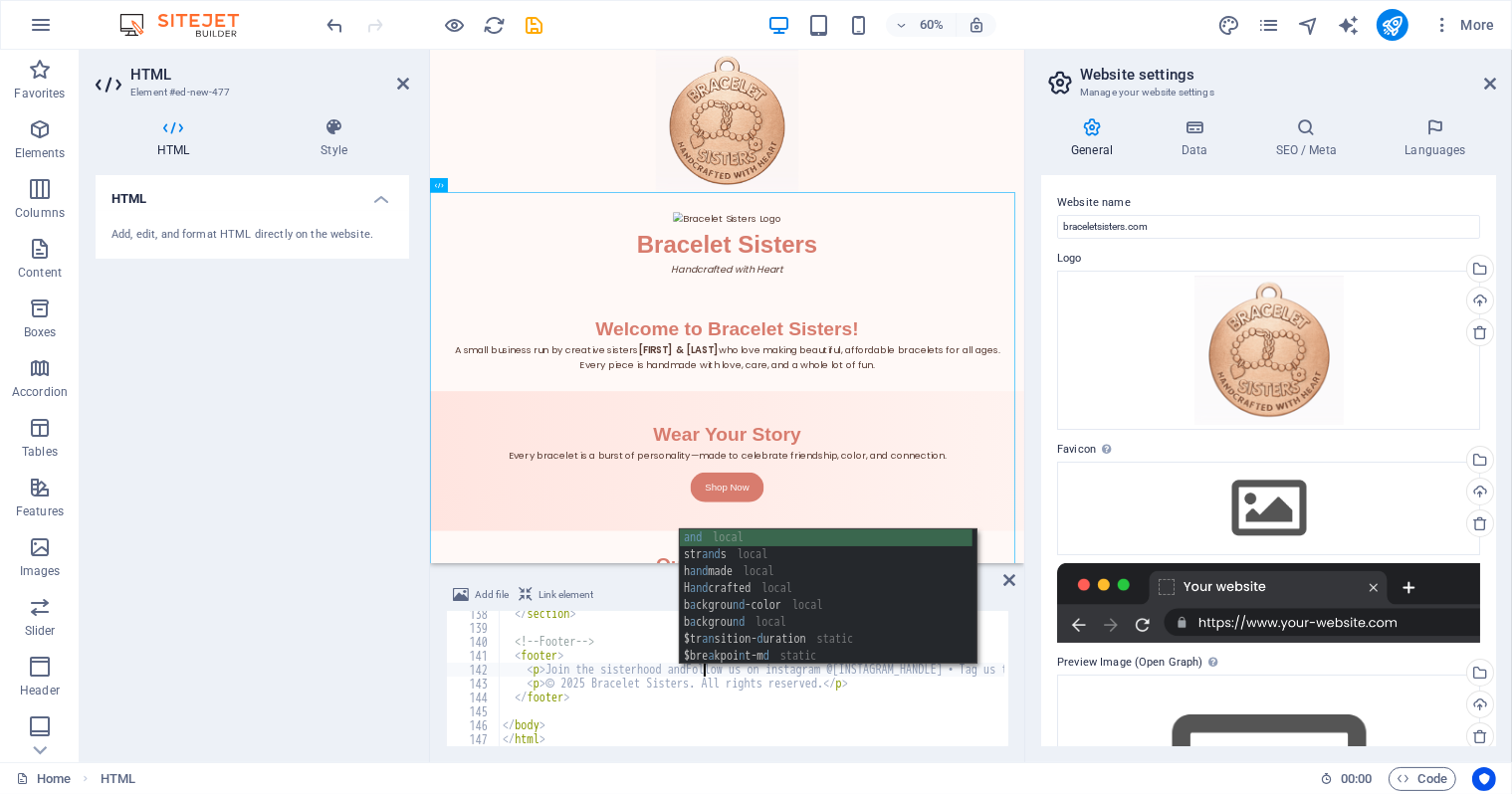 scroll, scrollTop: 0, scrollLeft: 16, axis: horizontal 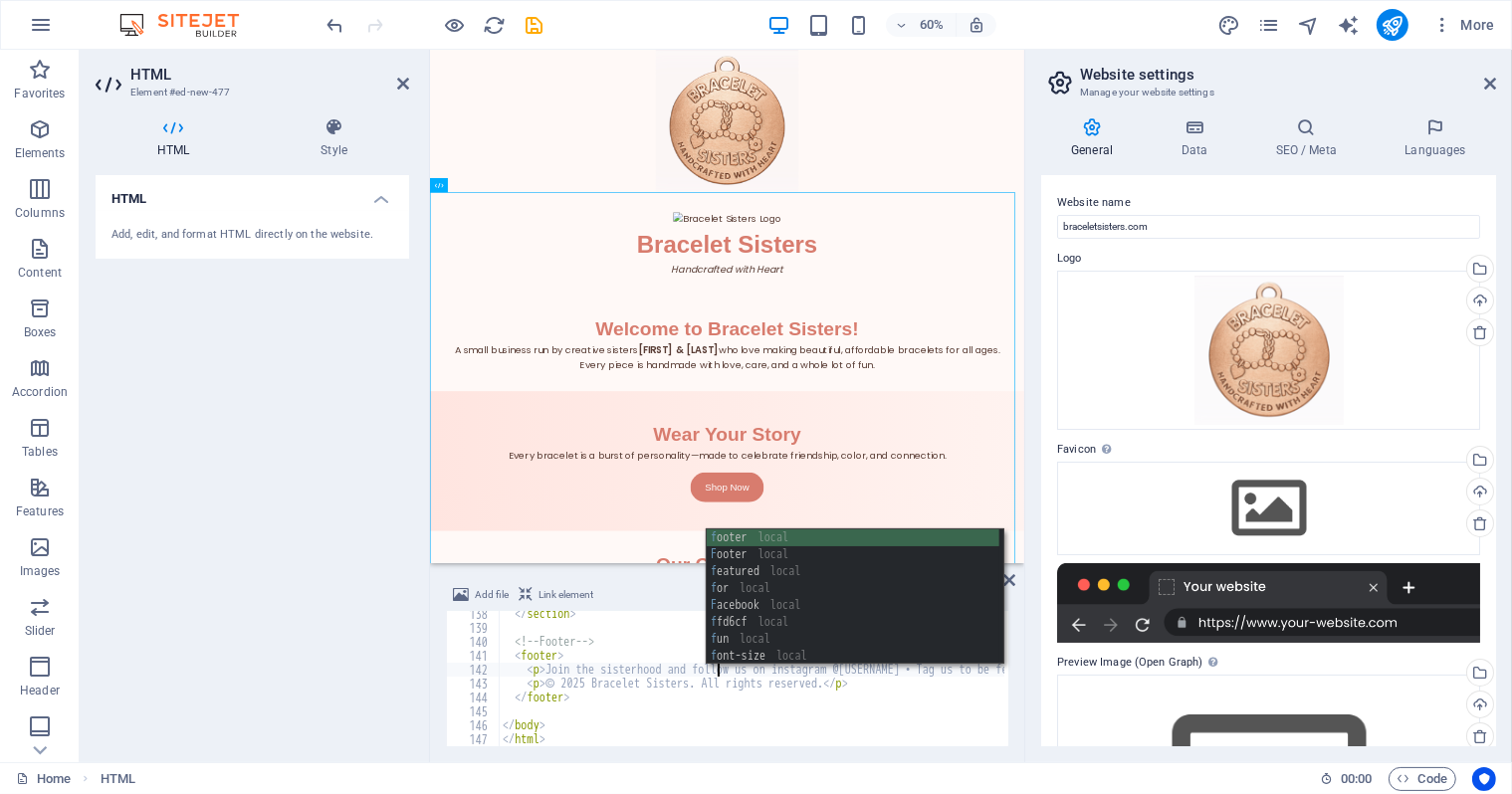 click on "</ section >    <!--  Footer  -->    < footer >      < p > Join the sisterhood and follow us on instagram @[INSTAGRAM_HANDLE] • Tag us to be featured! </ p >      < p > © [YEAR] Bracelet Sisters. All rights reserved. </ p >    </ footer > </ body > </ html >" at bounding box center (1220, 687) 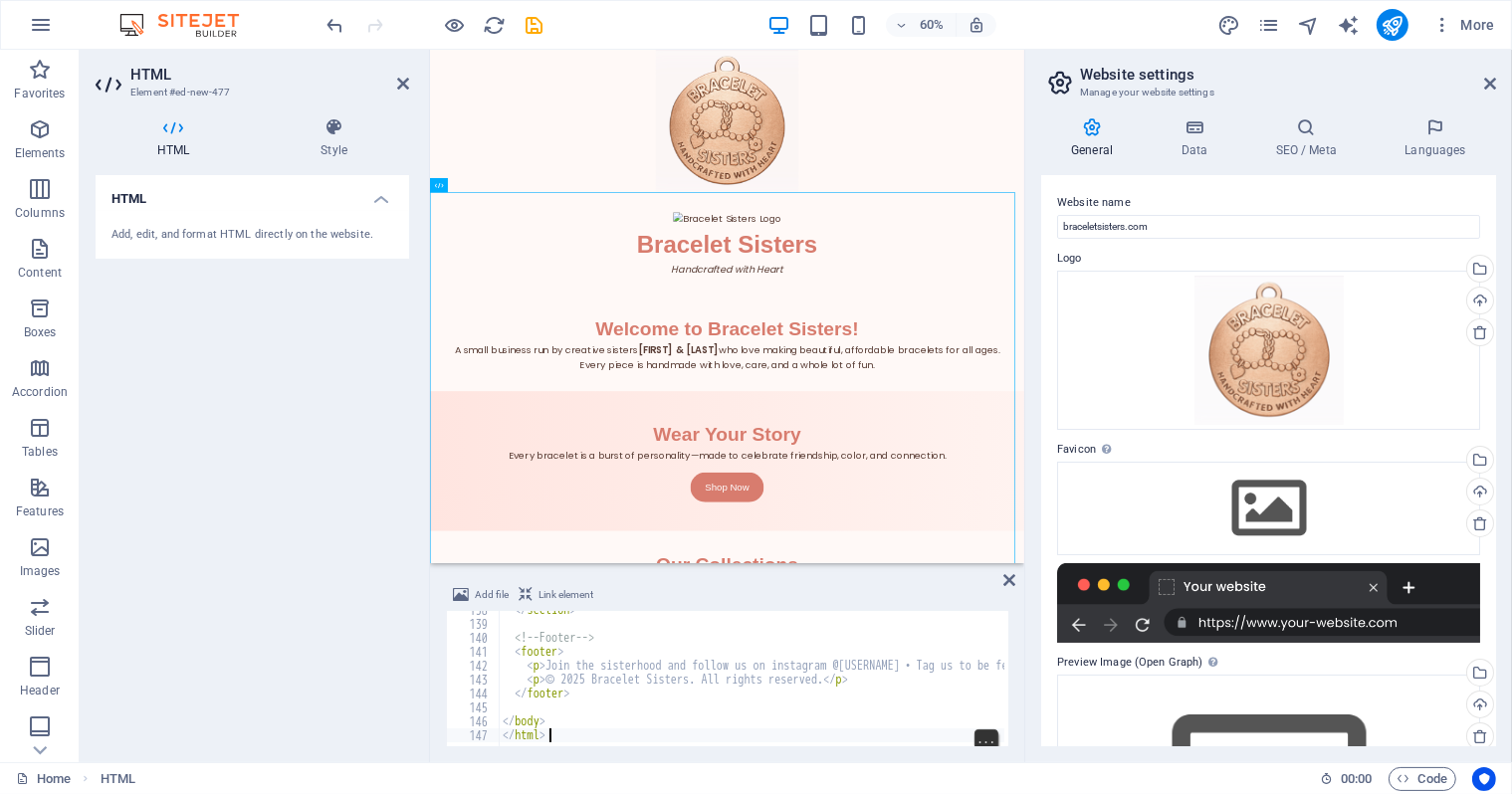 scroll, scrollTop: 0, scrollLeft: 2, axis: horizontal 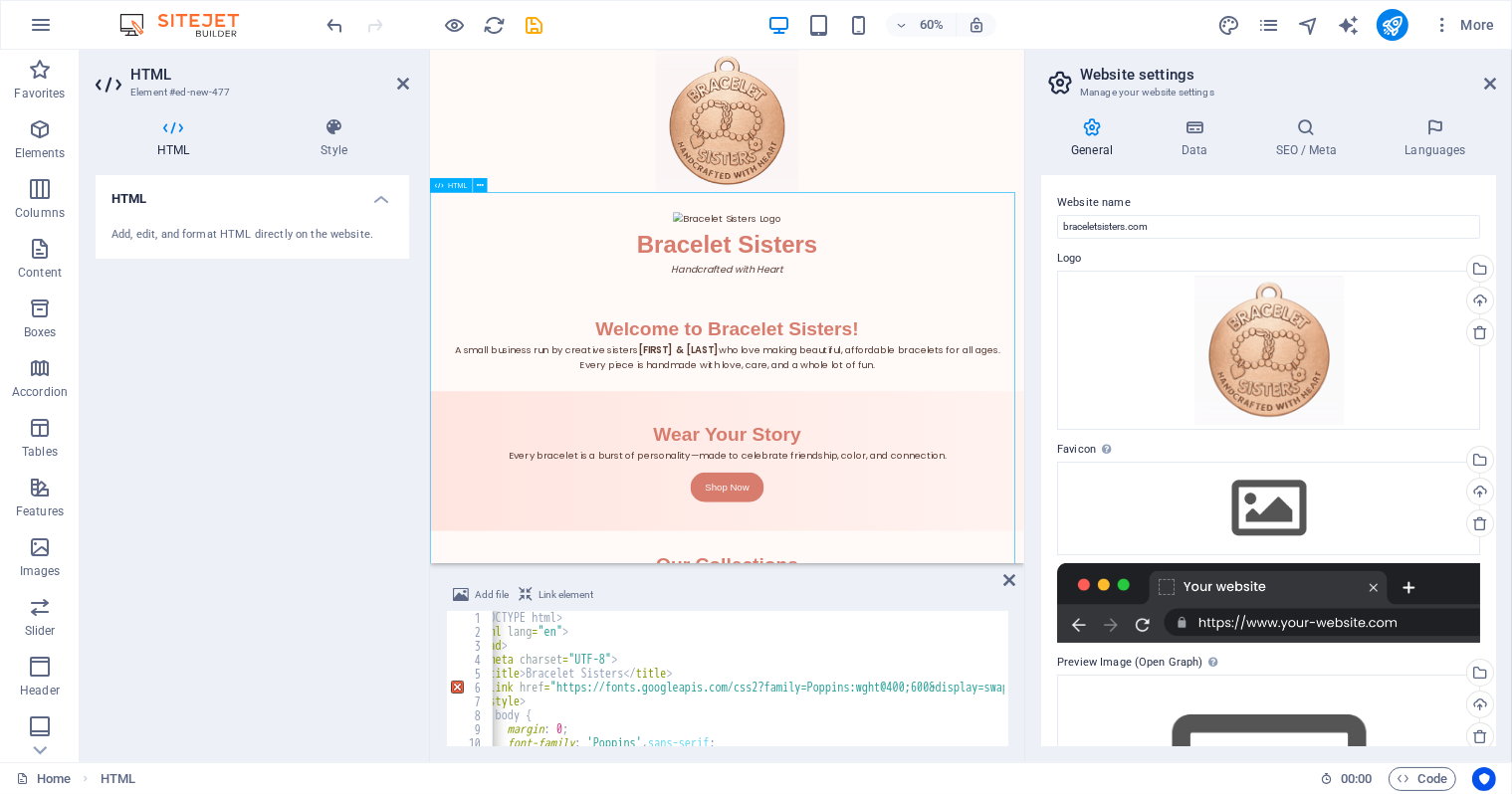 click on "<! DOCTYPE   html > < html   lang = "en" > < head >    < meta   charset = "UTF-8" >    < title > Bracelet Sisters </ title >    < link   href = "https://fonts.googleapis.com/css2?family=Poppins:wght@400;600&display=swap"   rel = "stylesheet" >    < style >      body   {         margin :   0 ;         font-family :   ' Poppins ' ,  sans-serif ;         background-color :   #fff9f7 ;" at bounding box center (1188, 691) 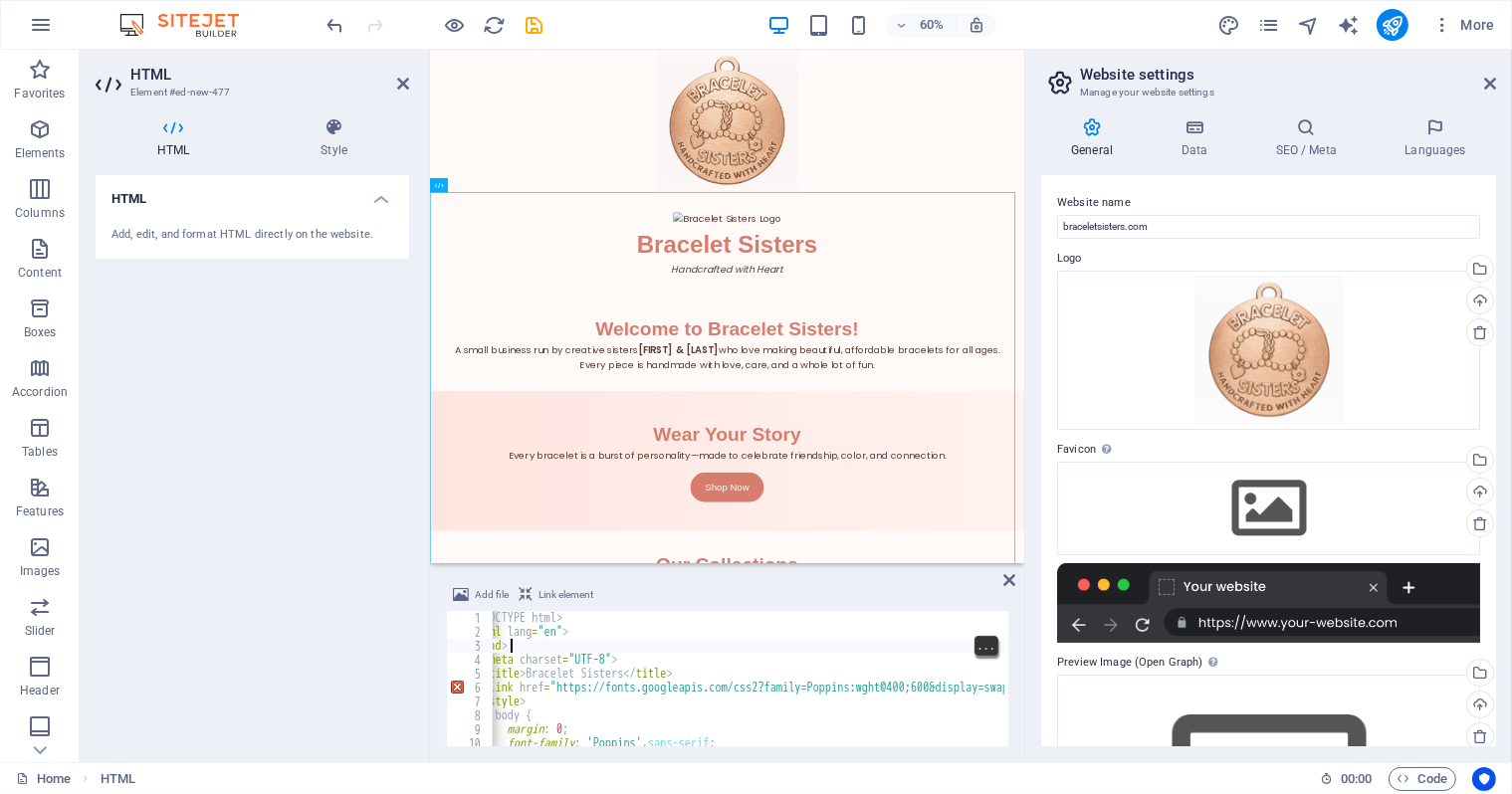 scroll, scrollTop: 0, scrollLeft: 1, axis: horizontal 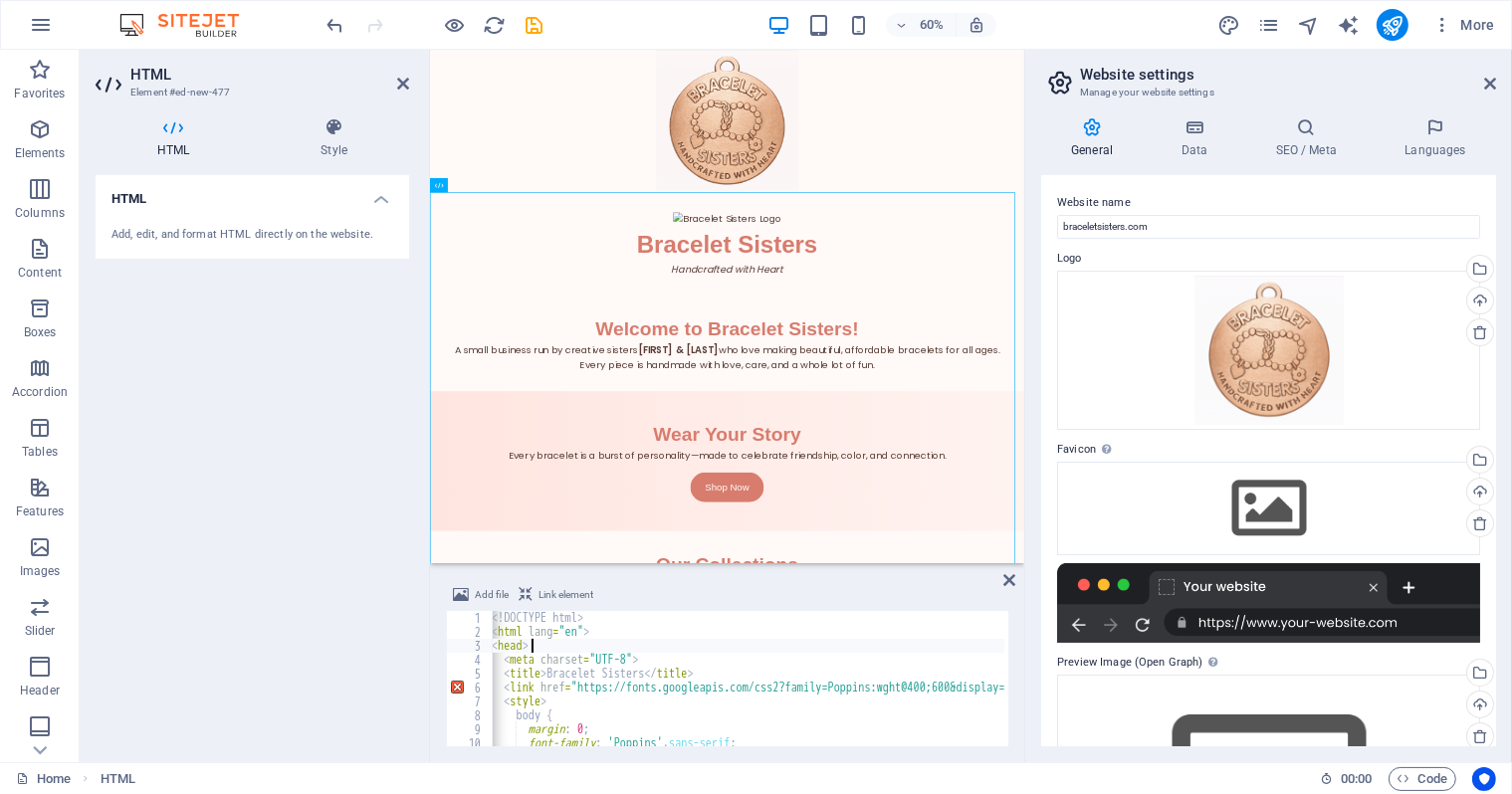 click on "<! DOCTYPE   html > < html   lang = "en" > < head >    < meta   charset = "UTF-8" >    < title > Bracelet Sisters </ title >    < link   href = "https://fonts.googleapis.com/css2?family=Poppins:wght@400;600&display=swap"   rel = "stylesheet" >    < style >      body   {         margin :   0 ;         font-family :   ' Poppins ' ,  sans-serif ;         background-color :   #fff9f7 ;" at bounding box center [1209, 691] 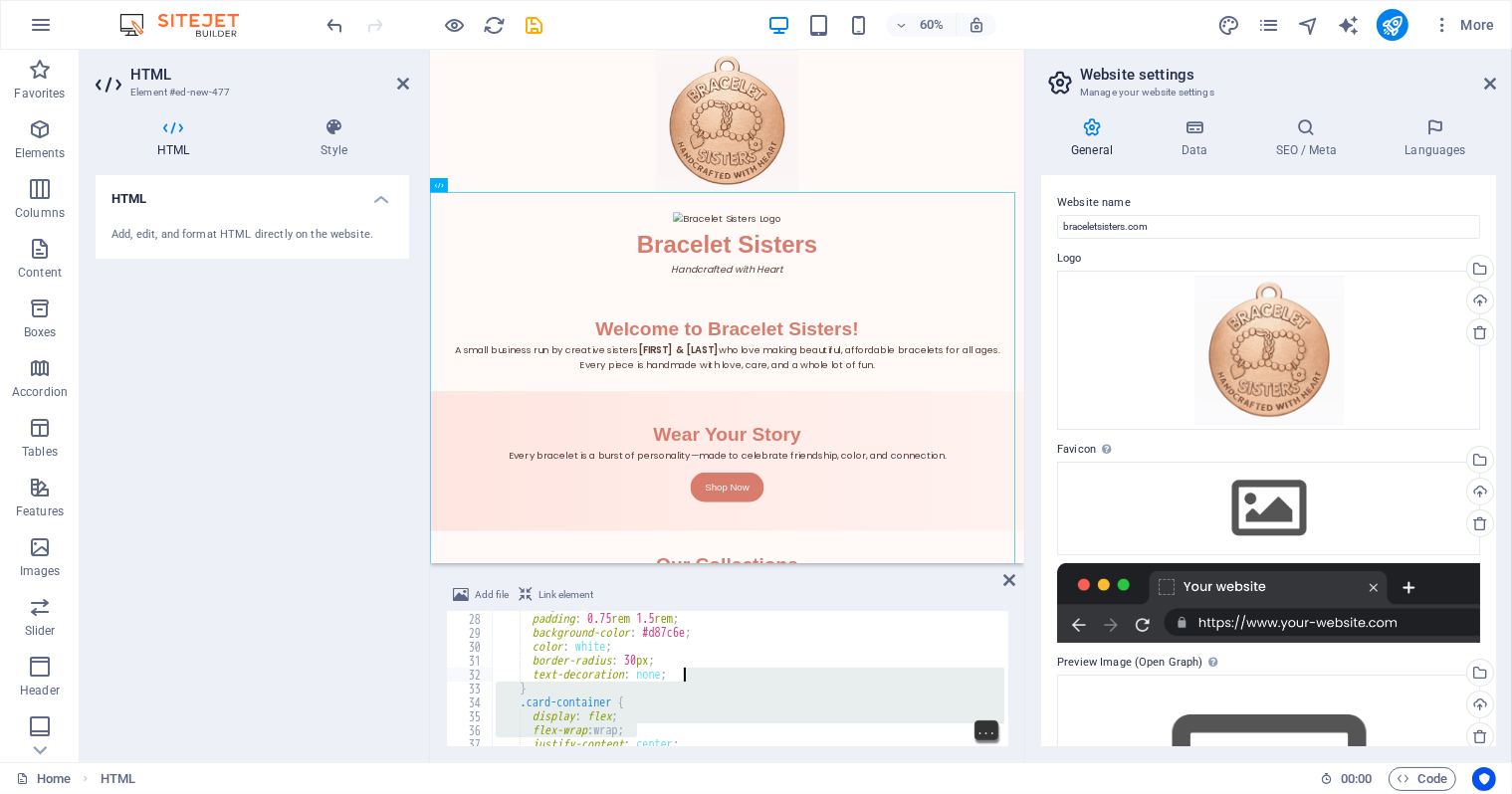 type on "background-color: #d87c6e;
color: white;" 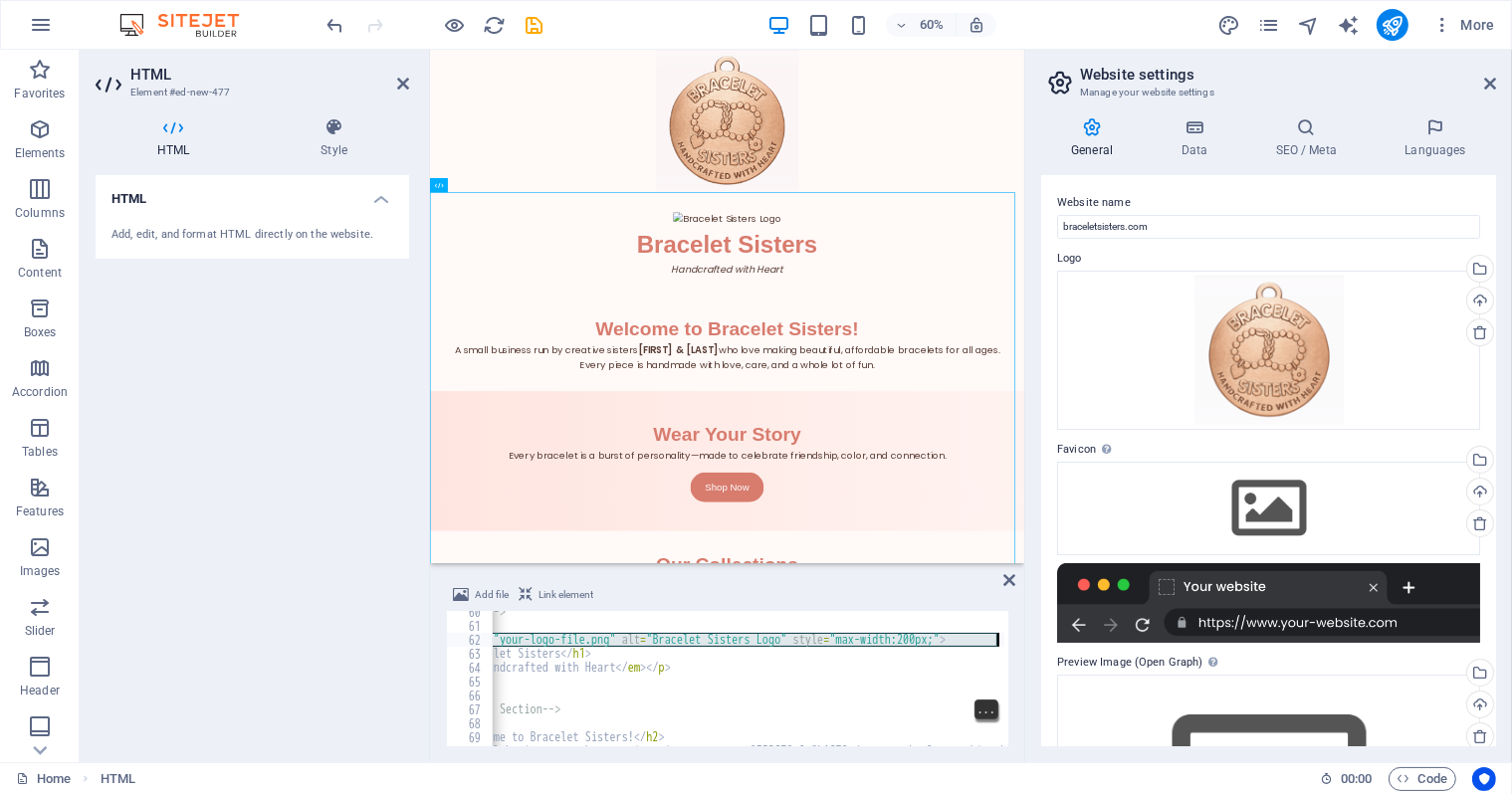 drag, startPoint x: 522, startPoint y: 638, endPoint x: 1000, endPoint y: 640, distance: 478.00418 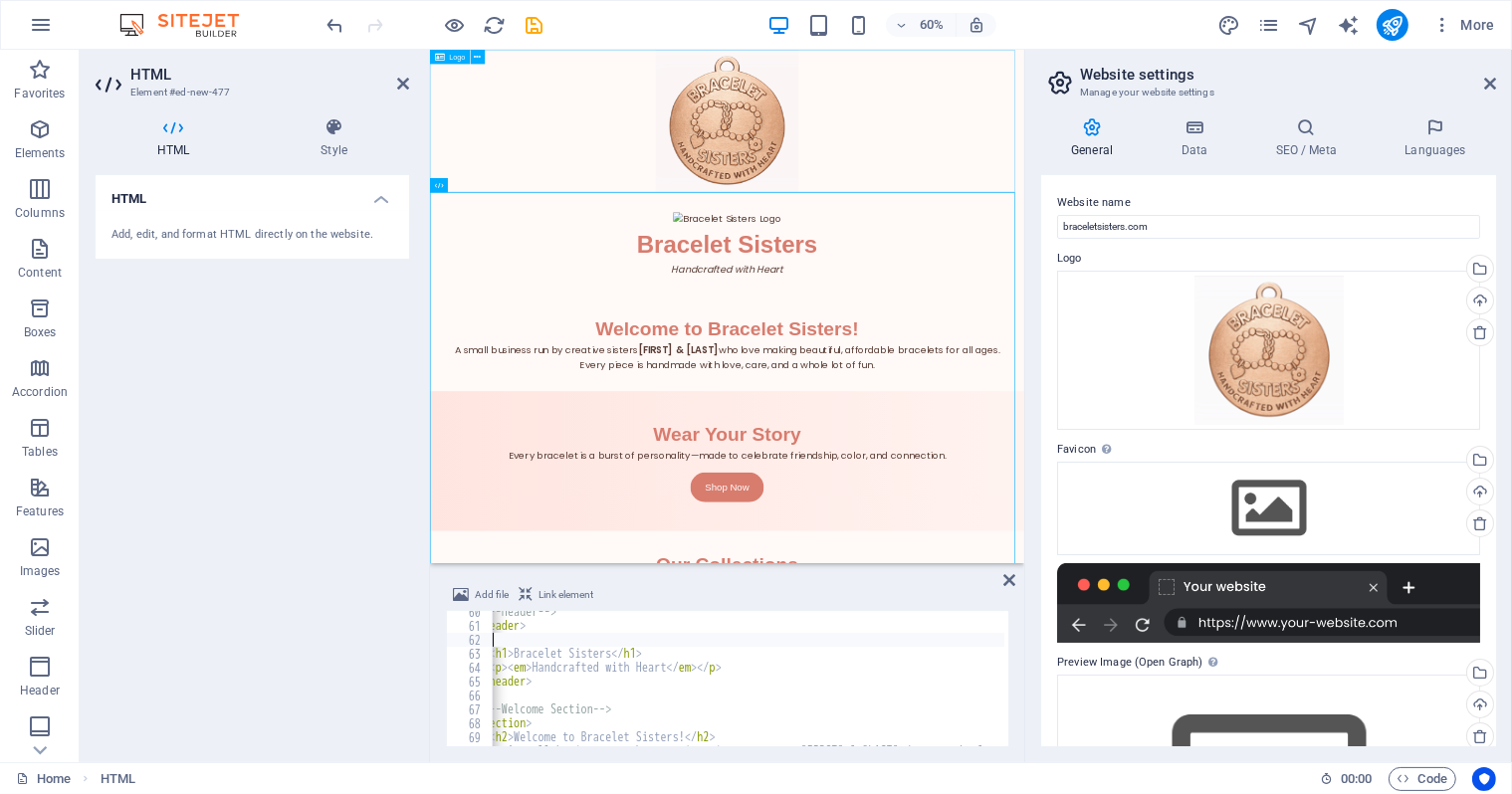 click at bounding box center [924, 168] 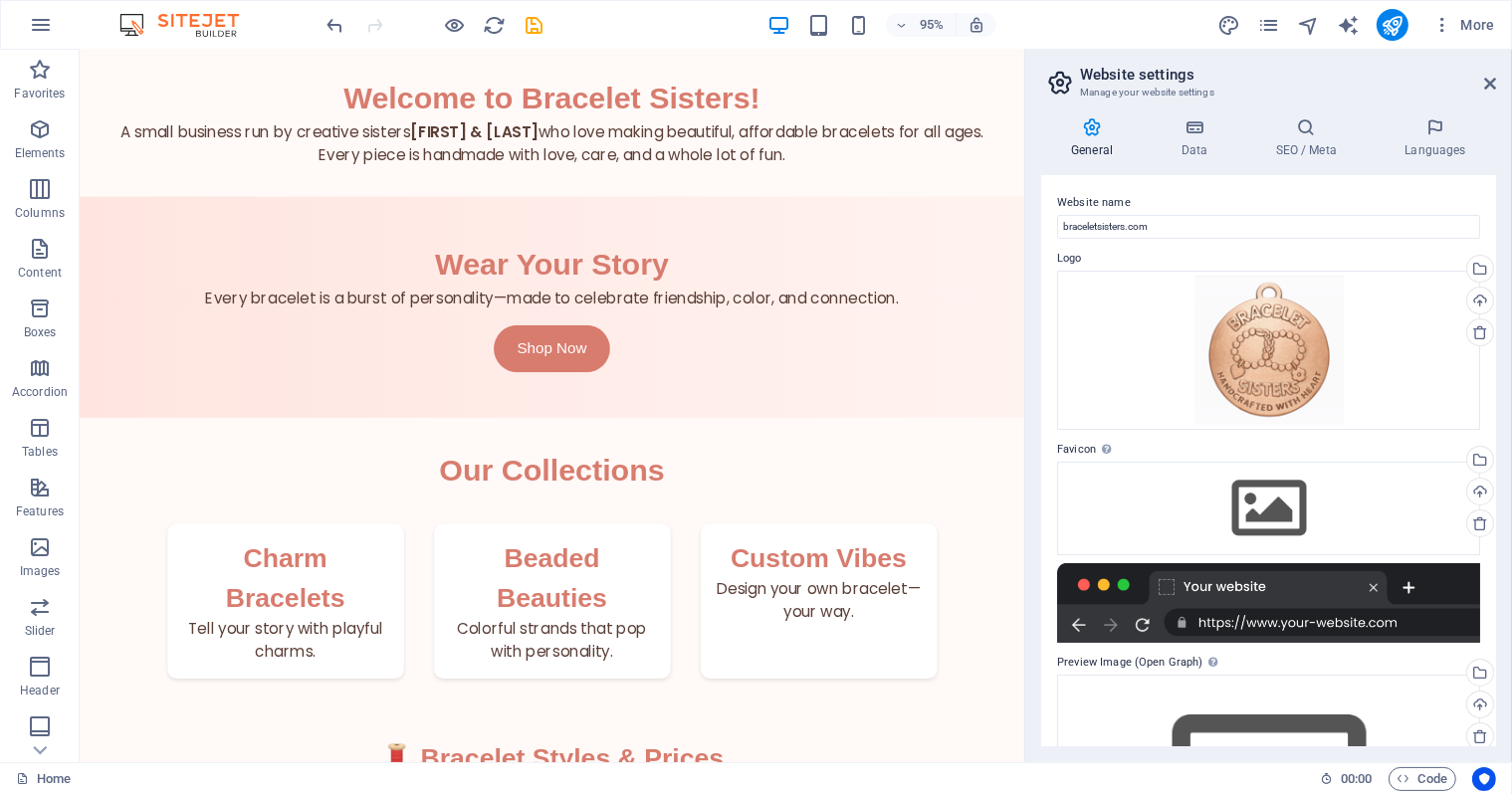 scroll, scrollTop: 394, scrollLeft: 0, axis: vertical 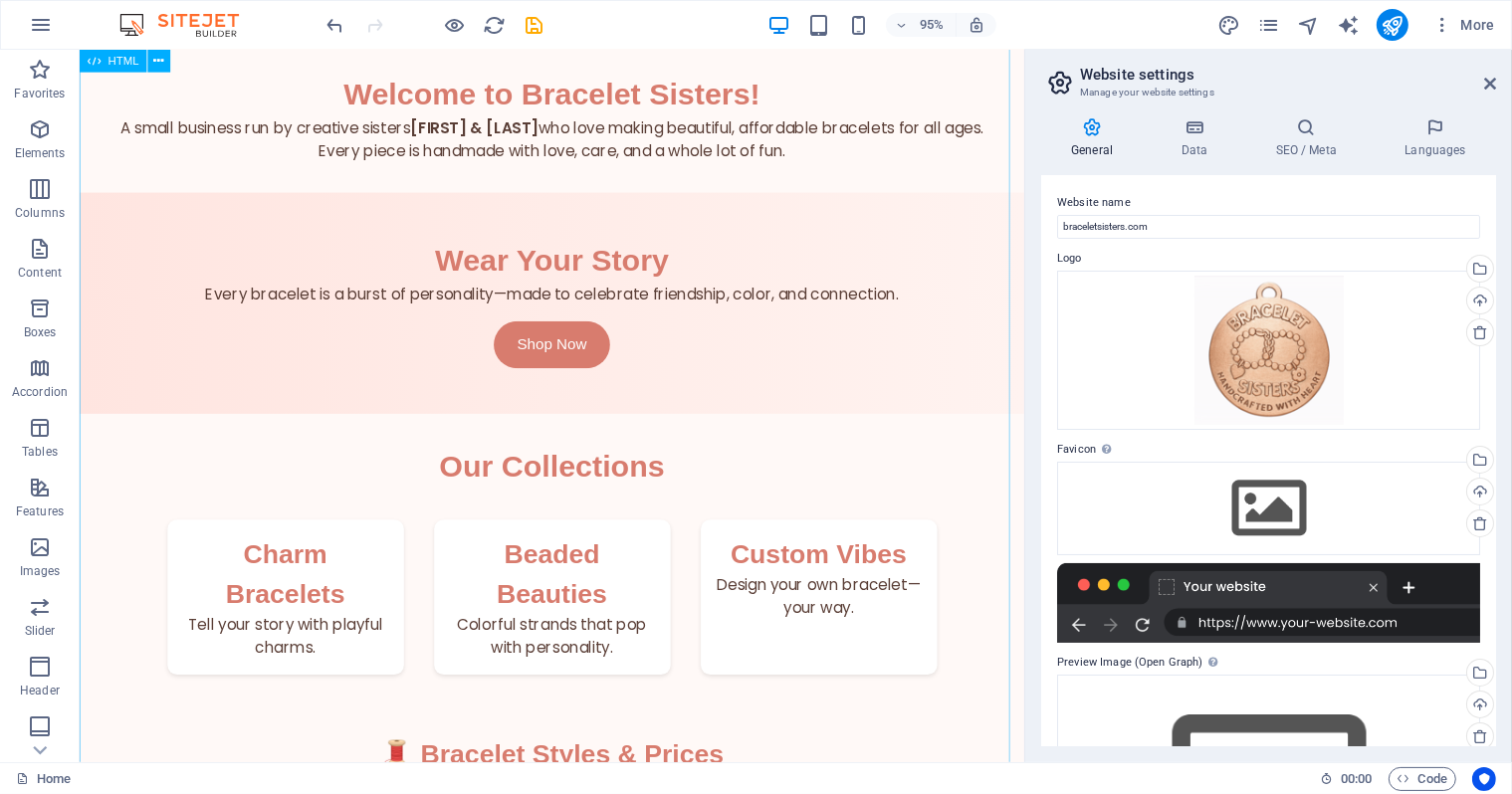 click on "Bracelet Sisters
Bracelet Sisters
Handcrafted with Heart
Welcome to Bracelet Sisters!
A small business run by creative sisters  Keagan & Charleigh  who love making beautiful, affordable bracelets for all ages. Every piece is handmade with love, care, and a whole lot of fun.
Wear Your Story
Every bracelet is a burst of personality—made to celebrate friendship, color, and connection.
Shop Now
Our Collections
Charm Bracelets
Tell your story with playful charms.
Beaded Beauties
Colorful strands that pop with personality.
Custom Vibes
Design your own bracelet—your way.
🧵 Bracelet Styles & Prices
Clay Bead Bracelets
$2.00
Pony Bead Bracelets
$2.00" at bounding box center [575, 681] 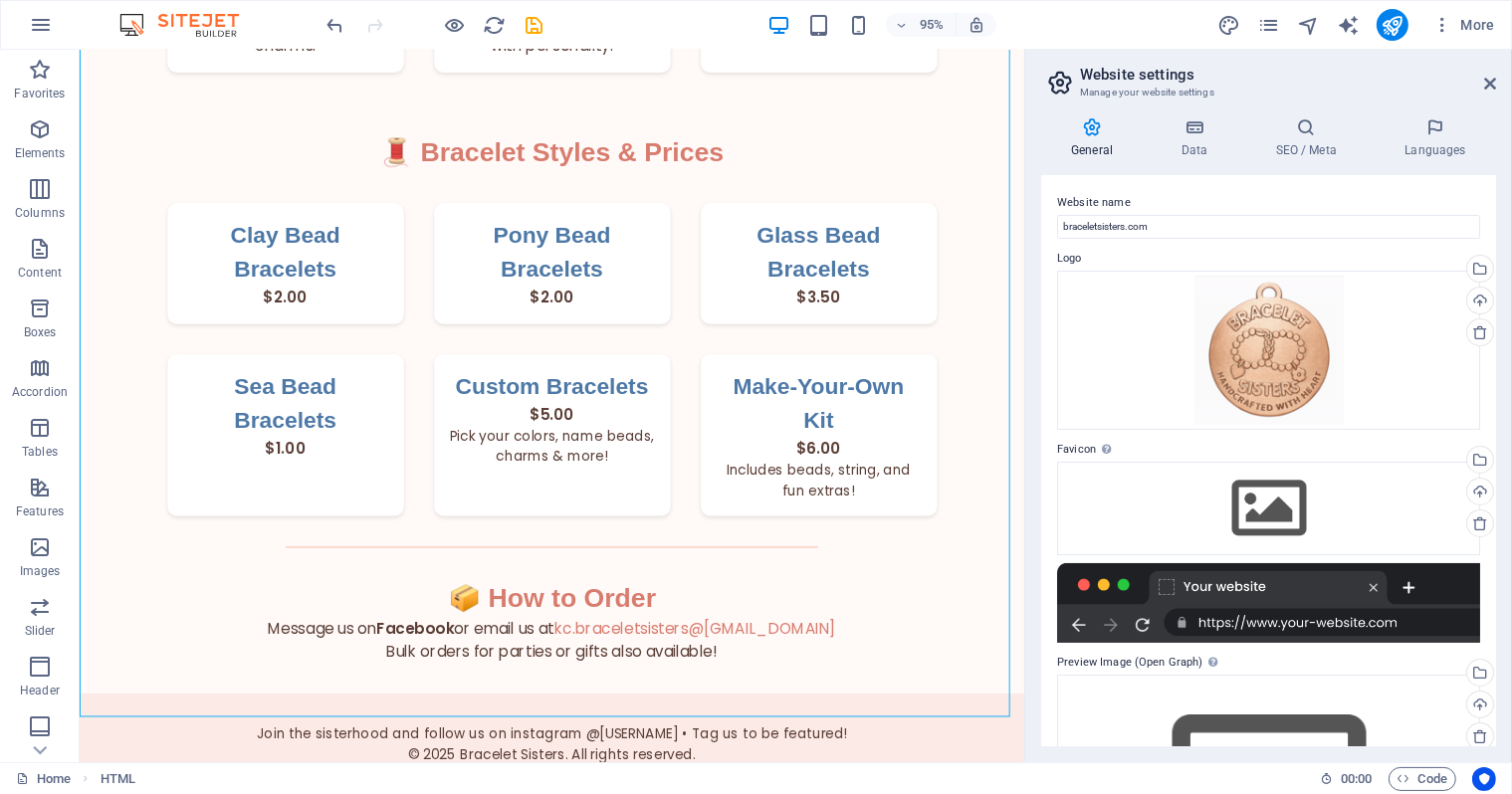 scroll, scrollTop: 1031, scrollLeft: 0, axis: vertical 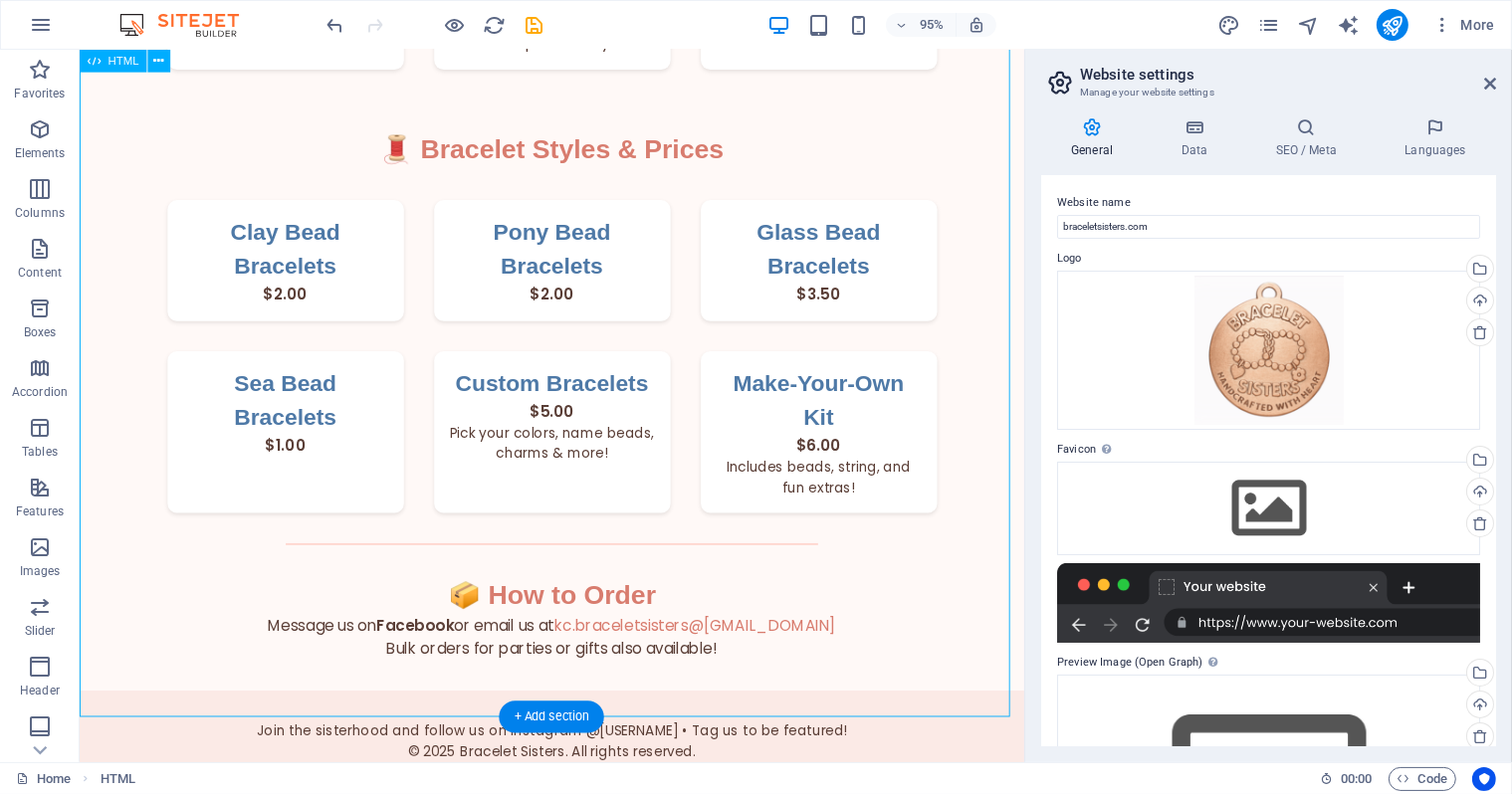 click on "Bracelet Sisters
Bracelet Sisters
Handcrafted with Heart
Welcome to Bracelet Sisters!
A small business run by creative sisters  Keagan & Charleigh  who love making beautiful, affordable bracelets for all ages. Every piece is handmade with love, care, and a whole lot of fun.
Wear Your Story
Every bracelet is a burst of personality—made to celebrate friendship, color, and connection.
Shop Now
Our Collections
Charm Bracelets
Tell your story with playful charms.
Beaded Beauties
Colorful strands that pop with personality.
Custom Vibes
Design your own bracelet—your way.
🧵 Bracelet Styles & Prices
Clay Bead Bracelets
$2.00
Pony Bead Bracelets
$2.00" at bounding box center (575, 44) 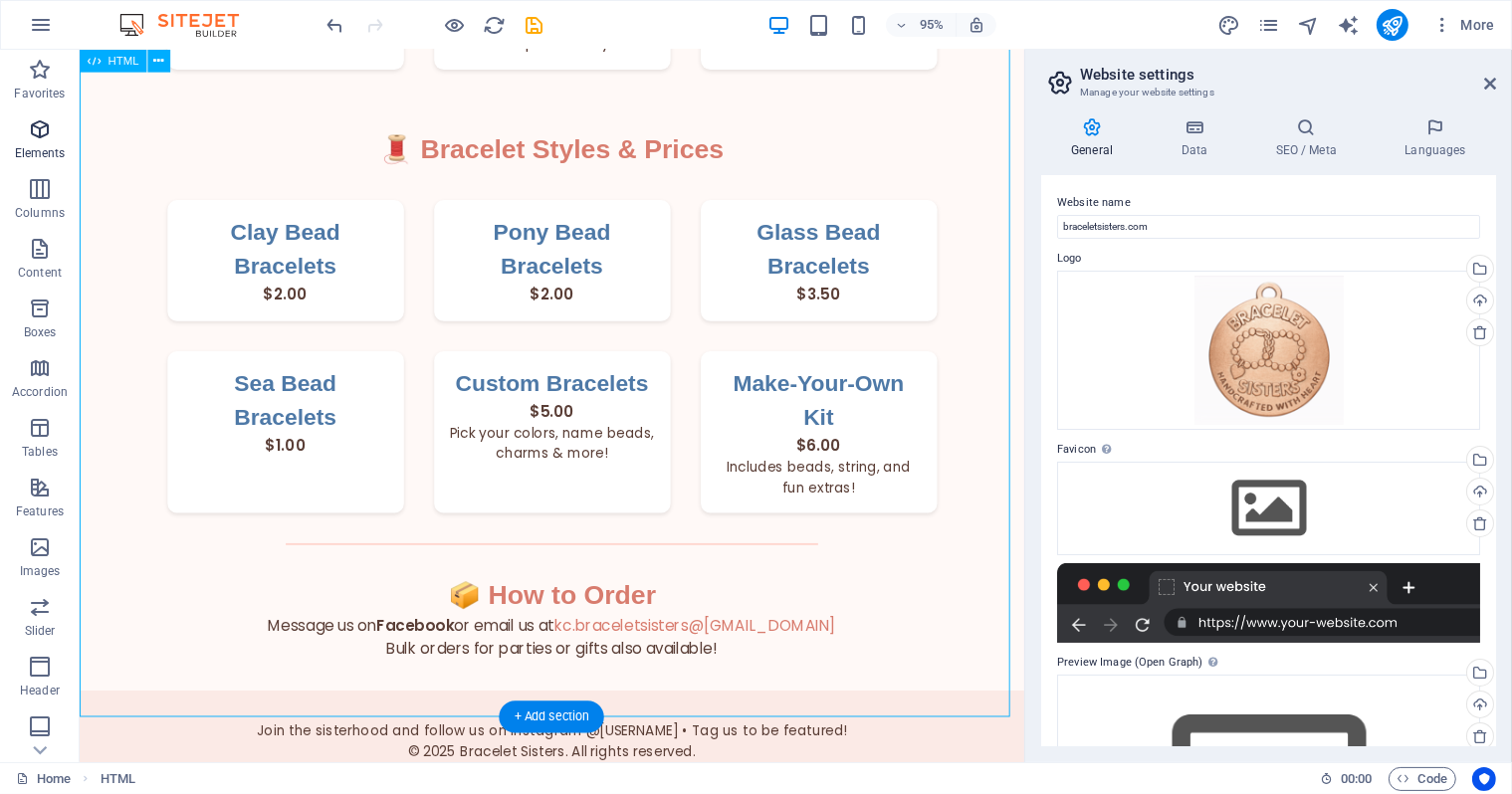 click on "Elements" at bounding box center [40, 153] 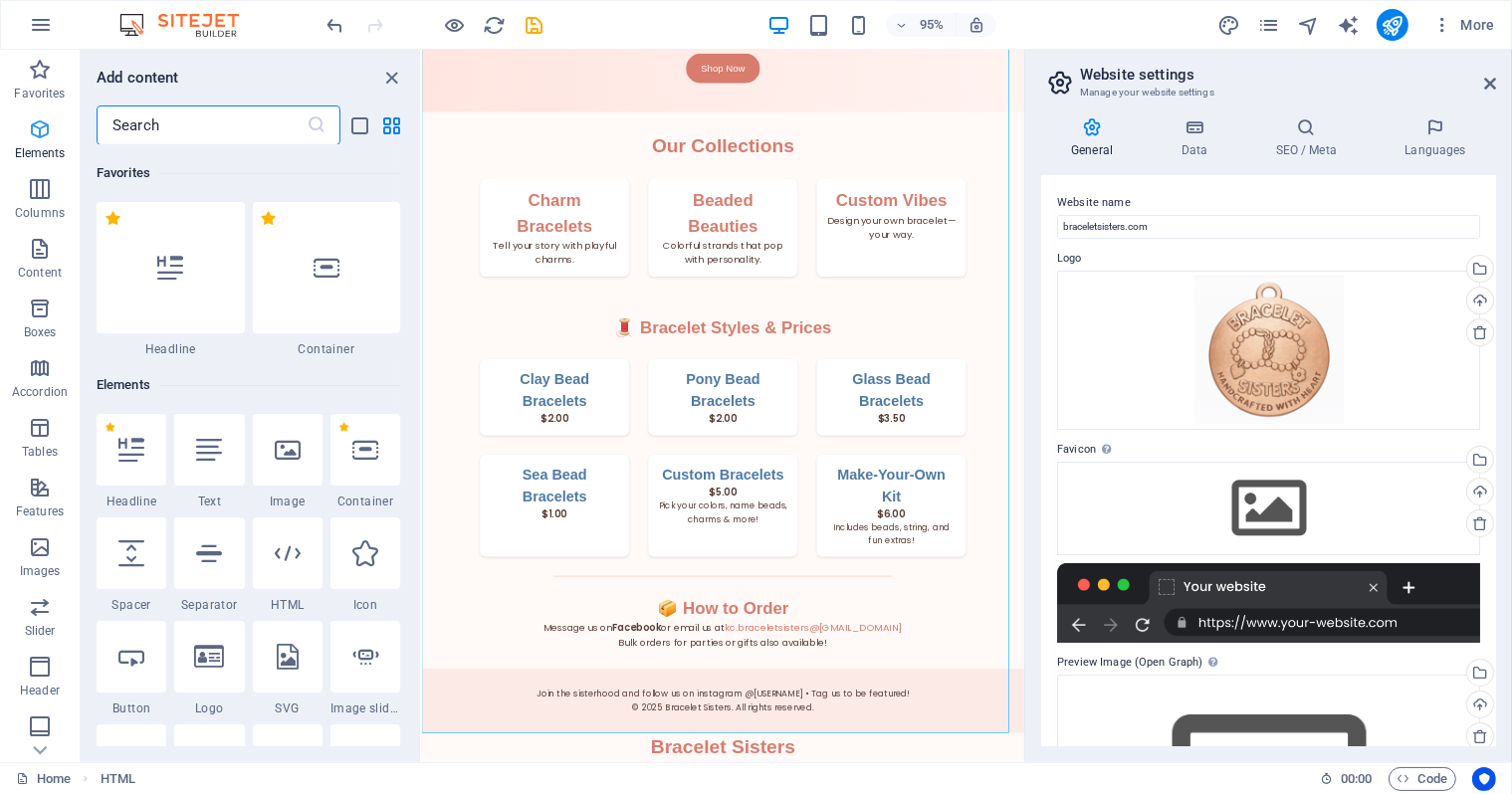 scroll, scrollTop: 594, scrollLeft: 0, axis: vertical 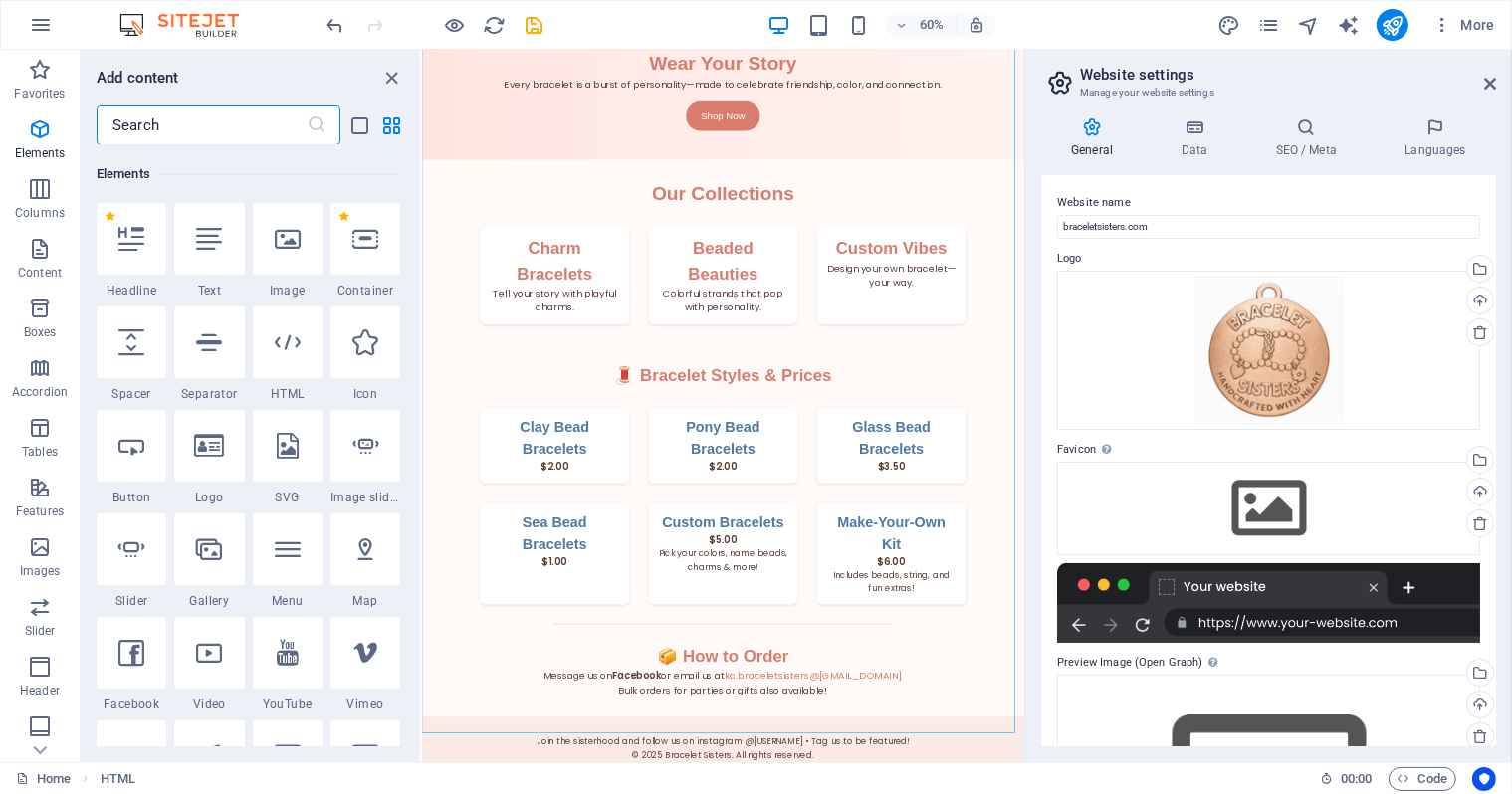 click on "Bracelet Sisters
Bracelet Sisters
Handcrafted with Heart
Welcome to Bracelet Sisters!
A small business run by creative sisters  Keagan & Charleigh  who love making beautiful, affordable bracelets for all ages. Every piece is handmade with love, care, and a whole lot of fun.
Wear Your Story
Every bracelet is a burst of personality—made to celebrate friendship, color, and connection.
Shop Now
Our Collections
Charm Bracelets
Tell your story with playful charms.
Beaded Beauties
Colorful strands that pop with personality.
Custom Vibes
Design your own bracelet—your way.
🧵 Bracelet Styles & Prices
Clay Bead Bracelets
$2.00
Pony Bead Bracelets
$2.00" at bounding box center [923, 481] 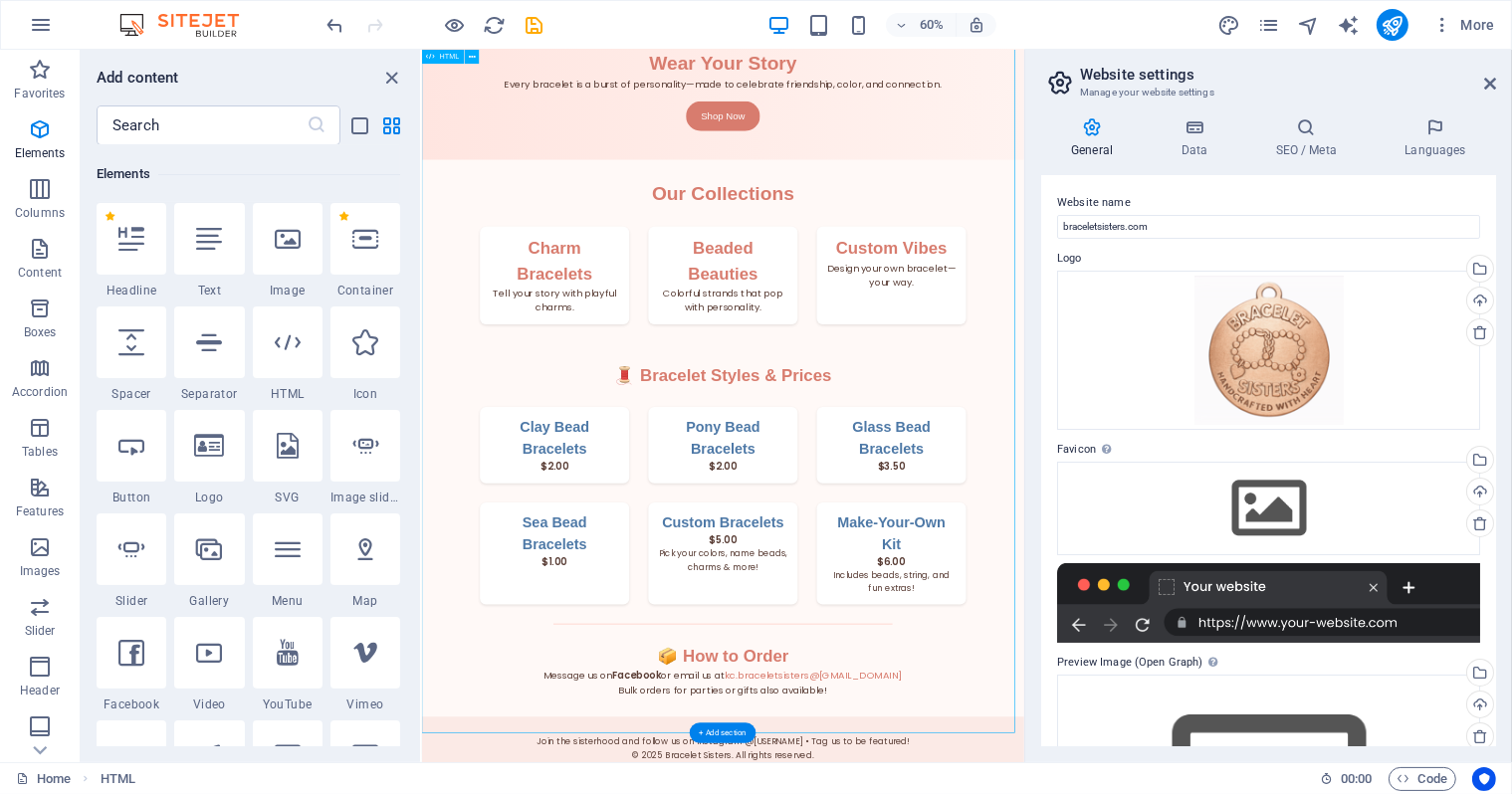 click on "Home HTML" at bounding box center [660, 779] 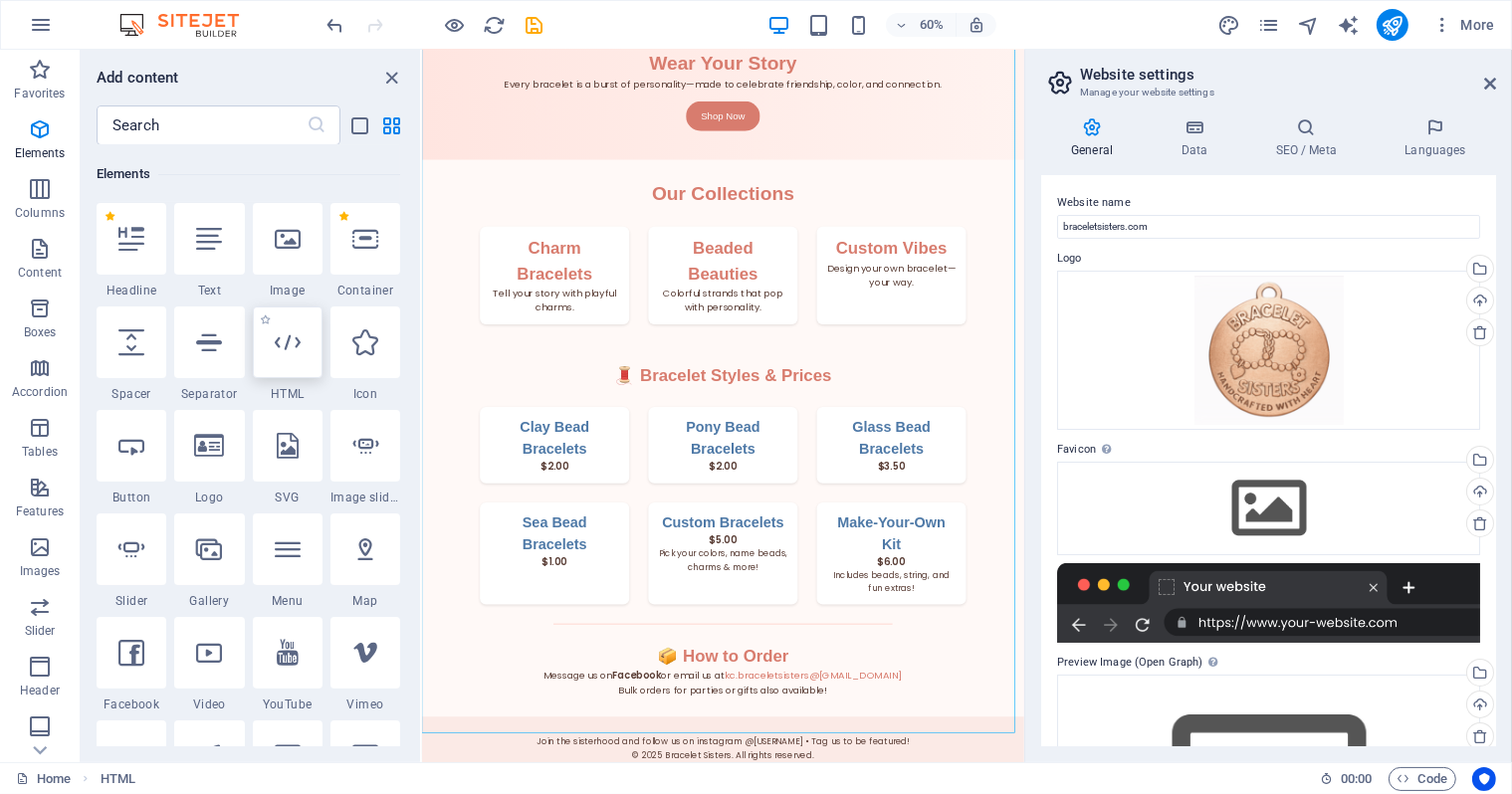 click at bounding box center (288, 342) 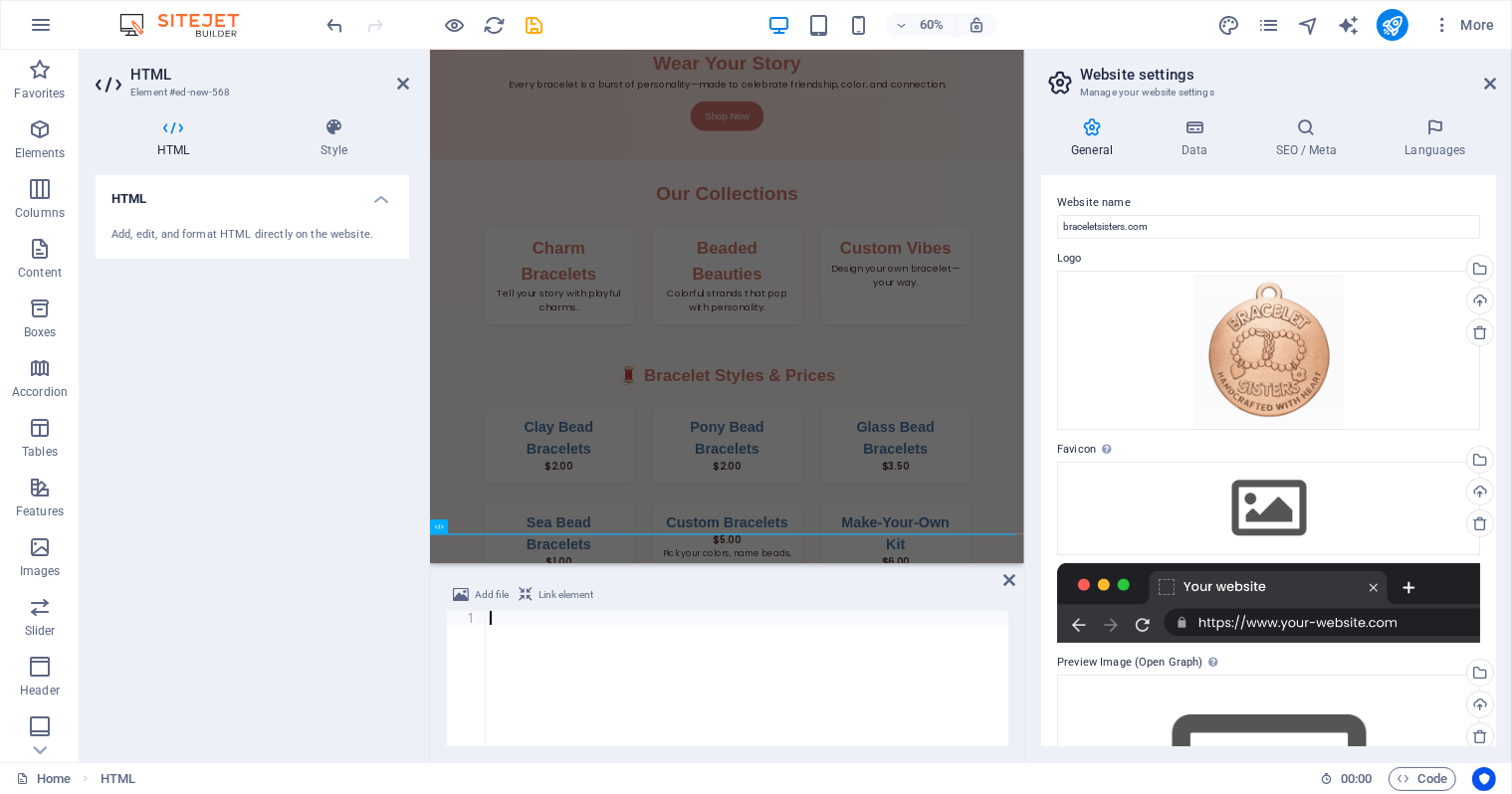 scroll, scrollTop: 926, scrollLeft: 0, axis: vertical 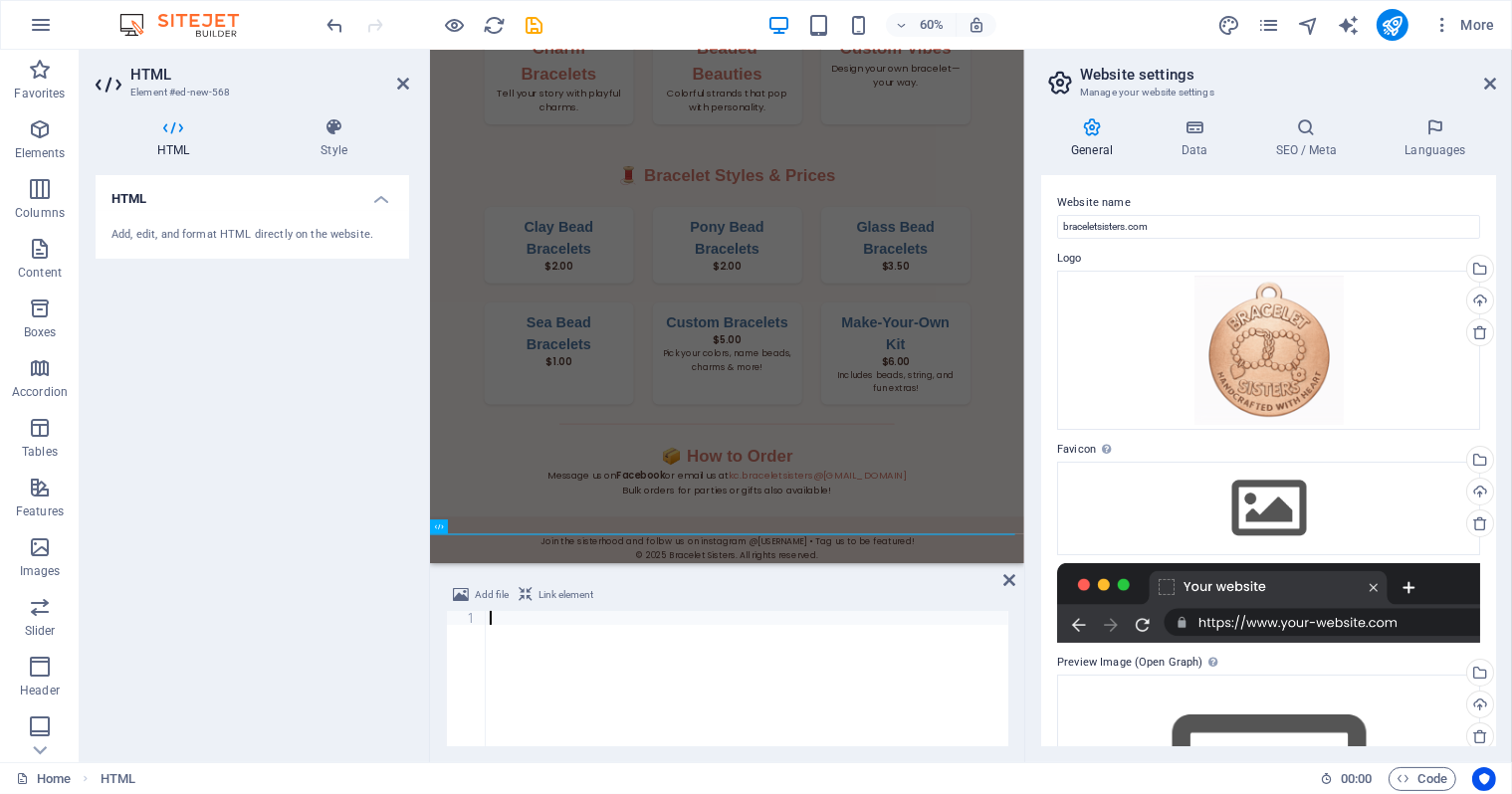 click on "Bracelet Sisters
Bracelet Sisters
Handcrafted with Heart
Welcome to Bracelet Sisters!
A small business run by creative sisters  Keagan & Charleigh  who love making beautiful, affordable bracelets for all ages. Every piece is handmade with love, care, and a whole lot of fun.
Wear Your Story
Every bracelet is a burst of personality—made to celebrate friendship, color, and connection.
Shop Now
Our Collections
Charm Bracelets
Tell your story with playful charms.
Beaded Beauties
Colorful strands that pop with personality.
Custom Vibes
Design your own bracelet—your way.
🧵 Bracelet Styles & Prices
Clay Bead Bracelets
$2.00
Pony Bead Bracelets
$2.00" at bounding box center (924, 148) 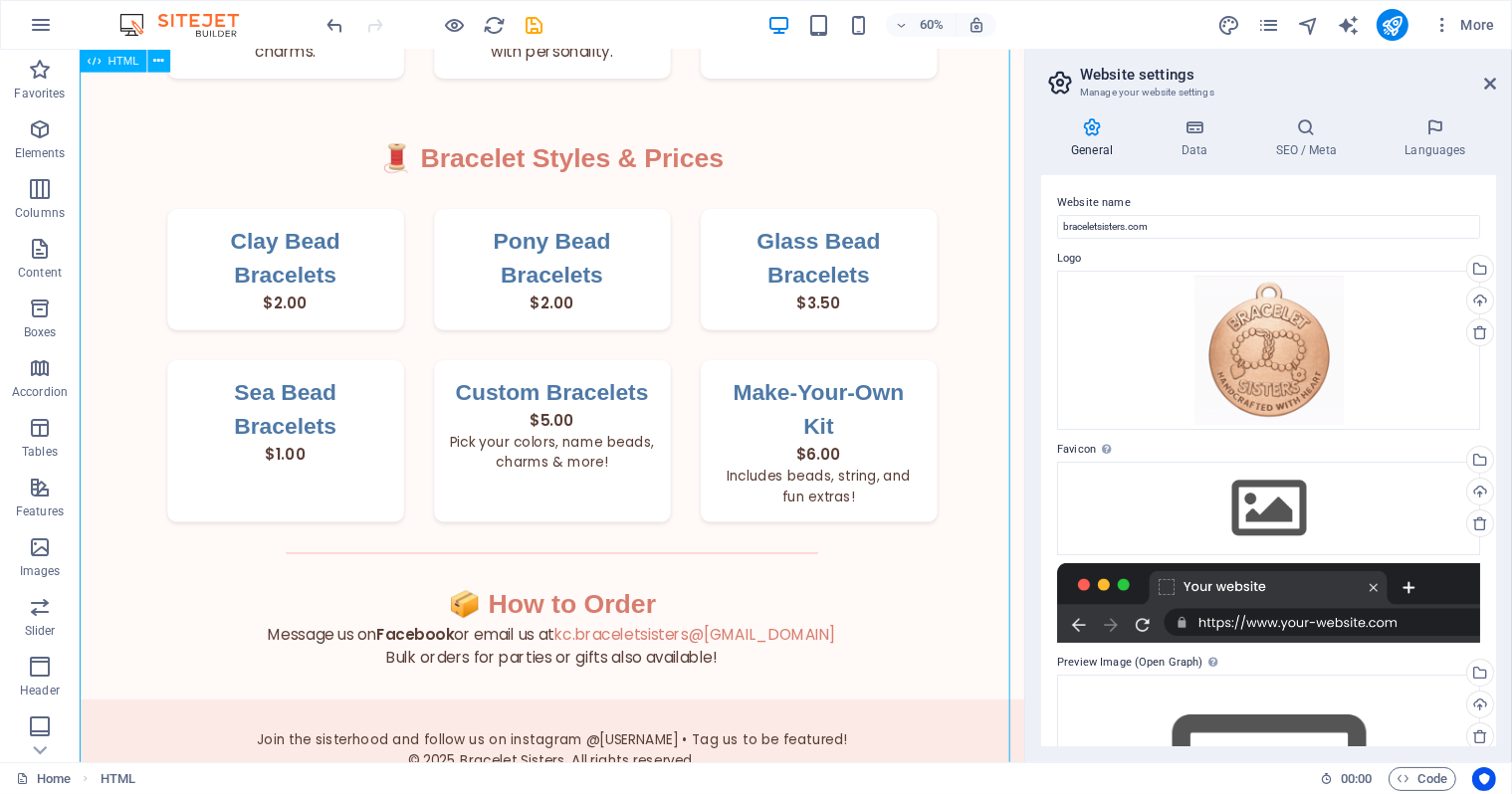 scroll, scrollTop: 1031, scrollLeft: 0, axis: vertical 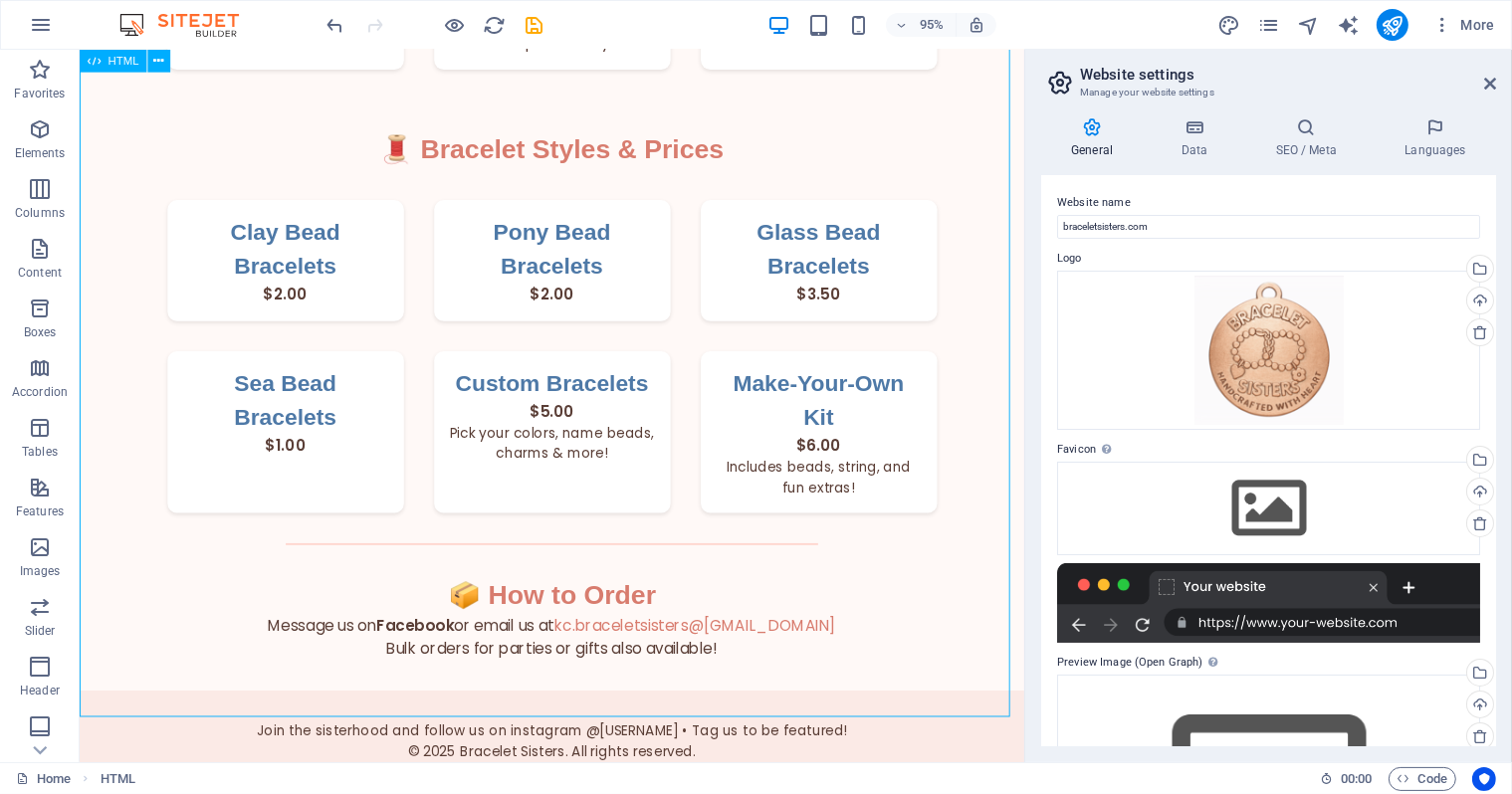 click on "Bracelet Sisters
Bracelet Sisters
Handcrafted with Heart
Welcome to Bracelet Sisters!
A small business run by creative sisters  Keagan & Charleigh  who love making beautiful, affordable bracelets for all ages. Every piece is handmade with love, care, and a whole lot of fun.
Wear Your Story
Every bracelet is a burst of personality—made to celebrate friendship, color, and connection.
Shop Now
Our Collections
Charm Bracelets
Tell your story with playful charms.
Beaded Beauties
Colorful strands that pop with personality.
Custom Vibes
Design your own bracelet—your way.
🧵 Bracelet Styles & Prices
Clay Bead Bracelets
$2.00
Pony Bead Bracelets
$2.00" at bounding box center (575, 44) 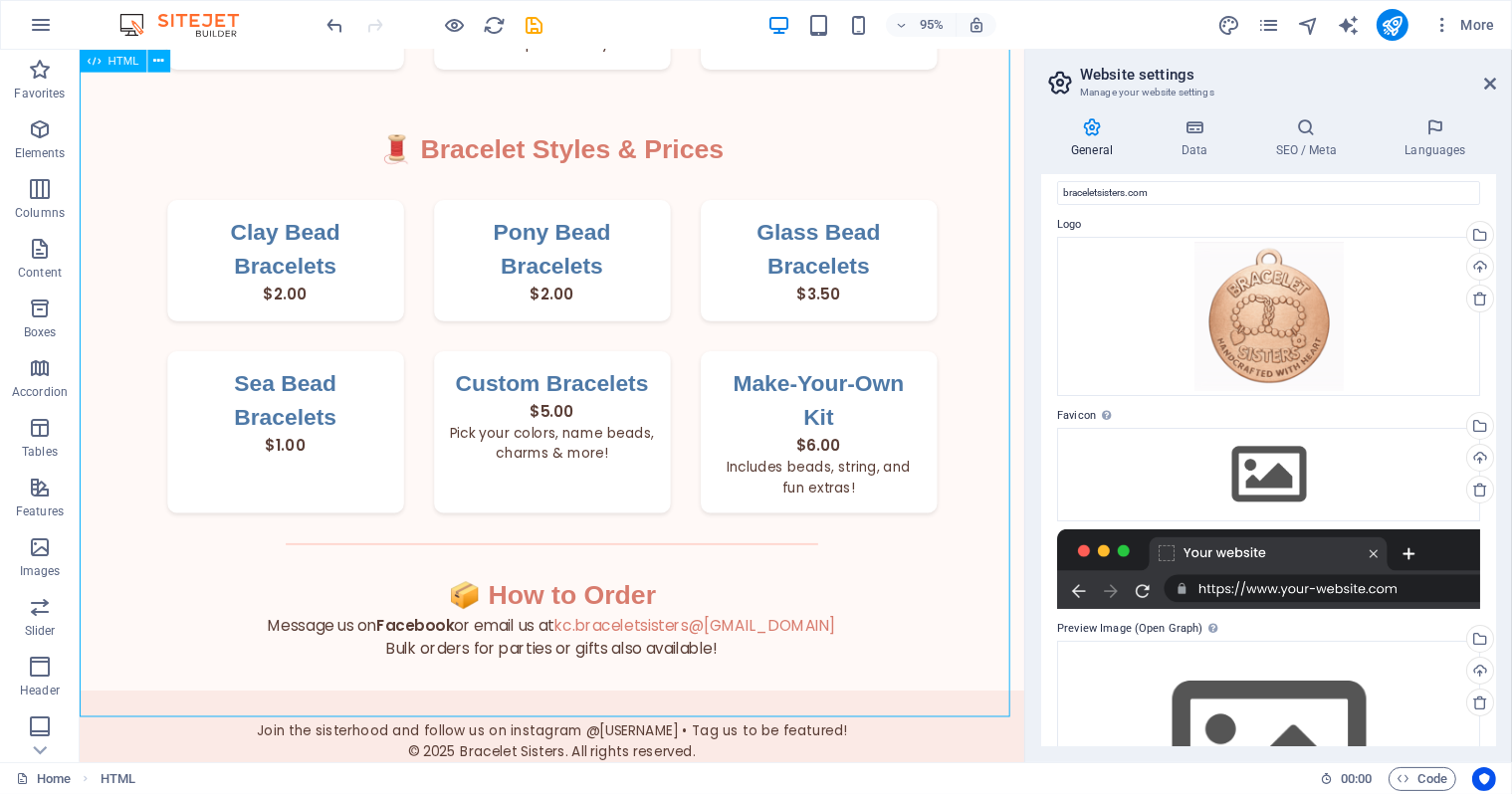 scroll, scrollTop: 0, scrollLeft: 0, axis: both 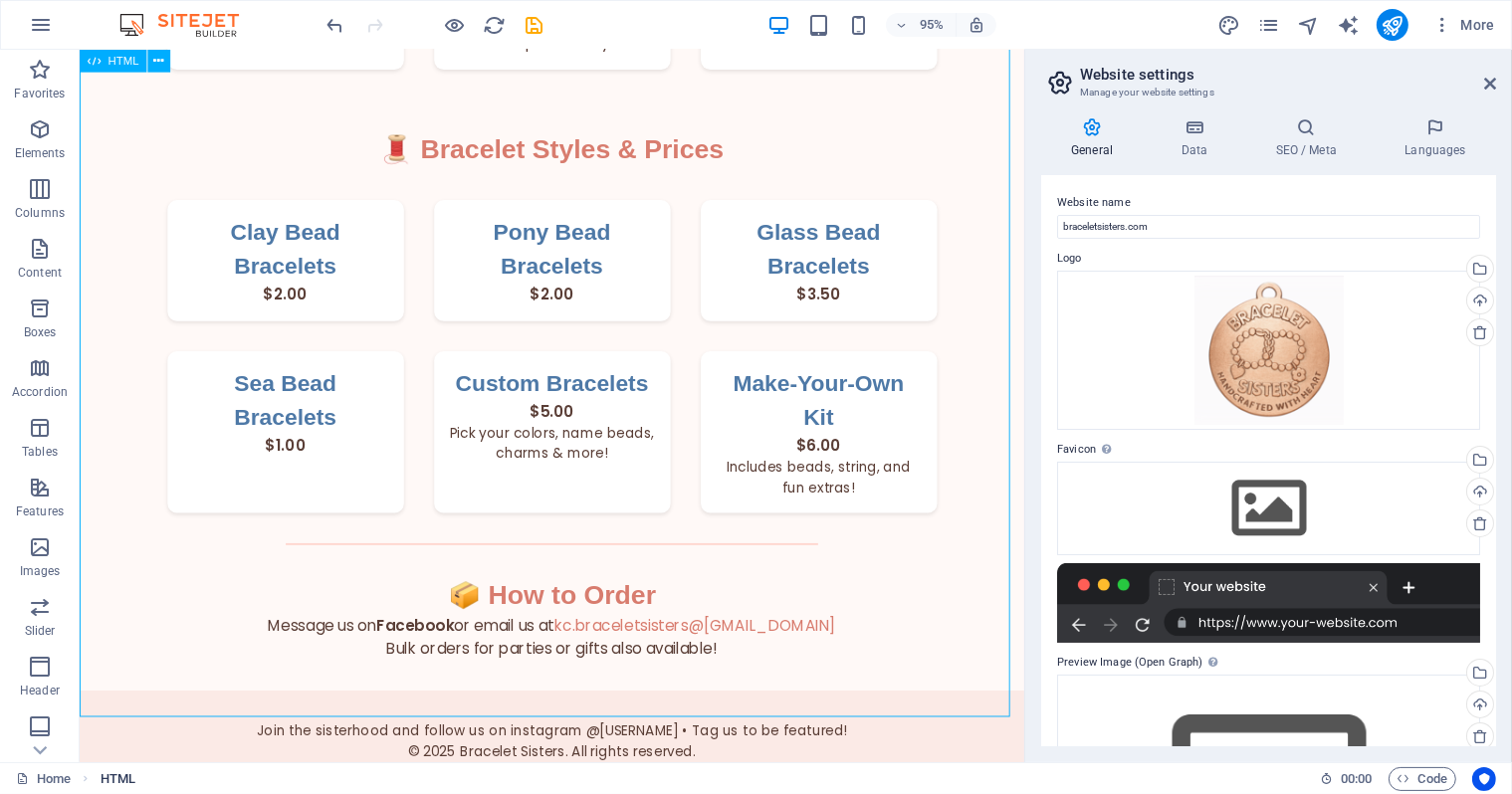 click on "HTML" at bounding box center [117, 779] 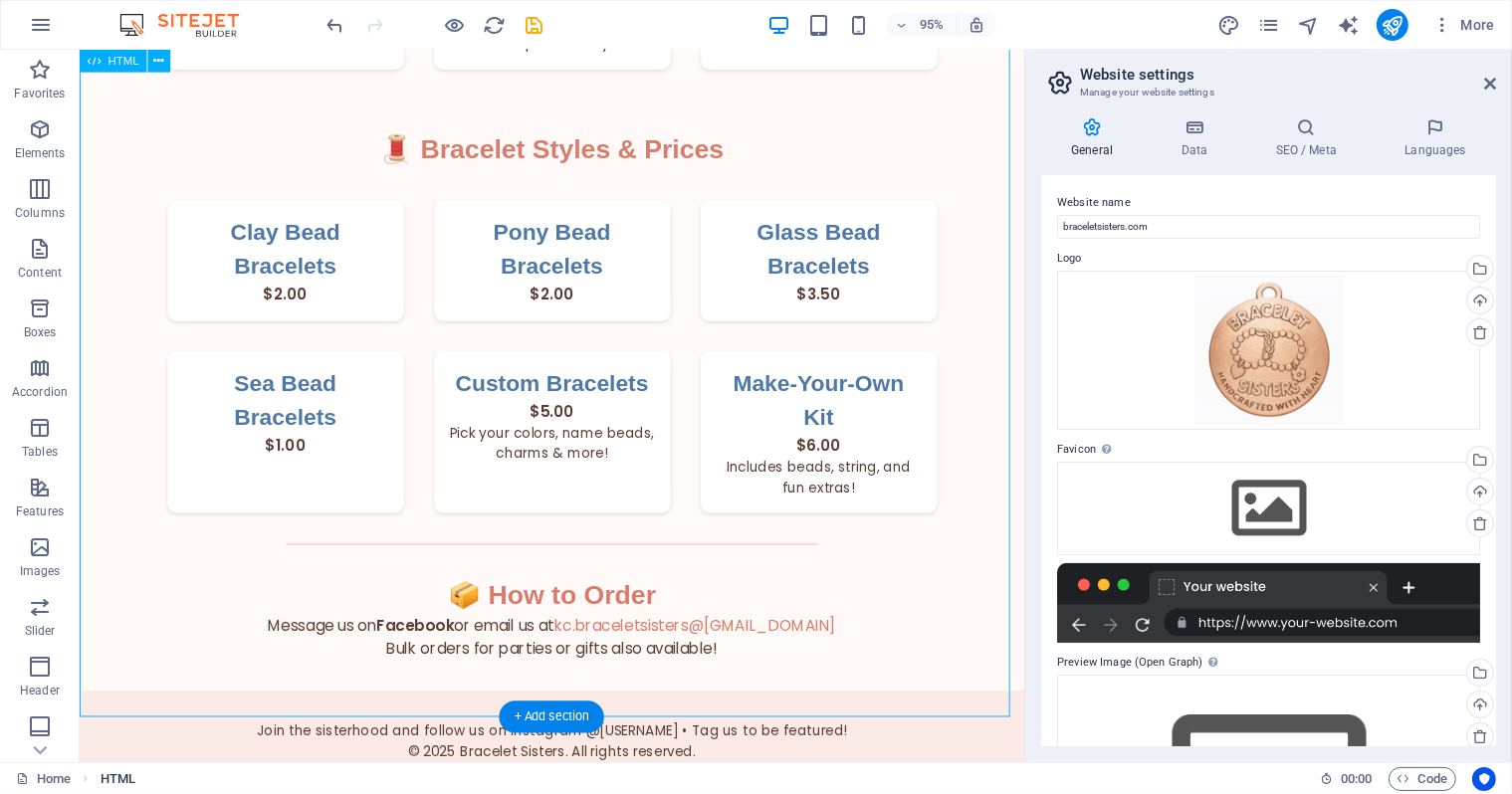 click on "HTML" at bounding box center [117, 779] 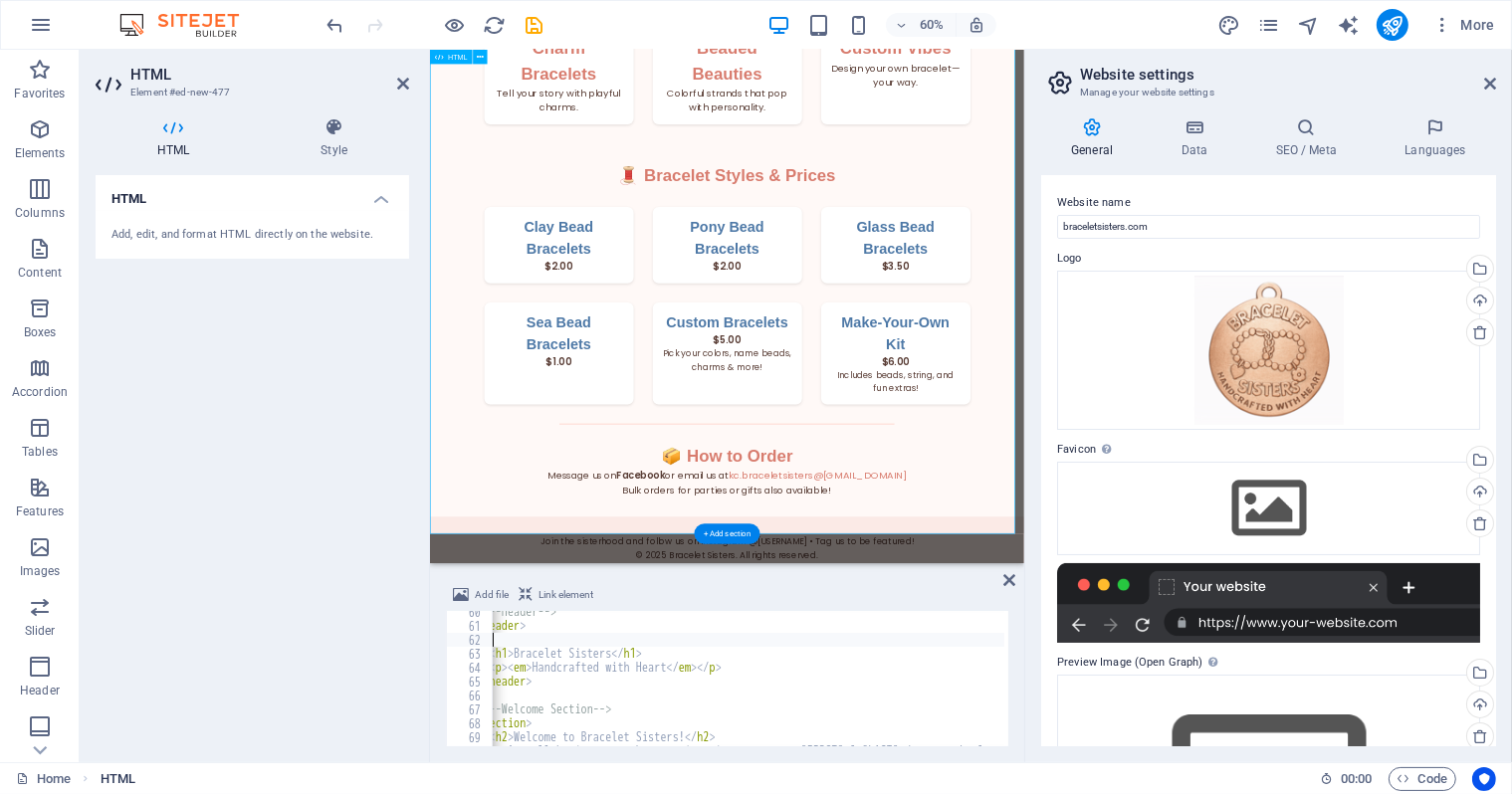 scroll, scrollTop: 884, scrollLeft: 0, axis: vertical 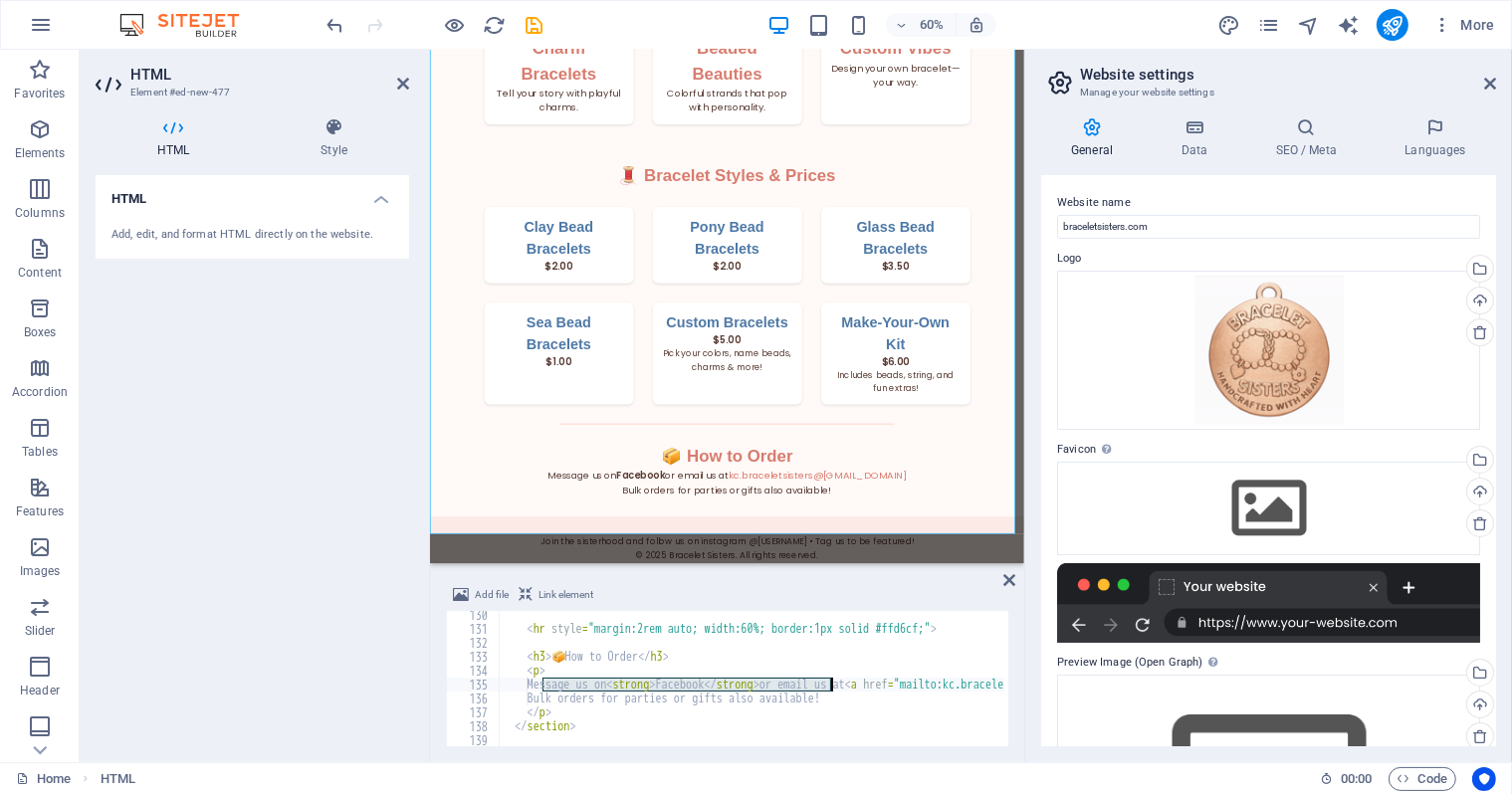 drag, startPoint x: 544, startPoint y: 689, endPoint x: 834, endPoint y: 687, distance: 290.0069 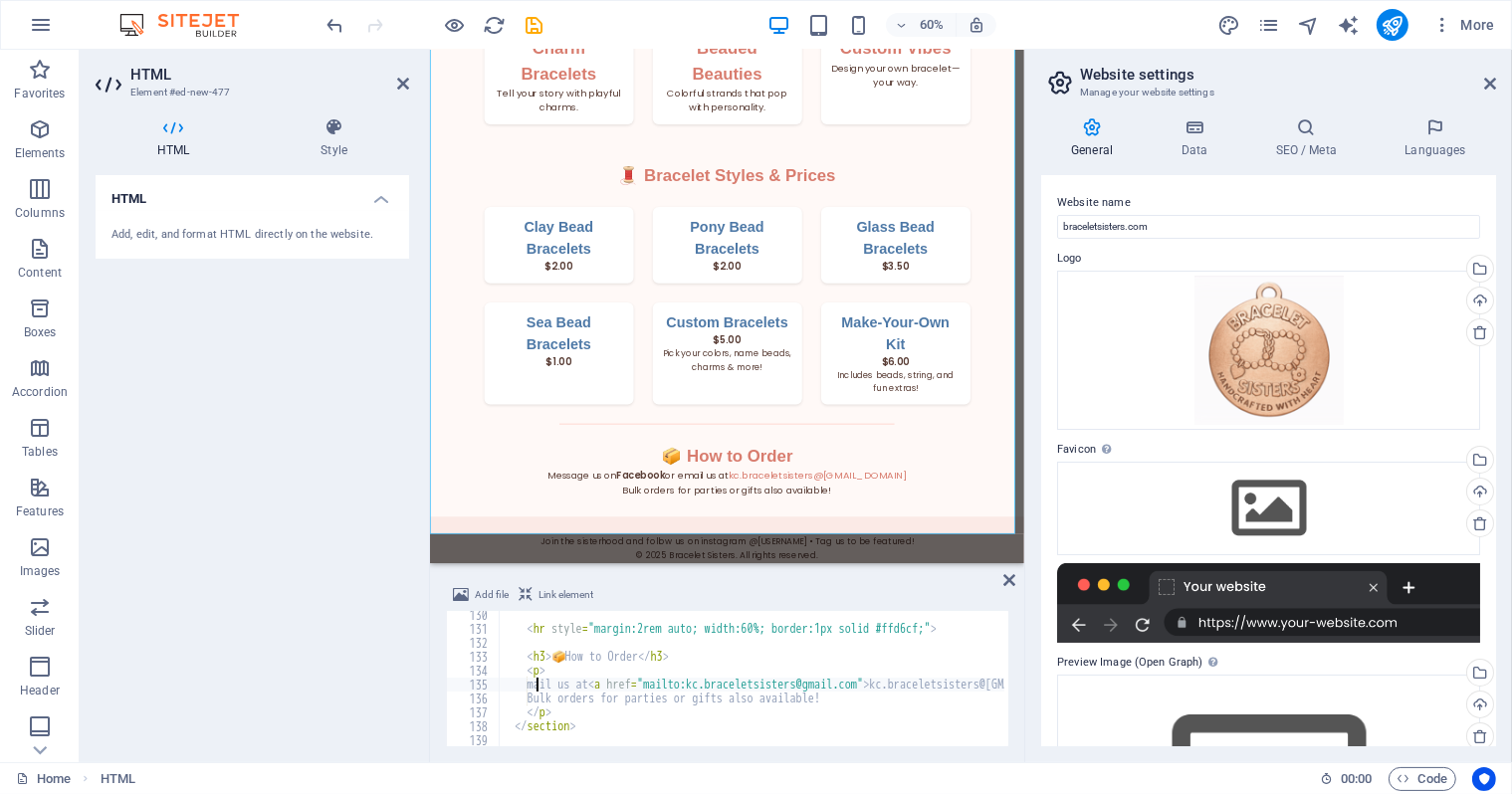 scroll, scrollTop: 0, scrollLeft: 3, axis: horizontal 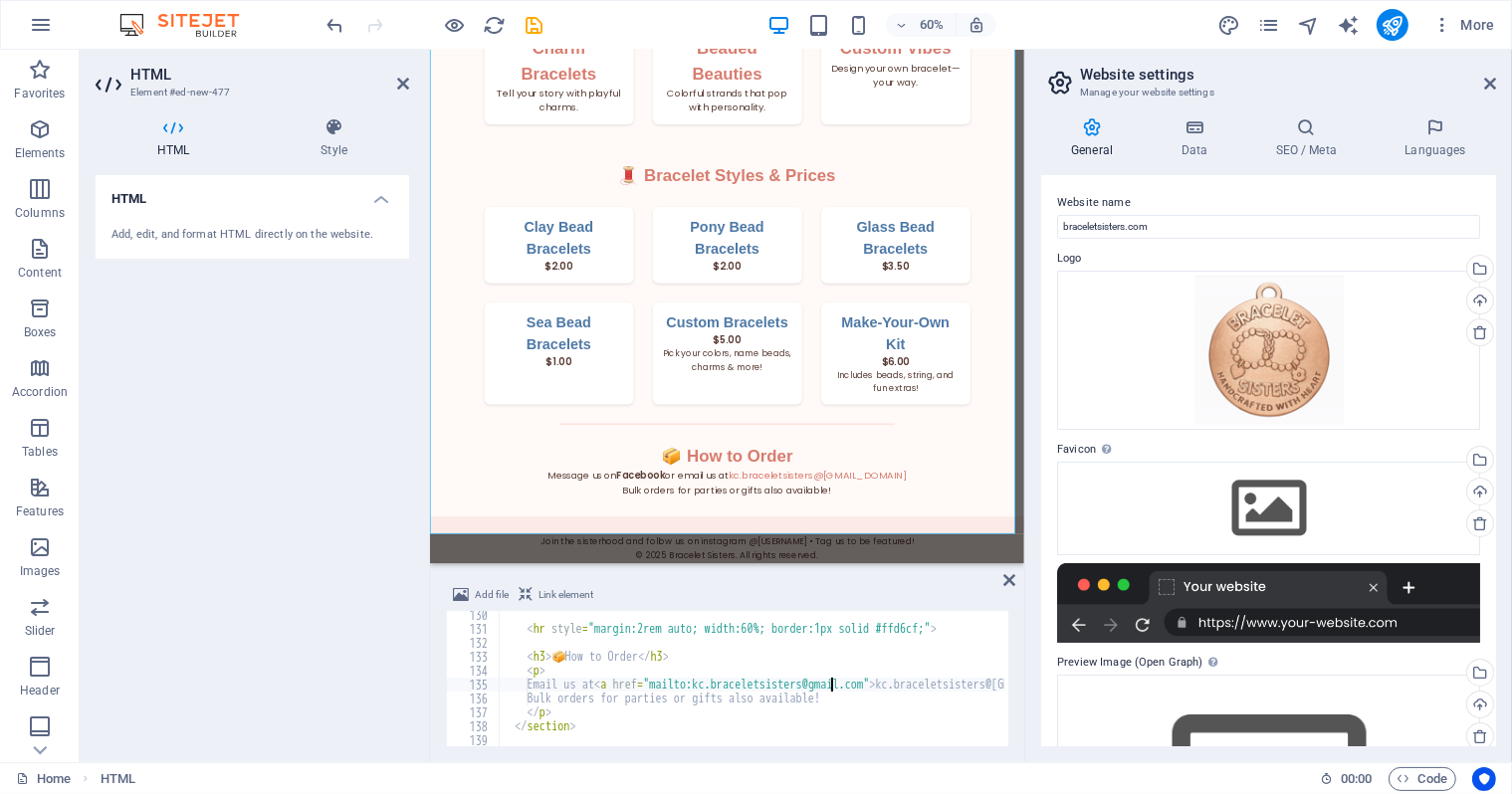 click on "< hr   style = "margin:2rem auto; width:60%; border:1px solid #ffd6cf;" >      < h3 > 📦  How to Order </ h3 >      < p >       Email us at  < a   href = "mailto:kc.braceletsisters@gmail.com" > kc.braceletsisters@gmail.com </ a > < br >        Bulk orders for parties or gifts also available!      </ p >    </ section >    <!--  Footer  -->" at bounding box center (1220, 688) 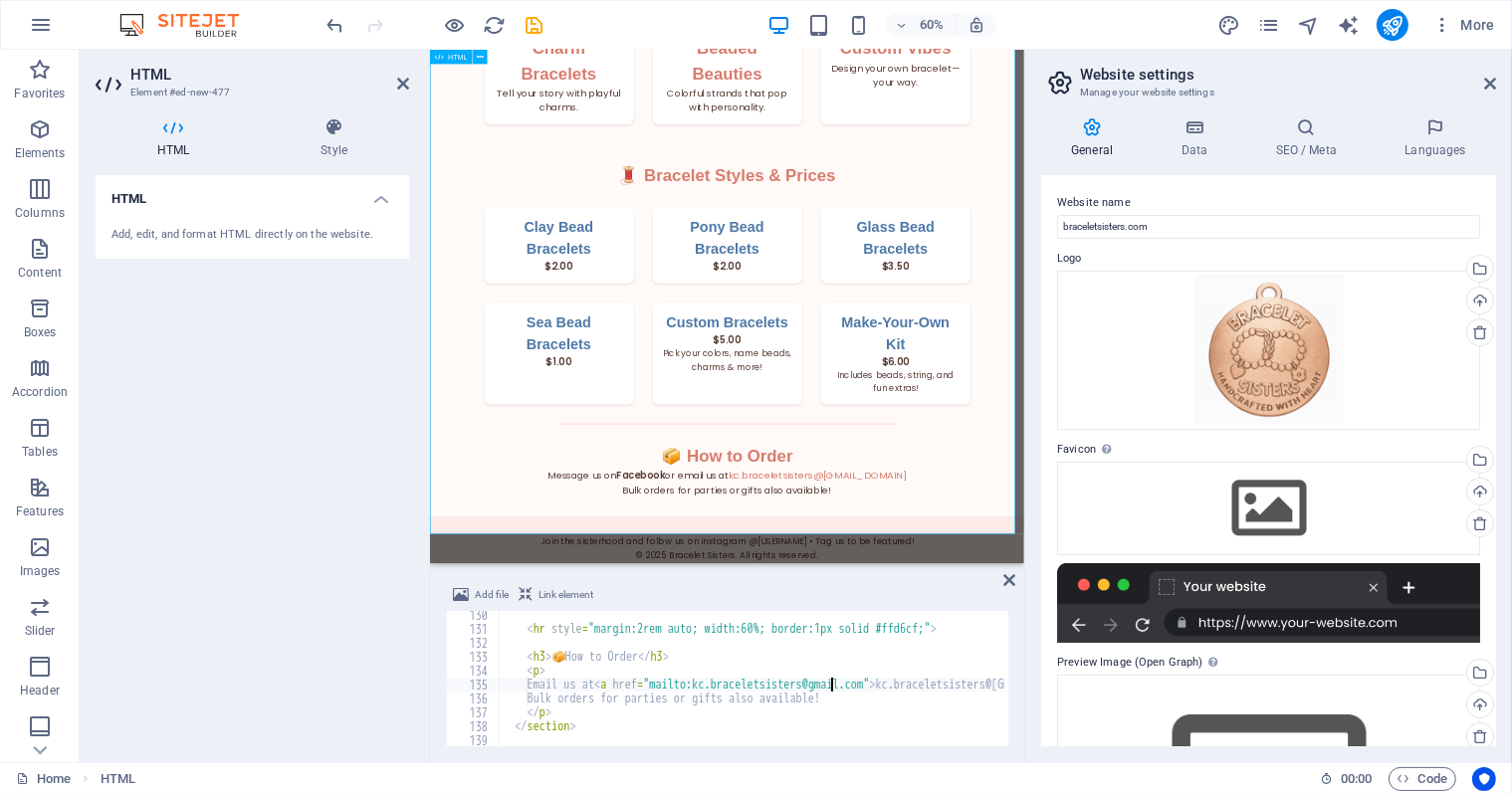click on "Bracelet Sisters
Bracelet Sisters
Handcrafted with Heart
Welcome to Bracelet Sisters!
A small business run by creative sisters  Keagan & Charleigh  who love making beautiful, affordable bracelets for all ages. Every piece is handmade with love, care, and a whole lot of fun.
Wear Your Story
Every bracelet is a burst of personality—made to celebrate friendship, color, and connection.
Shop Now
Our Collections
Charm Bracelets
Tell your story with playful charms.
Beaded Beauties
Colorful strands that pop with personality.
Custom Vibes
Design your own bracelet—your way.
🧵 Bracelet Styles & Prices
Clay Bead Bracelets
$2.00
Pony Bead Bracelets
$2.00" at bounding box center [924, 148] 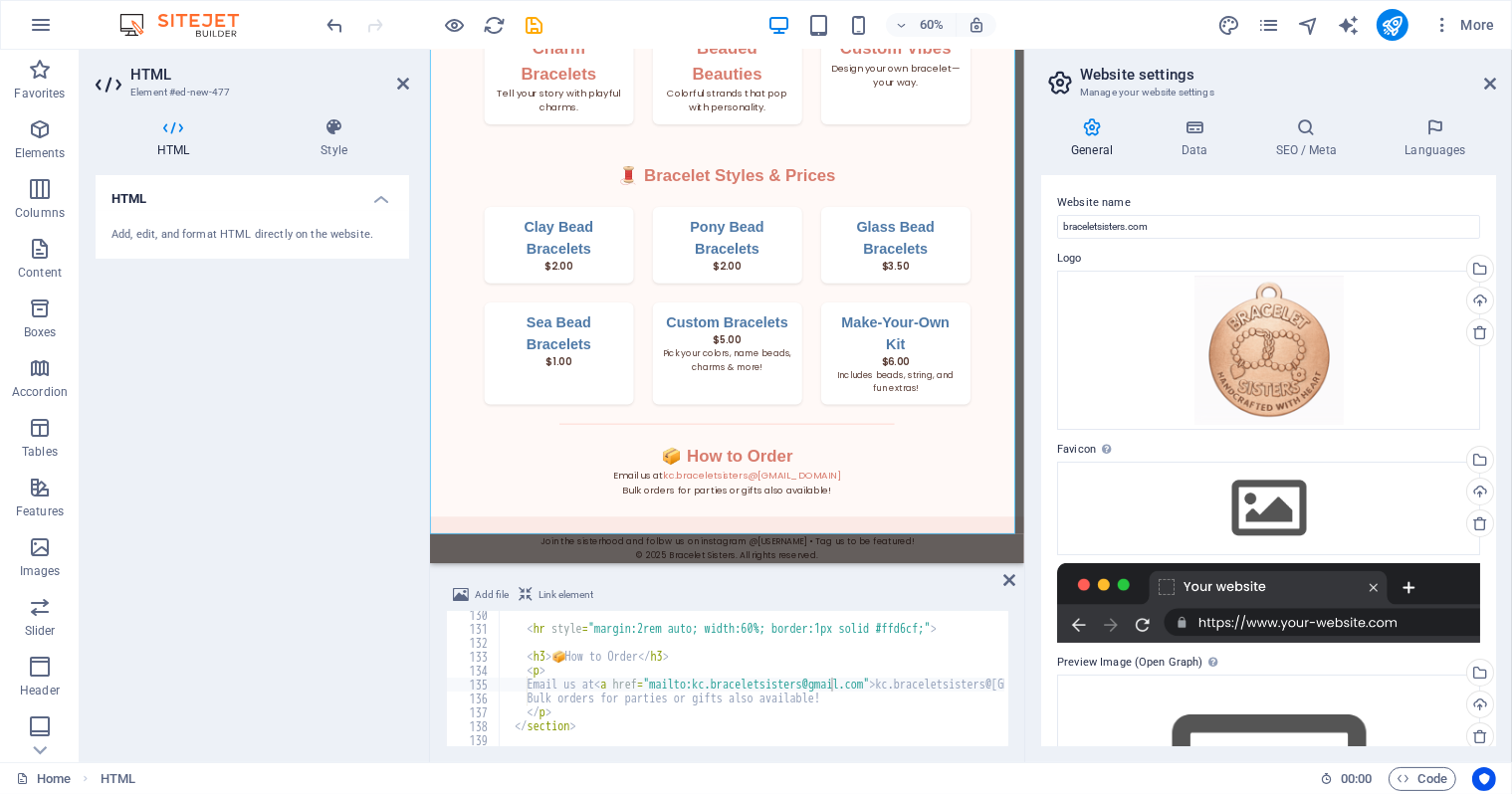 type on "<hr style="margin:2rem auto; width:60%; border:1px solid #ffd6cf;">" 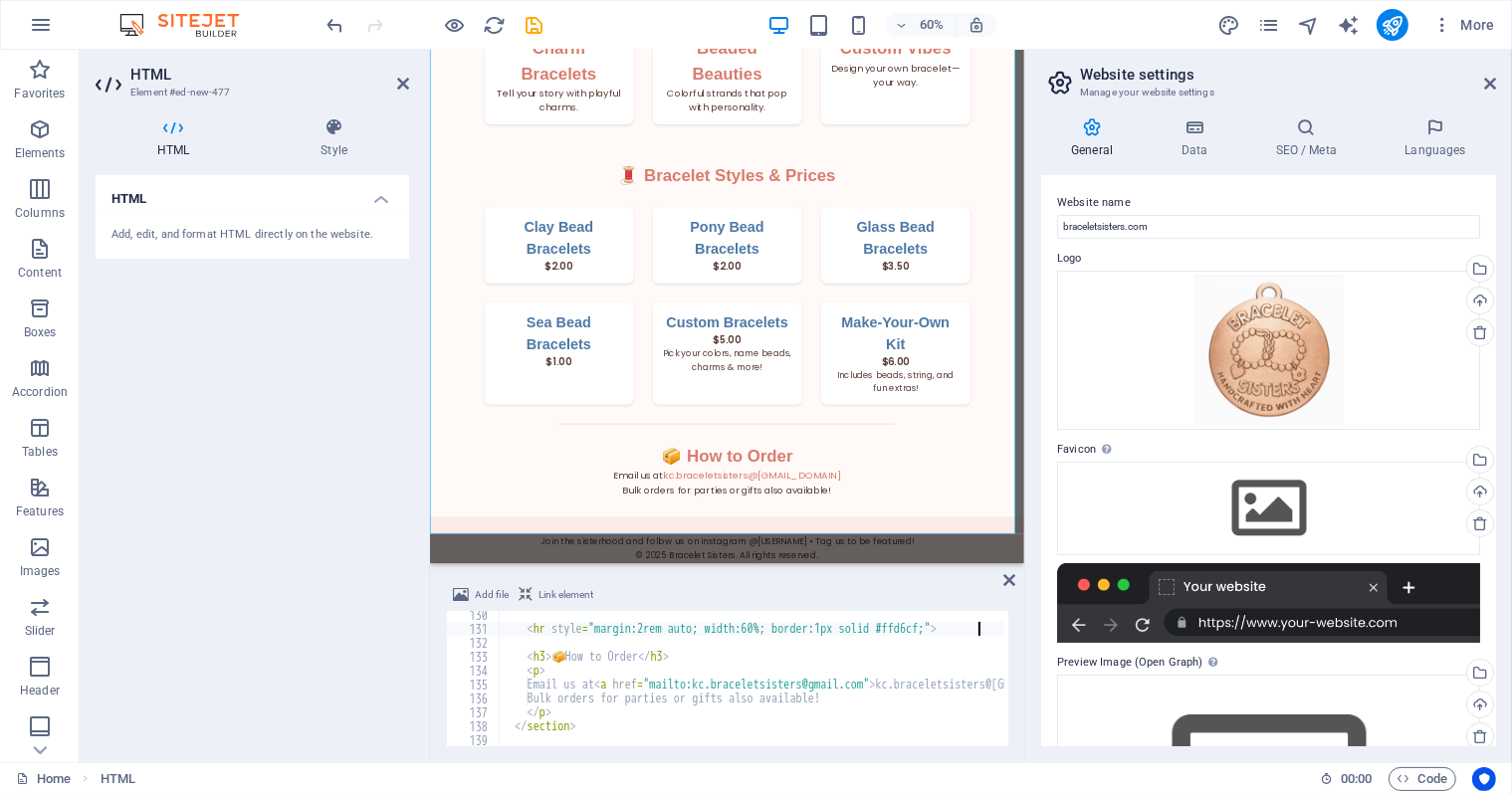 click on "< hr   style = "margin:2rem auto; width:60%; border:1px solid #ffd6cf;" >      < h3 > 📦  How to Order </ h3 >      < p >       Email us at  < a   href = "mailto:kc.braceletsisters@gmail.com" > kc.braceletsisters@gmail.com </ a > < br >        Bulk orders for parties or gifts also available!      </ p >    </ section >    <!--  Footer  -->" at bounding box center (1220, 688) 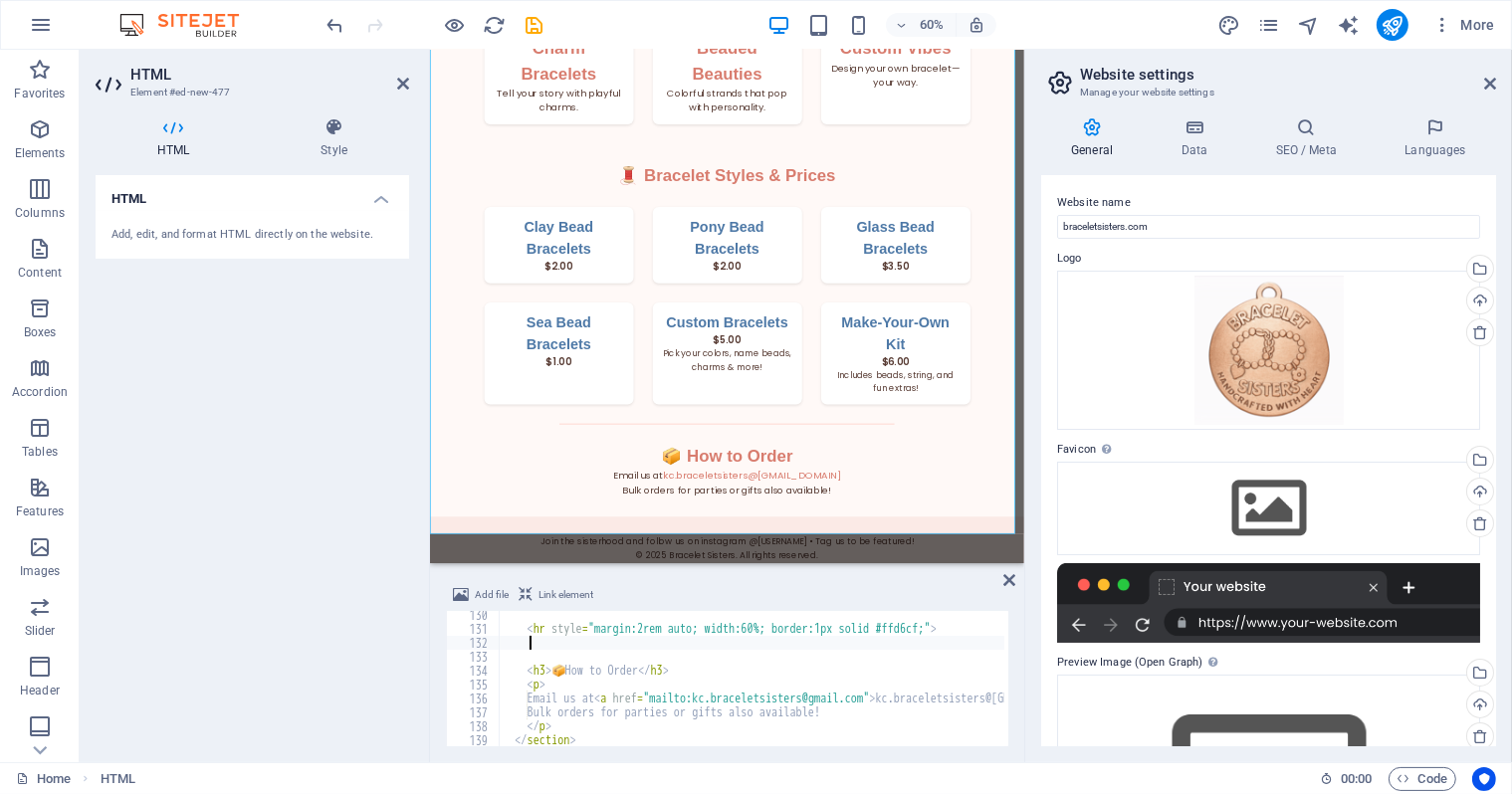 scroll, scrollTop: 0, scrollLeft: 0, axis: both 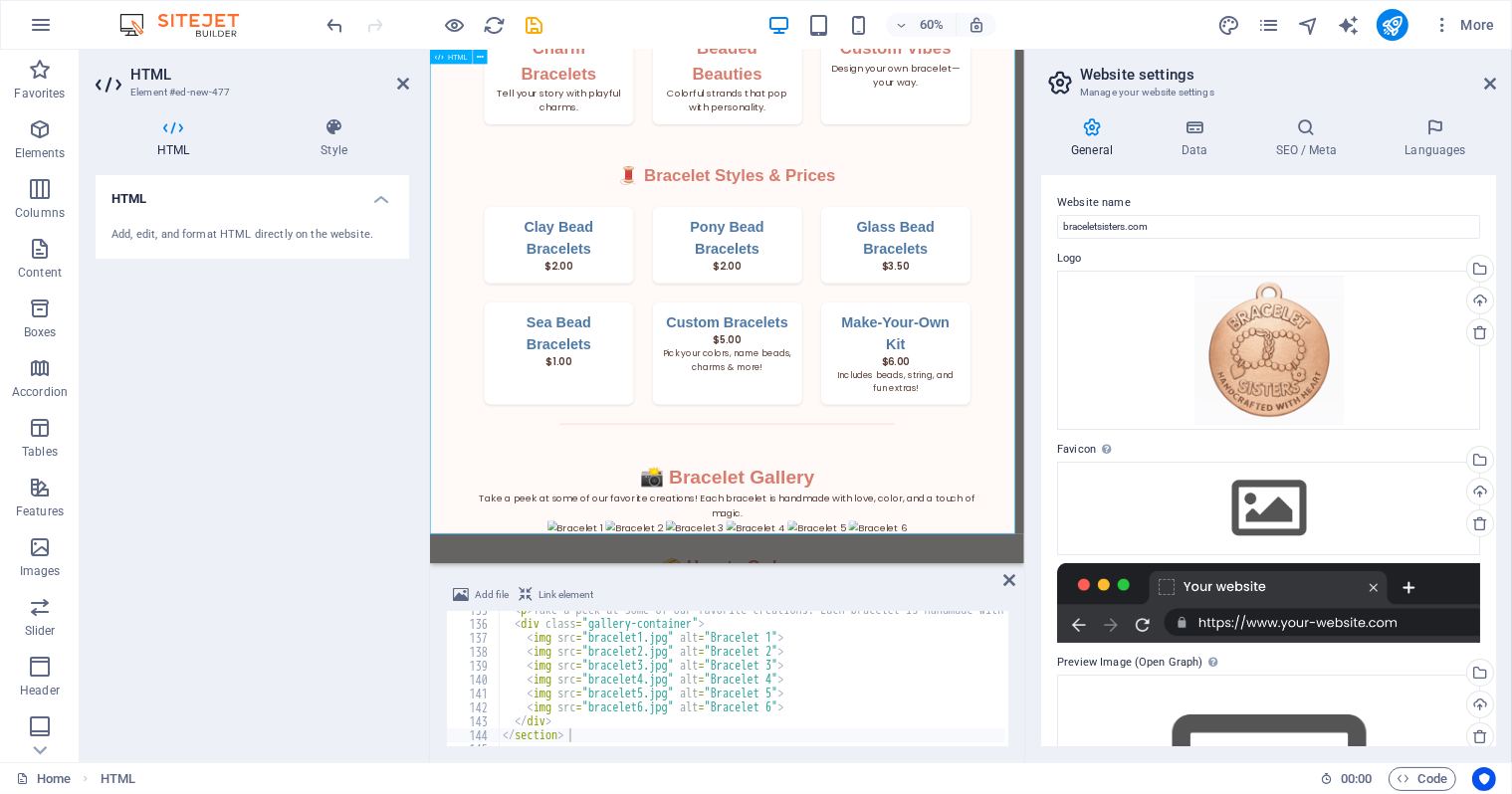 click on "Bracelet Sisters
Bracelet Sisters
Handcrafted with Heart
Welcome to Bracelet Sisters!
A small business run by creative sisters  Keagan & Charleigh  who love making beautiful, affordable bracelets for all ages. Every piece is handmade with love, care, and a whole lot of fun.
Wear Your Story
Every bracelet is a burst of personality—made to celebrate friendship, color, and connection.
Shop Now
Our Collections
Charm Bracelets
Tell your story with playful charms.
Beaded Beauties
Colorful strands that pop with personality.
Custom Vibes
Design your own bracelet—your way.
🧵 Bracelet Styles & Prices
Clay Bead Bracelets
$2.00
Pony Bead Bracelets
$2.00" at bounding box center [924, 240] 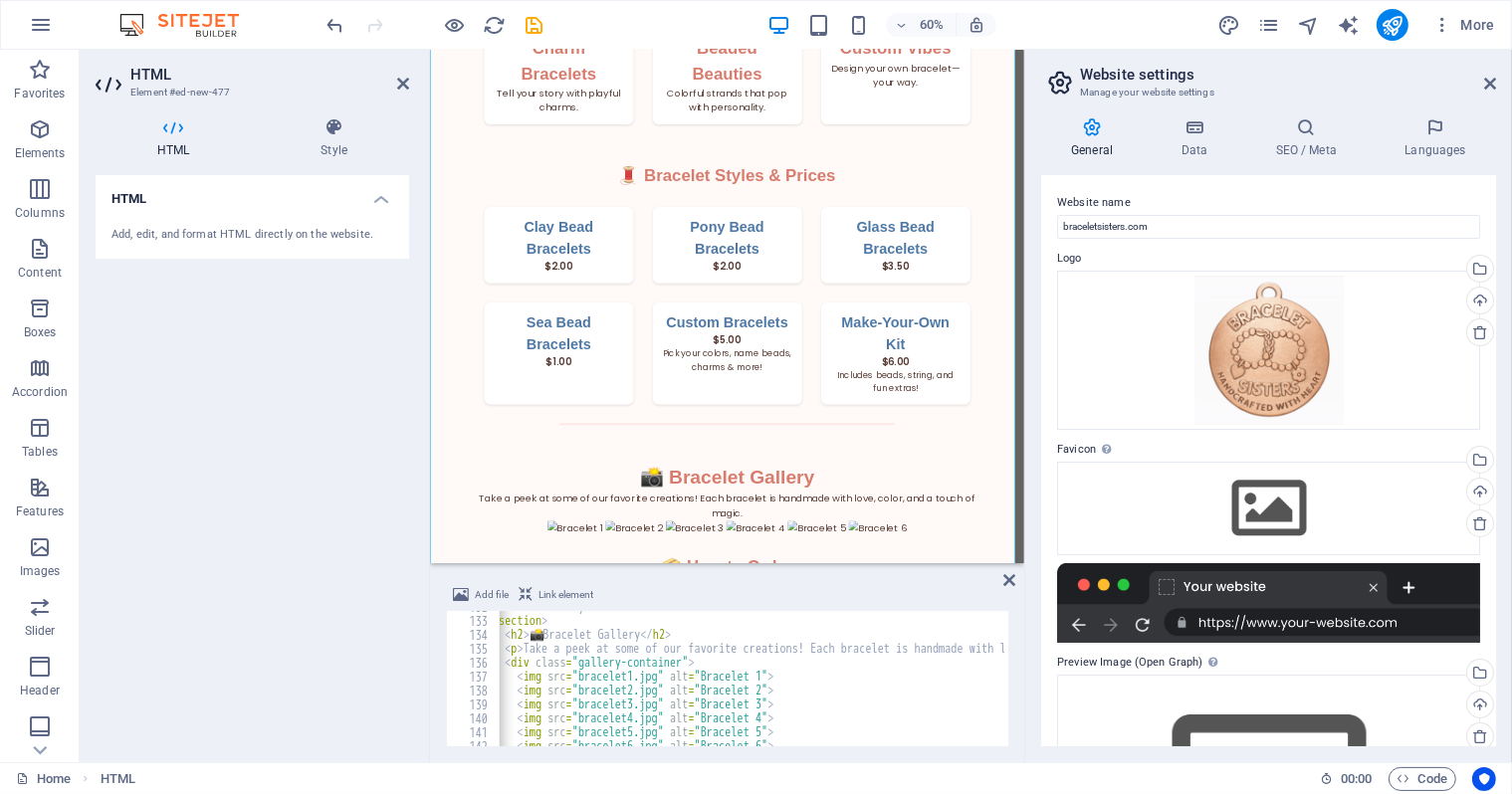 scroll, scrollTop: 1831, scrollLeft: 0, axis: vertical 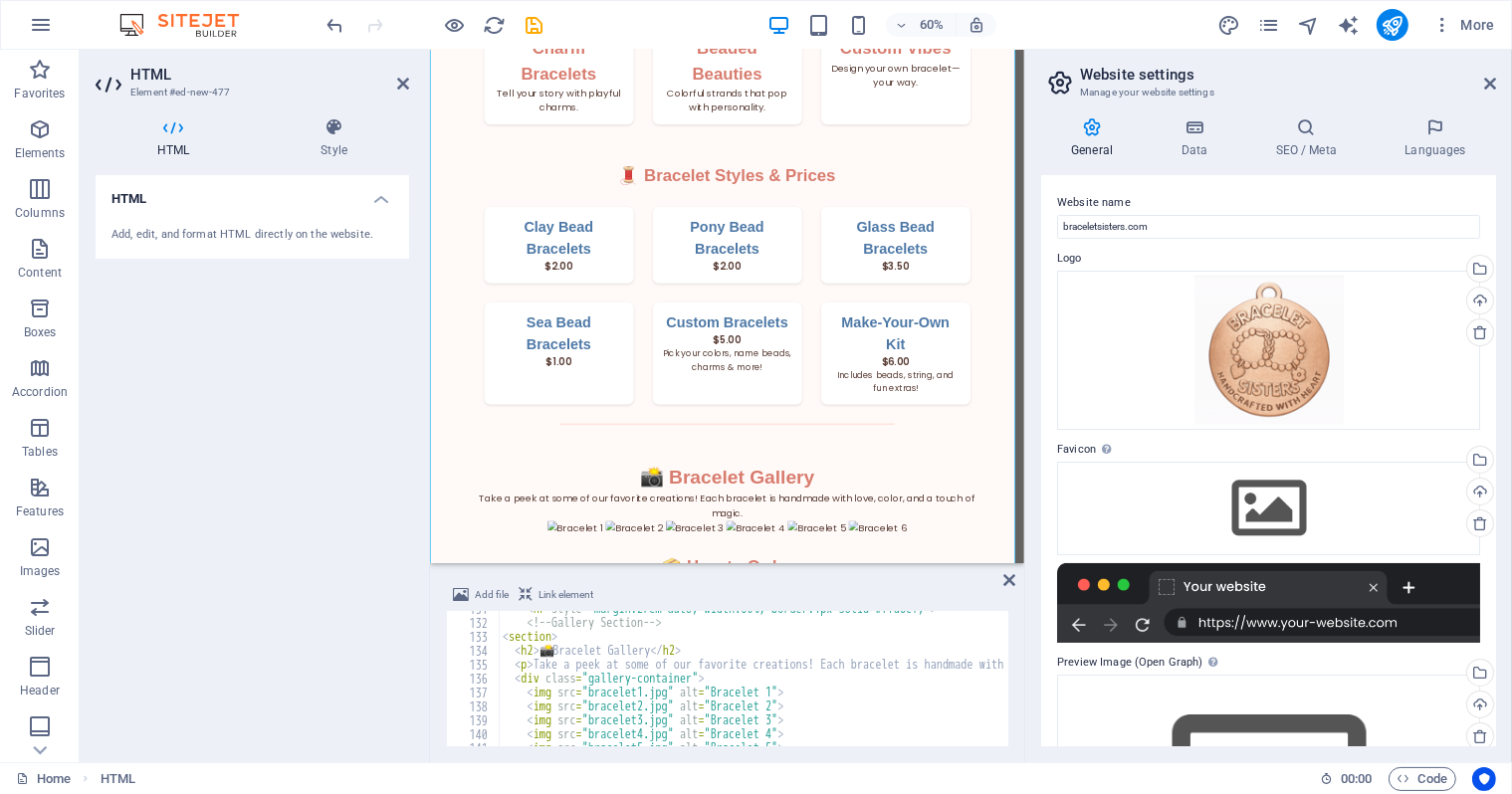 click on "< hr   style = "margin:2rem auto; width:60%; border:1px solid #ffd6cf;" >      <!--  Gallery Section  --> < section >    < h2 > 📸  Bracelet Gallery </ h2 >    < p > Take a peek at some of our favorite creations! Each bracelet is handmade with love, color, and a touch of magic. </ p >    < div   class = "gallery-container" >      < img   src = "bracelet1.jpg"   alt = "Bracelet 1" >      < img   src = "bracelet2.jpg"   alt = "Bracelet 2" >      < img   src = "bracelet3.jpg"   alt = "Bracelet 3" >      < img   src = "bracelet4.jpg"   alt = "Bracelet 4" >      < img   src = "bracelet5.jpg"   alt = "Bracelet 5" >" at bounding box center [1220, 682] 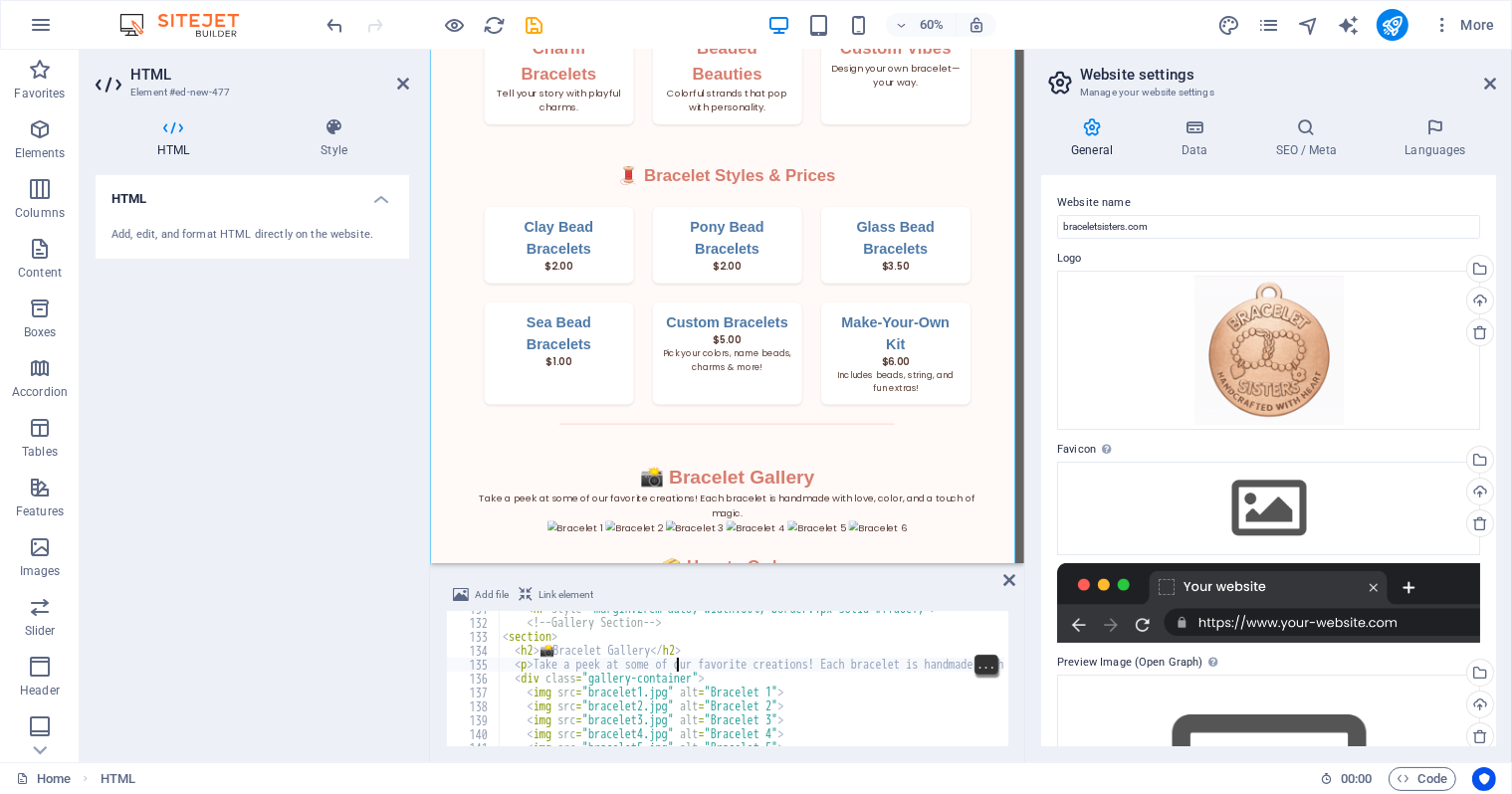 click on "< hr   style = "margin:2rem auto; width:60%; border:1px solid #ffd6cf;" >      <!--  Gallery Section  --> < section >    < h2 > 📸  Bracelet Gallery </ h2 >    < p > Take a peek at some of our favorite creations! Each bracelet is handmade with love, color, and a touch of magic. </ p >    < div   class = "gallery-container" >      < img   src = "bracelet1.jpg"   alt = "Bracelet 1" >      < img   src = "bracelet2.jpg"   alt = "Bracelet 2" >      < img   src = "bracelet3.jpg"   alt = "Bracelet 3" >      < img   src = "bracelet4.jpg"   alt = "Bracelet 4" >      < img   src = "bracelet5.jpg"   alt = "Bracelet 5" >" at bounding box center (1220, 682) 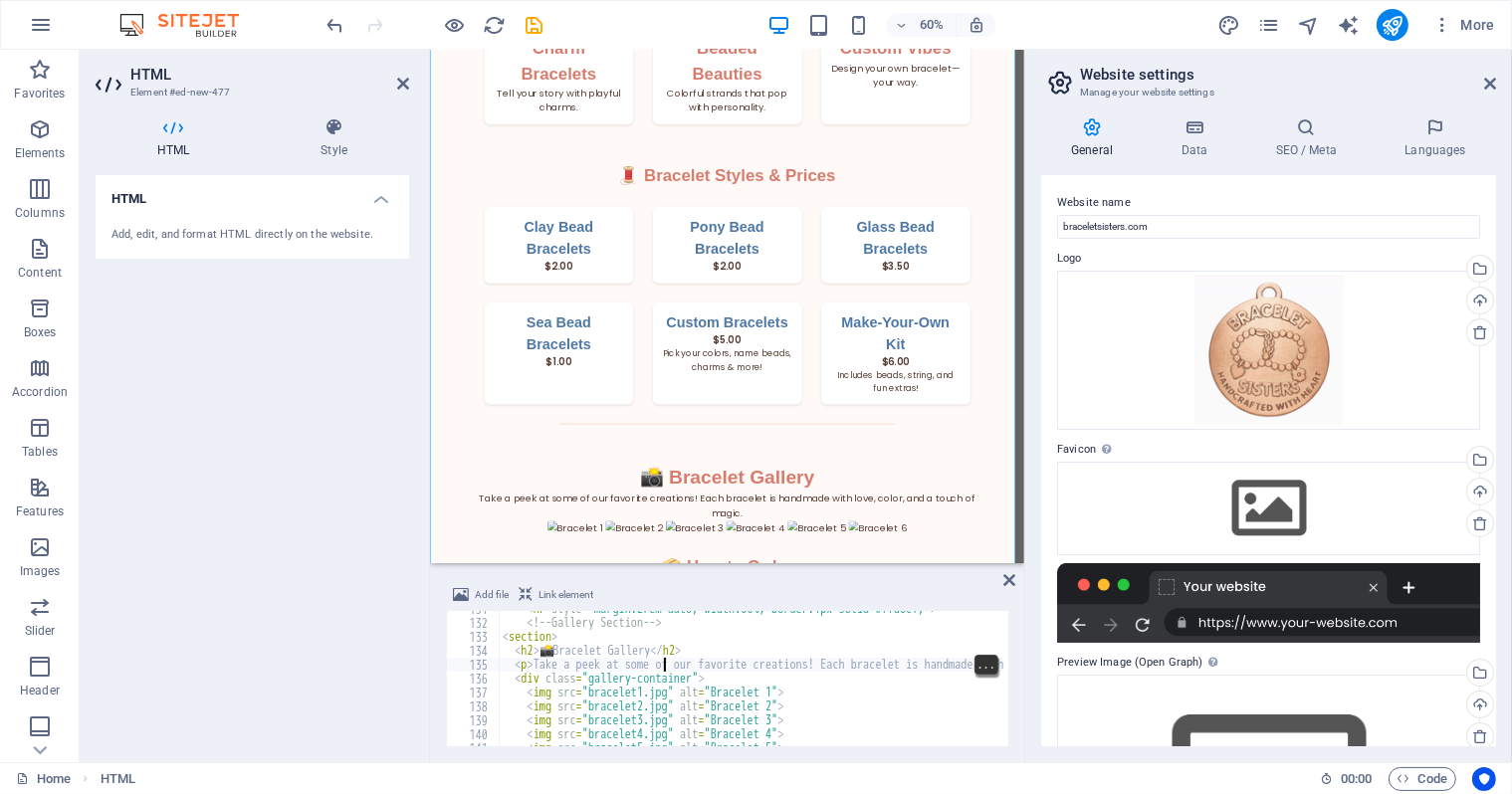 click on "< hr   style = "margin:2rem auto; width:60%; border:1px solid #ffd6cf;" >      <!--  Gallery Section  --> < section >    < h2 > 📸  Bracelet Gallery </ h2 >    < p > Take a peek at some of our favorite creations! Each bracelet is handmade with love, color, and a touch of magic. </ p >    < div   class = "gallery-container" >      < img   src = "bracelet1.jpg"   alt = "Bracelet 1" >      < img   src = "bracelet2.jpg"   alt = "Bracelet 2" >      < img   src = "bracelet3.jpg"   alt = "Bracelet 3" >      < img   src = "bracelet4.jpg"   alt = "Bracelet 4" >      < img   src = "bracelet5.jpg"   alt = "Bracelet 5" >" at bounding box center (1220, 682) 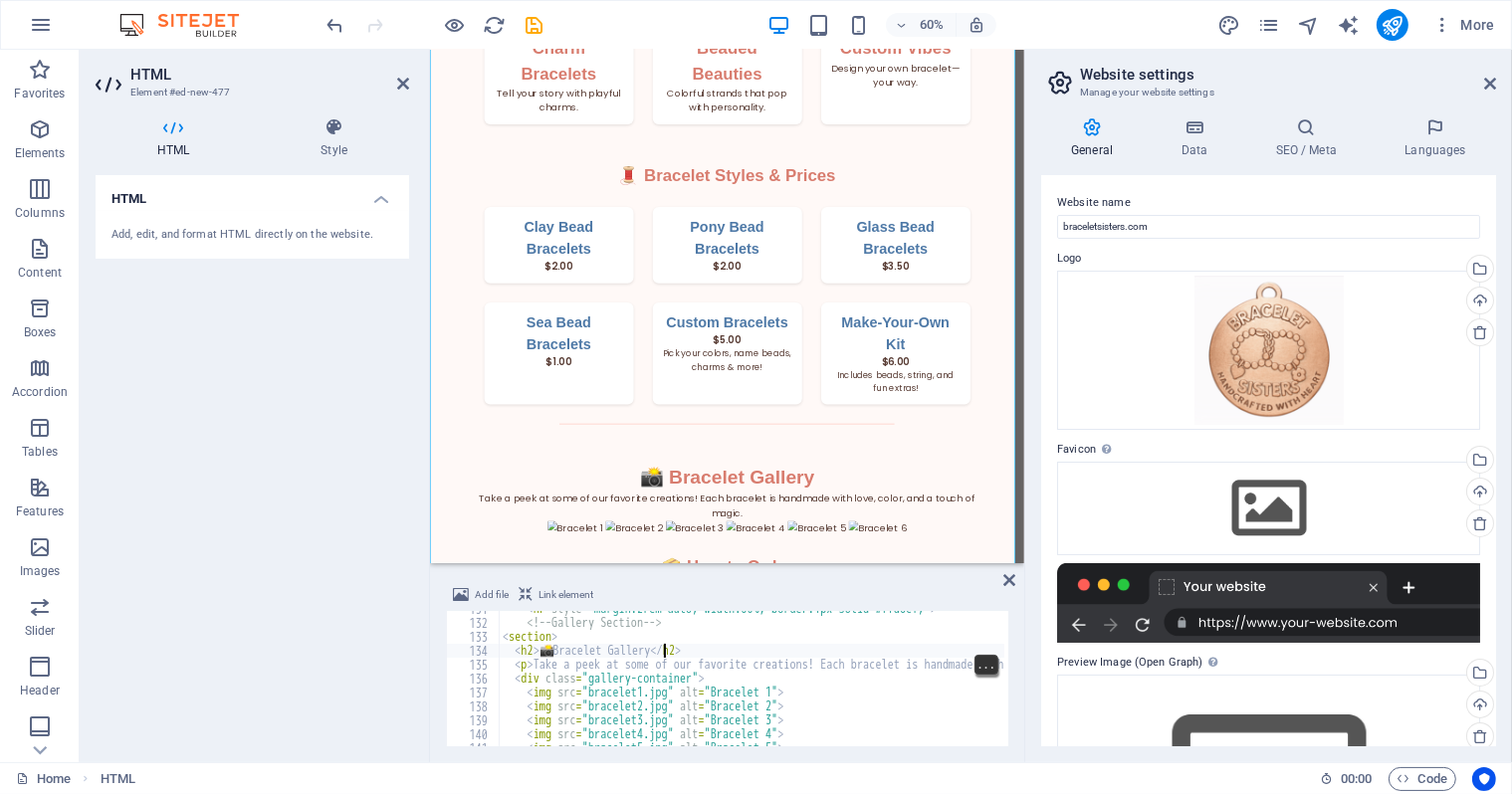 click on "< hr   style = "margin:2rem auto; width:60%; border:1px solid #ffd6cf;" >      <!--  Gallery Section  --> < section >    < h2 > 📸  Bracelet Gallery </ h2 >    < p > Take a peek at some of our favorite creations! Each bracelet is handmade with love, color, and a touch of magic. </ p >    < div   class = "gallery-container" >      < img   src = "bracelet1.jpg"   alt = "Bracelet 1" >      < img   src = "bracelet2.jpg"   alt = "Bracelet 2" >      < img   src = "bracelet3.jpg"   alt = "Bracelet 3" >      < img   src = "bracelet4.jpg"   alt = "Bracelet 4" >      < img   src = "bracelet5.jpg"   alt = "Bracelet 5" >" at bounding box center (1220, 682) 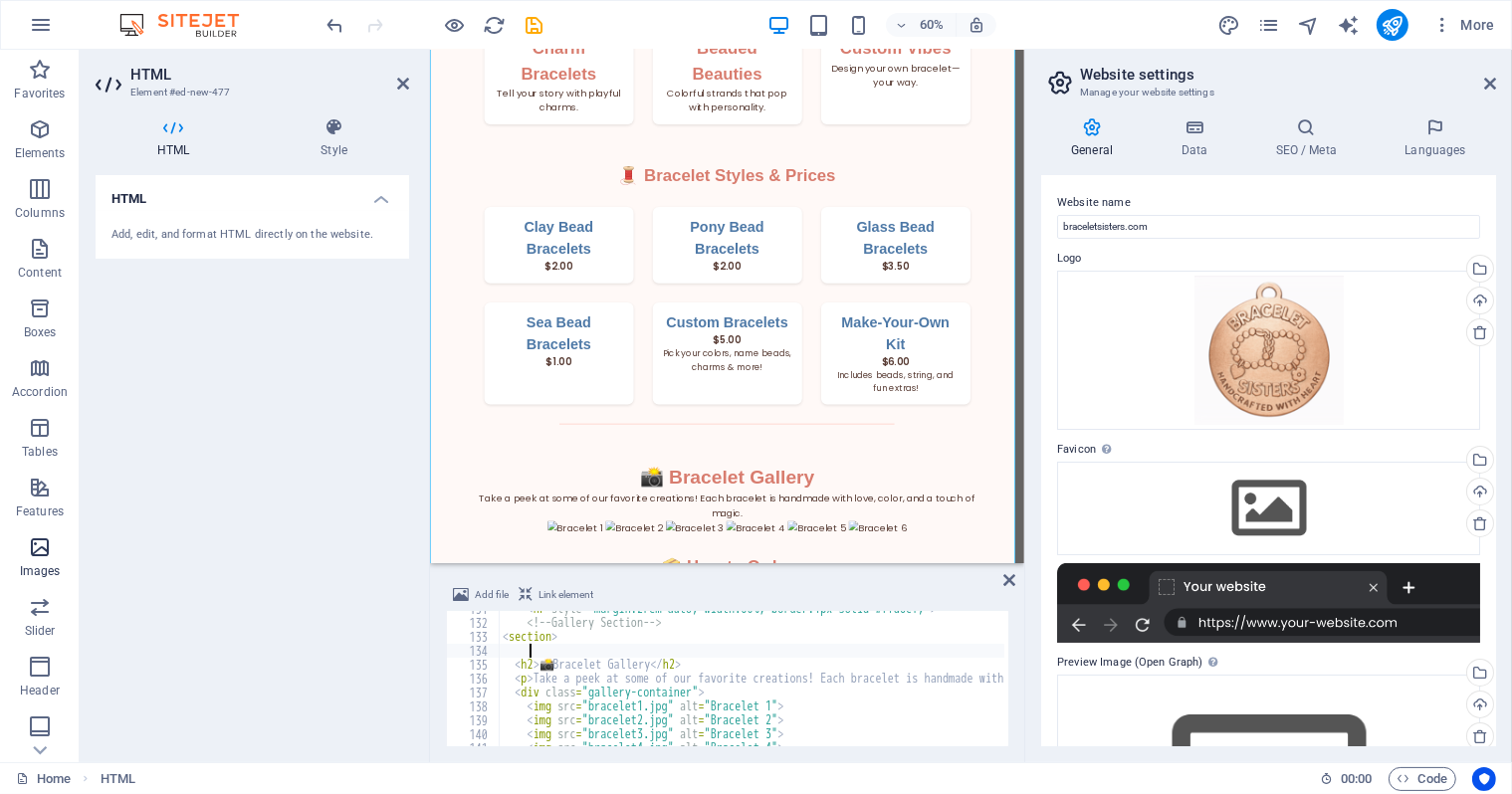 type 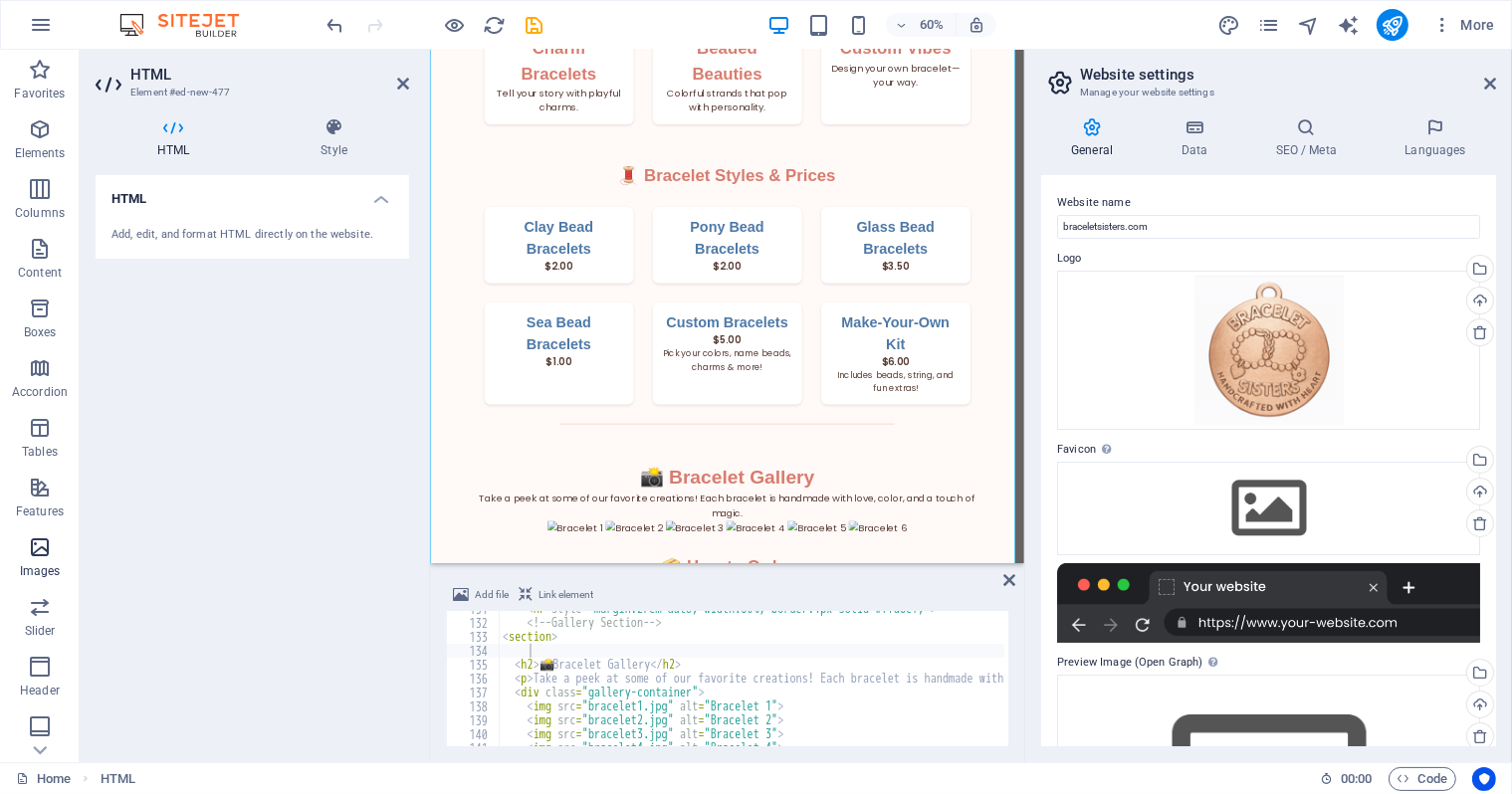 click at bounding box center (40, 547) 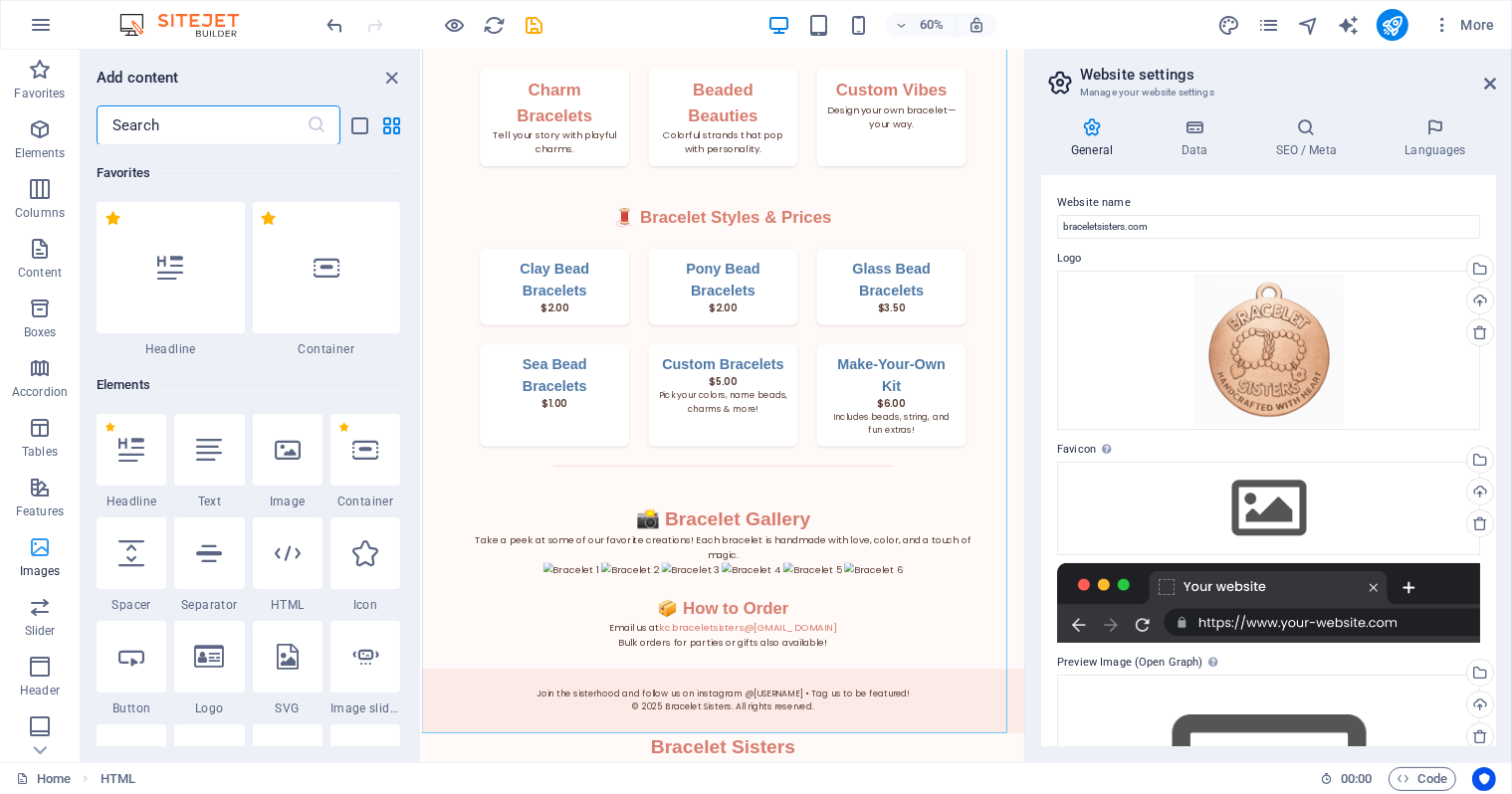 scroll, scrollTop: 779, scrollLeft: 0, axis: vertical 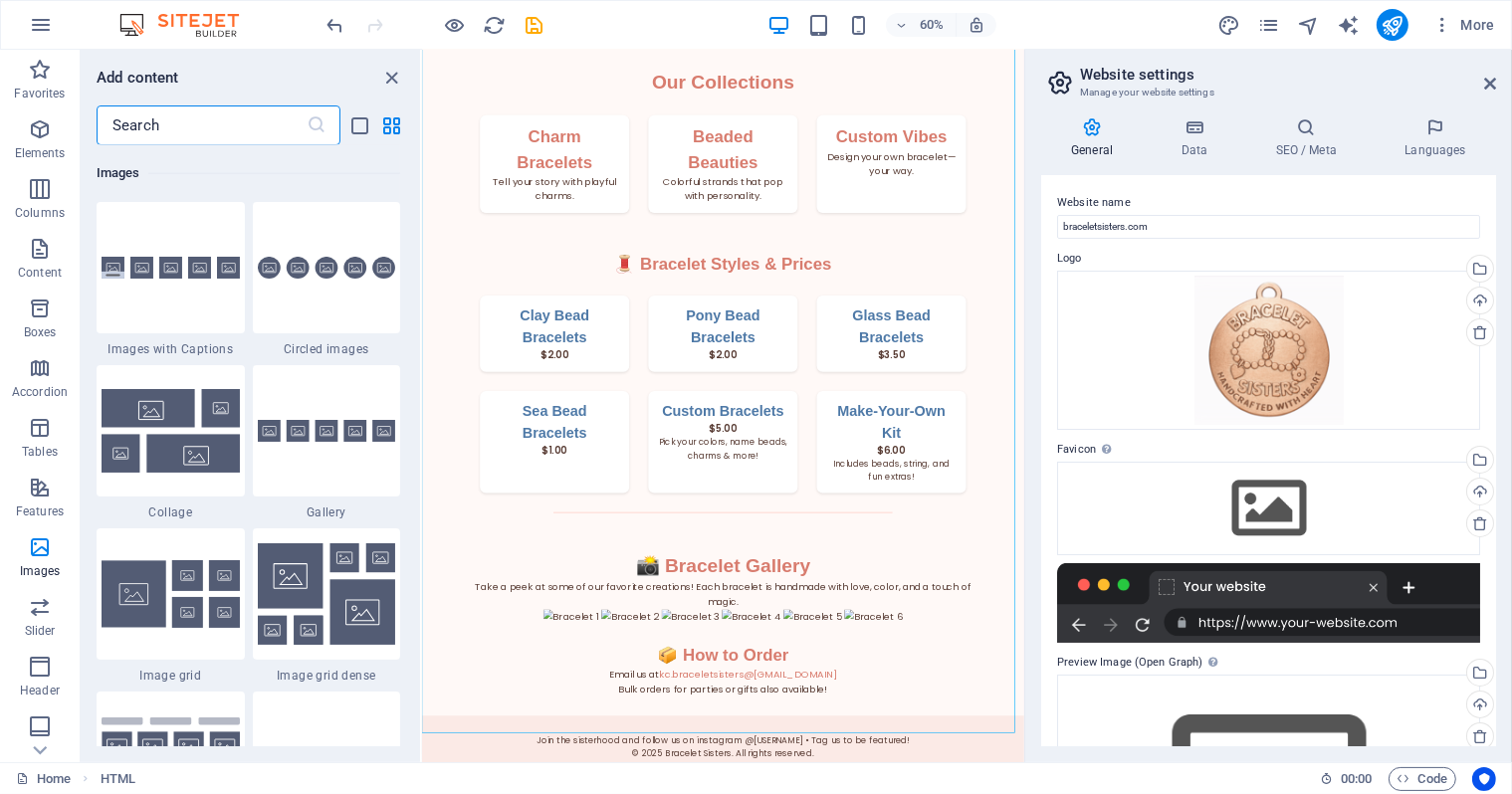 click at bounding box center [201, 125] 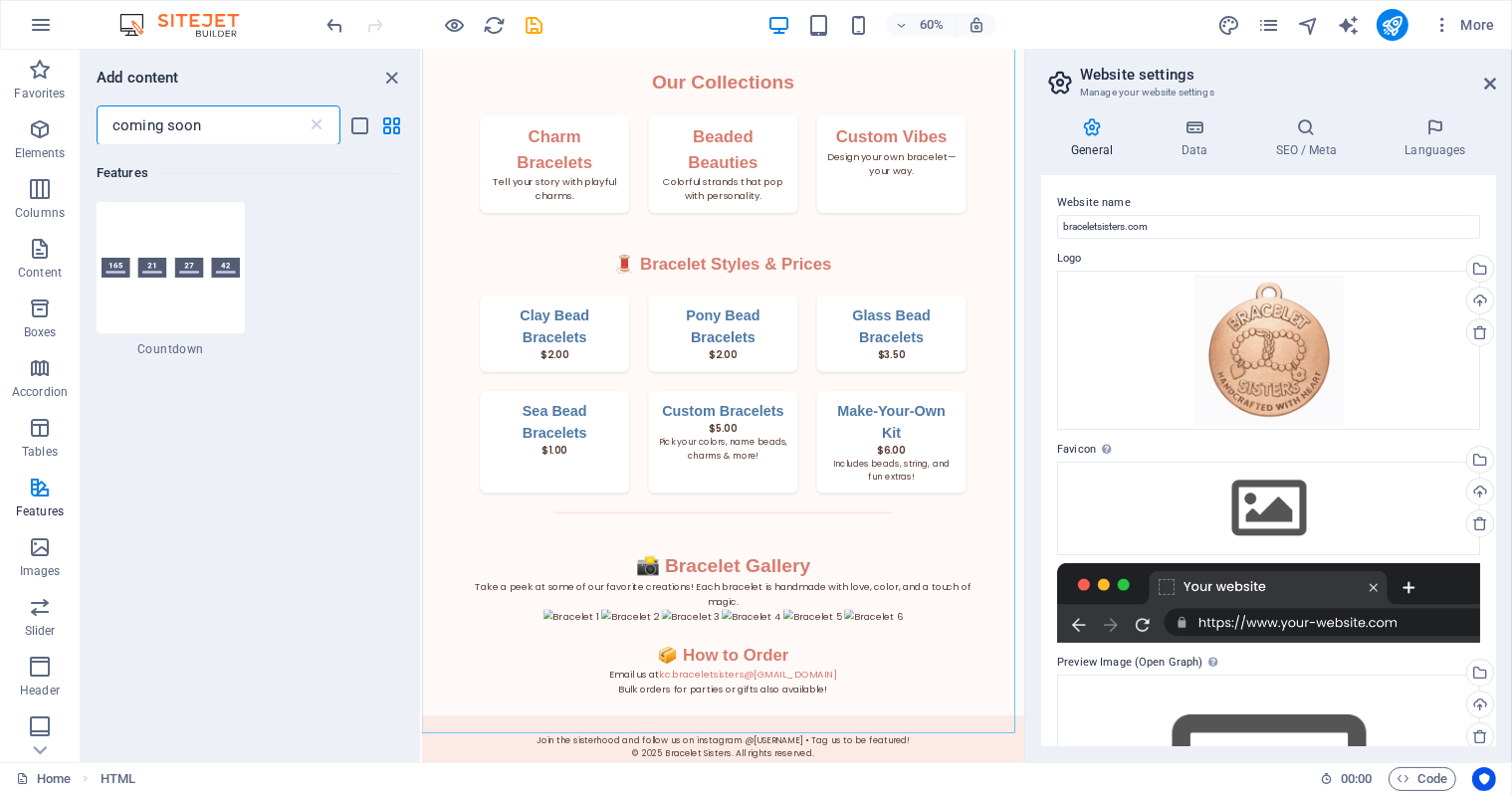 scroll, scrollTop: 0, scrollLeft: 0, axis: both 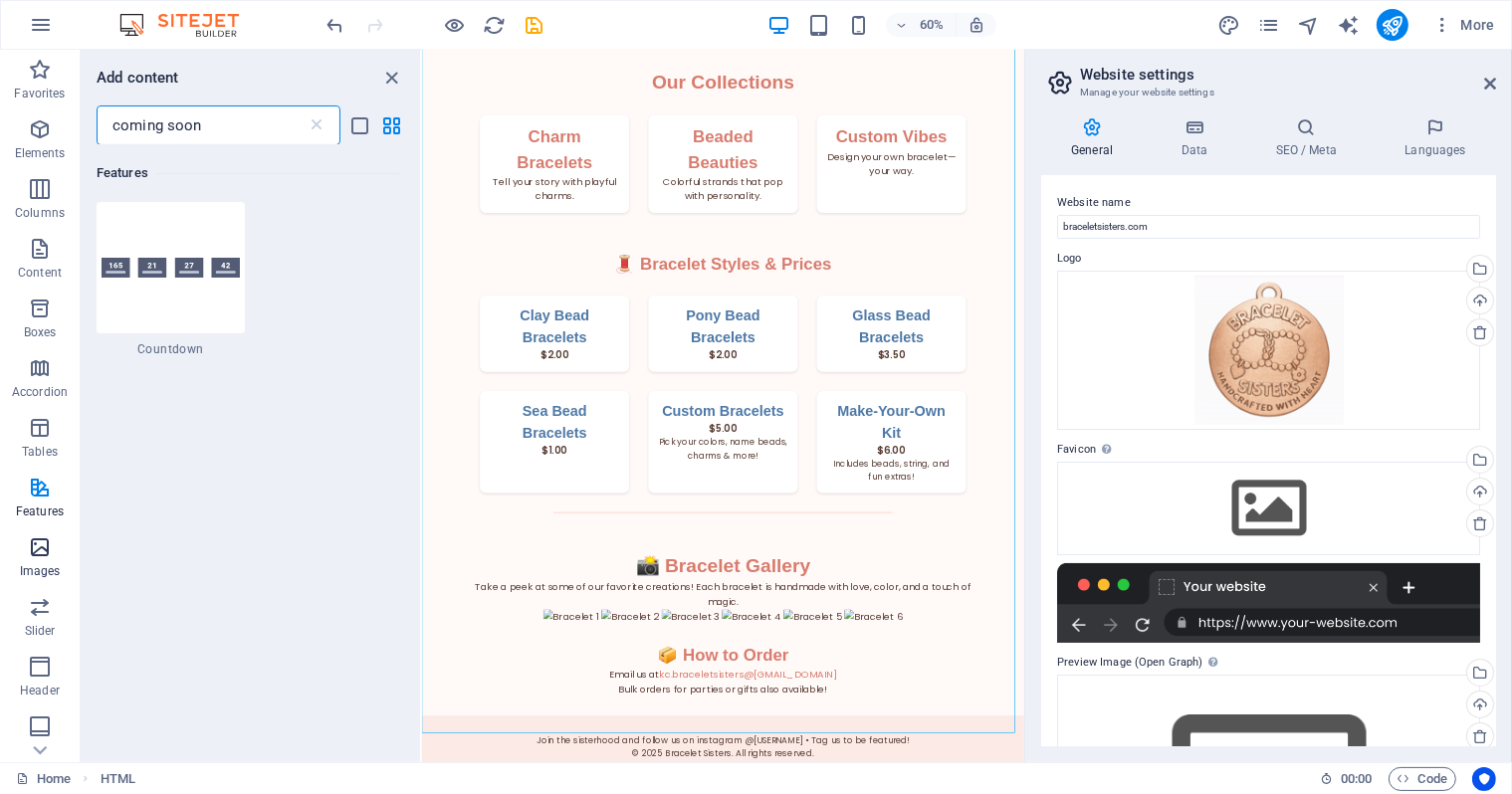 click at bounding box center (40, 547) 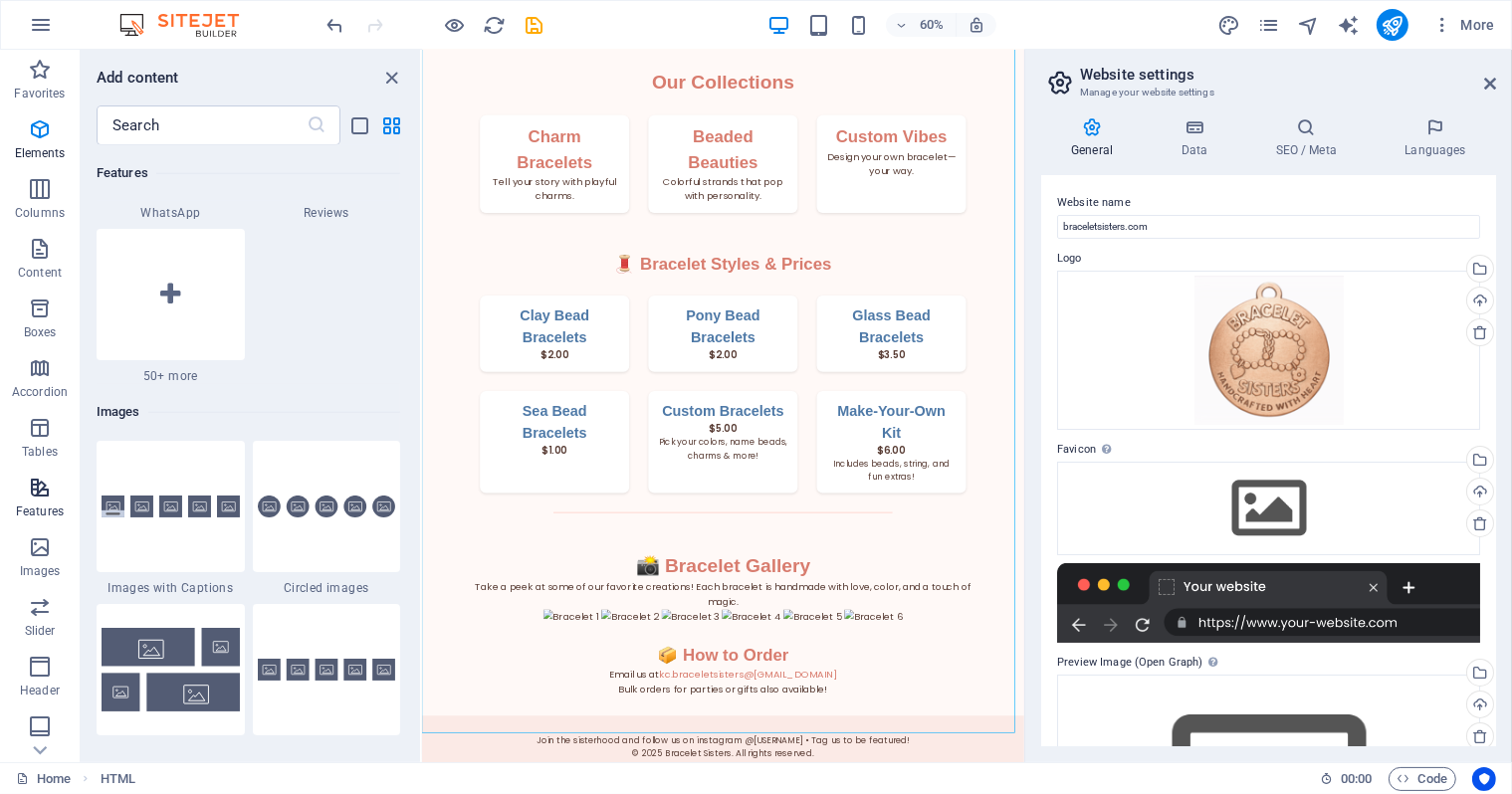 scroll, scrollTop: 10089, scrollLeft: 0, axis: vertical 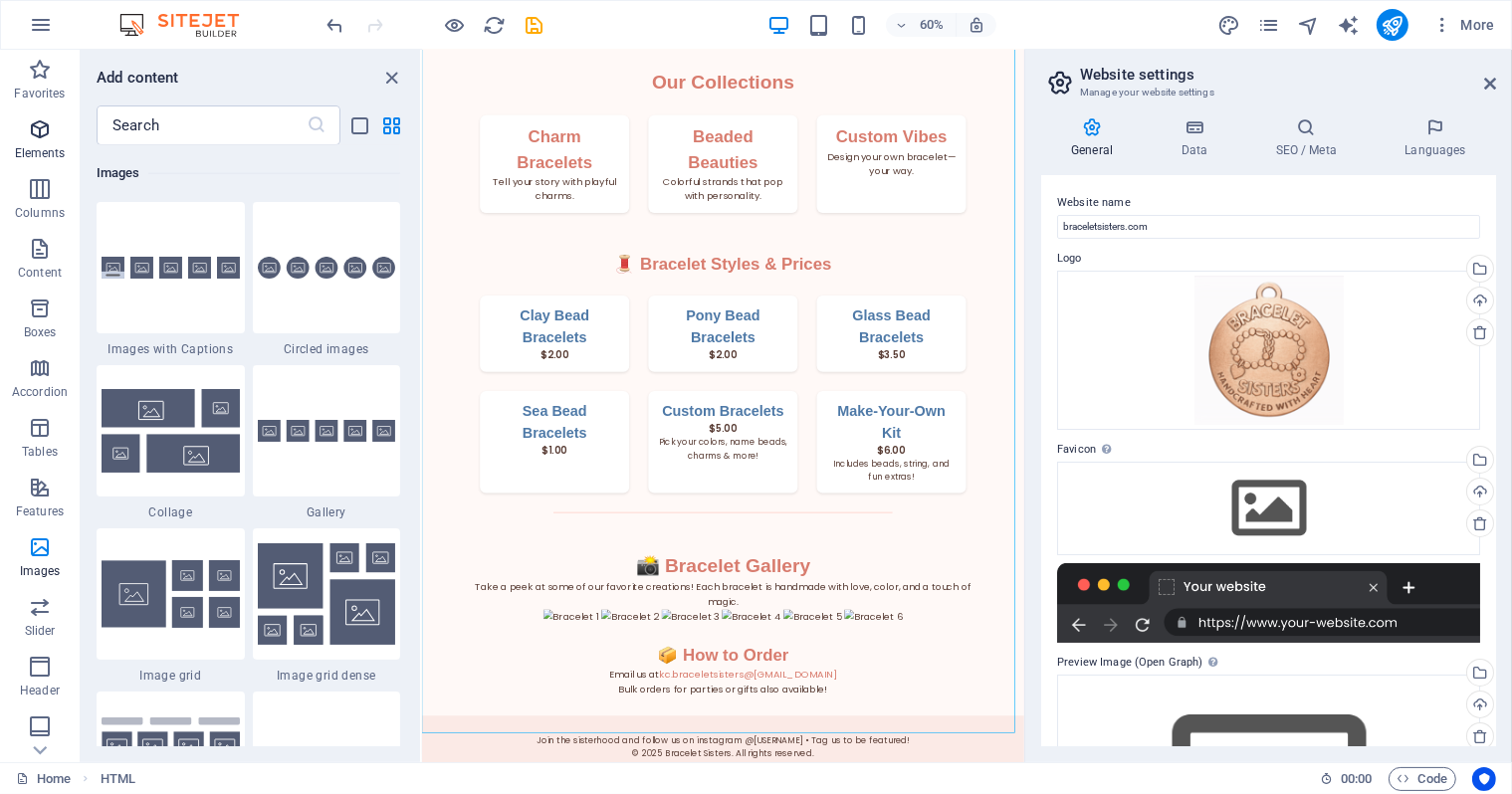 click on "Elements" at bounding box center [40, 141] 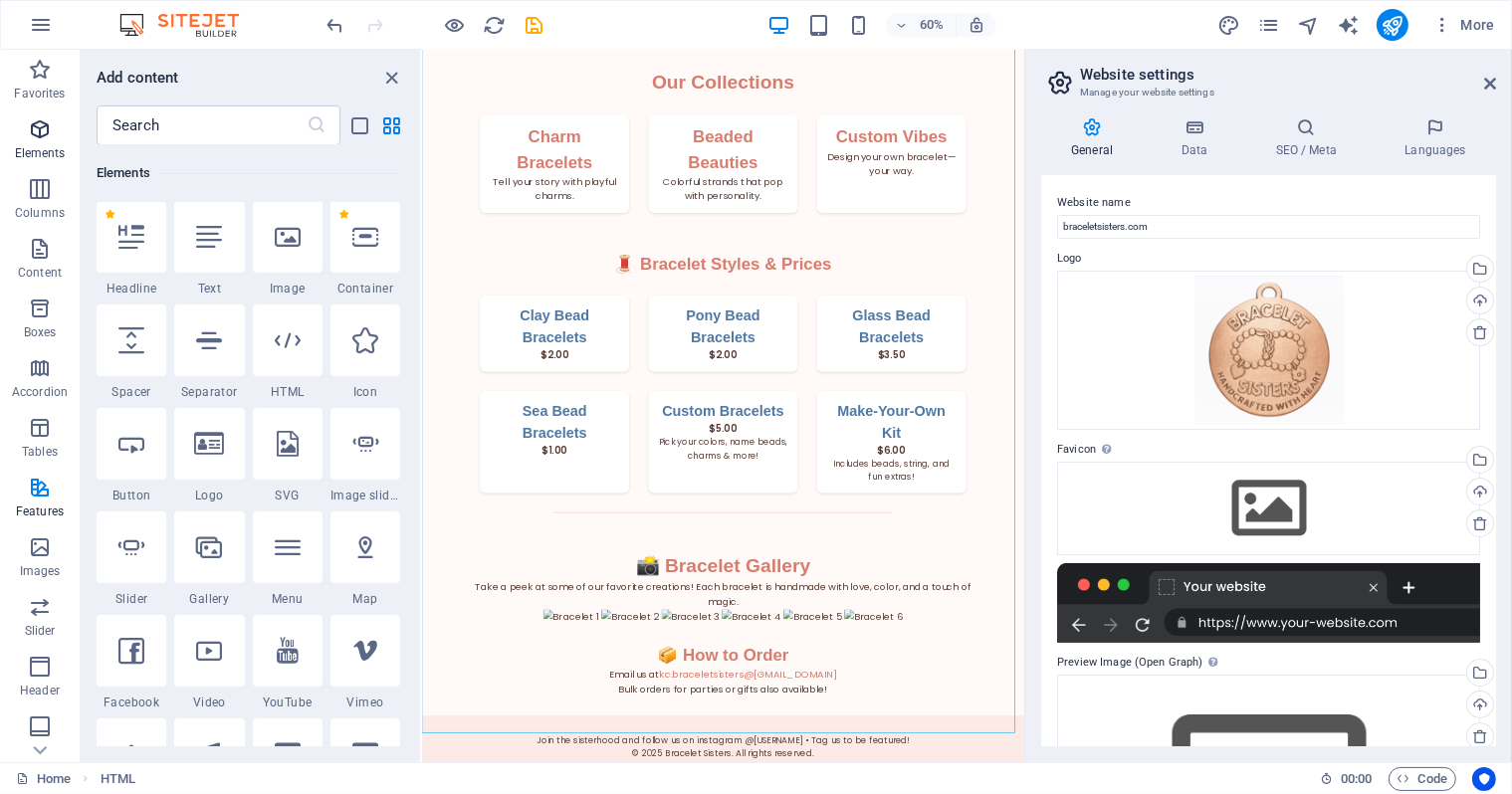 scroll, scrollTop: 211, scrollLeft: 0, axis: vertical 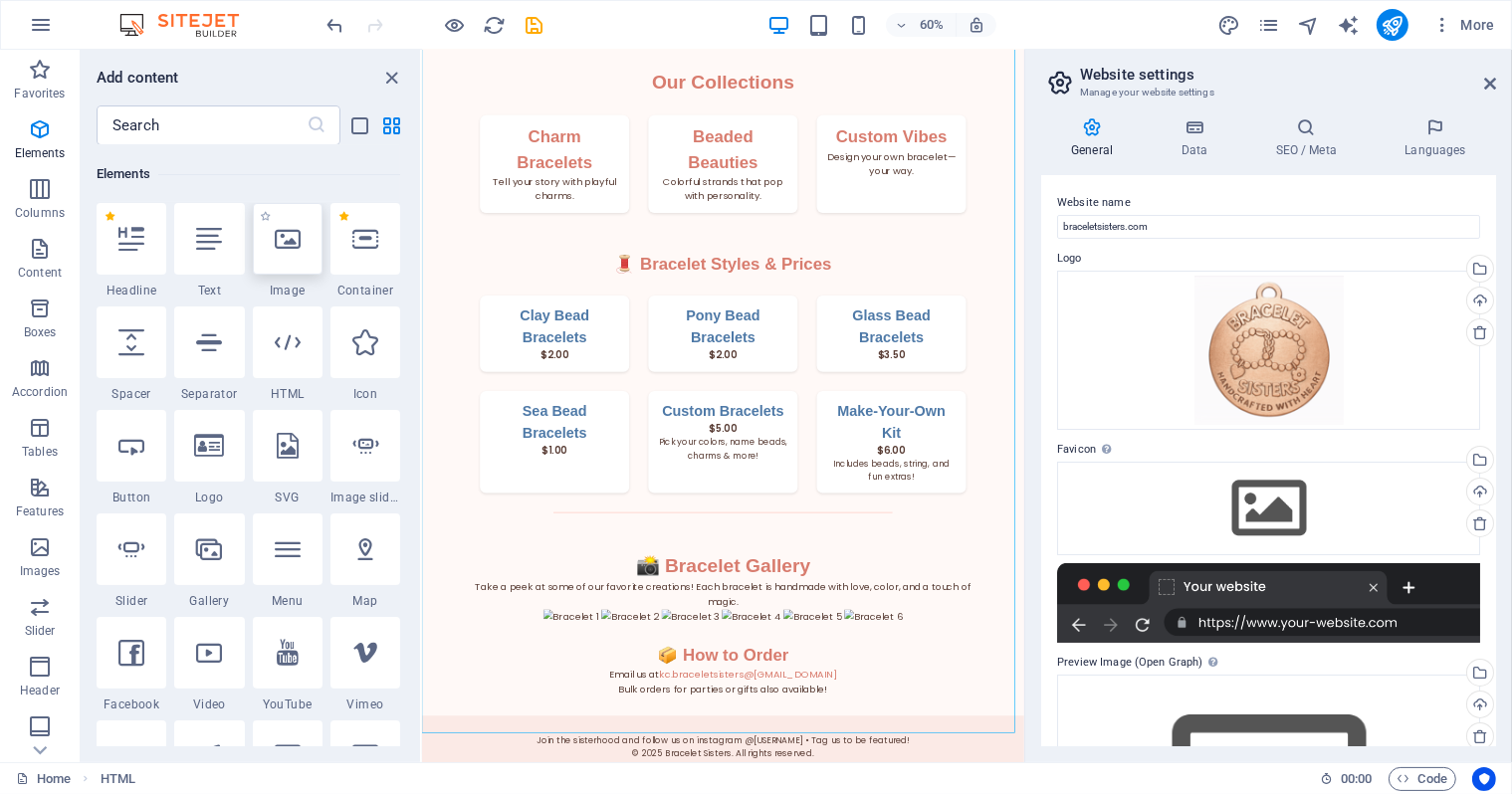 click at bounding box center [288, 239] 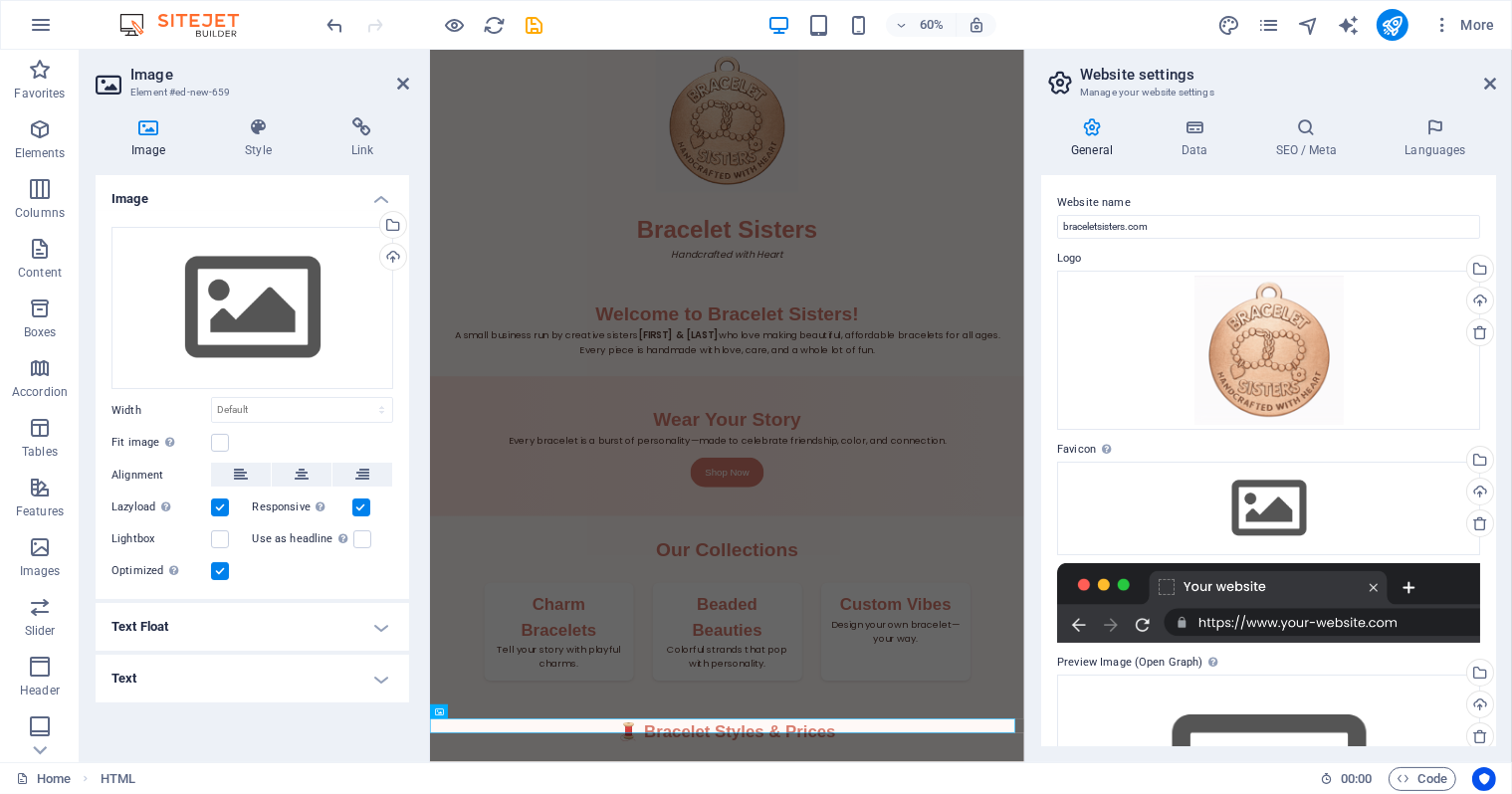 scroll, scrollTop: 803, scrollLeft: 0, axis: vertical 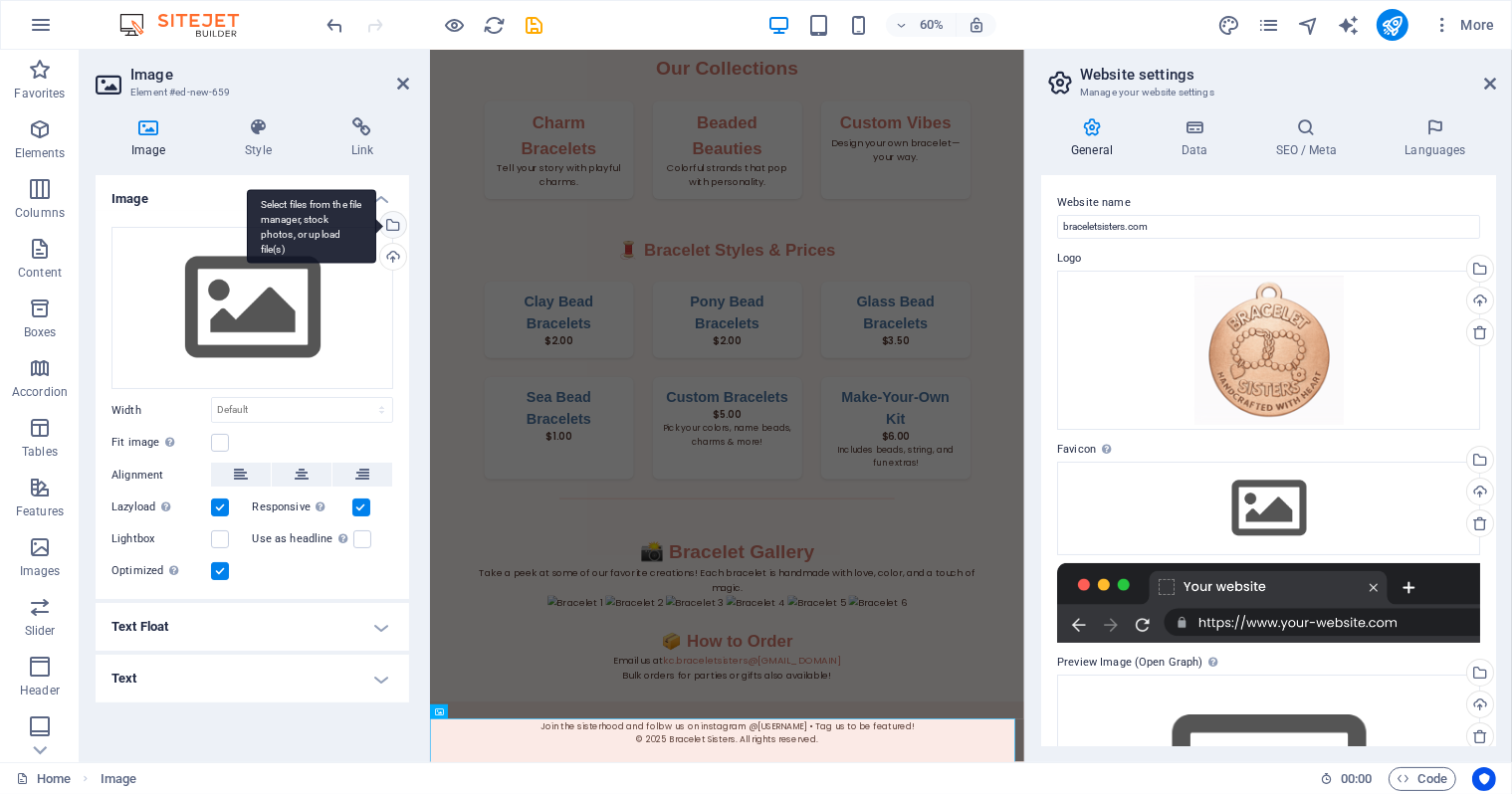 click on "Select files from the file manager, stock photos, or upload file(s)" at bounding box center (391, 227) 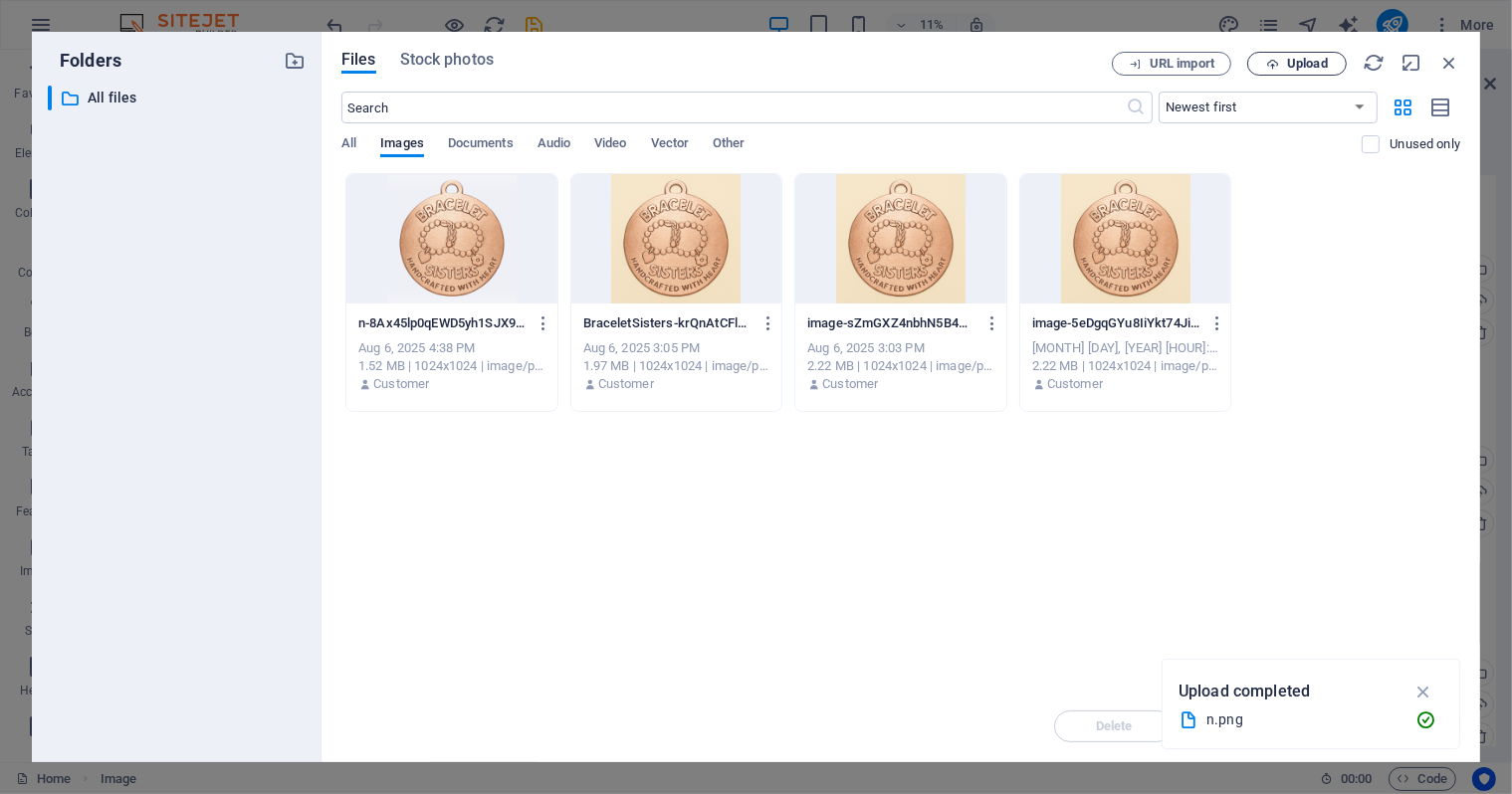 click on "Upload" at bounding box center [1307, 64] 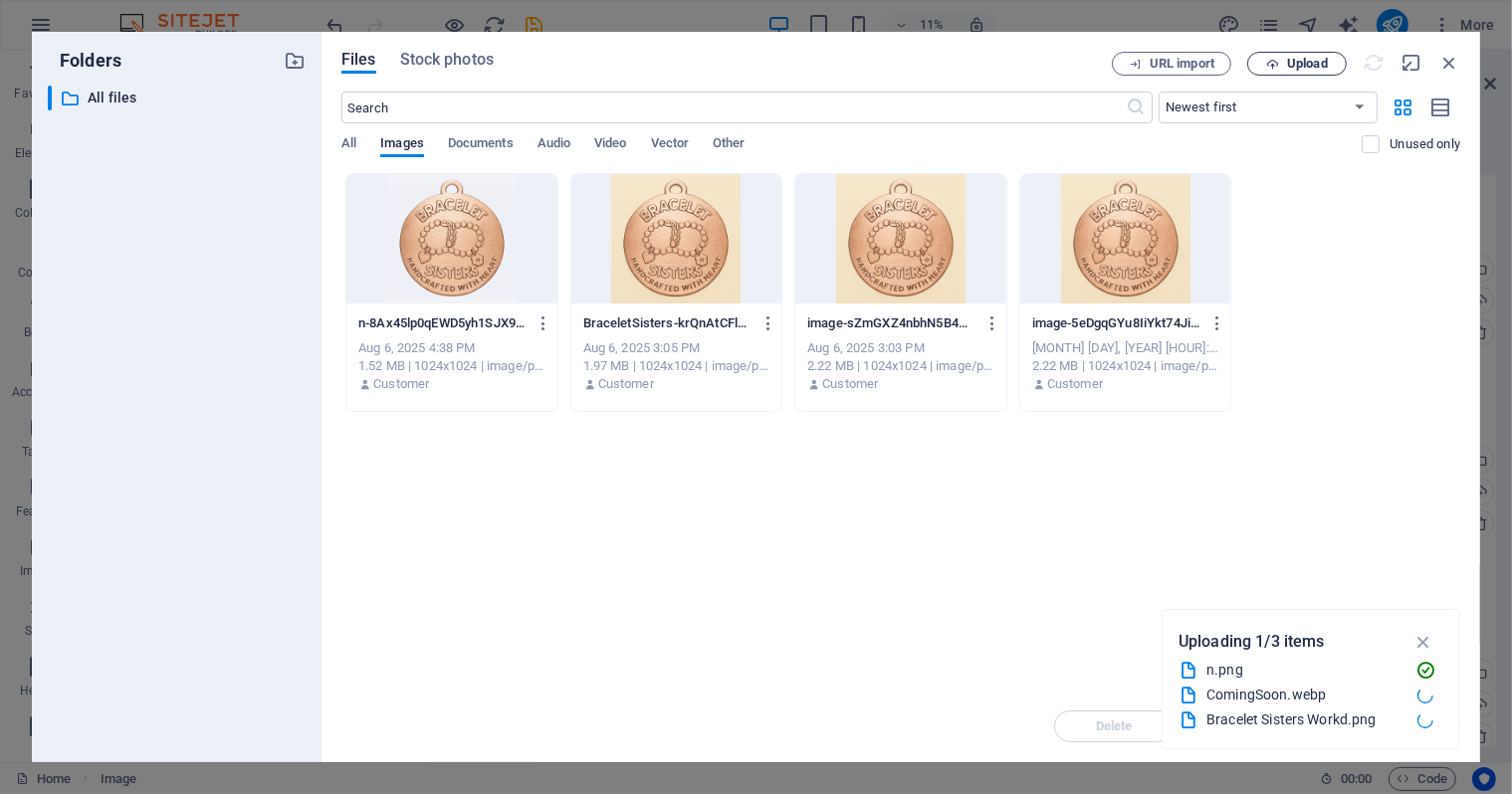 scroll, scrollTop: 891, scrollLeft: 0, axis: vertical 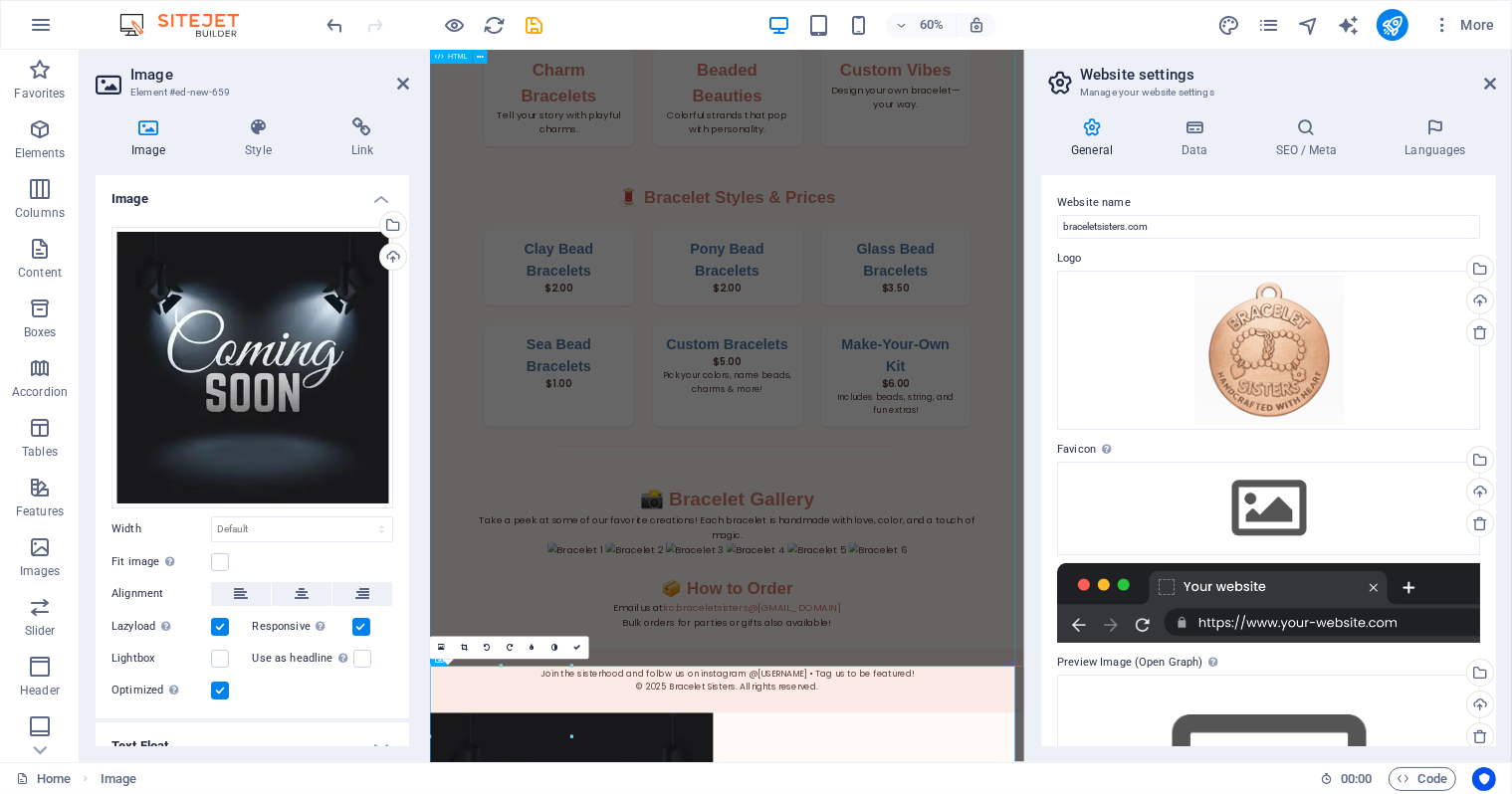 click on "Bracelet Sisters
Bracelet Sisters
Handcrafted with Heart
Welcome to Bracelet Sisters!
A small business run by creative sisters  Keagan & Charleigh  who love making beautiful, affordable bracelets for all ages. Every piece is handmade with love, care, and a whole lot of fun.
Wear Your Story
Every bracelet is a burst of personality—made to celebrate friendship, color, and connection.
Shop Now
Our Collections
Charm Bracelets
Tell your story with playful charms.
Beaded Beauties
Colorful strands that pop with personality.
Custom Vibes
Design your own bracelet—your way.
🧵 Bracelet Styles & Prices
Clay Bead Bracelets
$2.00
Pony Bead Bracelets
$2.00" at bounding box center (924, 276) 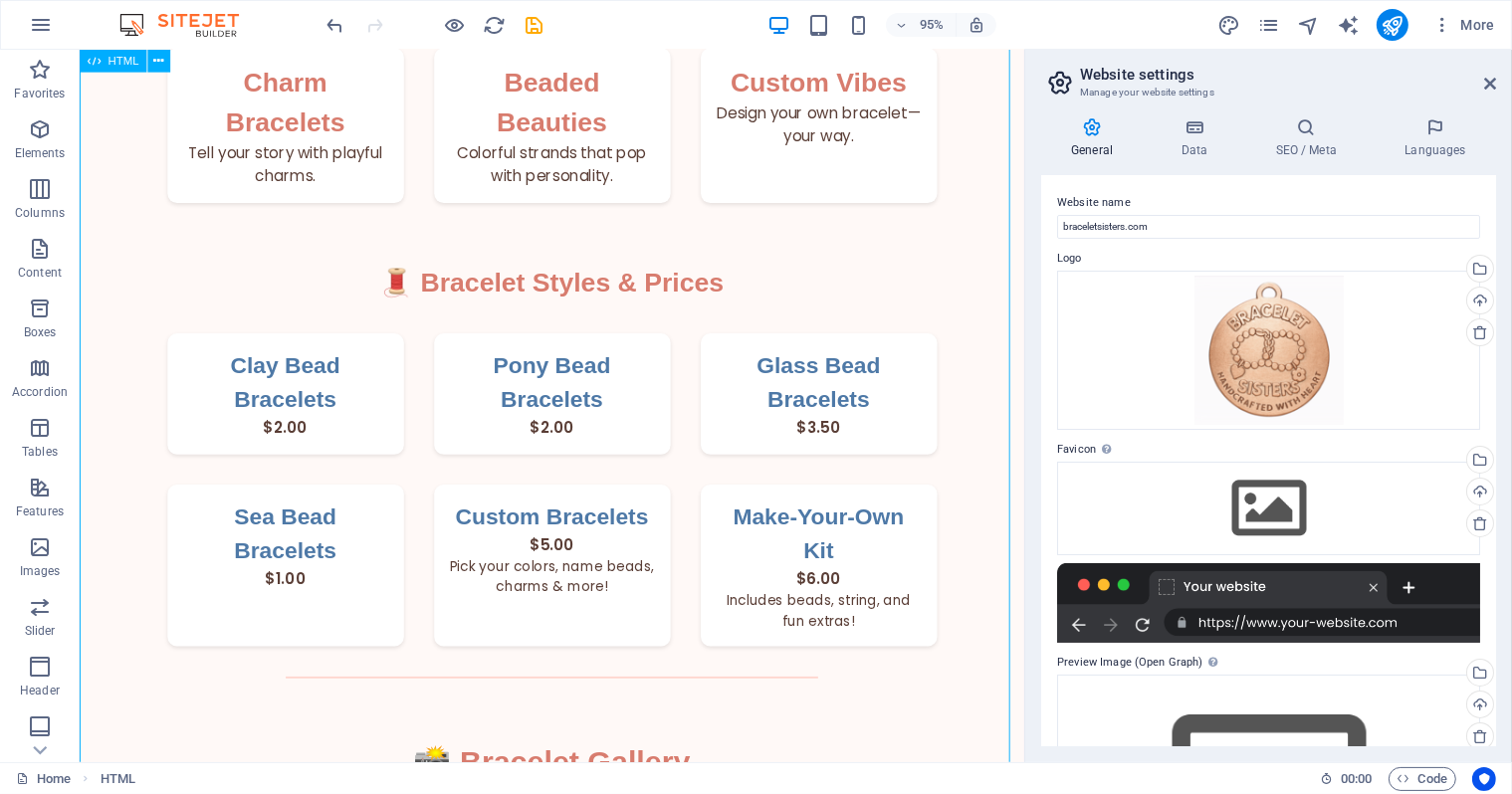 click on "Bracelet Sisters
Bracelet Sisters
Handcrafted with Heart
Welcome to Bracelet Sisters!
A small business run by creative sisters  Keagan & Charleigh  who love making beautiful, affordable bracelets for all ages. Every piece is handmade with love, care, and a whole lot of fun.
Wear Your Story
Every bracelet is a burst of personality—made to celebrate friendship, color, and connection.
Shop Now
Our Collections
Charm Bracelets
Tell your story with playful charms.
Beaded Beauties
Colorful strands that pop with personality.
Custom Vibes
Design your own bracelet—your way.
🧵 Bracelet Styles & Prices
Clay Bead Bracelets
$2.00
Pony Bead Bracelets
$2.00" at bounding box center (575, 276) 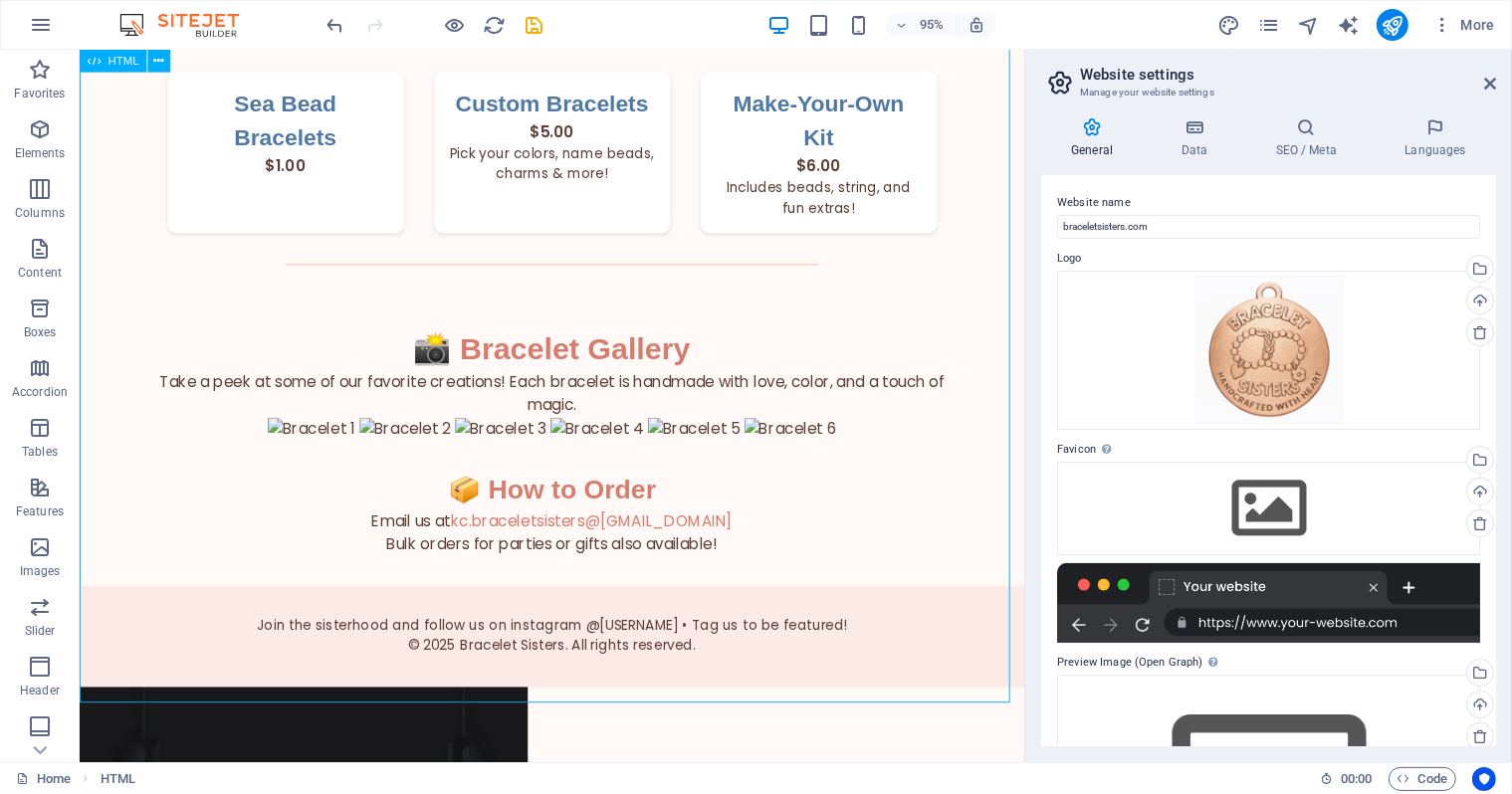 scroll, scrollTop: 1452, scrollLeft: 0, axis: vertical 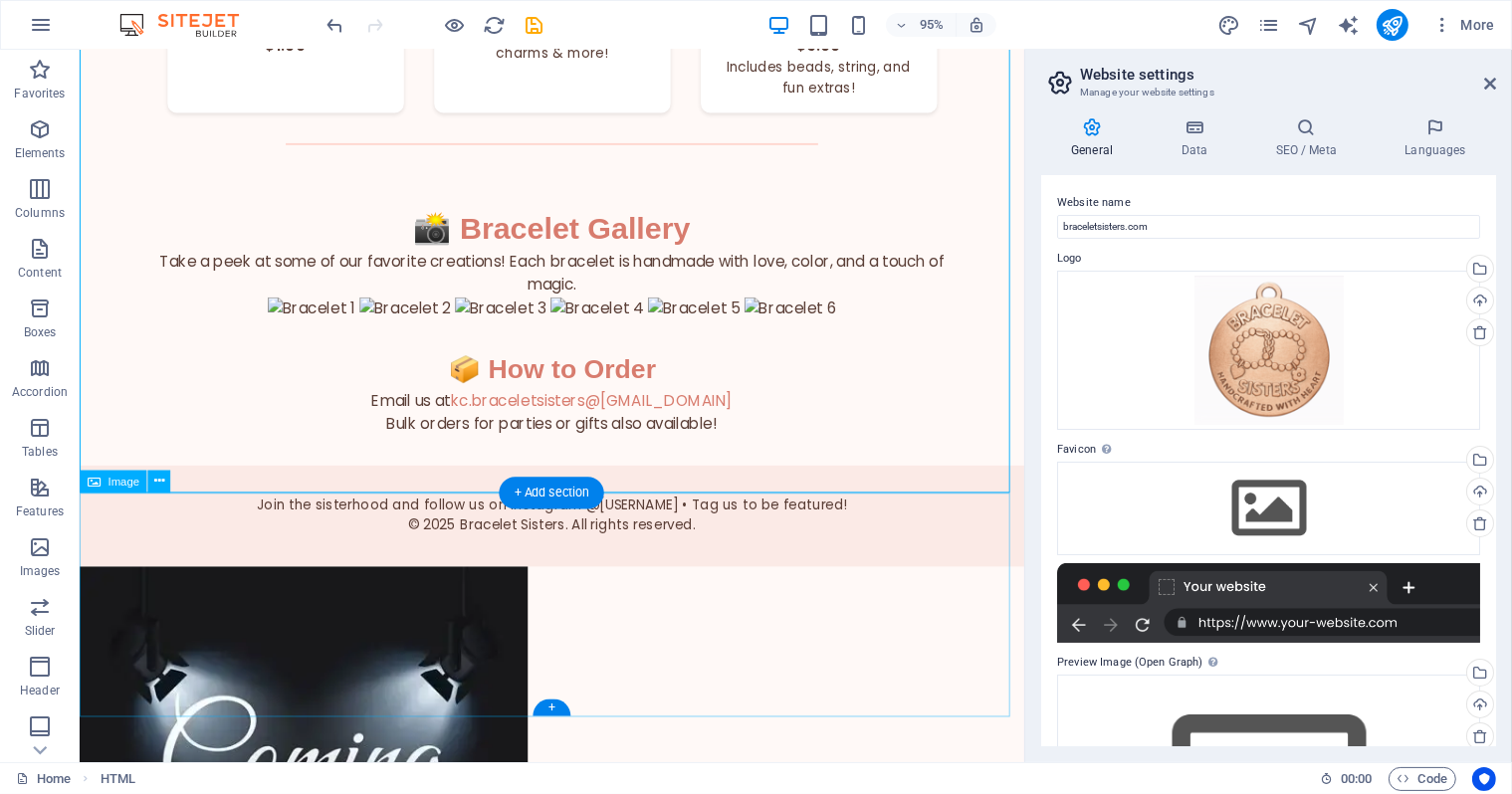 click at bounding box center [575, 830] 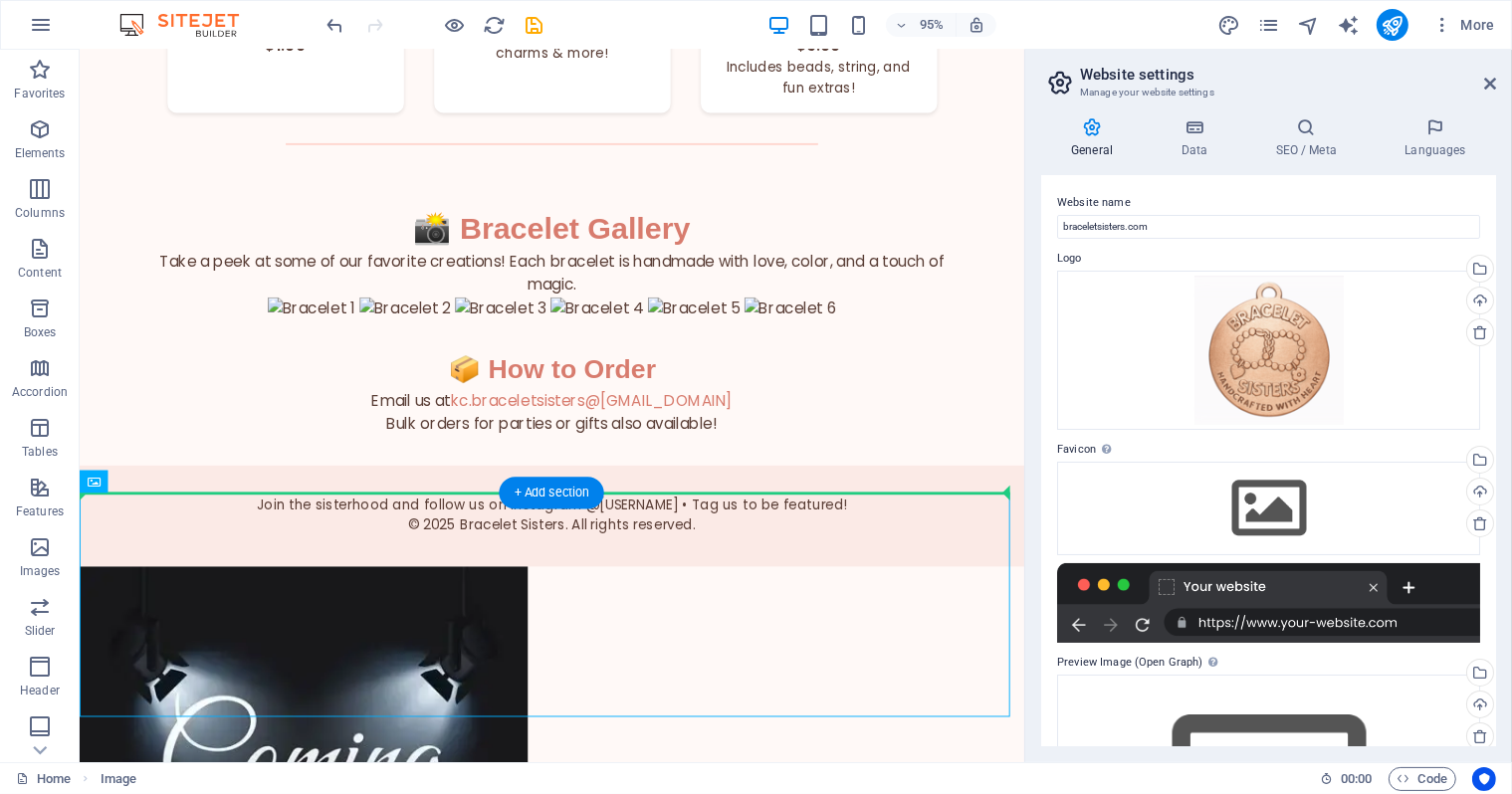 drag, startPoint x: 148, startPoint y: 635, endPoint x: 562, endPoint y: 214, distance: 590.45491 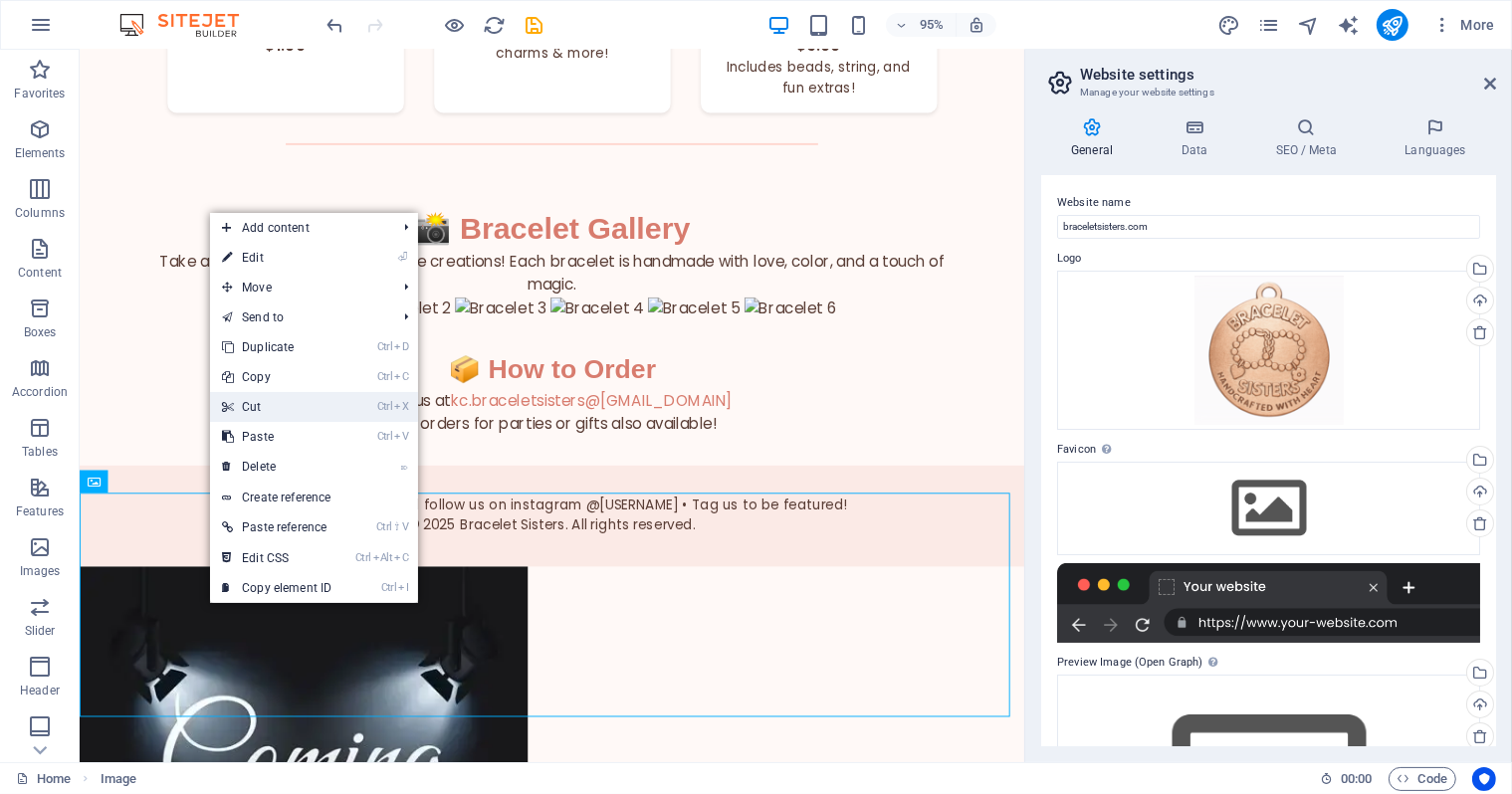 click on "Ctrl X  Cut" at bounding box center [277, 407] 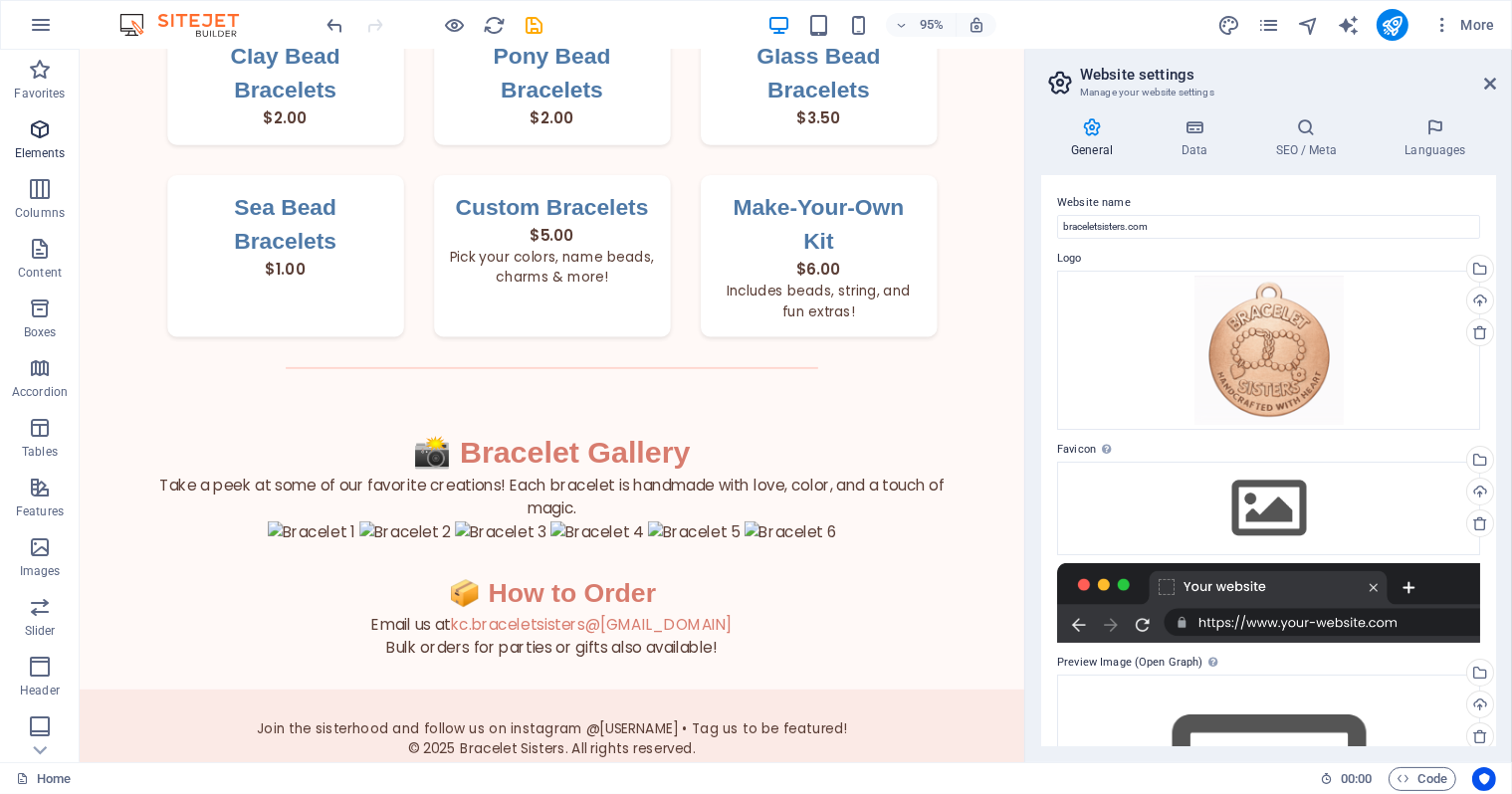 click at bounding box center (40, 129) 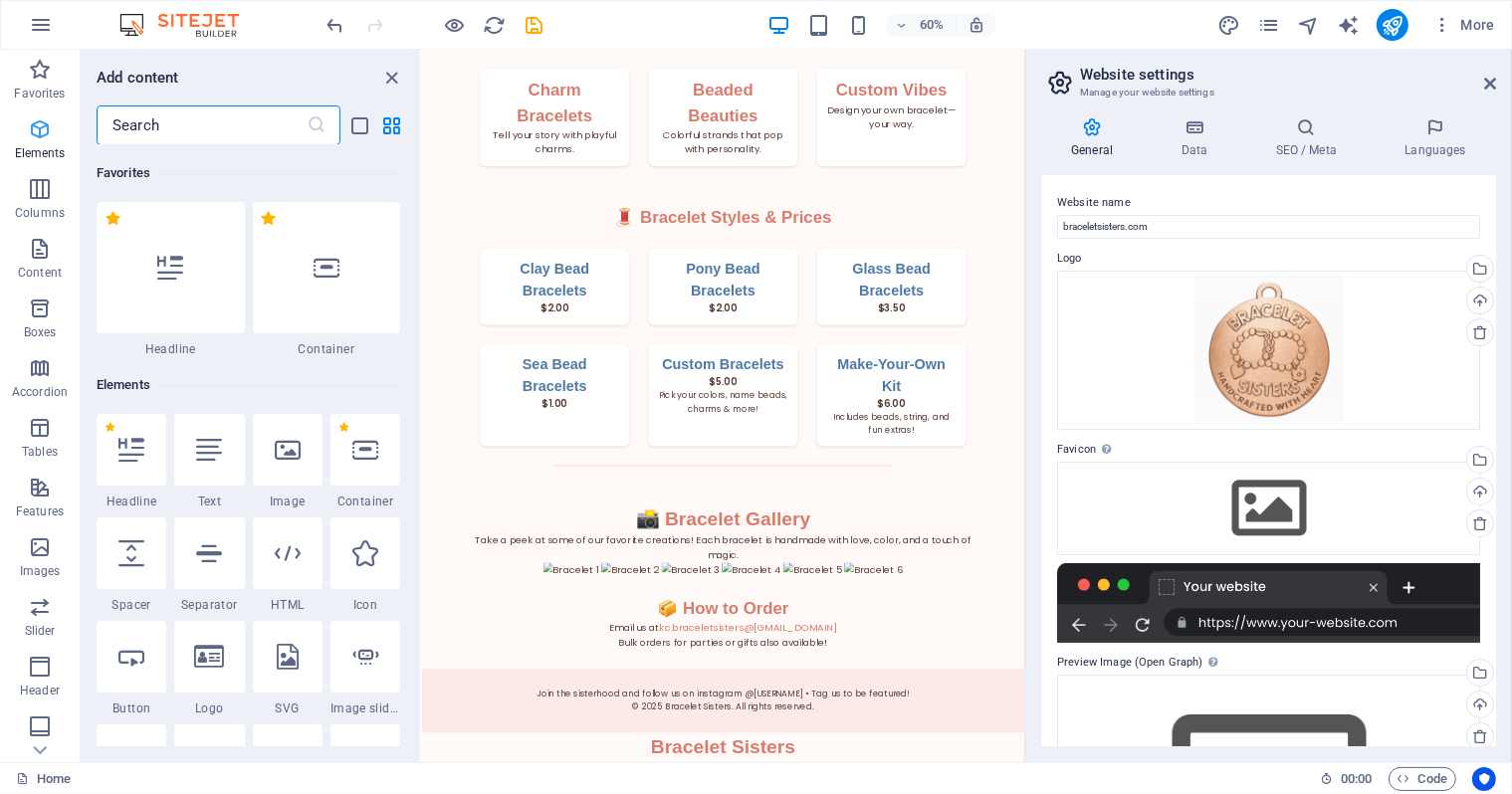 scroll, scrollTop: 779, scrollLeft: 0, axis: vertical 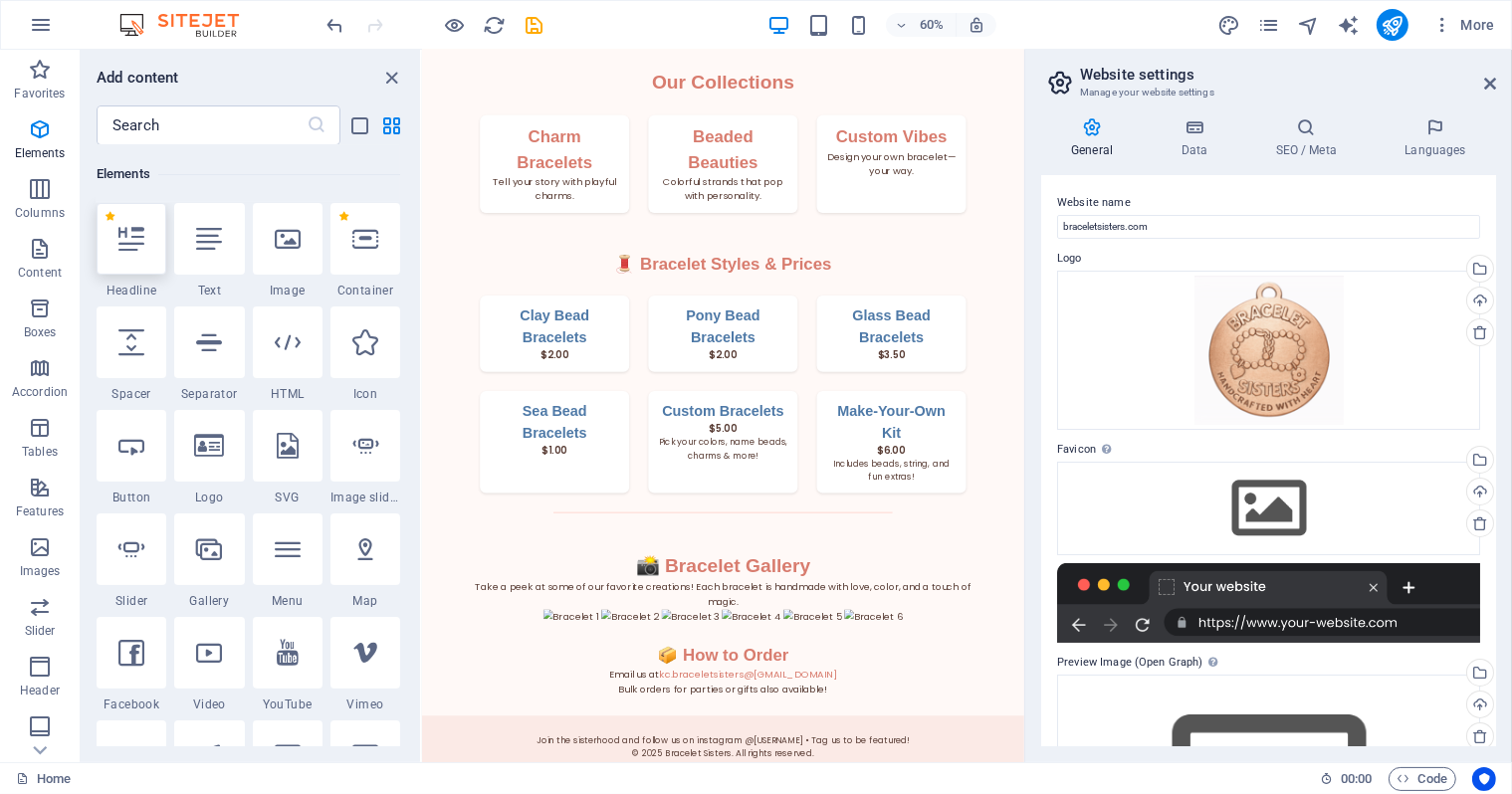 click at bounding box center (131, 239) 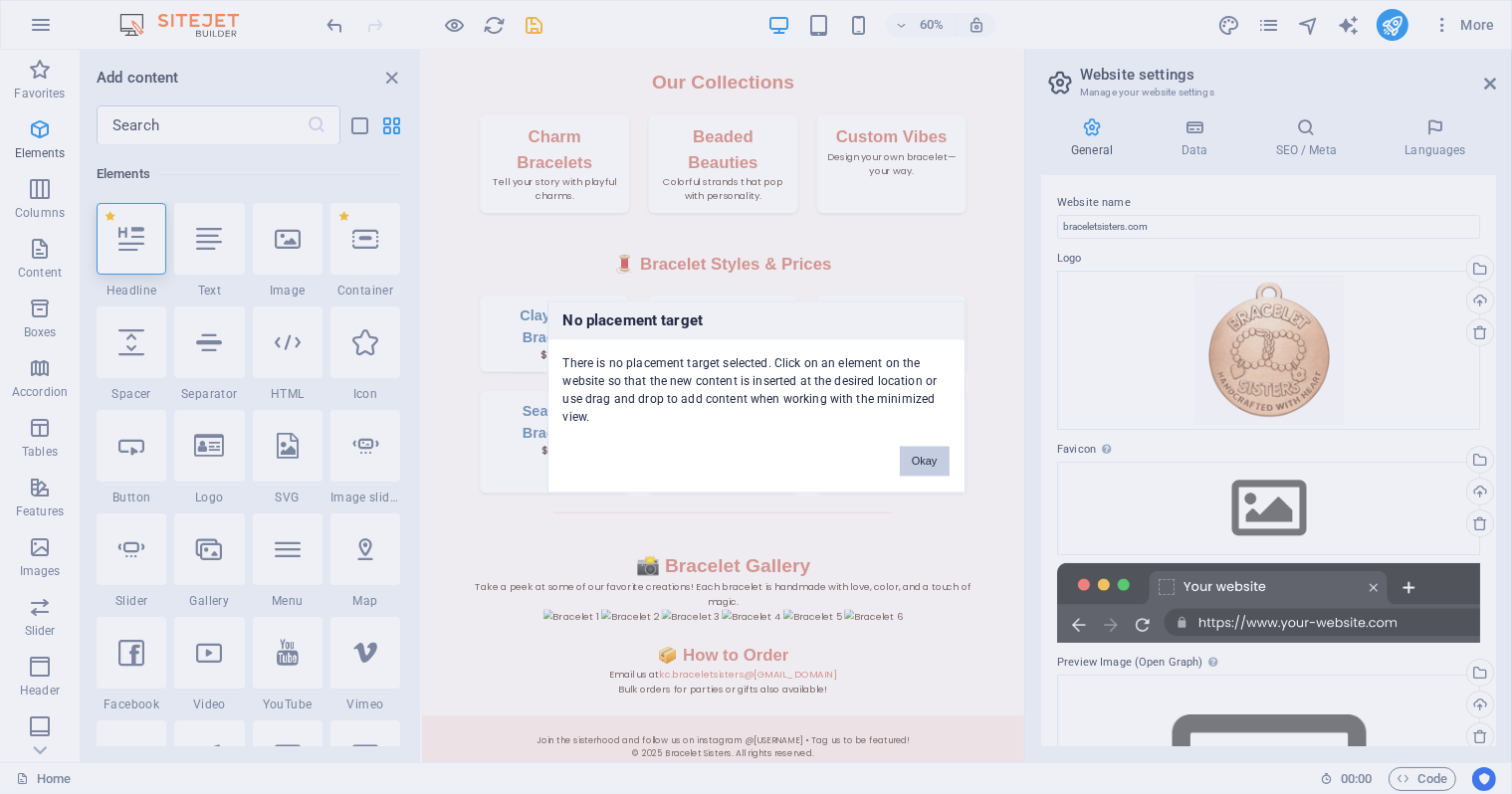 click on "Okay" at bounding box center (925, 462) 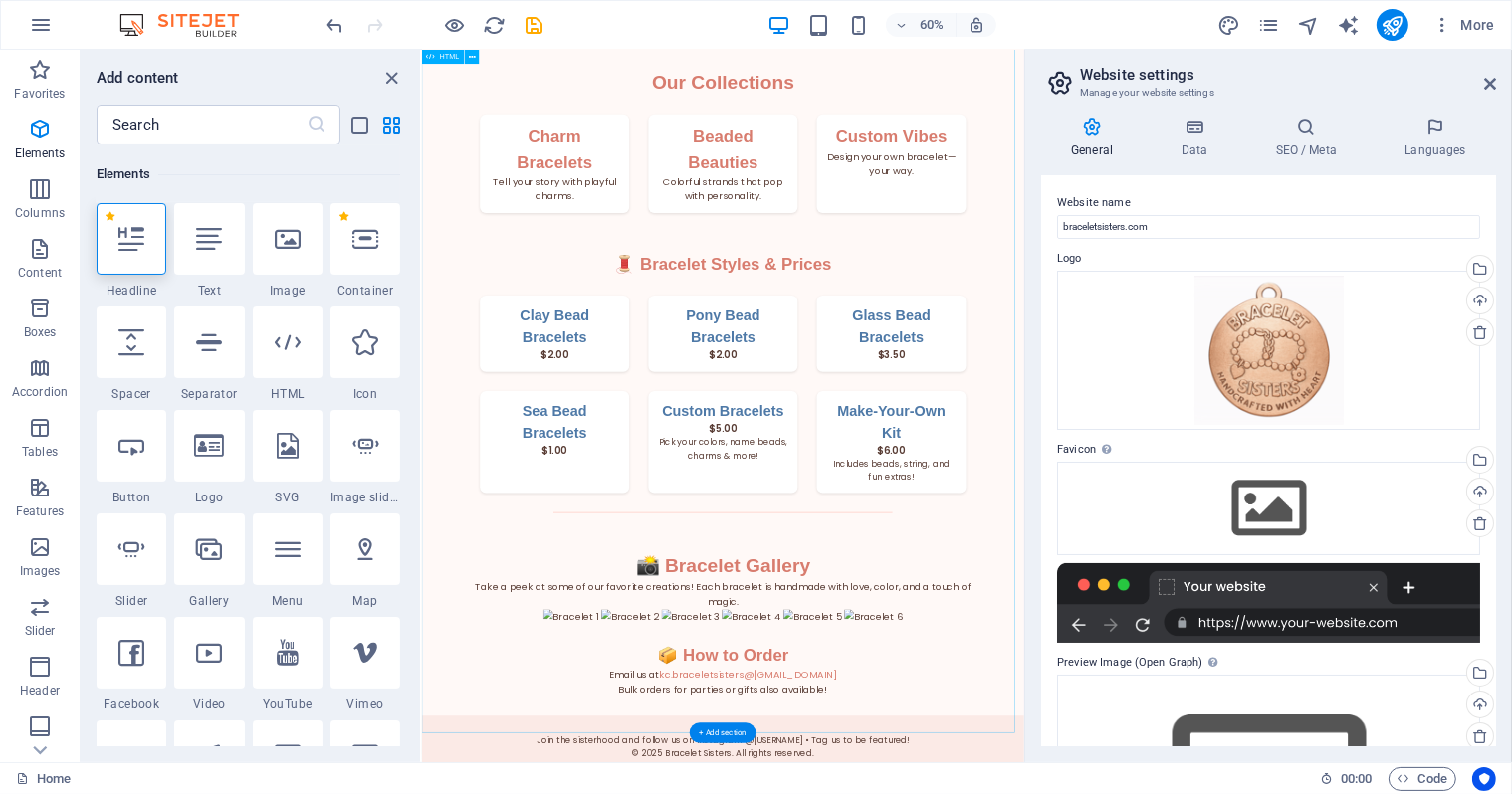 click on "Bracelet Sisters
Bracelet Sisters
Handcrafted with Heart
Welcome to Bracelet Sisters!
A small business run by creative sisters  Keagan & Charleigh  who love making beautiful, affordable bracelets for all ages. Every piece is handmade with love, care, and a whole lot of fun.
Wear Your Story
Every bracelet is a burst of personality—made to celebrate friendship, color, and connection.
Shop Now
Our Collections
Charm Bracelets
Tell your story with playful charms.
Beaded Beauties
Colorful strands that pop with personality.
Custom Vibes
Design your own bracelet—your way.
🧵 Bracelet Styles & Prices
Clay Bead Bracelets
$2.00
Pony Bead Bracelets
$2.00" at bounding box center (923, 387) 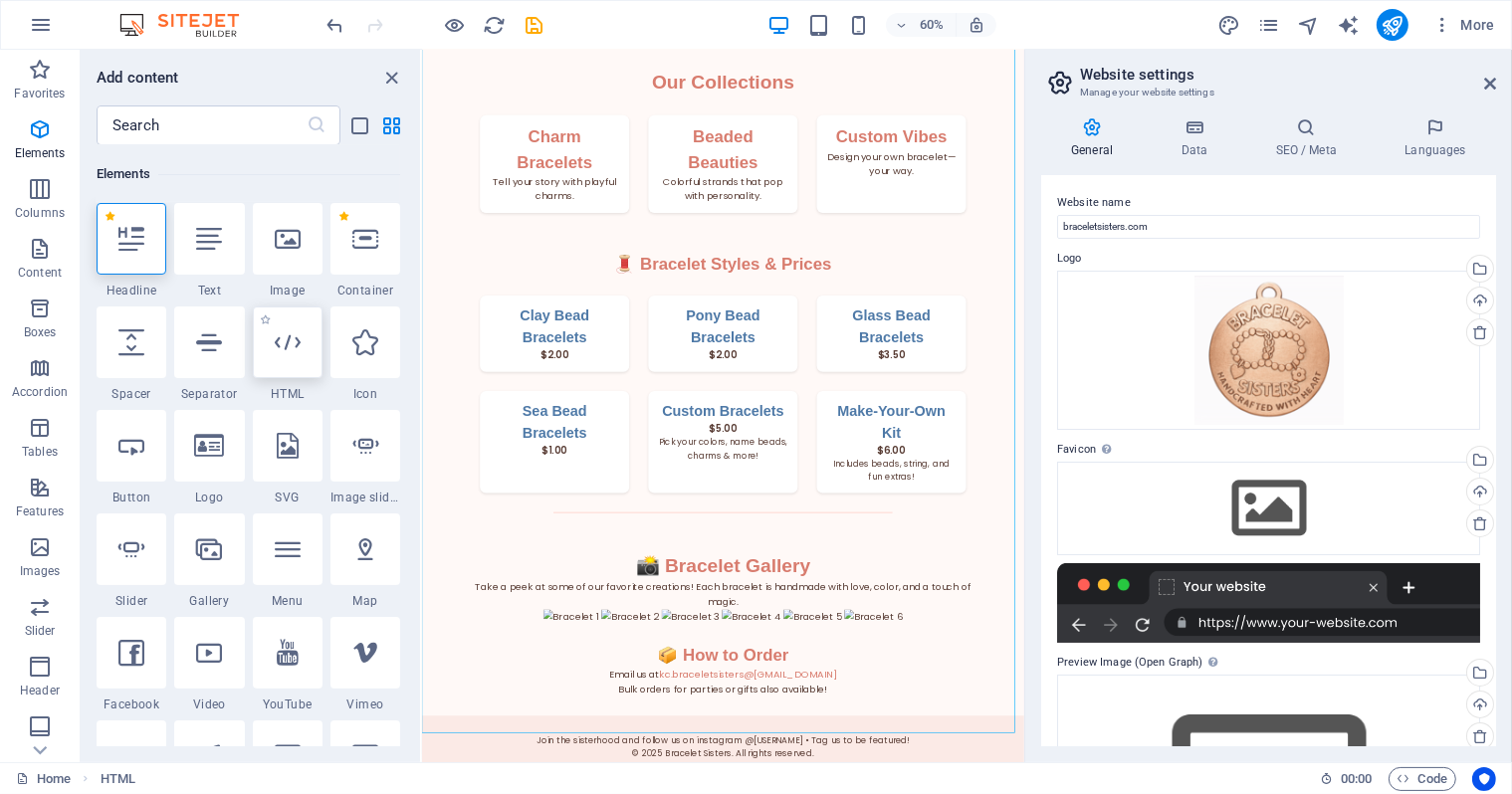 click at bounding box center (288, 342) 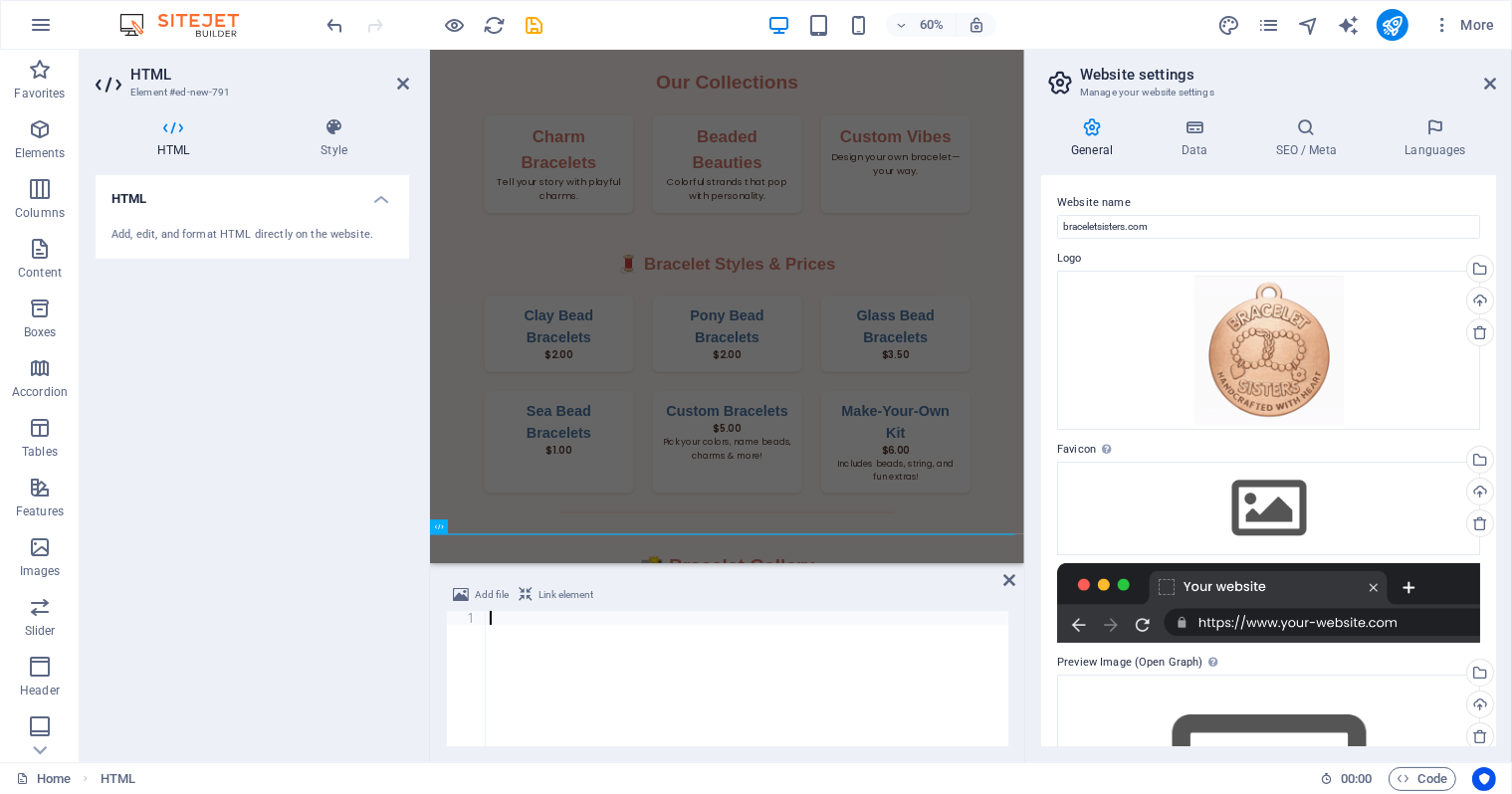 scroll, scrollTop: 1110, scrollLeft: 0, axis: vertical 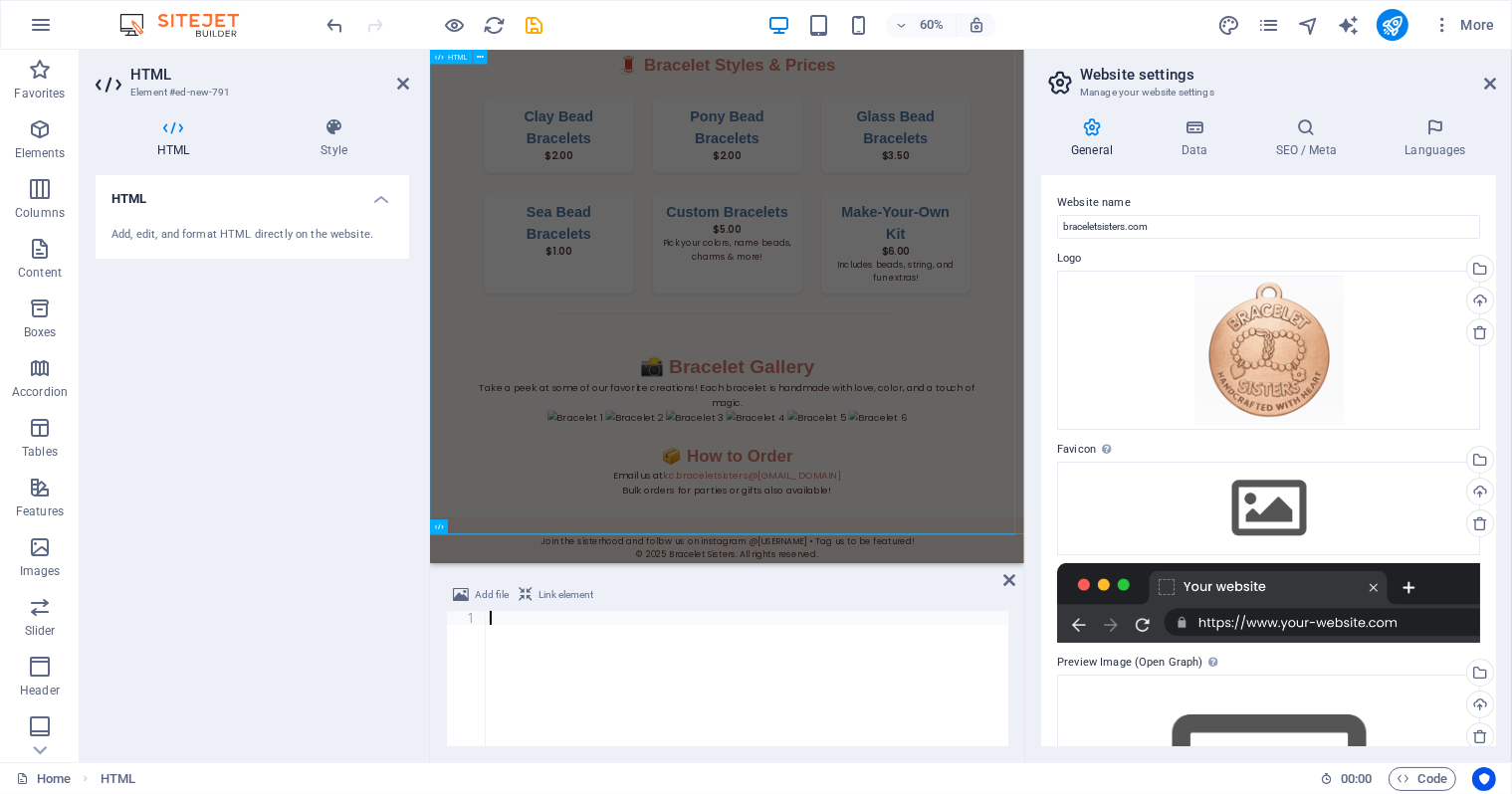 click on "Bracelet Sisters
Bracelet Sisters
Handcrafted with Heart
Welcome to Bracelet Sisters!
A small business run by creative sisters  Keagan & Charleigh  who love making beautiful, affordable bracelets for all ages. Every piece is handmade with love, care, and a whole lot of fun.
Wear Your Story
Every bracelet is a burst of personality—made to celebrate friendship, color, and connection.
Shop Now
Our Collections
Charm Bracelets
Tell your story with playful charms.
Beaded Beauties
Colorful strands that pop with personality.
Custom Vibes
Design your own bracelet—your way.
🧵 Bracelet Styles & Prices
Clay Bead Bracelets
$2.00
Pony Bead Bracelets
$2.00" at bounding box center (924, 56) 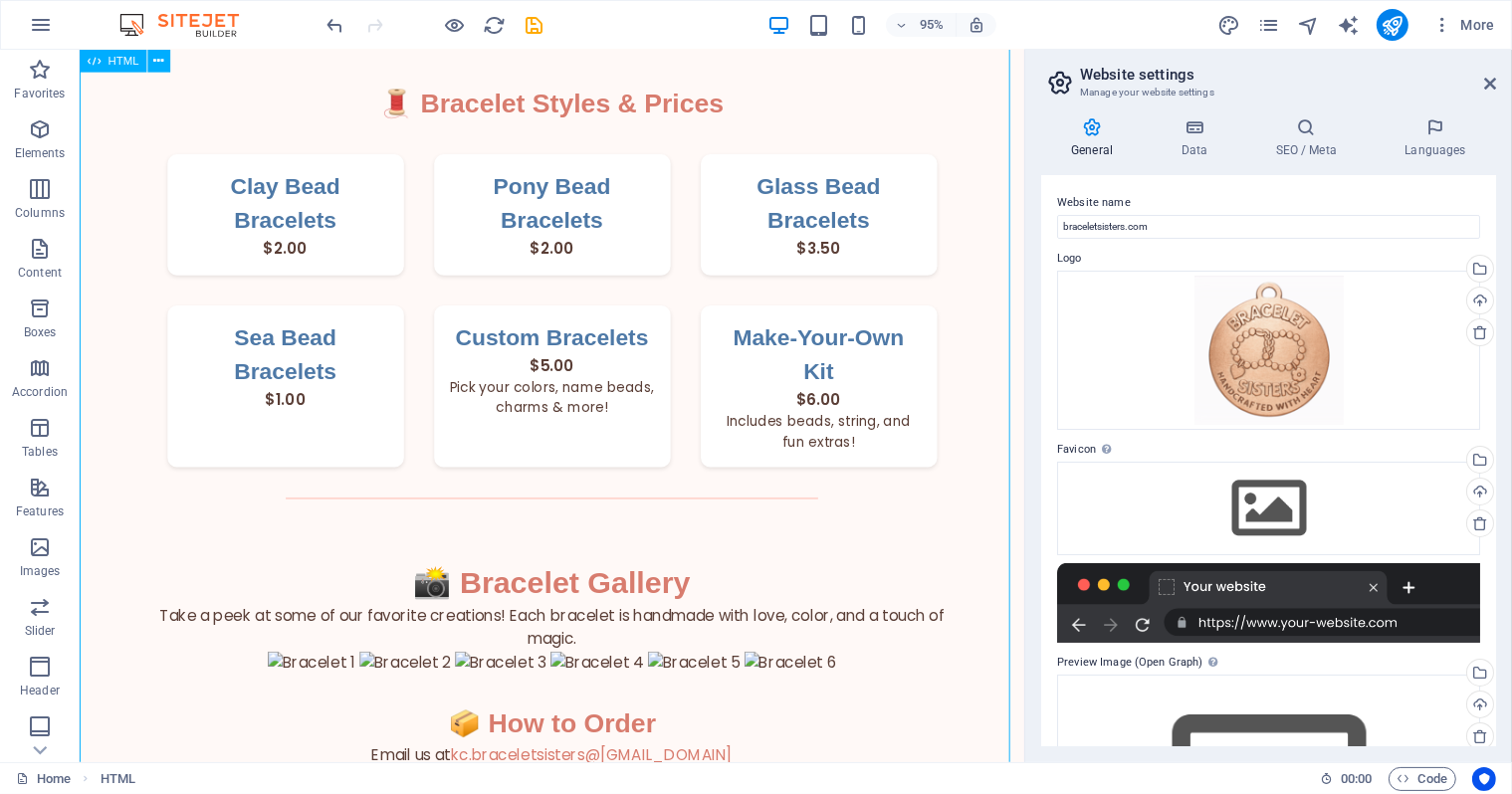 scroll, scrollTop: 1078, scrollLeft: 0, axis: vertical 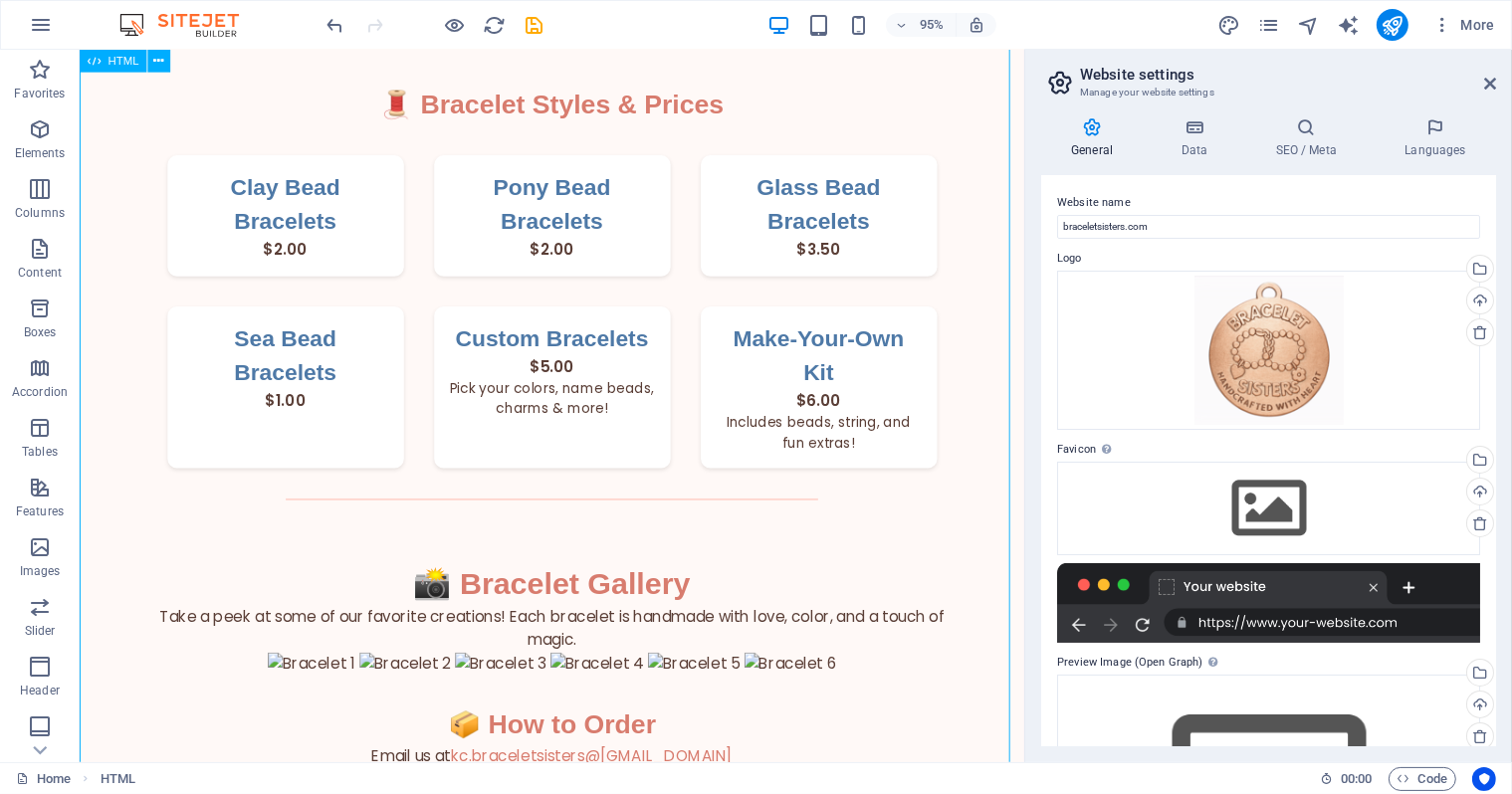 click on "HTML" at bounding box center [123, 61] 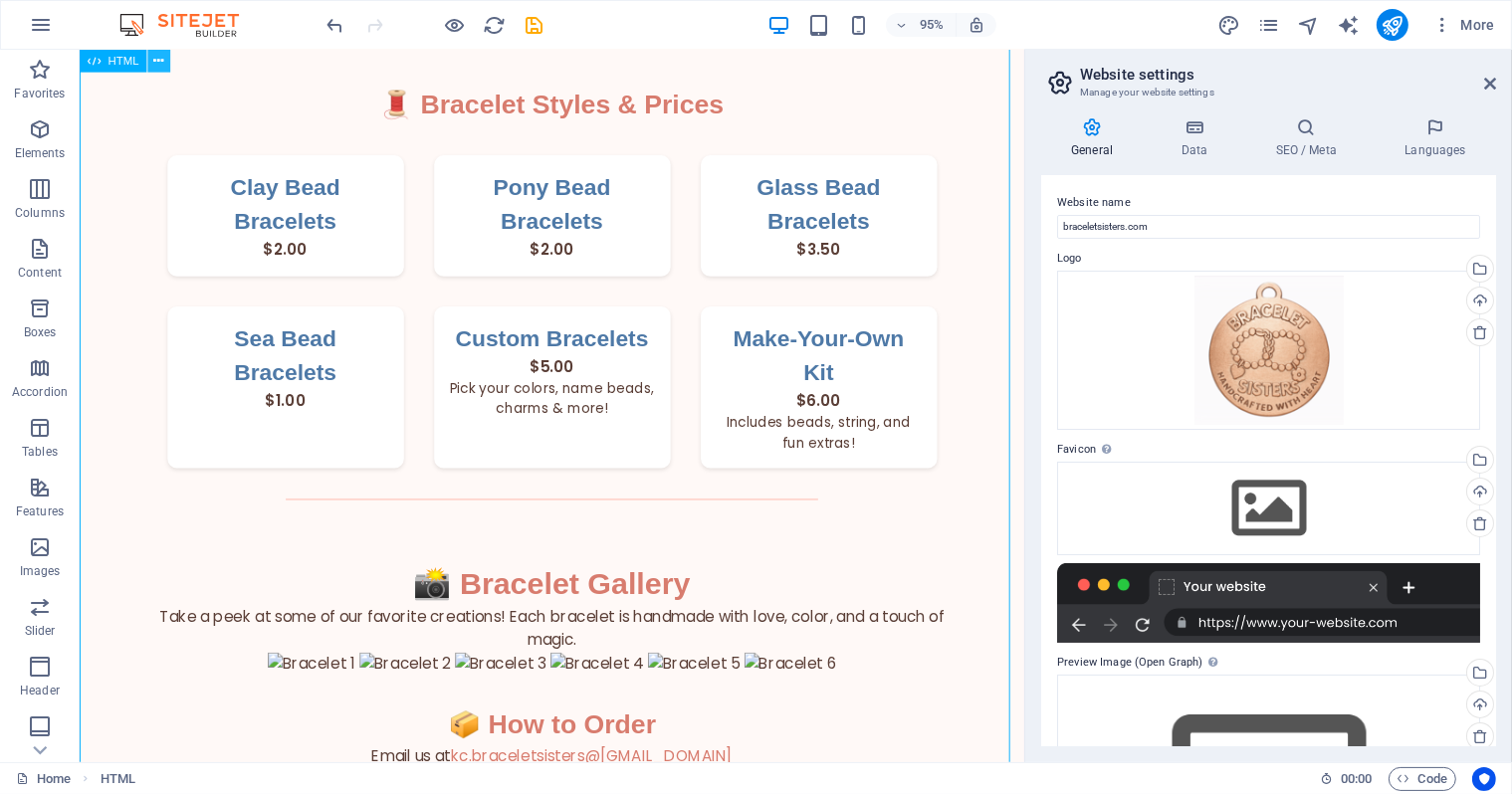 click at bounding box center (158, 61) 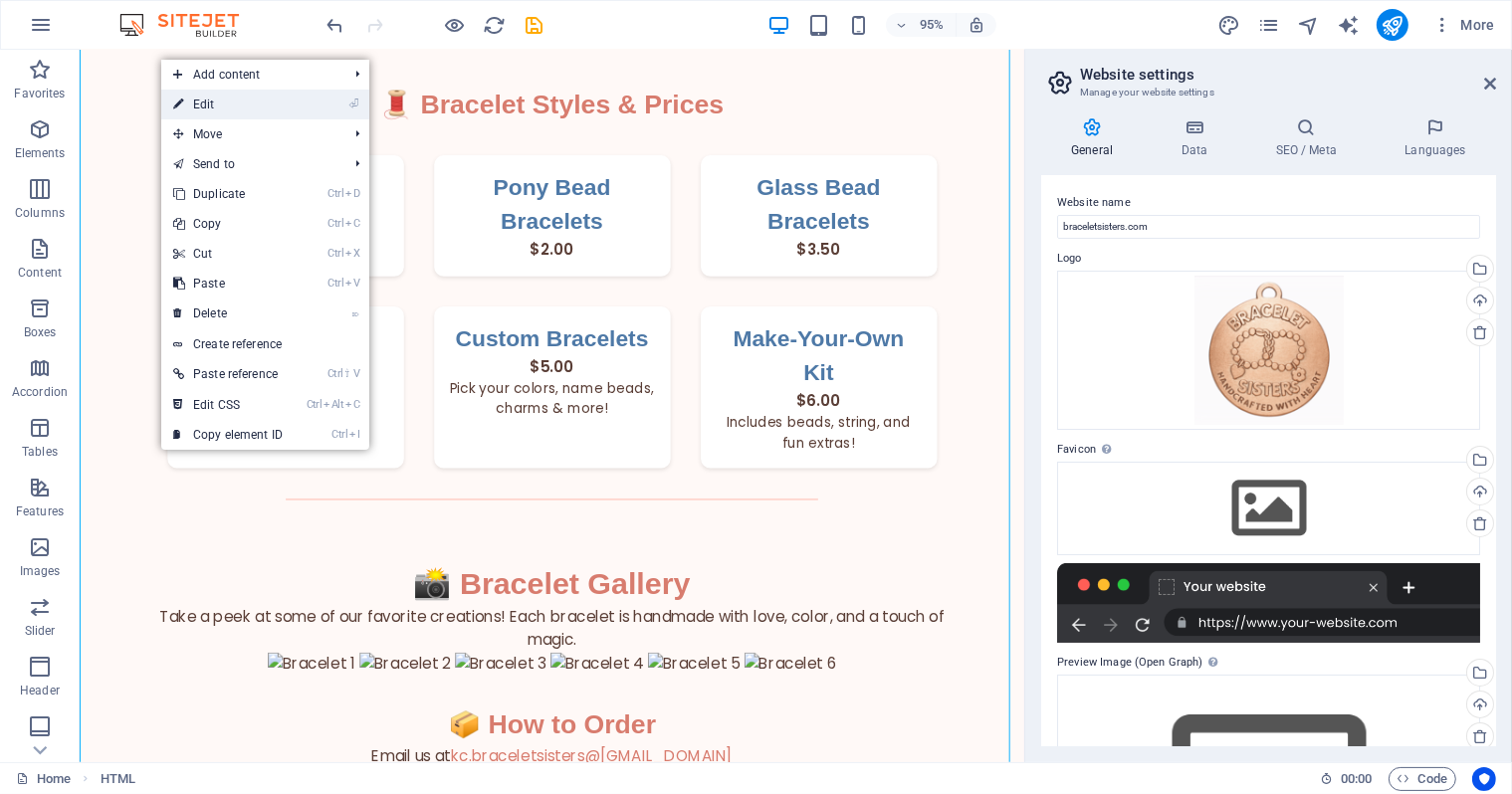 click on "⏎  Edit" at bounding box center (228, 104) 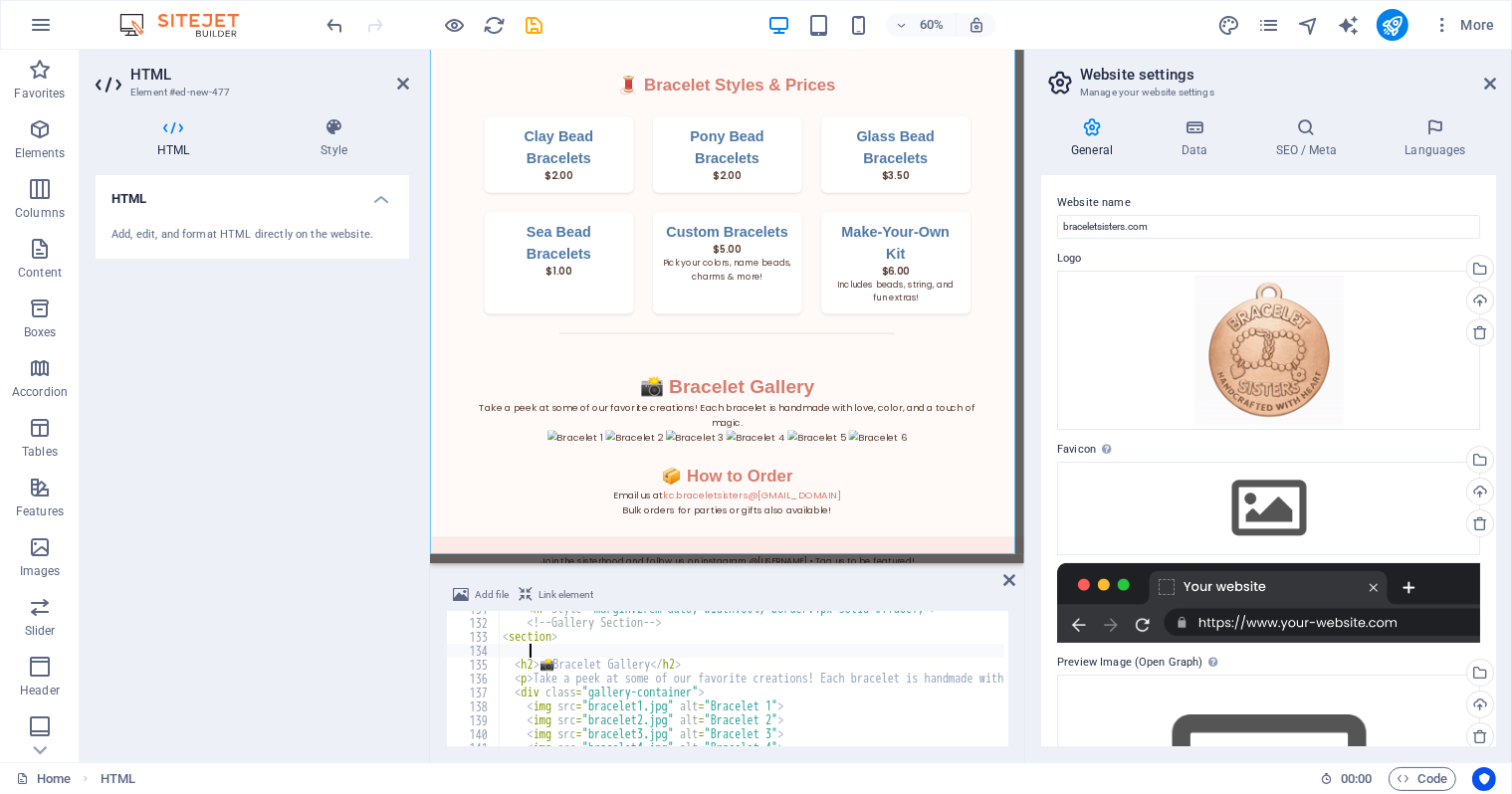 scroll, scrollTop: 1789, scrollLeft: 0, axis: vertical 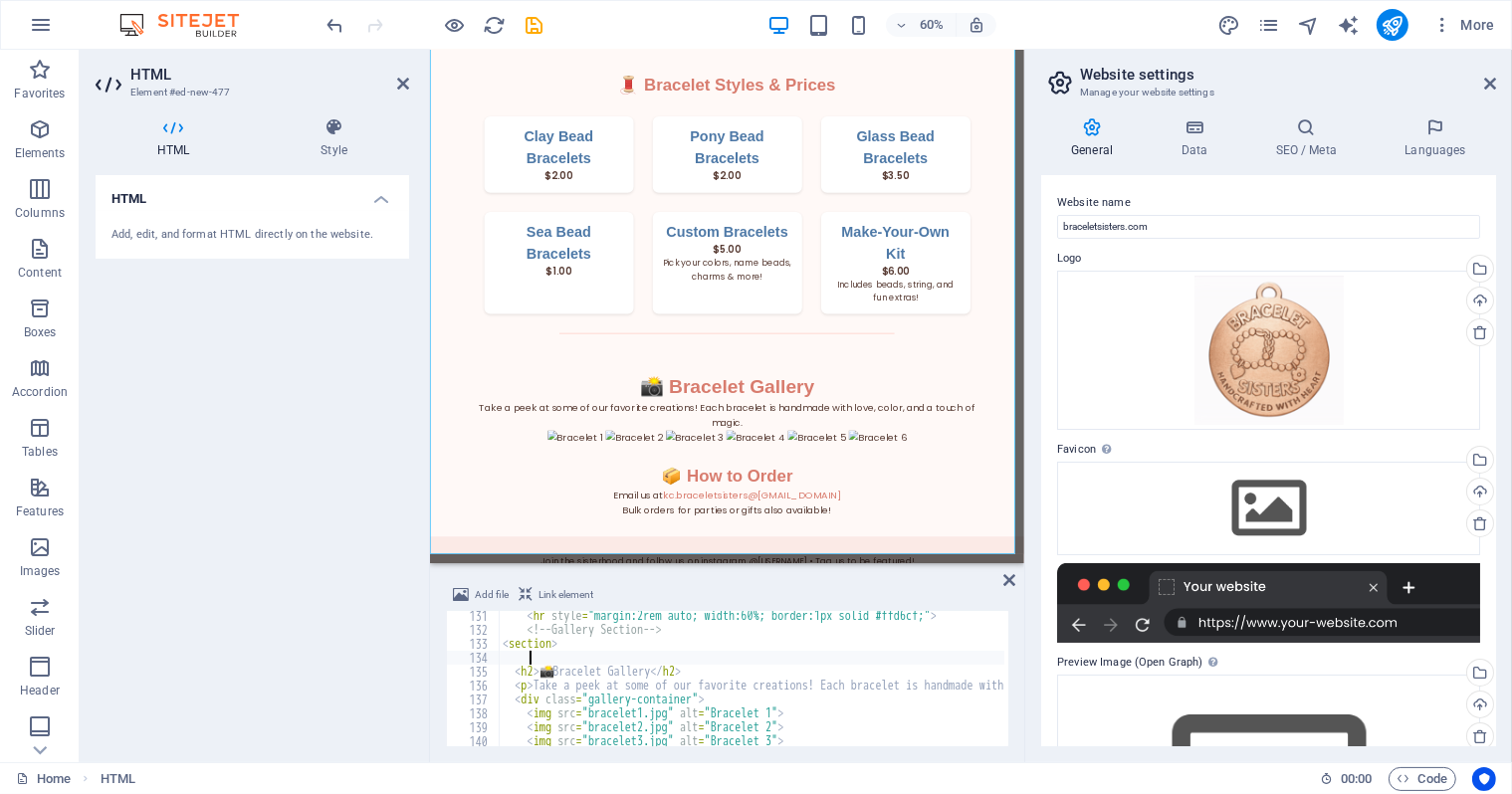 click on "< hr   style = "margin:2rem auto; width:60%; border:1px solid #ffd6cf;" >      <!--  Gallery Section  --> < section >         < h2 > 📸  Bracelet Gallery </ h2 >    < p > Take a peek at some of our favorite creations! Each bracelet is handmade with love, color, and a touch of magic. </ p >    < div   class = "gallery-container" >      < img   src = "bracelet1.jpg"   alt = "Bracelet 1" >      < img   src = "bracelet2.jpg"   alt = "Bracelet 2" >      < img   src = "bracelet3.jpg"   alt = "Bracelet 3" >      < img   src = "bracelet4.jpg"   alt = "Bracelet 4" >" at bounding box center [1220, 689] 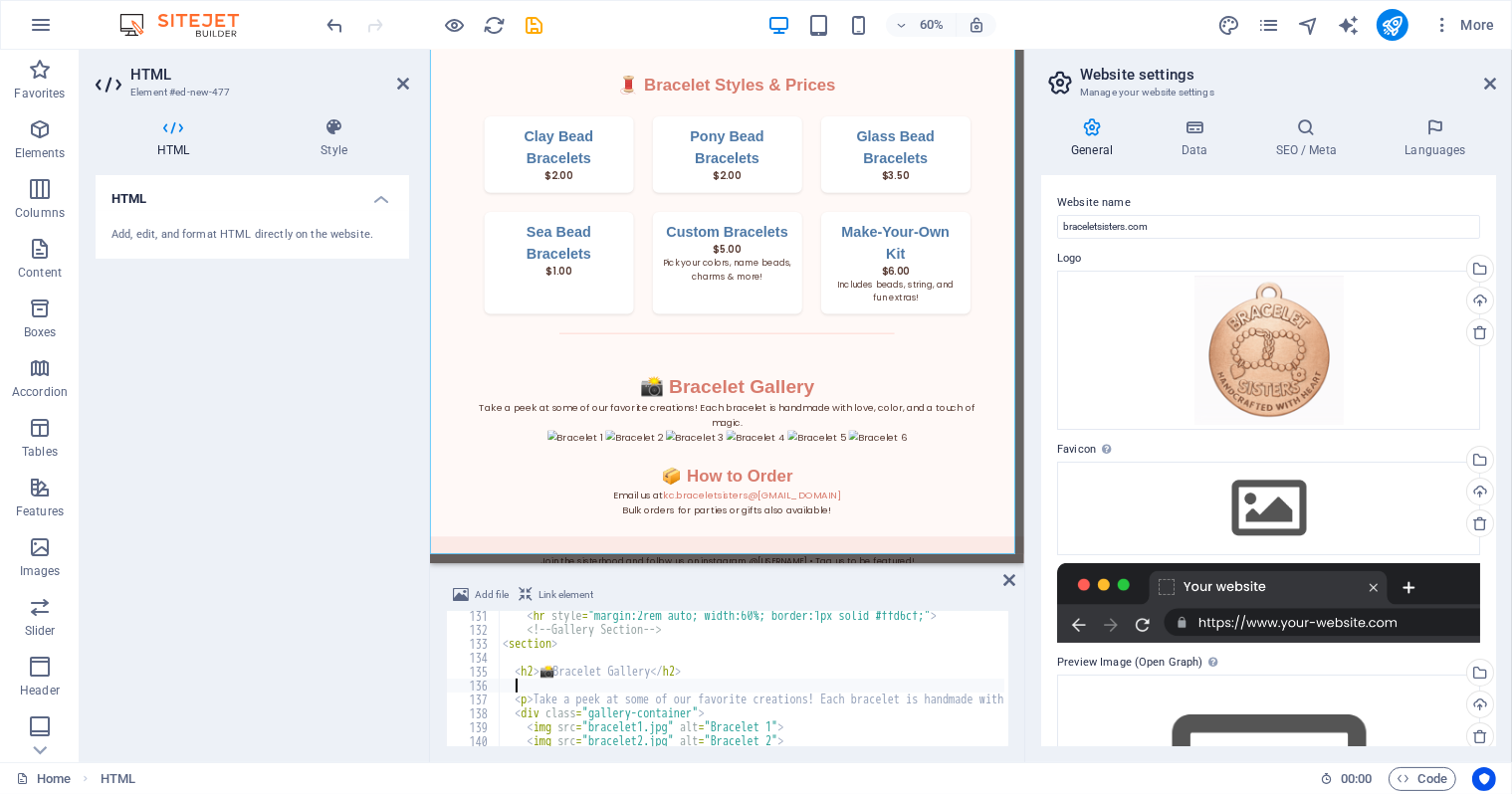 click on "Add file" at bounding box center (481, 595) 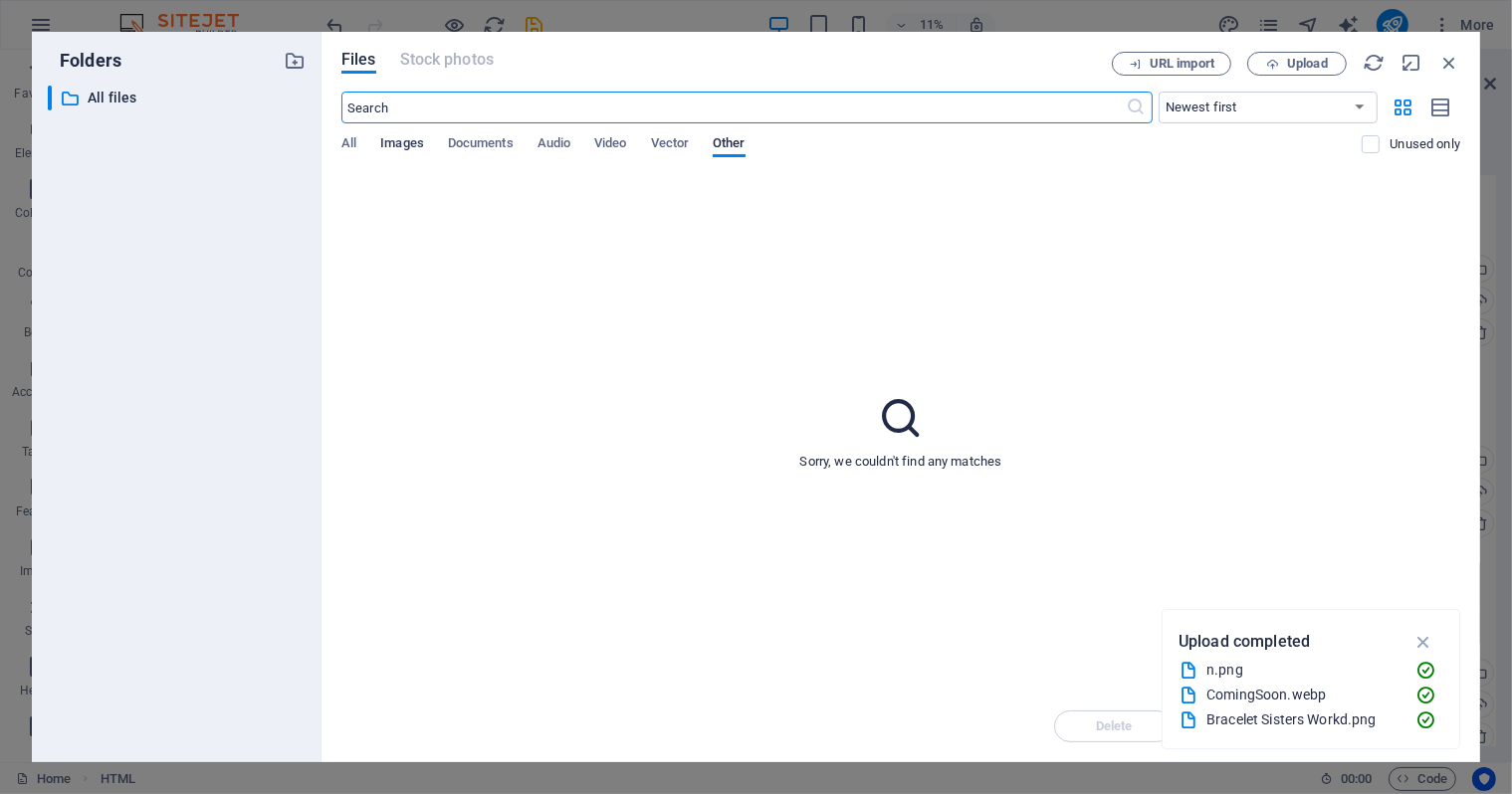 click on "Images" at bounding box center (402, 145) 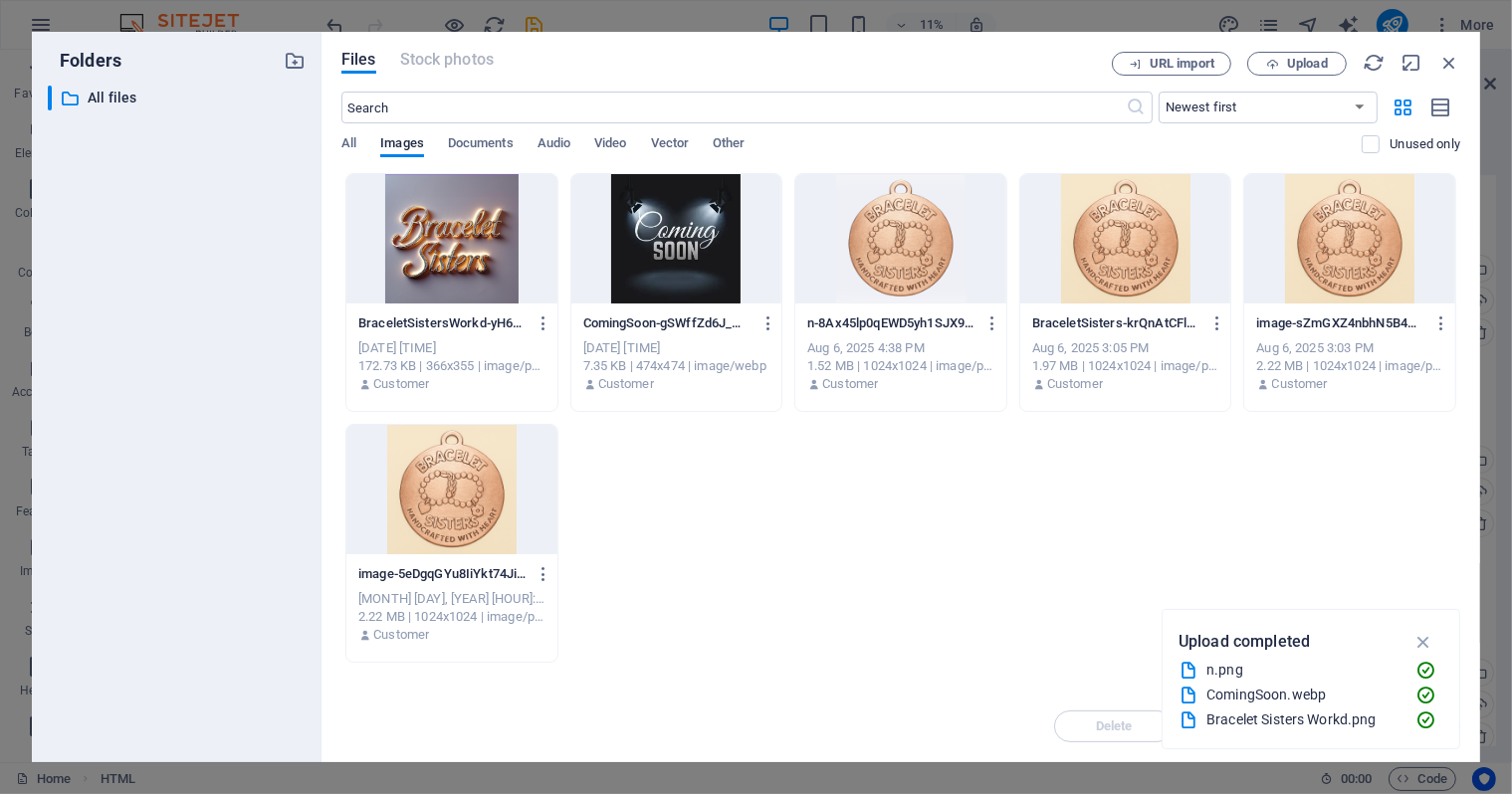 click at bounding box center (677, 239) 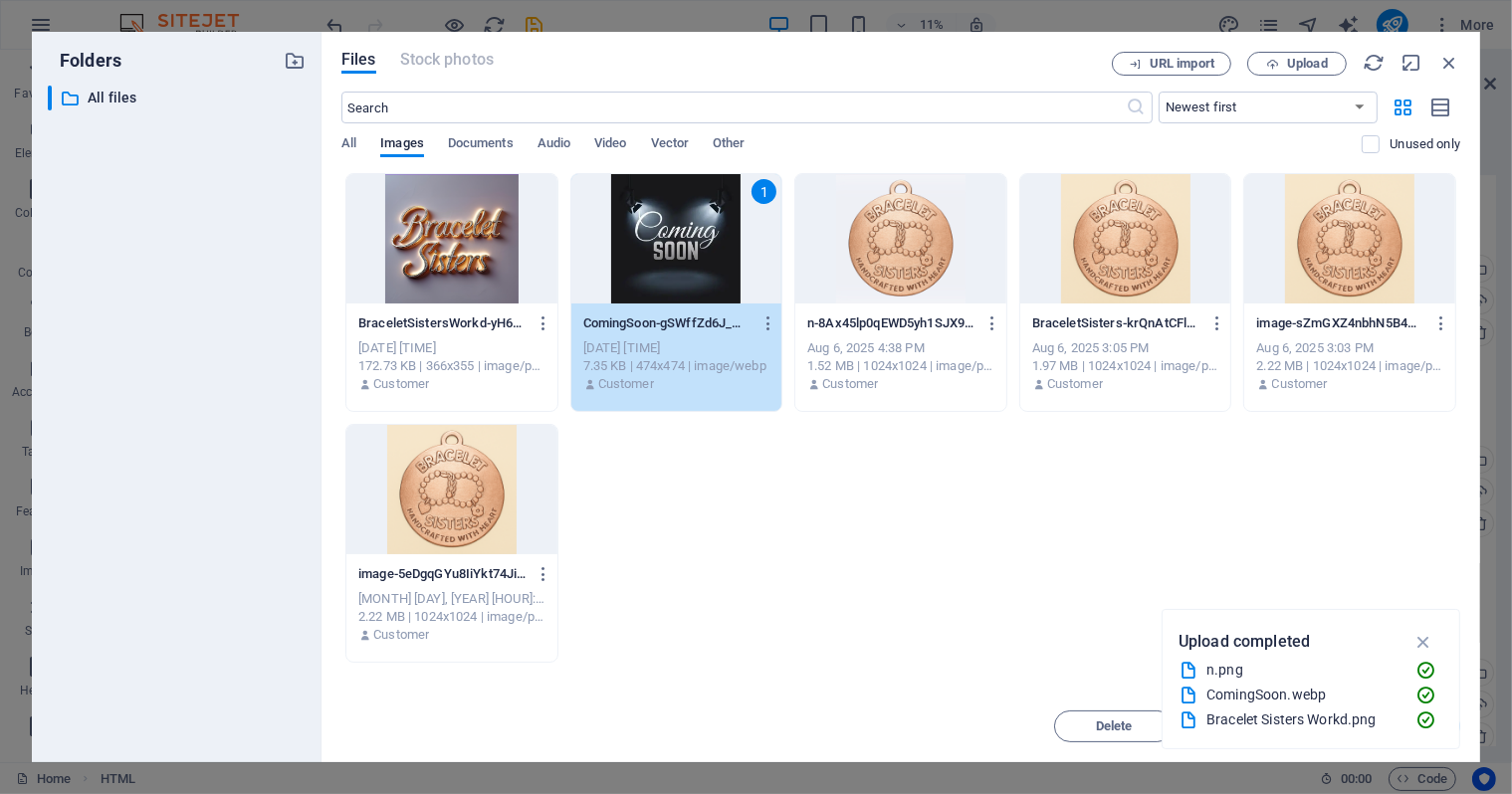 click on "1" at bounding box center [677, 239] 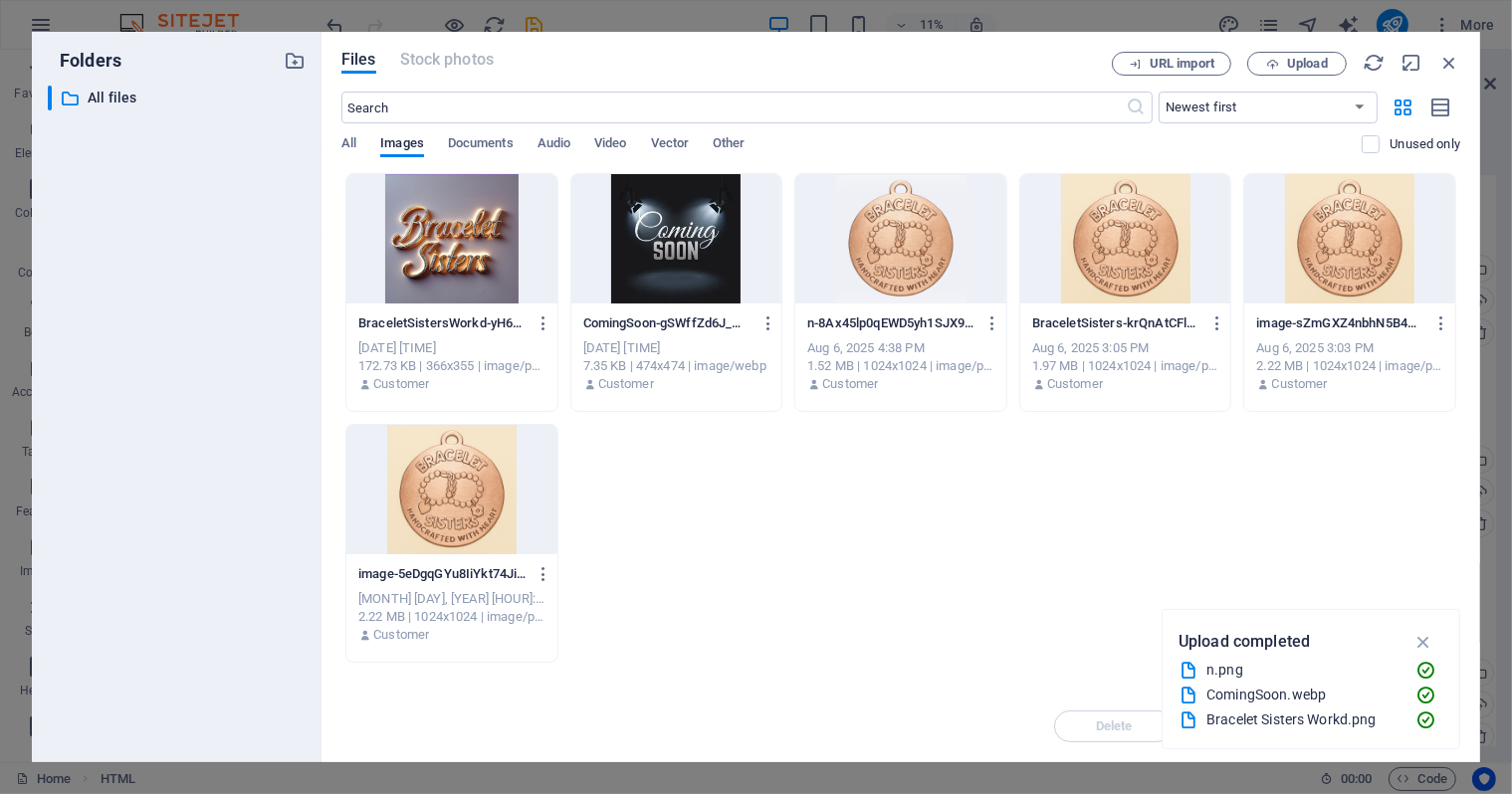 click at bounding box center (677, 239) 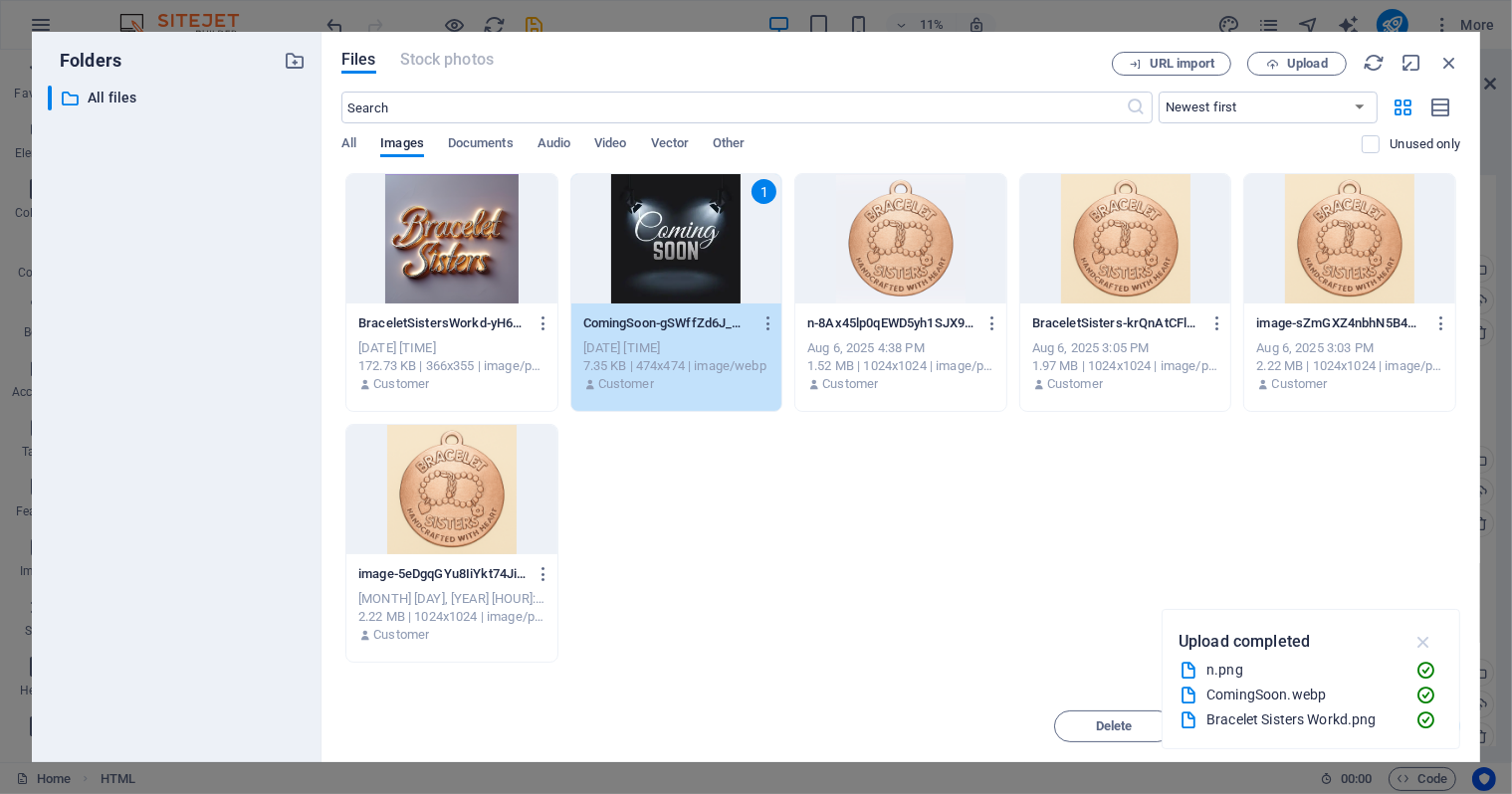 click at bounding box center (1423, 642) 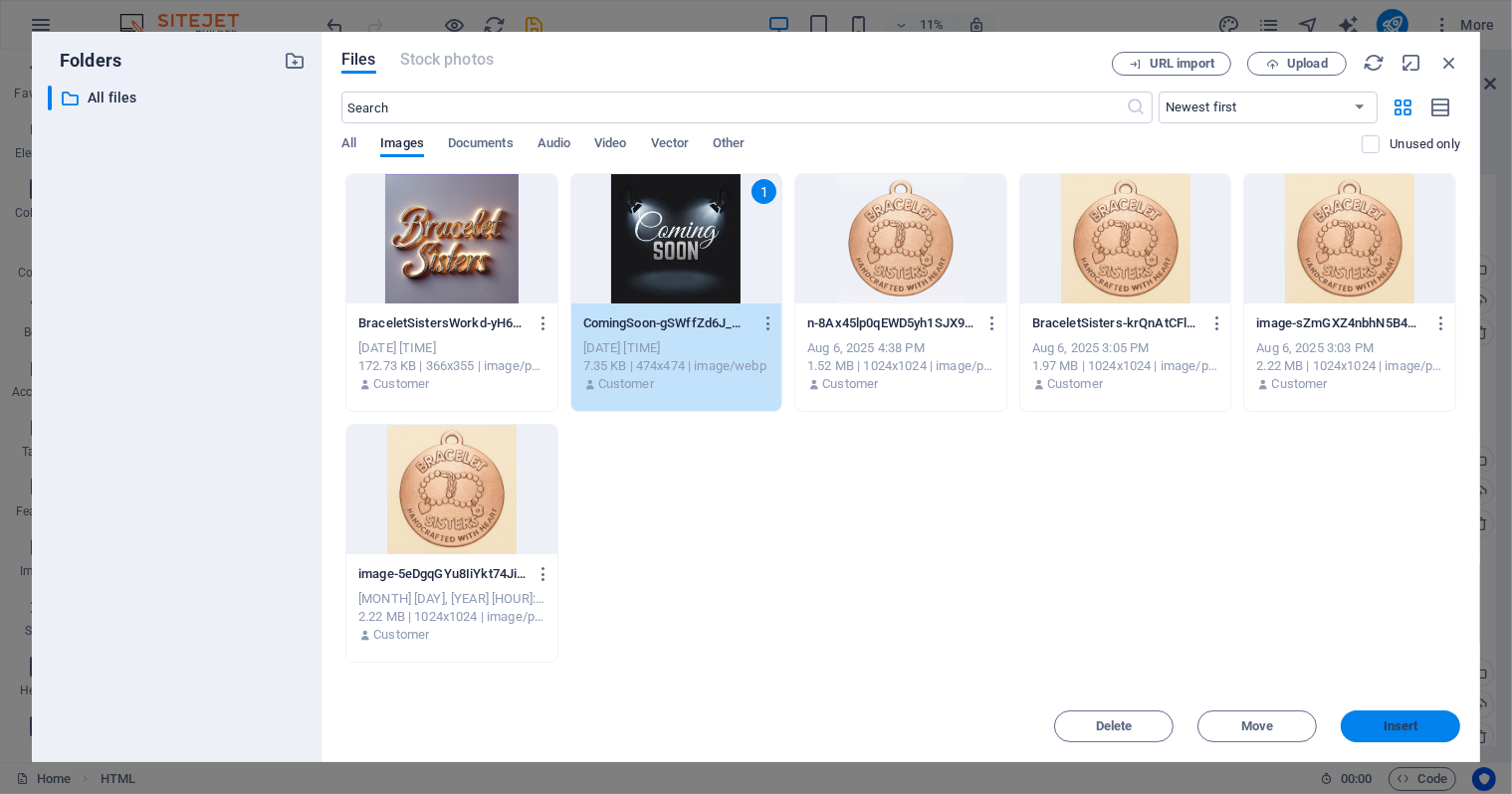click on "Insert" at bounding box center (1401, 726) 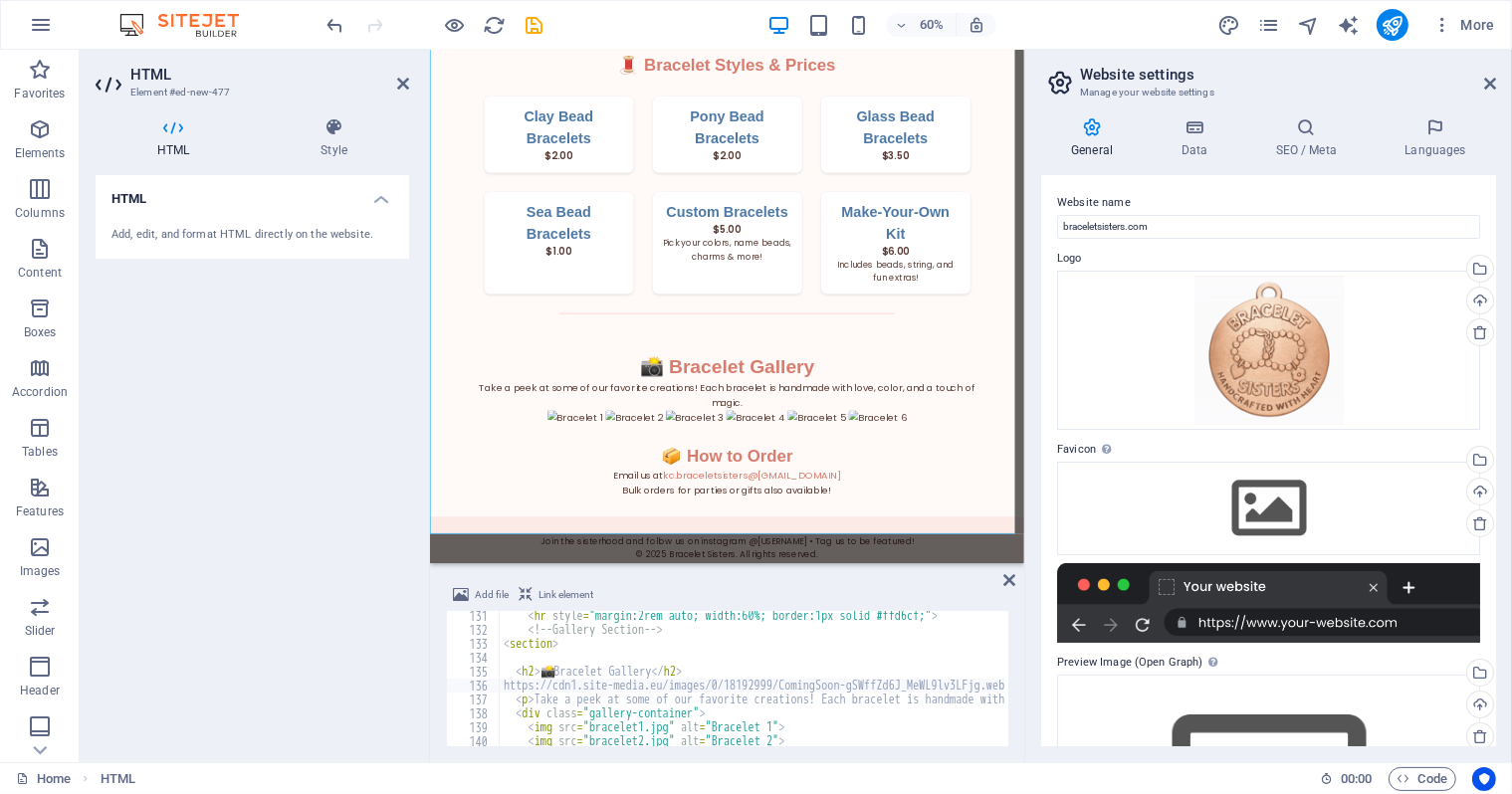 click on "Bracelet Sisters
Bracelet Sisters
Handcrafted with Heart
Welcome to Bracelet Sisters!
A small business run by creative sisters  Keagan & Charleigh  who love making beautiful, affordable bracelets for all ages. Every piece is handmade with love, care, and a whole lot of fun.
Wear Your Story
Every bracelet is a burst of personality—made to celebrate friendship, color, and connection.
Shop Now
Our Collections
Charm Bracelets
Tell your story with playful charms.
Beaded Beauties
Colorful strands that pop with personality.
Custom Vibes
Design your own bracelet—your way.
🧵 Bracelet Styles & Prices
Clay Bead Bracelets
$2.00
Pony Bead Bracelets
$2.00" at bounding box center (924, 56) 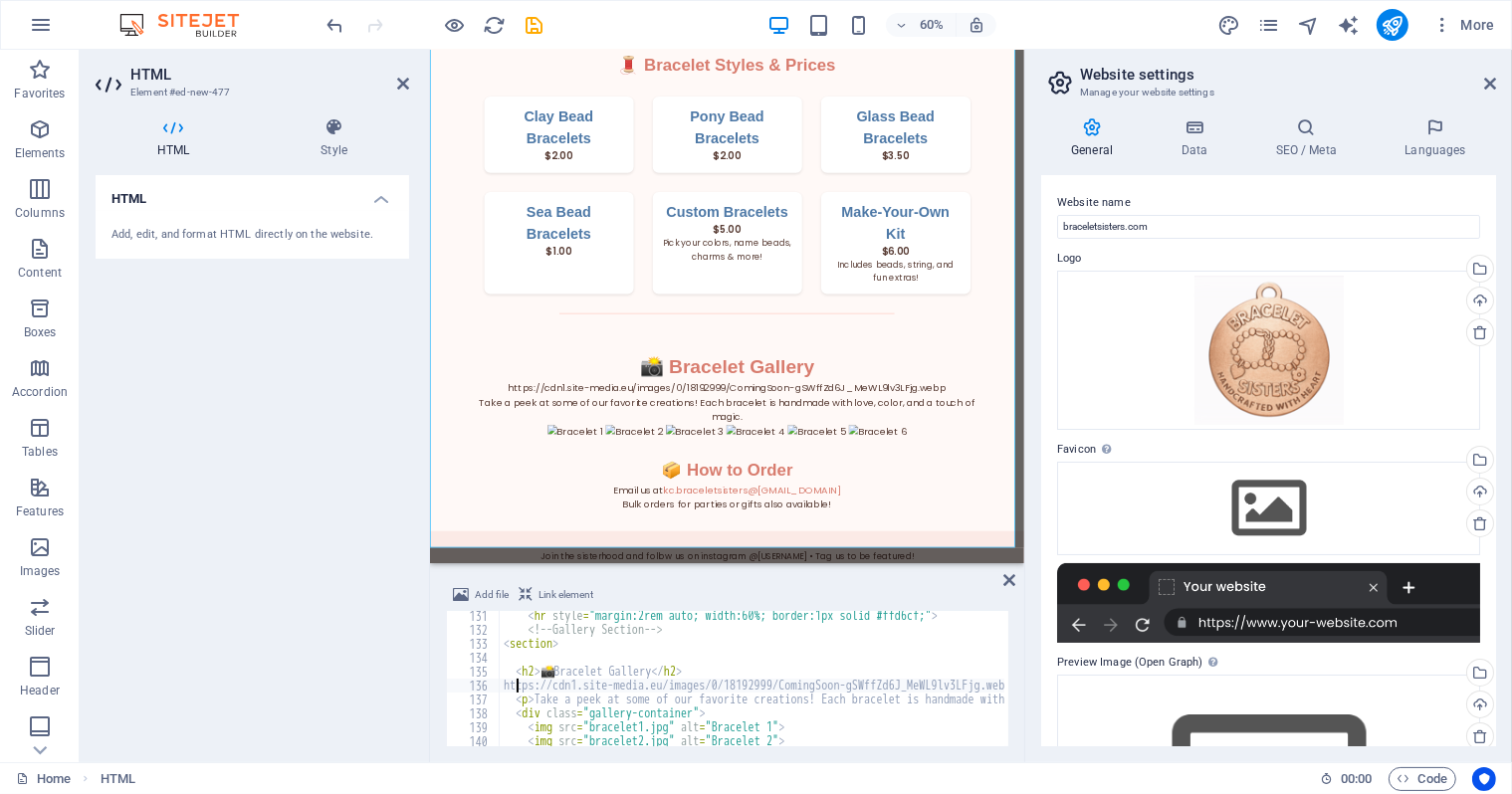 click on "< hr   style = "margin:2rem auto; width:60%; border:1px solid #ffd6cf;" >      <!--  Gallery Section  --> < section >         < h2 > 📸  Bracelet Gallery </ h2 >   https://cdn1.site-media.eu/images/0/18192999/ComingSoon-gSWffZd6J_MeWL9lv3LFjg.webp    < p > Take a peek at some of our favorite creations! Each bracelet is handmade with love, color, and a touch of magic. </ p >    < div   class = "gallery-container" >      < img   src = "bracelet1.jpg"   alt = "Bracelet 1" >      < img   src = "bracelet2.jpg"   alt = "Bracelet 2" >      < img   src = "bracelet3.jpg"   alt = "Bracelet 3" >" at bounding box center [1221, 689] 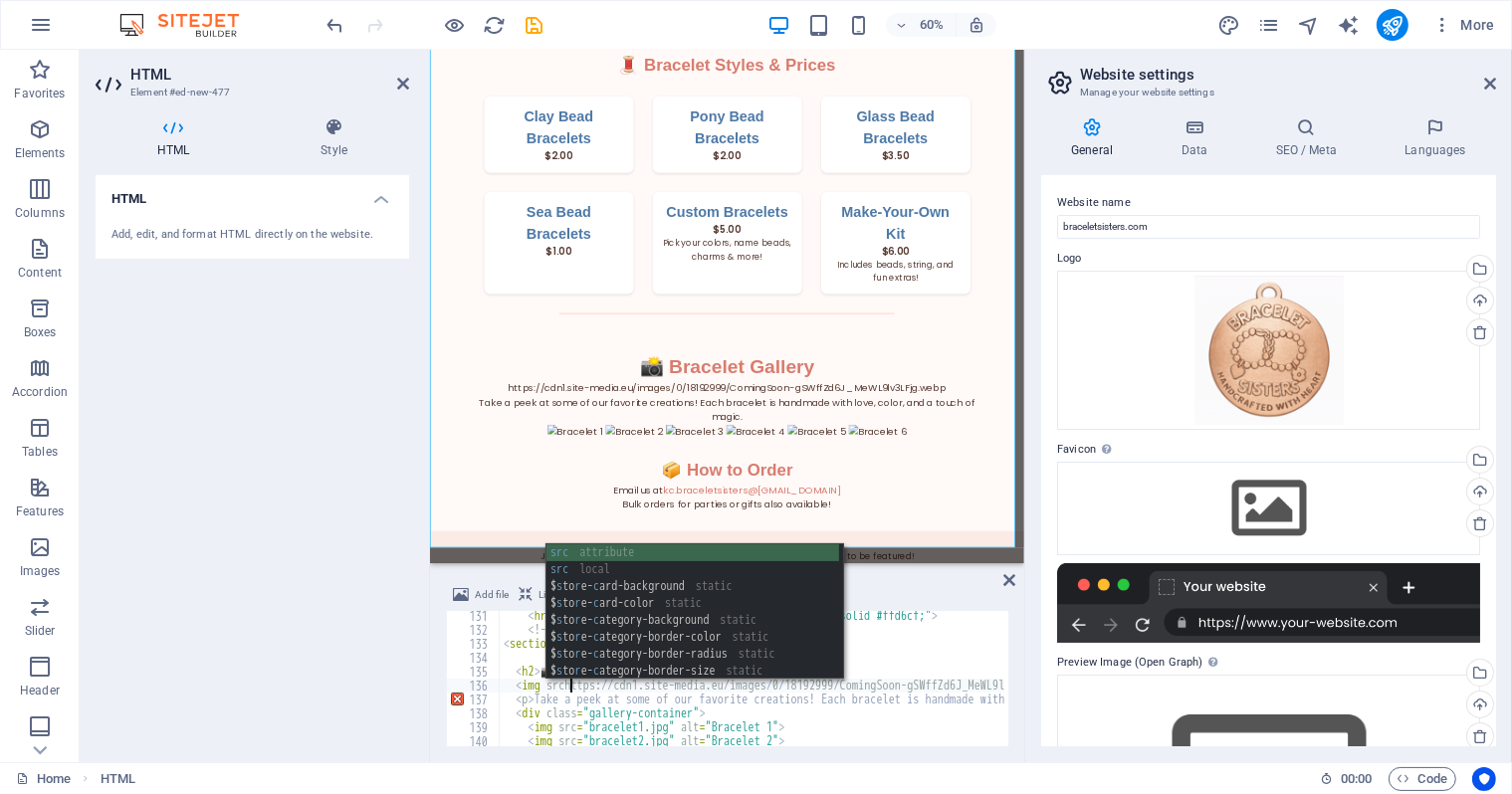 scroll, scrollTop: 0, scrollLeft: 6, axis: horizontal 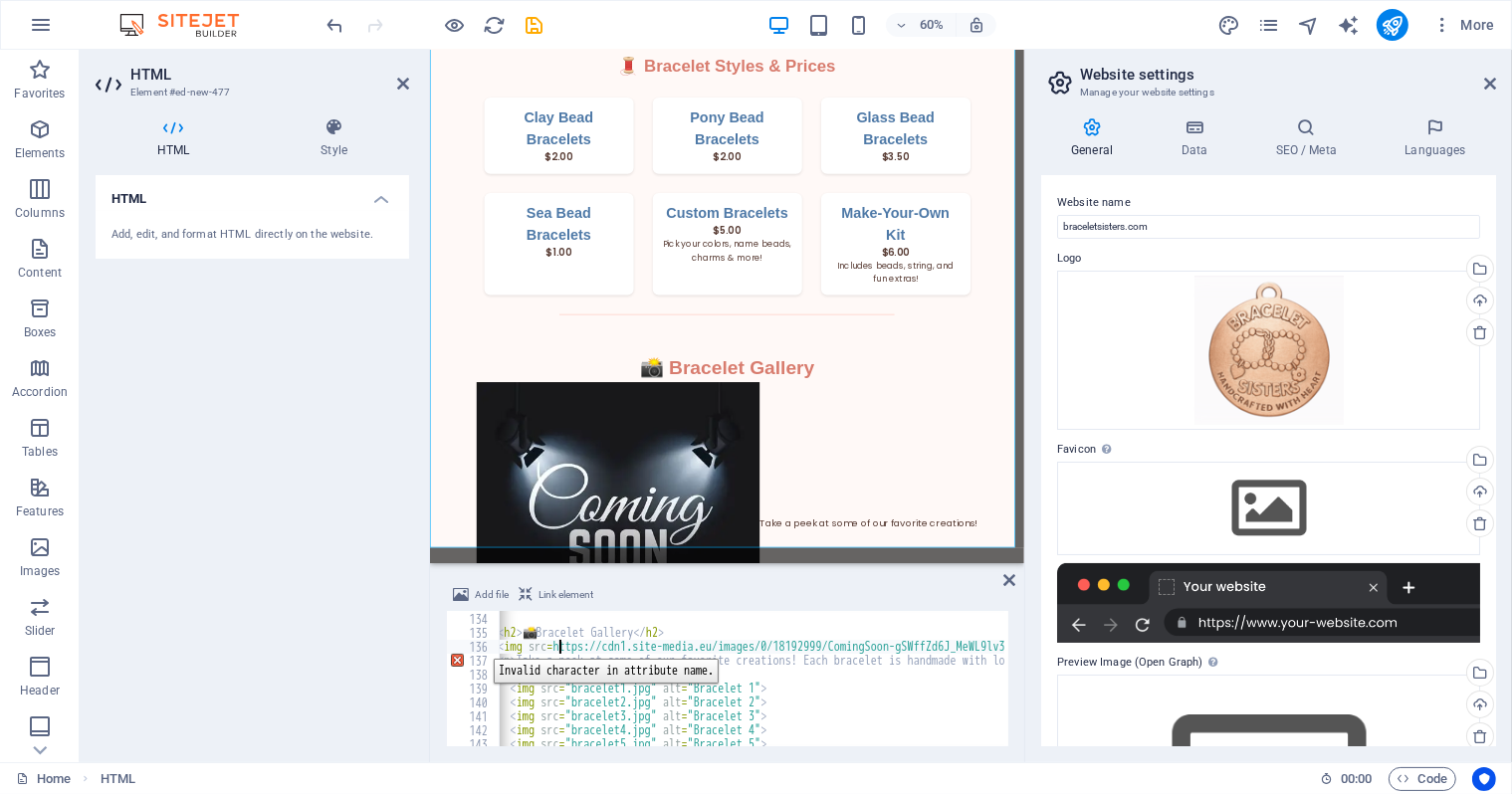 drag, startPoint x: 479, startPoint y: 644, endPoint x: 470, endPoint y: 638, distance: 10.816654 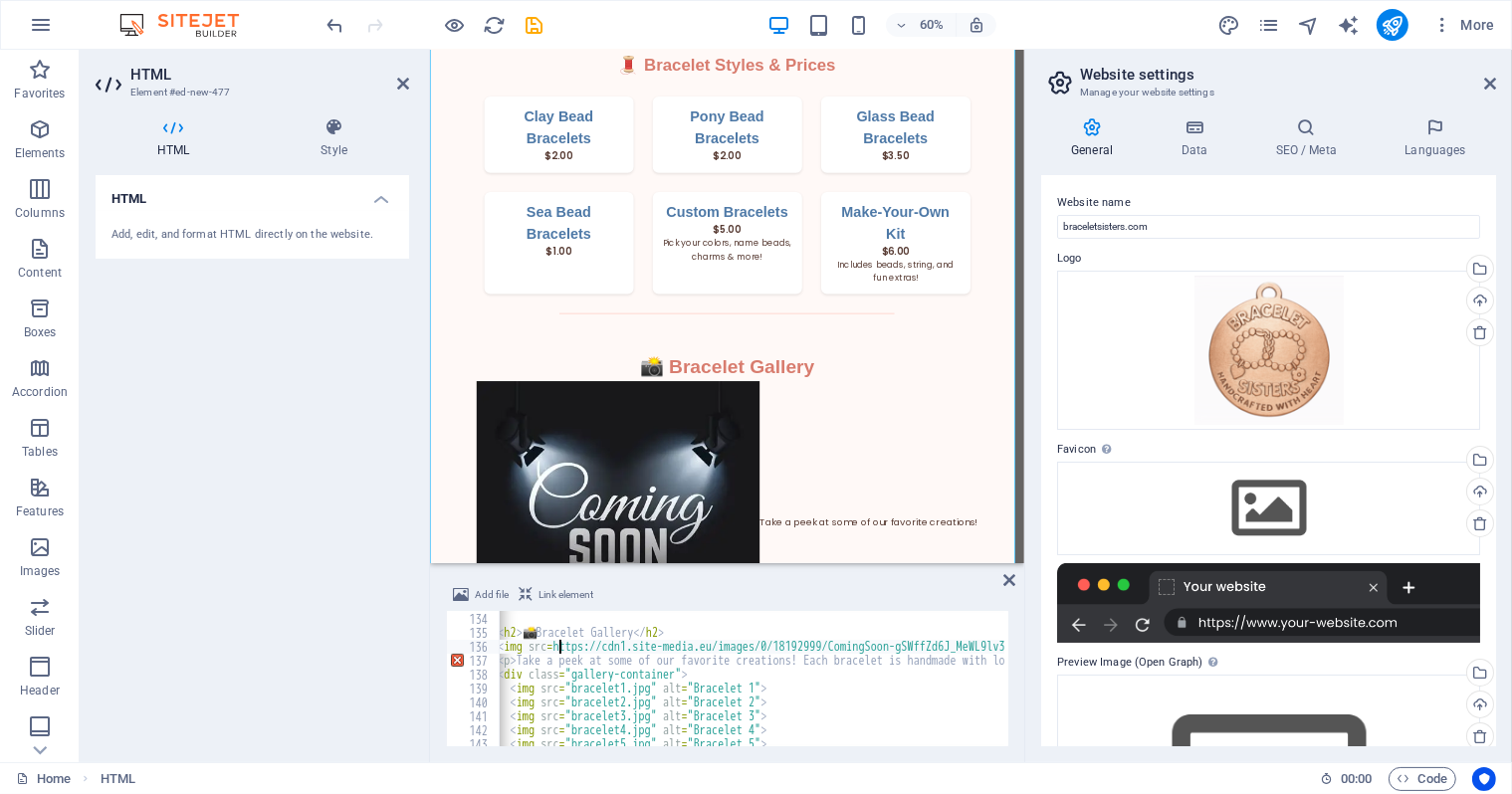 drag, startPoint x: 470, startPoint y: 638, endPoint x: 513, endPoint y: 644, distance: 43.416587 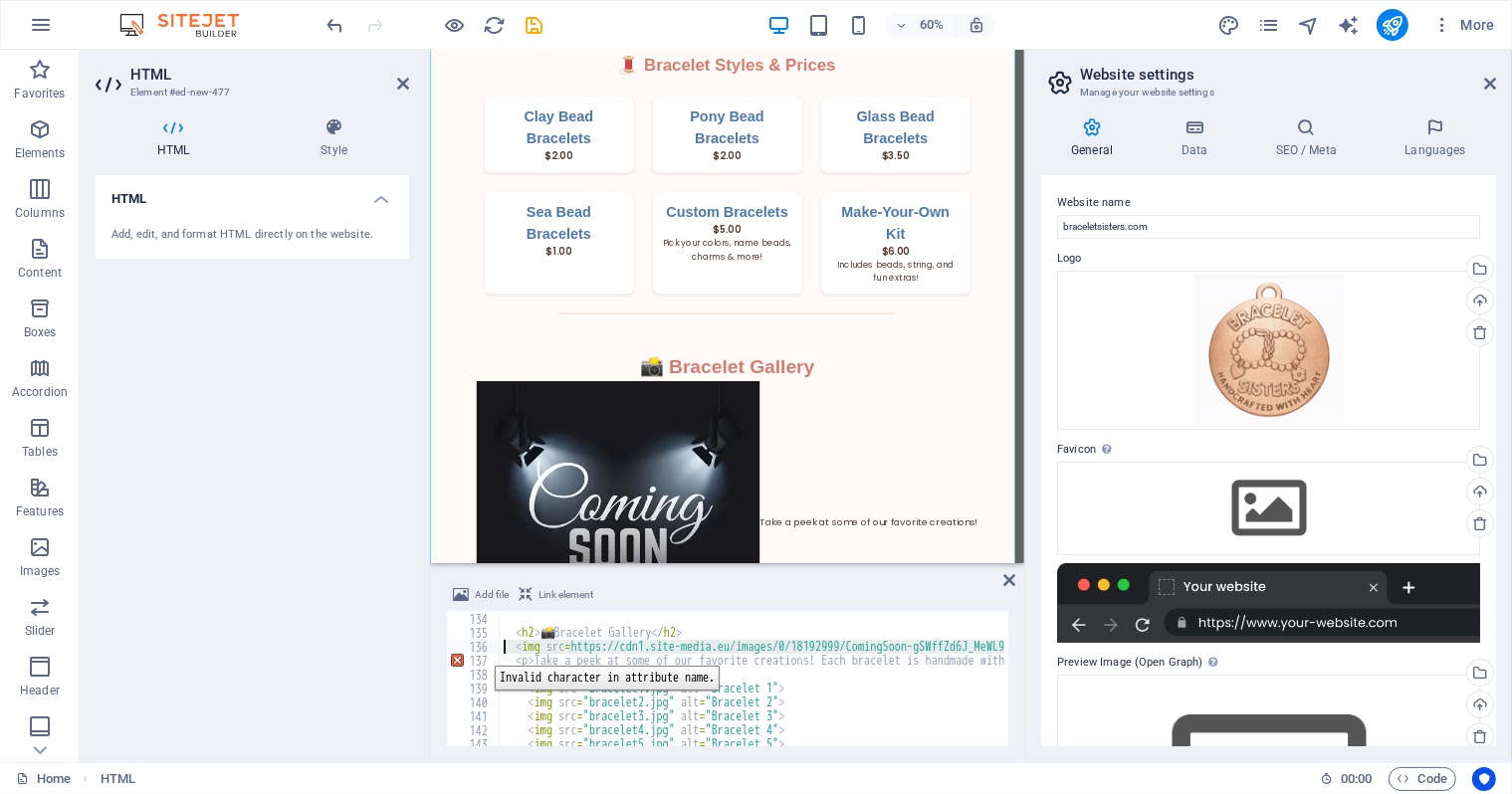 click on "136" at bounding box center [474, 647] 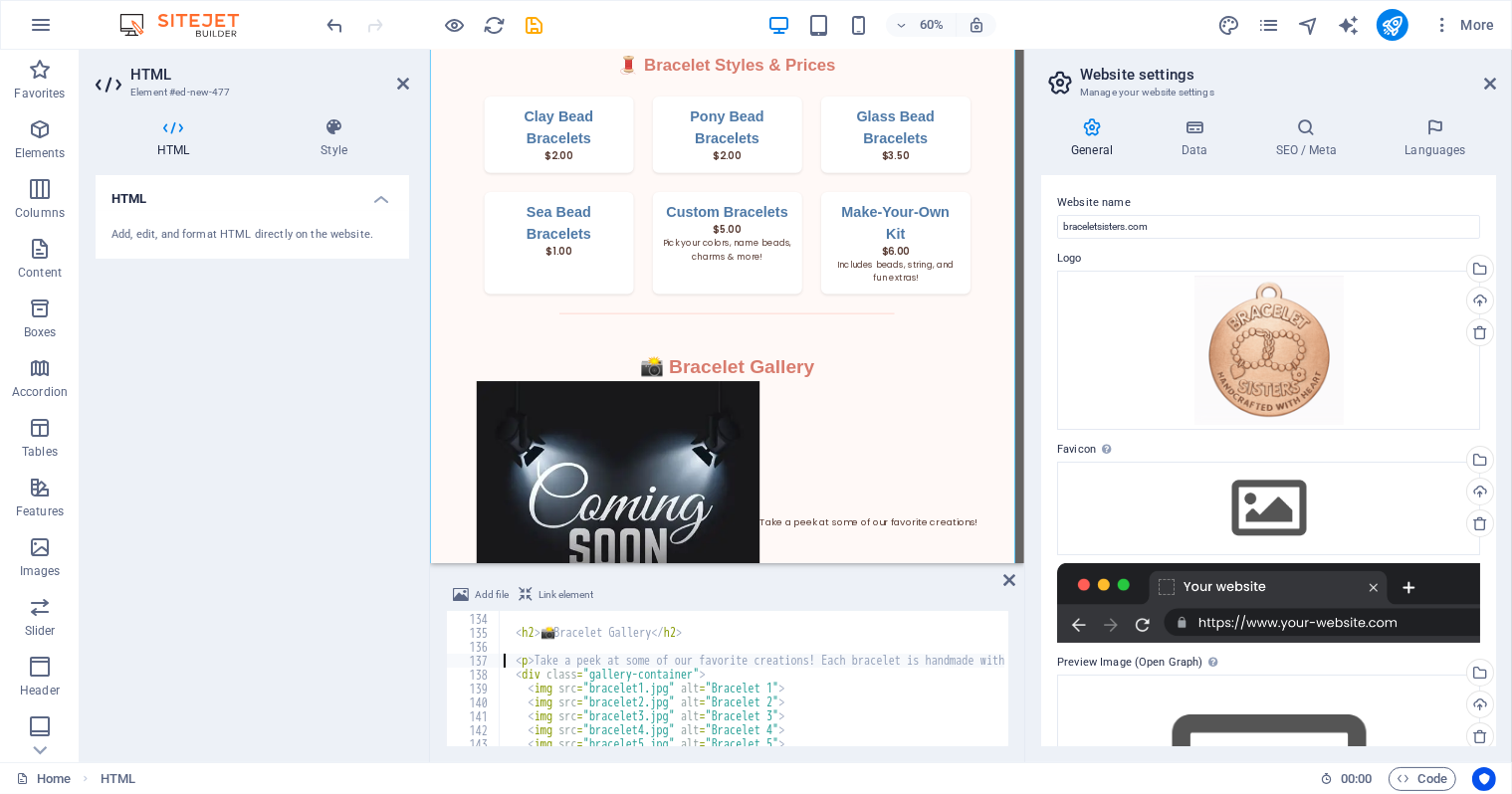 type on "<h2>📸 Bracelet Gallery</h2>" 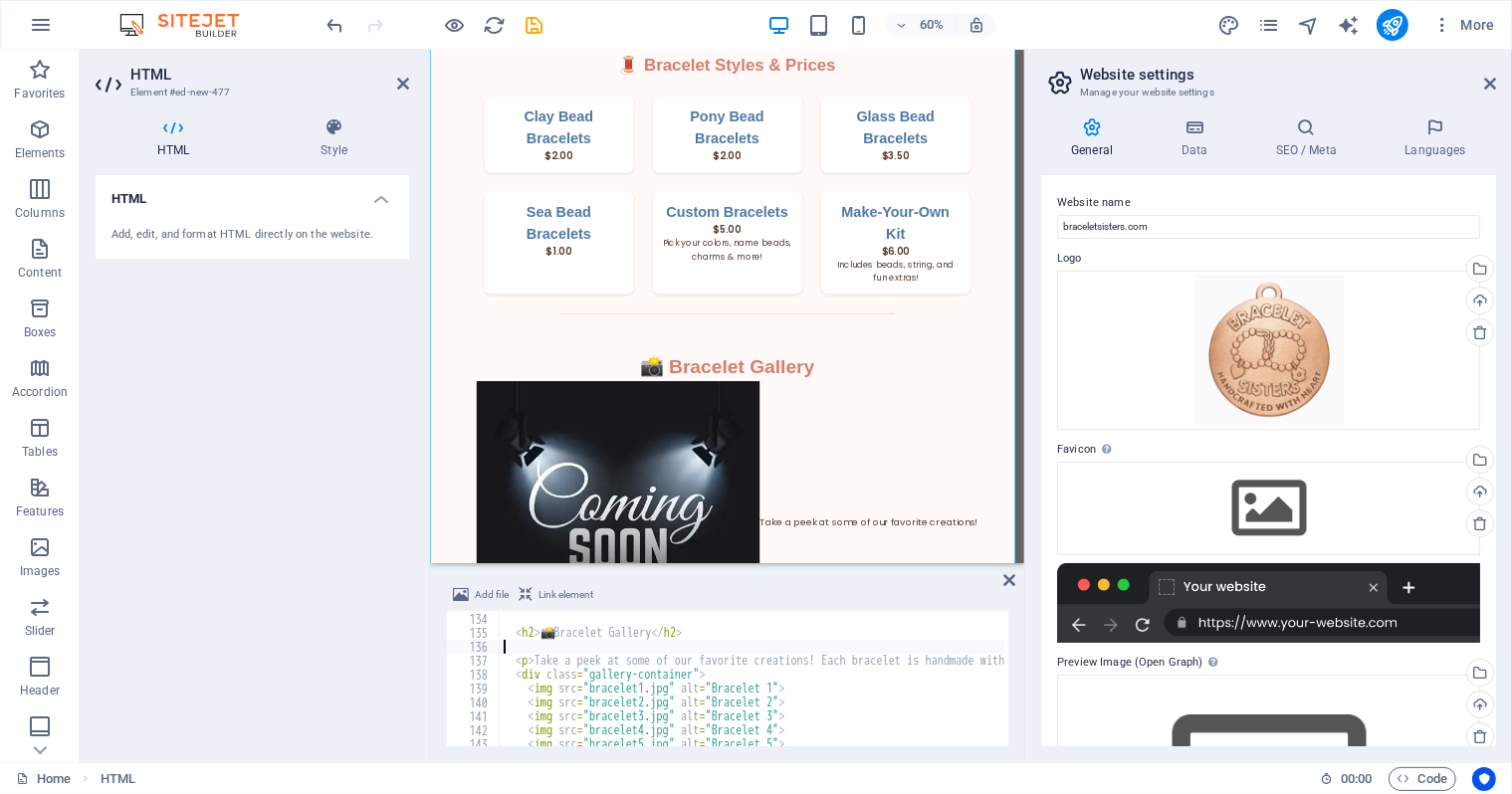 drag, startPoint x: 944, startPoint y: 692, endPoint x: 1259, endPoint y: 511, distance: 363.29878 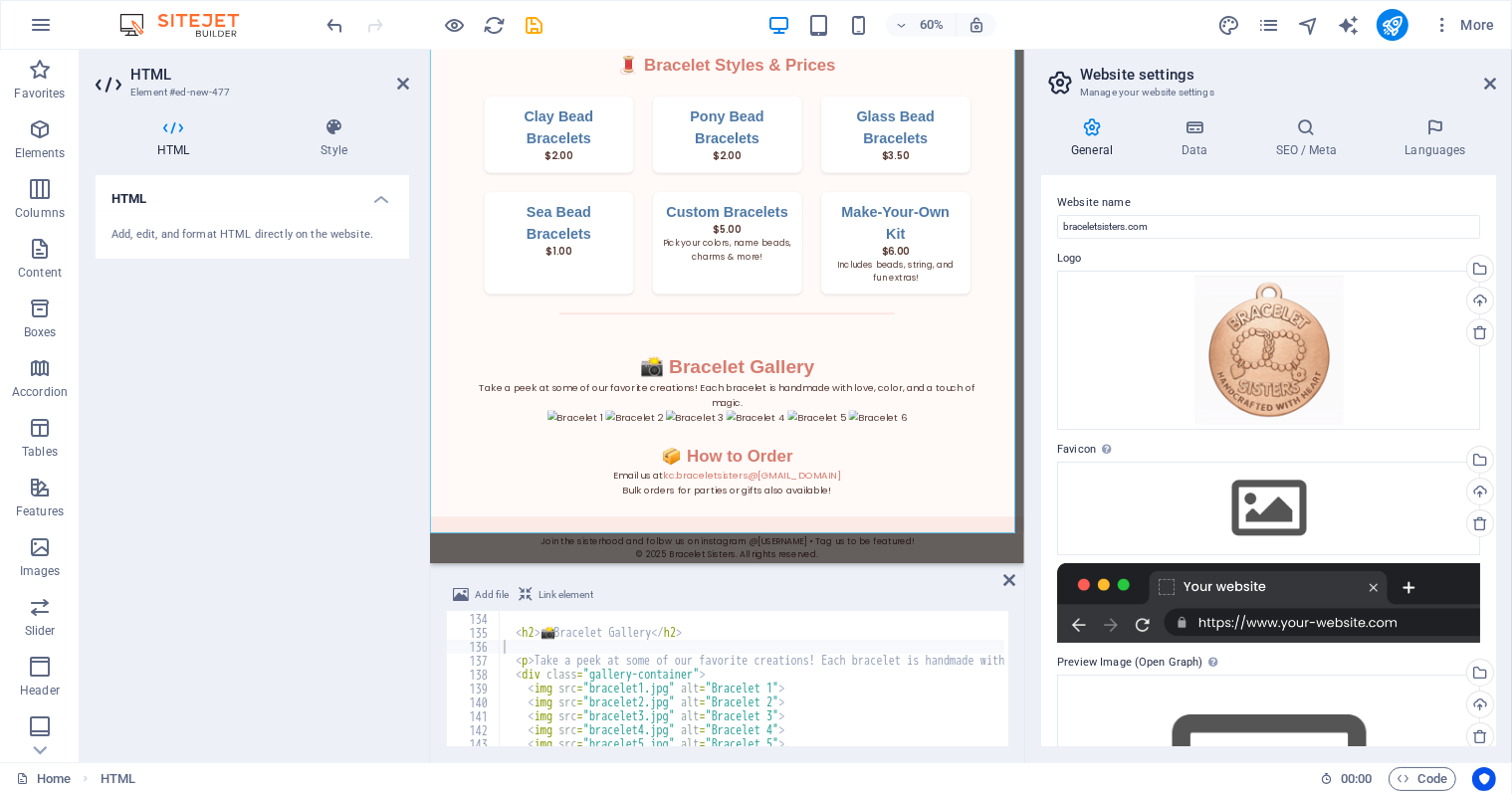 click on "Link element" at bounding box center (565, 595) 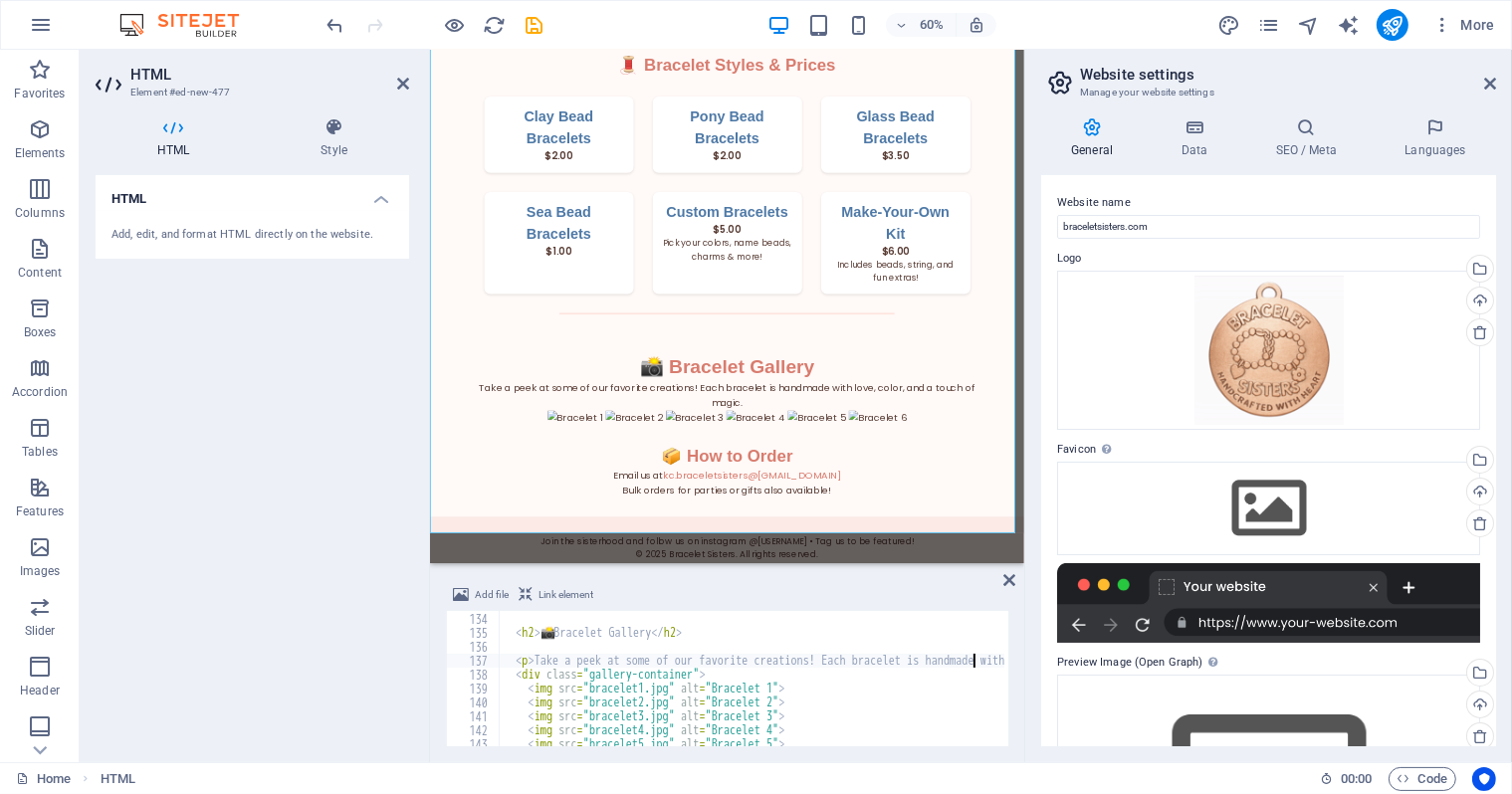 click on "< section >         < h2 > 📸  Bracelet Gallery </ h2 >    < p > Take a peek at some of our favorite creations! Each bracelet is handmade with love, color, and a touch of magic. </ p >    < div   class = "gallery-container" >      < img   src = "bracelet1.jpg"   alt = "Bracelet 1" >      < img   src = "bracelet2.jpg"   alt = "Bracelet 2" >      < img   src = "bracelet3.jpg"   alt = "Bracelet 3" >      < img   src = "bracelet4.jpg"   alt = "Bracelet 4" >      < img   src = "bracelet5.jpg"   alt = "Bracelet 5" >" at bounding box center [1221, 678] 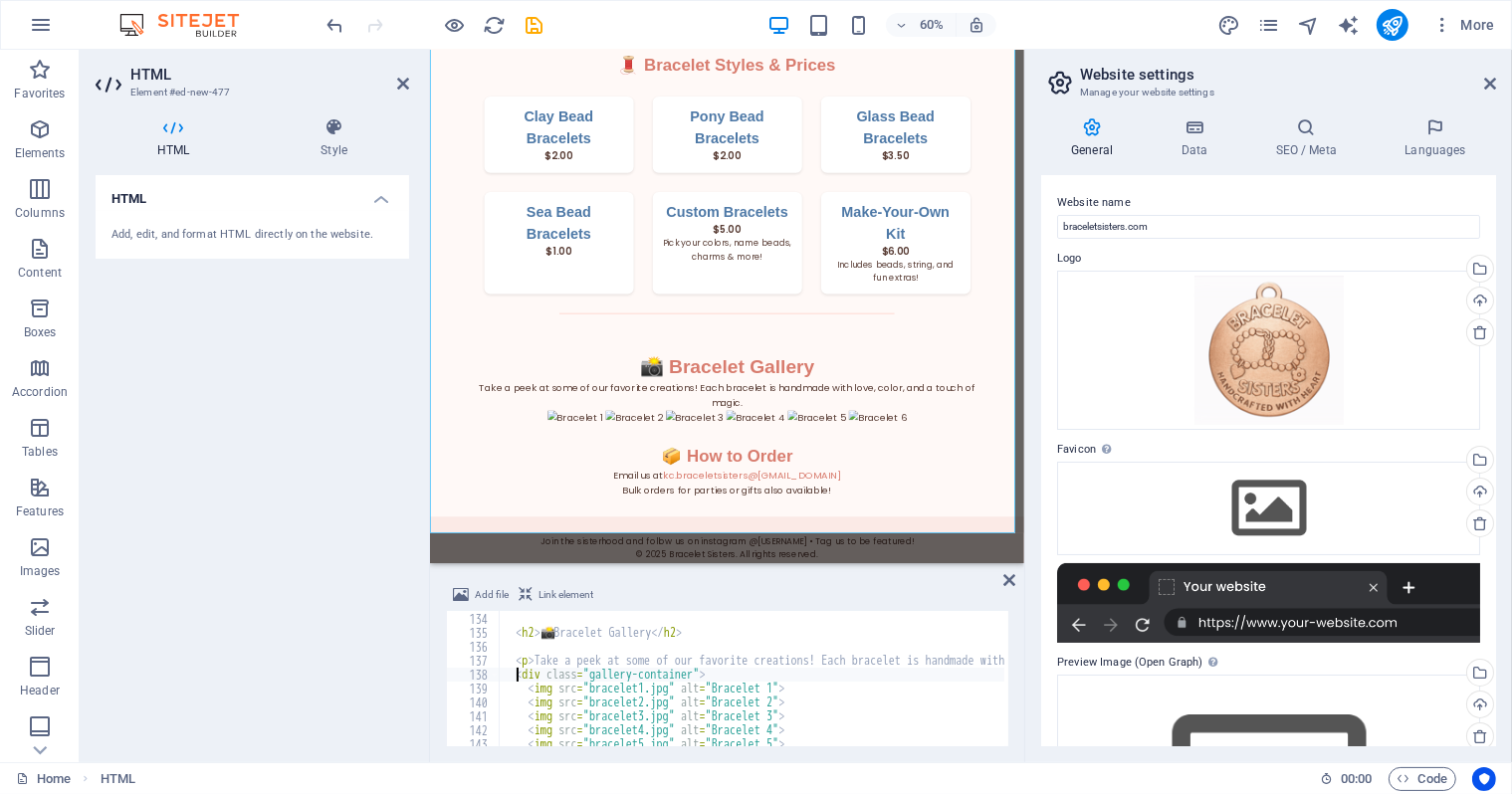 click on "< section >         < h2 > 📸  Bracelet Gallery </ h2 >    < p > Take a peek at some of our favorite creations! Each bracelet is handmade with love, color, and a touch of magic. </ p >    < div   class = "gallery-container" >      < img   src = "bracelet1.jpg"   alt = "Bracelet 1" >      < img   src = "bracelet2.jpg"   alt = "Bracelet 2" >      < img   src = "bracelet3.jpg"   alt = "Bracelet 3" >      < img   src = "bracelet4.jpg"   alt = "Bracelet 4" >      < img   src = "bracelet5.jpg"   alt = "Bracelet 5" >" at bounding box center [1221, 678] 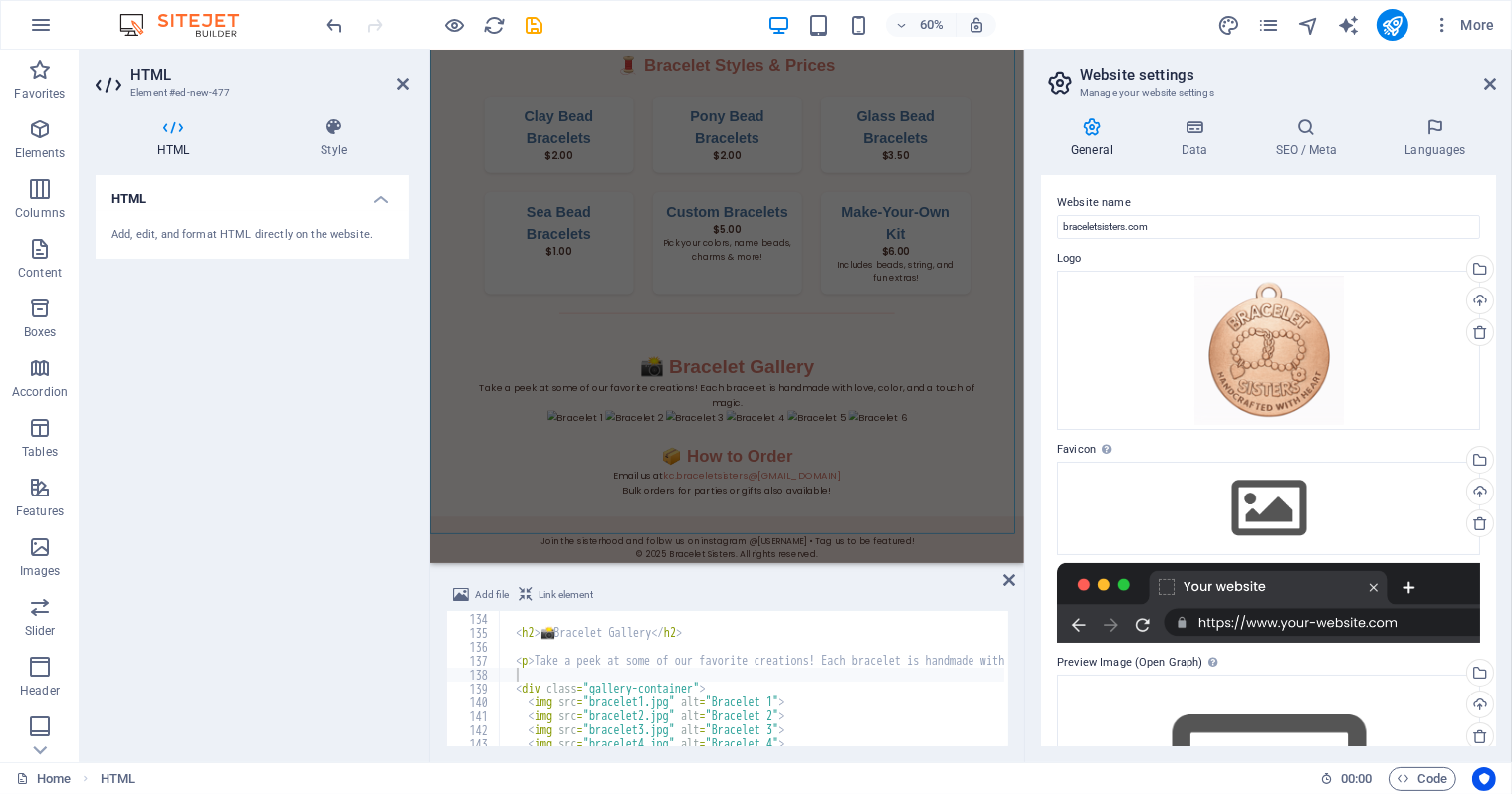 click on "Link element" at bounding box center (565, 595) 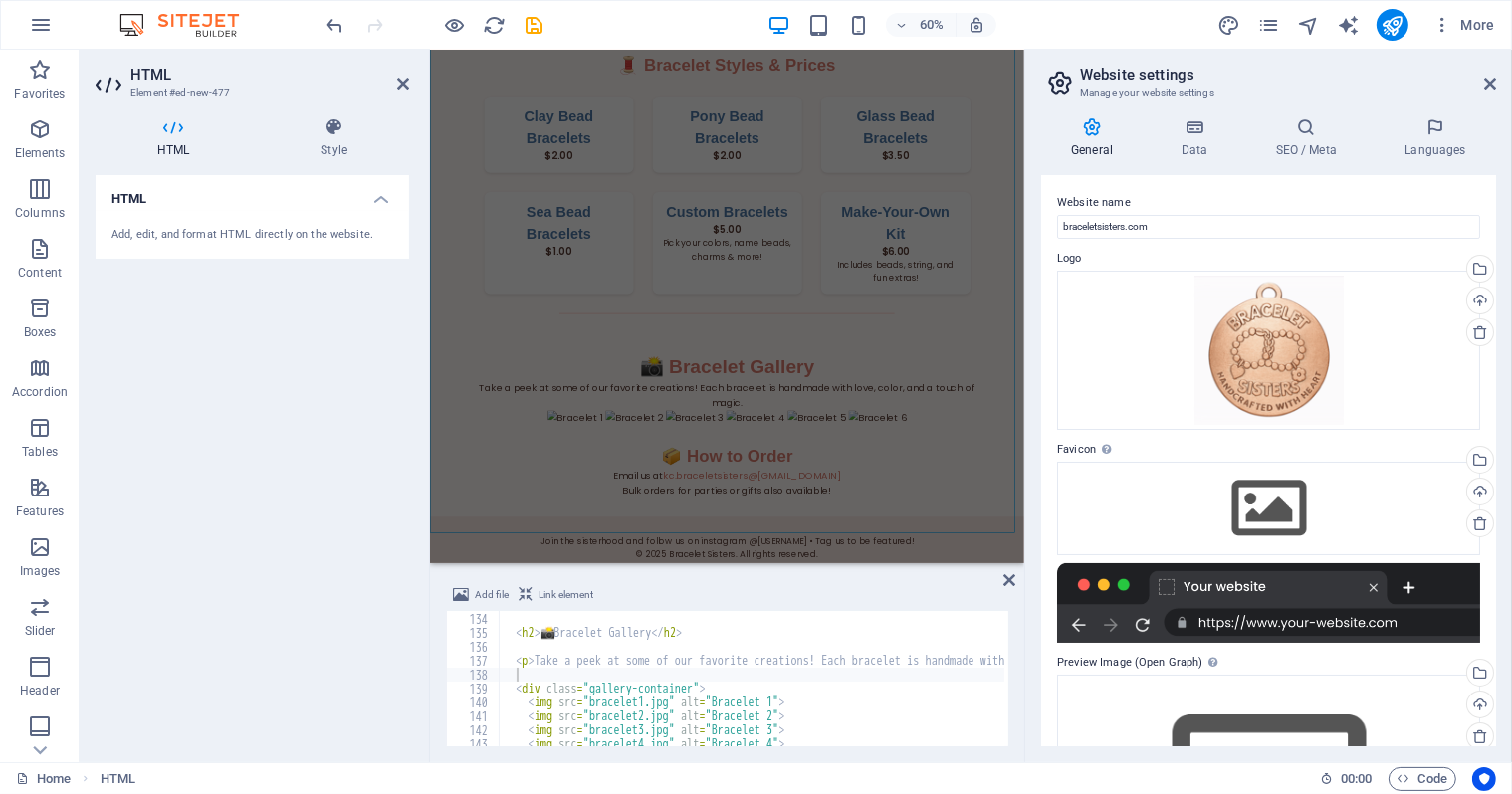 drag, startPoint x: 553, startPoint y: 593, endPoint x: 536, endPoint y: 683, distance: 91.59148 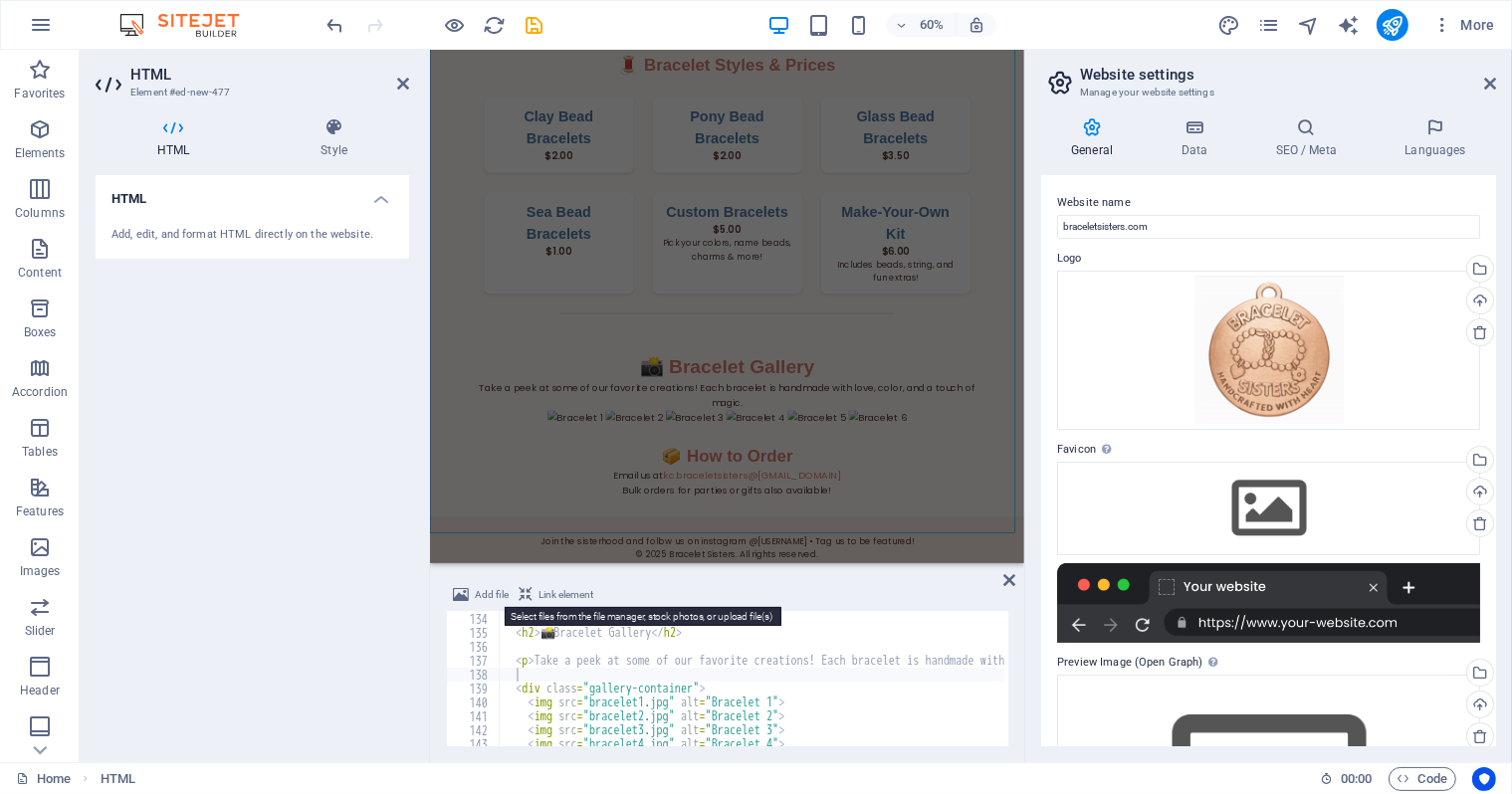 click on "Add file" at bounding box center [492, 595] 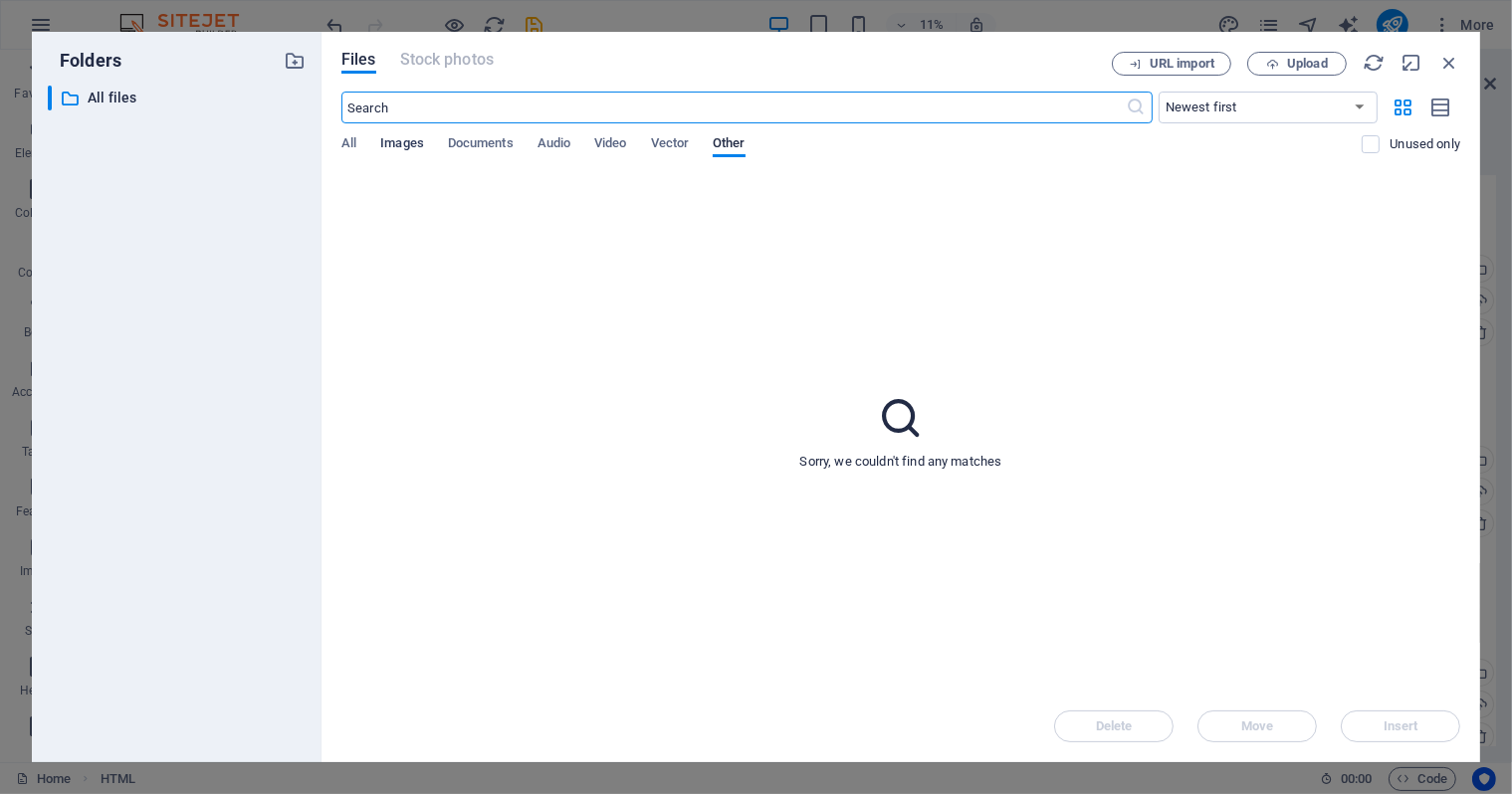 click on "Images" at bounding box center (402, 145) 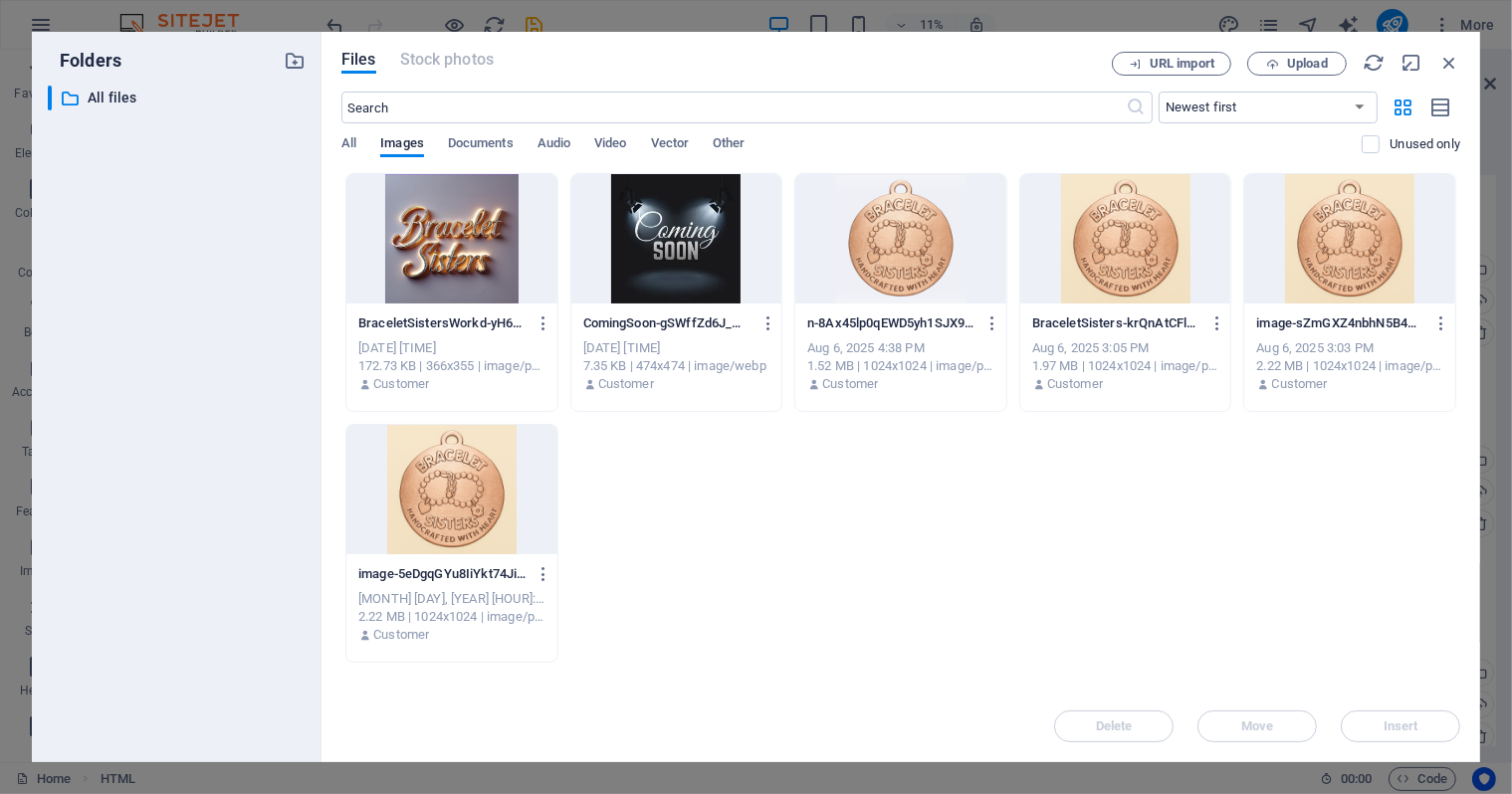 click at bounding box center [677, 239] 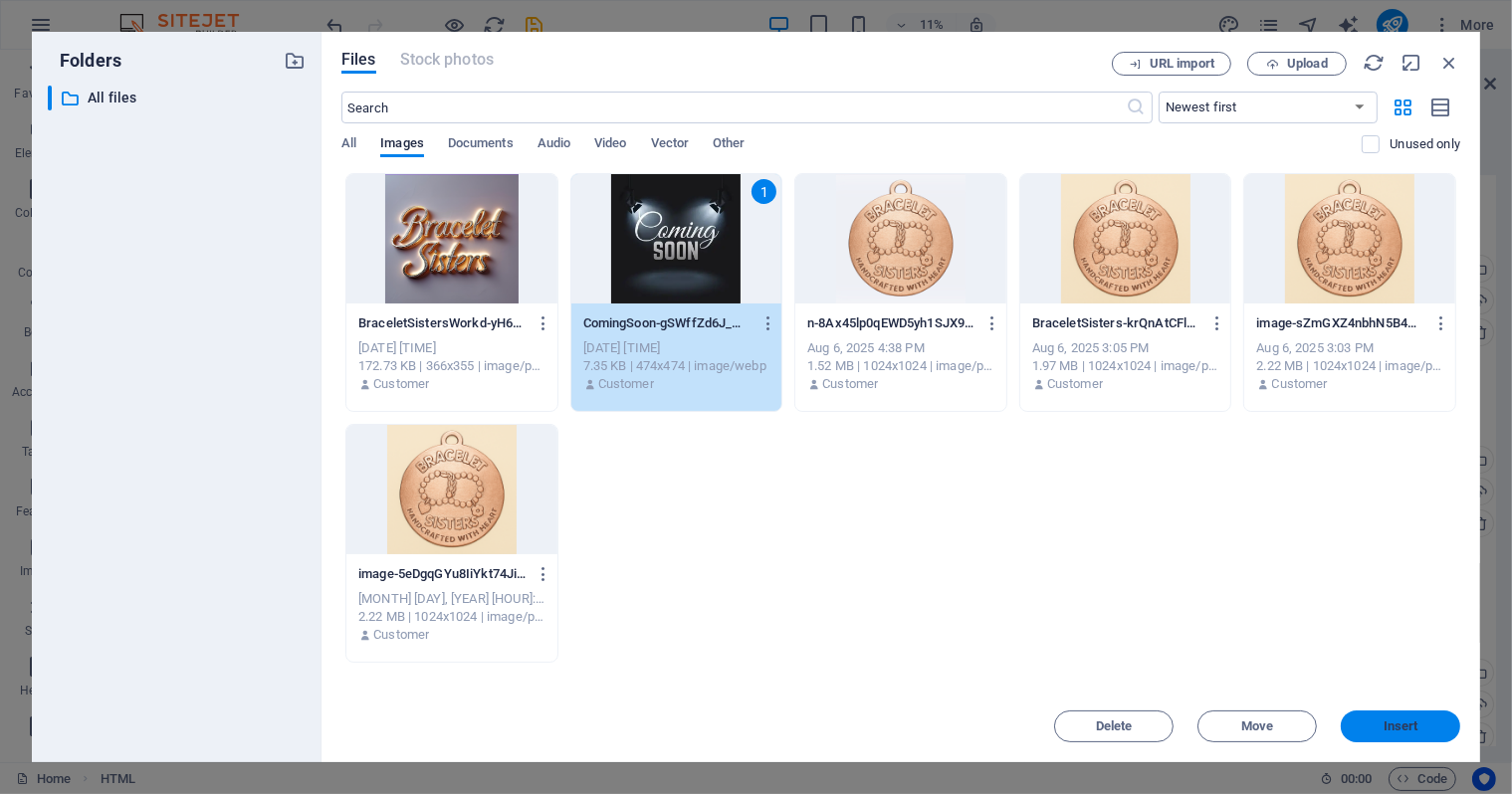 click on "Insert" at bounding box center [1401, 726] 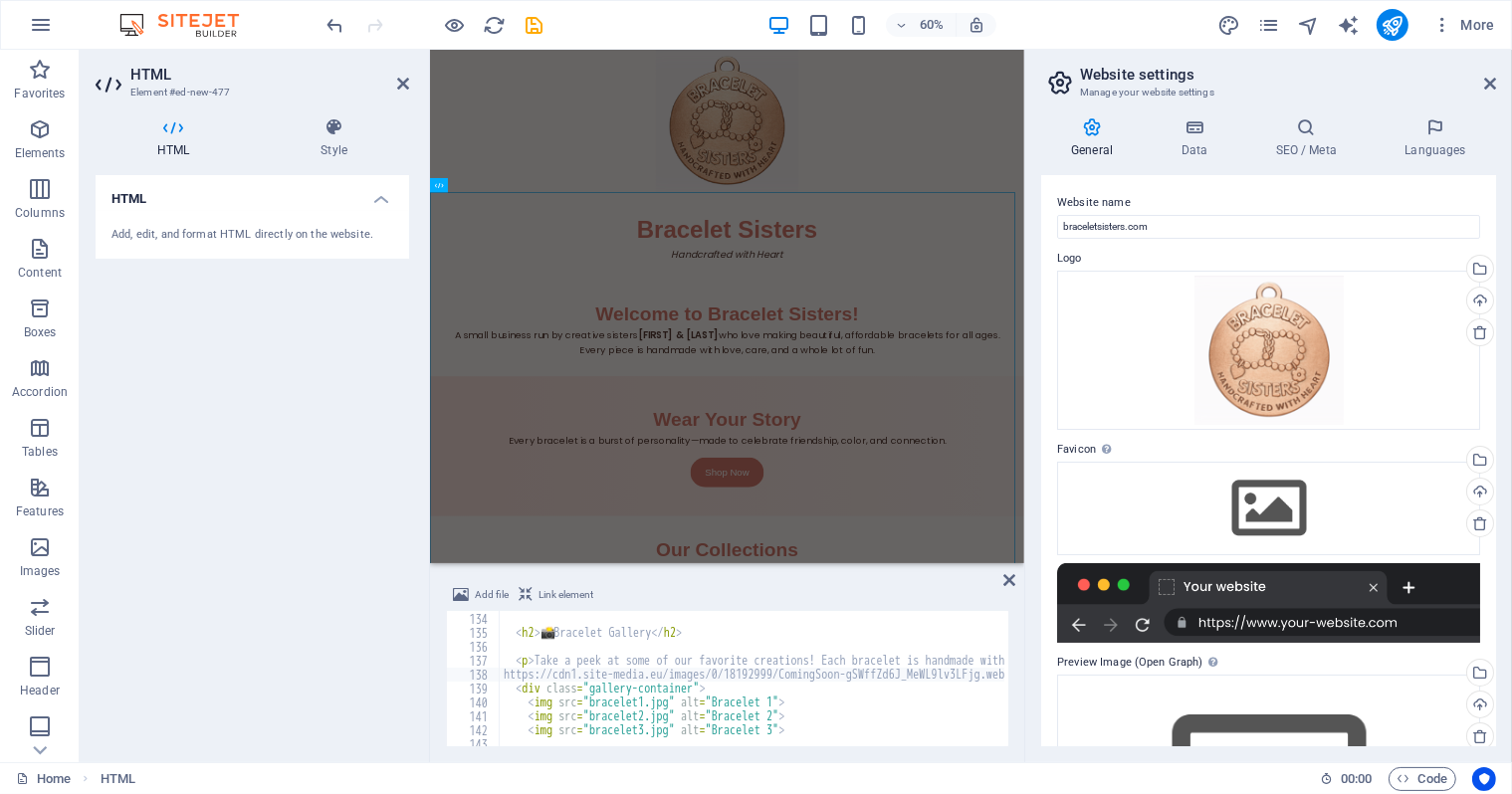 click on "< section >         < h2 > 📸  Bracelet Gallery </ h2 >    < p > Take a peek at some of our favorite creations! Each bracelet is handmade with love, color, and a touch of magic. </ p >   https://cdn1.site-media.eu/images/0/18192999/ComingSoon-gSWffZd6J_MeWL9lv3LFjg.webp    < div   class = "gallery-container" >      < img   src = "bracelet1.jpg"   alt = "Bracelet 1" >      < img   src = "bracelet2.jpg"   alt = "Bracelet 2" >      < img   src = "bracelet3.jpg"   alt = "Bracelet 3" >" at bounding box center (1221, 670) 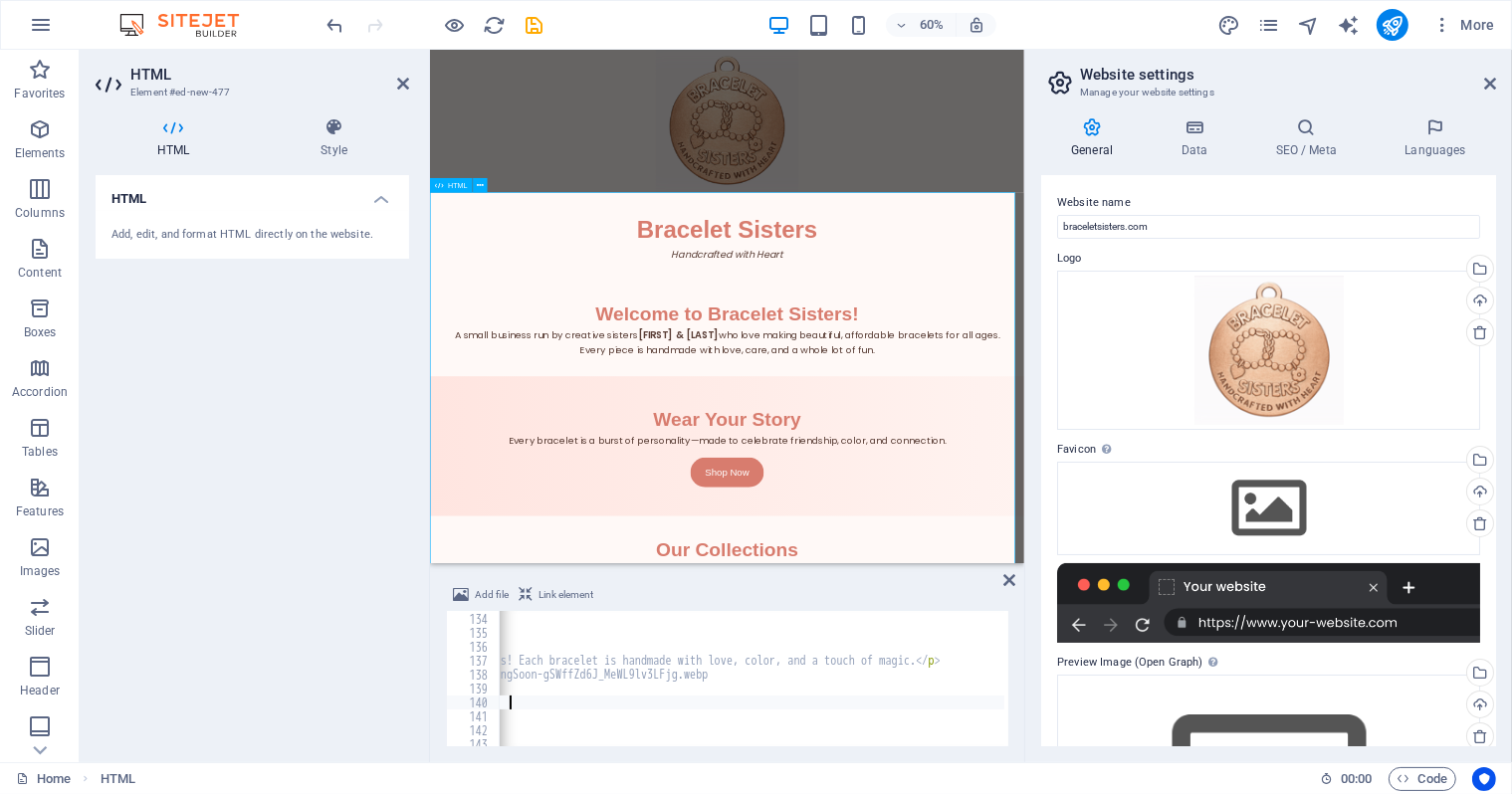 click on "Bracelet Sisters
Bracelet Sisters
Handcrafted with Heart
Welcome to Bracelet Sisters!
A small business run by creative sisters  Keagan & Charleigh  who love making beautiful, affordable bracelets for all ages. Every piece is handmade with love, care, and a whole lot of fun.
Wear Your Story
Every bracelet is a burst of personality—made to celebrate friendship, color, and connection.
Shop Now
Our Collections
Charm Bracelets
Tell your story with playful charms.
Beaded Beauties
Colorful strands that pop with personality.
Custom Vibes
Design your own bracelet—your way.
🧵 Bracelet Styles & Prices
Clay Bead Bracelets
$2.00
Pony Bead Bracelets
$2.00" at bounding box center (924, 1166) 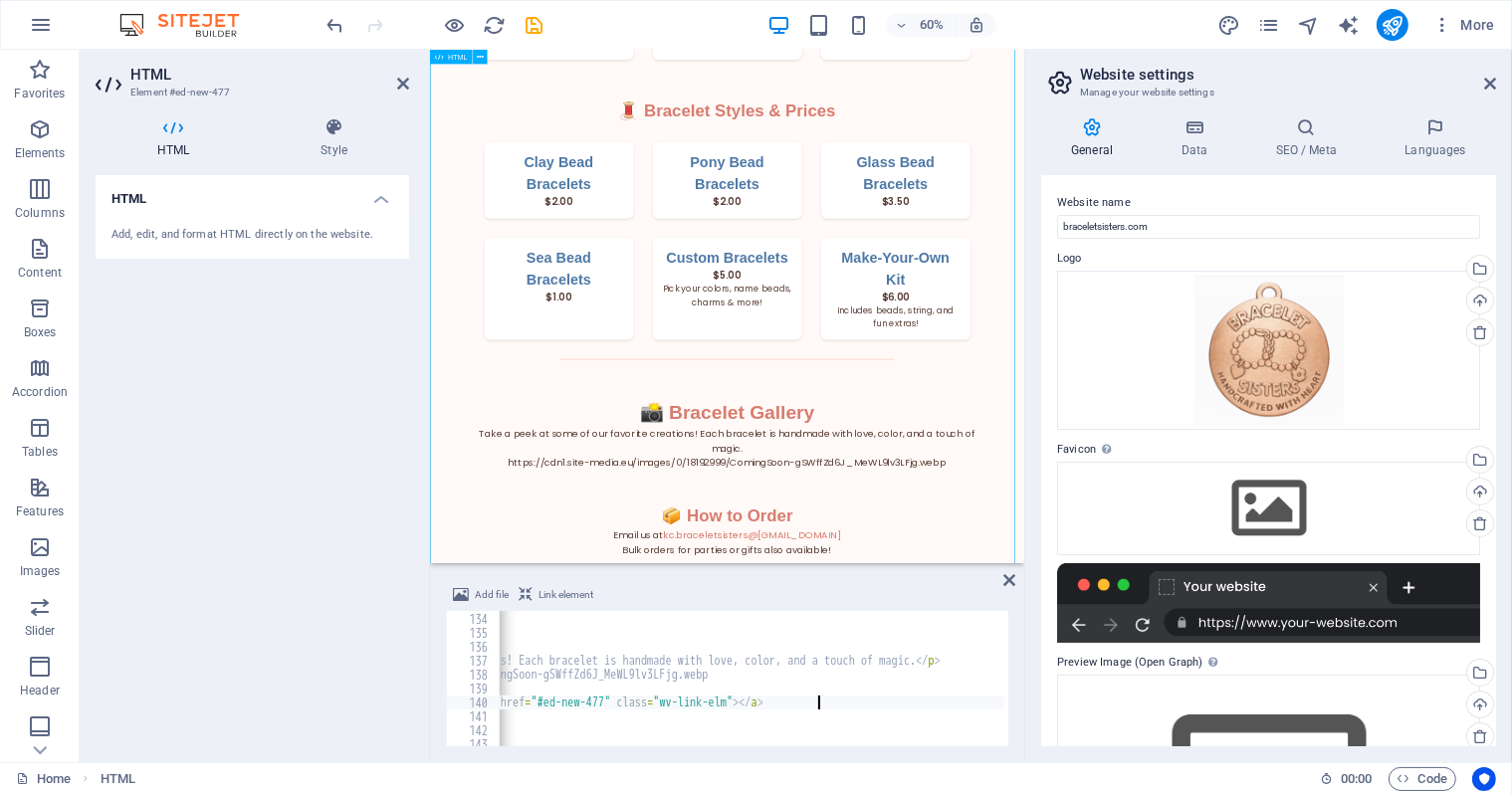 scroll, scrollTop: 1075, scrollLeft: 0, axis: vertical 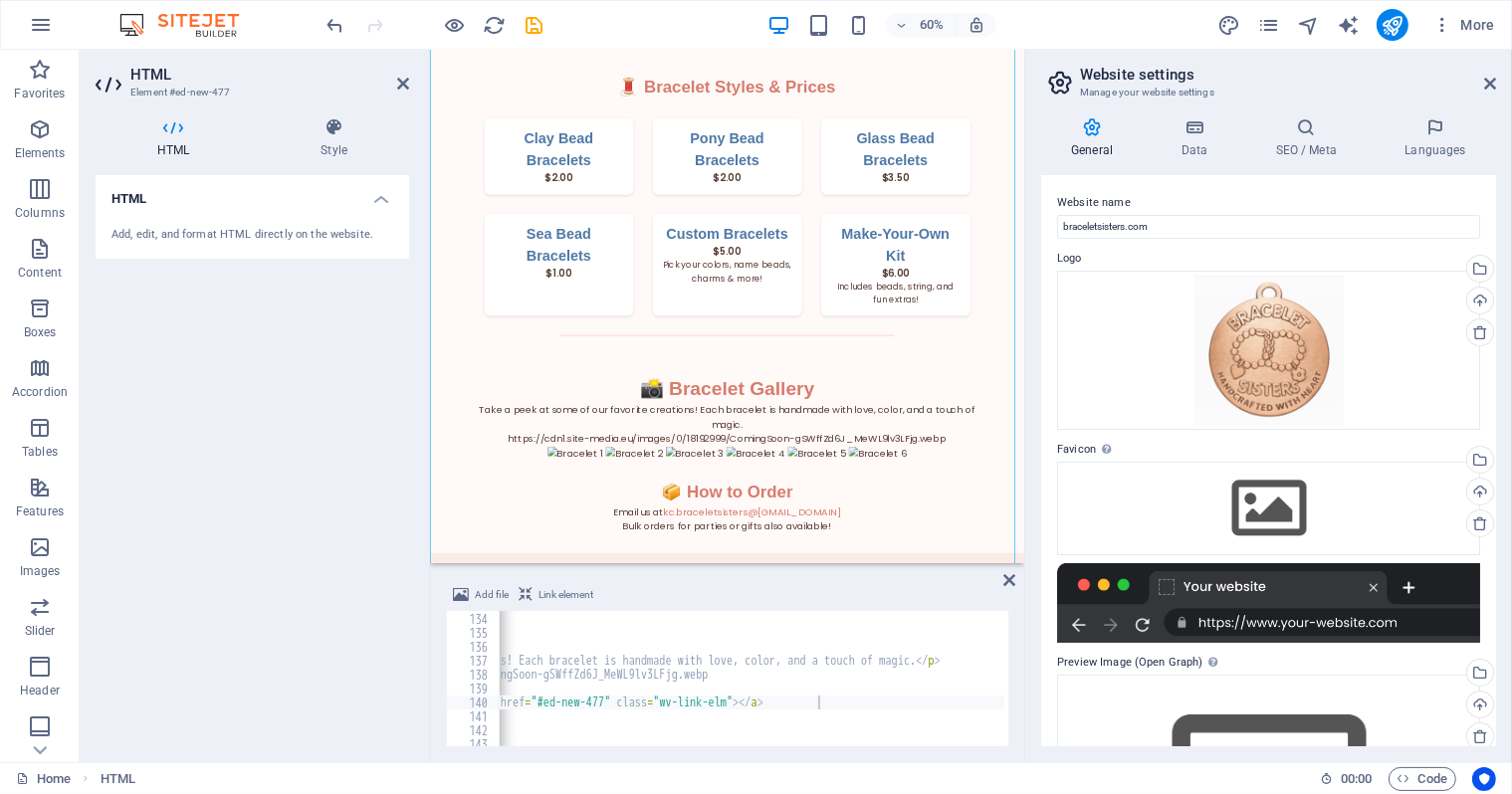 drag, startPoint x: 752, startPoint y: 745, endPoint x: 717, endPoint y: 743, distance: 35.057096 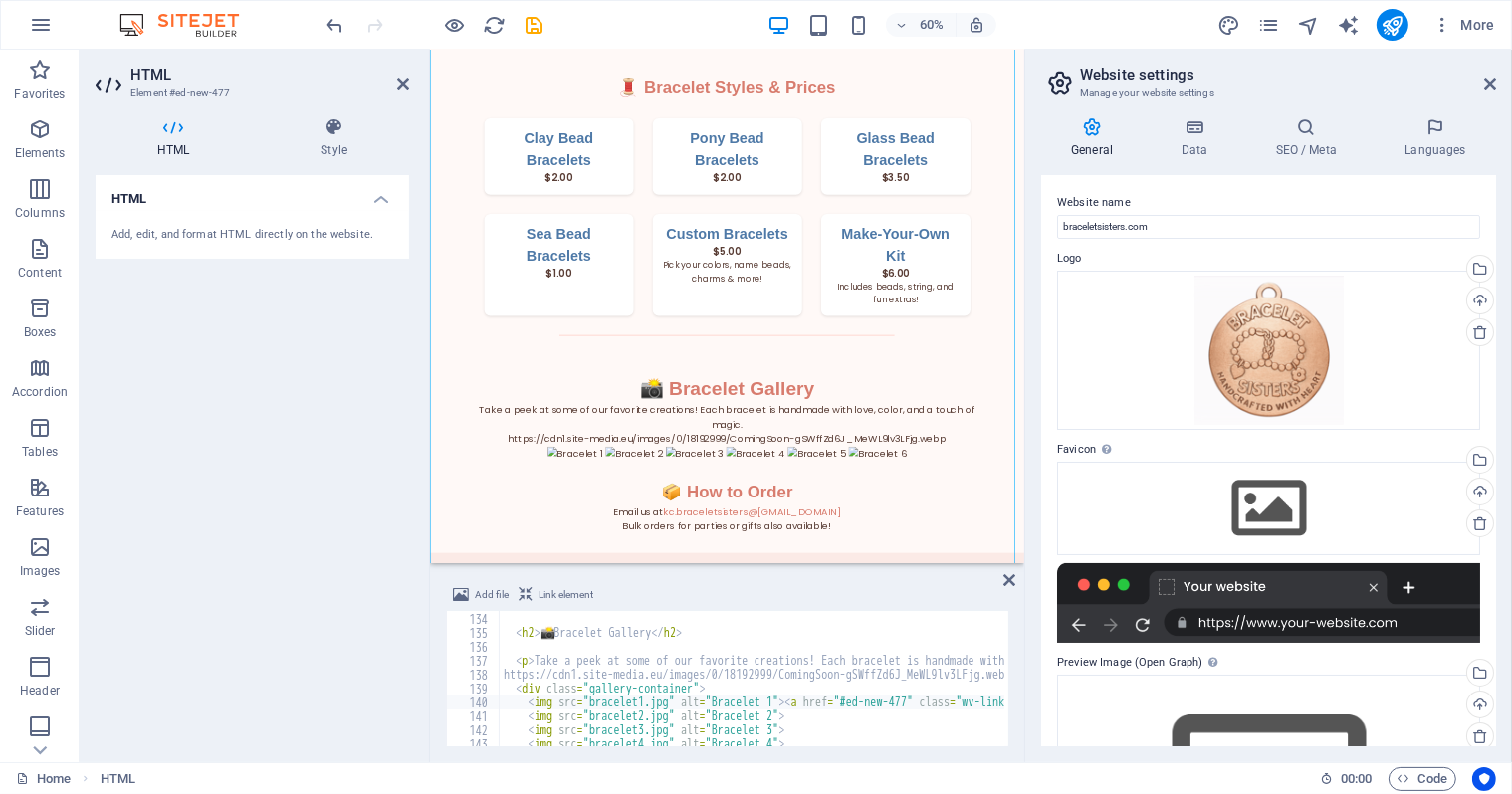 scroll, scrollTop: 0, scrollLeft: 0, axis: both 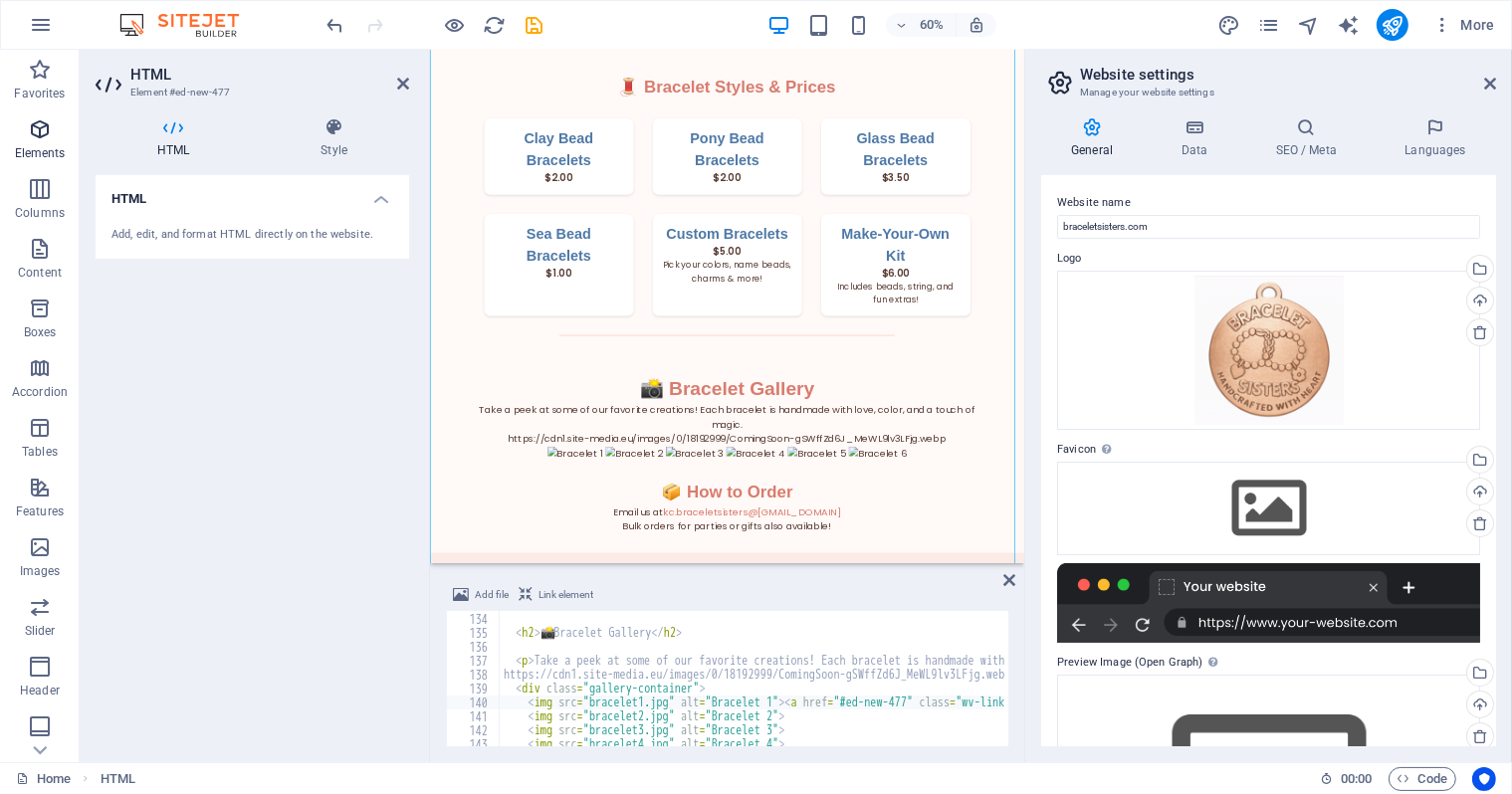 click on "Elements" at bounding box center (40, 141) 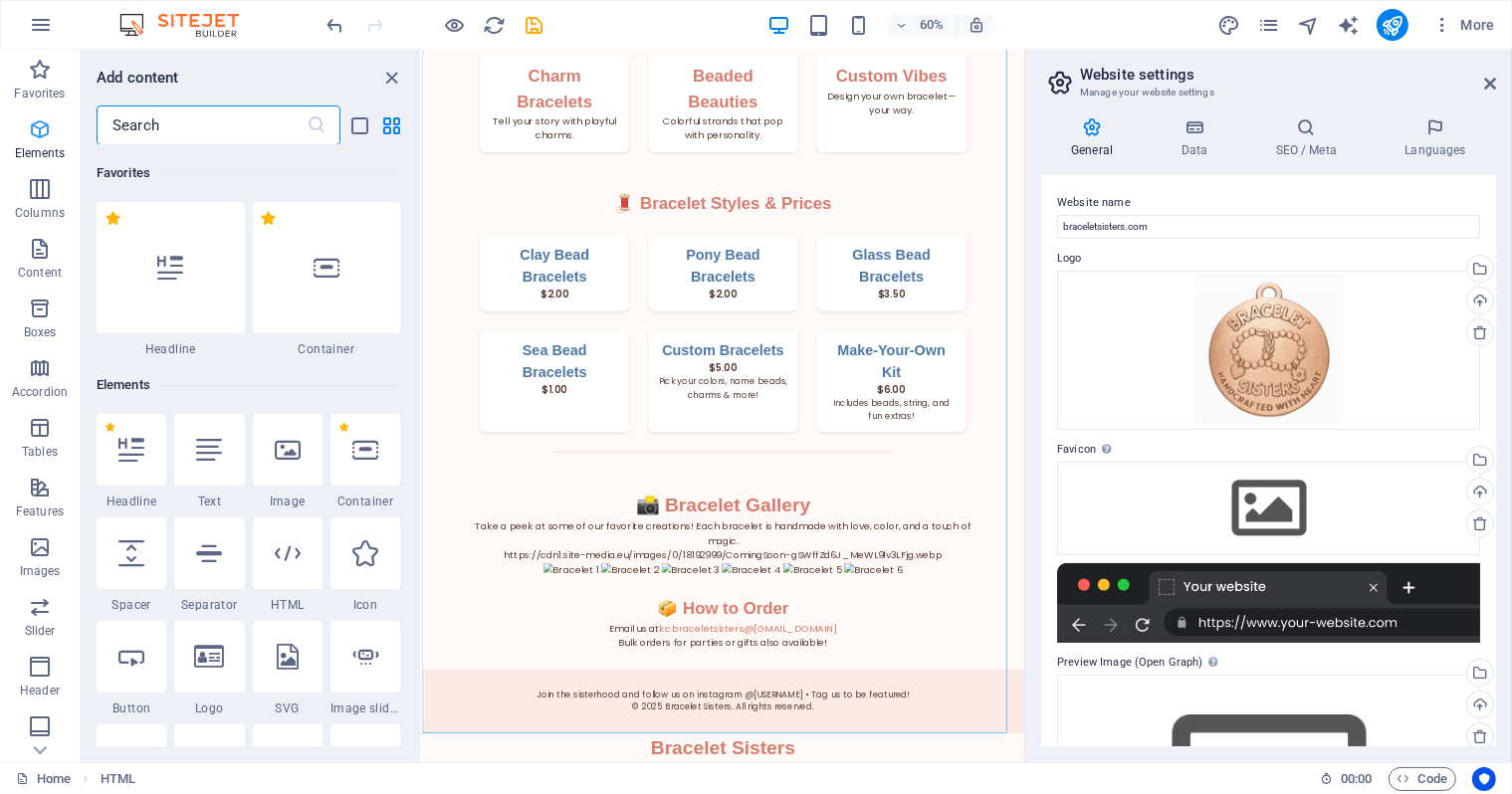 scroll, scrollTop: 803, scrollLeft: 0, axis: vertical 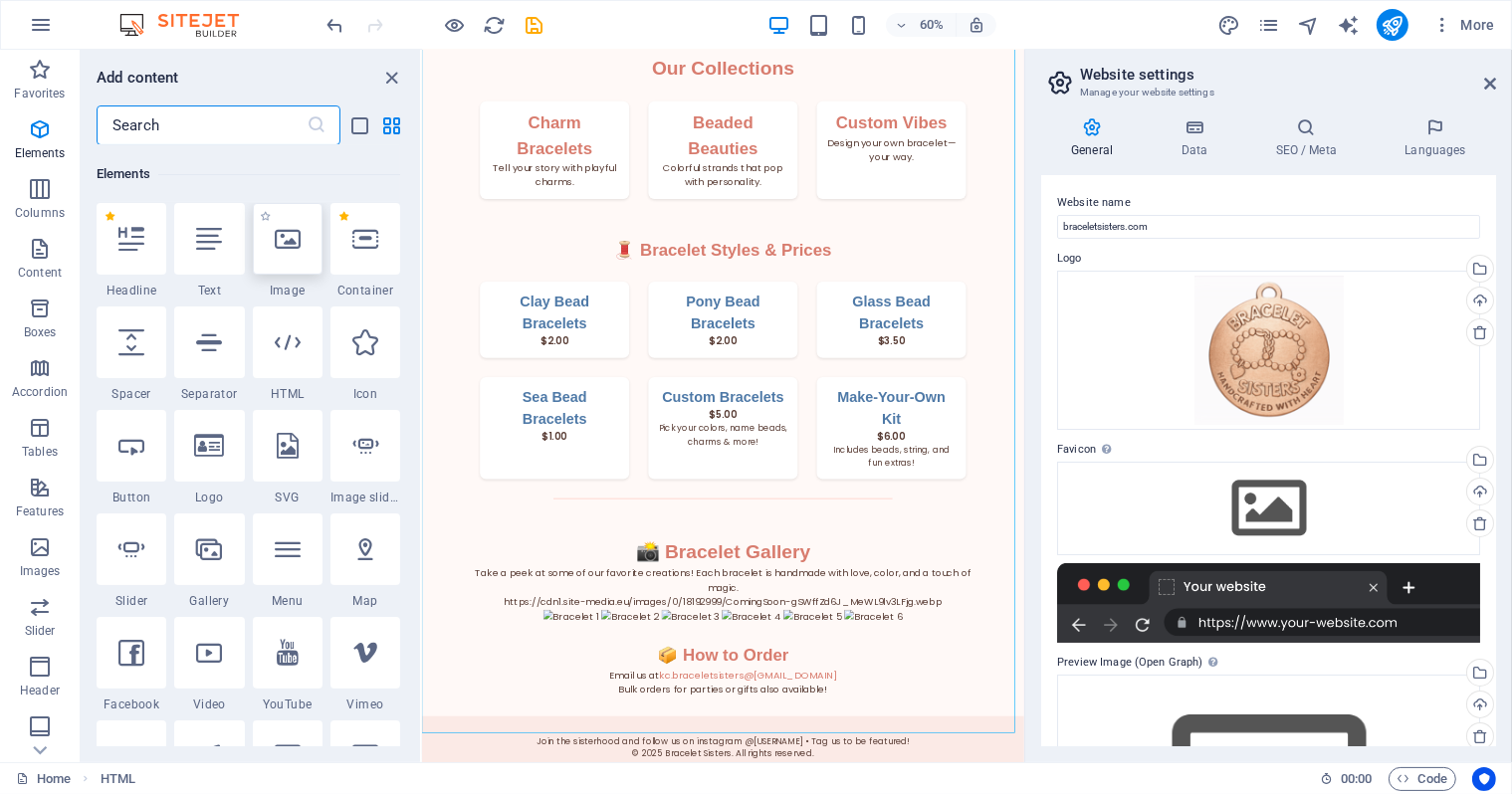 click at bounding box center (288, 239) 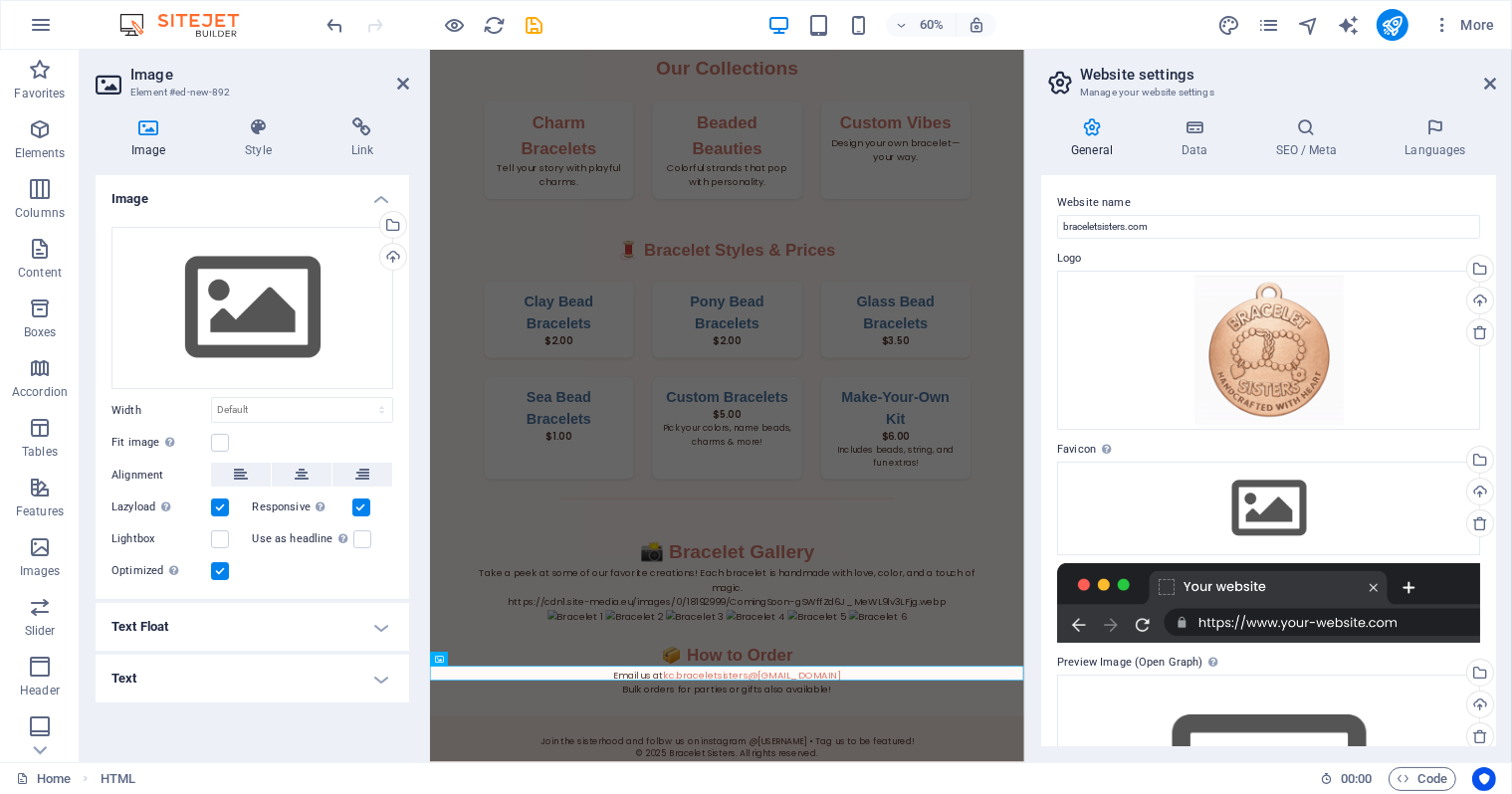 scroll, scrollTop: 914, scrollLeft: 0, axis: vertical 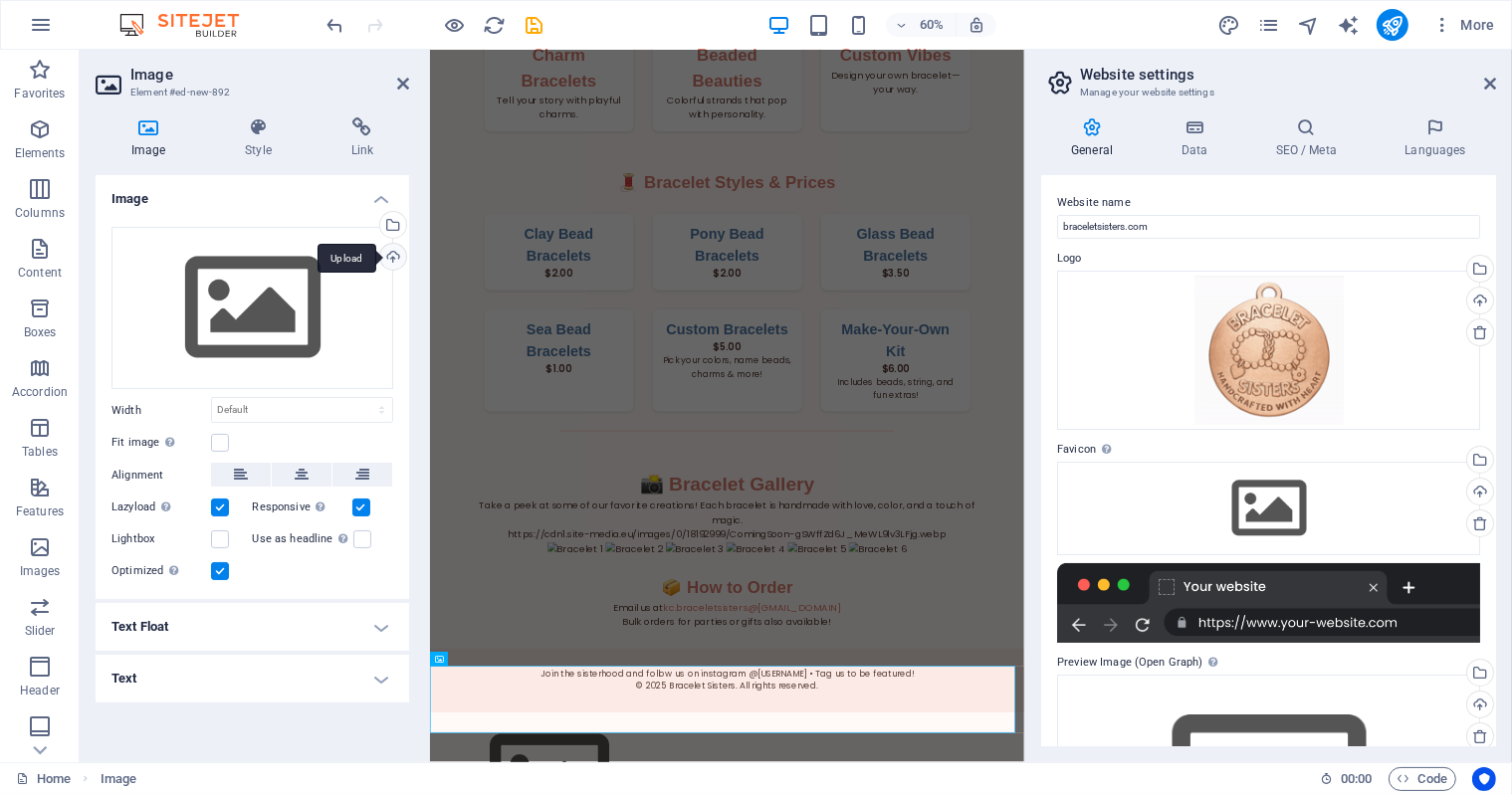 click on "Upload" at bounding box center [391, 259] 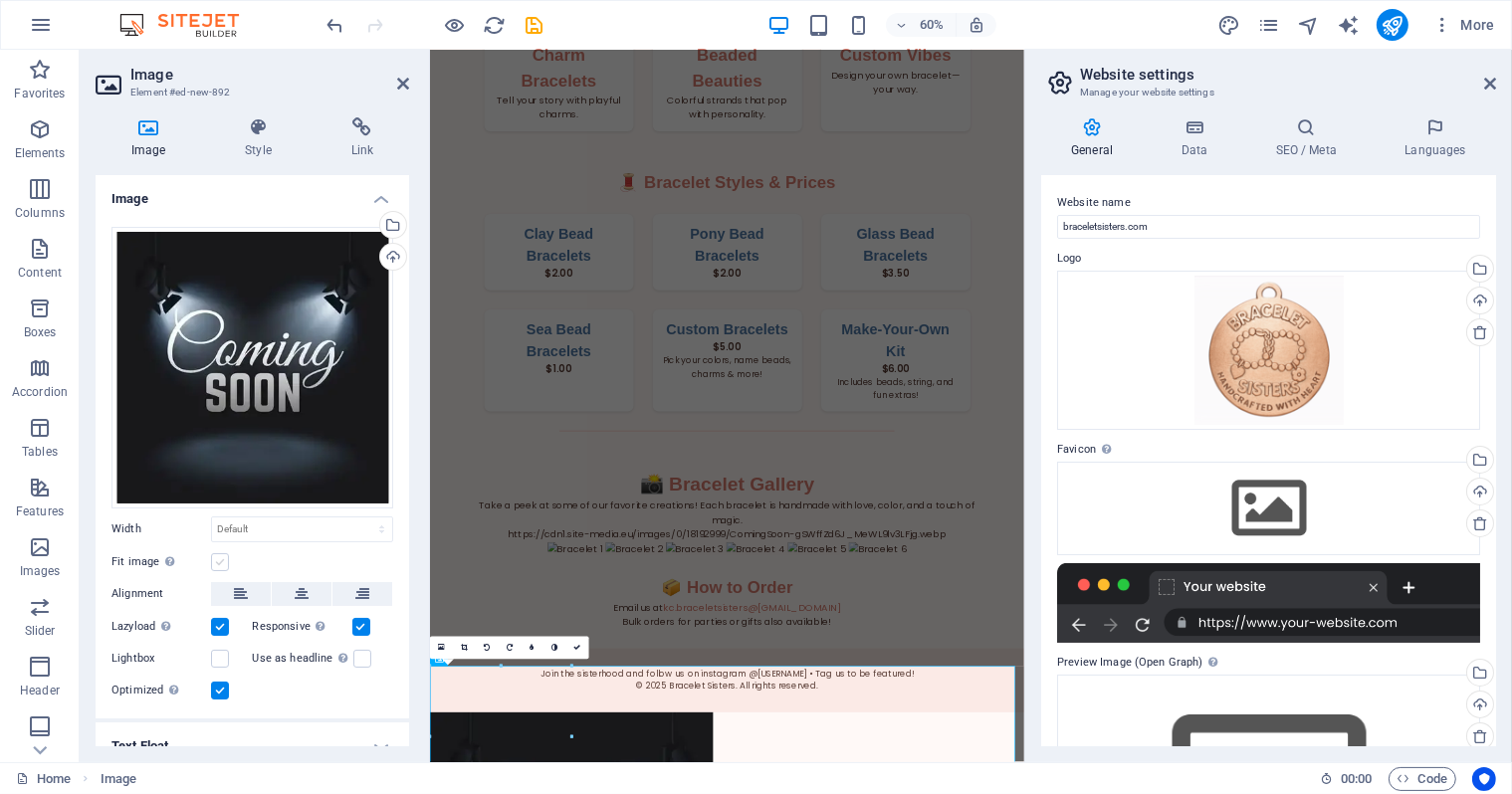 click at bounding box center [220, 562] 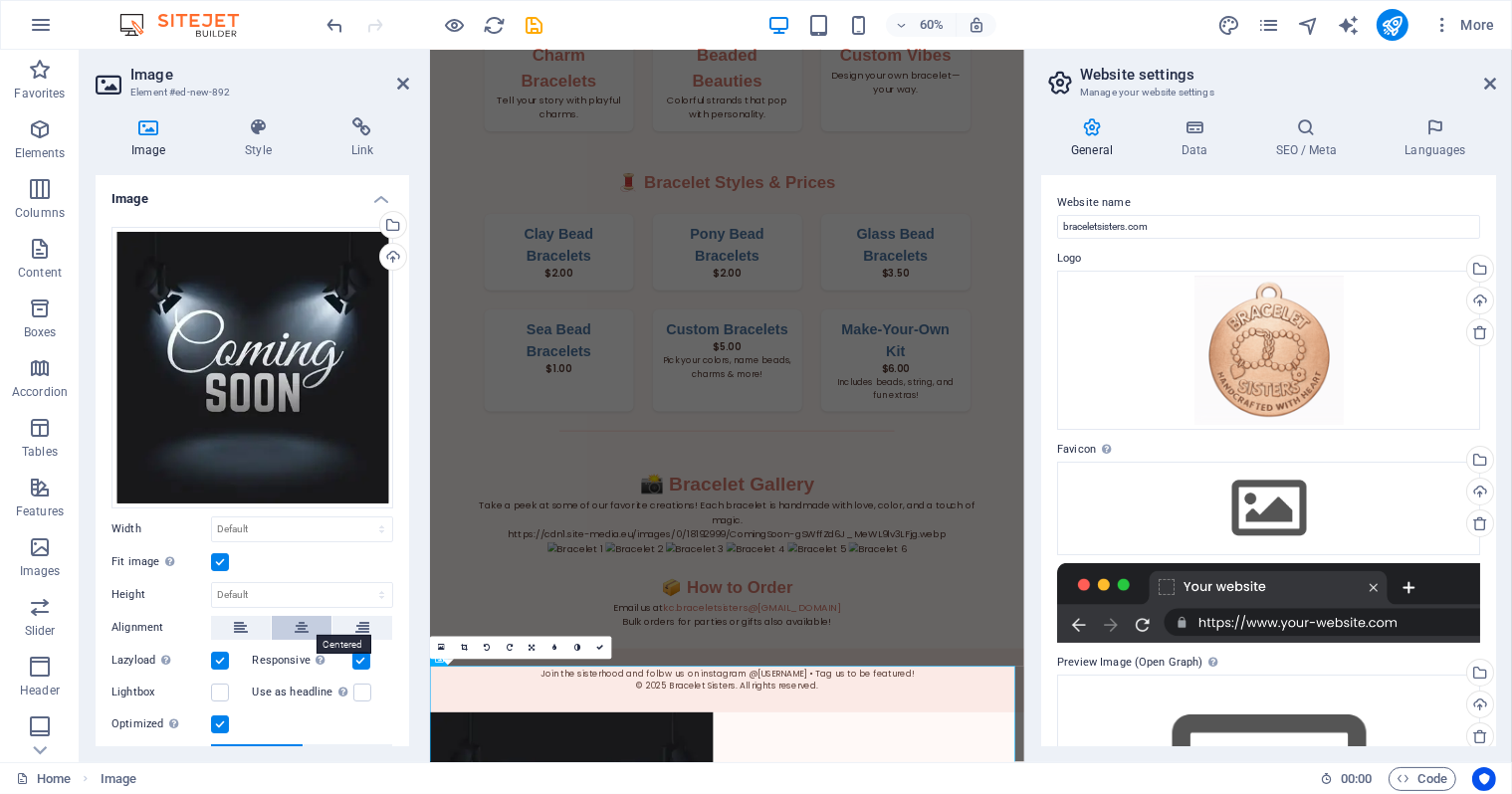 click at bounding box center (302, 628) 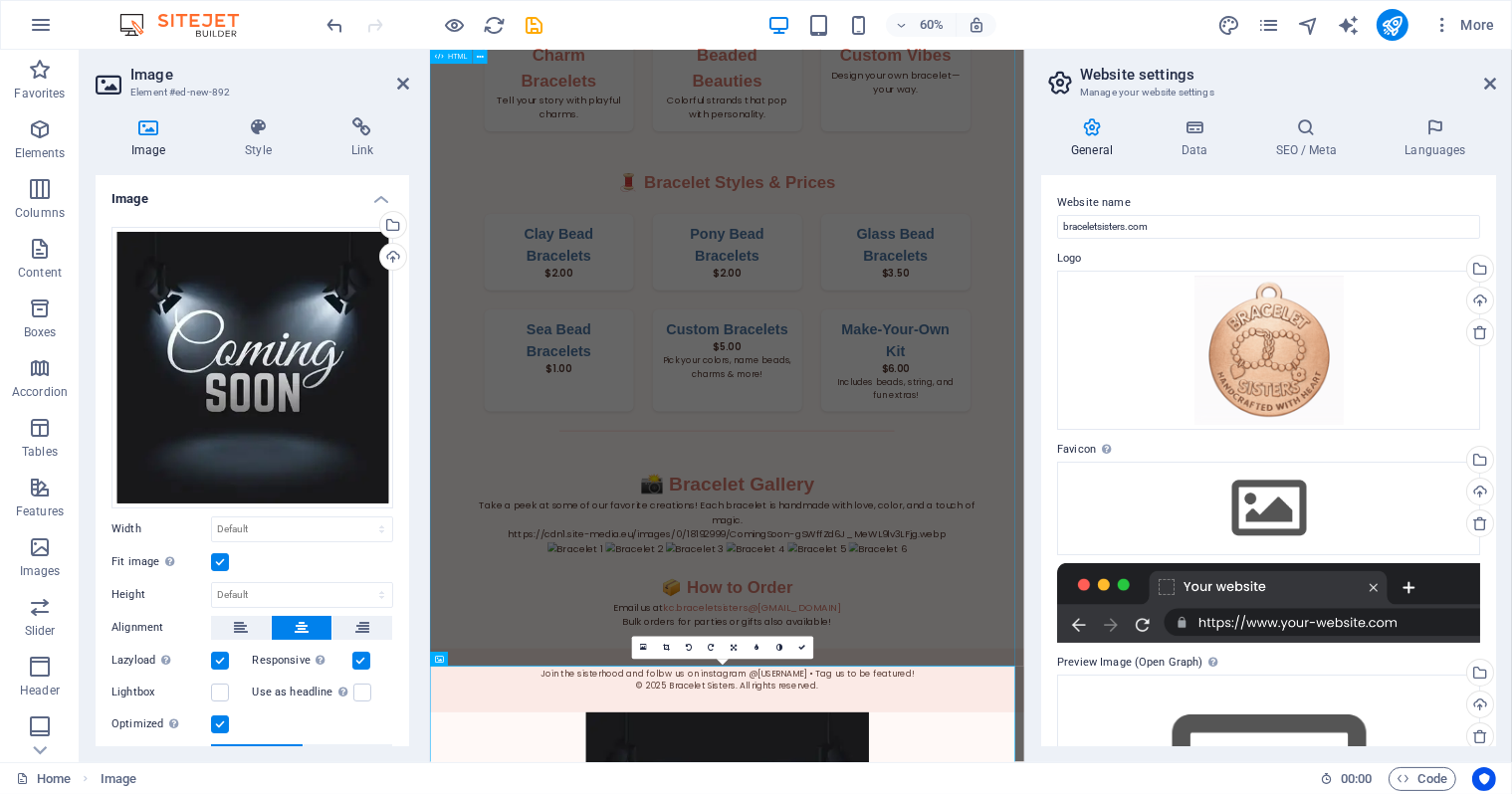 click on "Bracelet Sisters
Bracelet Sisters
Handcrafted with Heart
Welcome to Bracelet Sisters!
A small business run by creative sisters  Keagan & Charleigh  who love making beautiful, affordable bracelets for all ages. Every piece is handmade with love, care, and a whole lot of fun.
Wear Your Story
Every bracelet is a burst of personality—made to celebrate friendship, color, and connection.
Shop Now
Our Collections
Charm Bracelets
Tell your story with playful charms.
Beaded Beauties
Colorful strands that pop with personality.
Custom Vibes
Design your own bracelet—your way.
🧵 Bracelet Styles & Prices
Clay Bead Bracelets
$2.00
Pony Bead Bracelets
$2.00" at bounding box center [924, 264] 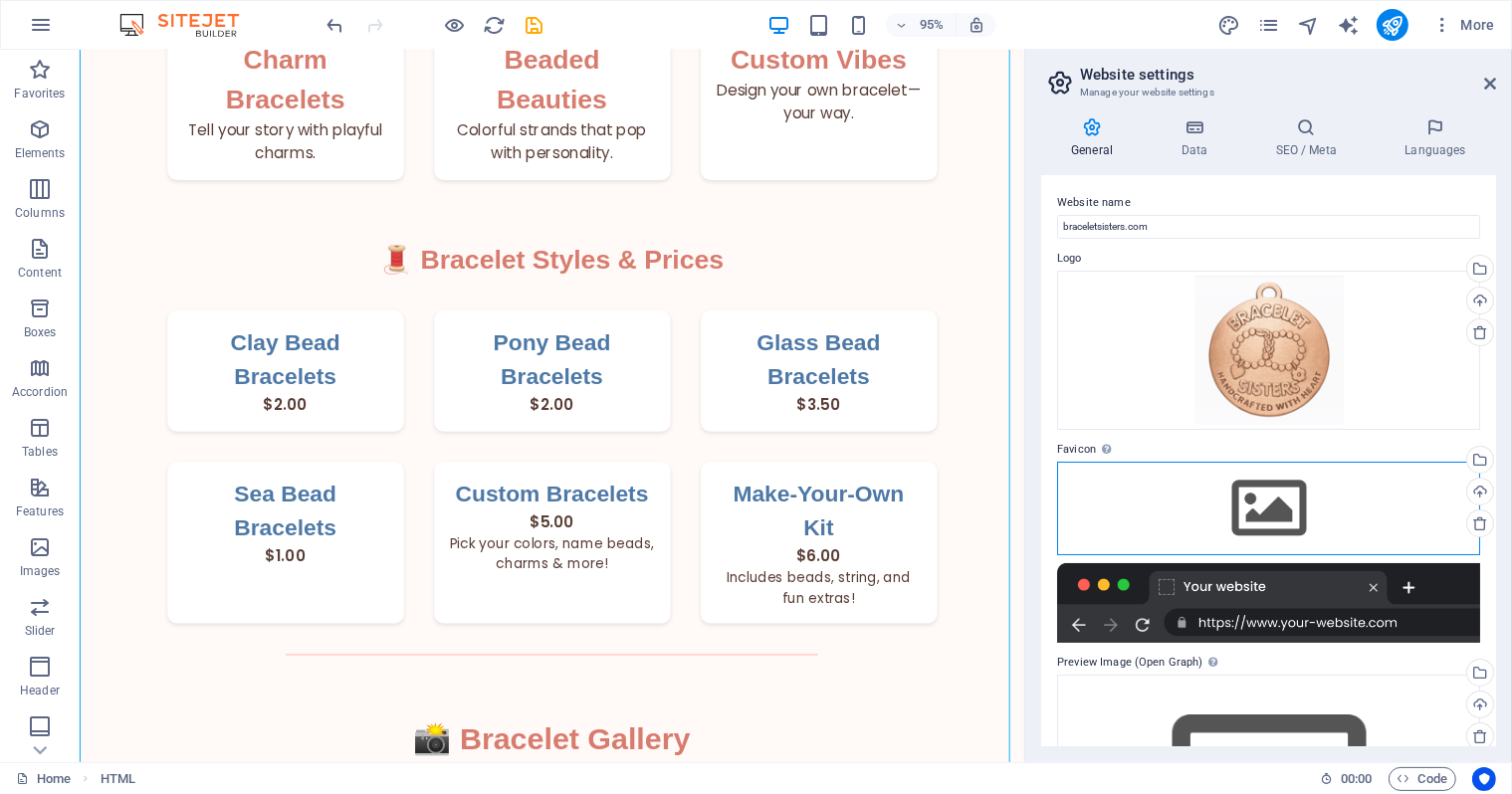 click on "Drag files here, click to choose files or select files from Files or our free stock photos & videos" at bounding box center (1268, 508) 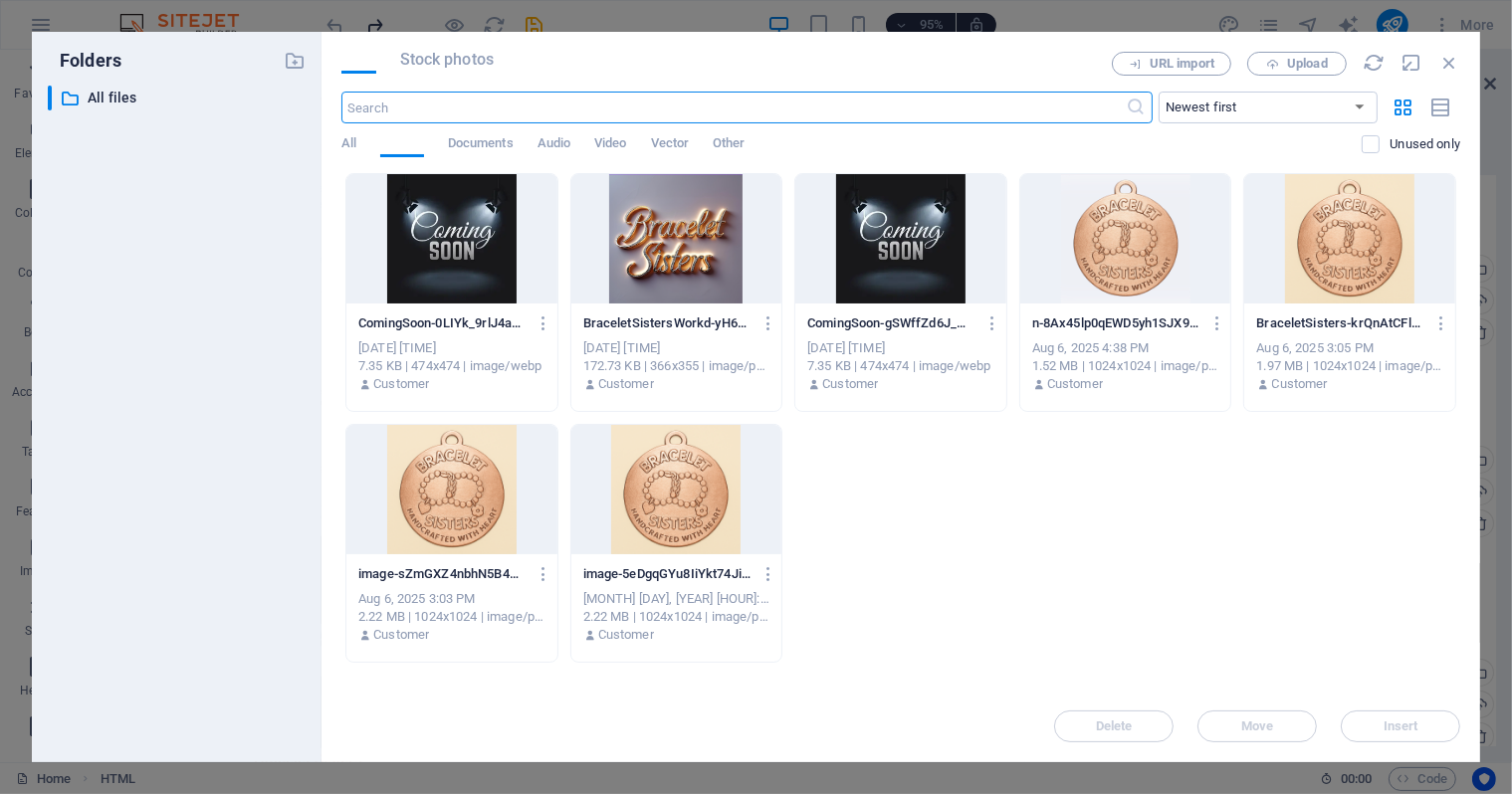 scroll, scrollTop: 643, scrollLeft: 0, axis: vertical 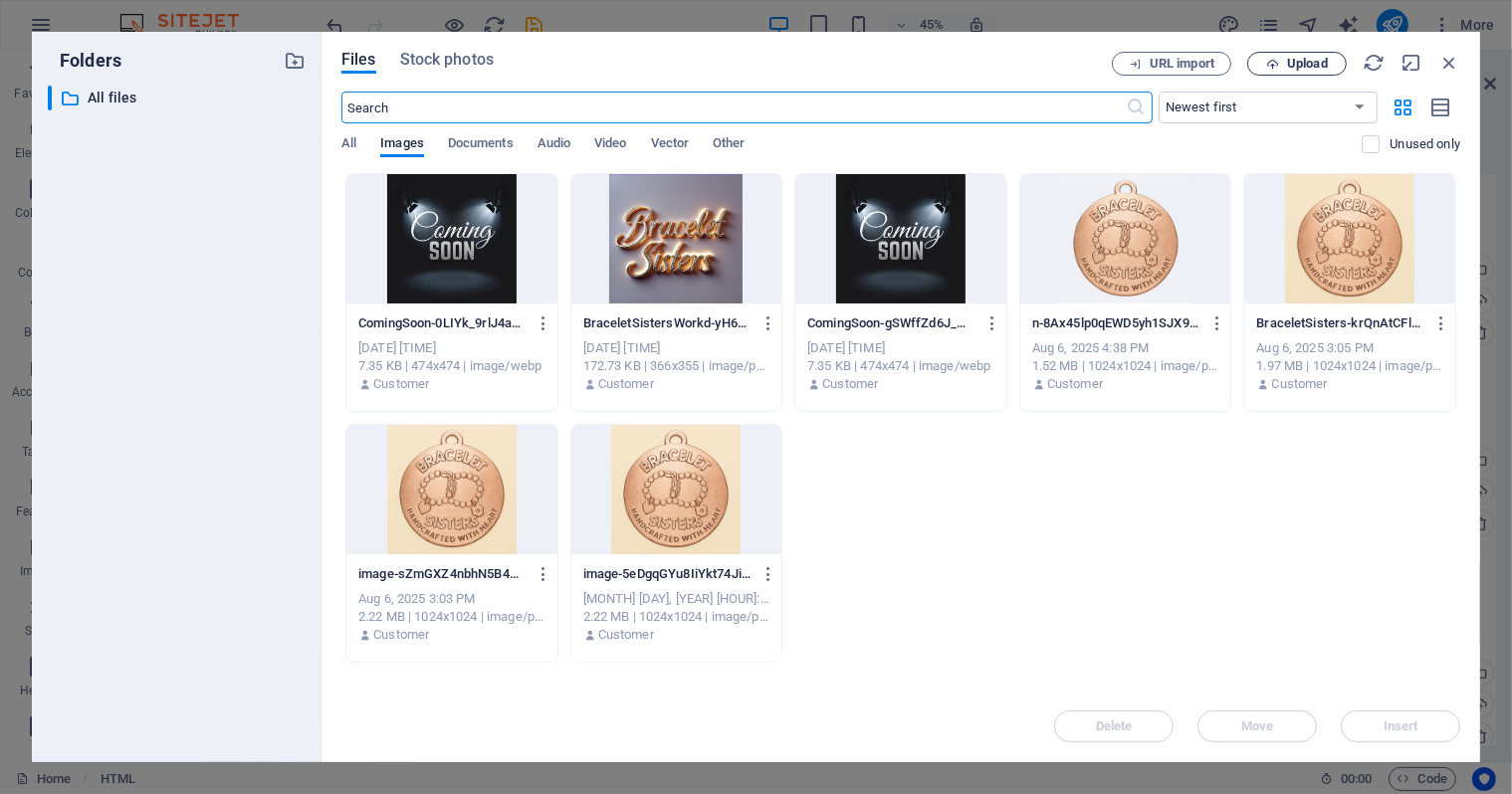 click on "Upload" at bounding box center [1307, 64] 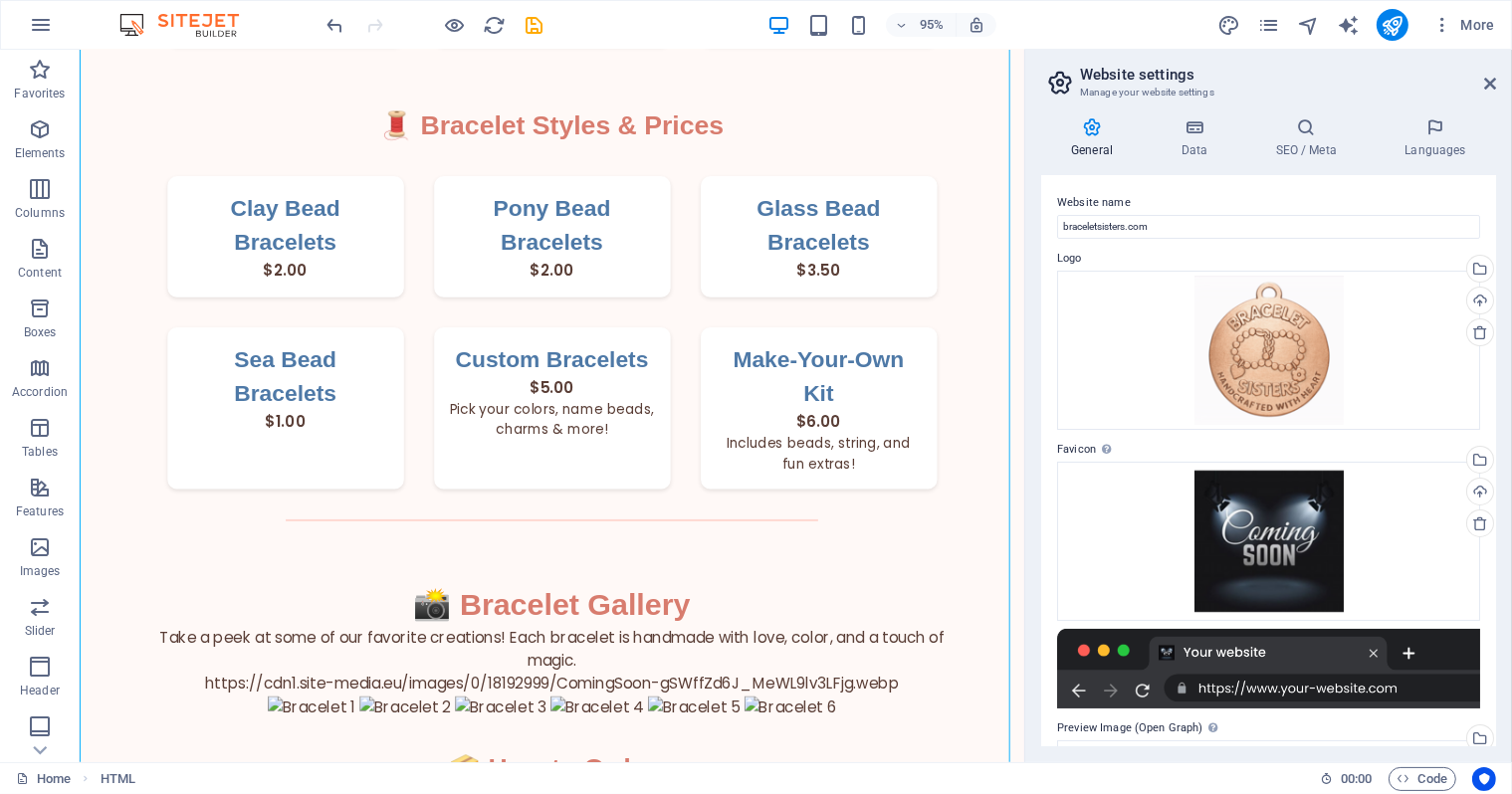 scroll, scrollTop: 1077, scrollLeft: 0, axis: vertical 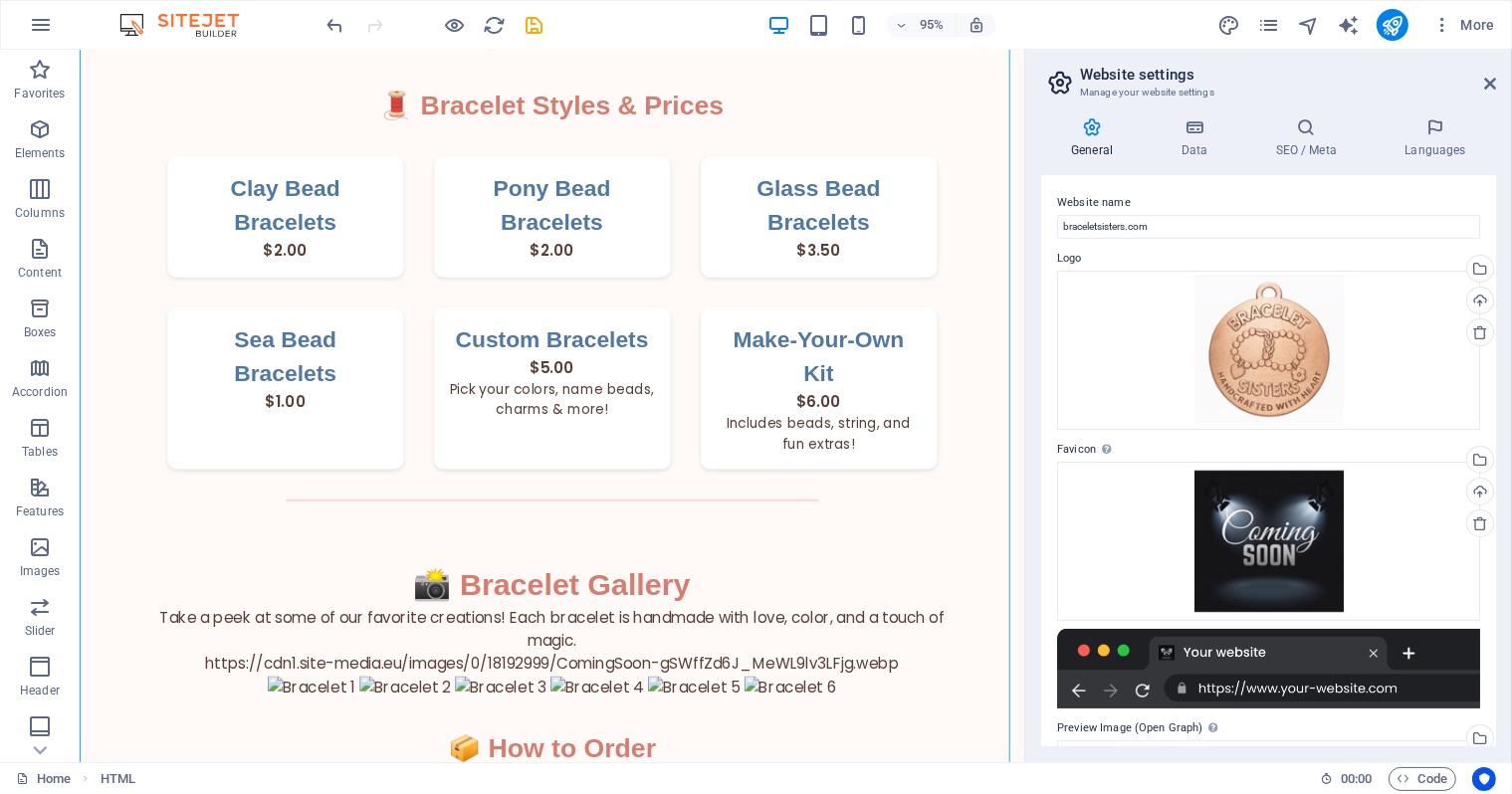 click on "Bracelet Sisters
Bracelet Sisters
Handcrafted with Heart
Welcome to Bracelet Sisters!
A small business run by creative sisters  Keagan & Charleigh  who love making beautiful, affordable bracelets for all ages. Every piece is handmade with love, care, and a whole lot of fun.
Wear Your Story
Every bracelet is a burst of personality—made to celebrate friendship, color, and connection.
Shop Now
Our Collections
Charm Bracelets
Tell your story with playful charms.
Beaded Beauties
Colorful strands that pop with personality.
Custom Vibes
Design your own bracelet—your way.
🧵 Bracelet Styles & Prices
Clay Bead Bracelets
$2.00
Pony Bead Bracelets
$2.00" at bounding box center (575, 101) 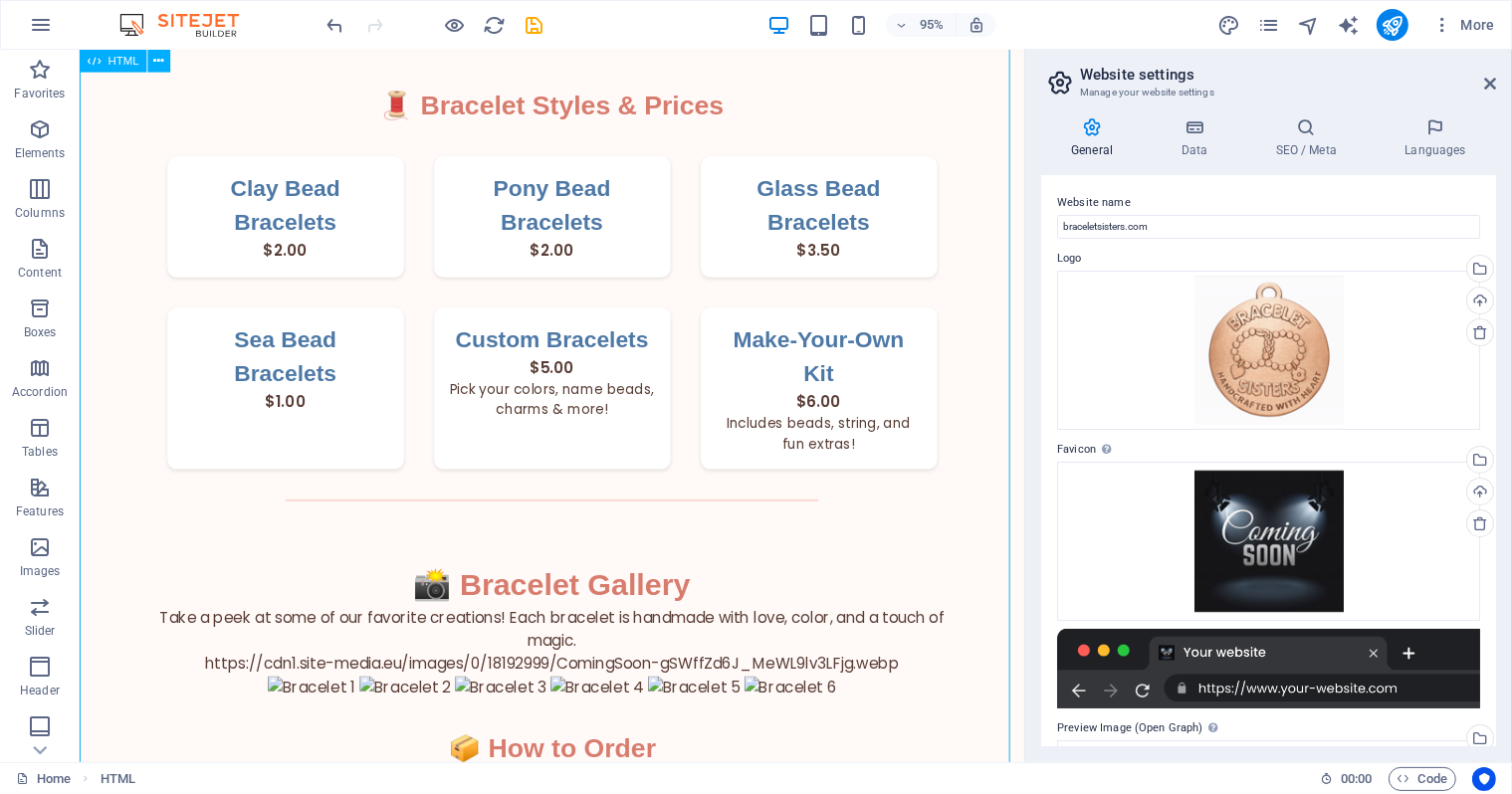 click on "HTML" at bounding box center [112, 61] 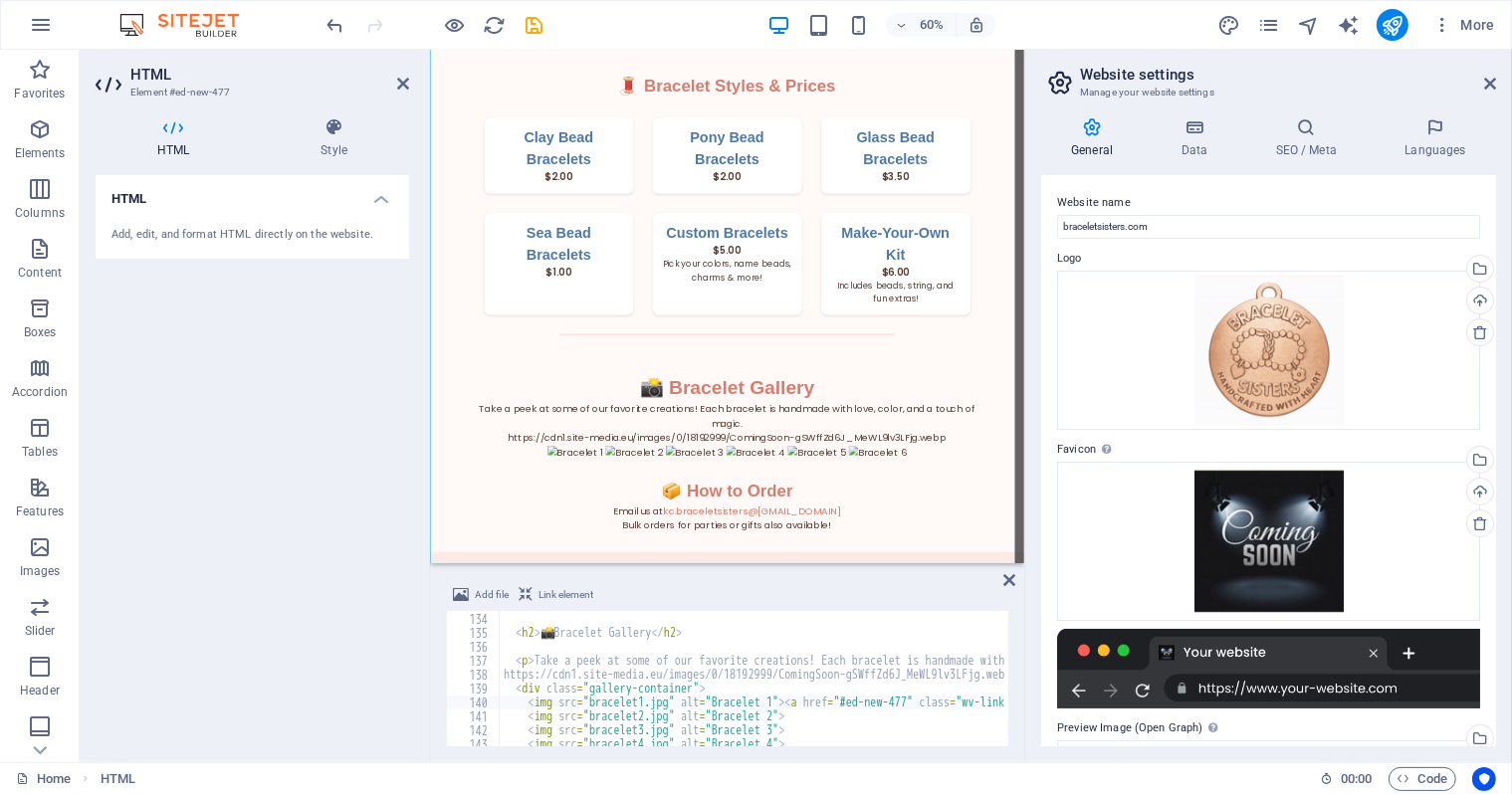 scroll, scrollTop: 1872, scrollLeft: 0, axis: vertical 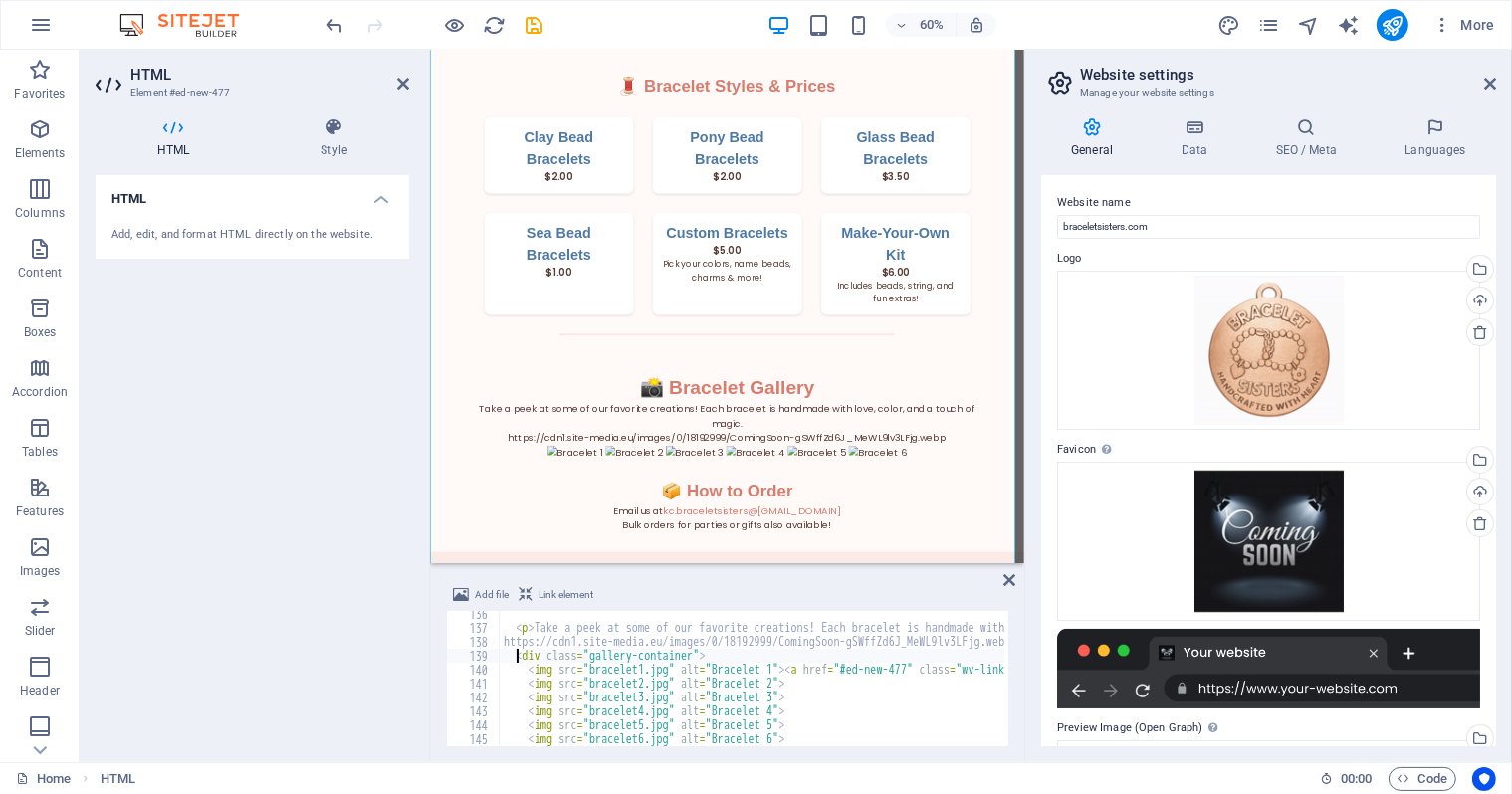 click on "< p > Take a peek at some of our favorite creations! Each bracelet is handmade with love, color, and a touch of magic. </ p >   https://cdn1.site-media.eu/images/0/18192999/ComingSoon-gSWffZd6J_MeWL9lv3LFjg.webp    < div   class = "gallery-container" >      < img   src = "bracelet1.jpg"   alt = "Bracelet 1" > < a   href = "#ed-new-477"   class = "wv-link-elm" > </ a >      < img   src = "bracelet2.jpg"   alt = "Bracelet 2" >      < img   src = "bracelet3.jpg"   alt = "Bracelet 3" >      < img   src = "bracelet4.jpg"   alt = "Bracelet 4" >      < img   src = "bracelet5.jpg"   alt = "Bracelet 5" >      < img   src = "bracelet6.jpg"   alt = "Bracelet 6" >    </ div >" at bounding box center [1221, 687] 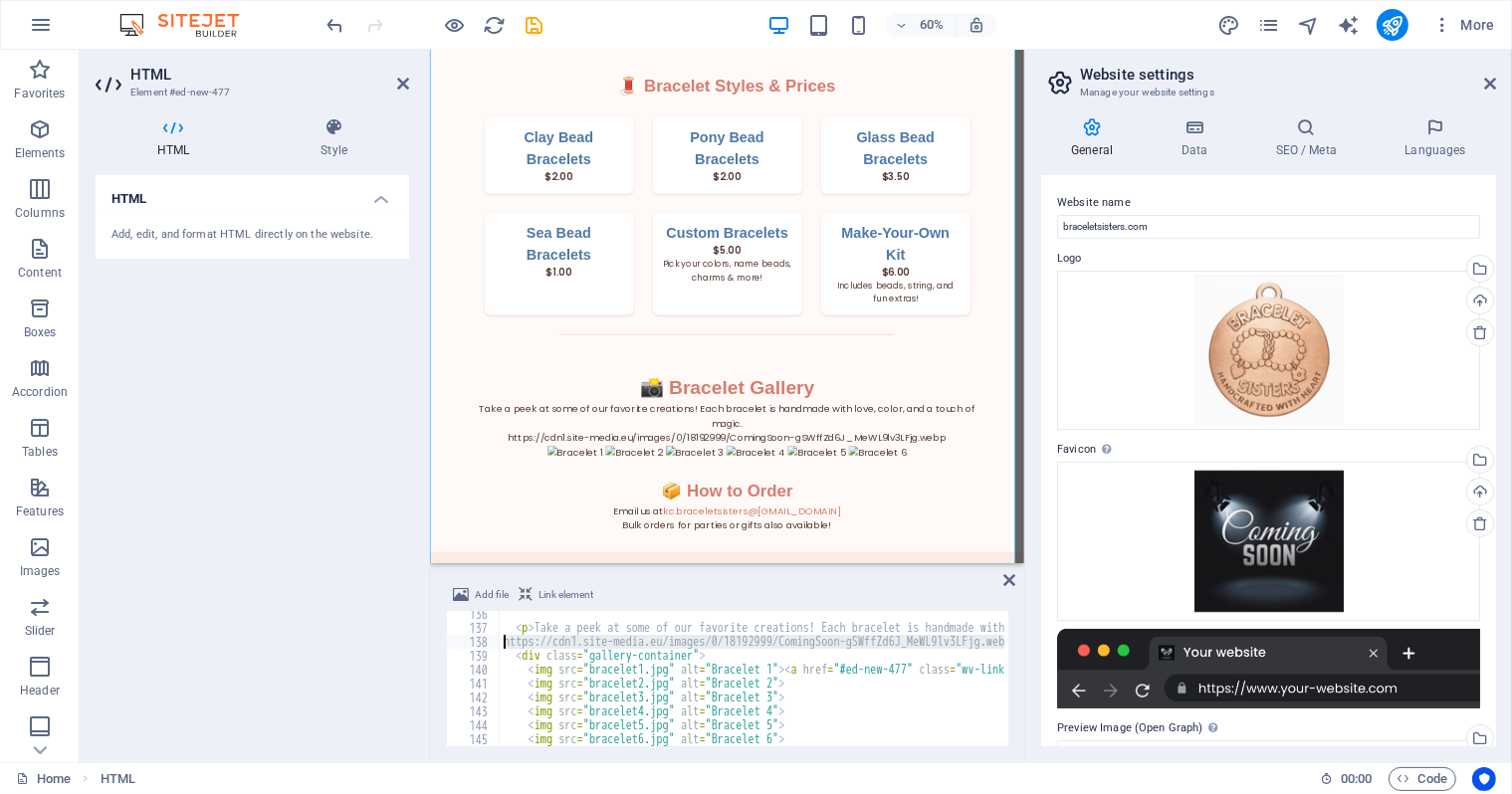 click on "138" at bounding box center (474, 642) 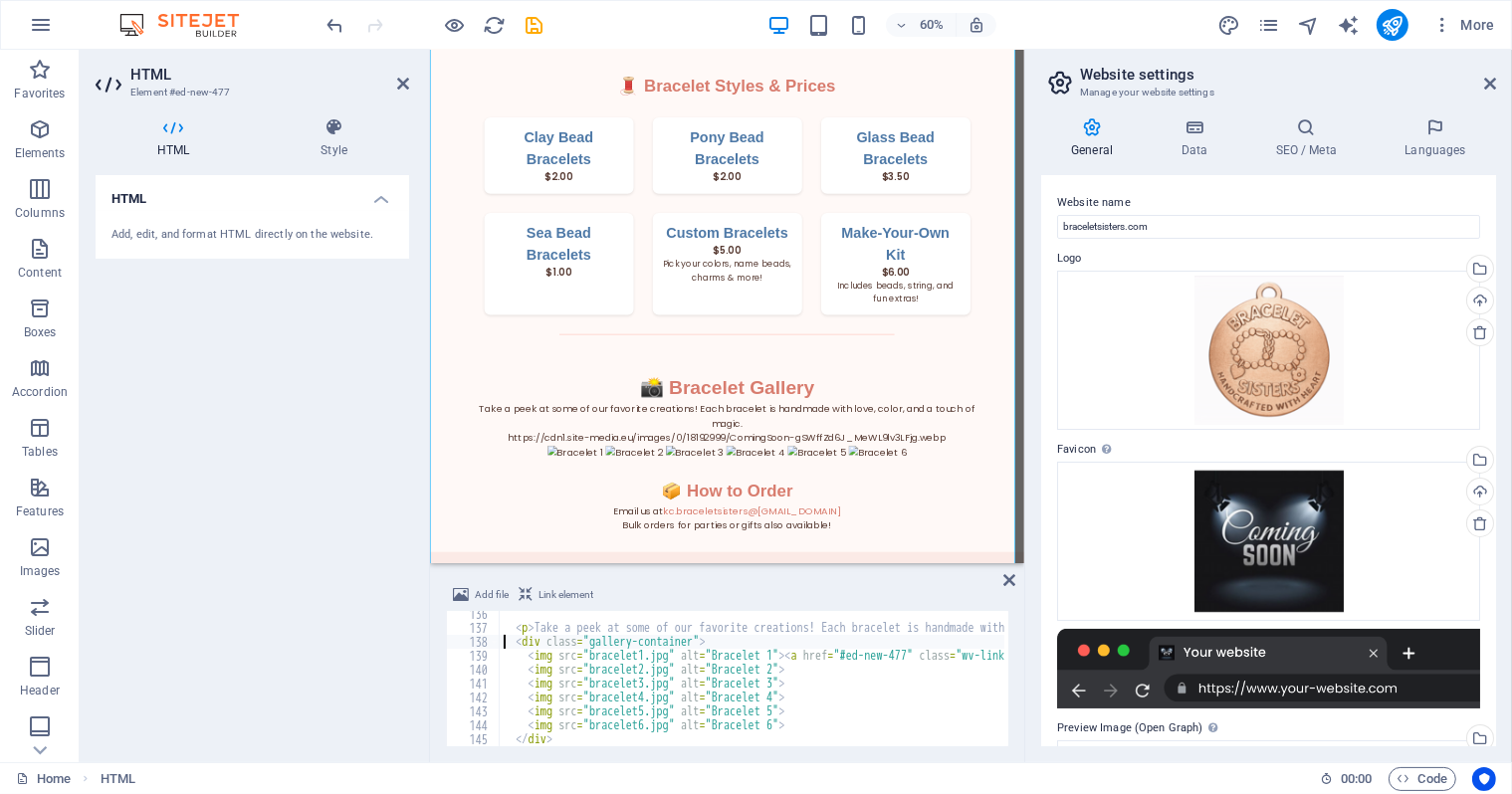 type on "<div class="gallery-container">" 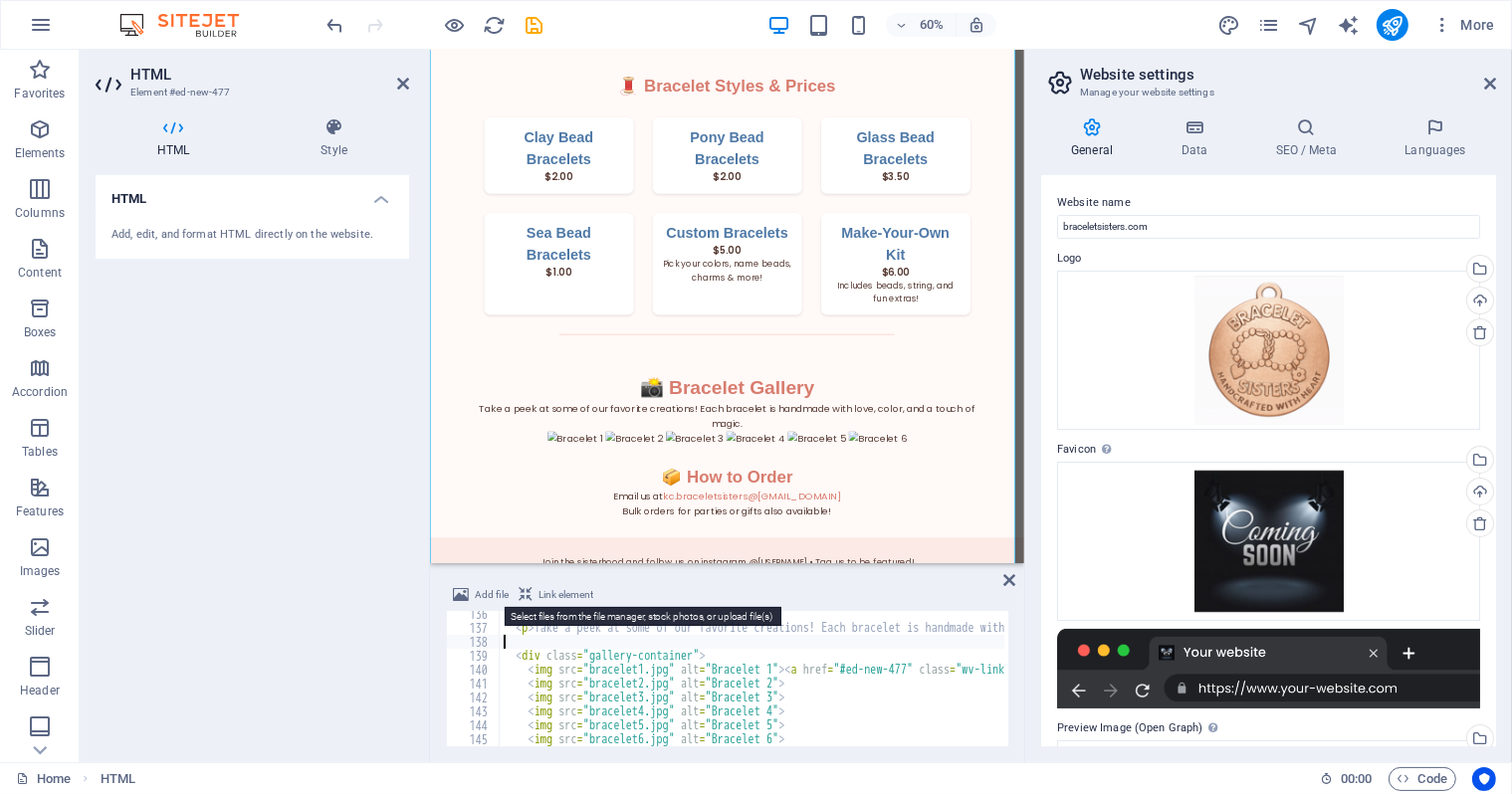 click on "Add file" at bounding box center (492, 595) 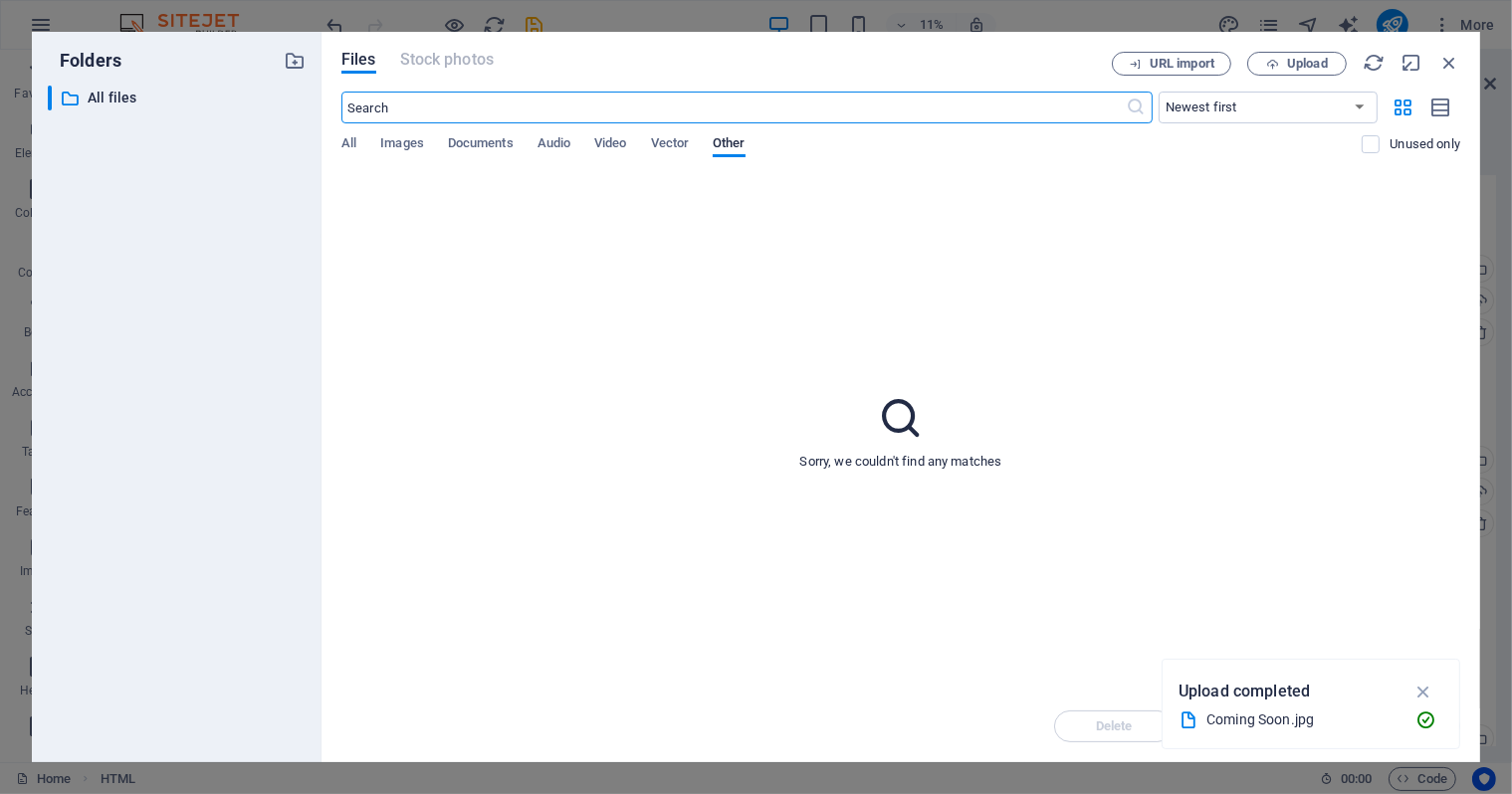 scroll, scrollTop: 0, scrollLeft: 0, axis: both 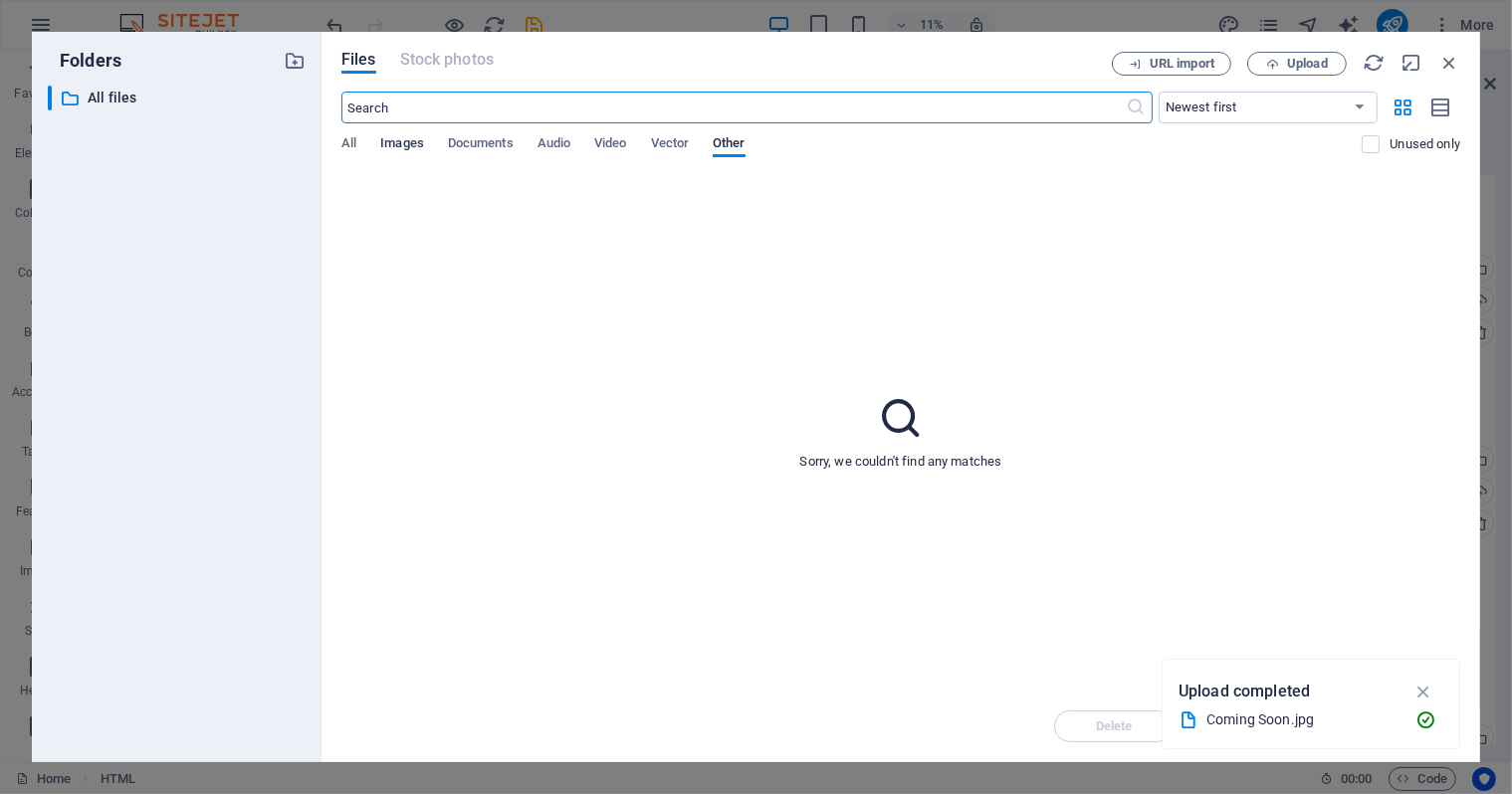 click on "Images" at bounding box center (402, 145) 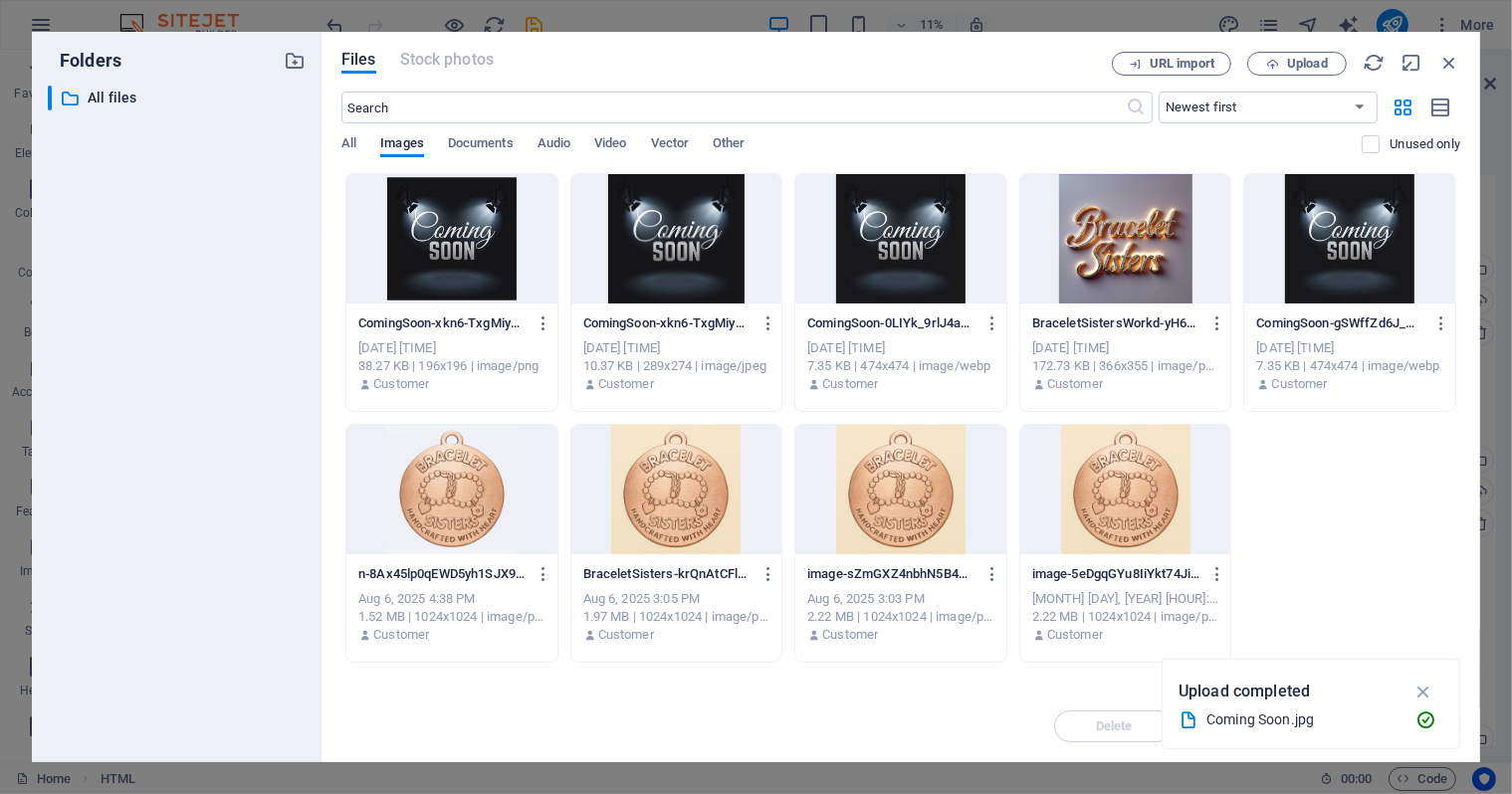 click at bounding box center (452, 239) 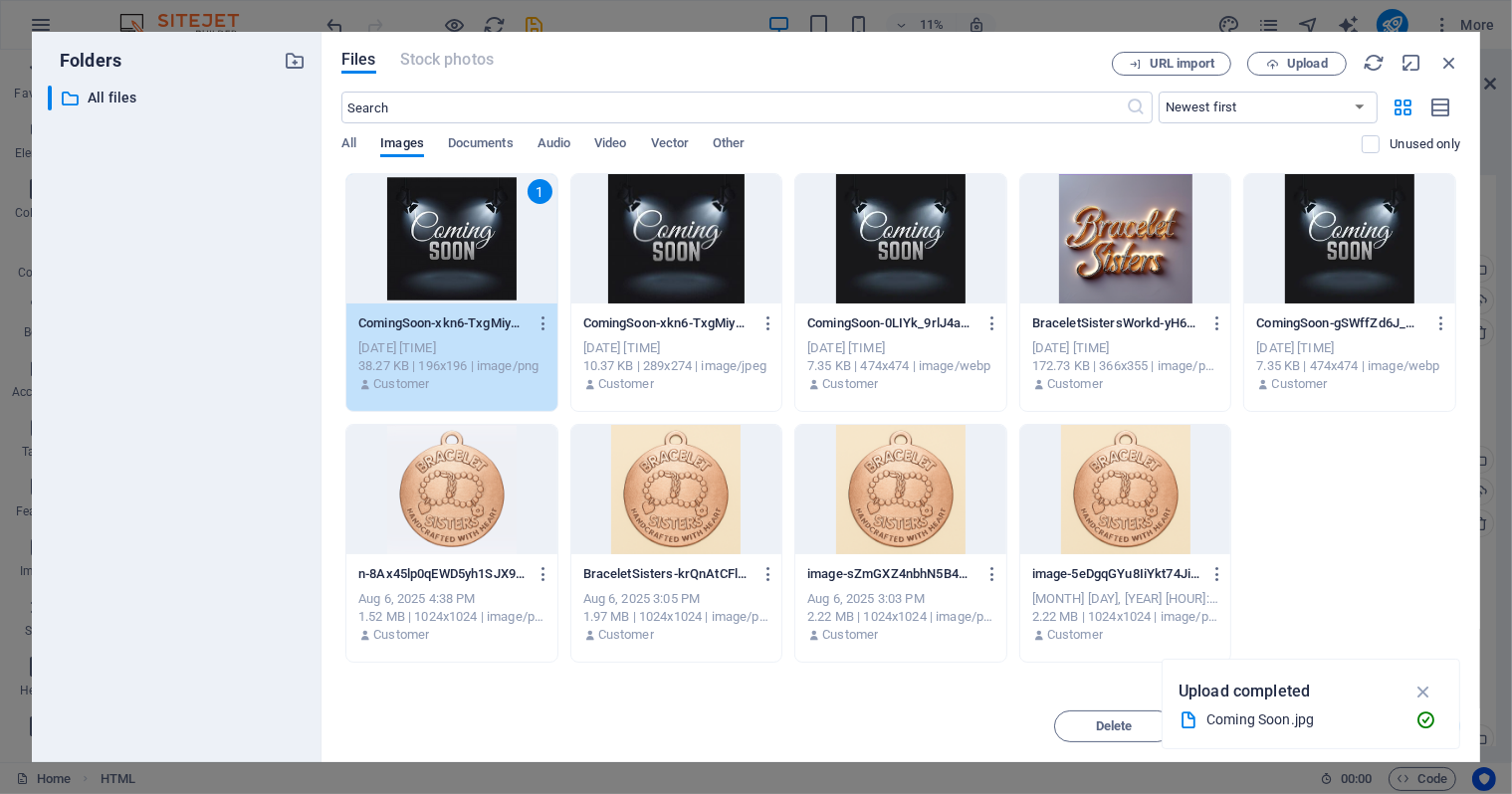 click on "1" at bounding box center [452, 239] 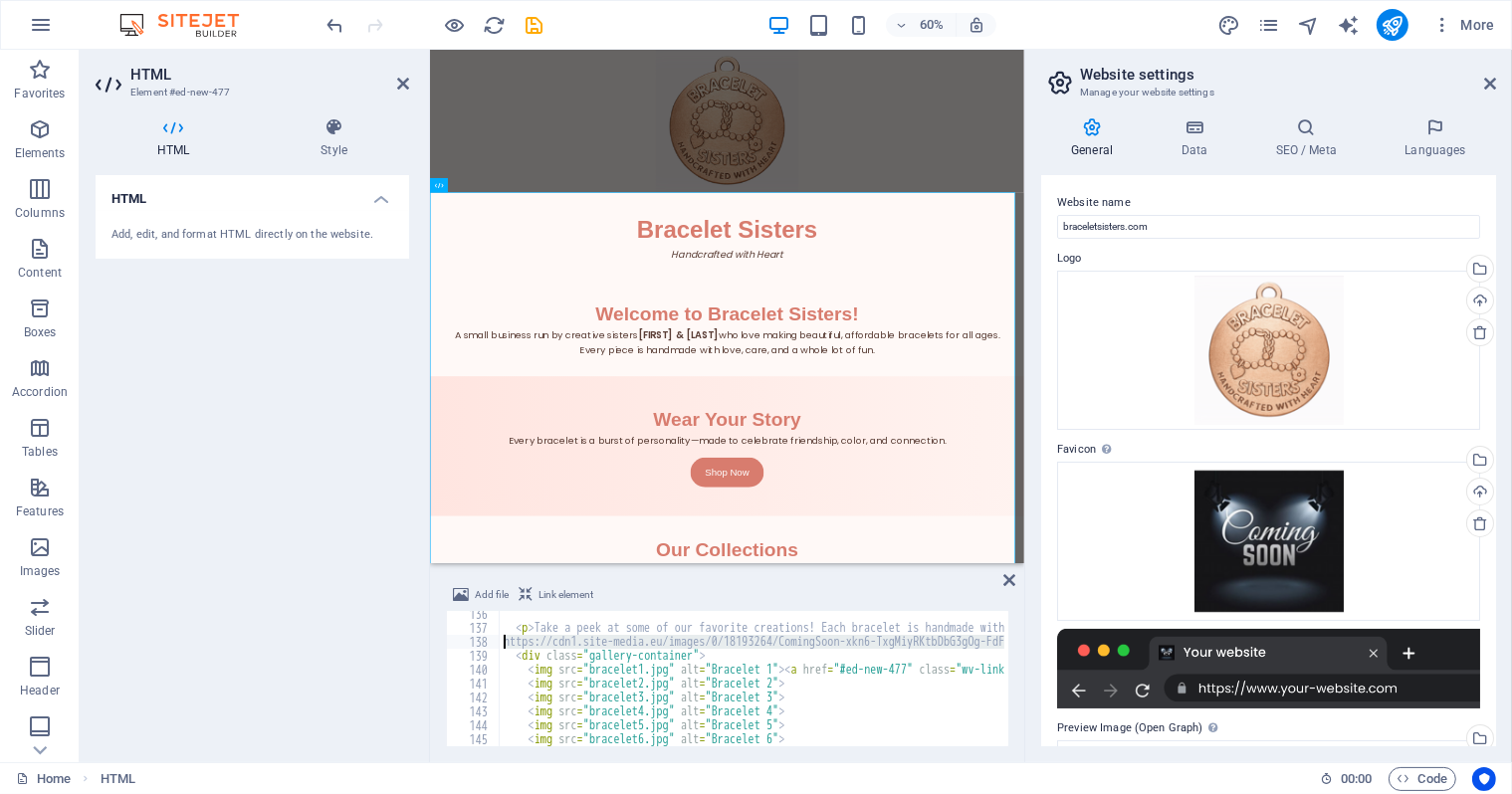 click on "138" at bounding box center [474, 642] 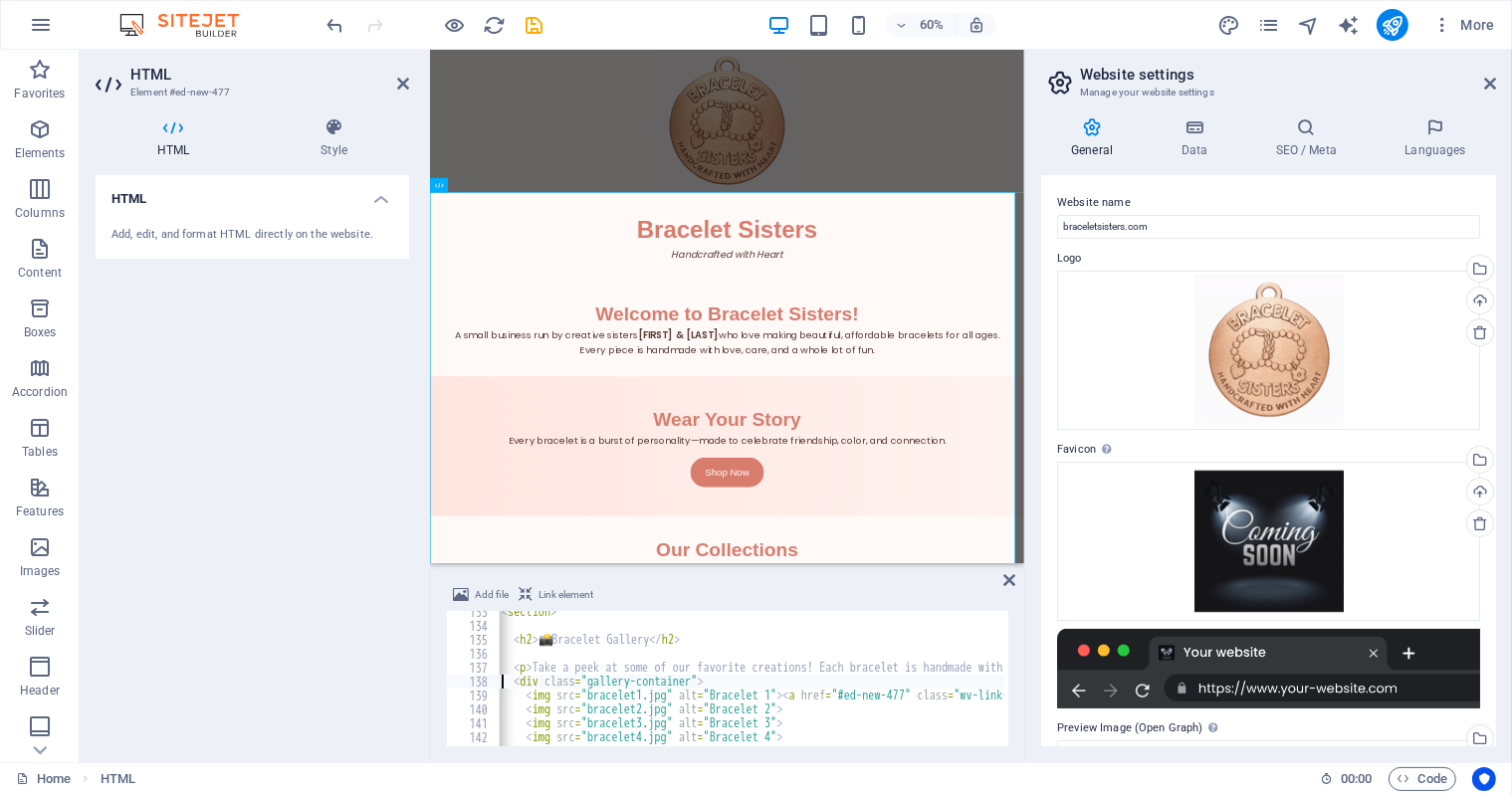 scroll, scrollTop: 1820, scrollLeft: 0, axis: vertical 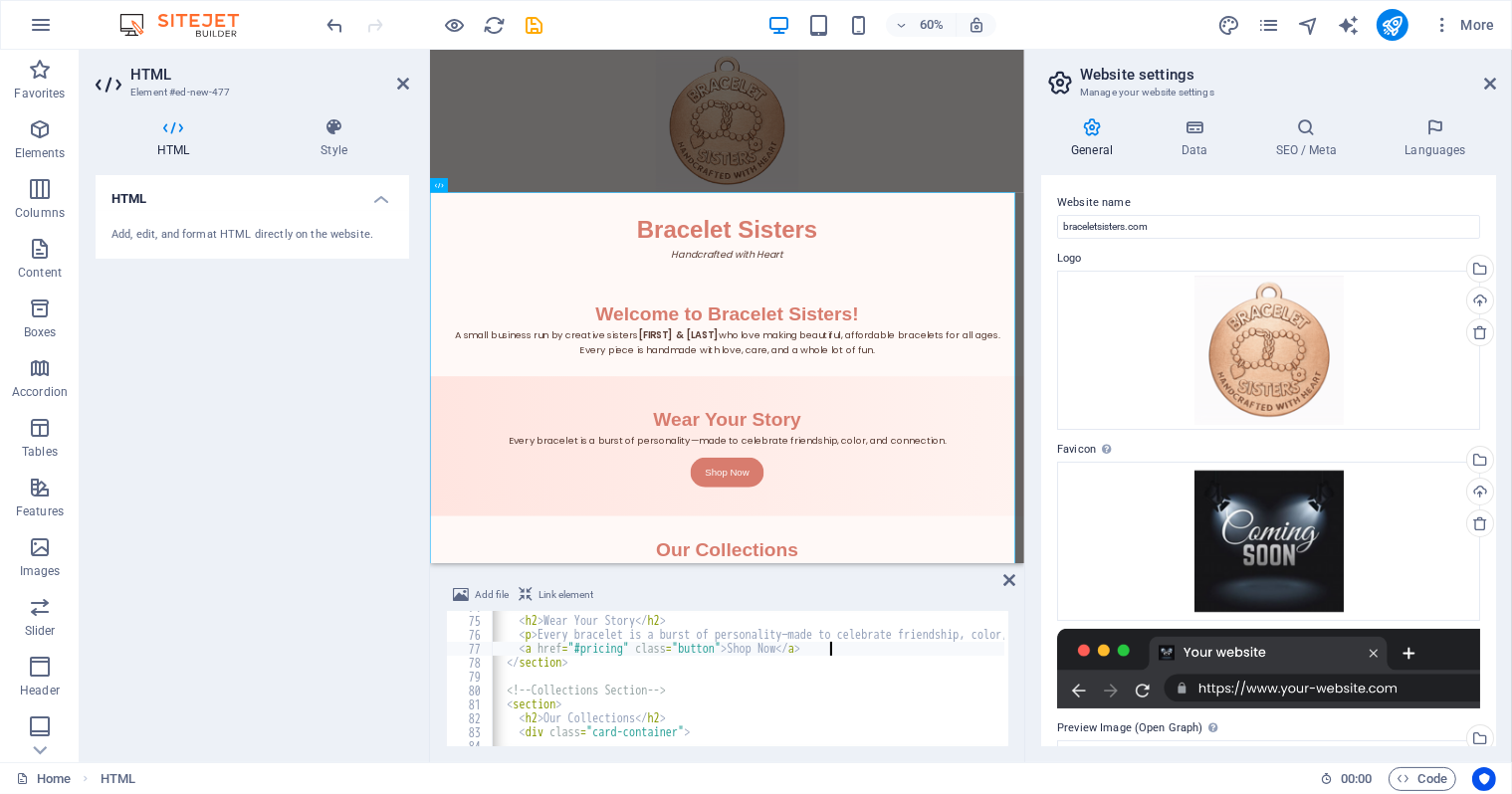 drag, startPoint x: 851, startPoint y: 647, endPoint x: 519, endPoint y: 645, distance: 332.00602 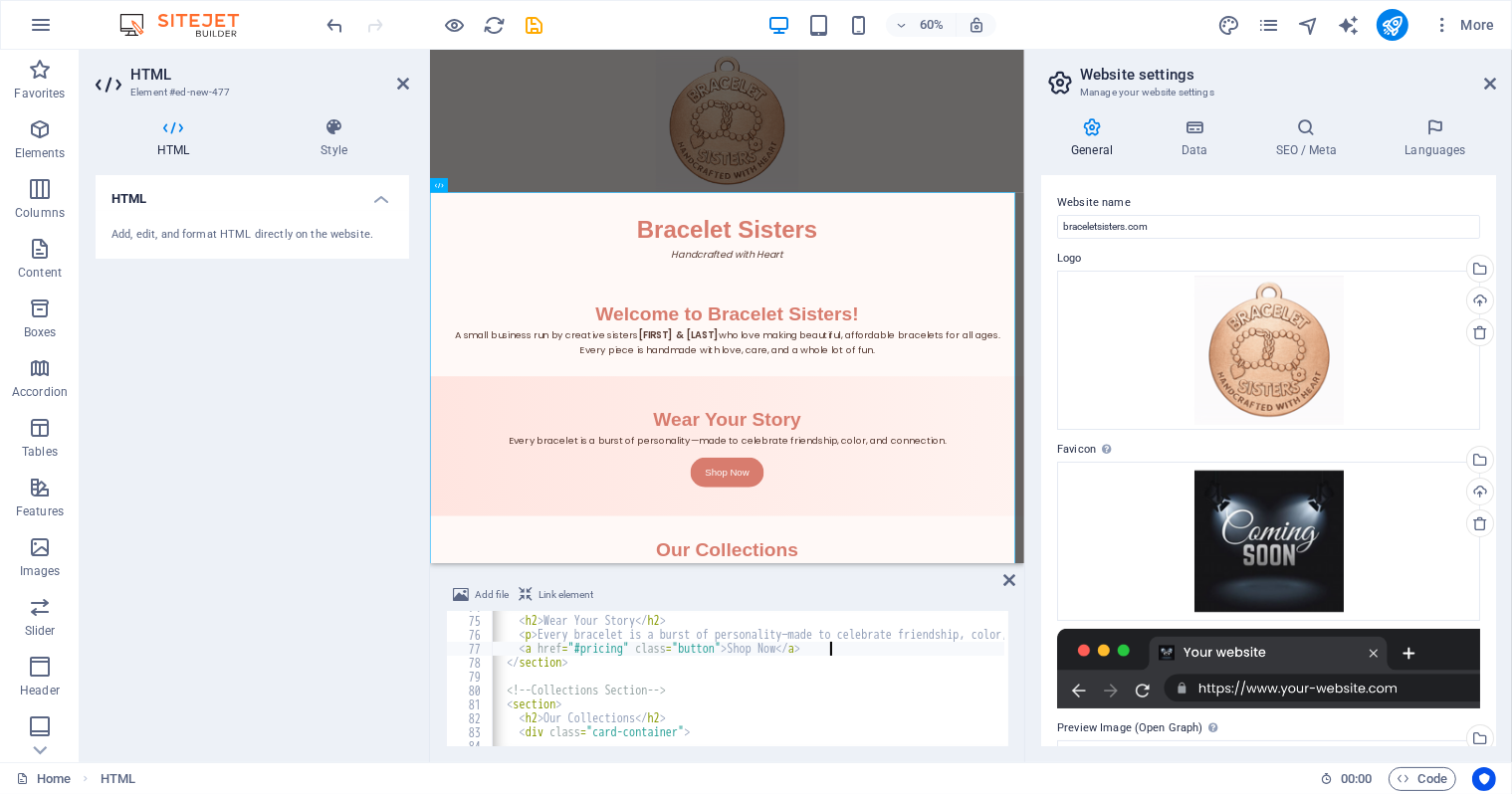 drag, startPoint x: 519, startPoint y: 645, endPoint x: 480, endPoint y: 649, distance: 39.20459 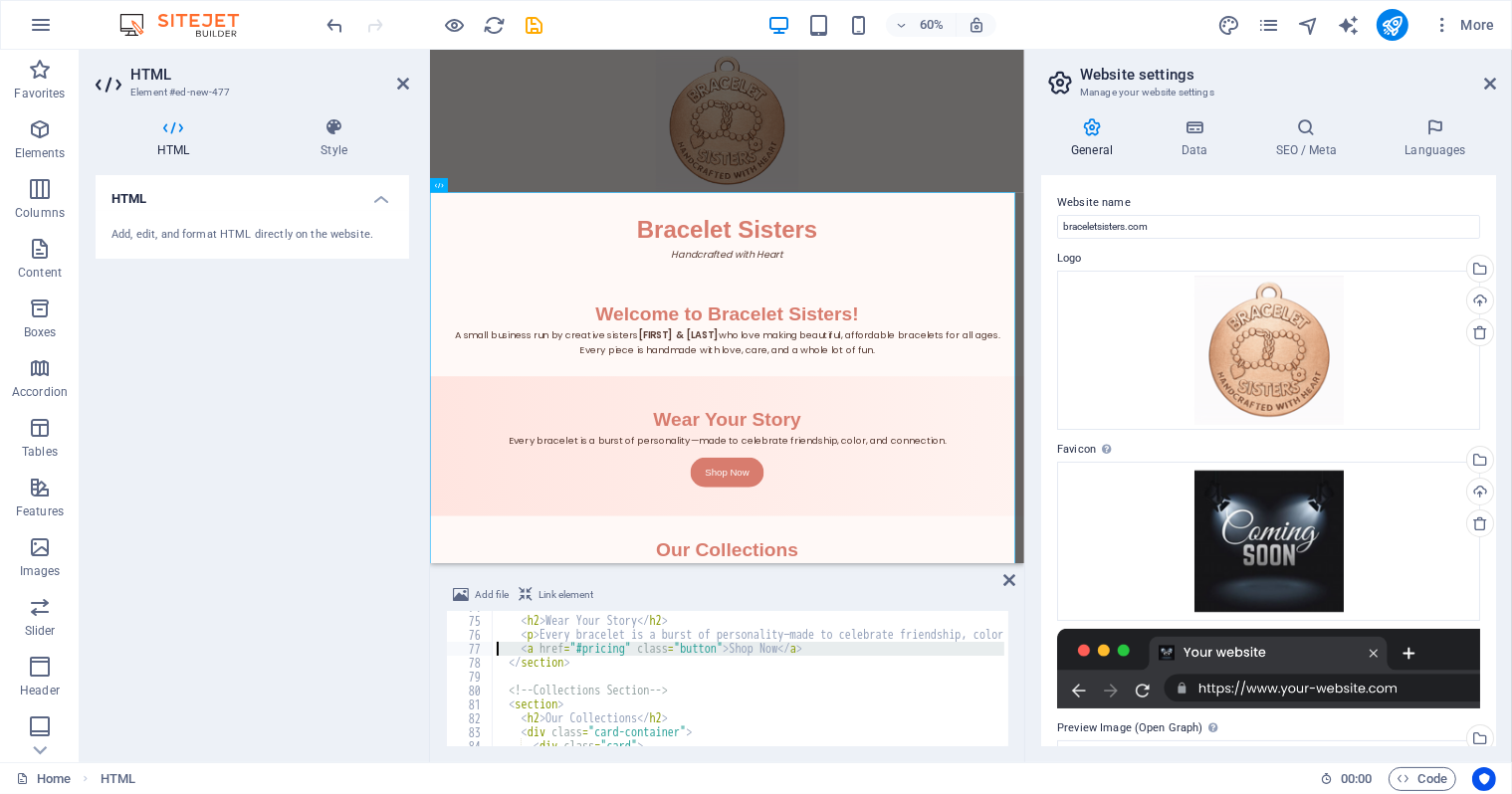 click on "77" at bounding box center [470, 649] 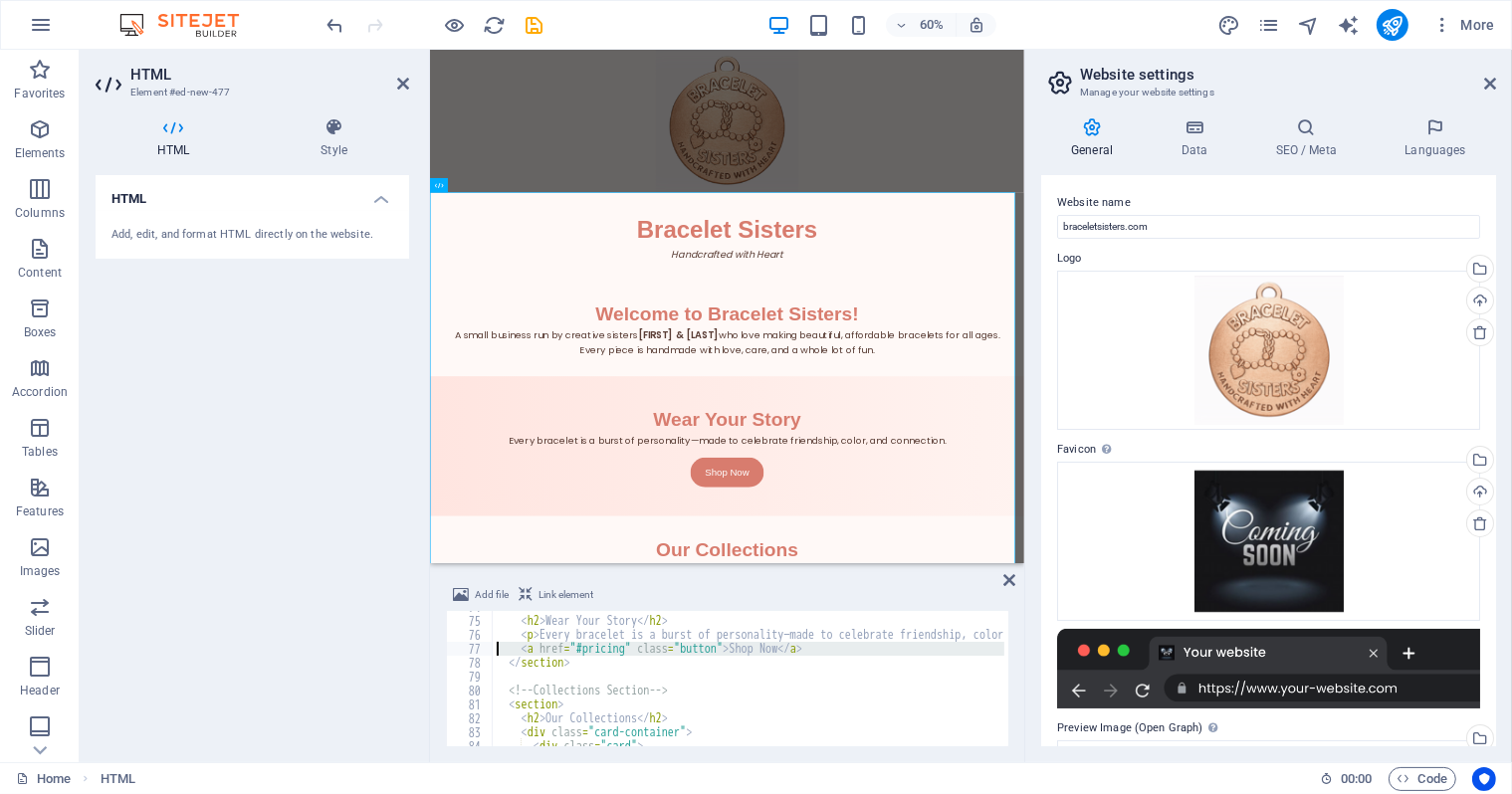 type on "</section>" 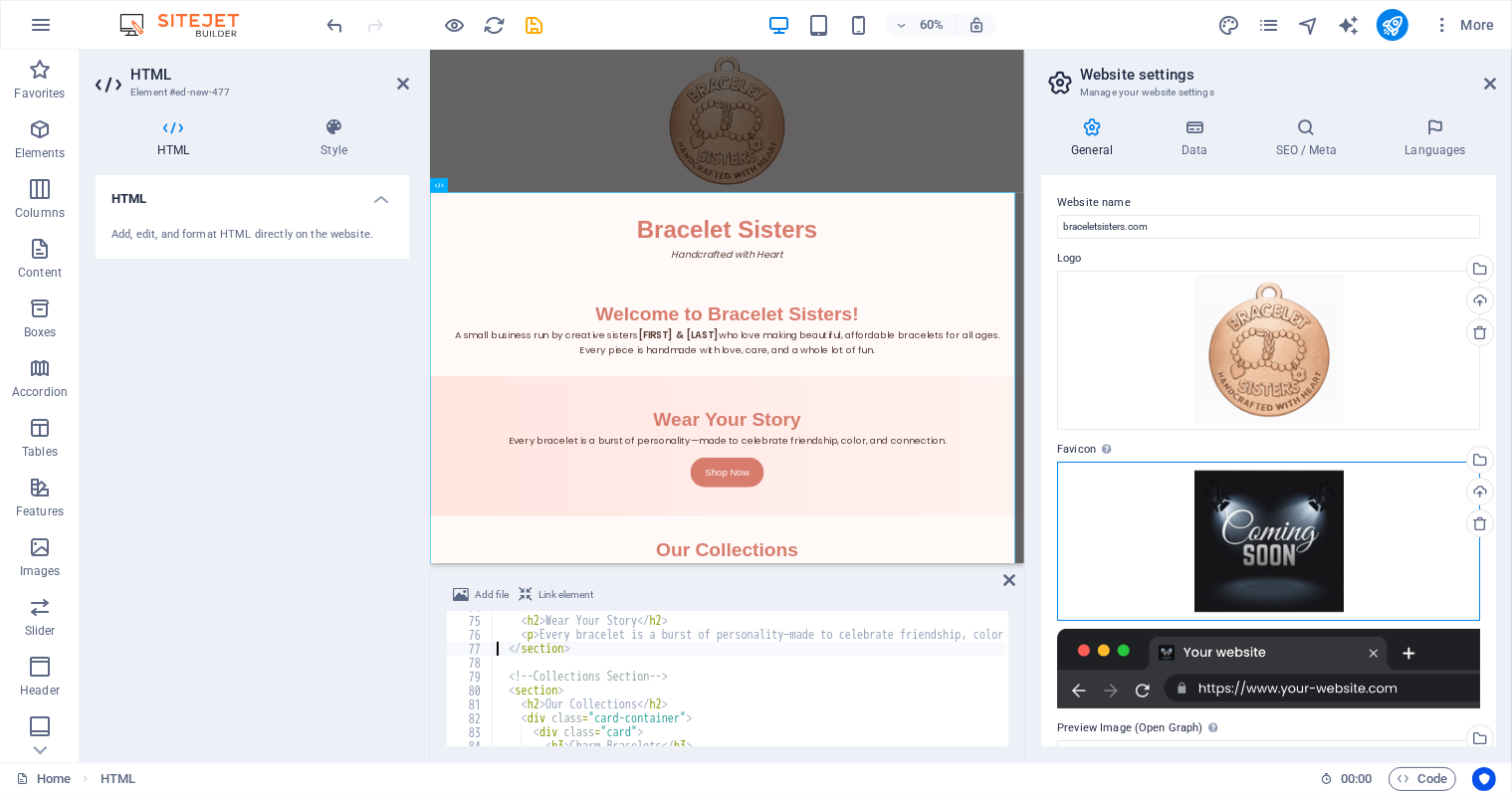 click on "Drag files here, click to choose files or select files from Files or our free stock photos & videos" at bounding box center [1268, 541] 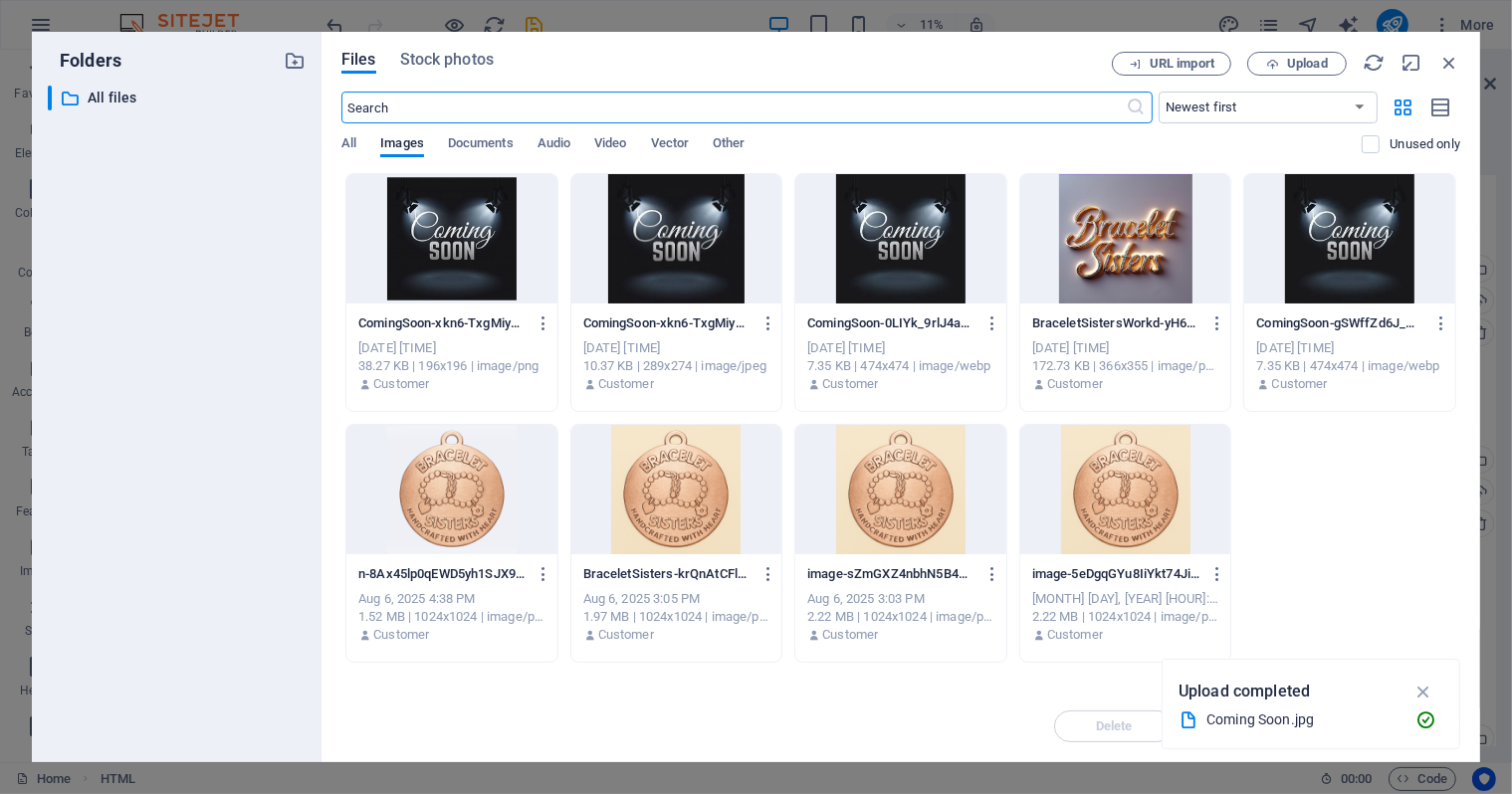 click at bounding box center [452, 239] 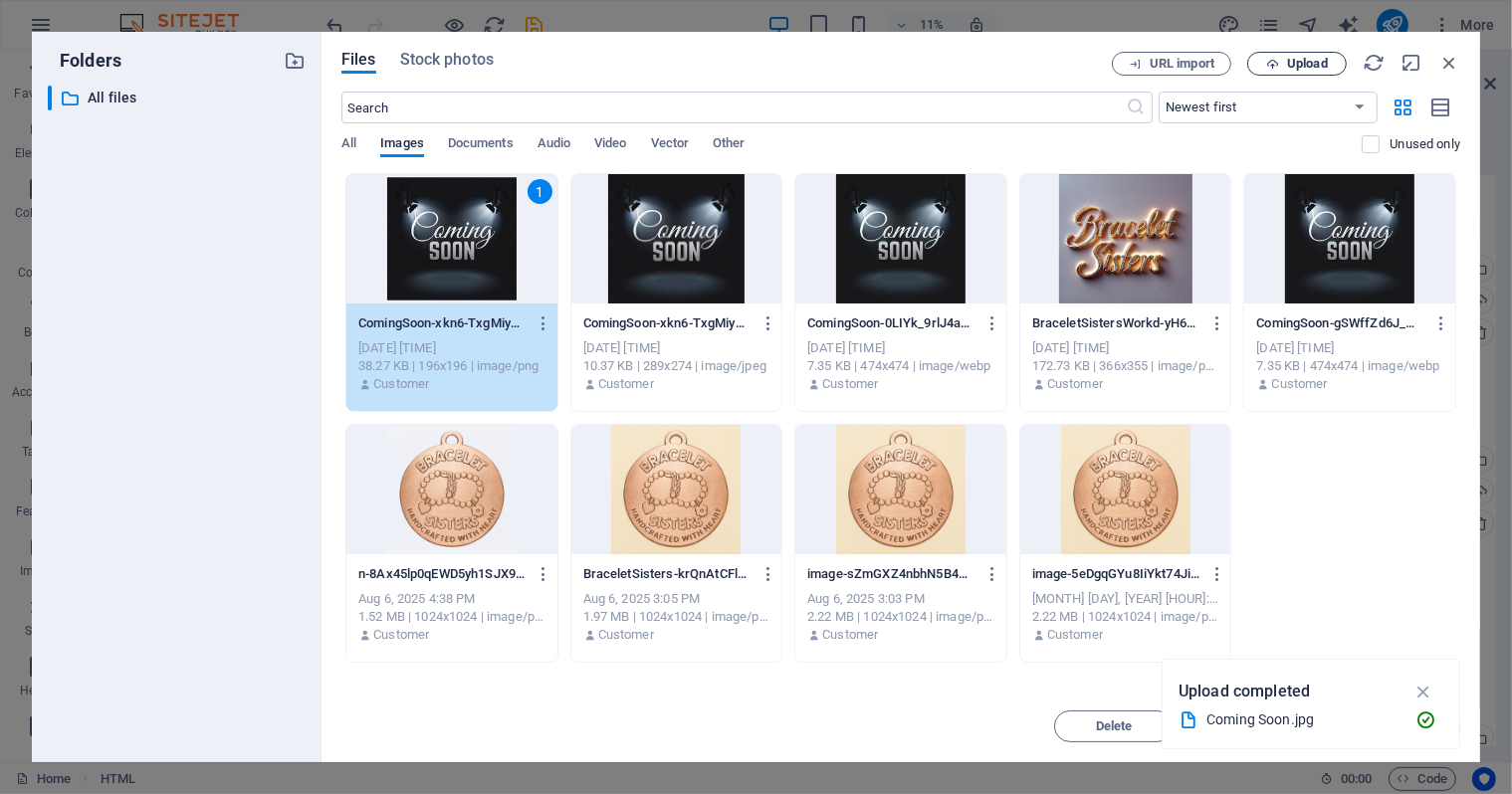 click on "Upload" at bounding box center [1307, 64] 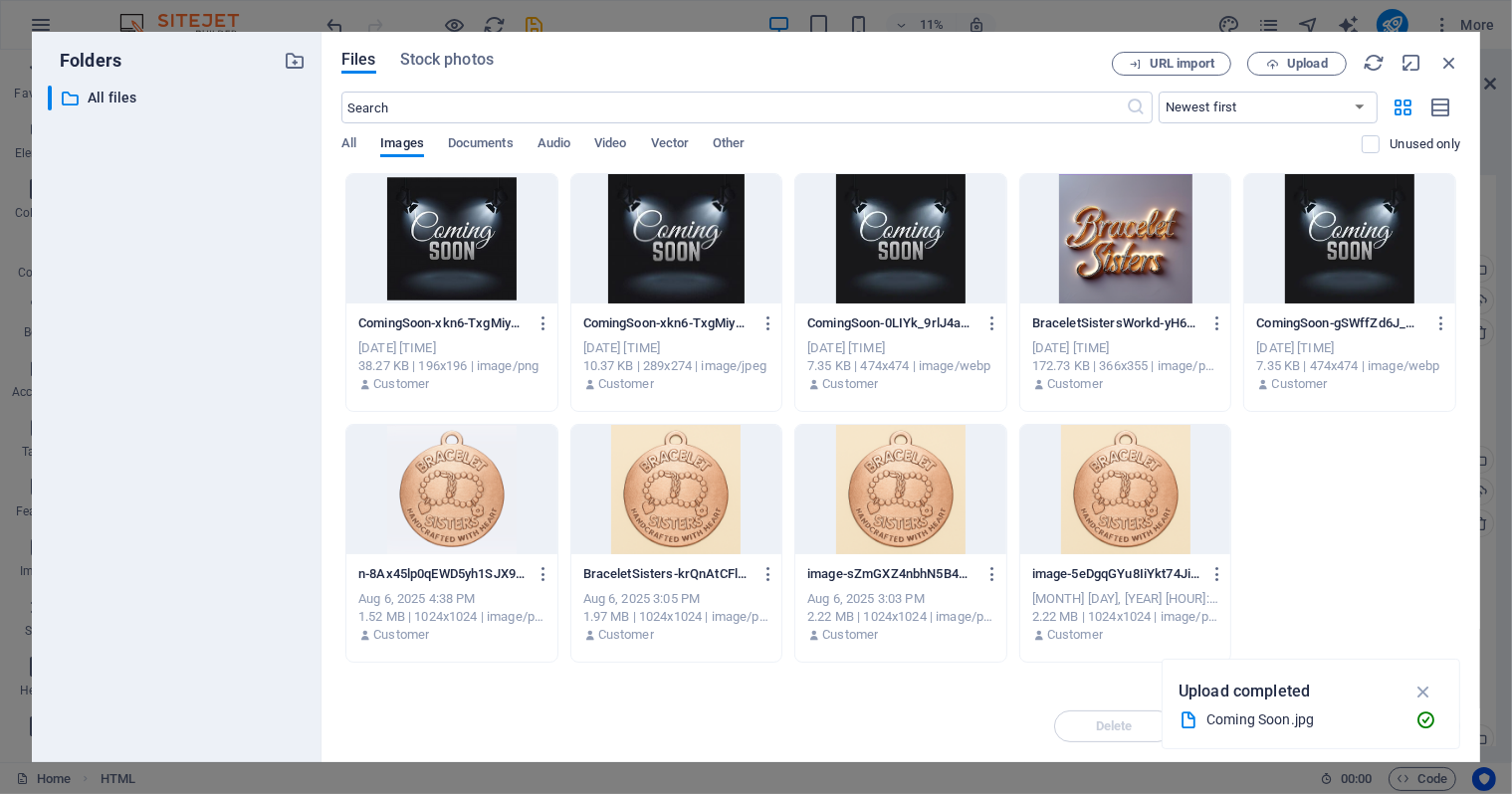 type 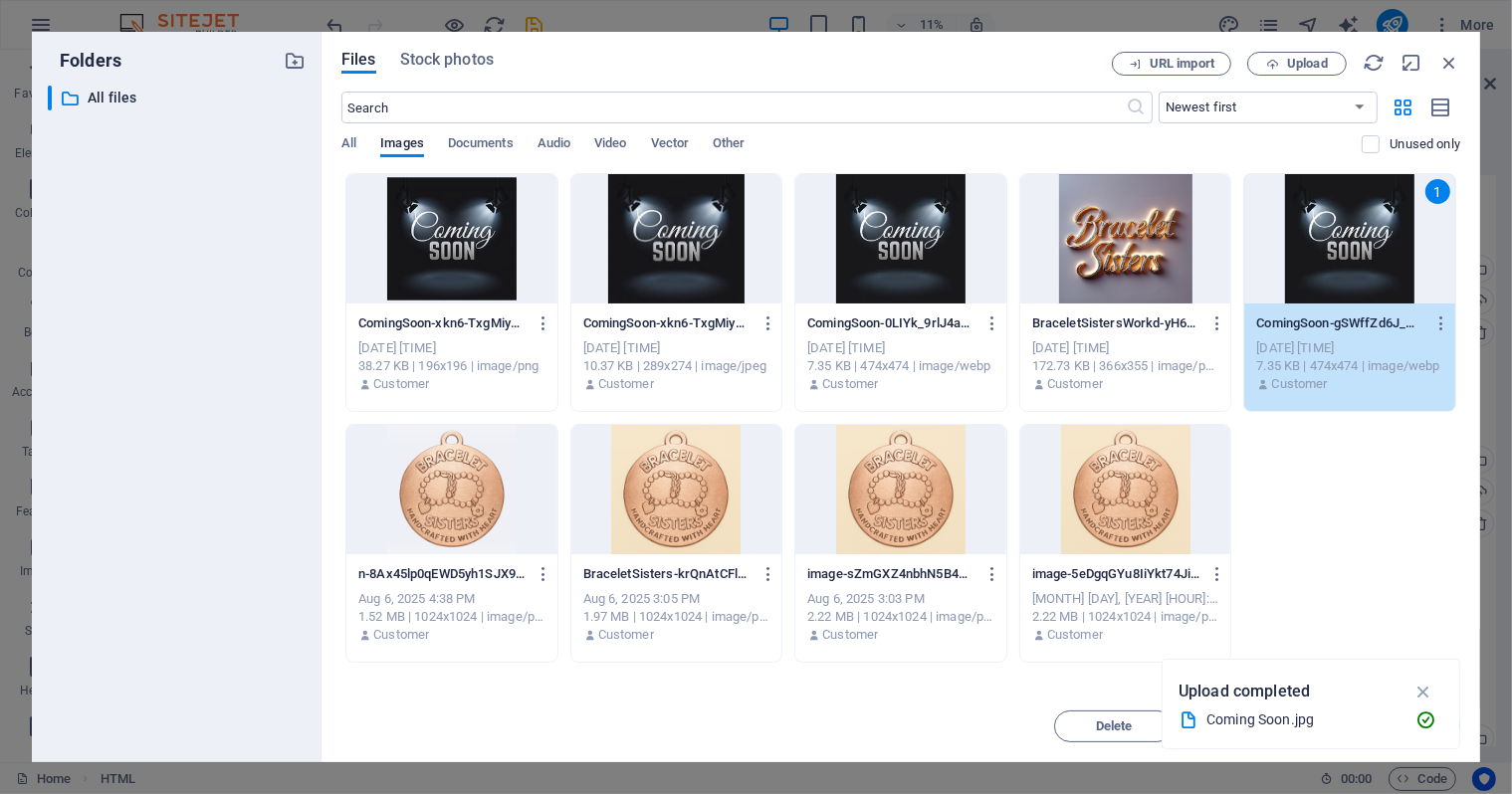 click on "ComingSoon-0LIYk_9rlJ4aSb8FzhNxvA.webp ComingSoon-0LIYk_9rlJ4aSb8FzhNxvA.webp" at bounding box center (901, 323) 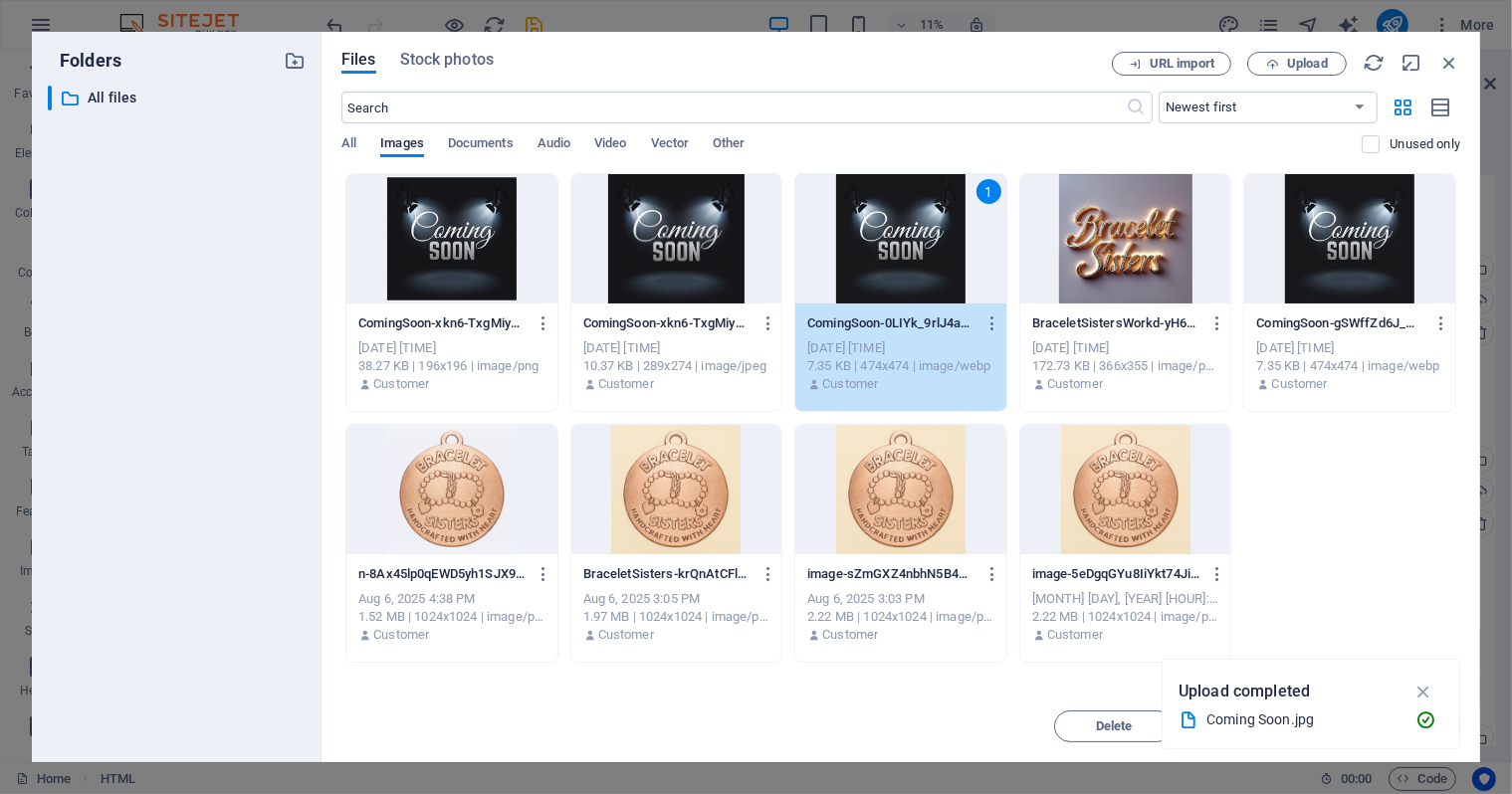 click at bounding box center (677, 239) 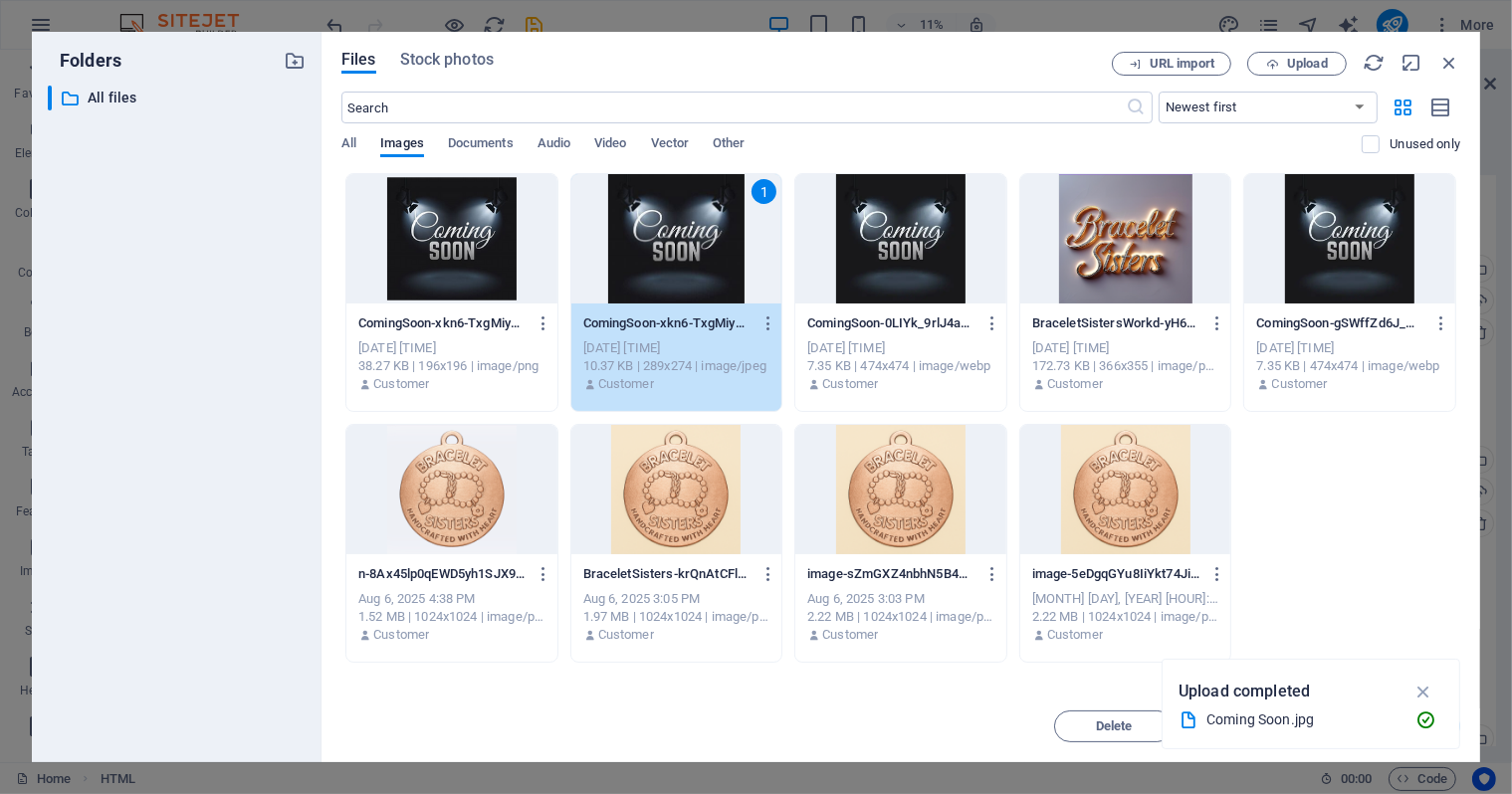 click on "ComingSoon-xkn6-TxgMiyRKtbDbG3gOg-FdFeUV9IEb2ipla0d2DdPw.png" at bounding box center (442, 323) 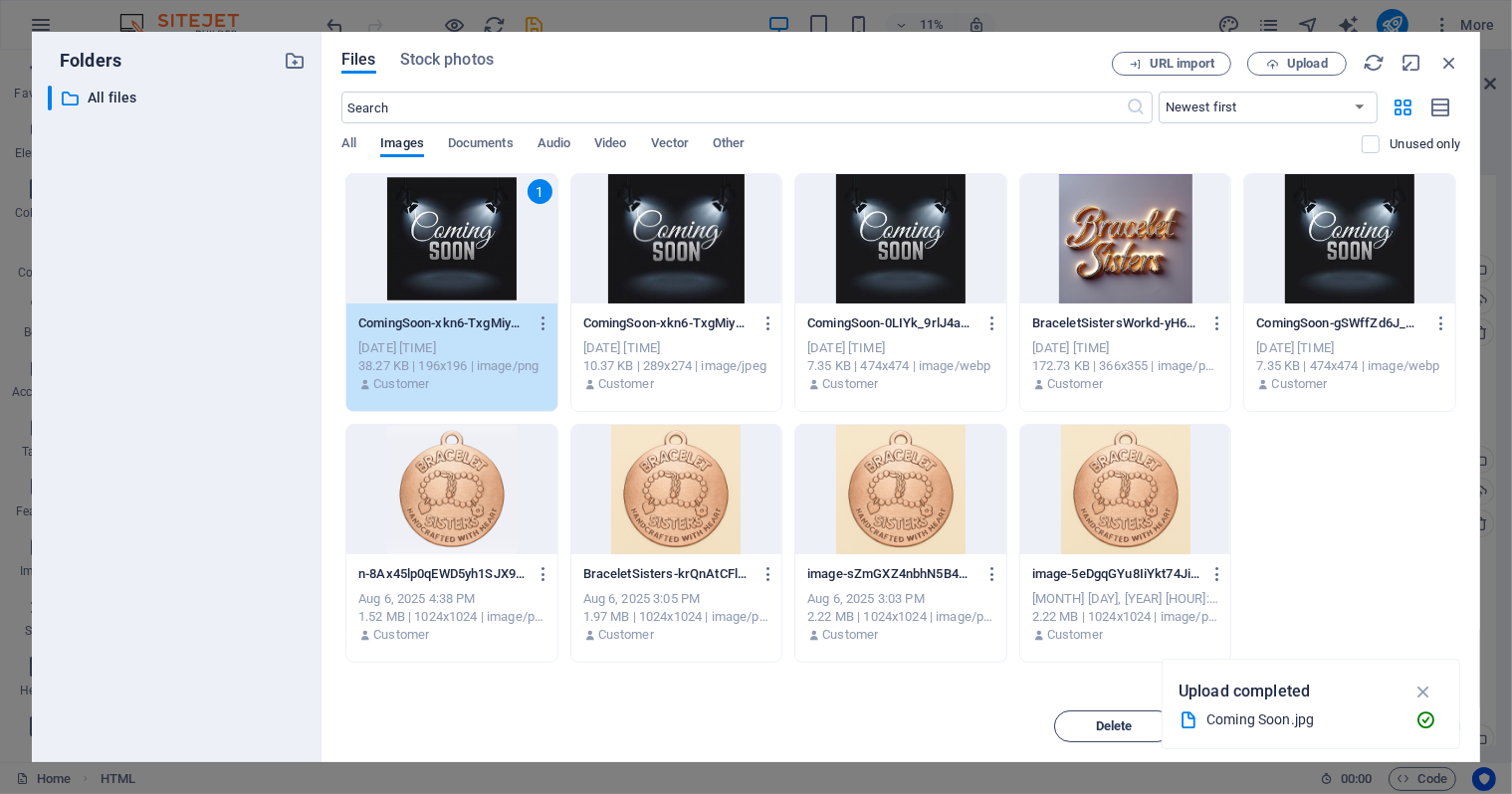 click on "Delete" at bounding box center [1114, 726] 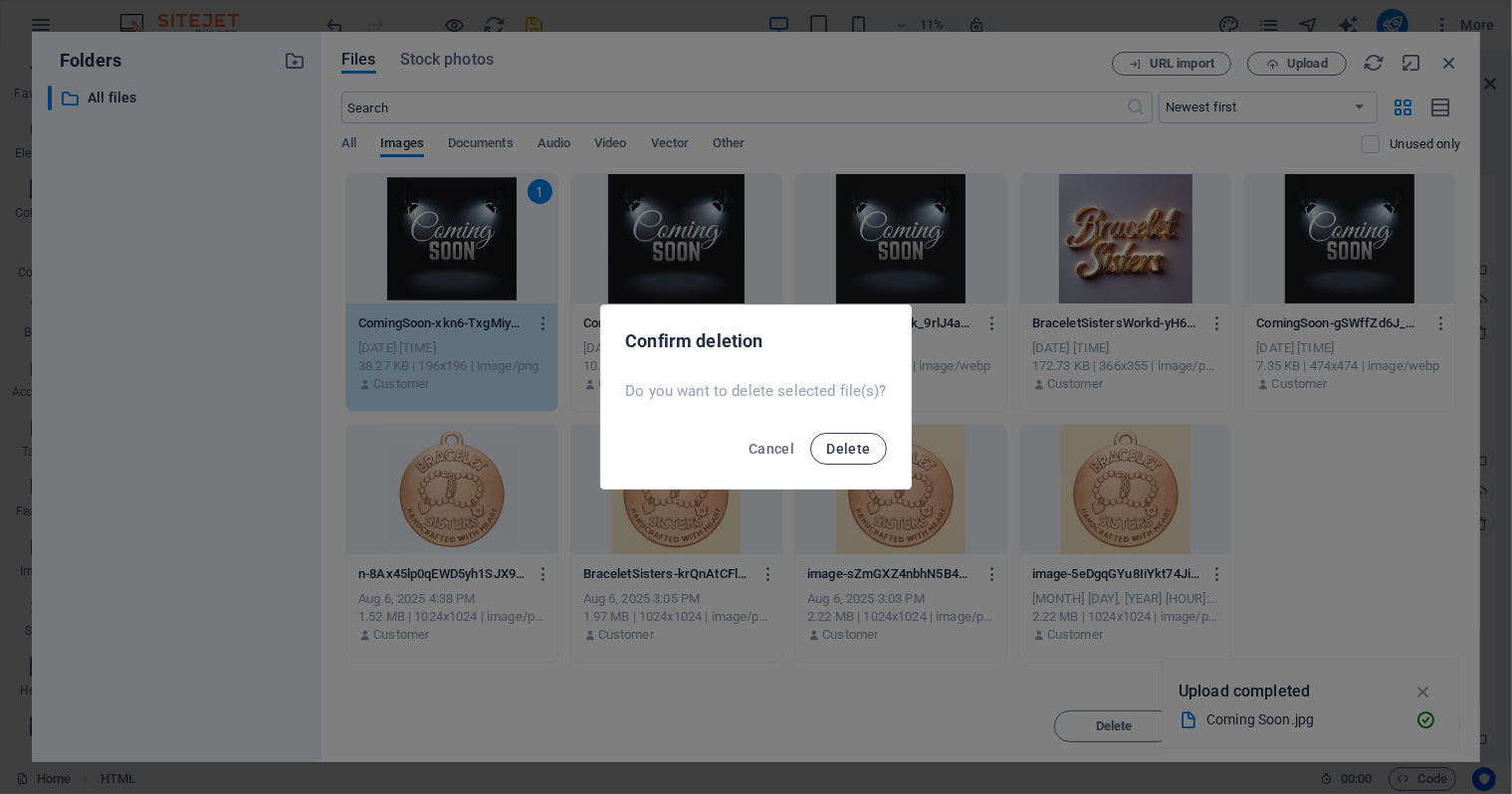 click on "Delete" at bounding box center (848, 449) 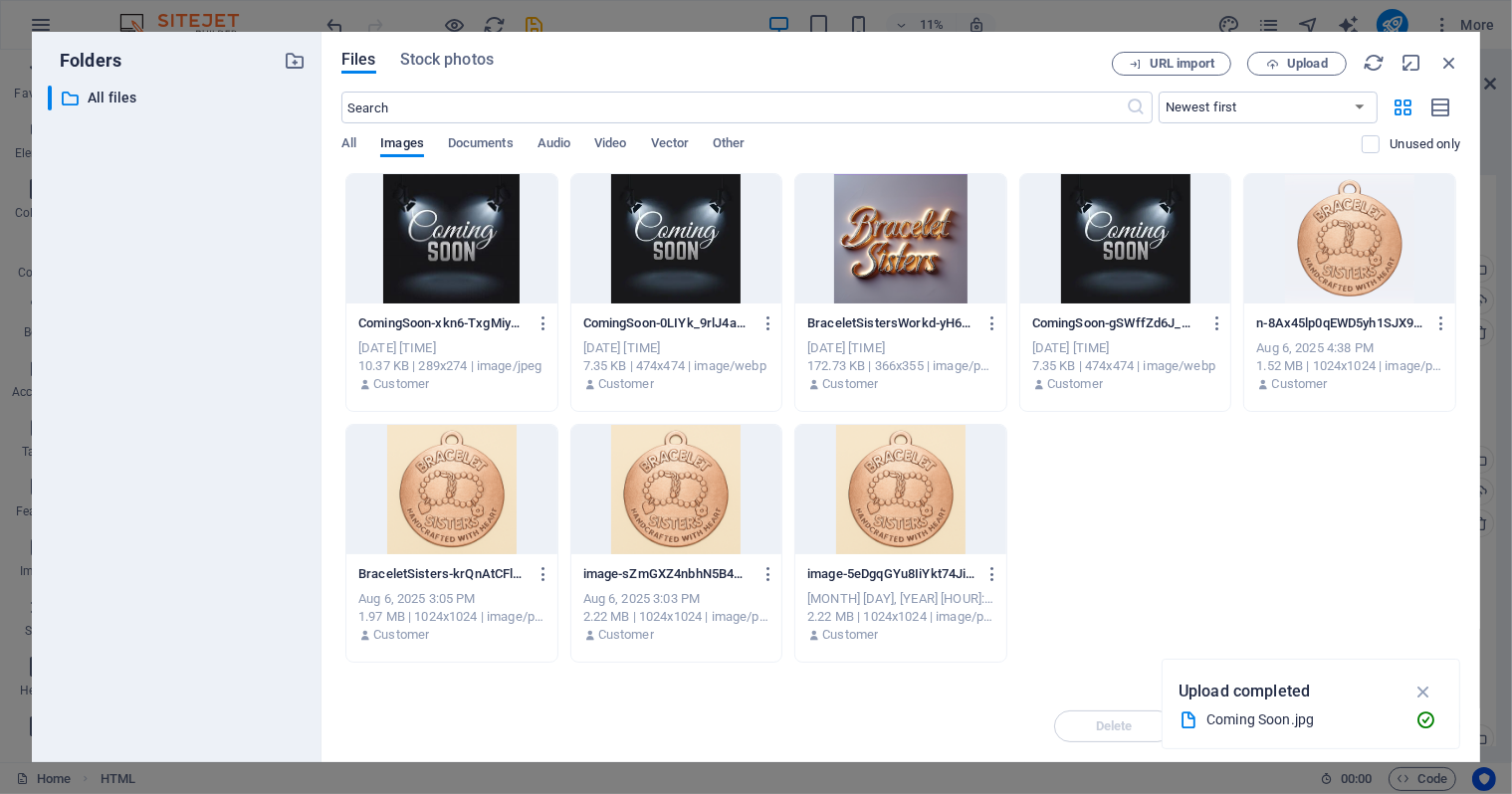 click at bounding box center (452, 239) 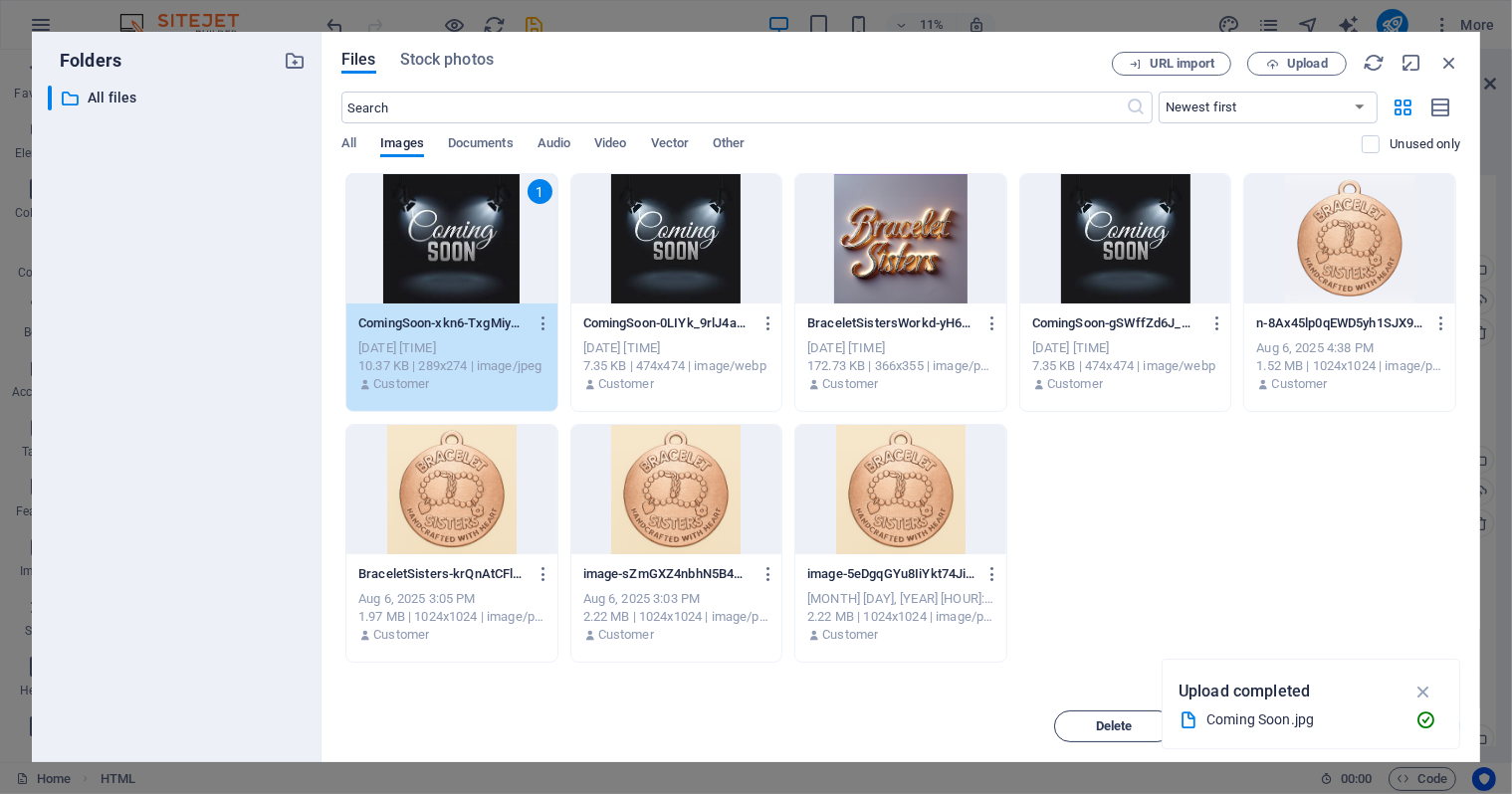 click on "Delete" at bounding box center (1114, 726) 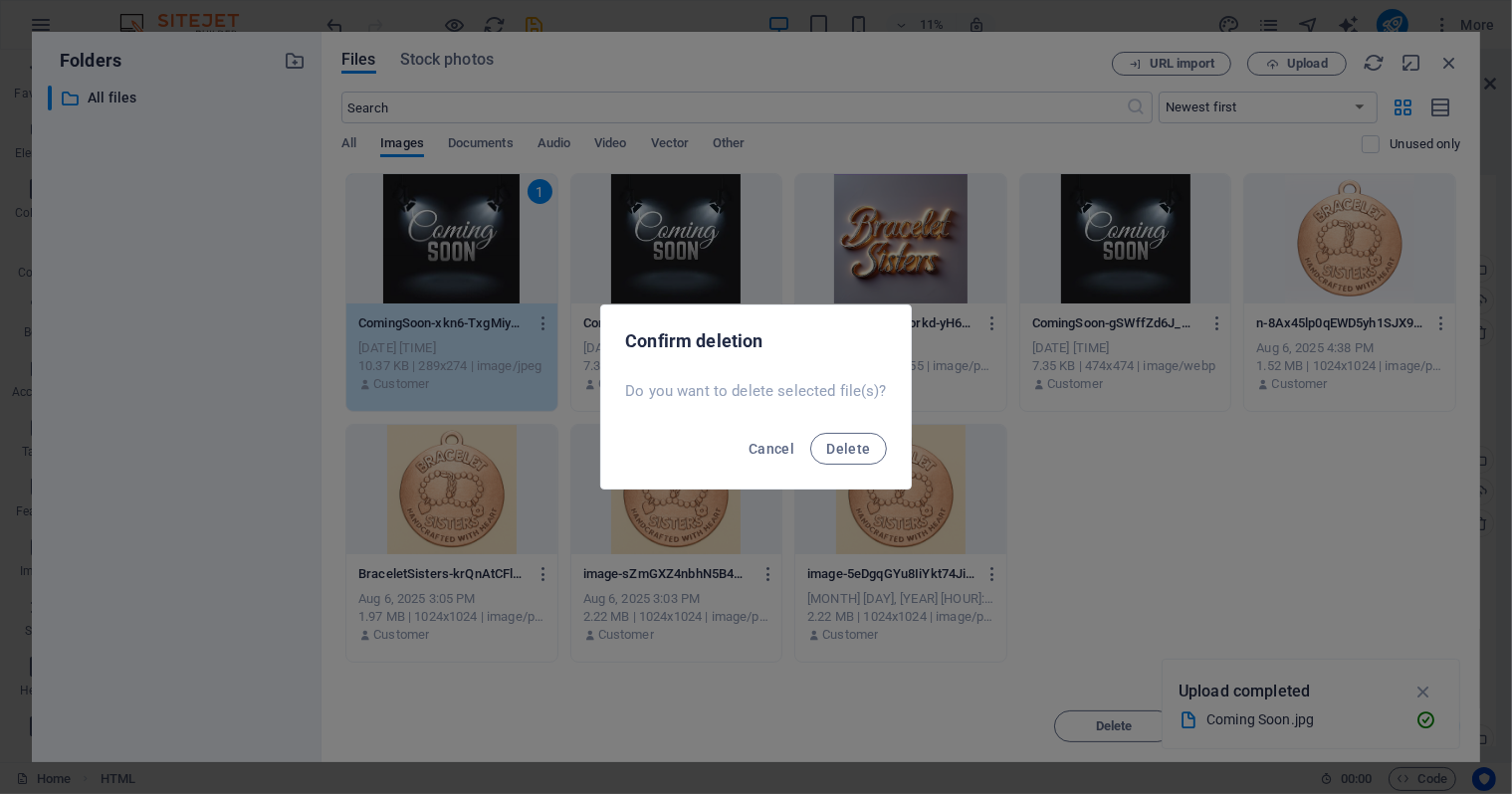 click on "Confirm deletion Do you want to delete selected file(s)? Cancel Delete" at bounding box center (756, 397) 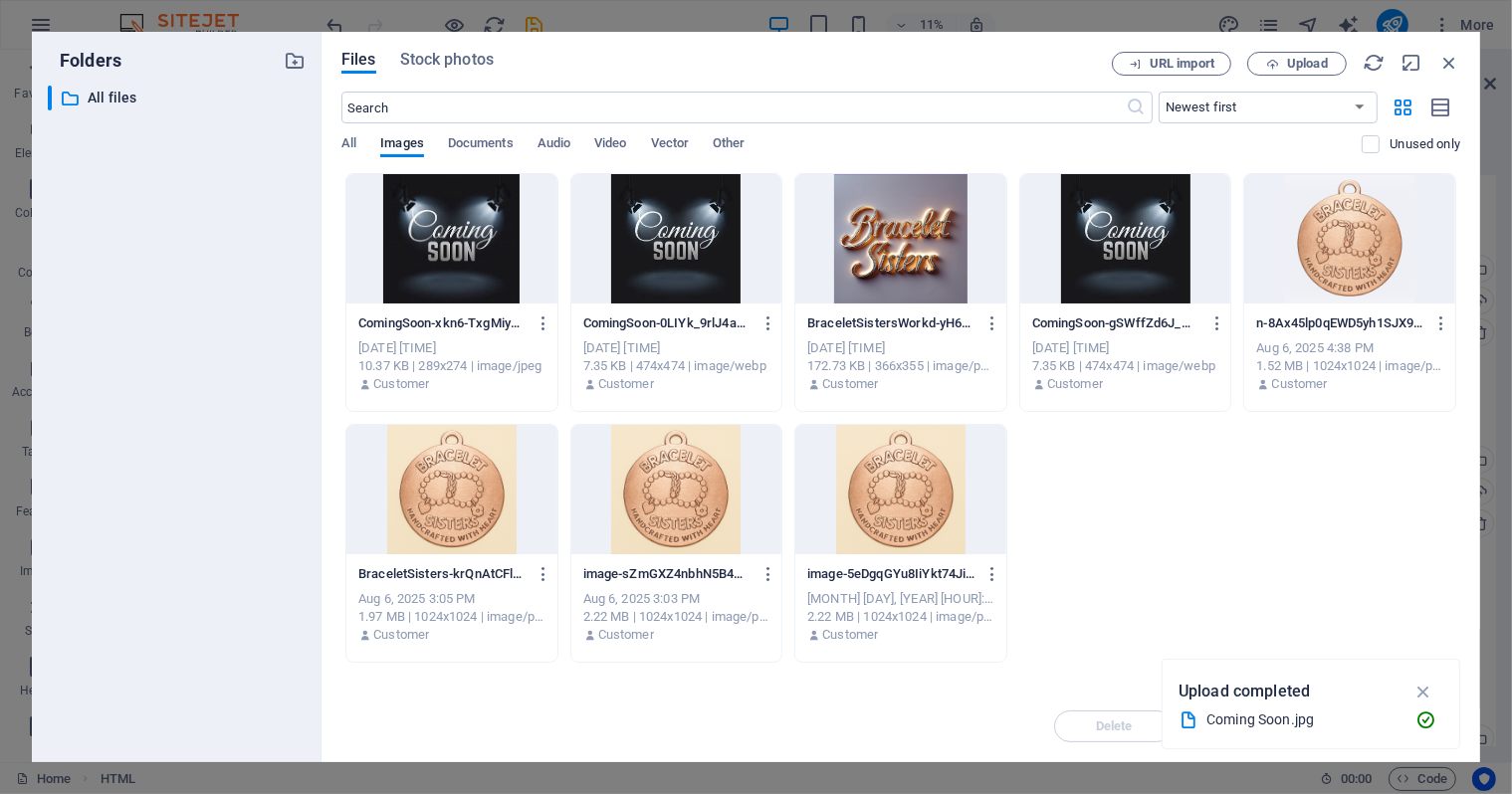 click on "Coming Soon.jpg" at bounding box center [1303, 719] 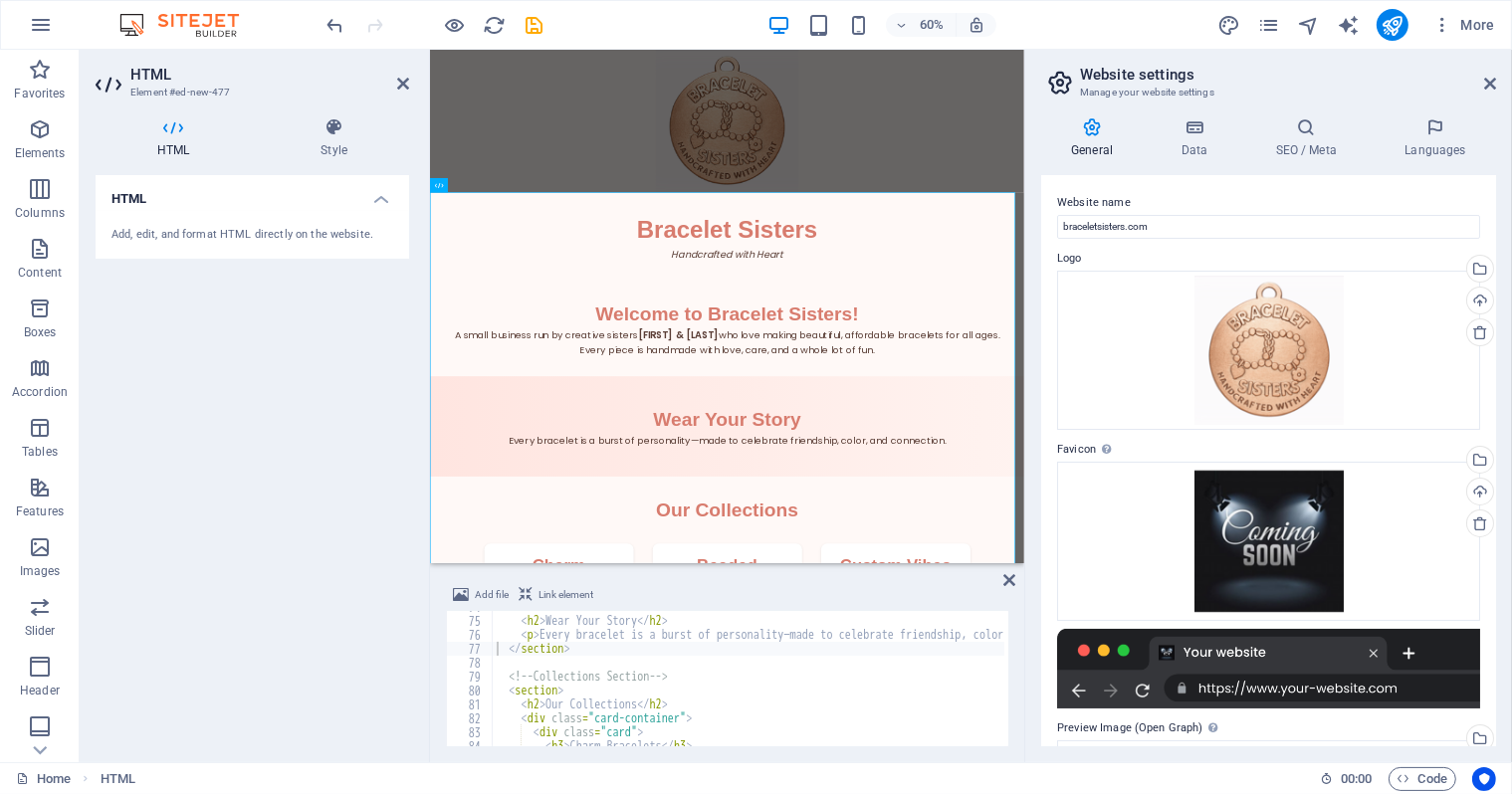 click on "Preview Image (Open Graph) This image will be shown when the website is shared on social networks" at bounding box center (1268, 728) 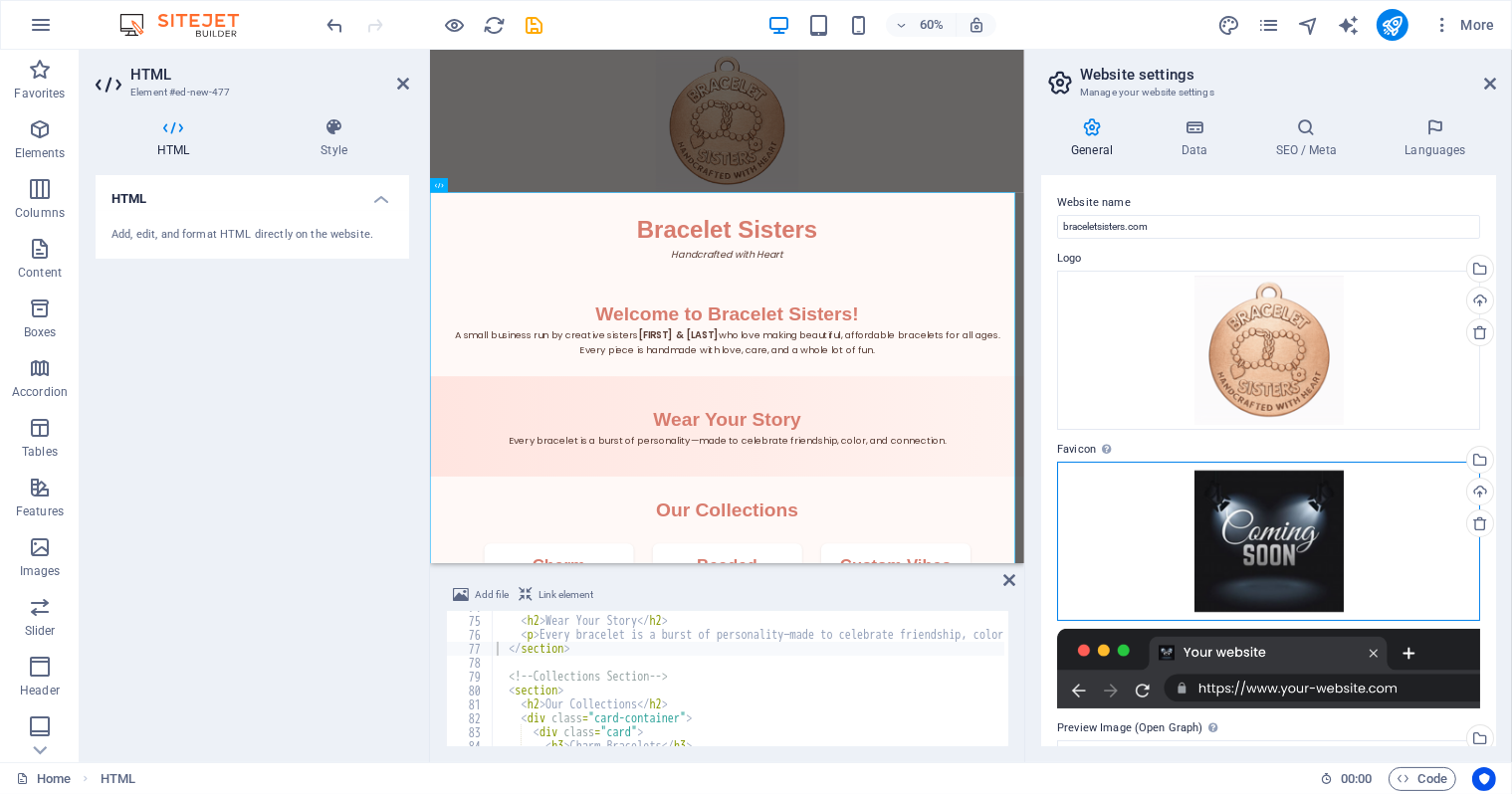 click on "Drag files here, click to choose files or select files from Files or our free stock photos & videos" at bounding box center (1268, 541) 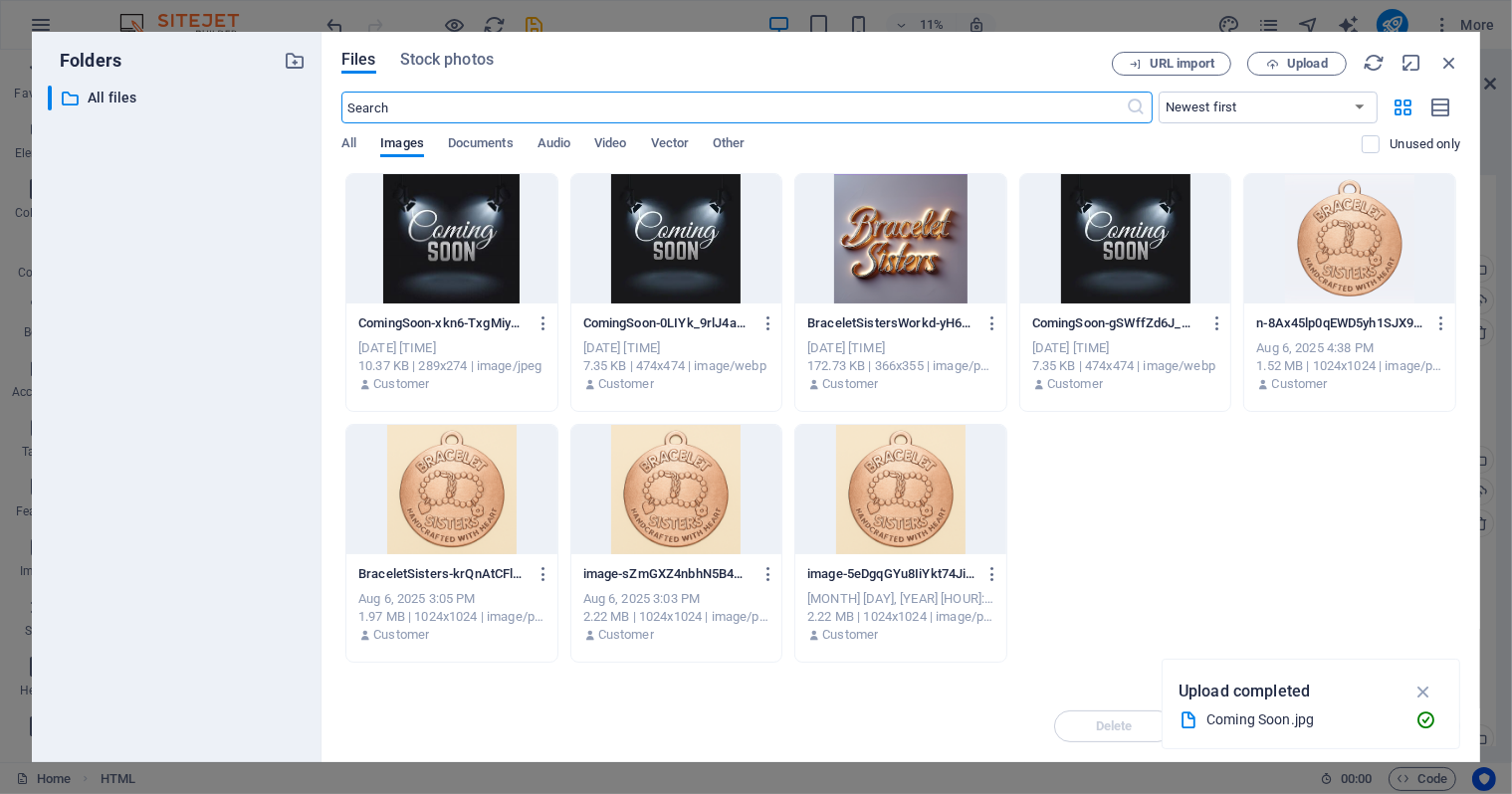 click on "ComingSoon-gSWffZd6J_MeWL9lv3LFjg.webp ComingSoon-gSWffZd6J_MeWL9lv3LFjg.webp Aug 7, 2025 1:08 AM 7.35 KB | 474x474 | image/webp Customer" at bounding box center (1126, 354) 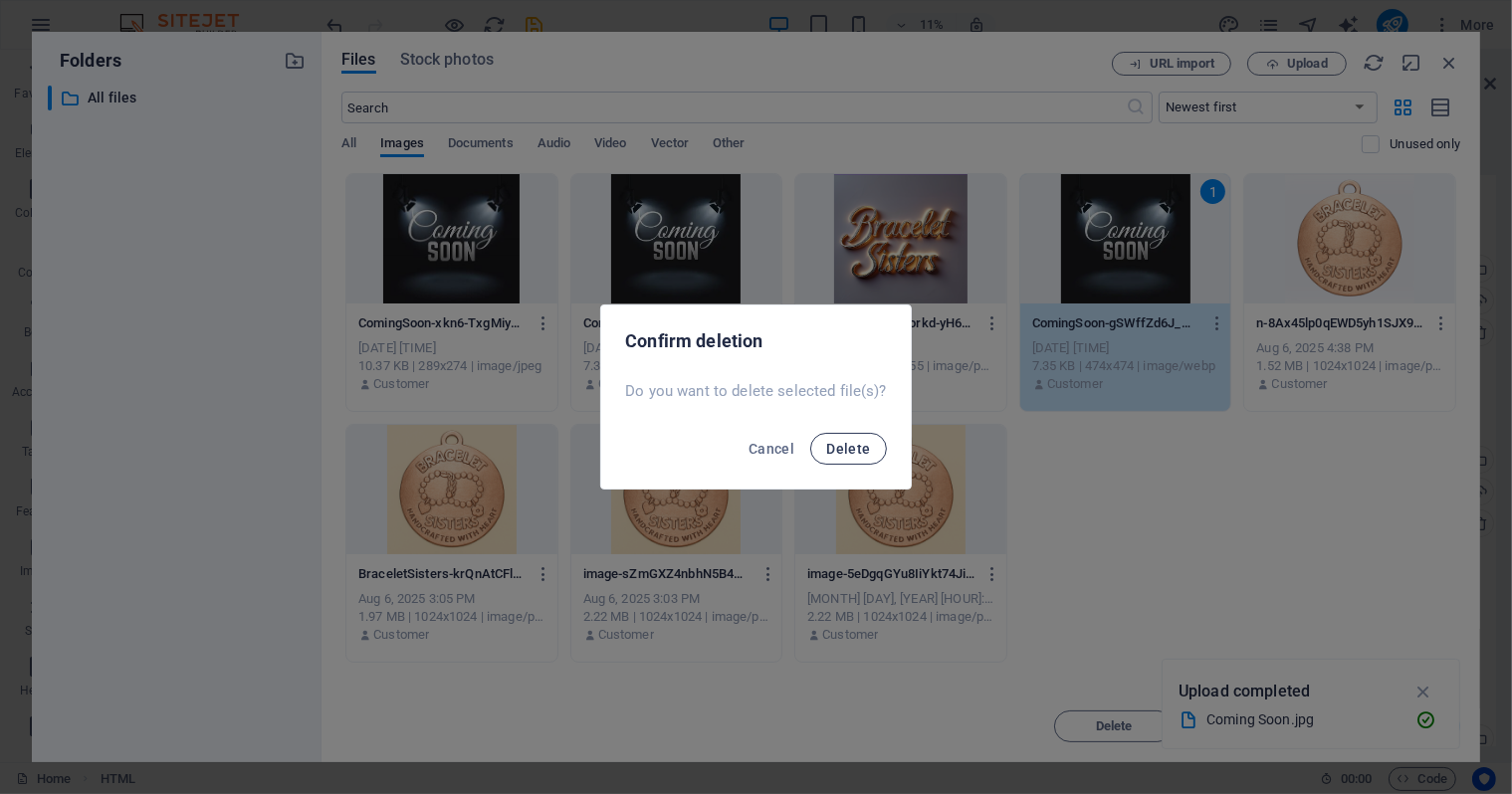 click on "Delete" at bounding box center [848, 449] 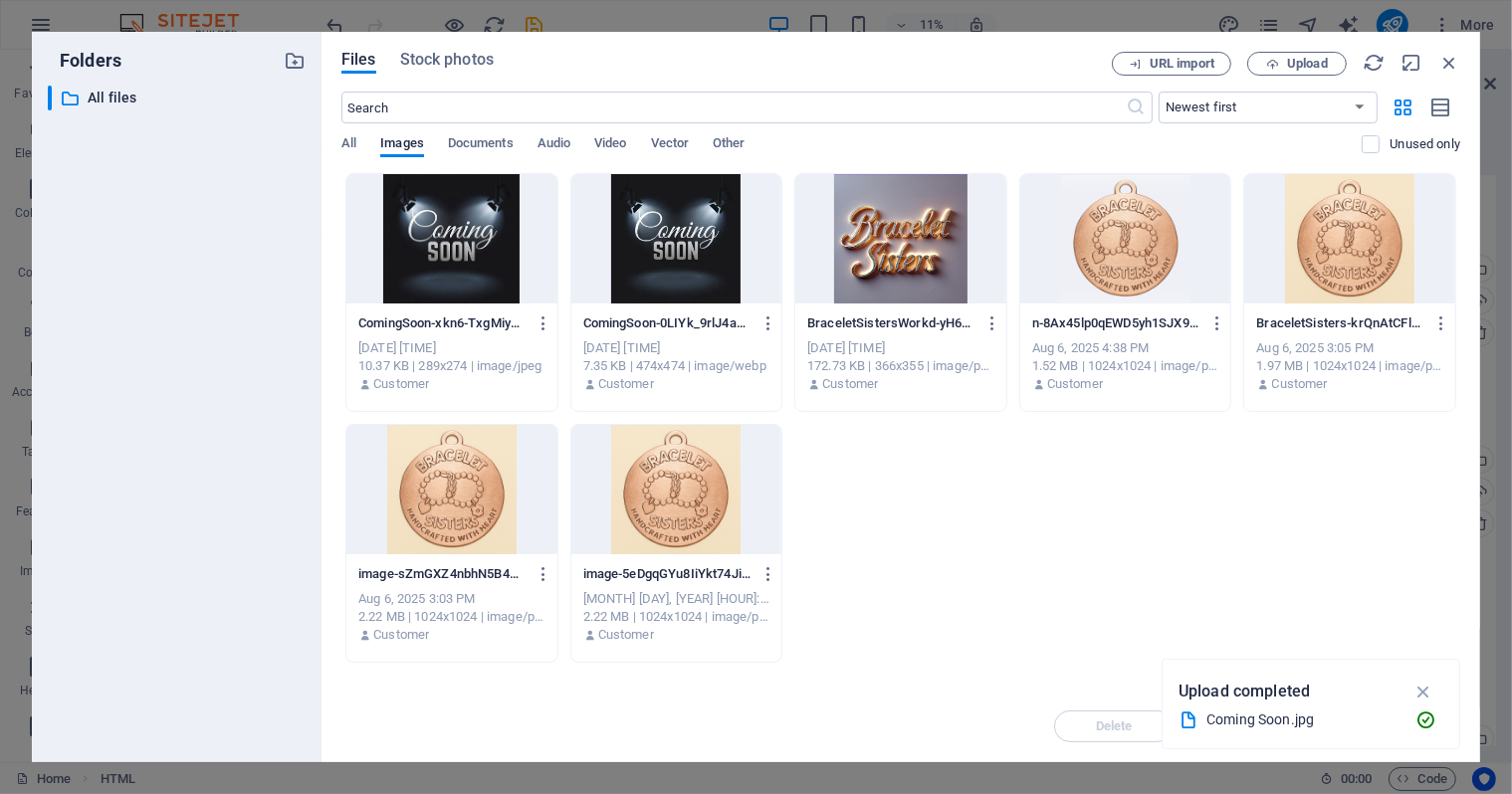 click on "ComingSoon-xkn6-TxgMiyRKtbDbG3gOg.jpg ComingSoon-xkn6-TxgMiyRKtbDbG3gOg.jpg Aug 7, 2025 1:22 AM 10.37 KB | 289x274 | image/jpeg Customer ComingSoon-0LIYk_9rlJ4aSb8FzhNxvA.webp ComingSoon-0LIYk_9rlJ4aSb8FzhNxvA.webp Aug 7, 2025 1:15 AM 7.35 KB | 474x474 | image/webp Customer BraceletSistersWorkd-yH6HS2hrrCr12UD69z6BWA.png BraceletSistersWorkd-yH6HS2hrrCr12UD69z6BWA.png Aug 7, 2025 1:08 AM 172.73 KB | 366x355 | image/png Customer n-8Ax45lp0qEWD5yh1SJX9eQ.png n-8Ax45lp0qEWD5yh1SJX9eQ.png Aug 6, 2025 4:38 PM 1.52 MB | 1024x1024 | image/png Customer BraceletSisters-krQnAtCFlHHCNh5Ag1zcgQ.png BraceletSisters-krQnAtCFlHHCNh5Ag1zcgQ.png Aug 6, 2025 3:05 PM 1.97 MB | 1024x1024 | image/png Customer image-sZmGXZ4nbhN5B4Wx1BWqQg.png image-sZmGXZ4nbhN5B4Wx1BWqQg.png Aug 6, 2025 3:03 PM 2.22 MB | 1024x1024 | image/png Customer image-5eDgqGYu8IiYkt74JivXHQ.png image-5eDgqGYu8IiYkt74JivXHQ.png Aug 6, 2025 3:02 PM 2.22 MB | 1024x1024 | image/png Customer" at bounding box center [901, 418] 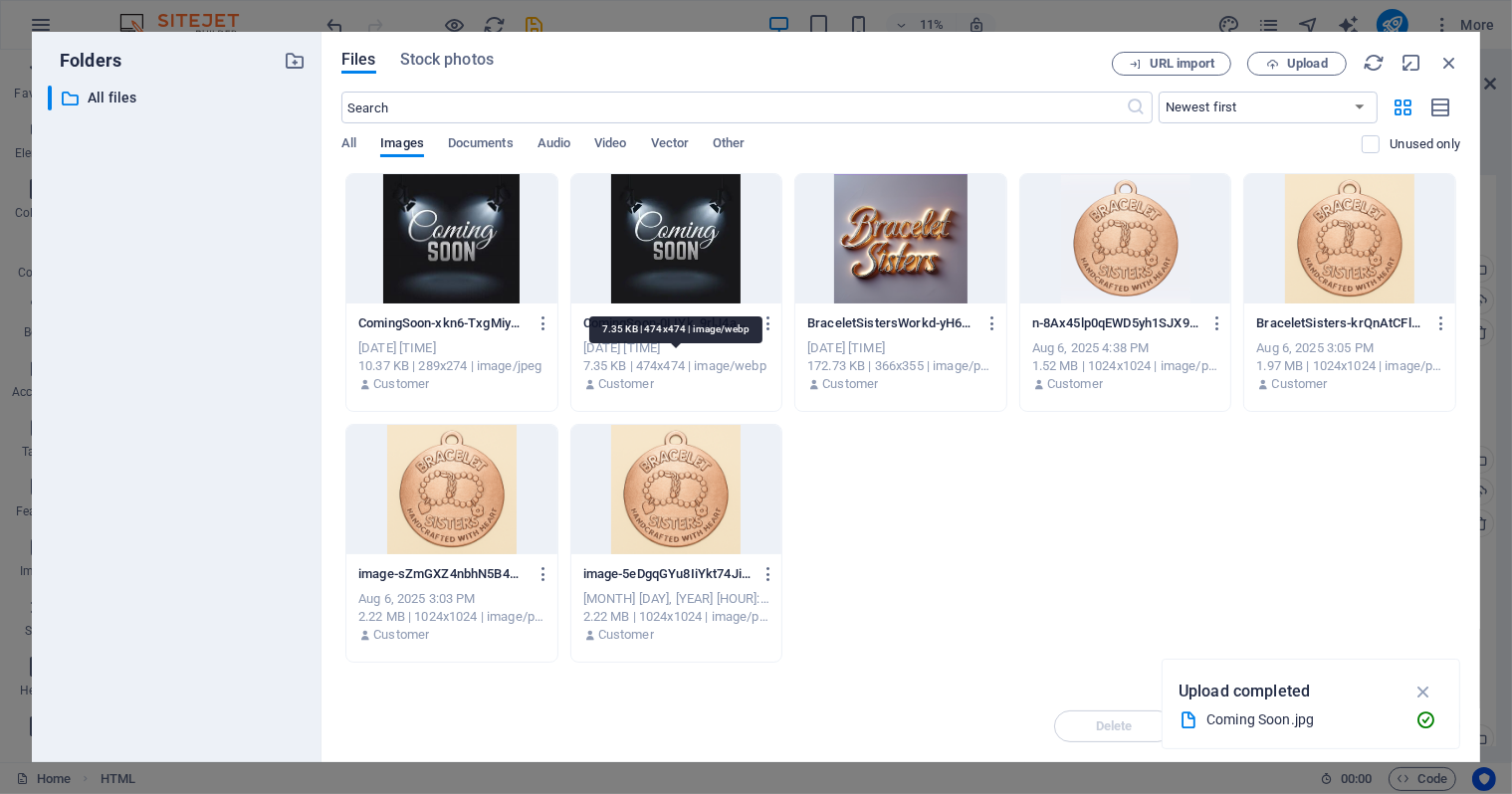 click on "7.35 KB | 474x474 | image/webp" at bounding box center [677, 366] 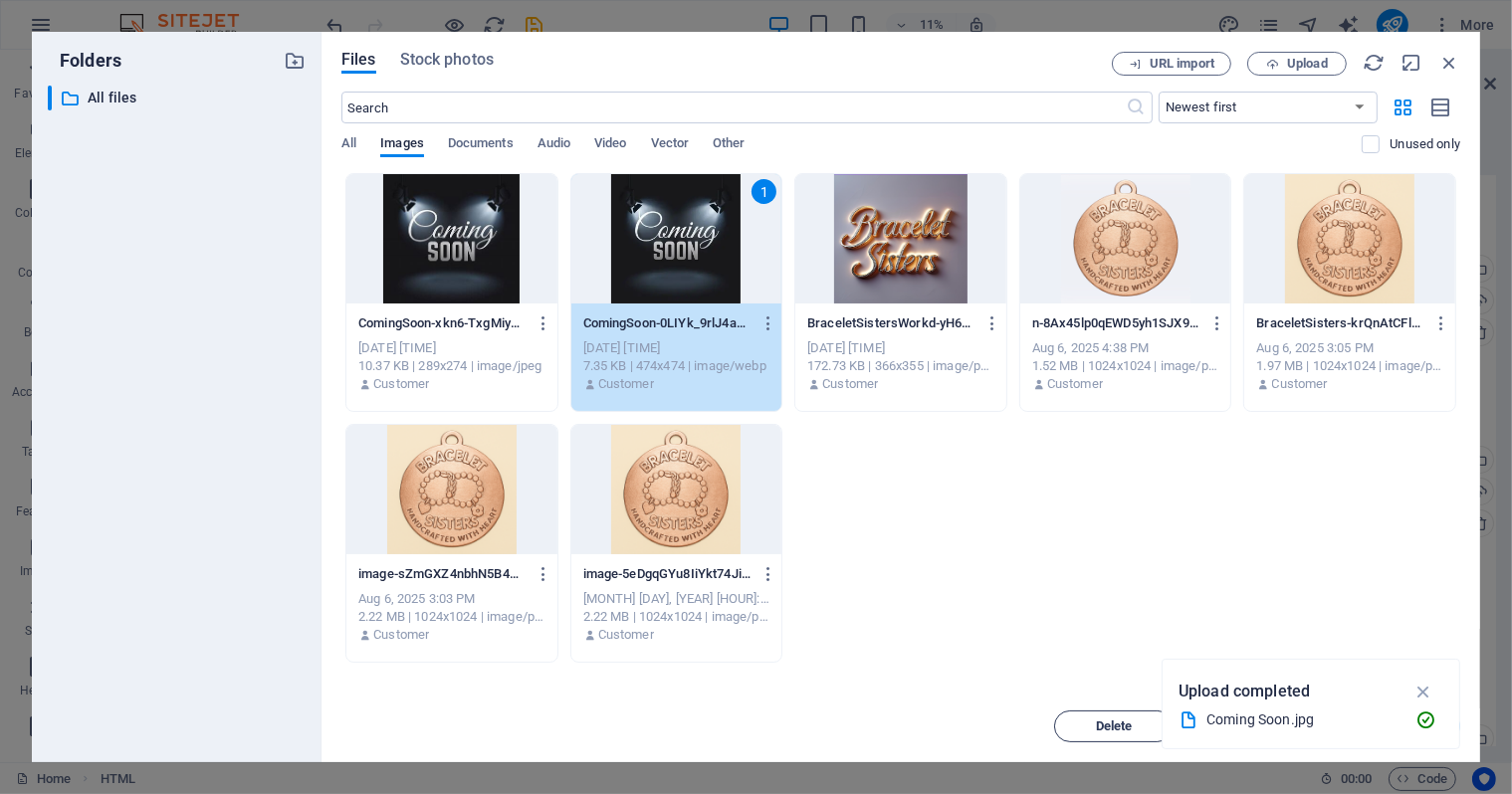 click on "Delete" at bounding box center (1114, 726) 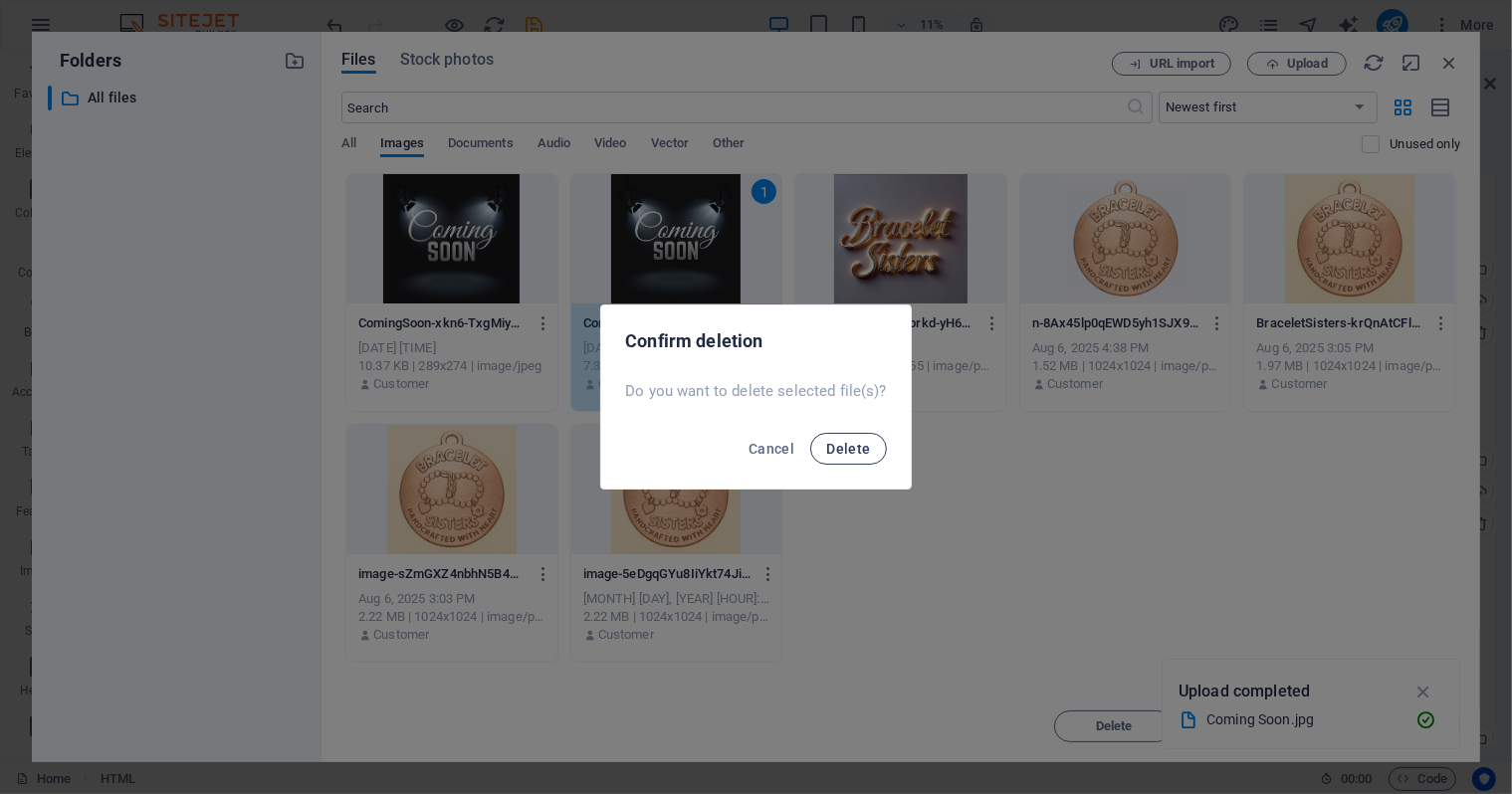 click on "Delete" at bounding box center (848, 449) 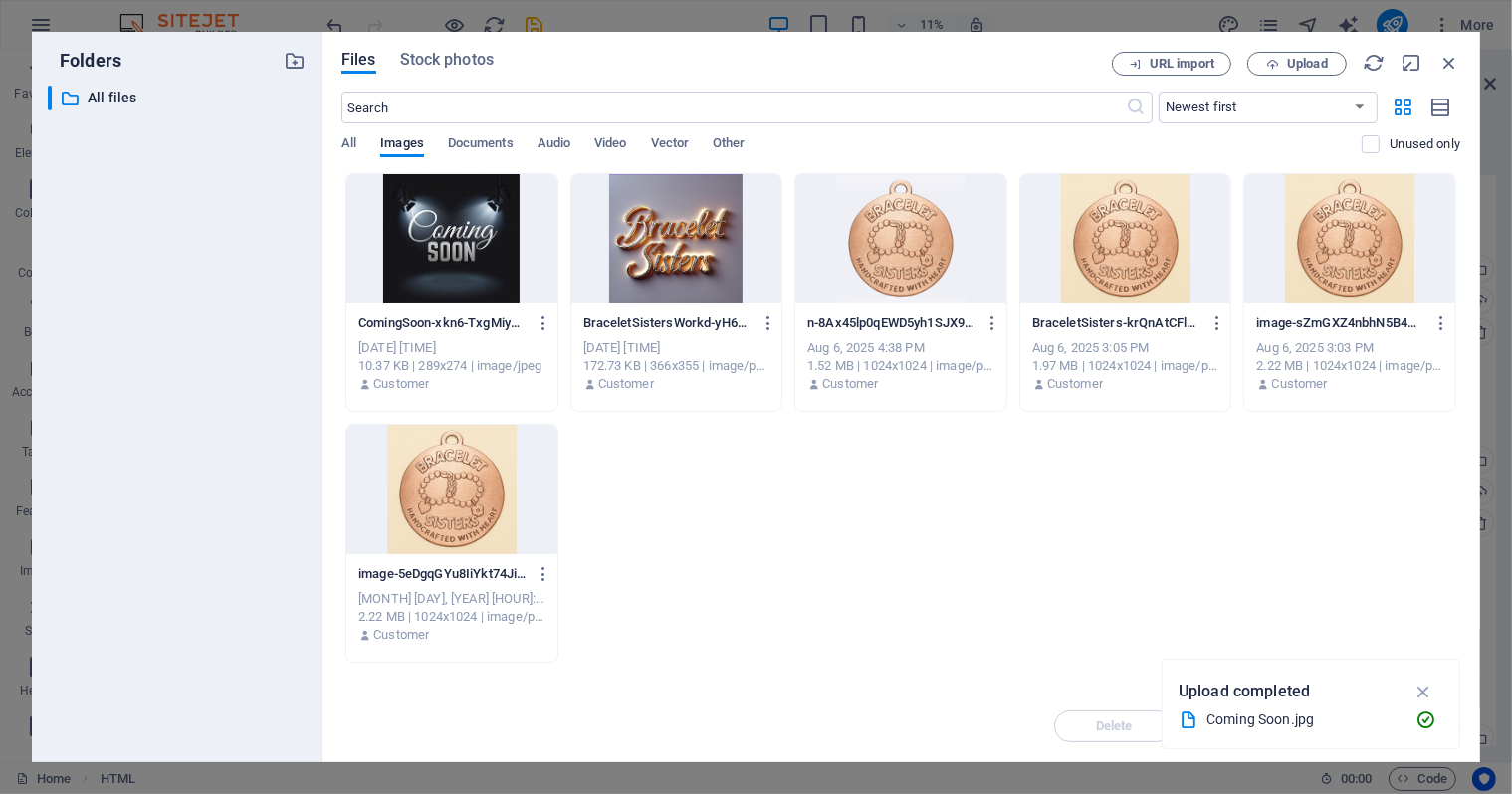 click at bounding box center (452, 239) 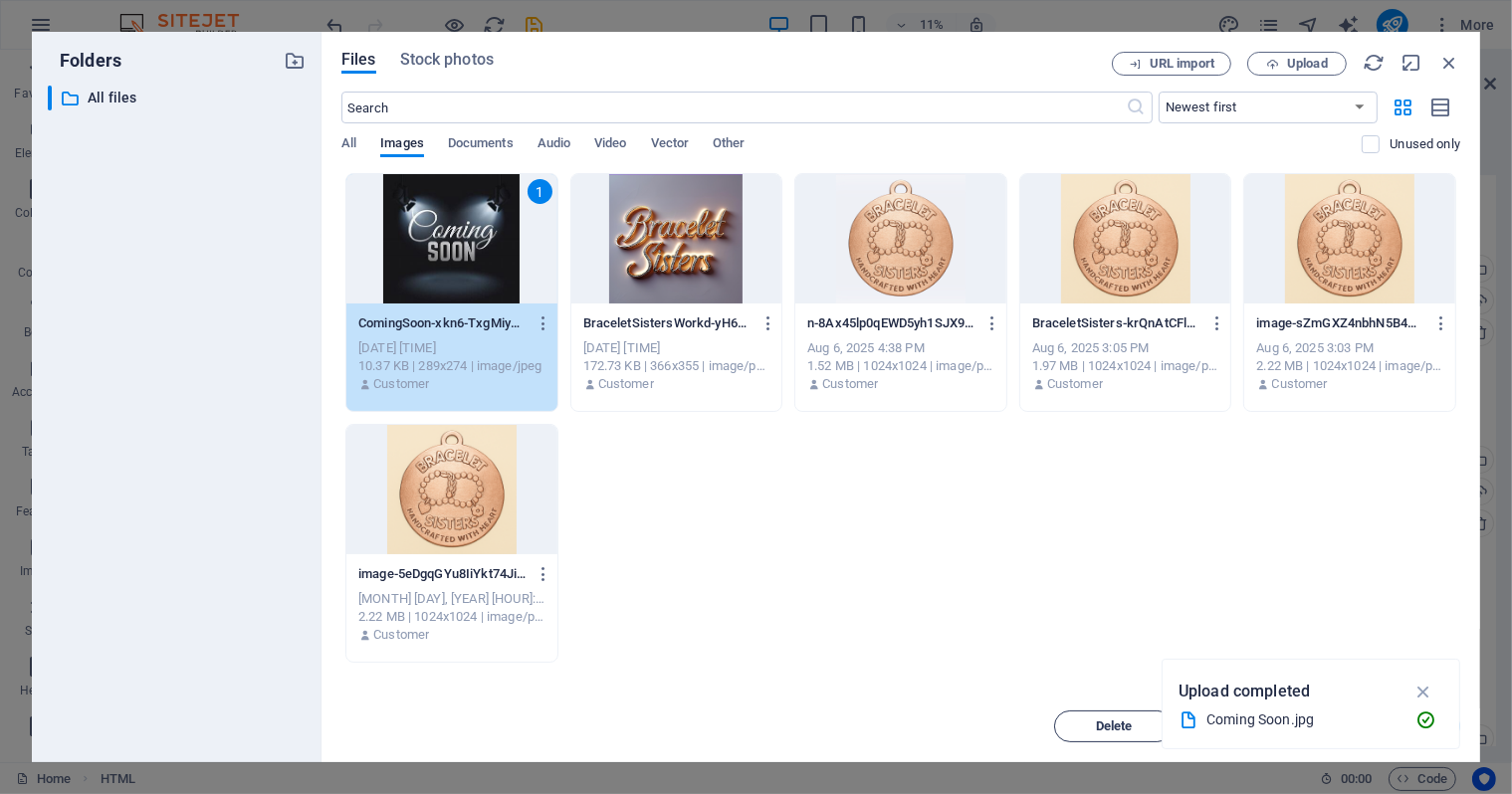 click on "Delete" at bounding box center [1114, 726] 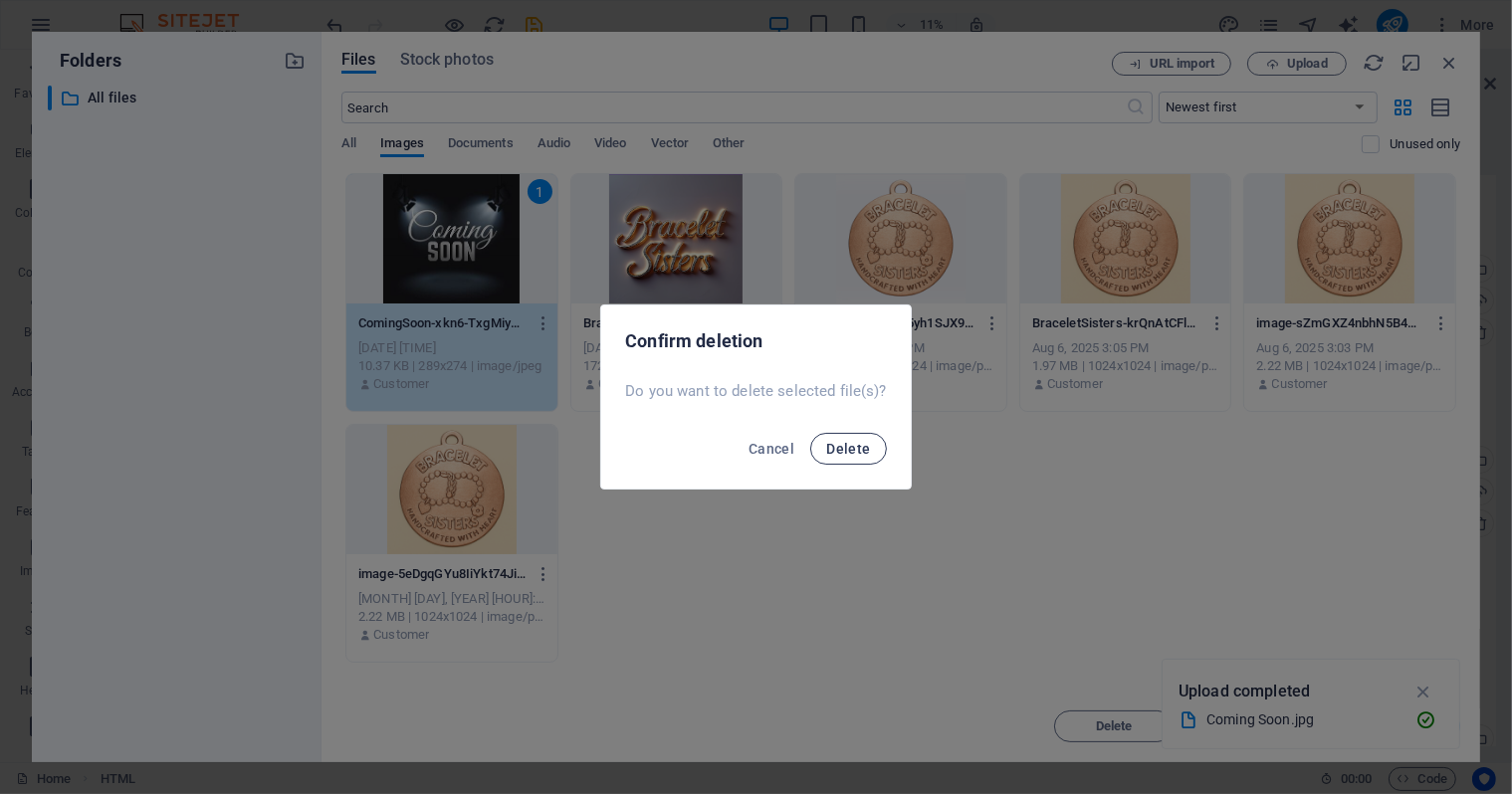click on "Delete" at bounding box center (848, 449) 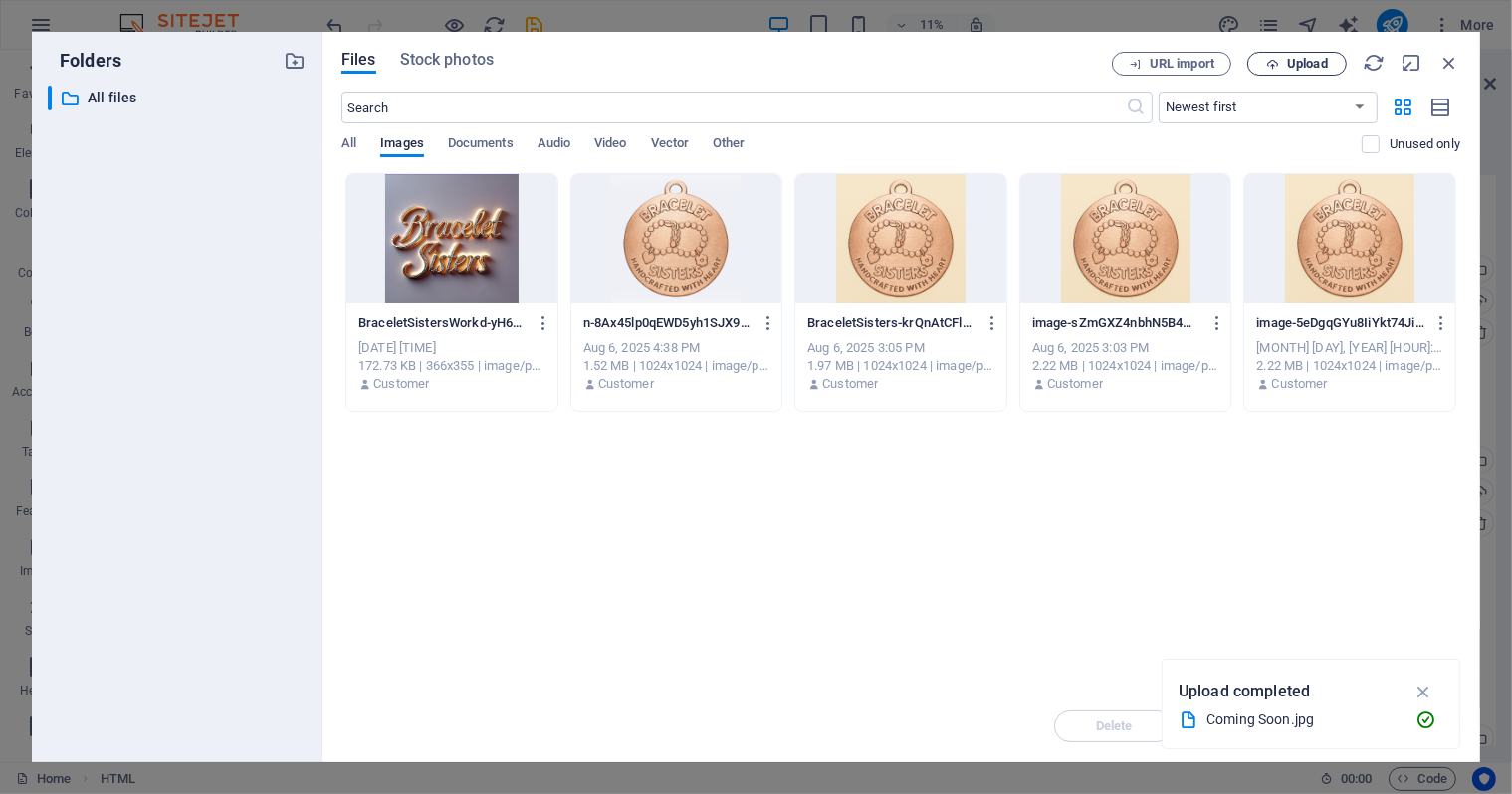 click on "Upload" at bounding box center (1297, 64) 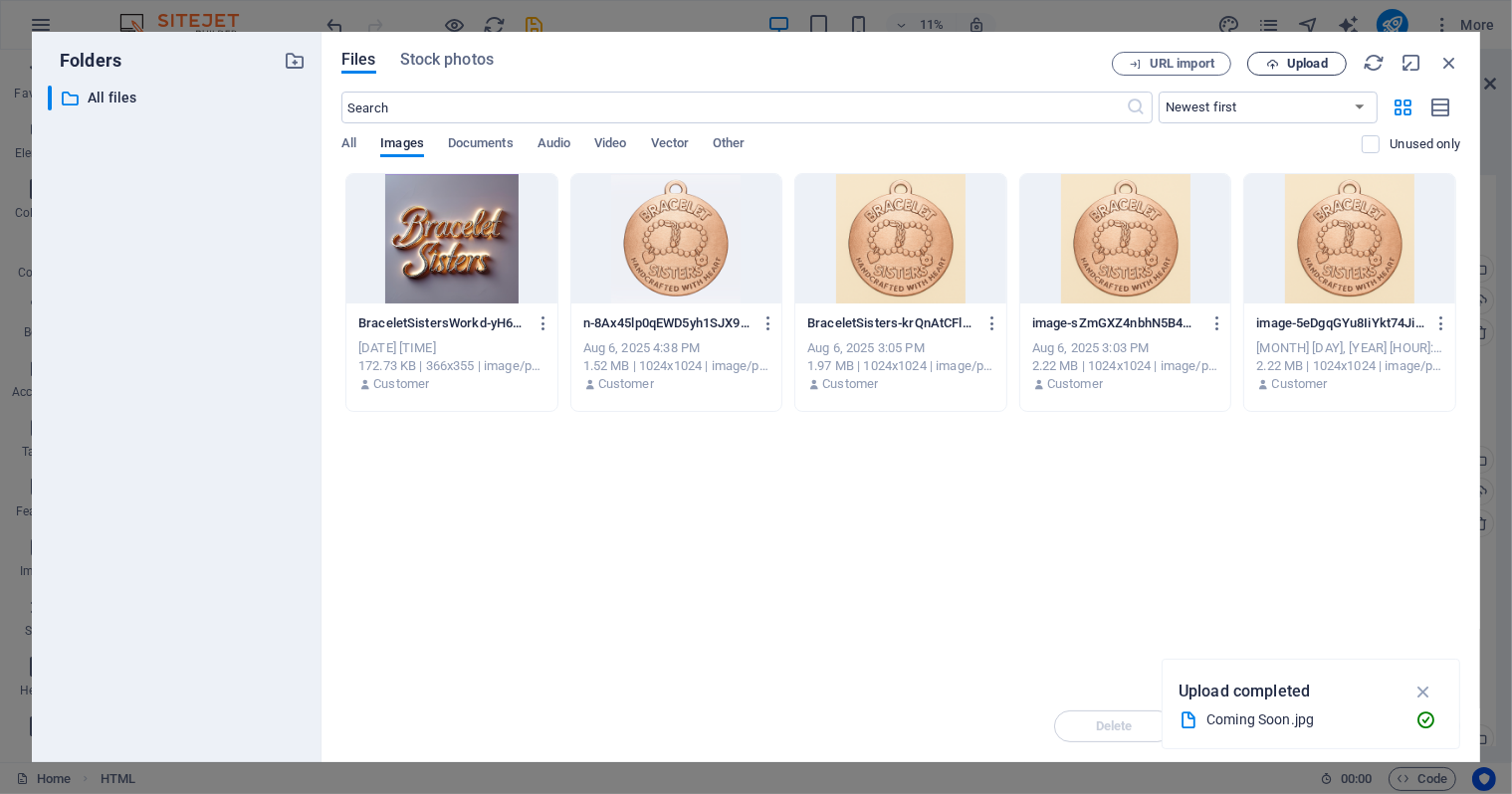 click on "Upload" at bounding box center [1297, 64] 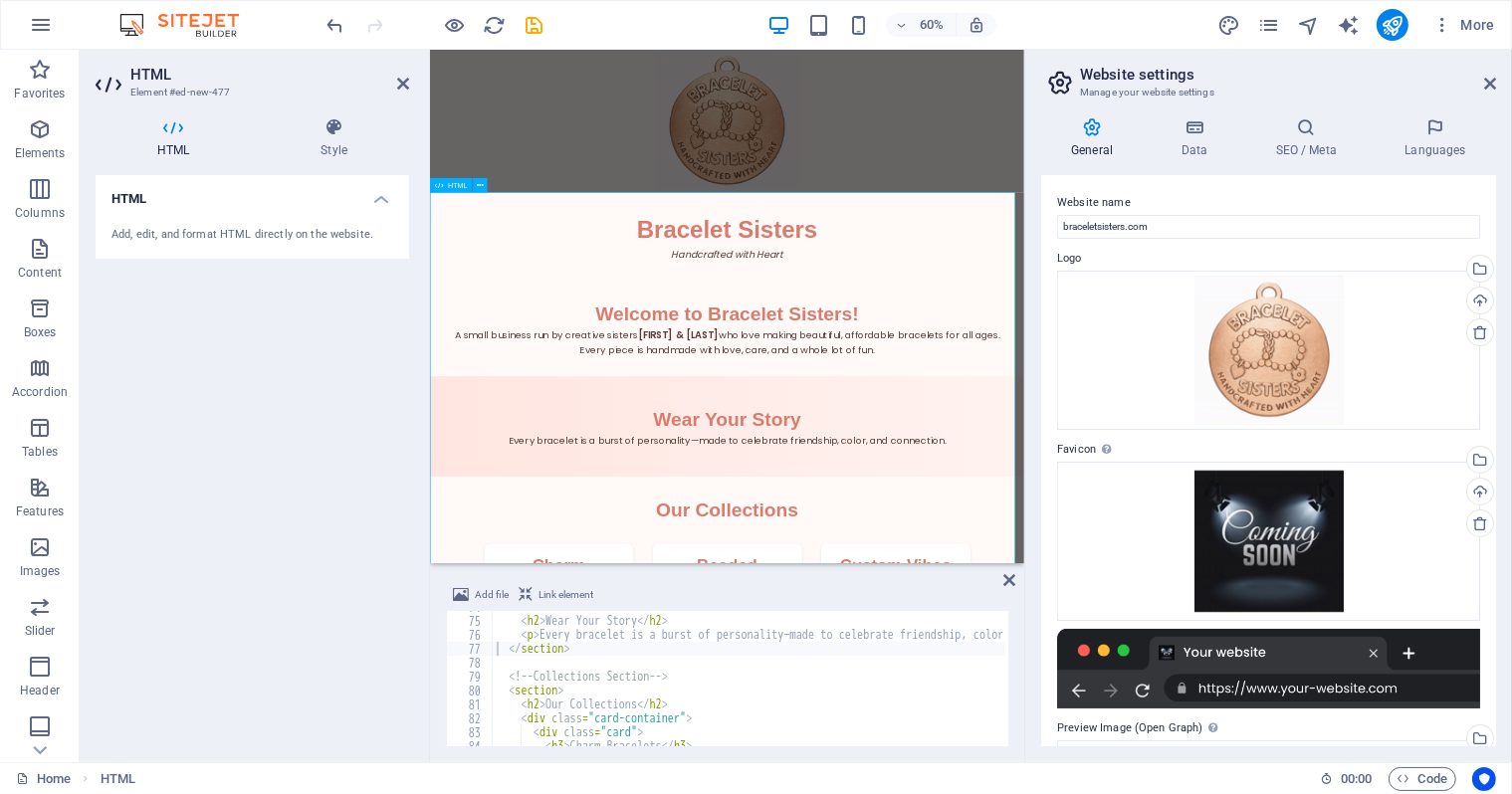 click on "Bracelet Sisters
Bracelet Sisters
Handcrafted with Heart
Welcome to Bracelet Sisters!
A small business run by creative sisters  Keagan & Charleigh  who love making beautiful, affordable bracelets for all ages. Every piece is handmade with love, care, and a whole lot of fun.
Wear Your Story
Every bracelet is a burst of personality—made to celebrate friendship, color, and connection.
Our Collections
Charm Bracelets
Tell your story with playful charms.
Beaded Beauties
Colorful strands that pop with personality.
Custom Vibes
Design your own bracelet—your way.
🧵 Bracelet Styles & Prices
Clay Bead Bracelets
$2.00
Pony Bead Bracelets
$2.00
Glass Bead Bracelets $3.50" at bounding box center [924, 1133] 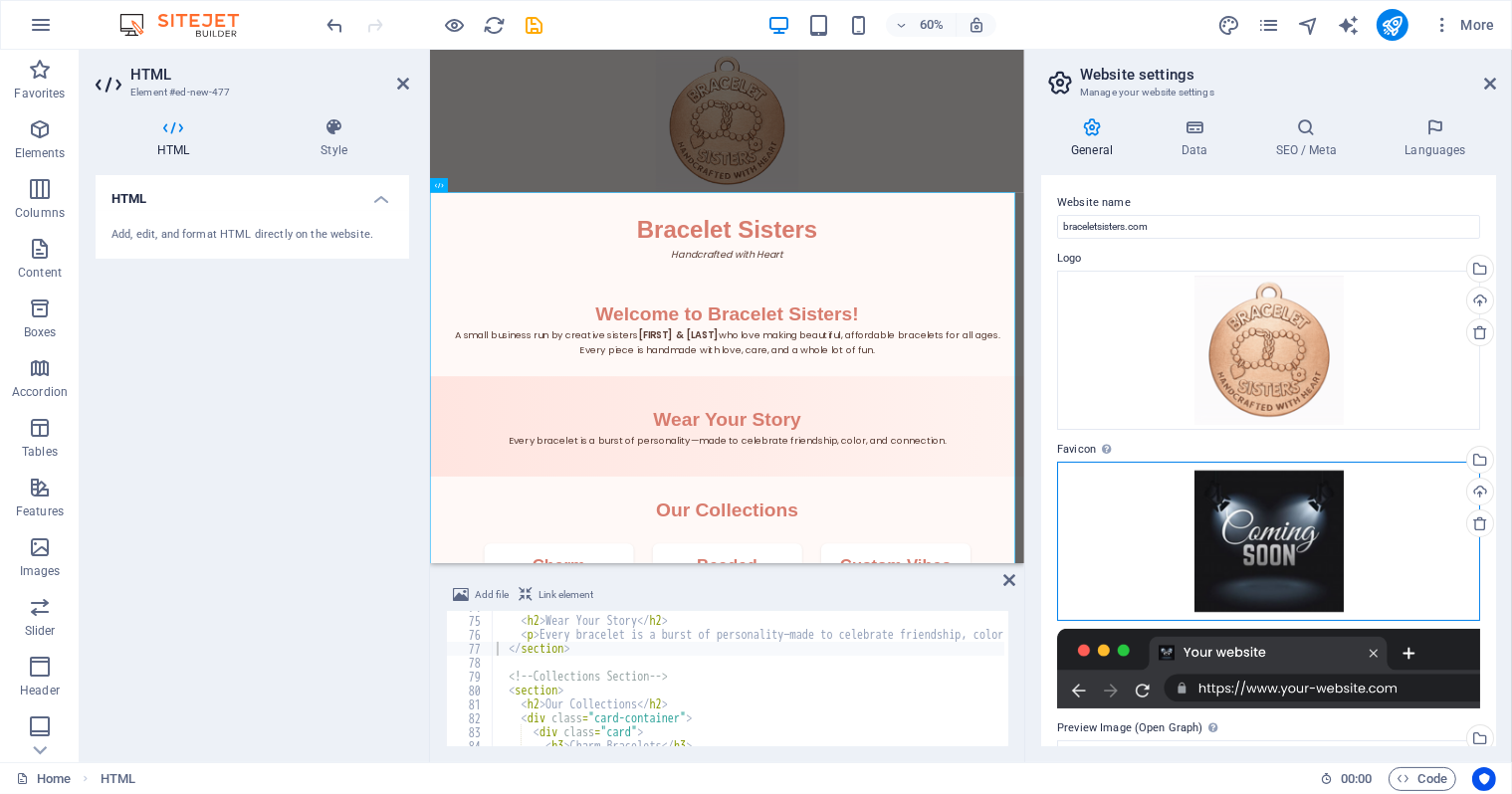 drag, startPoint x: 1250, startPoint y: 506, endPoint x: 1179, endPoint y: 467, distance: 81.00617 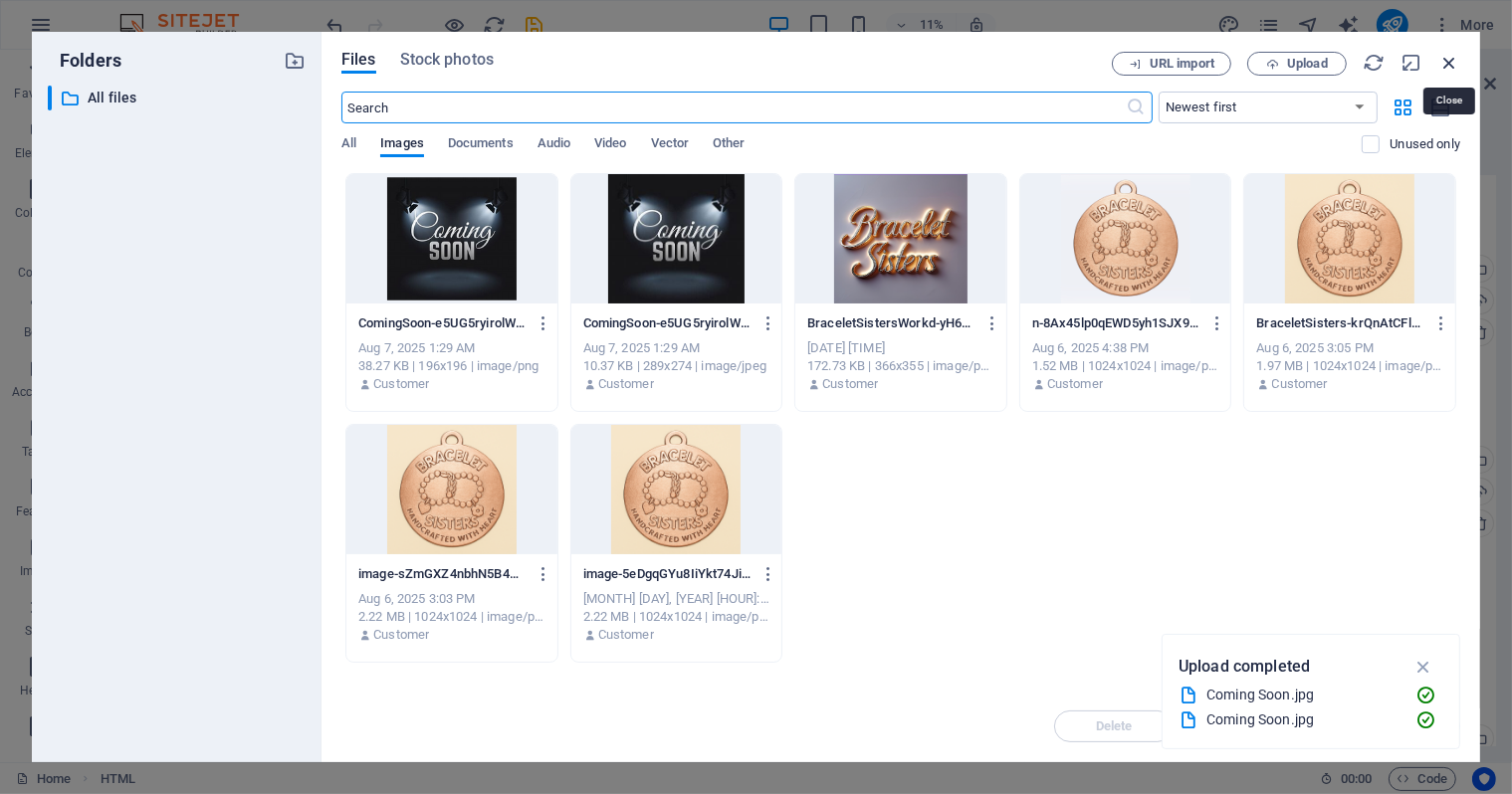 click at bounding box center (1449, 63) 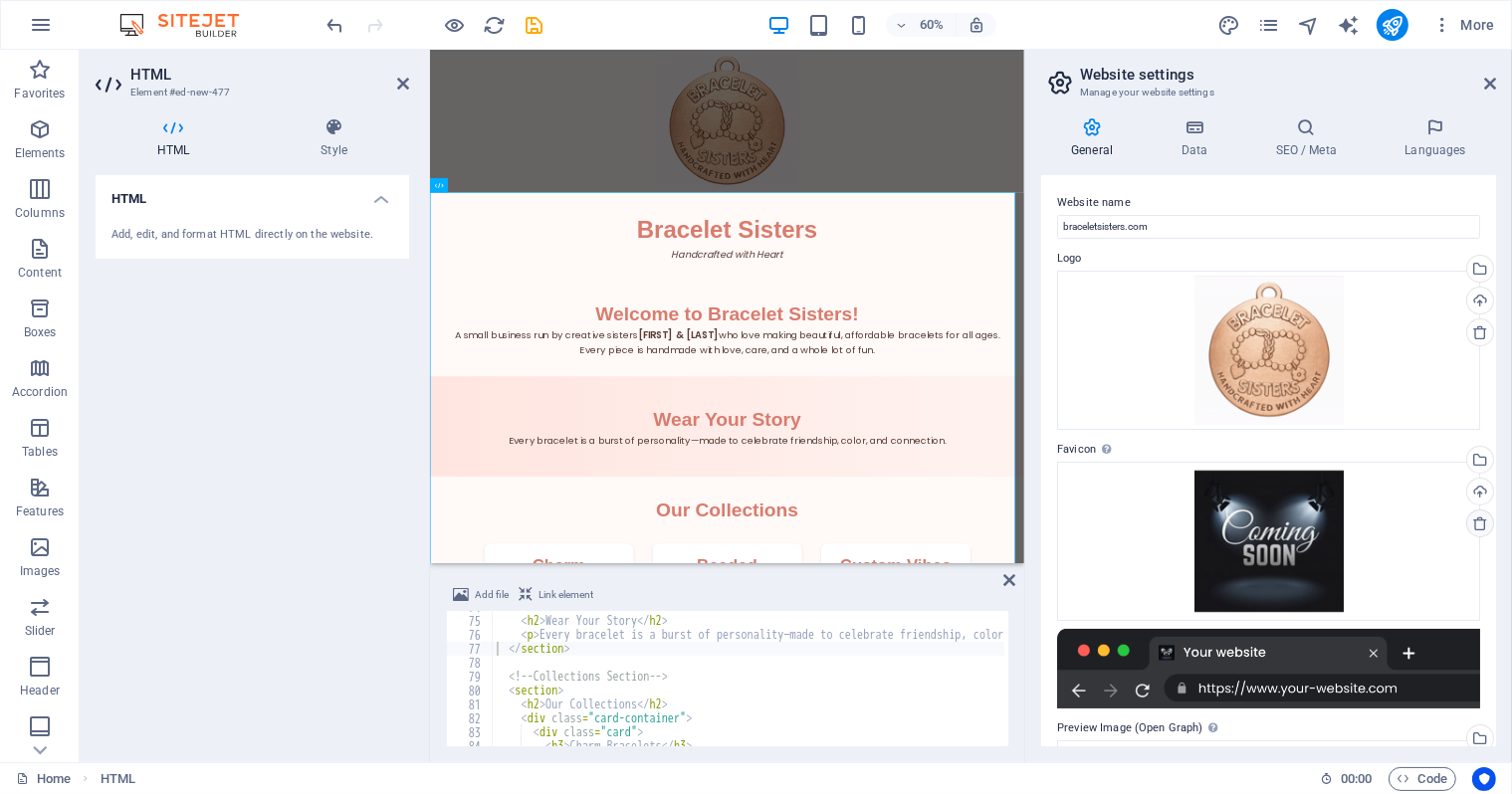 click at bounding box center [1480, 523] 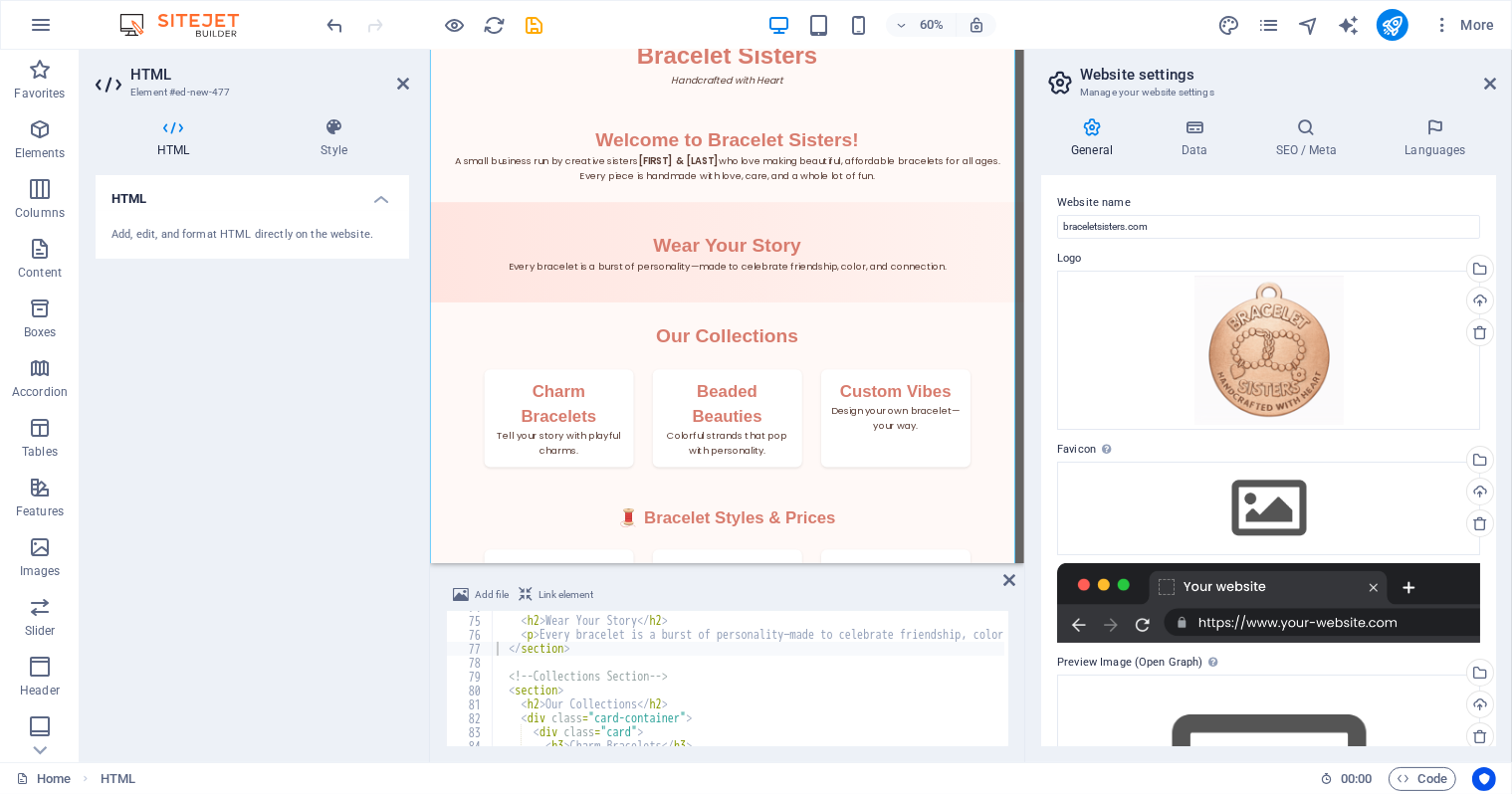 scroll, scrollTop: 322, scrollLeft: 0, axis: vertical 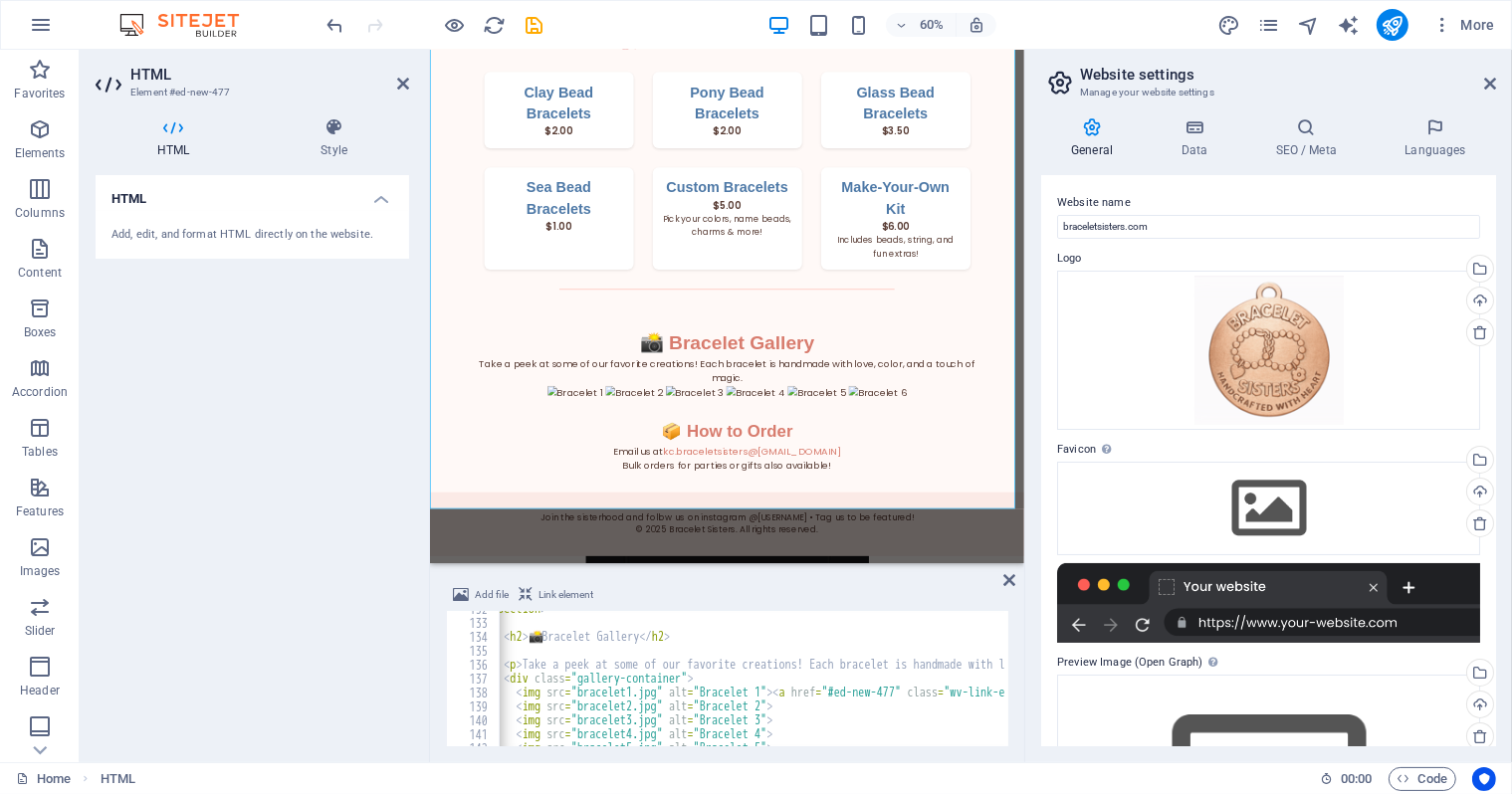 click on "< section >         < h2 > 📸  Bracelet Gallery </ h2 >    < p > Take a peek at some of our favorite creations! Each bracelet is handmade with love, color, and a touch of magic. </ p >    < div   class = "gallery-container" >      < img   src = "bracelet1.jpg"   alt = "Bracelet 1" > < a   href = "#ed-new-477"   class = "wv-link-elm" > </ a >      < img   src = "bracelet2.jpg"   alt = "Bracelet 2" >      < img   src = "bracelet3.jpg"   alt = "Bracelet 3" >      < img   src = "bracelet4.jpg"   alt = "Bracelet 4" >      < img   src = "bracelet5.jpg"   alt = "Bracelet 5" >" at bounding box center (1209, 682) 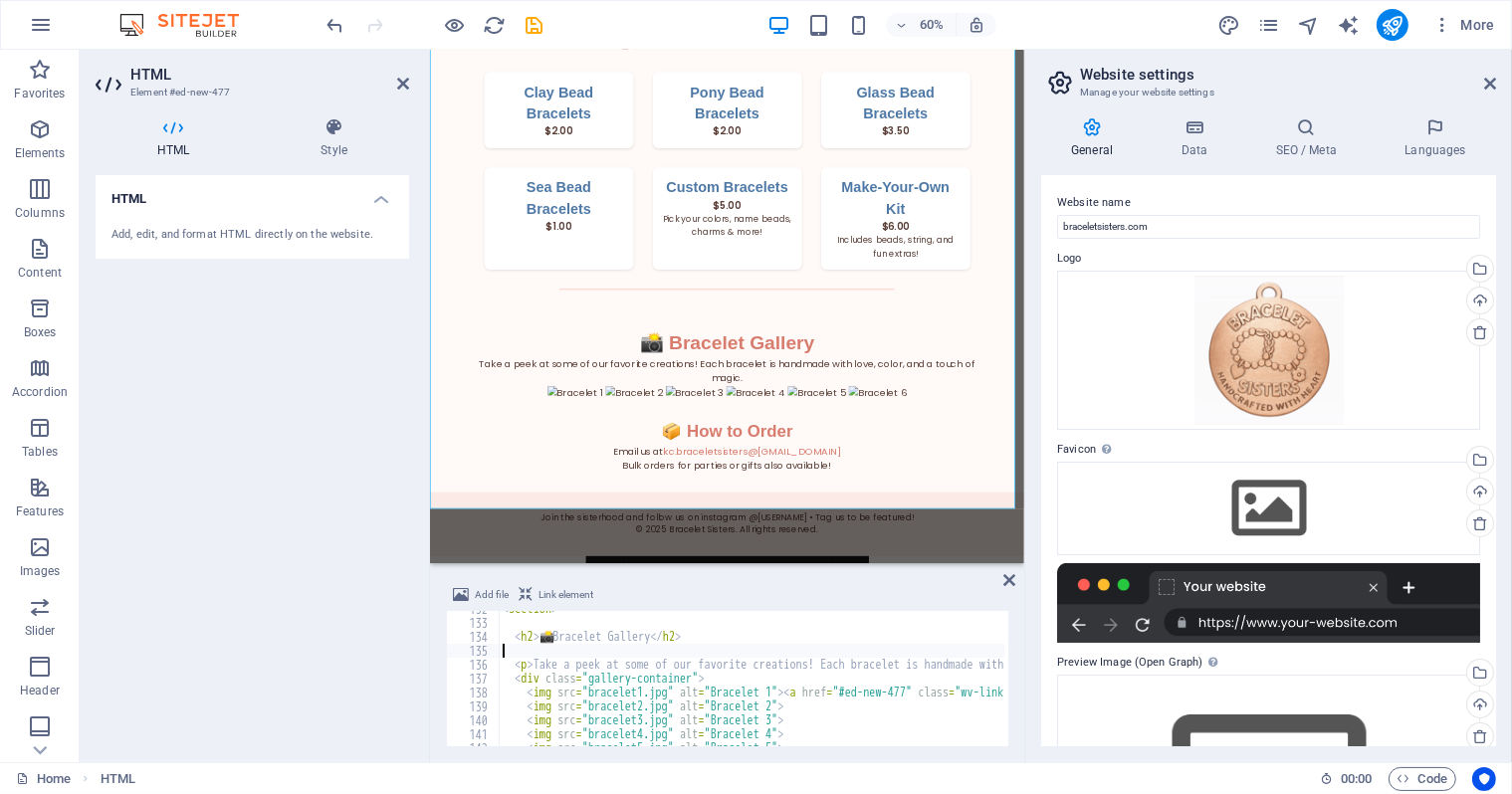drag, startPoint x: 543, startPoint y: 590, endPoint x: 530, endPoint y: 655, distance: 66.2873 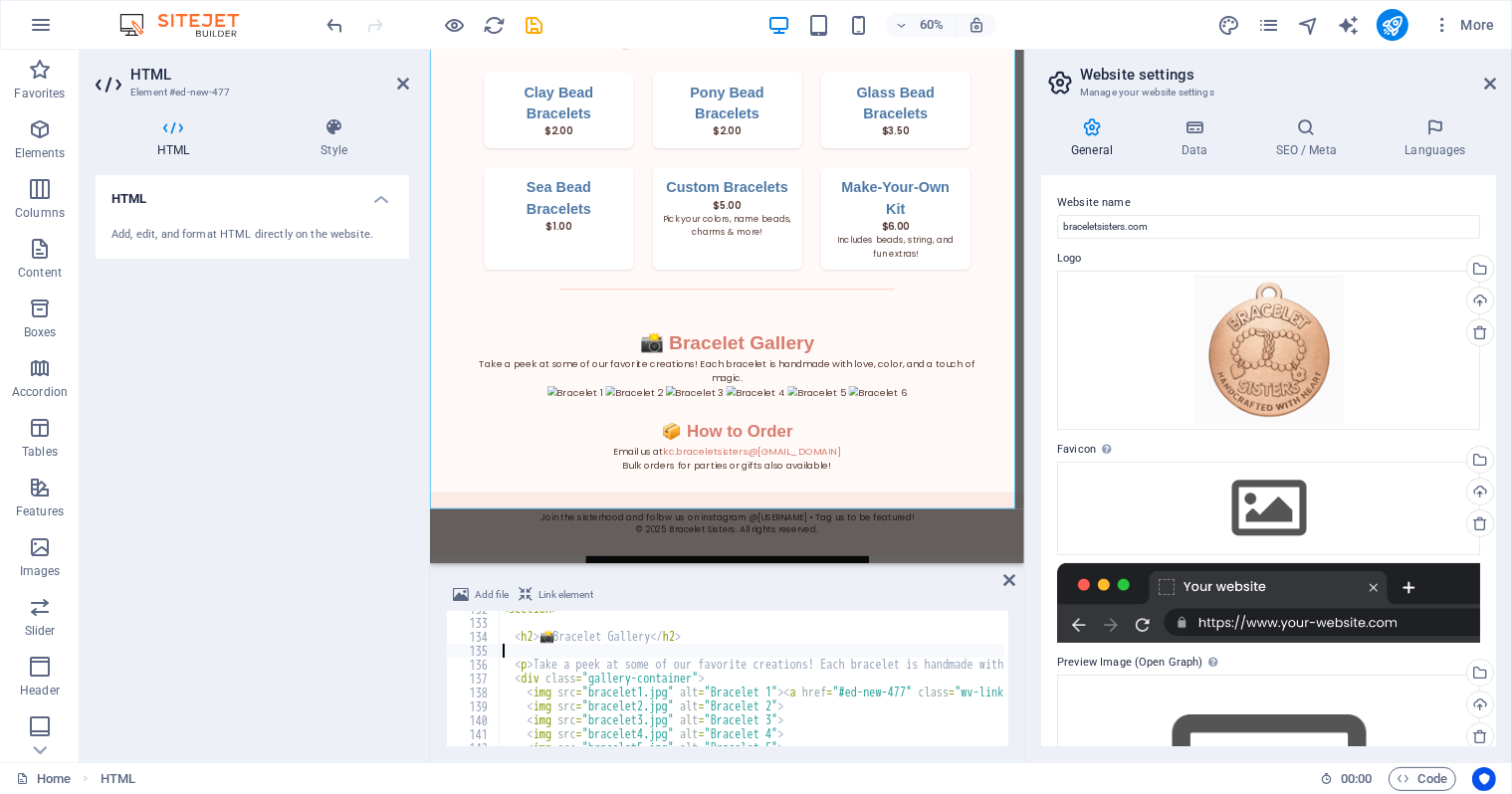 click at bounding box center [526, 595] 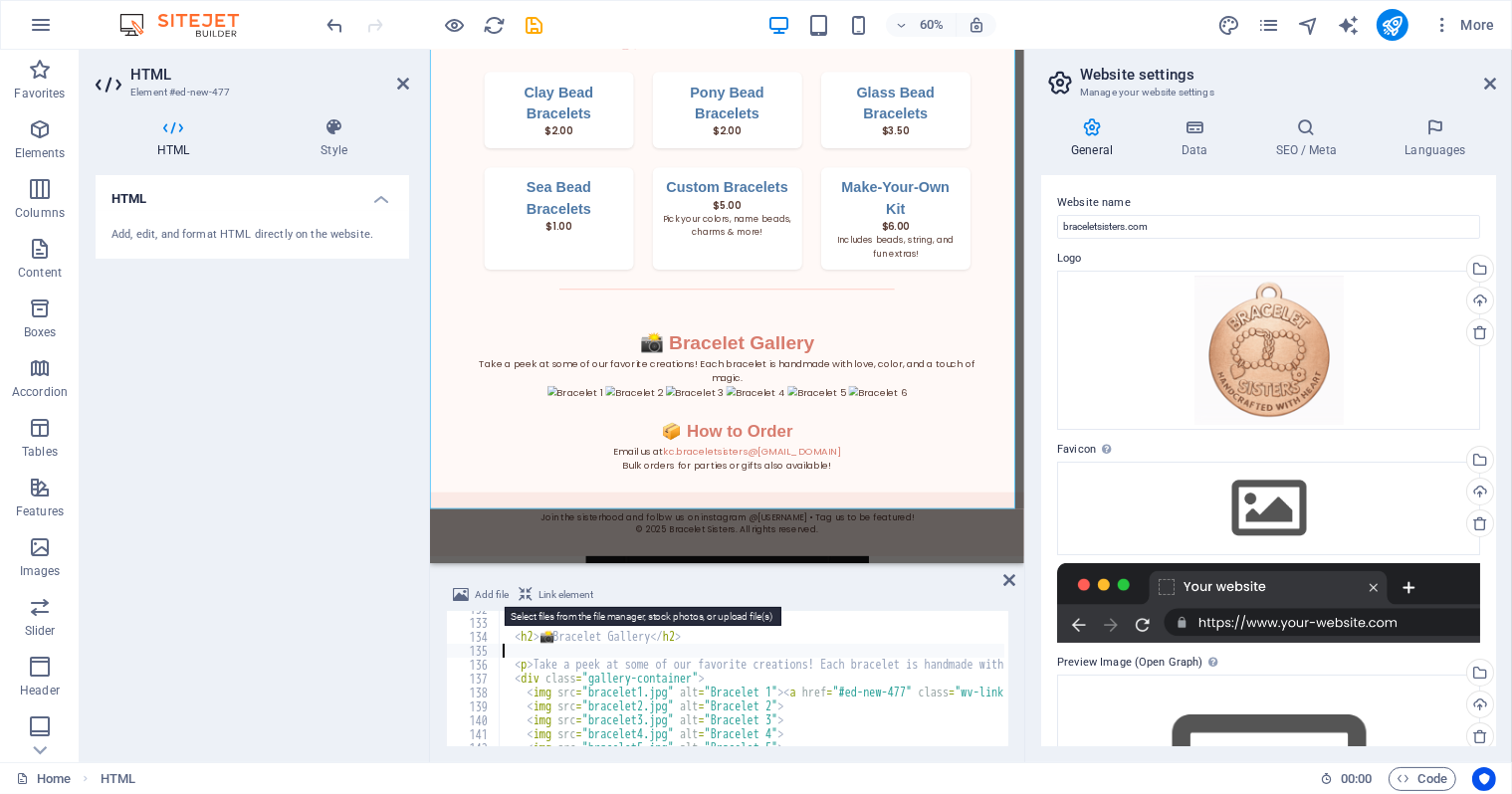 click at bounding box center (461, 595) 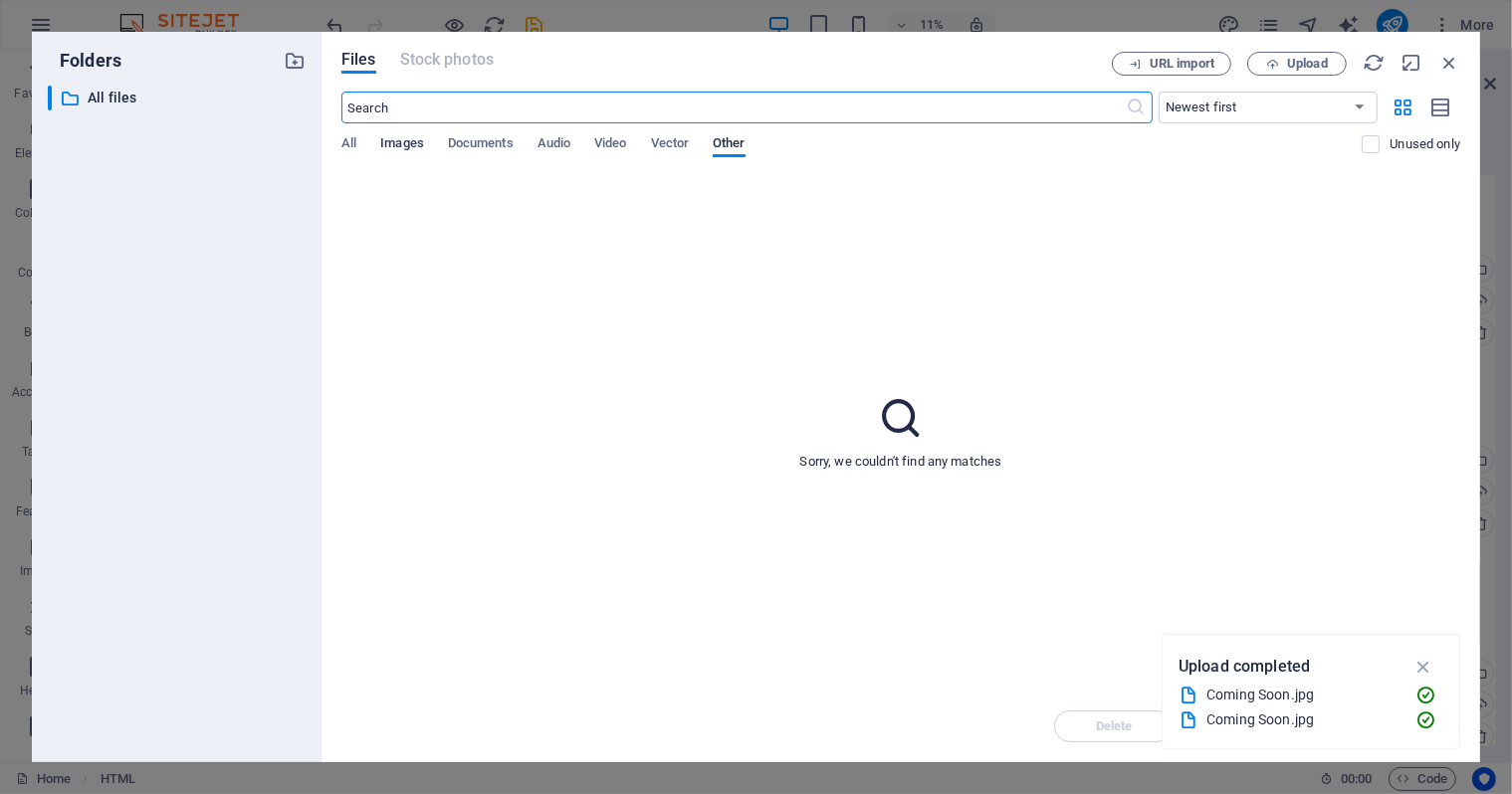 click on "Images" at bounding box center [402, 145] 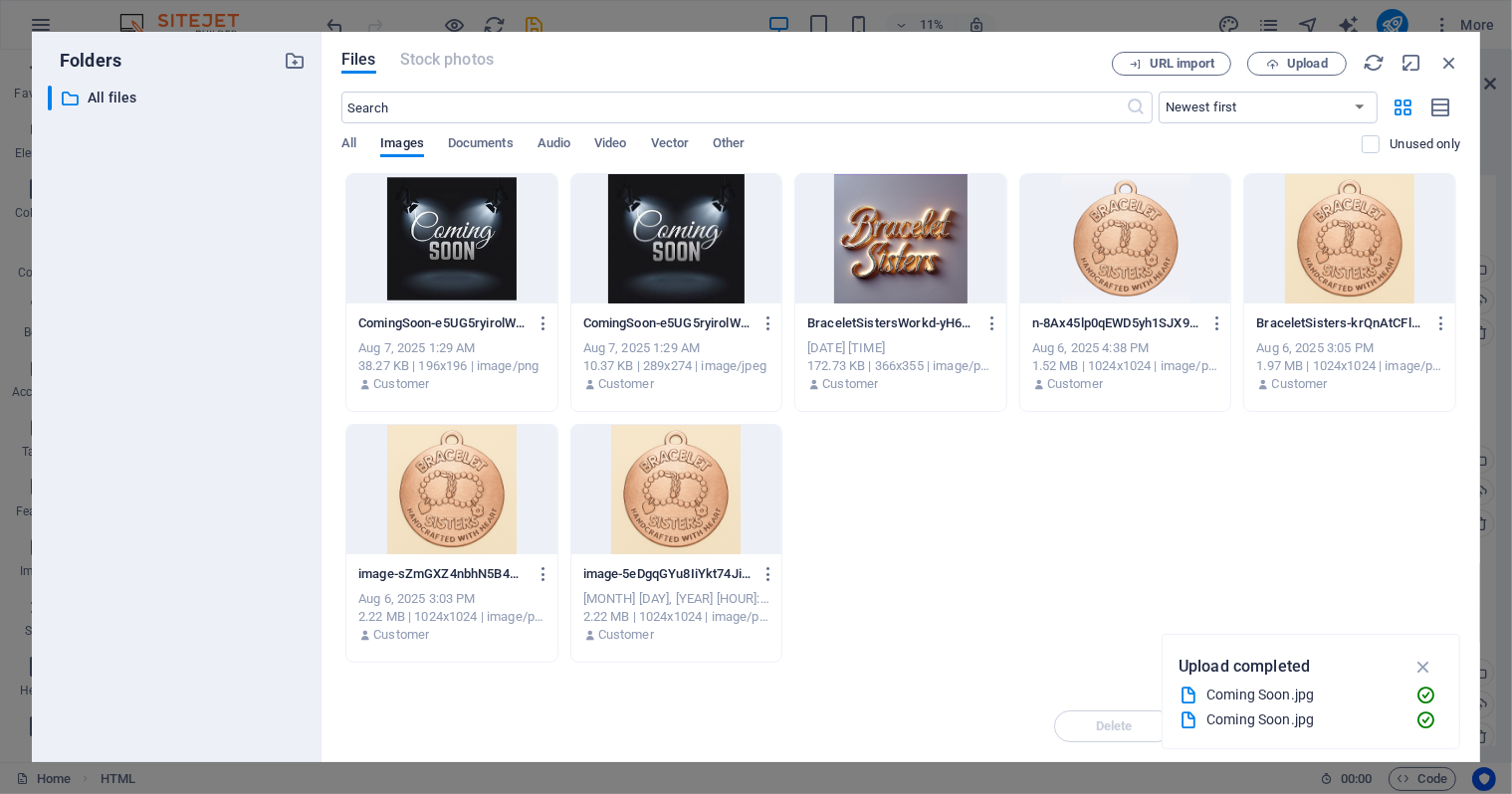 click at bounding box center [452, 239] 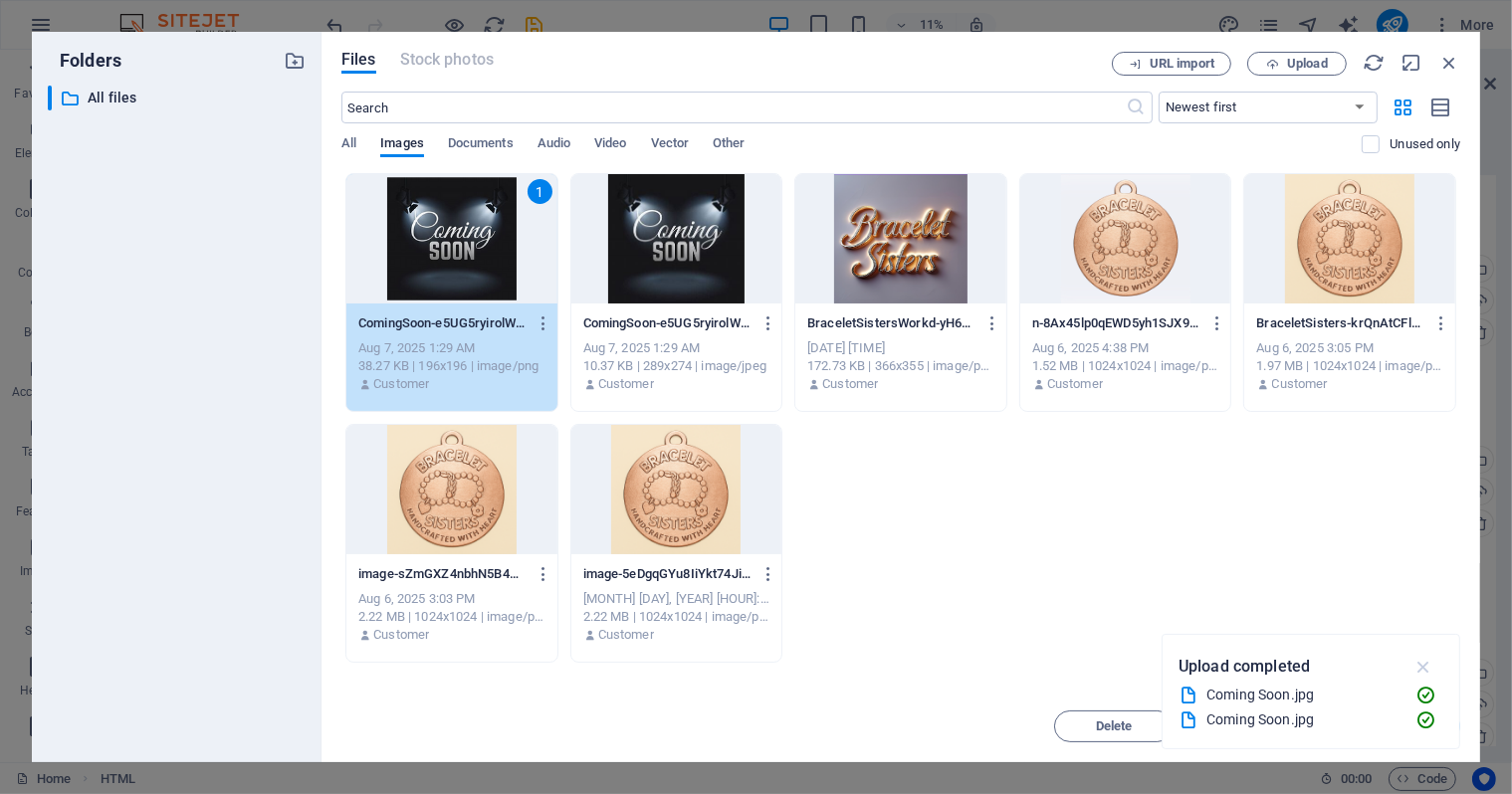 click at bounding box center [1423, 667] 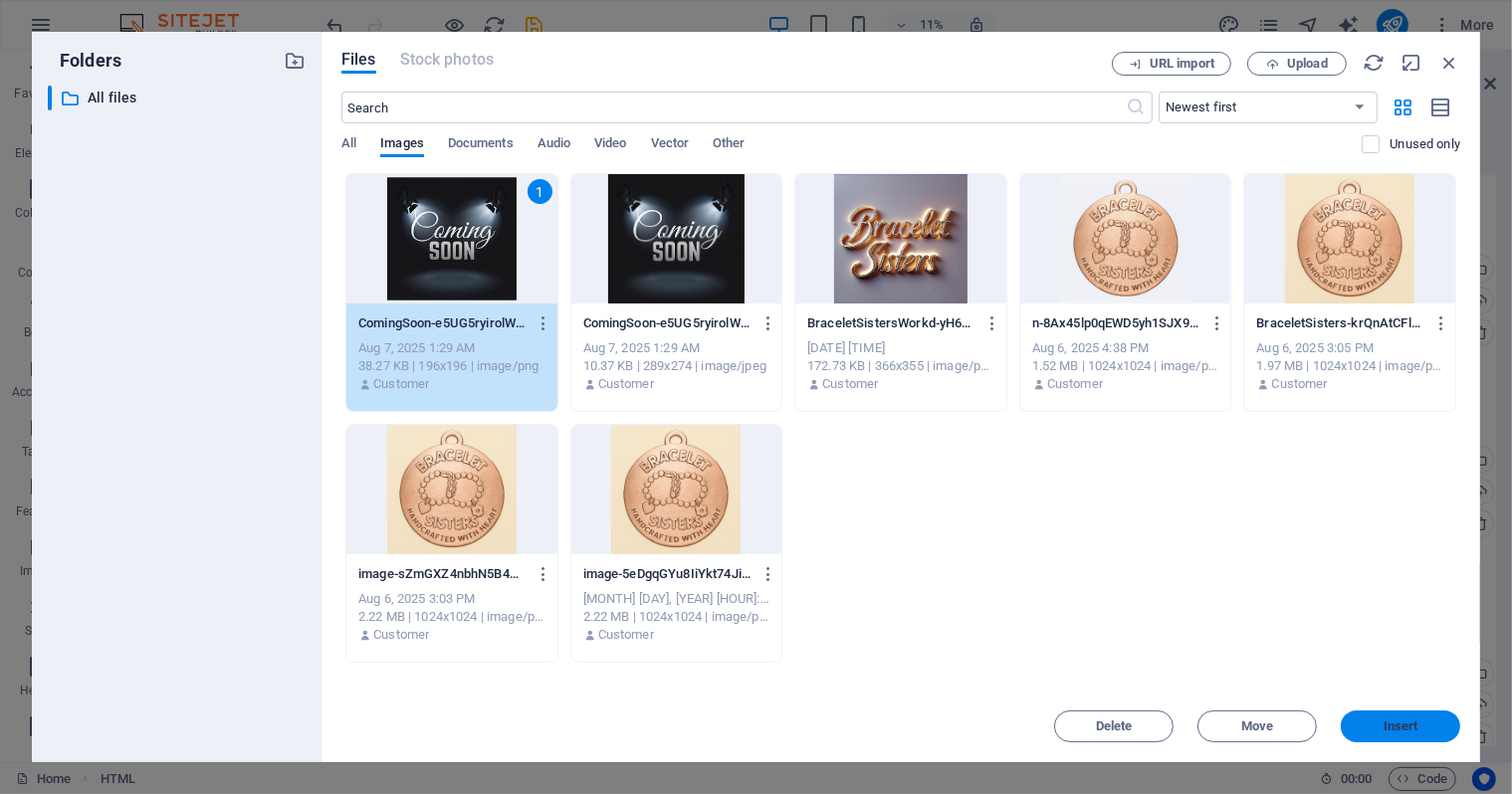 click on "Insert" at bounding box center [1401, 726] 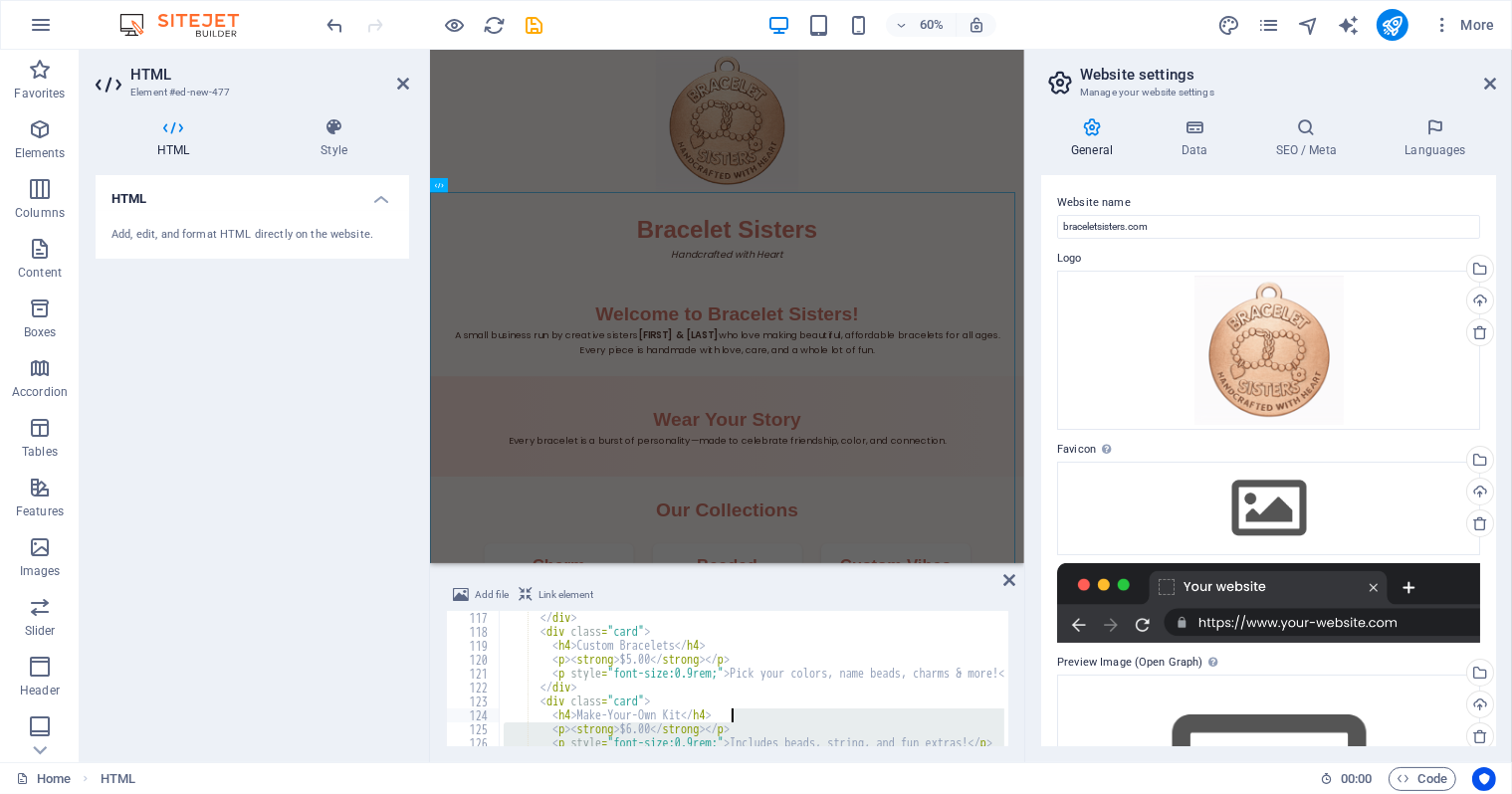drag, startPoint x: 514, startPoint y: 633, endPoint x: 854, endPoint y: 755, distance: 361.226 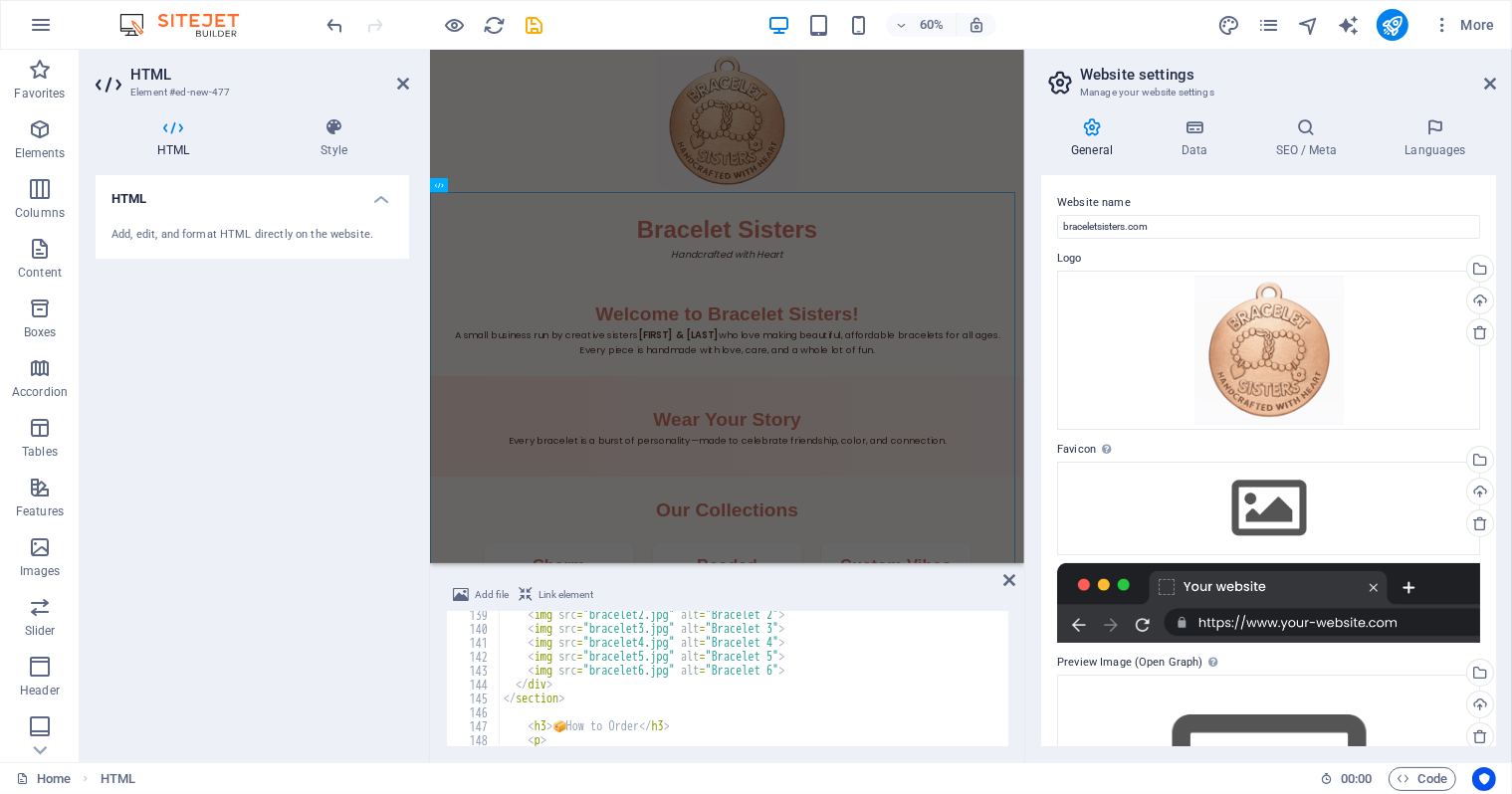 scroll, scrollTop: 1867, scrollLeft: 0, axis: vertical 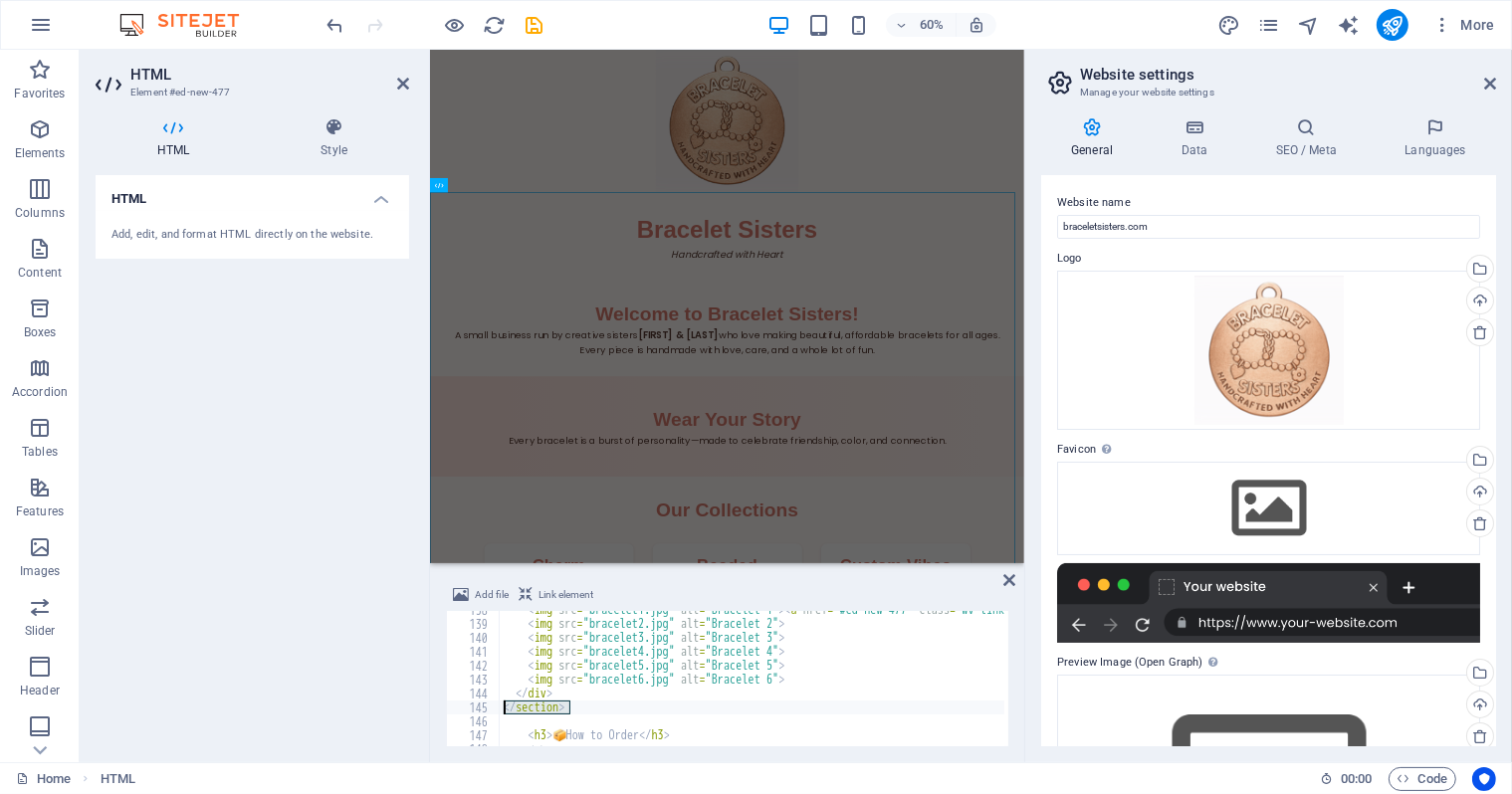 drag, startPoint x: 579, startPoint y: 709, endPoint x: 451, endPoint y: 701, distance: 128.24976 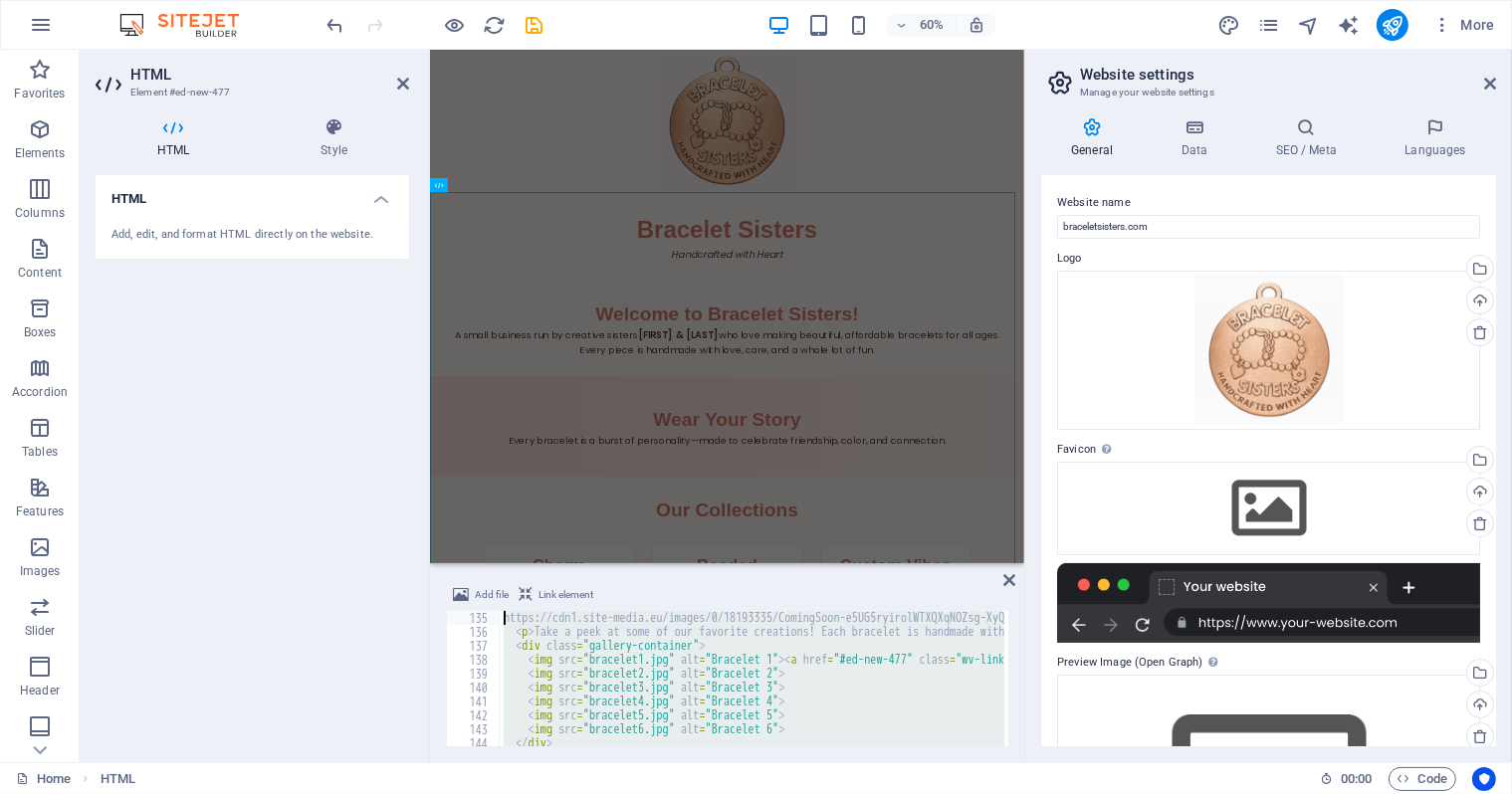 scroll, scrollTop: 1853, scrollLeft: 0, axis: vertical 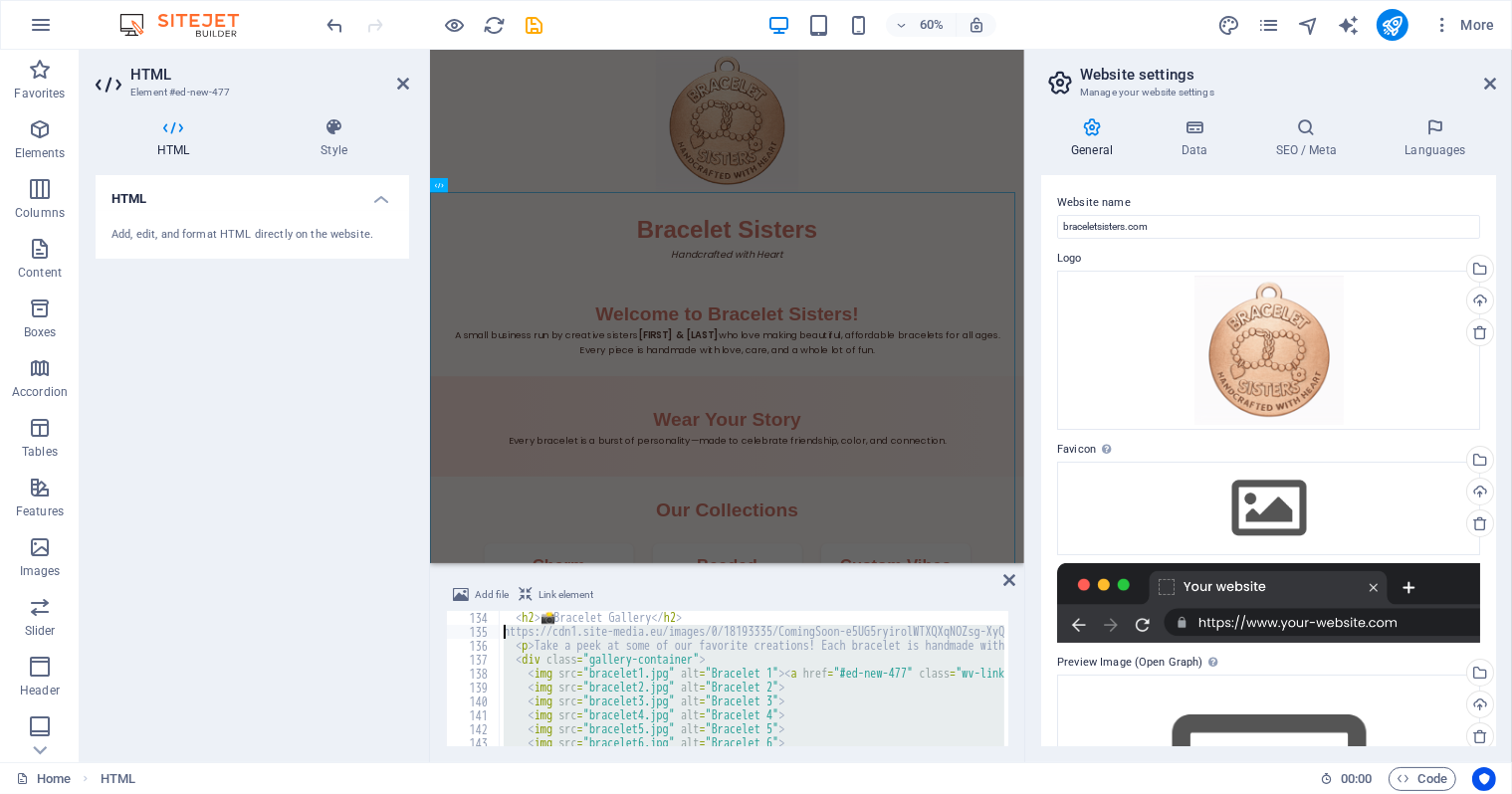type on "<h2>📸 Bracelet Gallery</h2>
https://cdn1.site-media.eu/images/0/18193335/ComingSoon-e5UG5ryirolWTXQXqNOZsg-XyQOBv0M07NKiPNqDjBwFA.png" 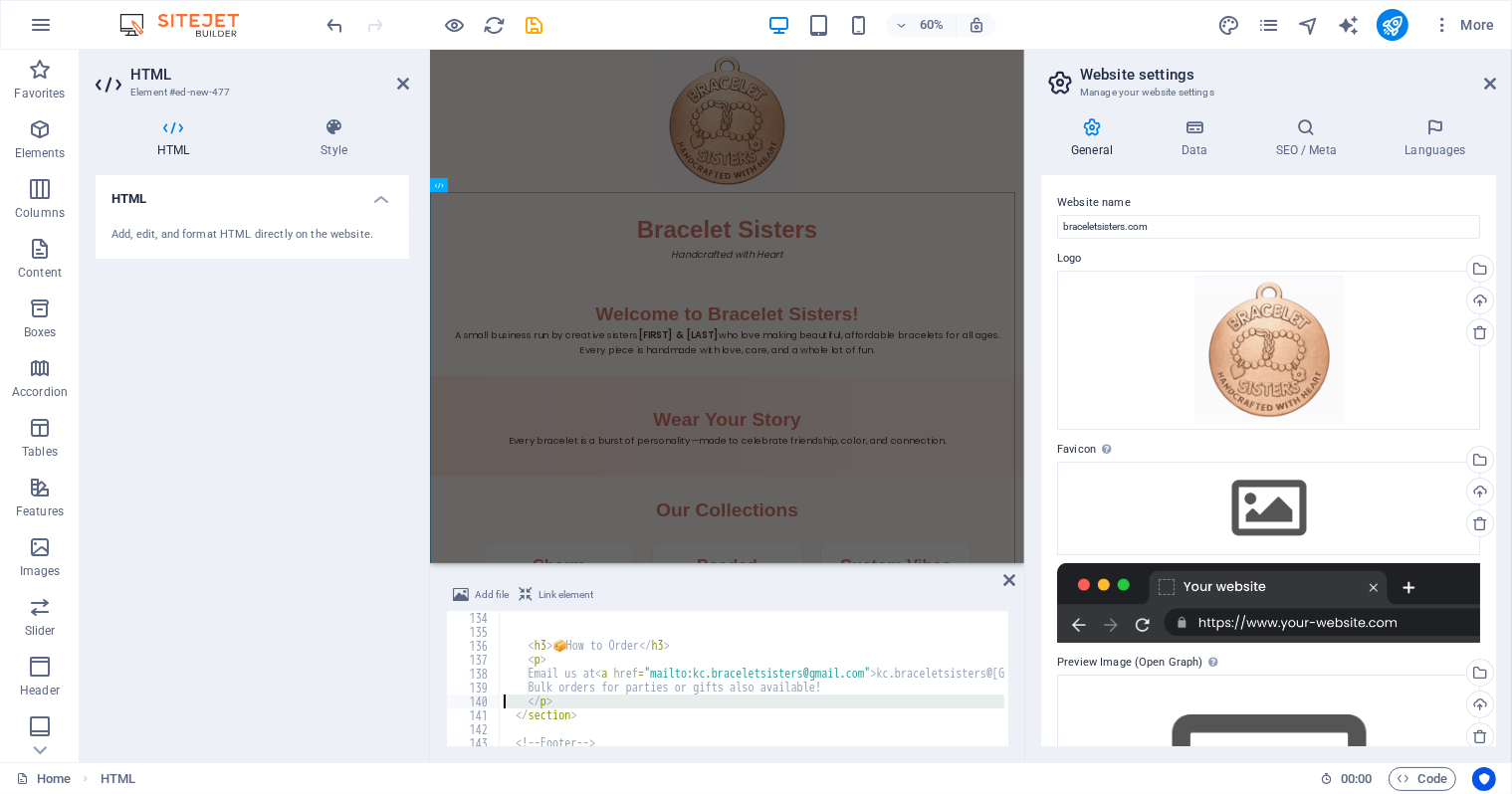 paste on "</section>  </section>" 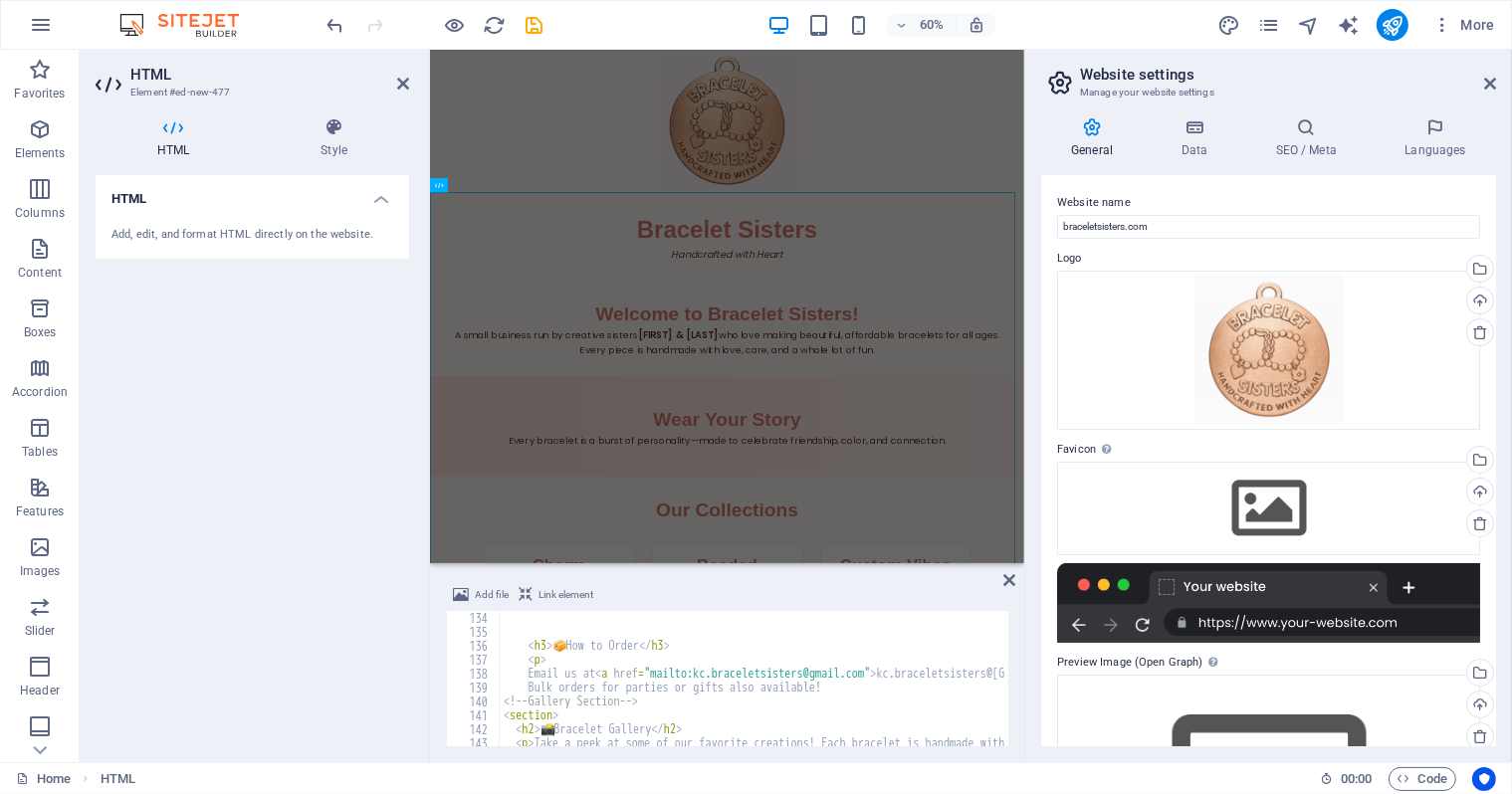 click on "< h3 > 📦  How to Order </ h3 >      < p >       Email us at  < a   href = "mailto:kc.braceletsisters@gmail.com" > kc.braceletsisters@gmail.com </ a > < br >        Bulk orders for parties or gifts also available! <!--  Gallery Section  --> < section >    < h2 > 📸  Bracelet Gallery </ h2 >    < p > Take a peek at some of our favorite creations! Each bracelet is handmade with love, color, and a touch of magic. </ p >    < div   class = "gallery-container" >" at bounding box center (1221, 691) 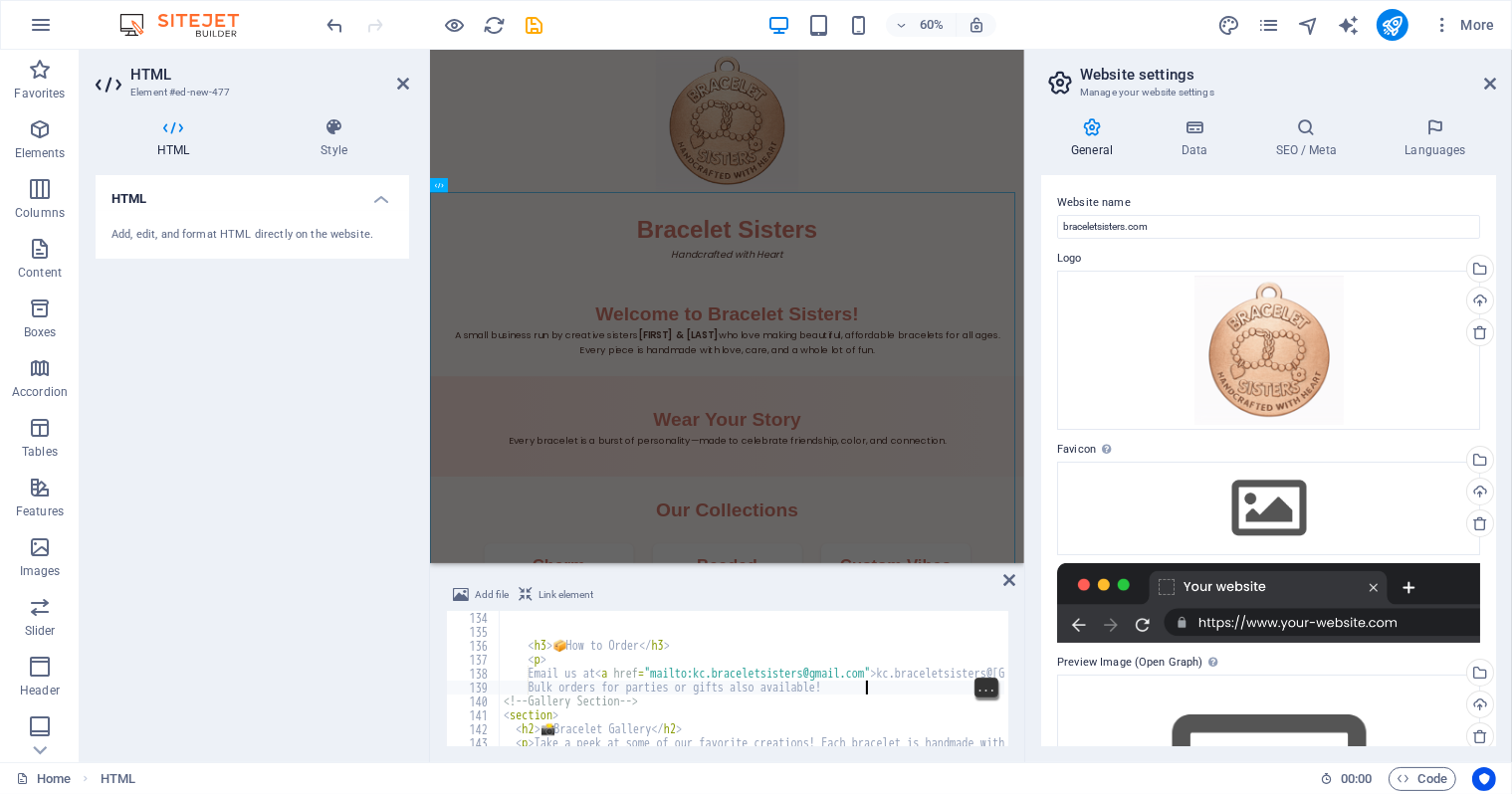 scroll, scrollTop: 0, scrollLeft: 1, axis: horizontal 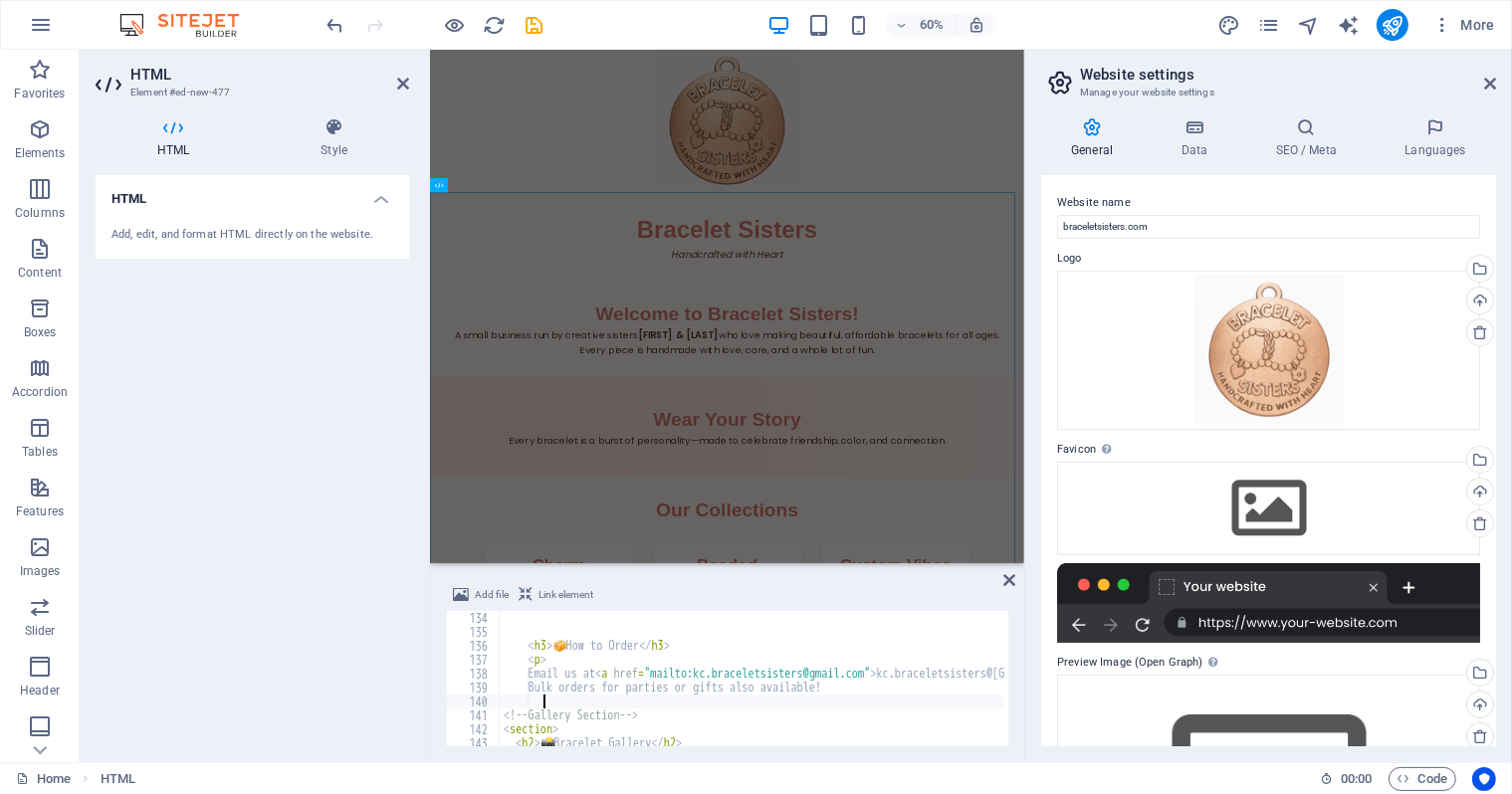 type 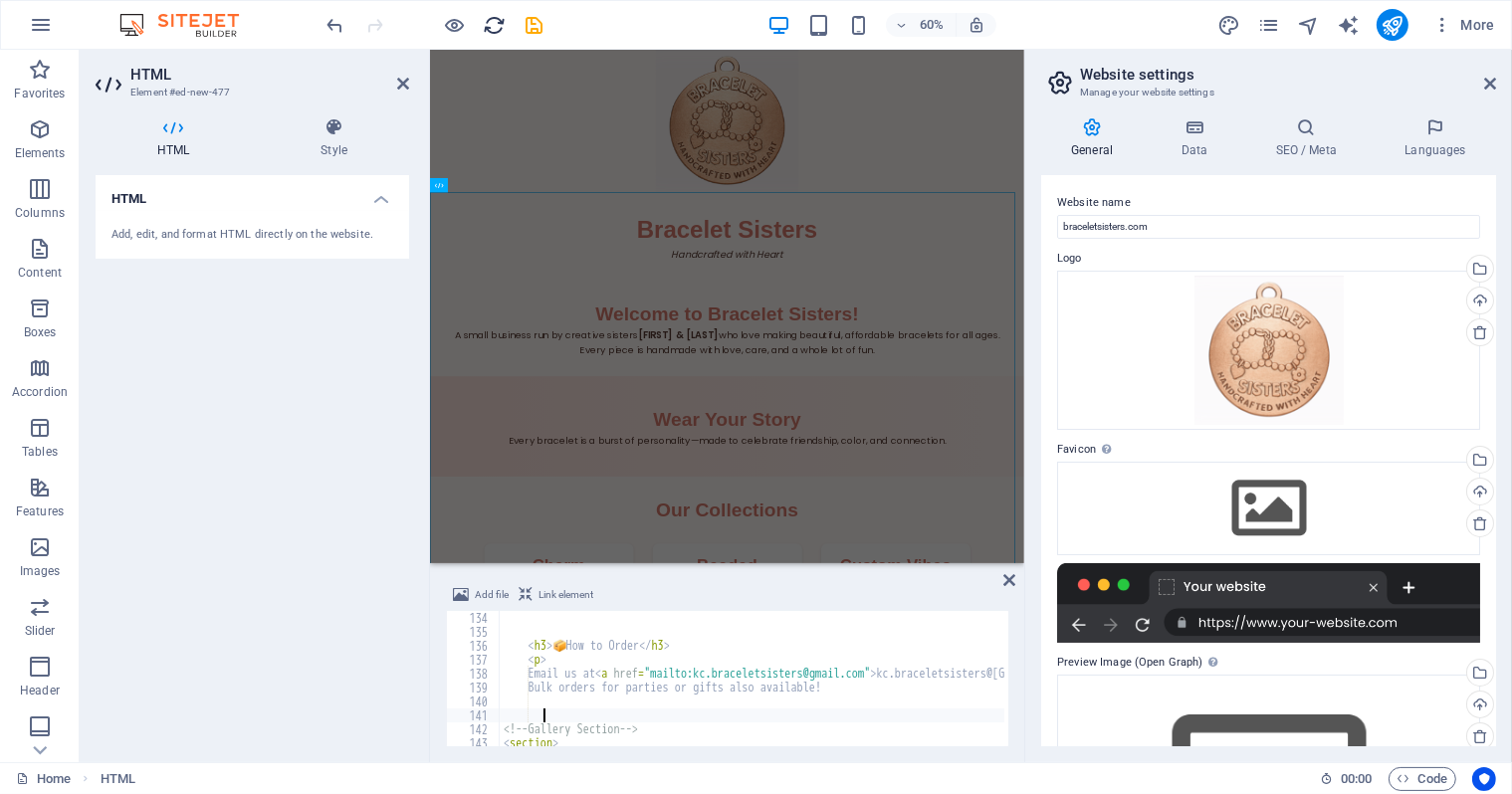 click at bounding box center (495, 25) 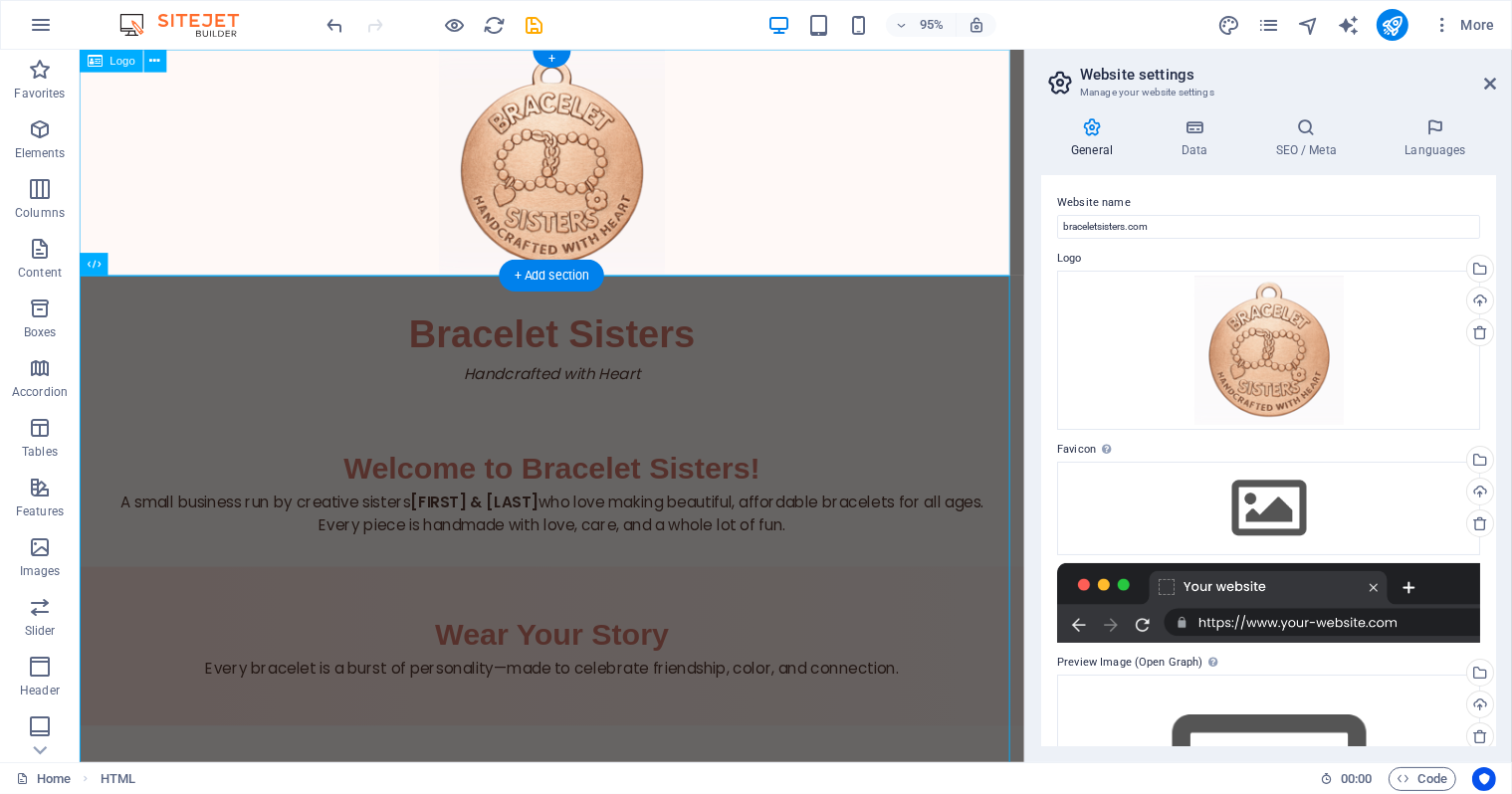 click on "Bracelet Sisters
Bracelet Sisters
Handcrafted with Heart
Welcome to Bracelet Sisters!
A small business run by creative sisters  Keagan & Charleigh  who love making beautiful, affordable bracelets for all ages. Every piece is handmade with love, care, and a whole lot of fun.
Wear Your Story
Every bracelet is a burst of personality—made to celebrate friendship, color, and connection.
Our Collections
Charm Bracelets
Tell your story with playful charms.
Beaded Beauties
Colorful strands that pop with personality.
Custom Vibes
Design your own bracelet—your way.
🧵 Bracelet Styles & Prices
Clay Bead Bracelets
$2.00
Pony Bead Bracelets
$2.00
Glass Bead Bracelets $3.50" at bounding box center (575, 1298) 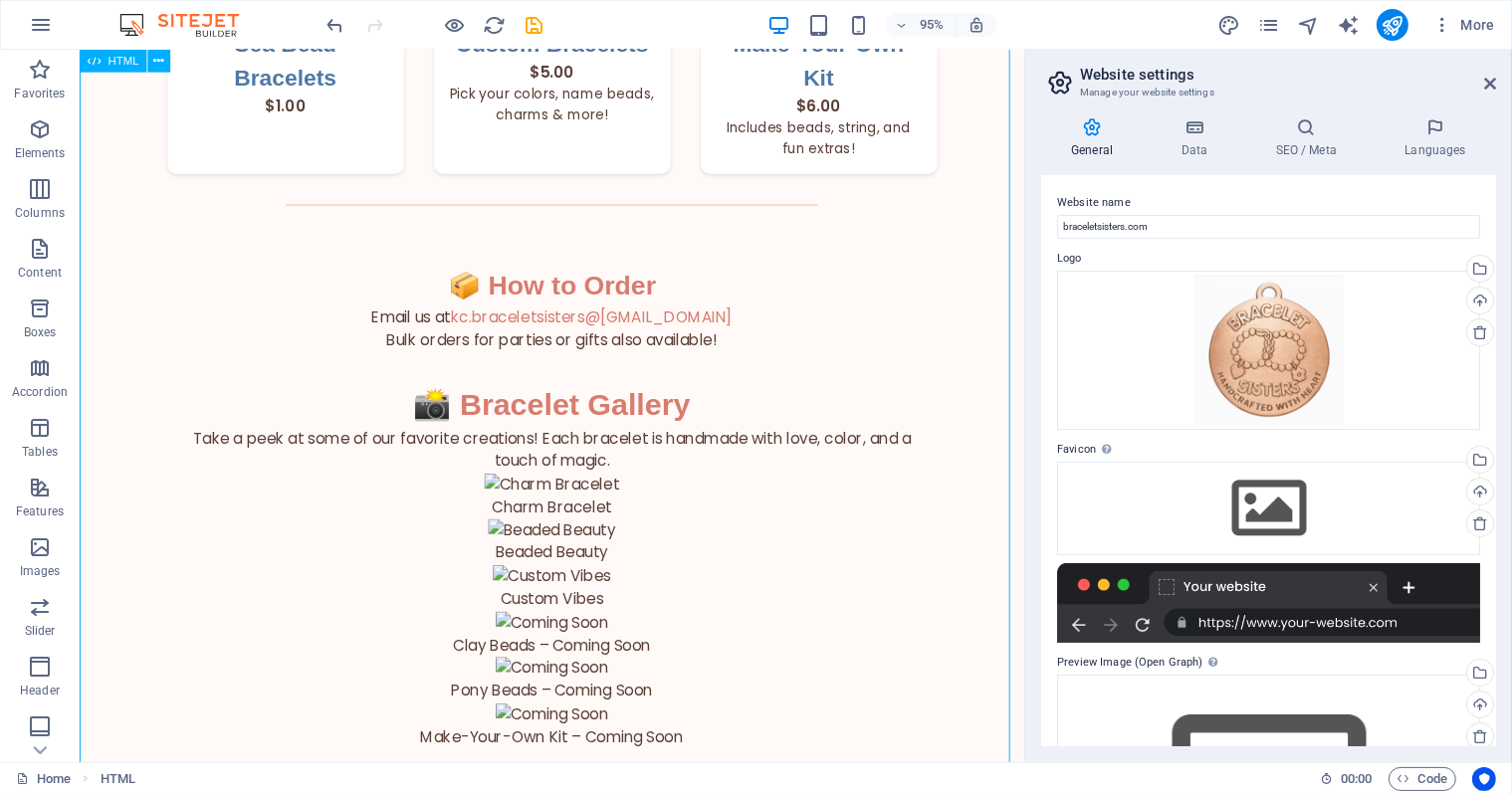 scroll, scrollTop: 1325, scrollLeft: 0, axis: vertical 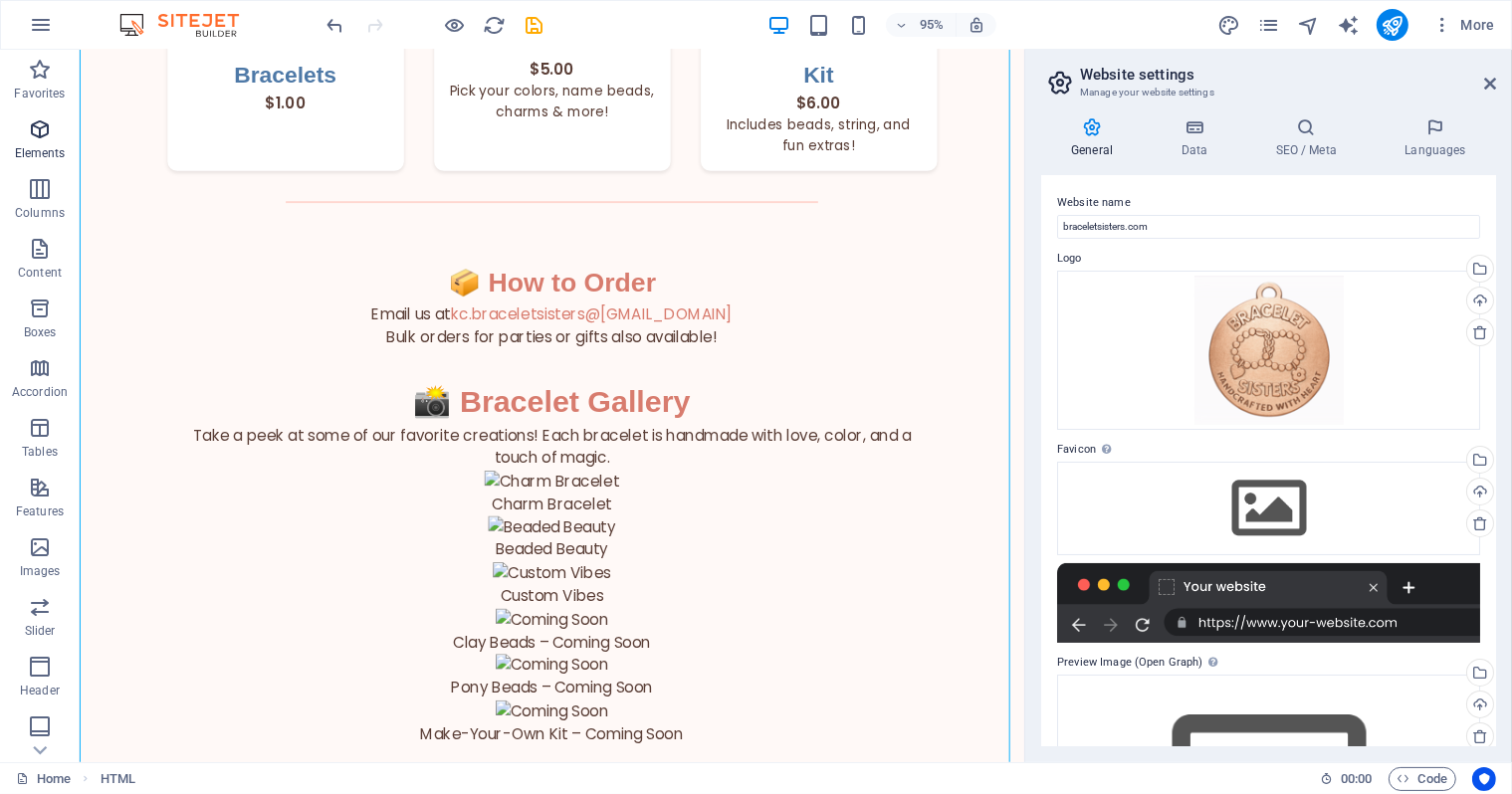 click at bounding box center [40, 129] 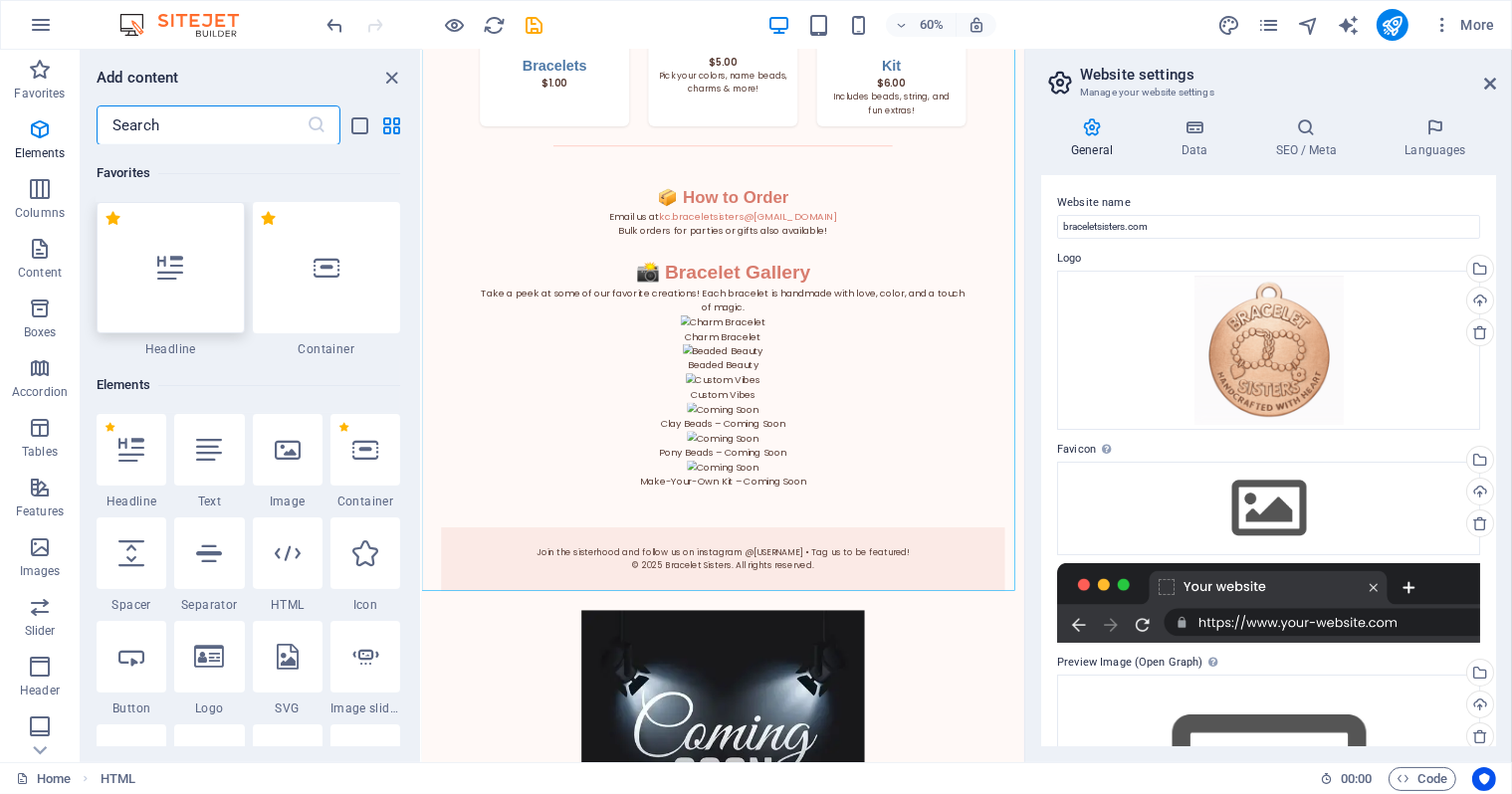 scroll, scrollTop: 1282, scrollLeft: 0, axis: vertical 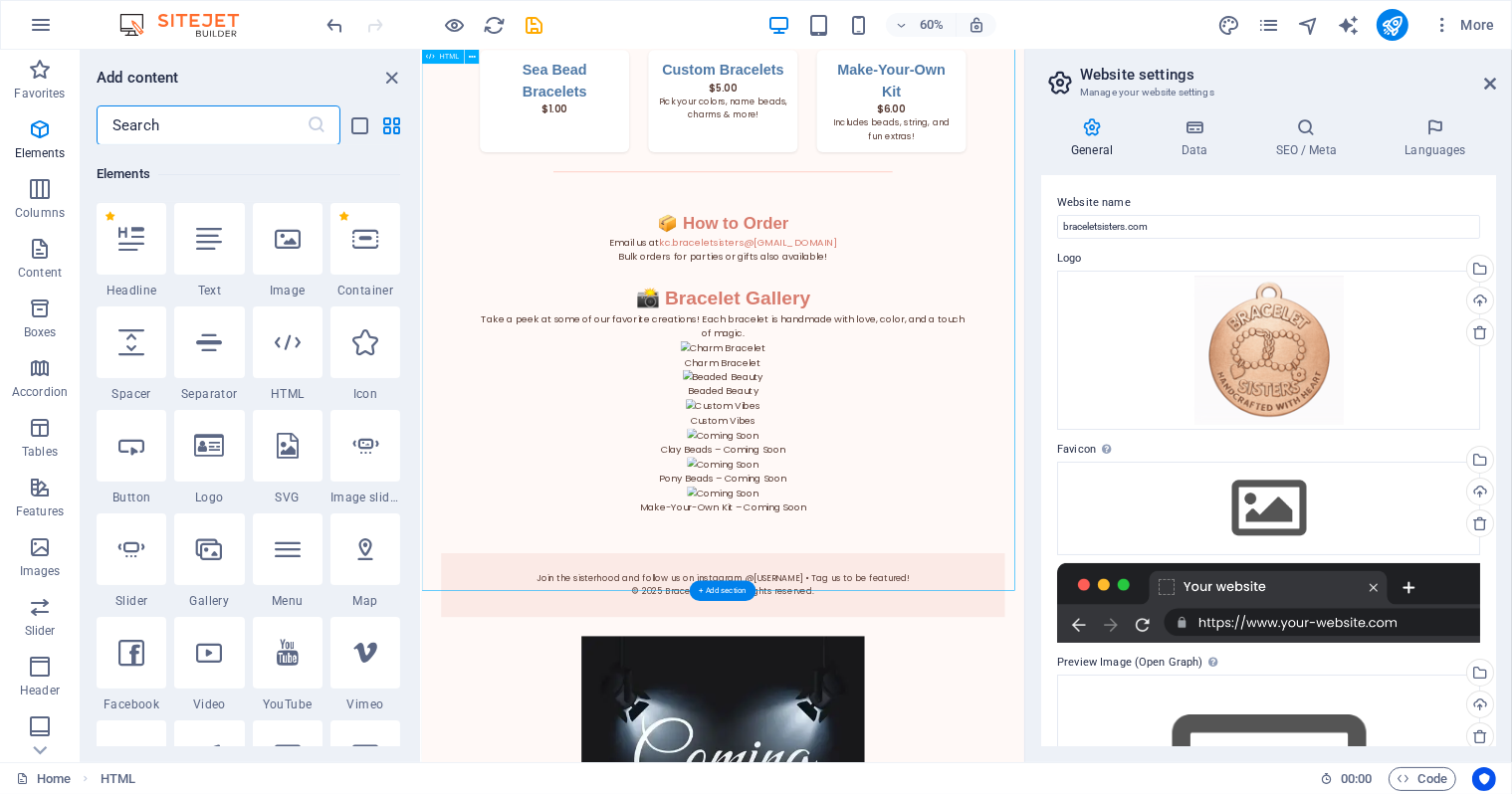 click on "Bracelet Sisters
Bracelet Sisters
Handcrafted with Heart
Welcome to Bracelet Sisters!
A small business run by creative sisters  Keagan & Charleigh  who love making beautiful, affordable bracelets for all ages. Every piece is handmade with love, care, and a whole lot of fun.
Wear Your Story
Every bracelet is a burst of personality—made to celebrate friendship, color, and connection.
Our Collections
Charm Bracelets
Tell your story with playful charms.
Beaded Beauties
Colorful strands that pop with personality.
Custom Vibes
Design your own bracelet—your way.
🧵 Bracelet Styles & Prices
Clay Bead Bracelets
$2.00
Pony Bead Bracelets
$2.00
Glass Bead Bracelets $3.50" at bounding box center [923, 17] 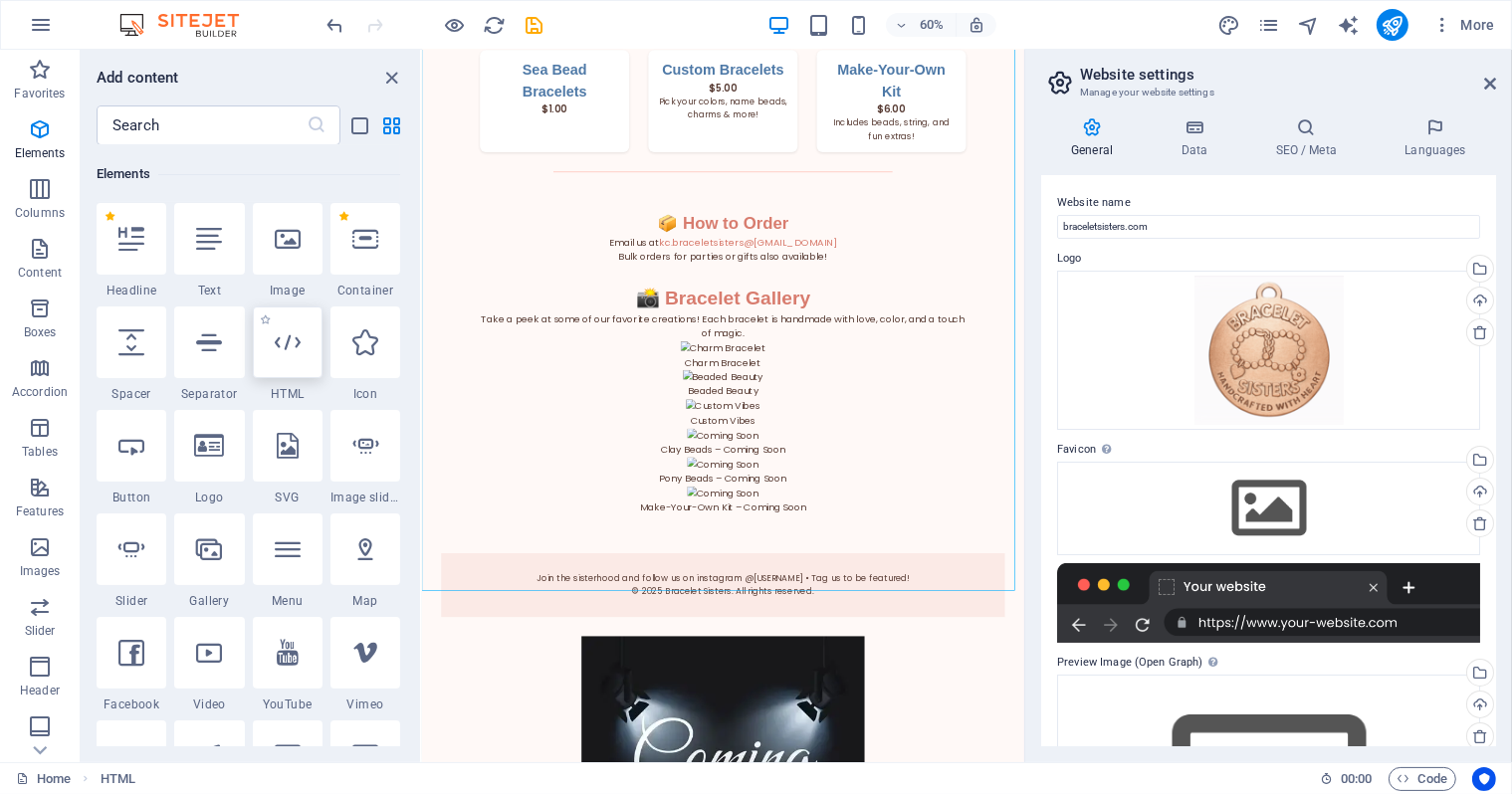 click at bounding box center (288, 342) 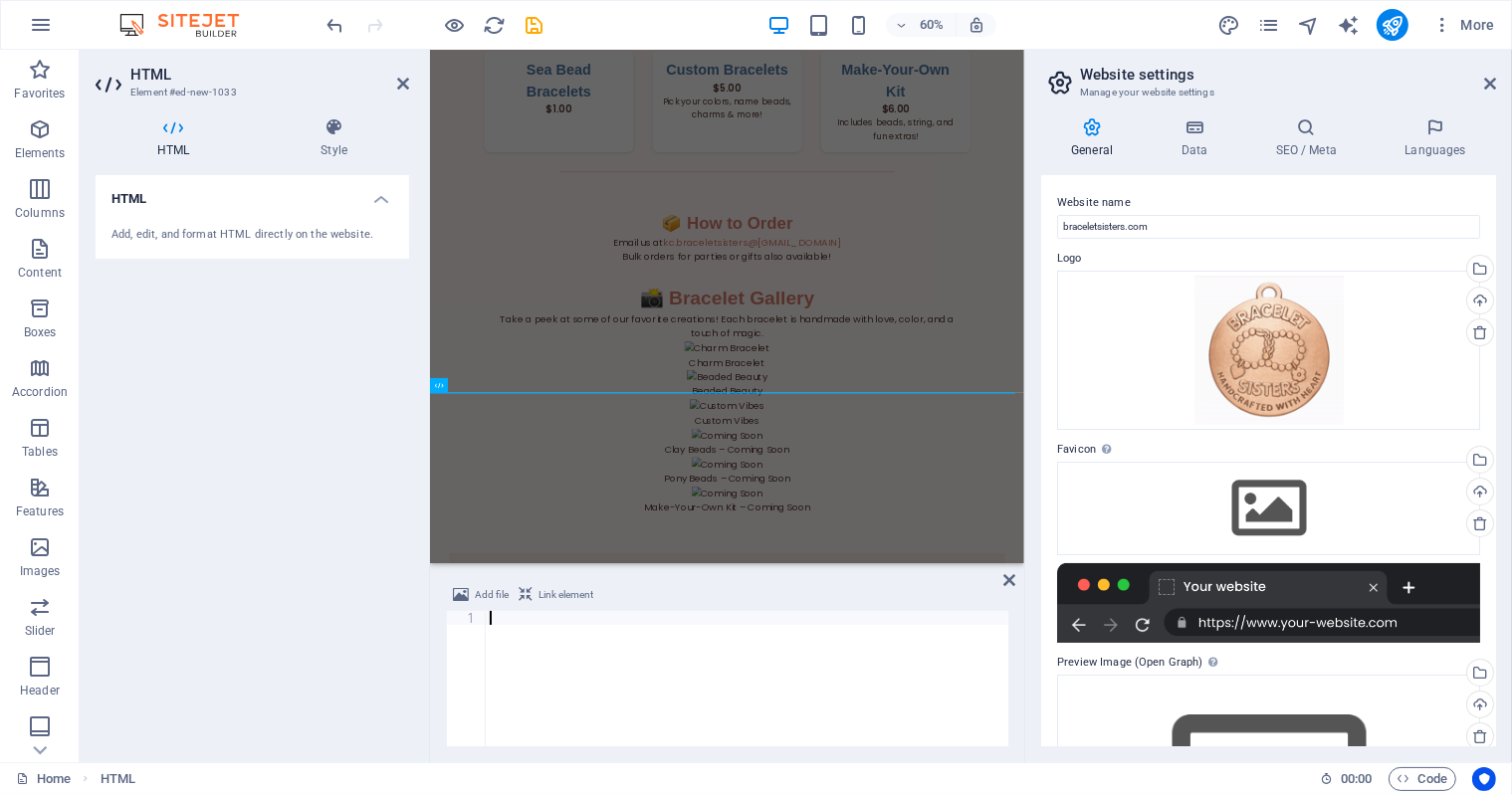 scroll, scrollTop: 1614, scrollLeft: 0, axis: vertical 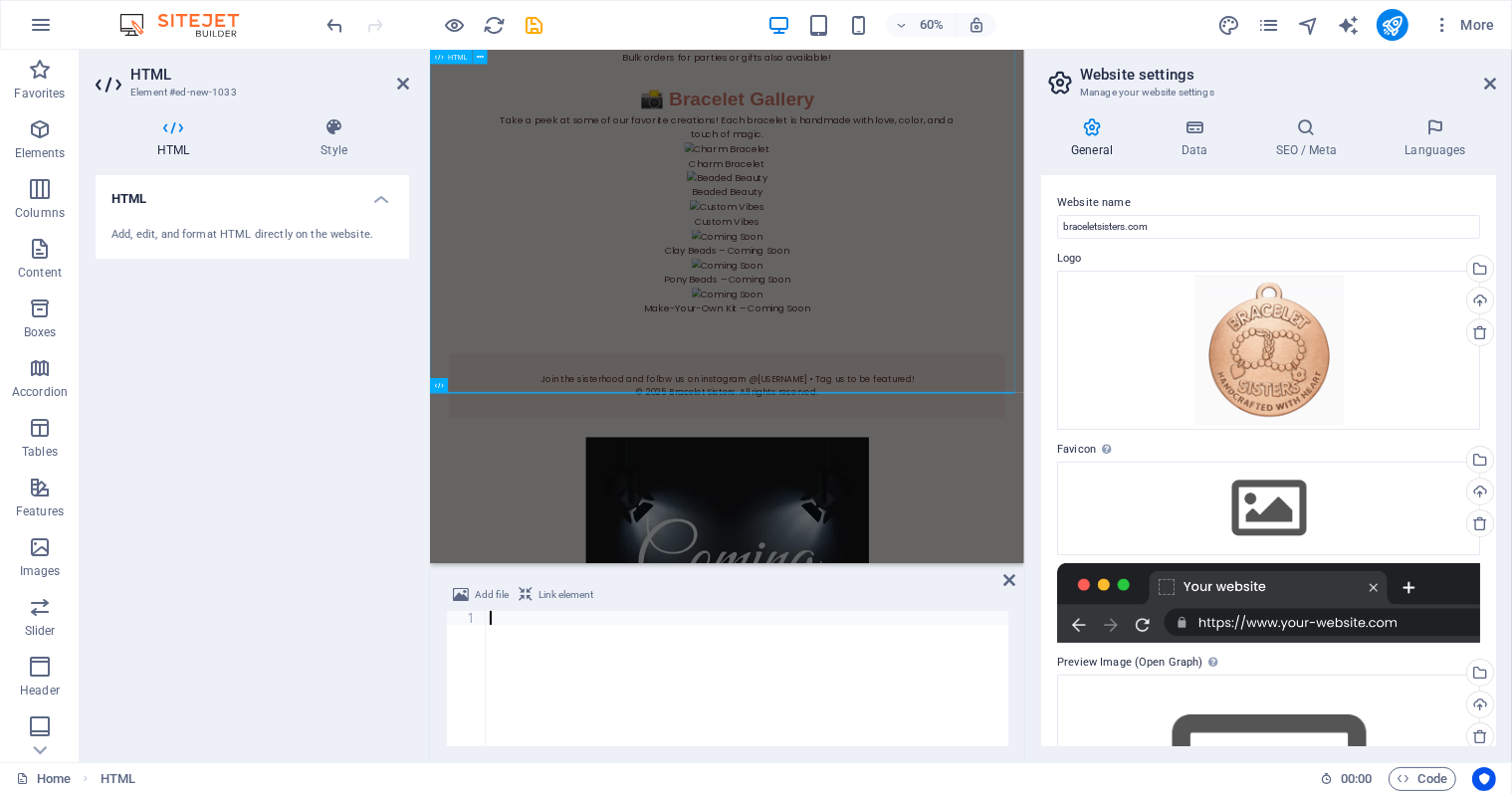 click on "Bracelet Sisters
Bracelet Sisters
Handcrafted with Heart
Welcome to Bracelet Sisters!
A small business run by creative sisters  Keagan & Charleigh  who love making beautiful, affordable bracelets for all ages. Every piece is handmade with love, care, and a whole lot of fun.
Wear Your Story
Every bracelet is a burst of personality—made to celebrate friendship, color, and connection.
Our Collections
Charm Bracelets
Tell your story with playful charms.
Beaded Beauties
Colorful strands that pop with personality.
Custom Vibes
Design your own bracelet—your way.
🧵 Bracelet Styles & Prices
Clay Bead Bracelets
$2.00
Pony Bead Bracelets
$2.00
Glass Bead Bracelets $3.50" at bounding box center (924, -315) 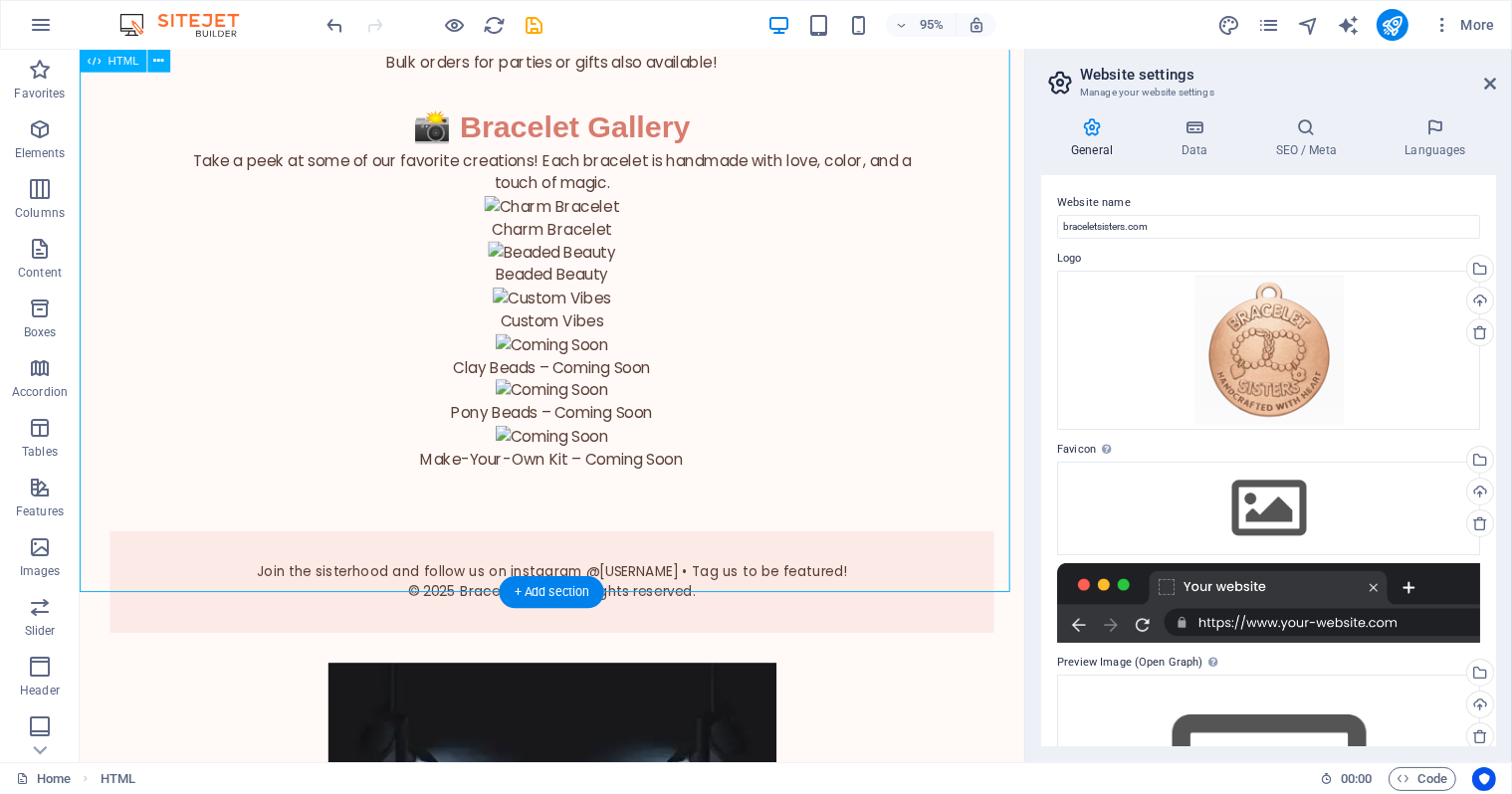 click on "Bracelet Sisters
Bracelet Sisters
Handcrafted with Heart
Welcome to Bracelet Sisters!
A small business run by creative sisters  Keagan & Charleigh  who love making beautiful, affordable bracelets for all ages. Every piece is handmade with love, care, and a whole lot of fun.
Wear Your Story
Every bracelet is a burst of personality—made to celebrate friendship, color, and connection.
Our Collections
Charm Bracelets
Tell your story with playful charms.
Beaded Beauties
Colorful strands that pop with personality.
Custom Vibes
Design your own bracelet—your way.
🧵 Bracelet Styles & Prices
Clay Bead Bracelets
$2.00
Pony Bead Bracelets
$2.00
Glass Bead Bracelets $3.50" at bounding box center (575, -315) 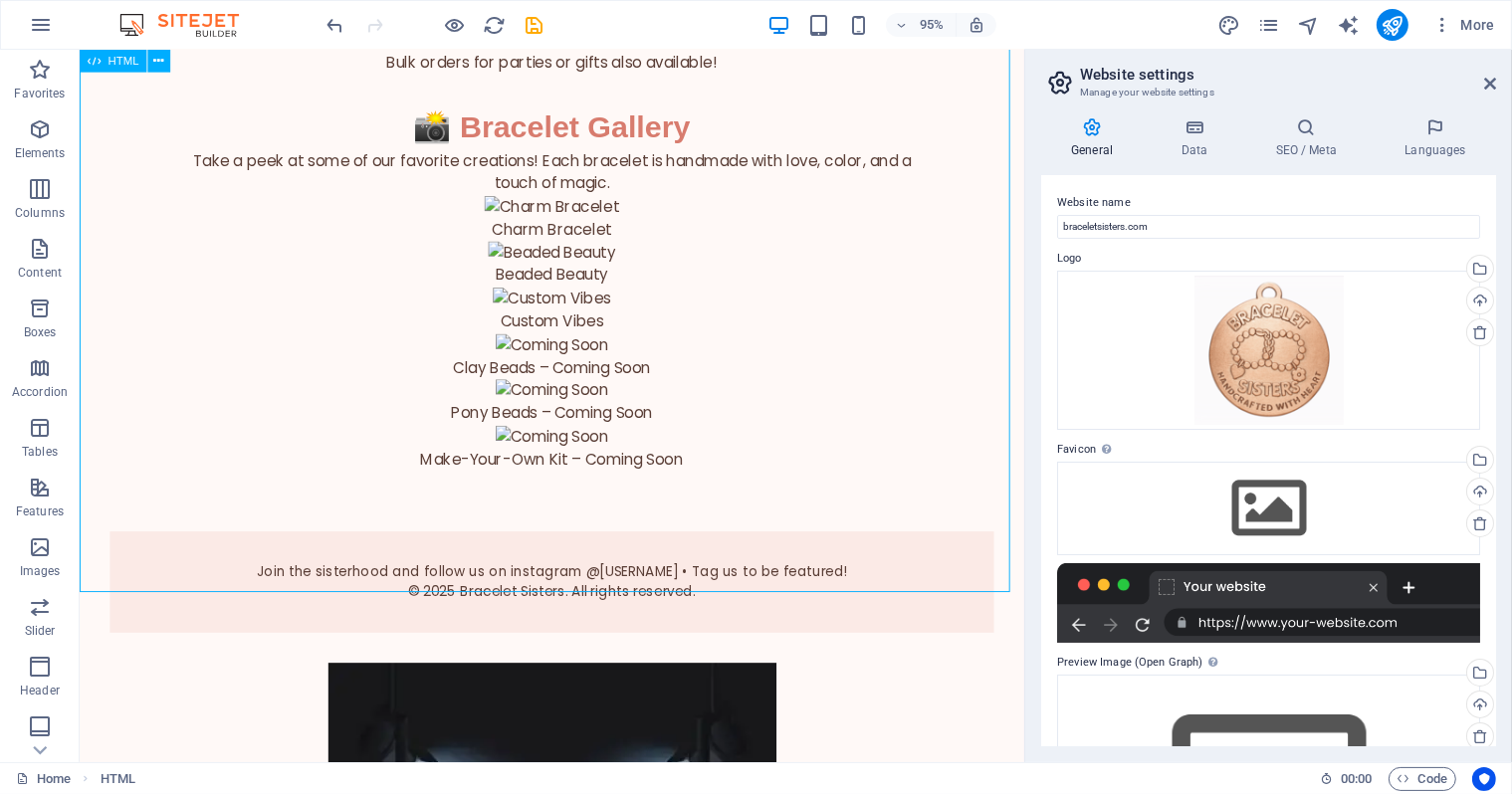 click on "HTML" at bounding box center (123, 61) 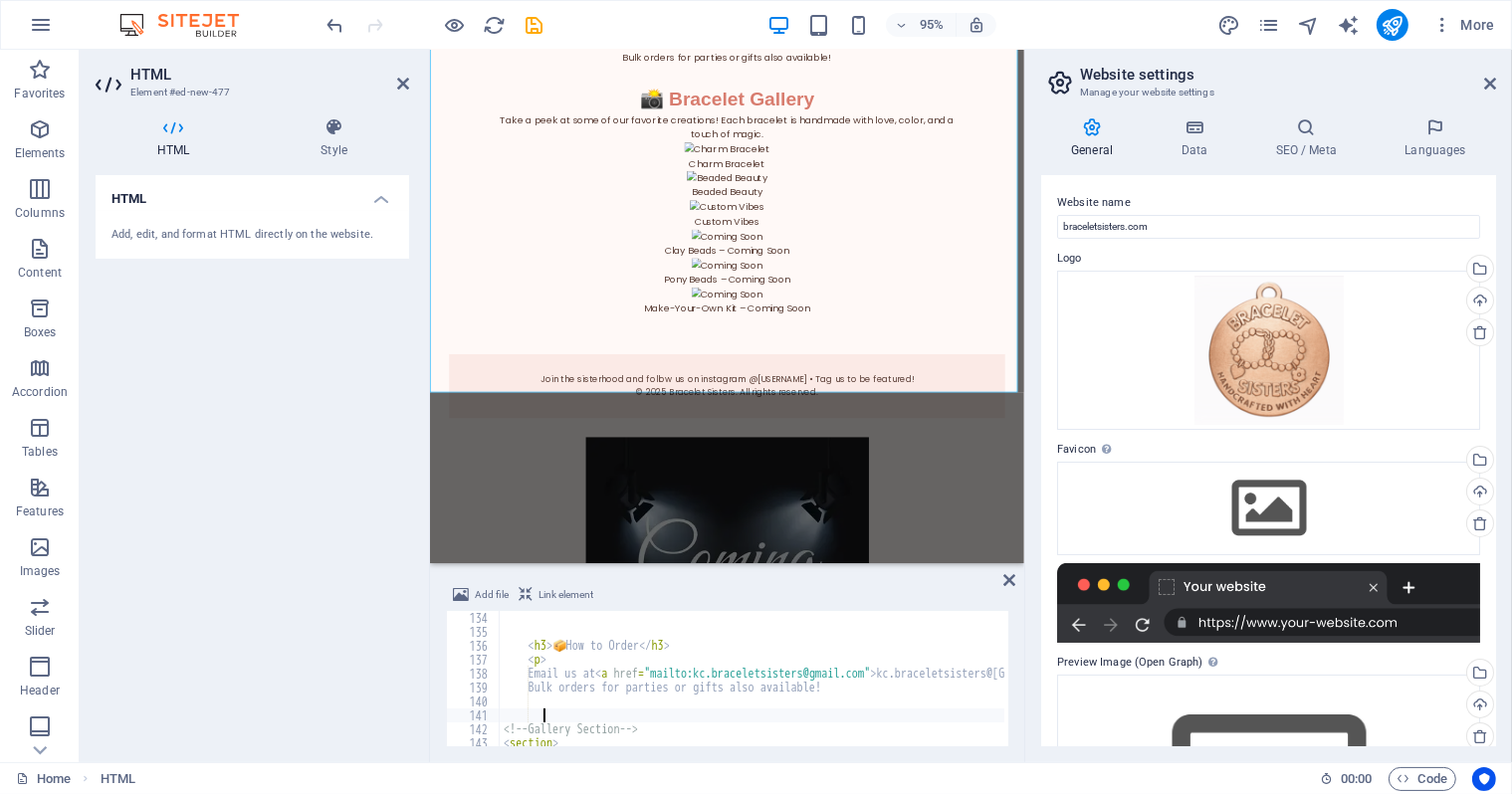 scroll, scrollTop: 1853, scrollLeft: 0, axis: vertical 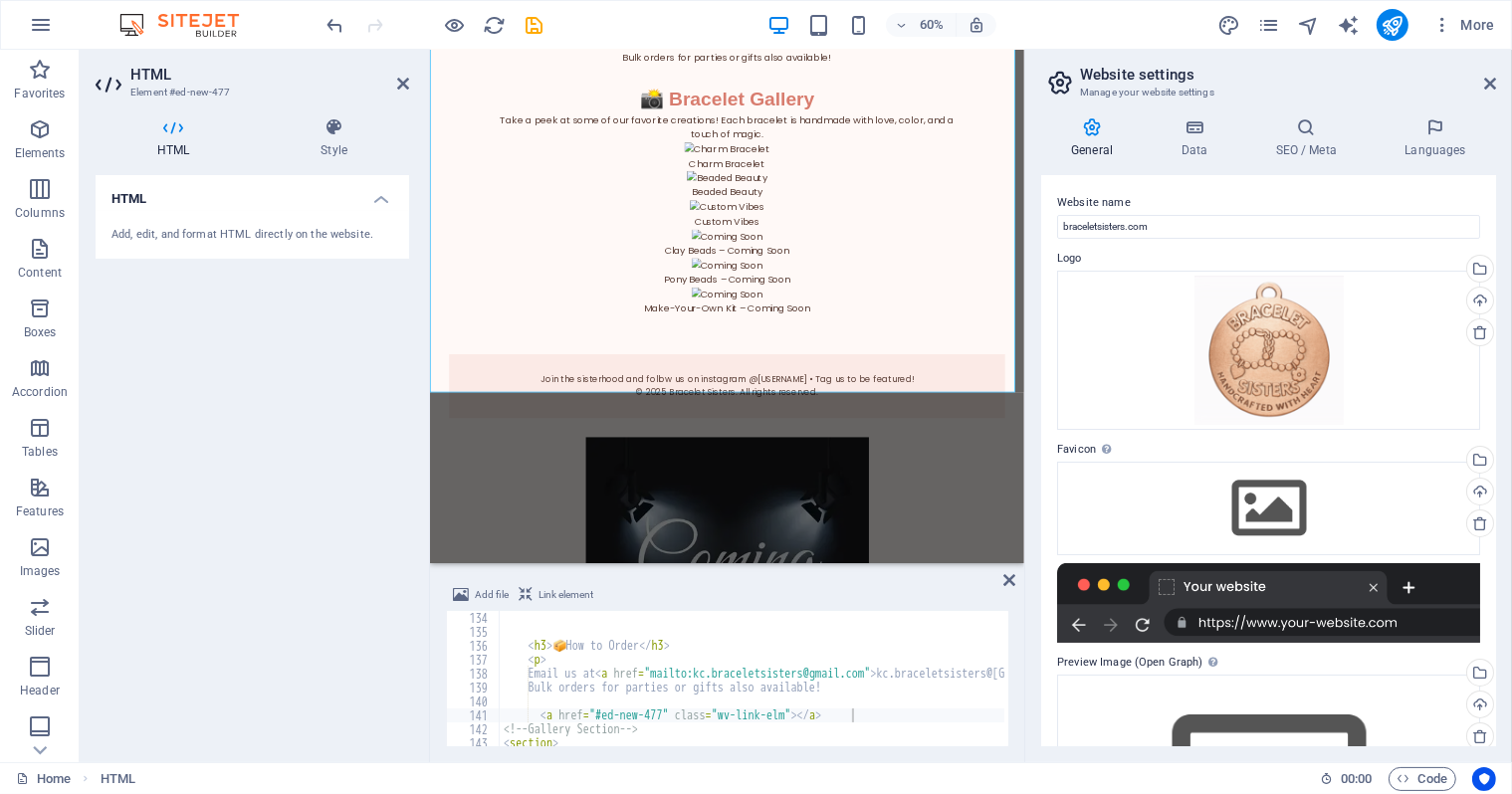 click on "HTML Element #ed-new-477" at bounding box center (252, 76) 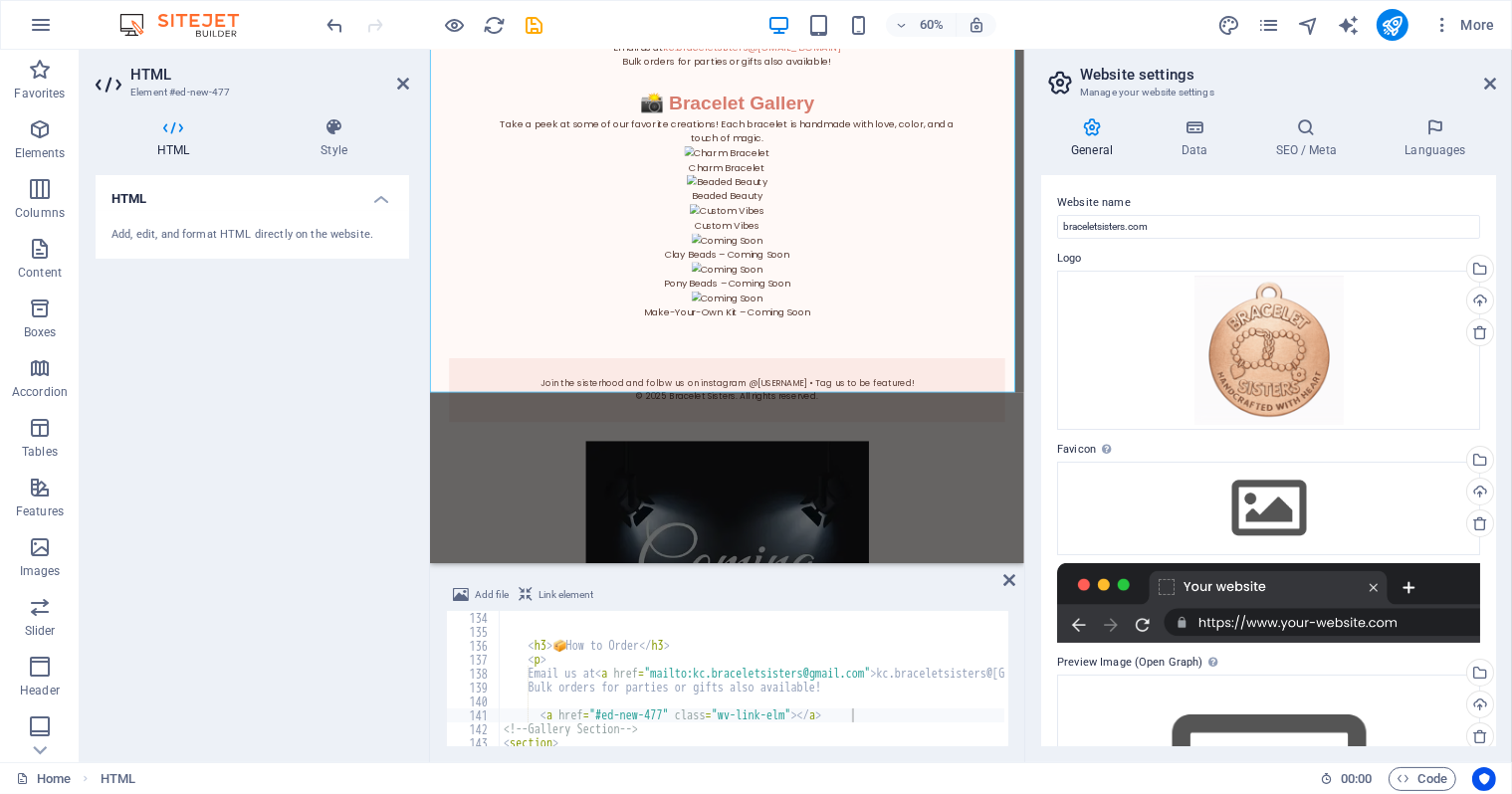 click on "HTML Element #ed-new-477" at bounding box center [252, 76] 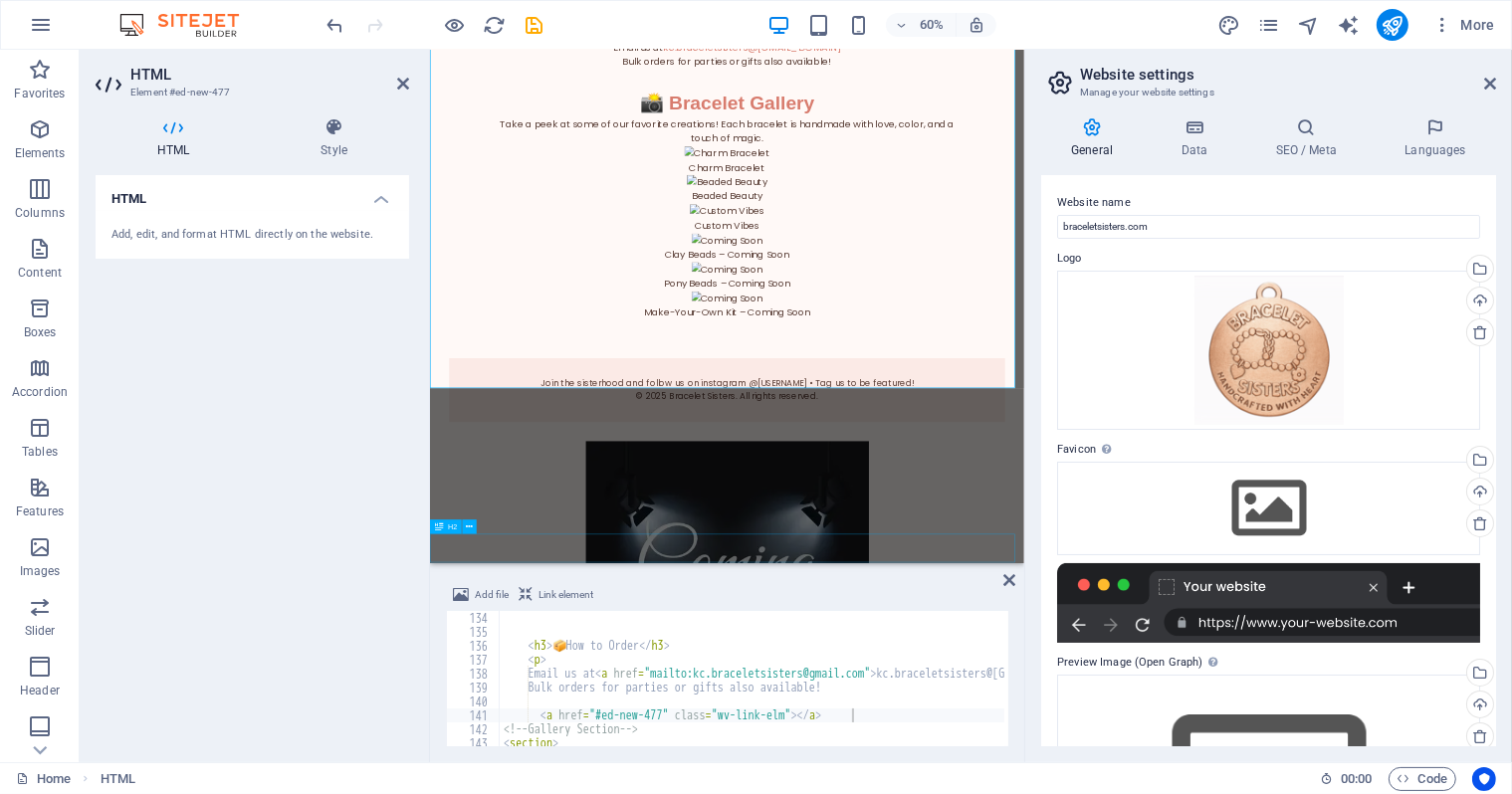 scroll, scrollTop: 1614, scrollLeft: 0, axis: vertical 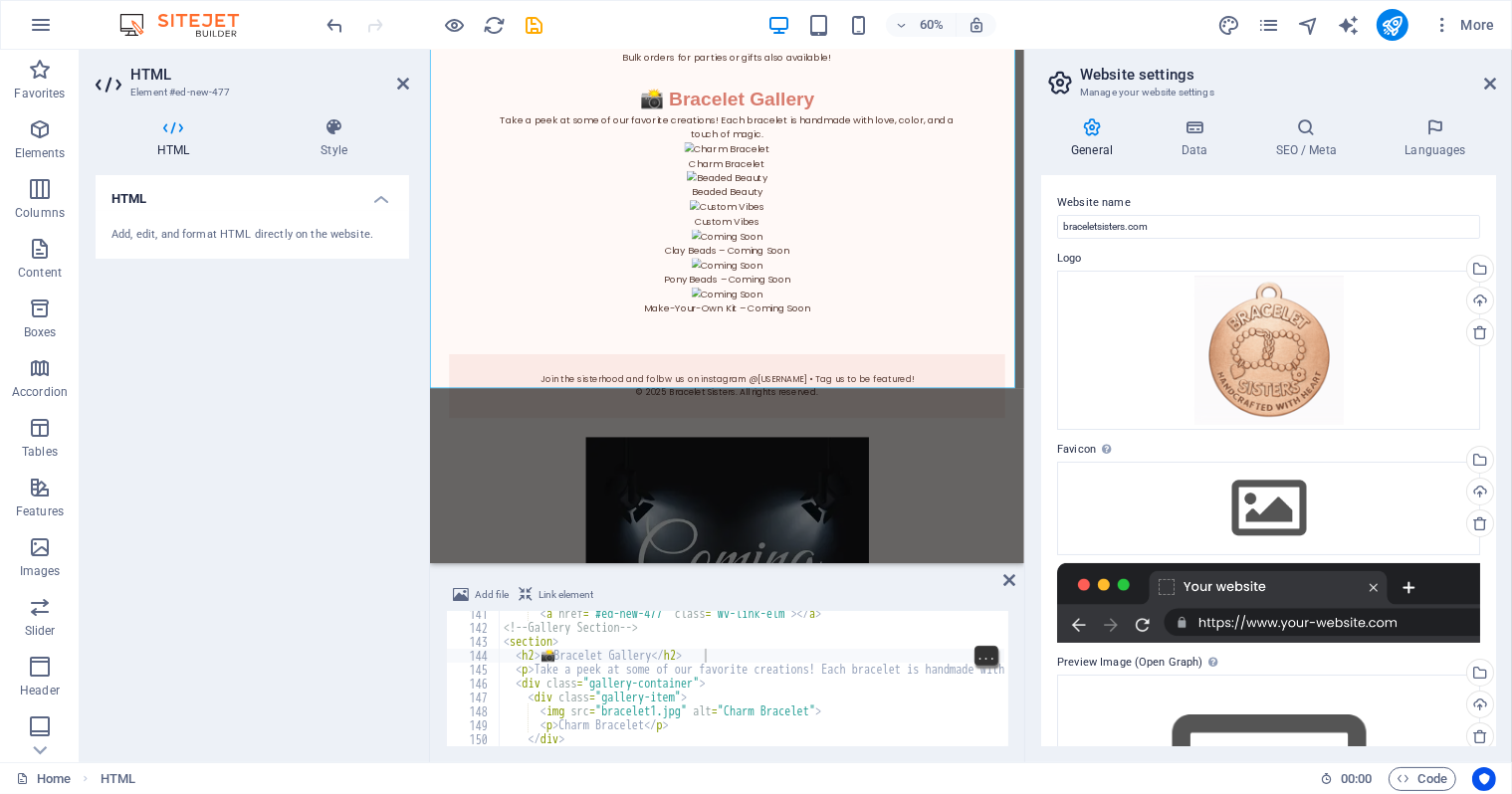 click on "< a   href = "#ed-new-477"   class = "wv-link-elm" > </ a > <!--  Gallery Section  --> < section >    < h2 > 📸  Bracelet Gallery </ h2 >    < p > Take a peek at some of our favorite creations! Each bracelet is handmade with love, color, and a touch of magic. </ p >    < div   class = "gallery-container" >      < div   class = "gallery-item" >         < img   src = "bracelet1.jpg"   alt = "Charm Bracelet" >         < p > Charm Bracelet </ p >      </ div >      < div   class = "gallery-item" >" at bounding box center [1221, 687] 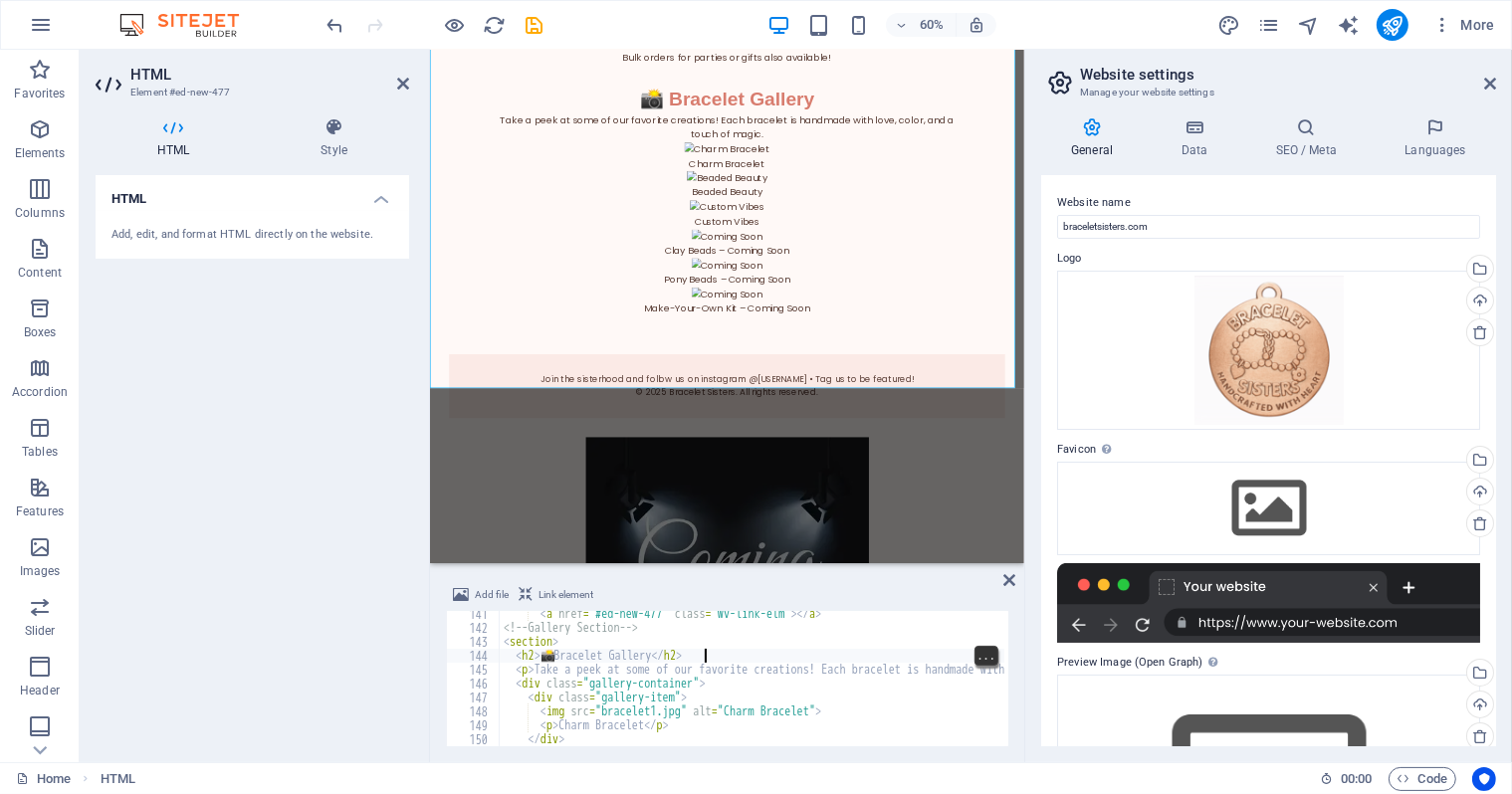 click on "< a   href = "#ed-new-477"   class = "wv-link-elm" > </ a > <!--  Gallery Section  --> < section >    < h2 > 📸  Bracelet Gallery </ h2 >    < p > Take a peek at some of our favorite creations! Each bracelet is handmade with love, color, and a touch of magic. </ p >    < div   class = "gallery-container" >      < div   class = "gallery-item" >         < img   src = "bracelet1.jpg"   alt = "Charm Bracelet" >         < p > Charm Bracelet </ p >      </ div >      < div   class = "gallery-item" >" at bounding box center (1221, 687) 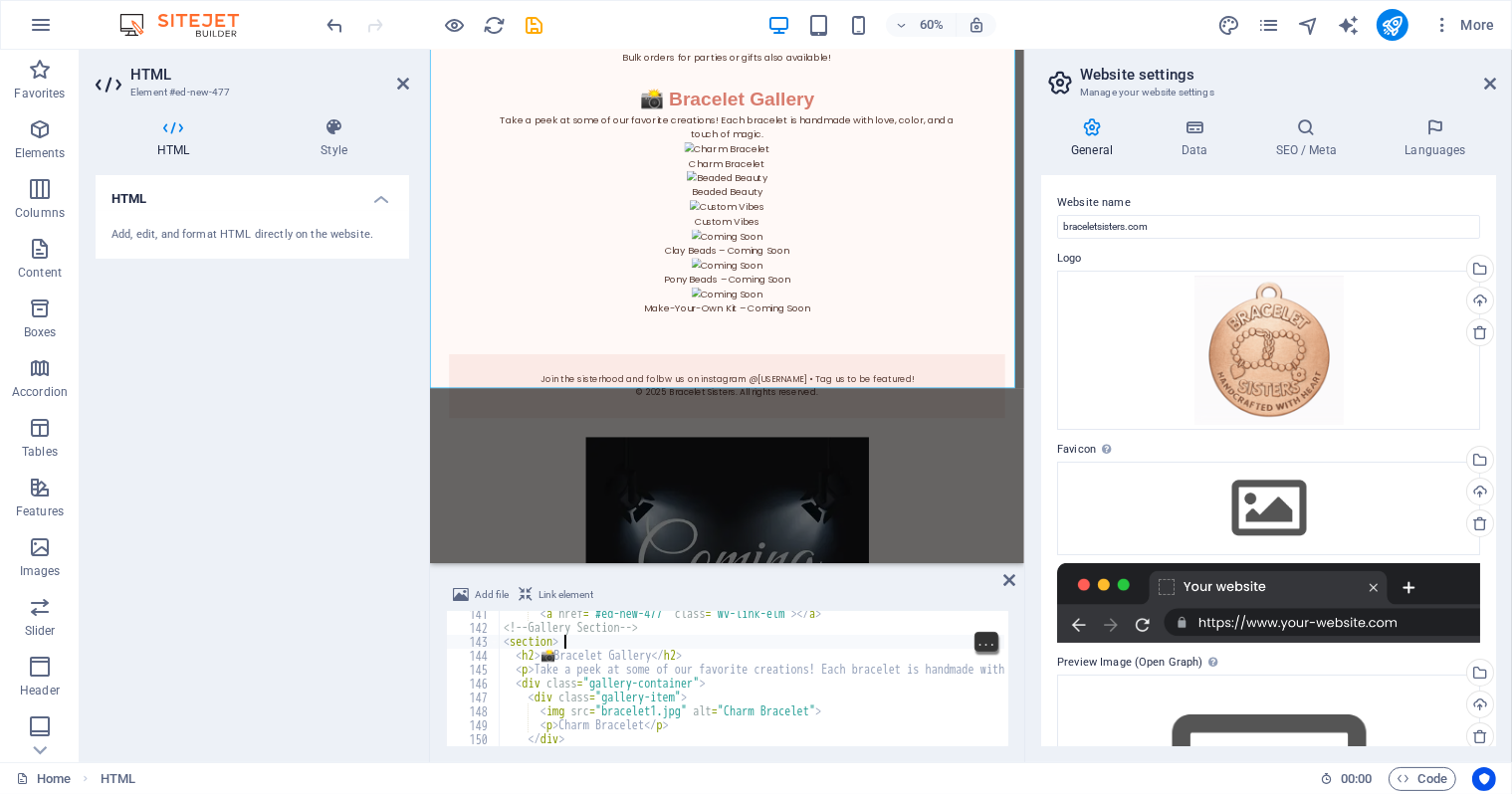 type on "<section>" 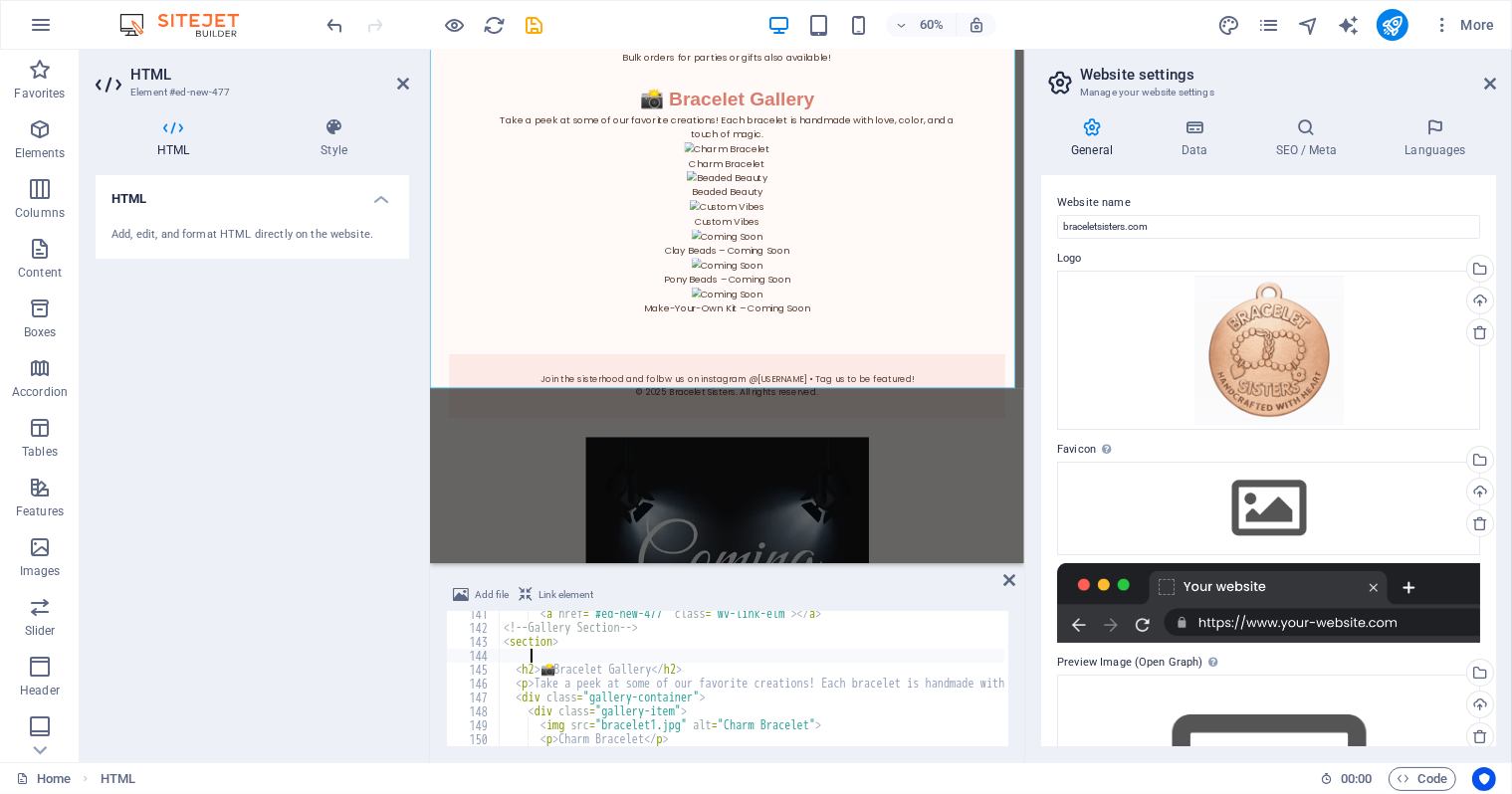 paste 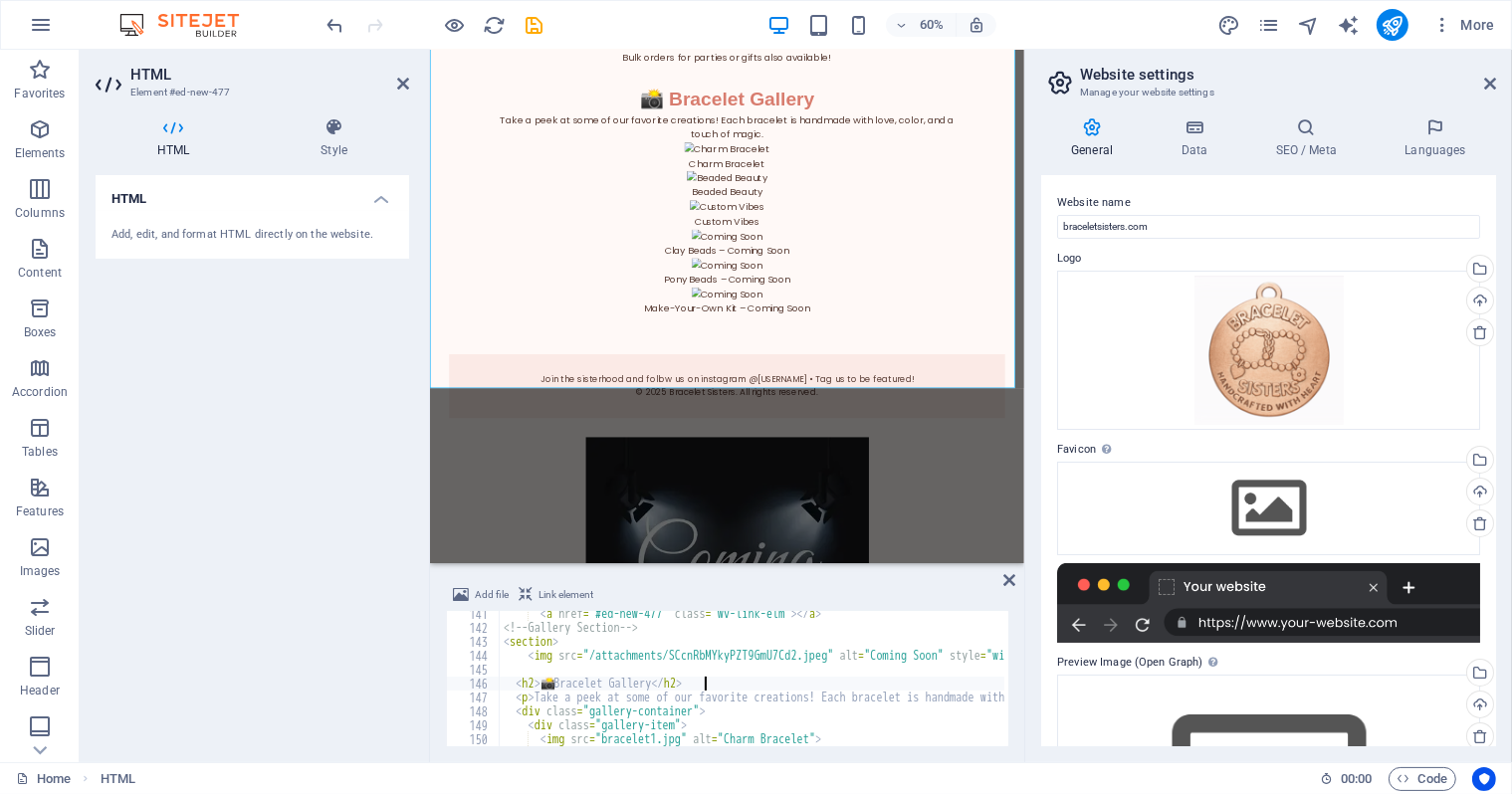 click on "< a   href = "#ed-new-477"   class = "wv-link-elm" > </ a > <!--  Gallery Section  --> < section >      < img   src = "/attachments/SCcnRbMYkyPZT9GmU7Cd2.jpeg"   alt = "Coming Soon"   style = "width:100%; border-radius:10px; box-shadow:0 2px 8px rgba(0,0,0,0.1);" >    < h2 > 📸  Bracelet Gallery </ h2 >    < p > Take a peek at some of our favorite creations! Each bracelet is handmade with love, color, and a touch of magic. </ p >    < div   class = "gallery-container" >      < div   class = "gallery-item" >         < img   src = "bracelet1.jpg"   alt = "Charm Bracelet" >         < p > Charm Bracelet </ p >" at bounding box center [1221, 687] 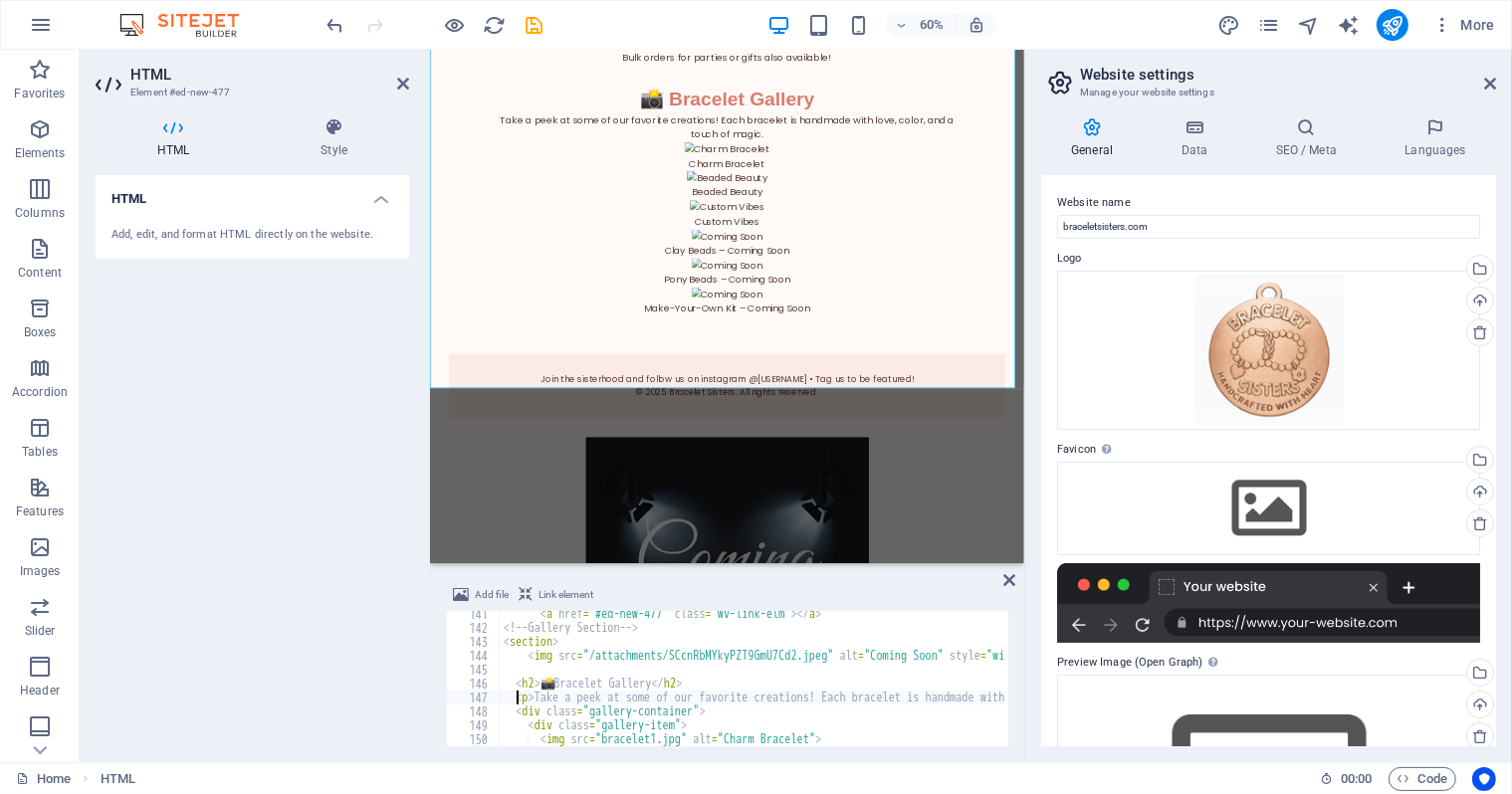 type on "<h2>📸 Bracelet Gallery</h2>" 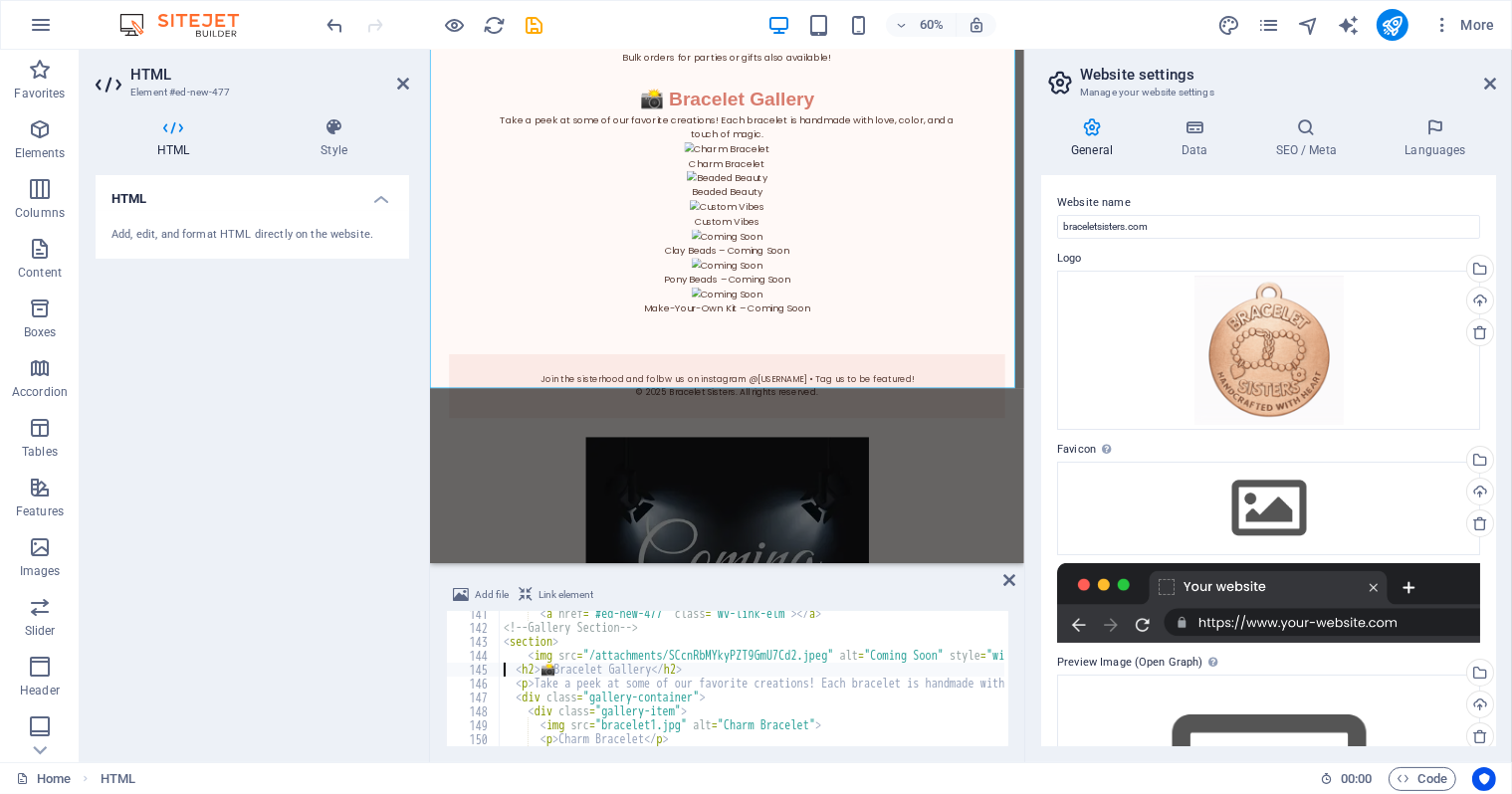 type on "<h2>📸 Bracelet Gallery</h2>" 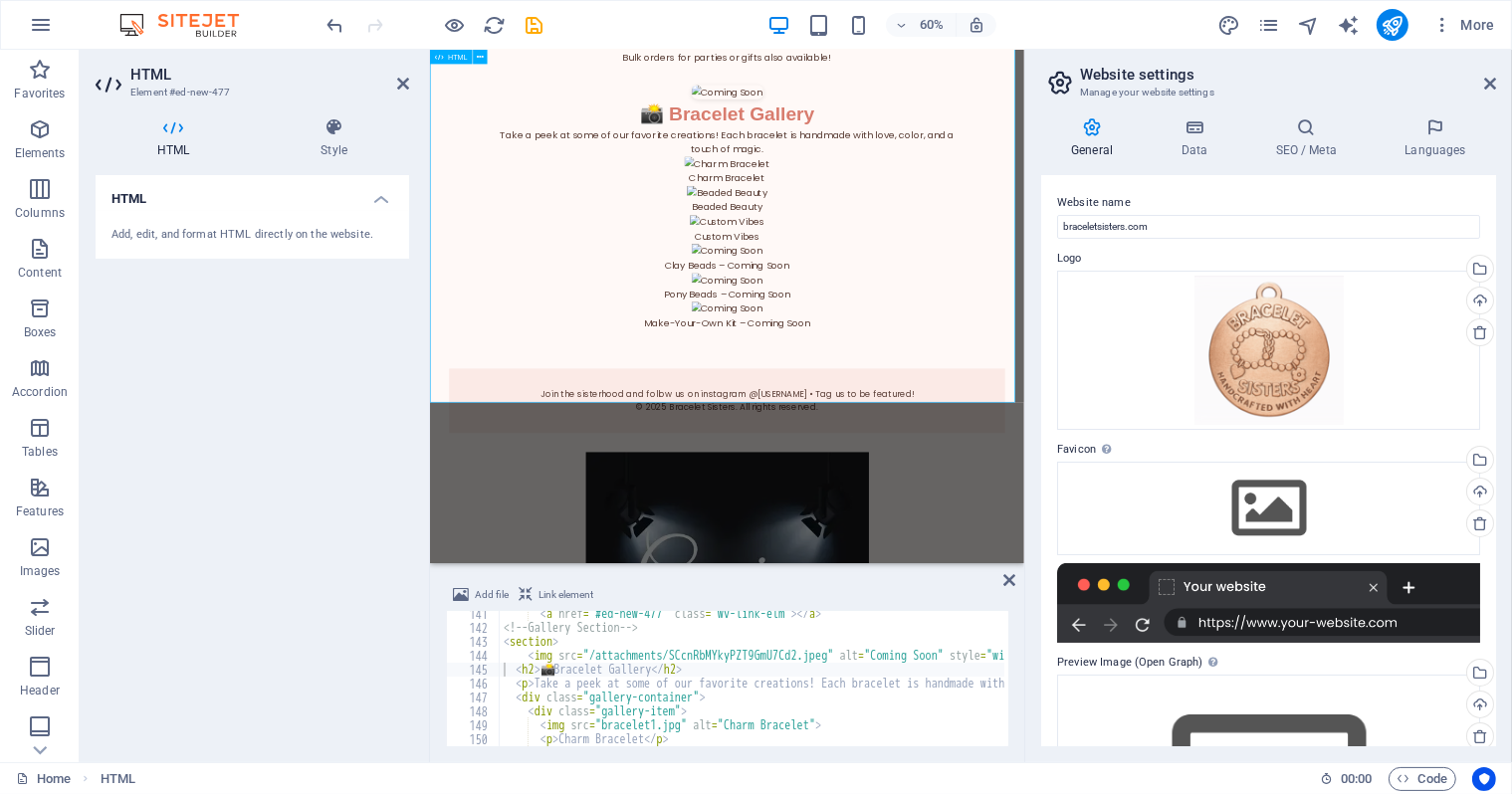 click at bounding box center [924, 956] 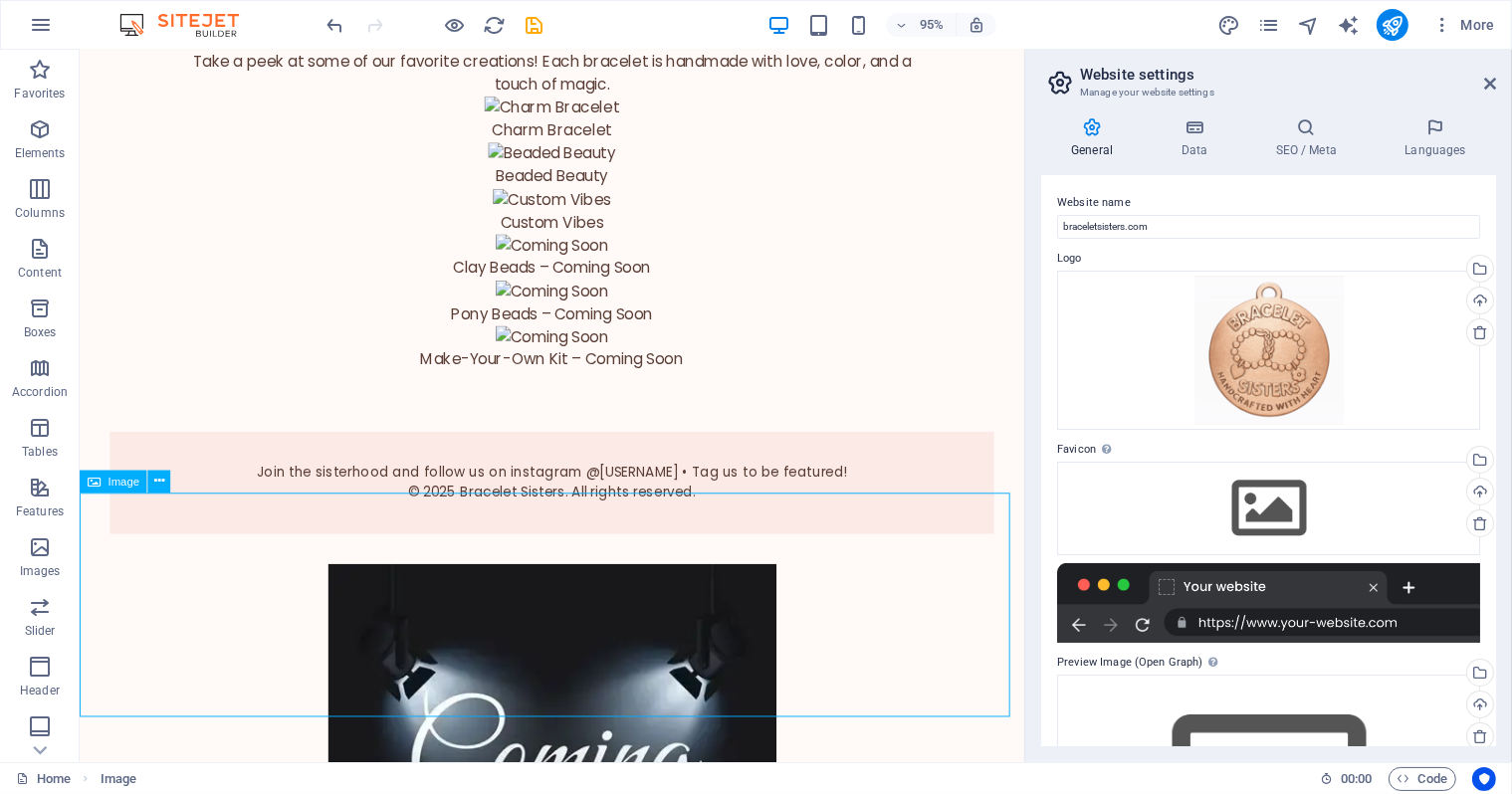 click on "Image" at bounding box center (124, 481) 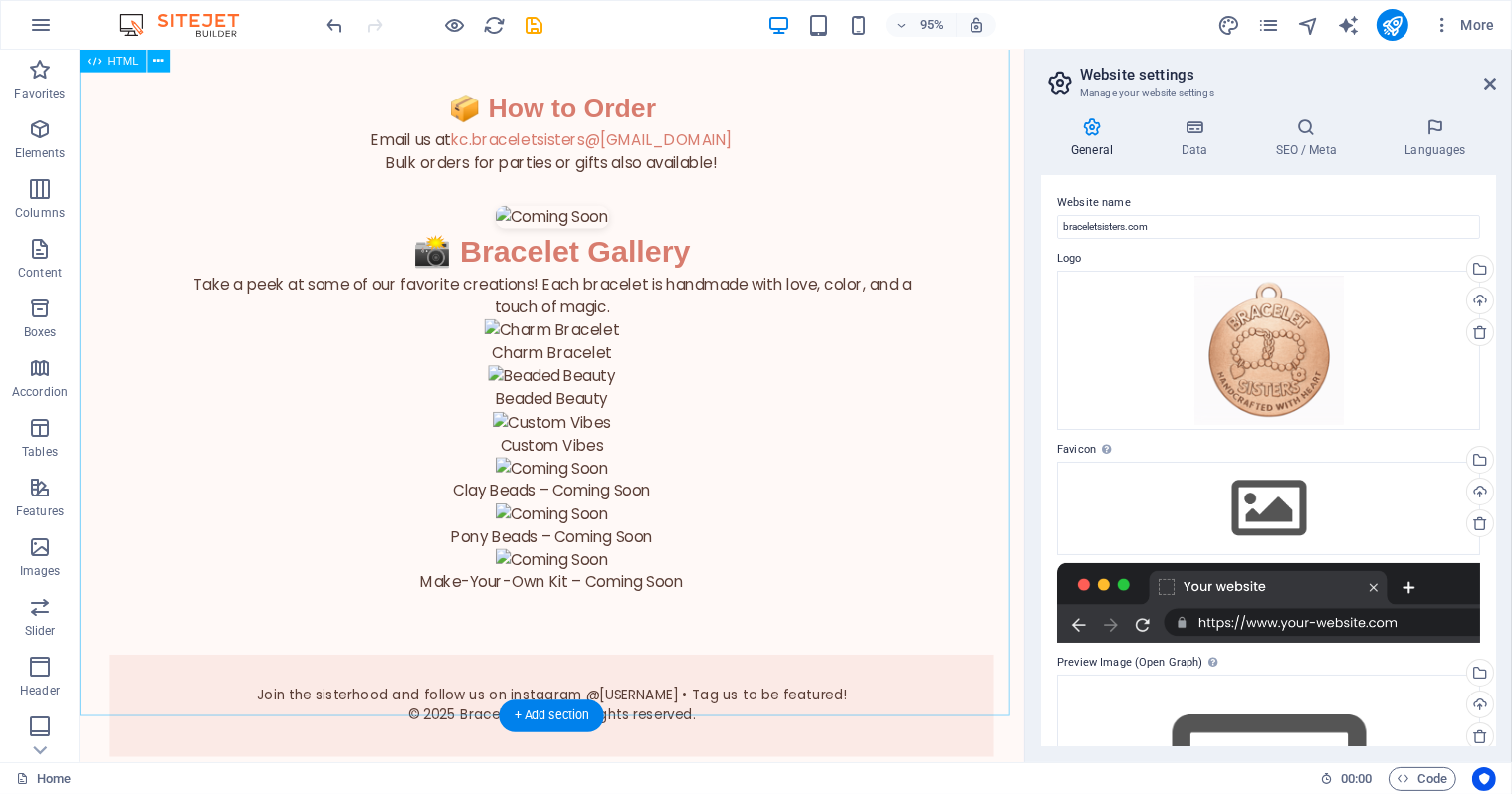 click on "Bracelet Sisters
Bracelet Sisters
Handcrafted with Heart
Welcome to Bracelet Sisters!
A small business run by creative sisters  Keagan & Charleigh  who love making beautiful, affordable bracelets for all ages. Every piece is handmade with love, care, and a whole lot of fun.
Wear Your Story
Every bracelet is a burst of personality—made to celebrate friendship, color, and connection.
Our Collections
Charm Bracelets
Tell your story with playful charms.
Beaded Beauties
Colorful strands that pop with personality.
Custom Vibes
Design your own bracelet—your way.
🧵 Bracelet Styles & Prices
Clay Bead Bracelets
$2.00
Pony Bead Bracelets
$2.00
Glass Bead Bracelets $3.50" at bounding box center [575, -198] 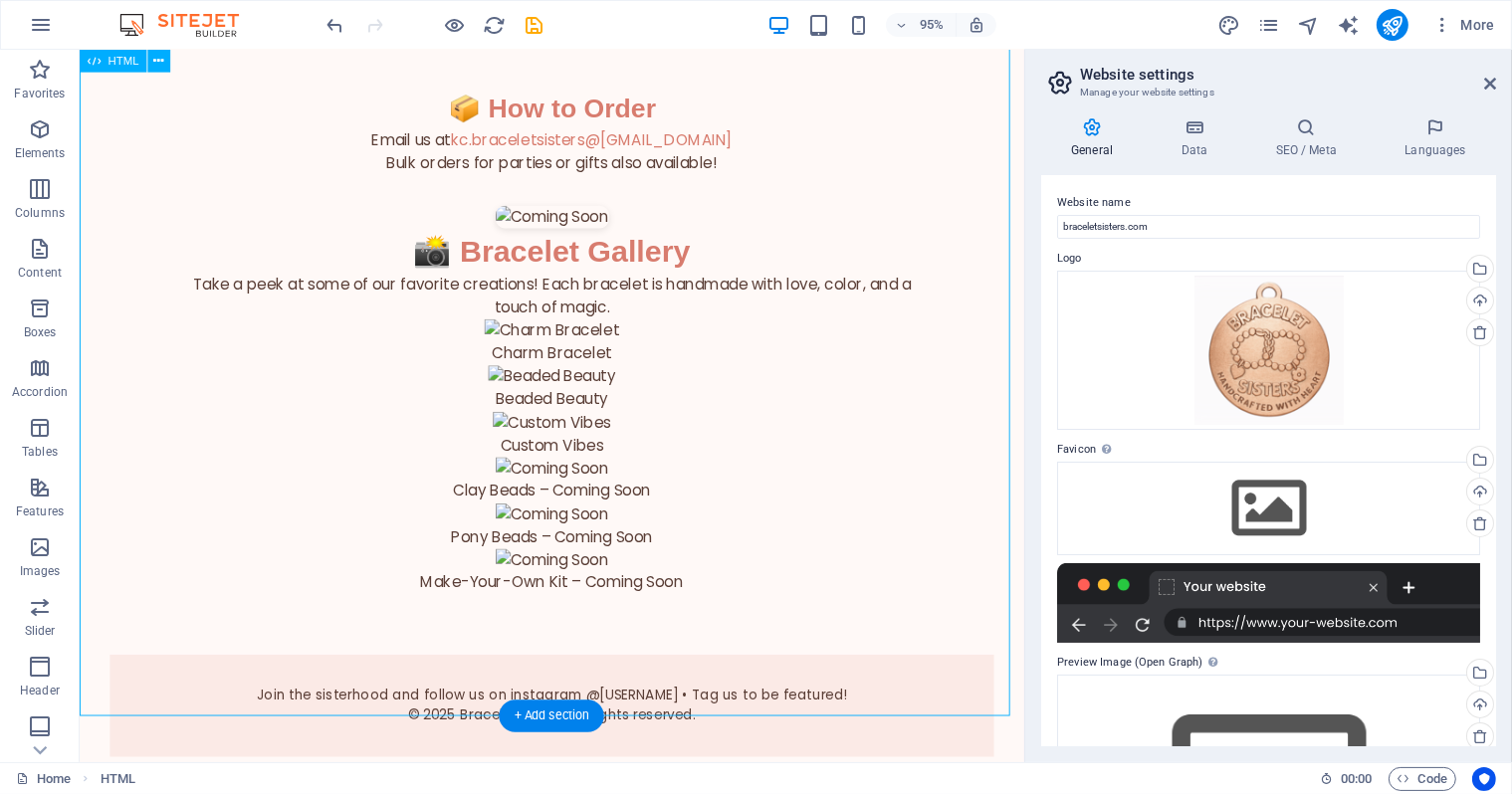 click on "Bracelet Sisters
Bracelet Sisters
Handcrafted with Heart
Welcome to Bracelet Sisters!
A small business run by creative sisters  Keagan & Charleigh  who love making beautiful, affordable bracelets for all ages. Every piece is handmade with love, care, and a whole lot of fun.
Wear Your Story
Every bracelet is a burst of personality—made to celebrate friendship, color, and connection.
Our Collections
Charm Bracelets
Tell your story with playful charms.
Beaded Beauties
Colorful strands that pop with personality.
Custom Vibes
Design your own bracelet—your way.
🧵 Bracelet Styles & Prices
Clay Bead Bracelets
$2.00
Pony Bead Bracelets
$2.00
Glass Bead Bracelets $3.50" at bounding box center [575, -198] 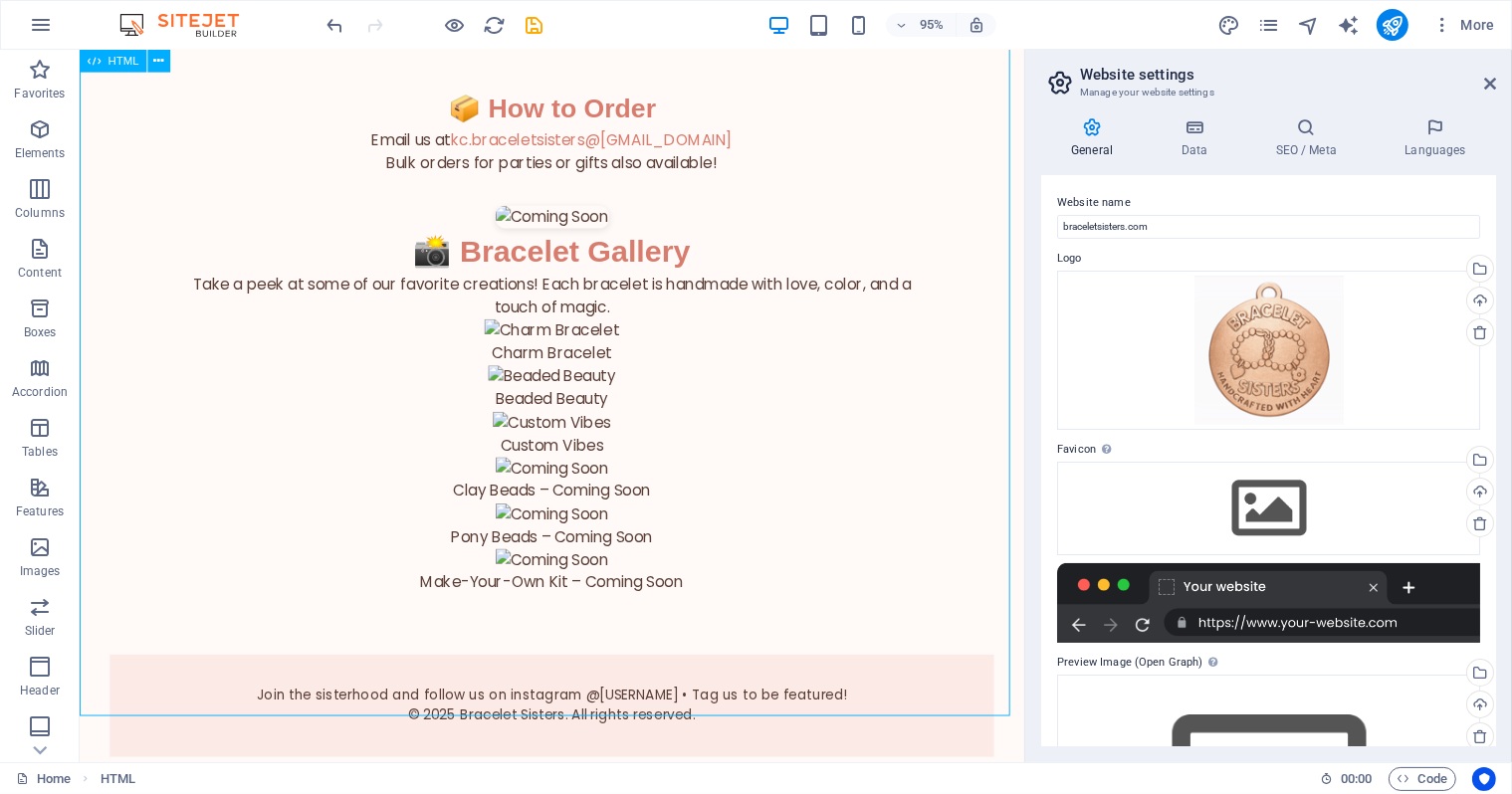 click on "HTML" at bounding box center (123, 61) 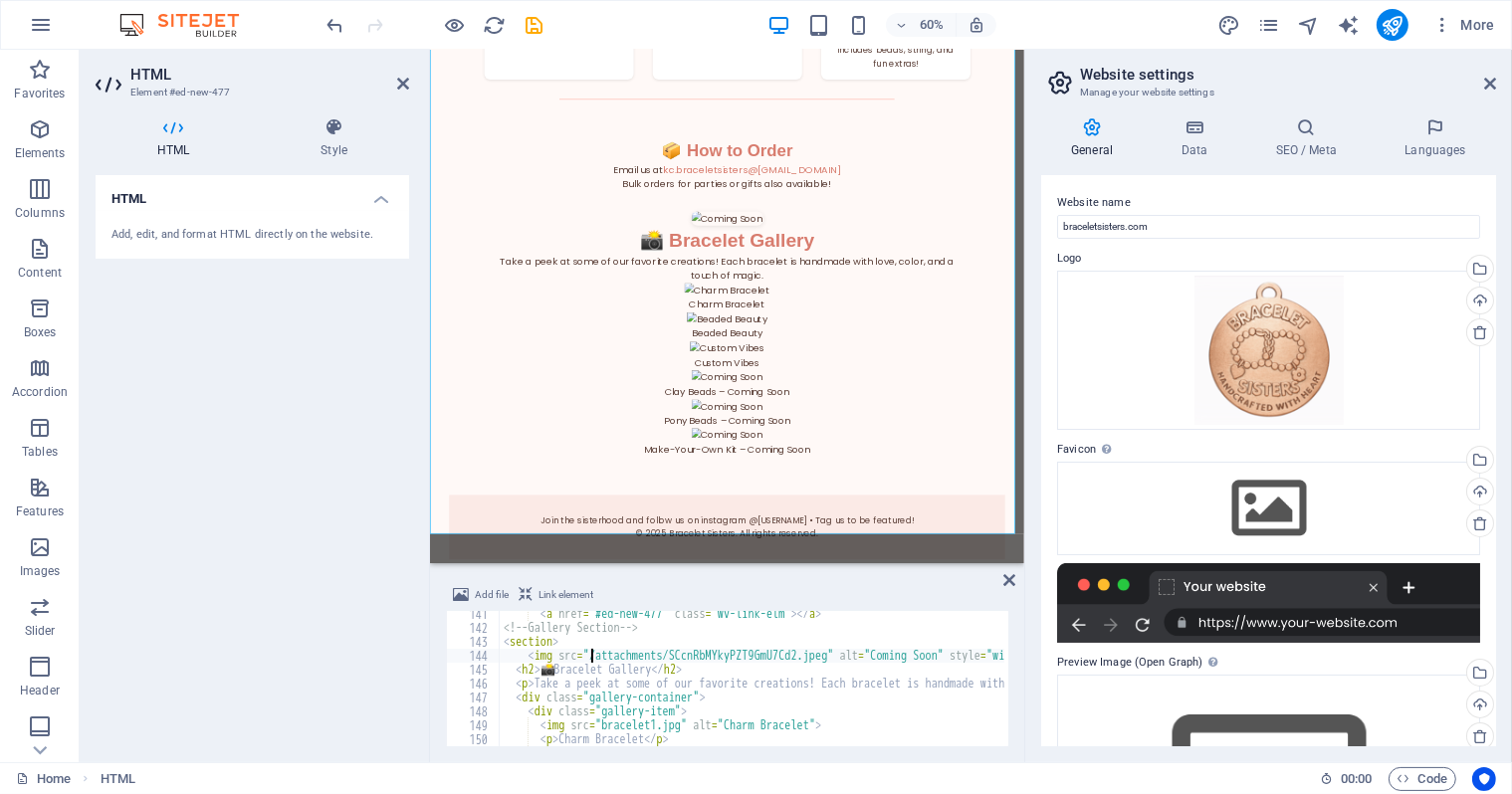 click on "< a   href = "#ed-new-477"   class = "wv-link-elm" > </ a > <!--  Gallery Section  --> < section >      < img   src = "/attachments/SCcnRbMYkyPZT9GmU7Cd2.jpeg"   alt = "Coming Soon"   style = "width:100%; border-radius:10px; box-shadow:0 2px 8px rgba(0,0,0,0.1);" >    < h2 > 📸  Bracelet Gallery </ h2 >    < p > Take a peek at some of our favorite creations! Each bracelet is handmade with love, color, and a touch of magic. </ p >    < div   class = "gallery-container" >      < div   class = "gallery-item" >         < img   src = "bracelet1.jpg"   alt = "Charm Bracelet" >         < p > Charm Bracelet </ p >      </ div >" at bounding box center [1221, 687] 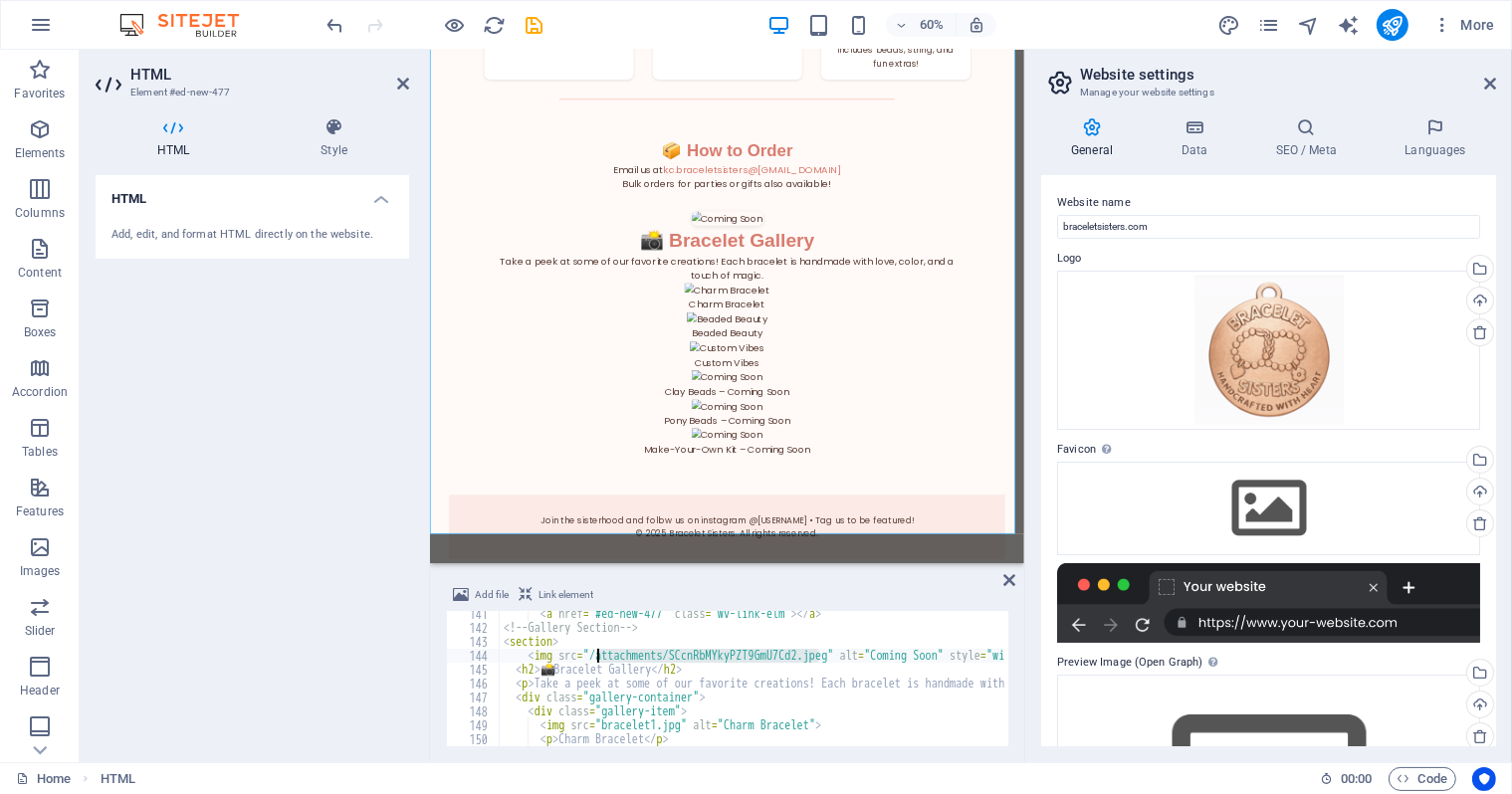 drag, startPoint x: 822, startPoint y: 657, endPoint x: 598, endPoint y: 654, distance: 224.02 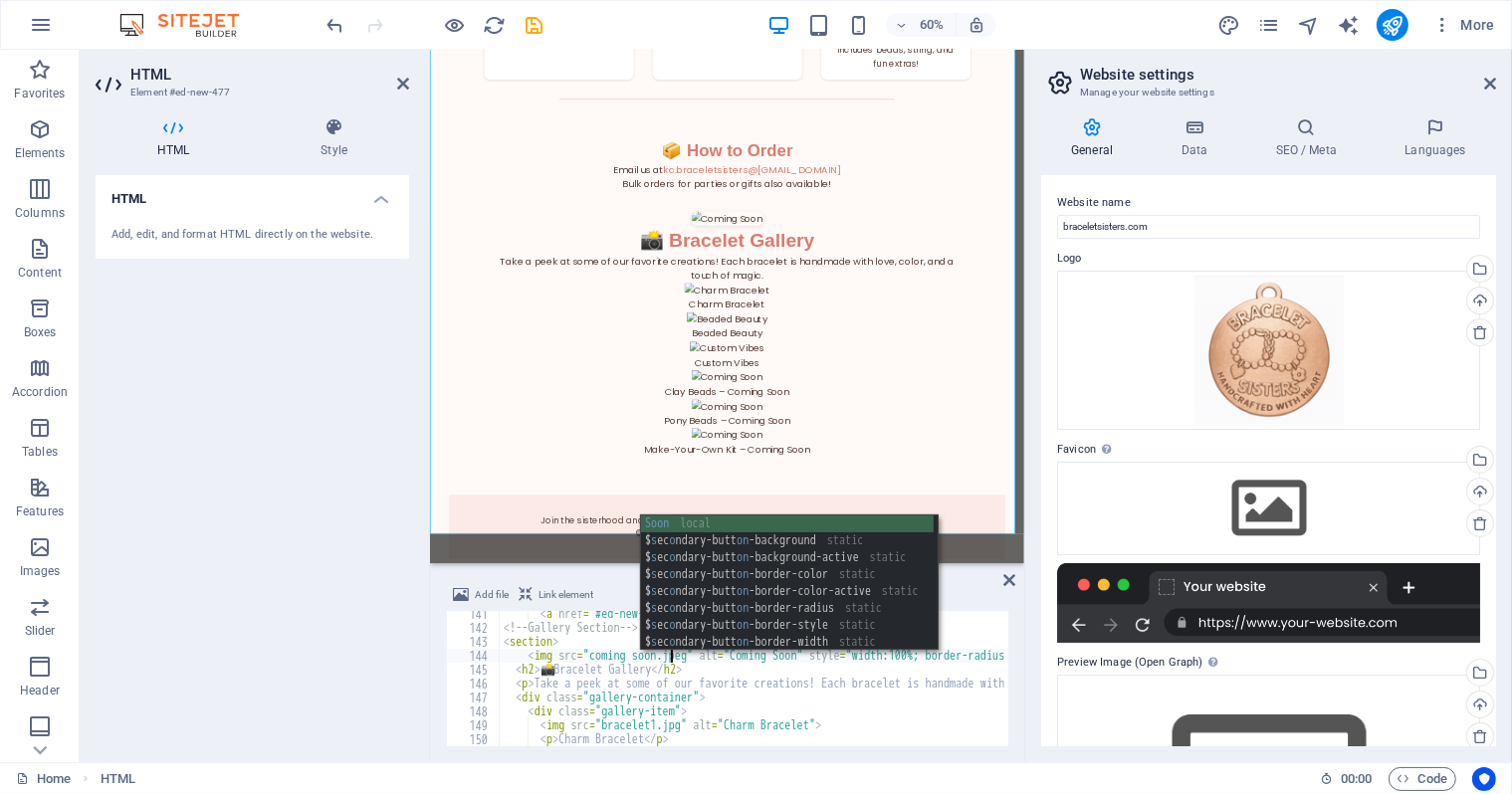 scroll, scrollTop: 0, scrollLeft: 14, axis: horizontal 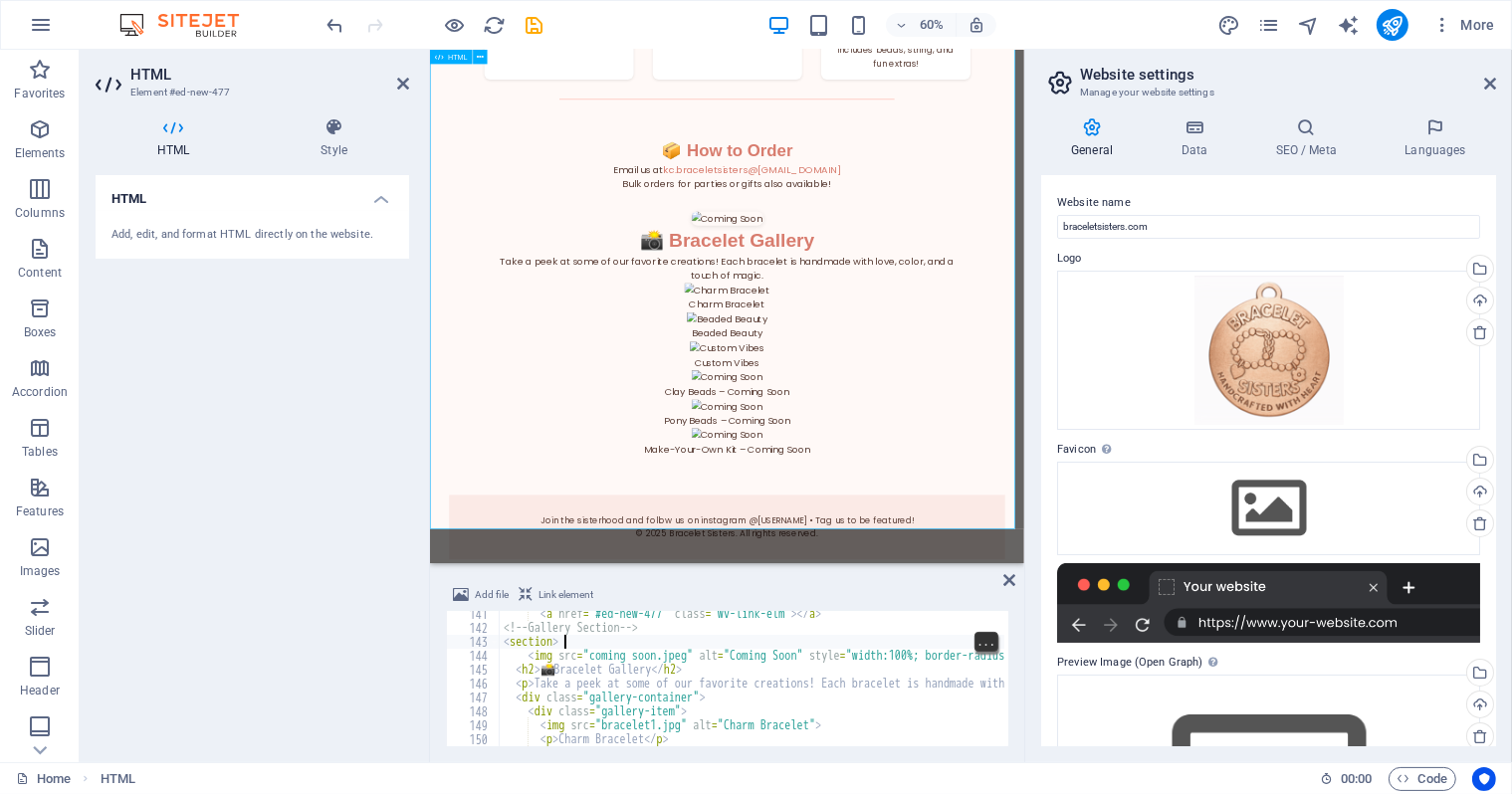 click on "Bracelet Sisters
Bracelet Sisters
Handcrafted with Heart
Welcome to Bracelet Sisters!
A small business run by creative sisters  Keagan & Charleigh  who love making beautiful, affordable bracelets for all ages. Every piece is handmade with love, care, and a whole lot of fun.
Wear Your Story
Every bracelet is a burst of personality—made to celebrate friendship, color, and connection.
Our Collections
Charm Bracelets
Tell your story with playful charms.
Beaded Beauties
Colorful strands that pop with personality.
Custom Vibes
Design your own bracelet—your way.
🧵 Bracelet Styles & Prices
Clay Bead Bracelets
$2.00
Pony Bead Bracelets
$2.00
Glass Bead Bracelets $3.50" at bounding box center (924, -93) 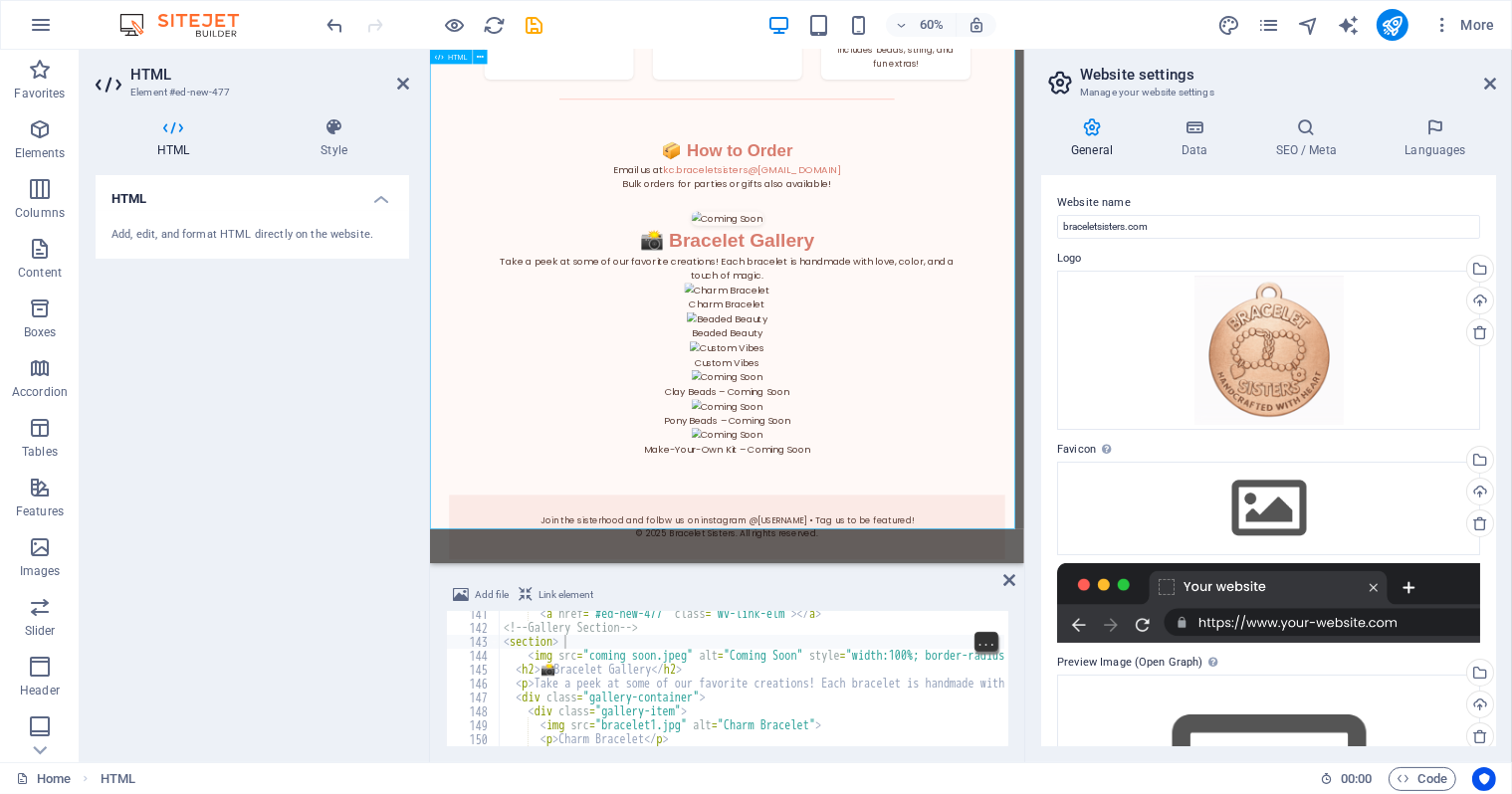 click on "Bracelet Sisters
Bracelet Sisters
Handcrafted with Heart
Welcome to Bracelet Sisters!
A small business run by creative sisters  Keagan & Charleigh  who love making beautiful, affordable bracelets for all ages. Every piece is handmade with love, care, and a whole lot of fun.
Wear Your Story
Every bracelet is a burst of personality—made to celebrate friendship, color, and connection.
Our Collections
Charm Bracelets
Tell your story with playful charms.
Beaded Beauties
Colorful strands that pop with personality.
Custom Vibes
Design your own bracelet—your way.
🧵 Bracelet Styles & Prices
Clay Bead Bracelets
$2.00
Pony Bead Bracelets
$2.00
Glass Bead Bracelets $3.50" at bounding box center (924, -93) 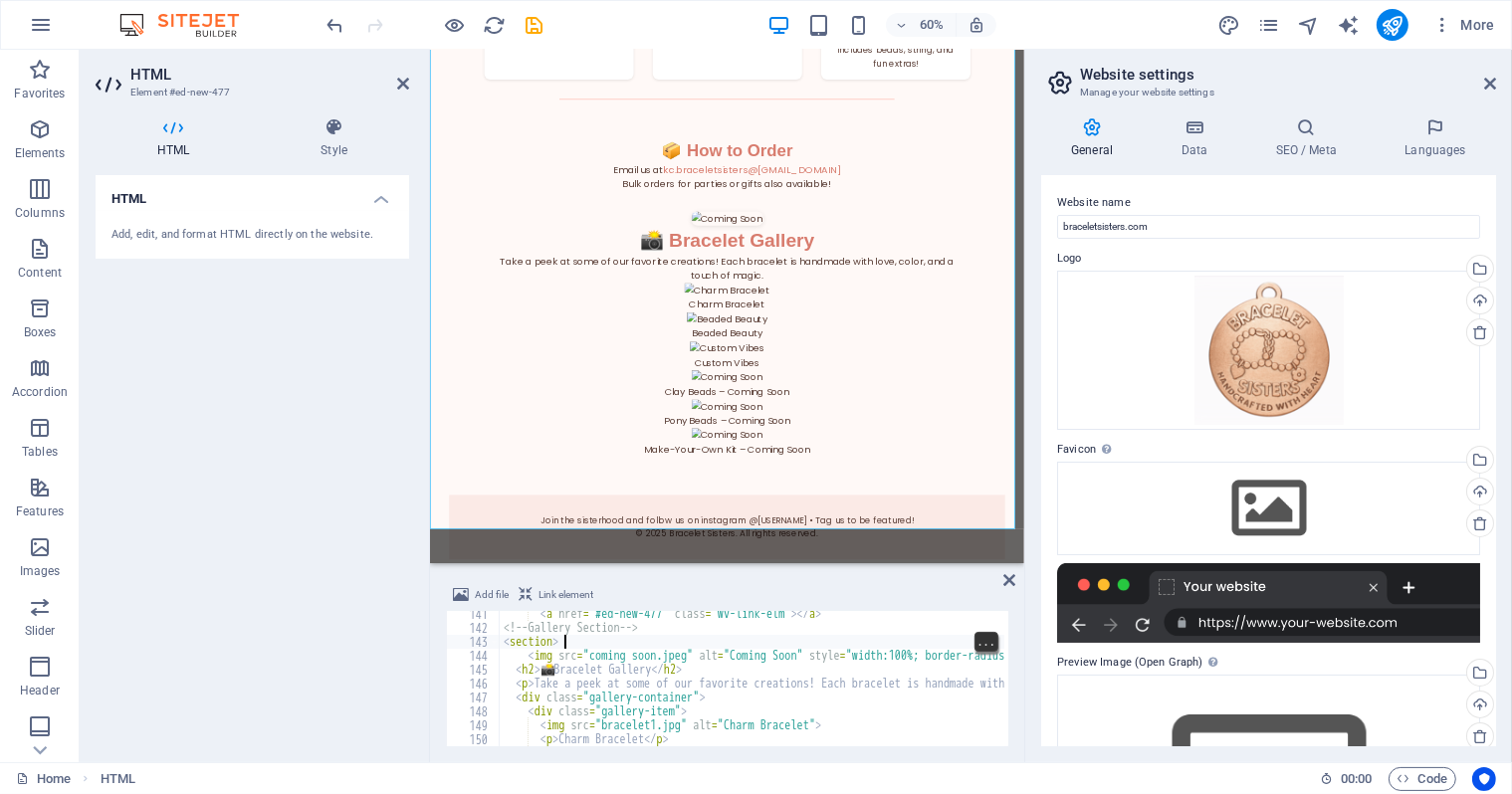 click on "< a   href = "#ed-new-477"   class = "wv-link-elm" > </ a > <!--  Gallery Section  --> < section >      < img   src = "coming soon.jpeg"   alt = "Coming Soon"   style = "width:100%; border-radius:10px; box-shadow:0 2px 8px rgba(0,0,0,0.1);" >    < h2 > 📸  Bracelet Gallery </ h2 >    < p > Take a peek at some of our favorite creations! Each bracelet is handmade with love, color, and a touch of magic. </ p >    < div   class = "gallery-container" >      < div   class = "gallery-item" >         < img   src = "bracelet1.jpg"   alt = "Charm Bracelet" >         < p > Charm Bracelet </ p >      </ div >" at bounding box center (1221, 687) 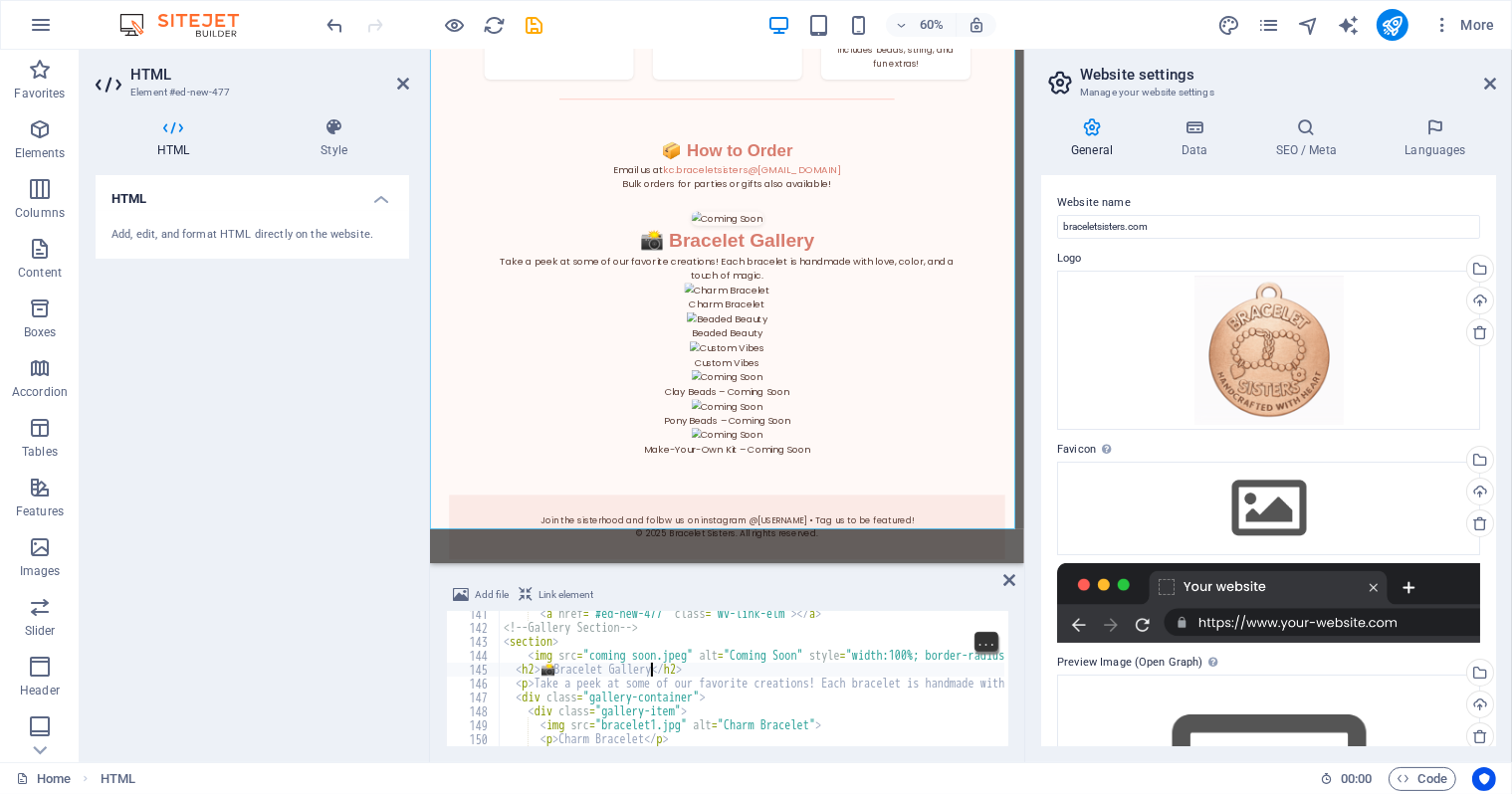 click on "< a   href = "#ed-new-477"   class = "wv-link-elm" > </ a > <!--  Gallery Section  --> < section >      < img   src = "coming soon.jpeg"   alt = "Coming Soon"   style = "width:100%; border-radius:10px; box-shadow:0 2px 8px rgba(0,0,0,0.1);" >    < h2 > 📸  Bracelet Gallery </ h2 >    < p > Take a peek at some of our favorite creations! Each bracelet is handmade with love, color, and a touch of magic. </ p >    < div   class = "gallery-container" >      < div   class = "gallery-item" >         < img   src = "bracelet1.jpg"   alt = "Charm Bracelet" >         < p > Charm Bracelet </ p >      </ div >" at bounding box center (1221, 687) 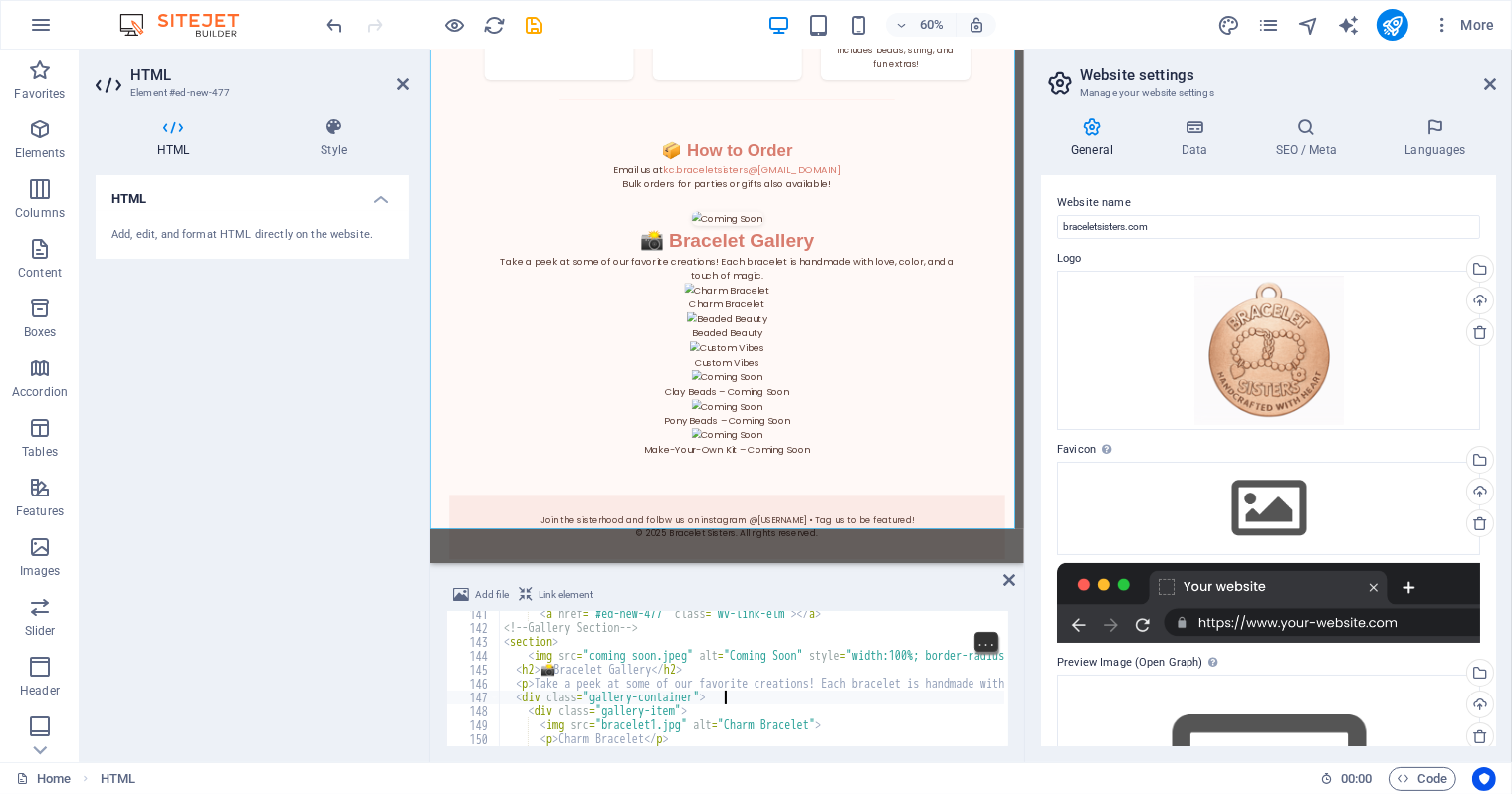 click on "< a   href = "#ed-new-477"   class = "wv-link-elm" > </ a > <!--  Gallery Section  --> < section >      < img   src = "coming soon.jpeg"   alt = "Coming Soon"   style = "width:100%; border-radius:10px; box-shadow:0 2px 8px rgba(0,0,0,0.1);" >    < h2 > 📸  Bracelet Gallery </ h2 >    < p > Take a peek at some of our favorite creations! Each bracelet is handmade with love, color, and a touch of magic. </ p >    < div   class = "gallery-container" >      < div   class = "gallery-item" >         < img   src = "bracelet1.jpg"   alt = "Charm Bracelet" >         < p > Charm Bracelet </ p >      </ div >" at bounding box center (1221, 687) 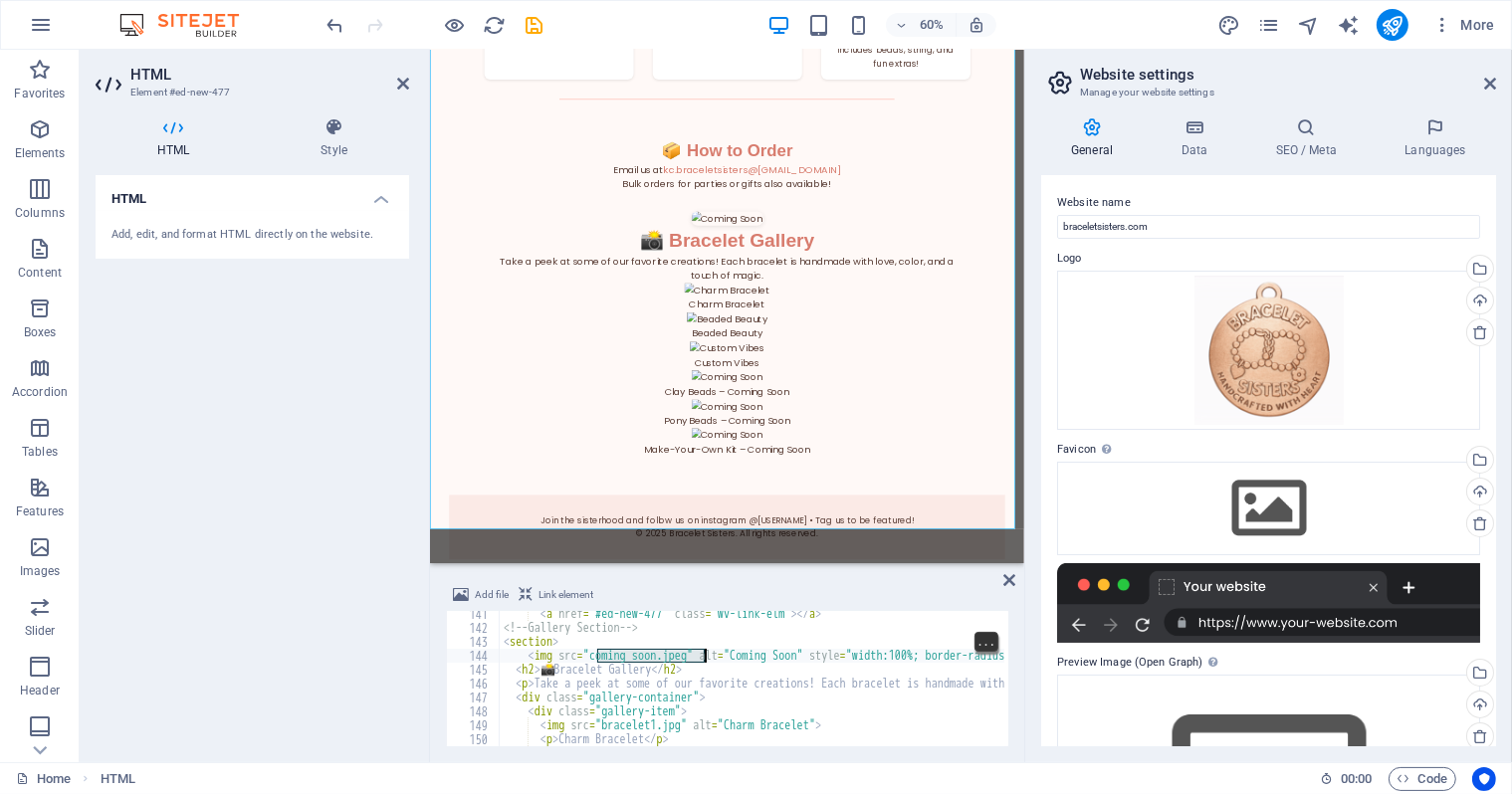 drag, startPoint x: 598, startPoint y: 657, endPoint x: 705, endPoint y: 658, distance: 107.00467 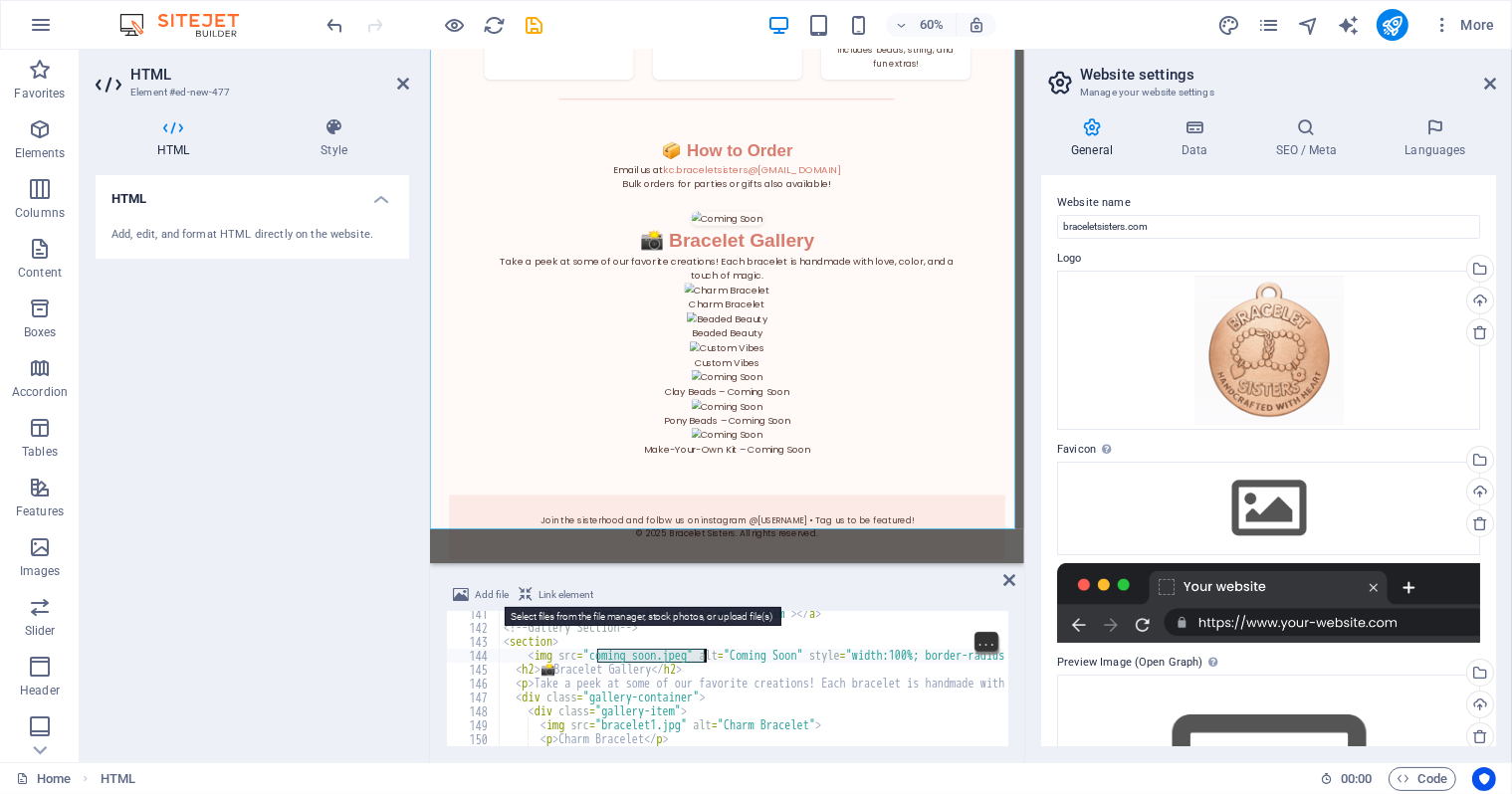 click on "Add file" at bounding box center (492, 595) 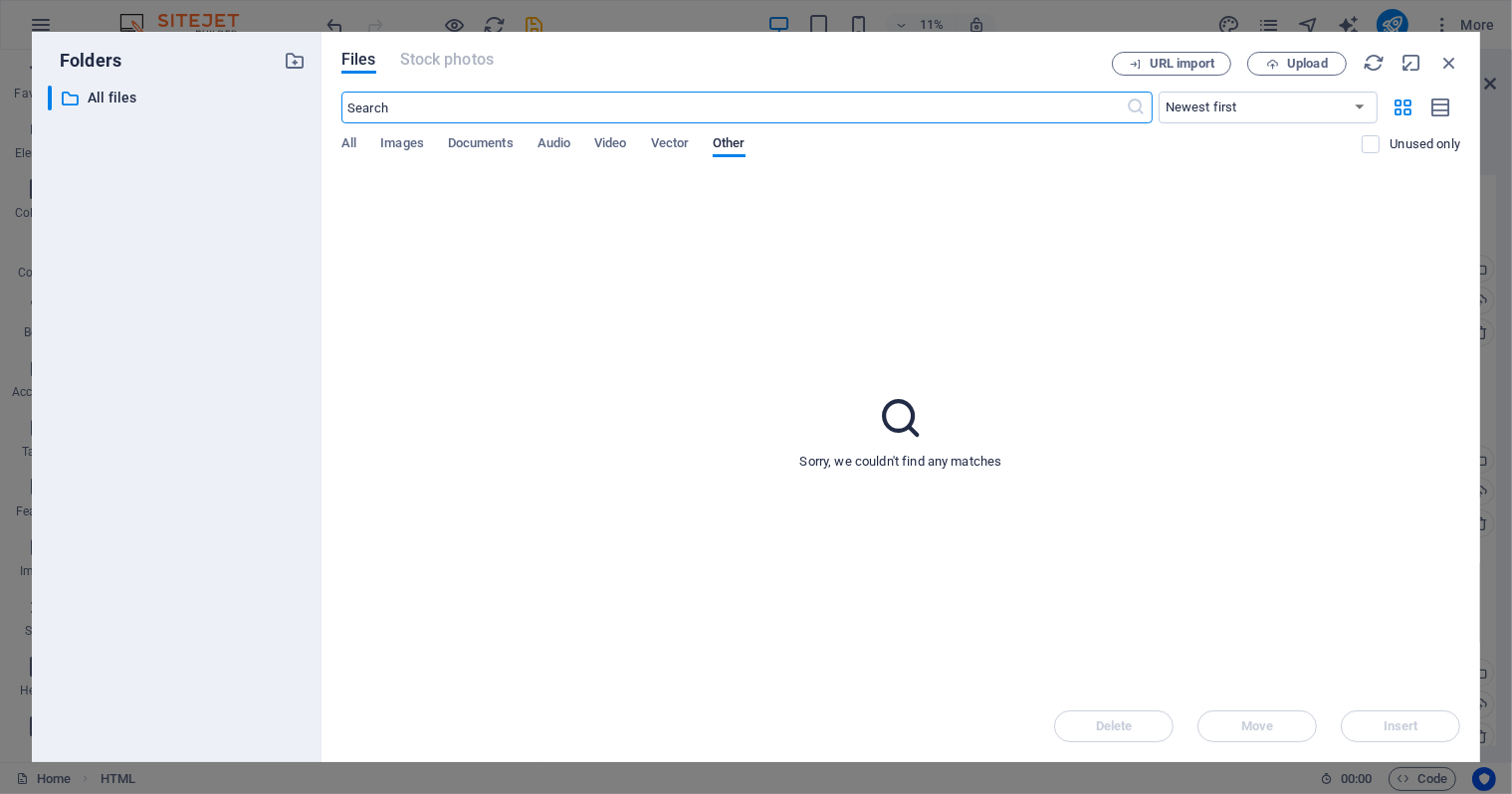 scroll, scrollTop: 0, scrollLeft: 0, axis: both 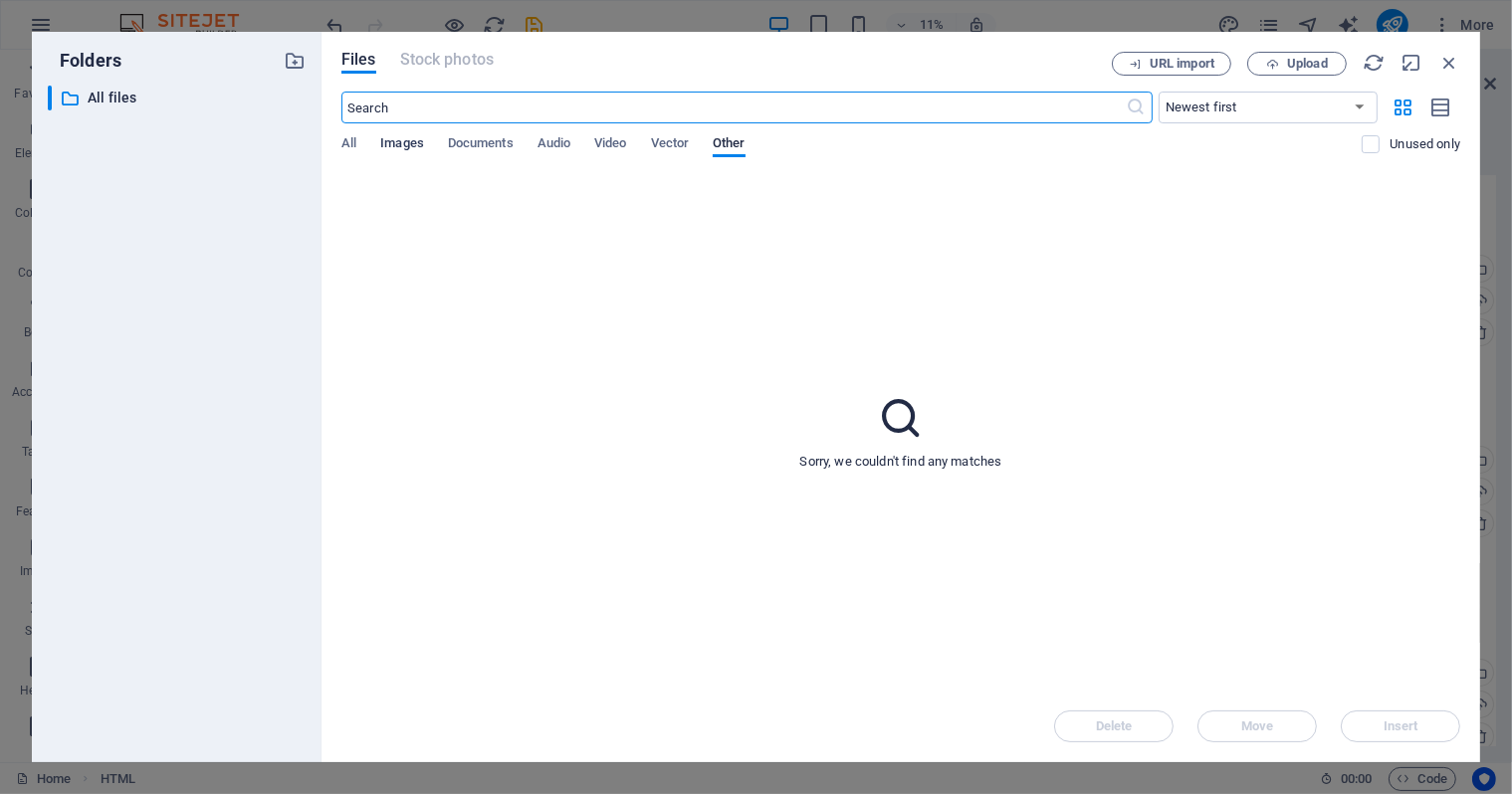 click on "Images" at bounding box center (402, 145) 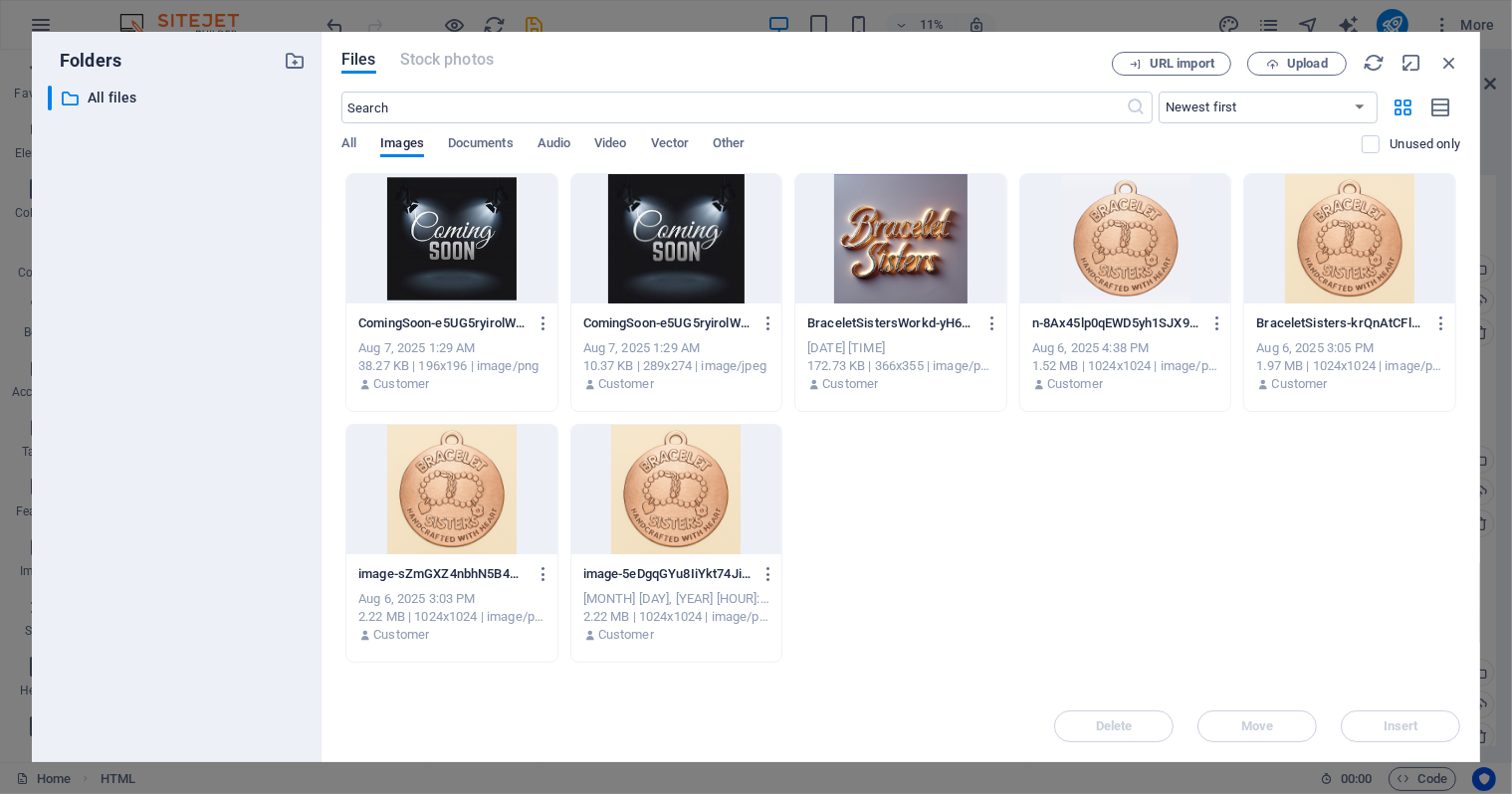click at bounding box center (452, 239) 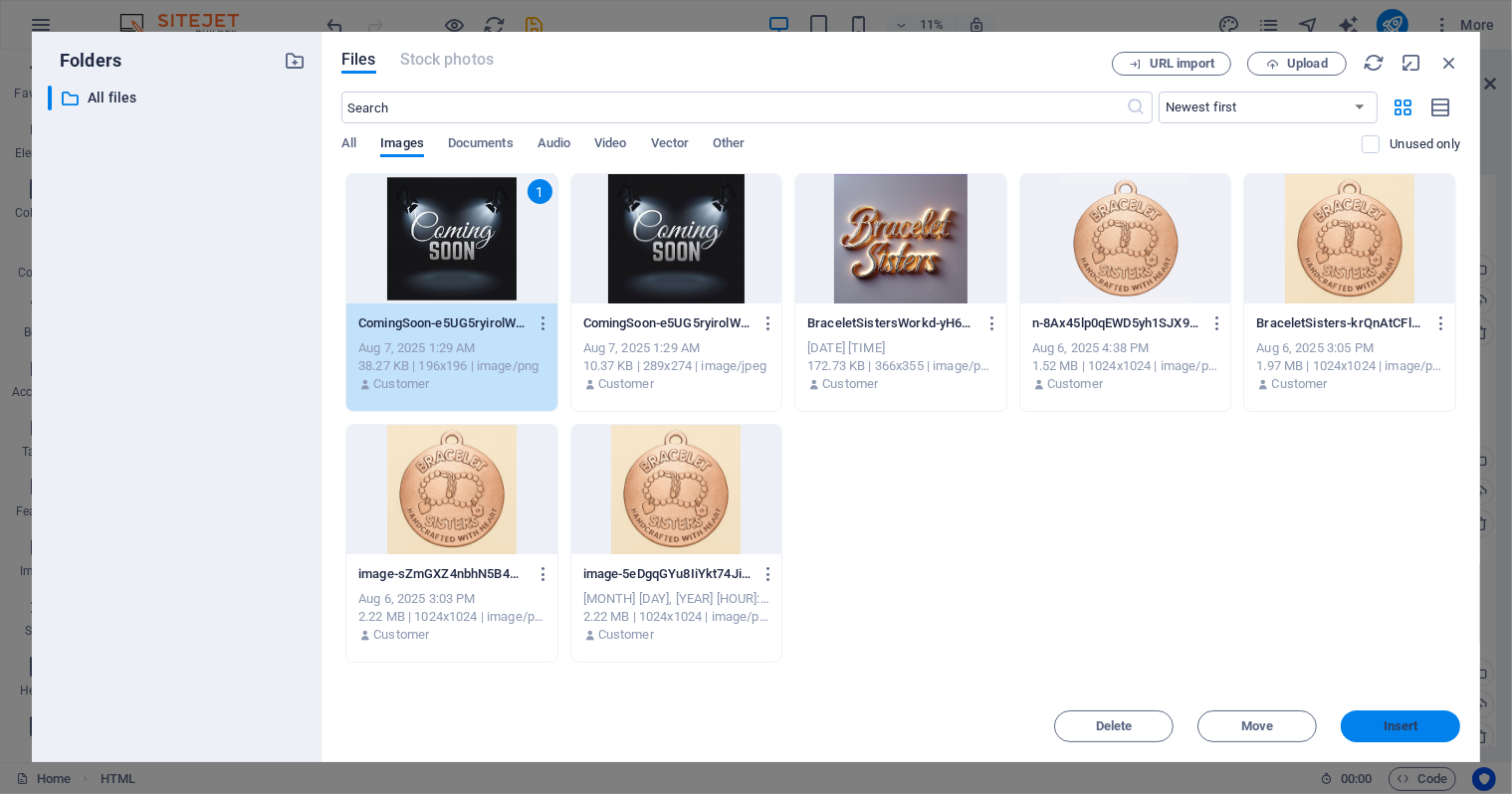 click on "Insert" at bounding box center [1401, 726] 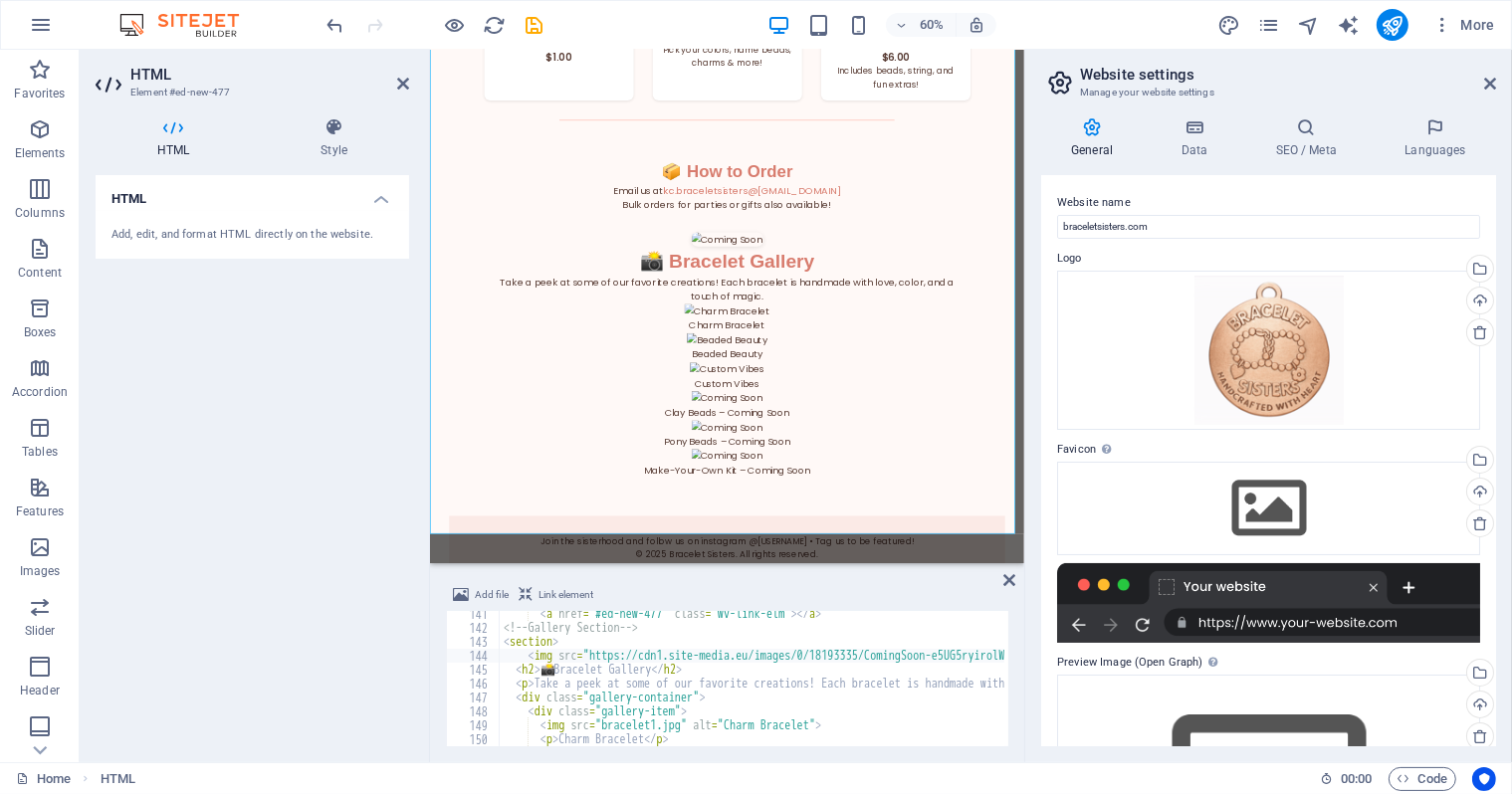 scroll, scrollTop: 1403, scrollLeft: 0, axis: vertical 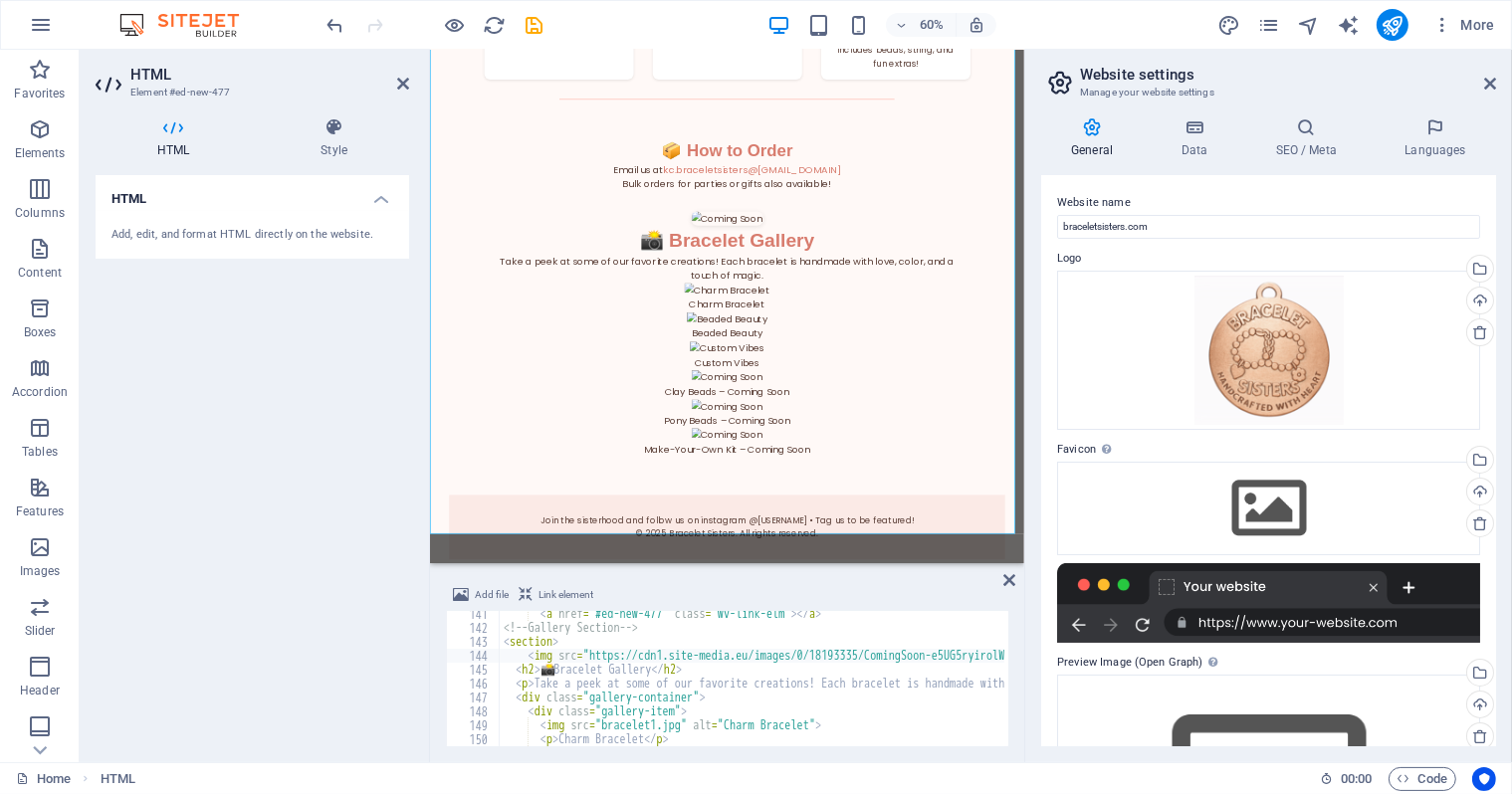 click on "Bracelet Sisters
Bracelet Sisters
Handcrafted with Heart
Welcome to Bracelet Sisters!
A small business run by creative sisters  Keagan & Charleigh  who love making beautiful, affordable bracelets for all ages. Every piece is handmade with love, care, and a whole lot of fun.
Wear Your Story
Every bracelet is a burst of personality—made to celebrate friendship, color, and connection.
Our Collections
Charm Bracelets
Tell your story with playful charms.
Beaded Beauties
Colorful strands that pop with personality.
Custom Vibes
Design your own bracelet—your way.
🧵 Bracelet Styles & Prices
Clay Bead Bracelets
$2.00
Pony Bead Bracelets
$2.00
Glass Bead Bracelets $3.50" at bounding box center (924, -93) 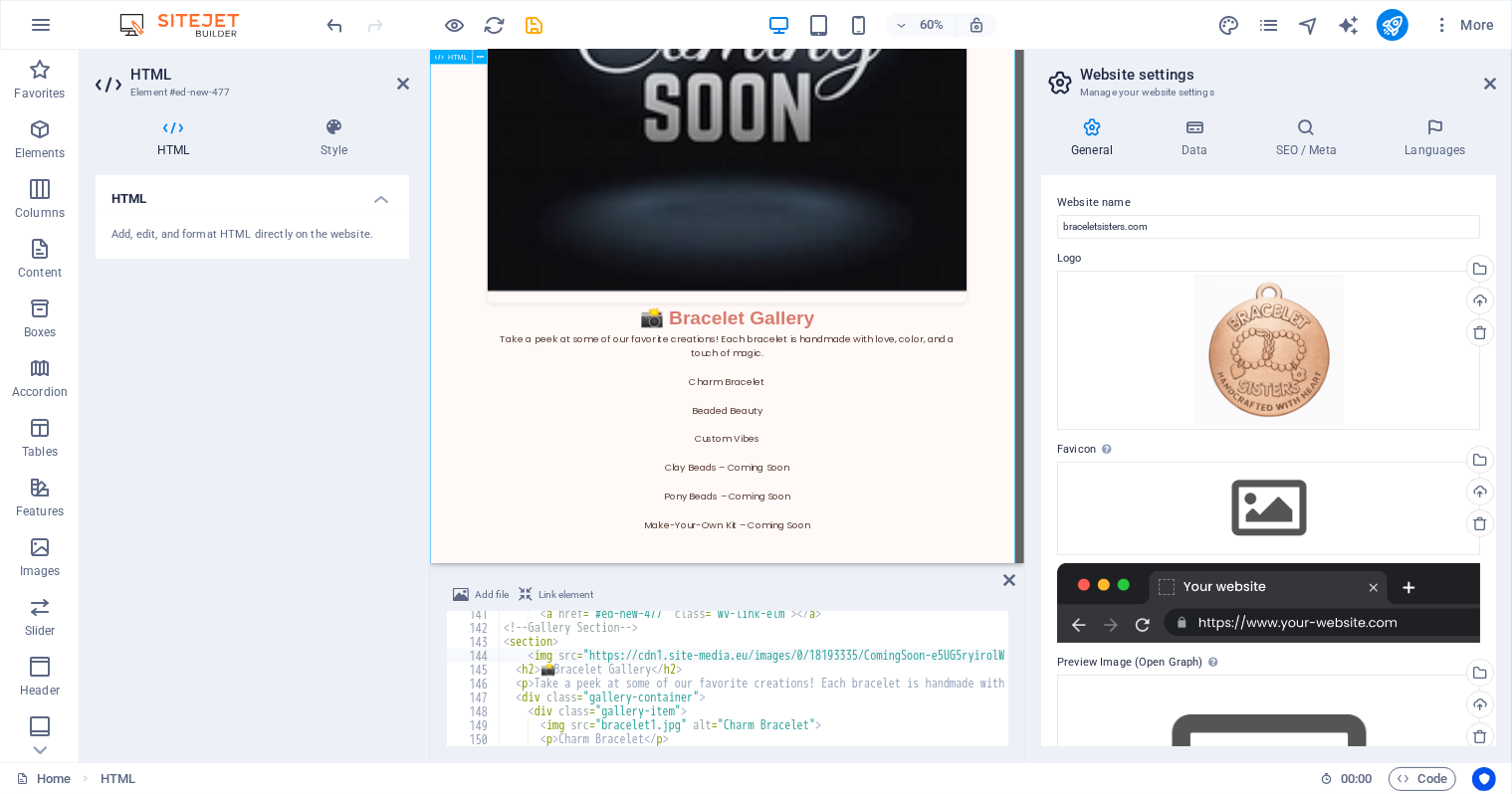 scroll, scrollTop: 2054, scrollLeft: 0, axis: vertical 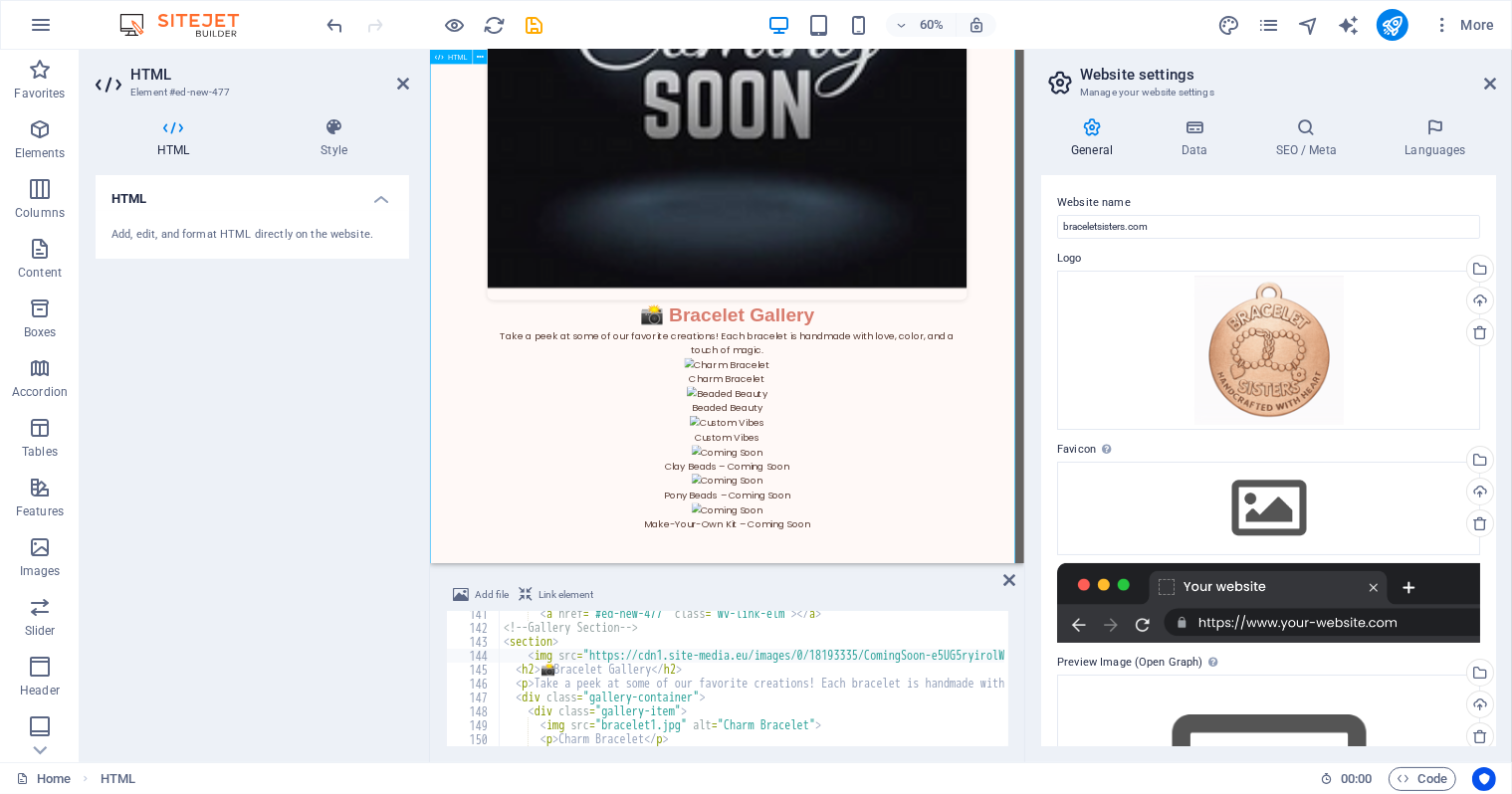 click on "Bracelet Sisters
Bracelet Sisters
Handcrafted with Heart
Welcome to Bracelet Sisters!
A small business run by creative sisters  Keagan & Charleigh  who love making beautiful, affordable bracelets for all ages. Every piece is handmade with love, care, and a whole lot of fun.
Wear Your Story
Every bracelet is a burst of personality—made to celebrate friendship, color, and connection.
Our Collections
Charm Bracelets
Tell your story with playful charms.
Beaded Beauties
Colorful strands that pop with personality.
Custom Vibes
Design your own bracelet—your way.
🧵 Bracelet Styles & Prices
Clay Bead Bracelets
$2.00
Pony Bead Bracelets
$2.00
Glass Bead Bracelets $3.50" at bounding box center (924, -356) 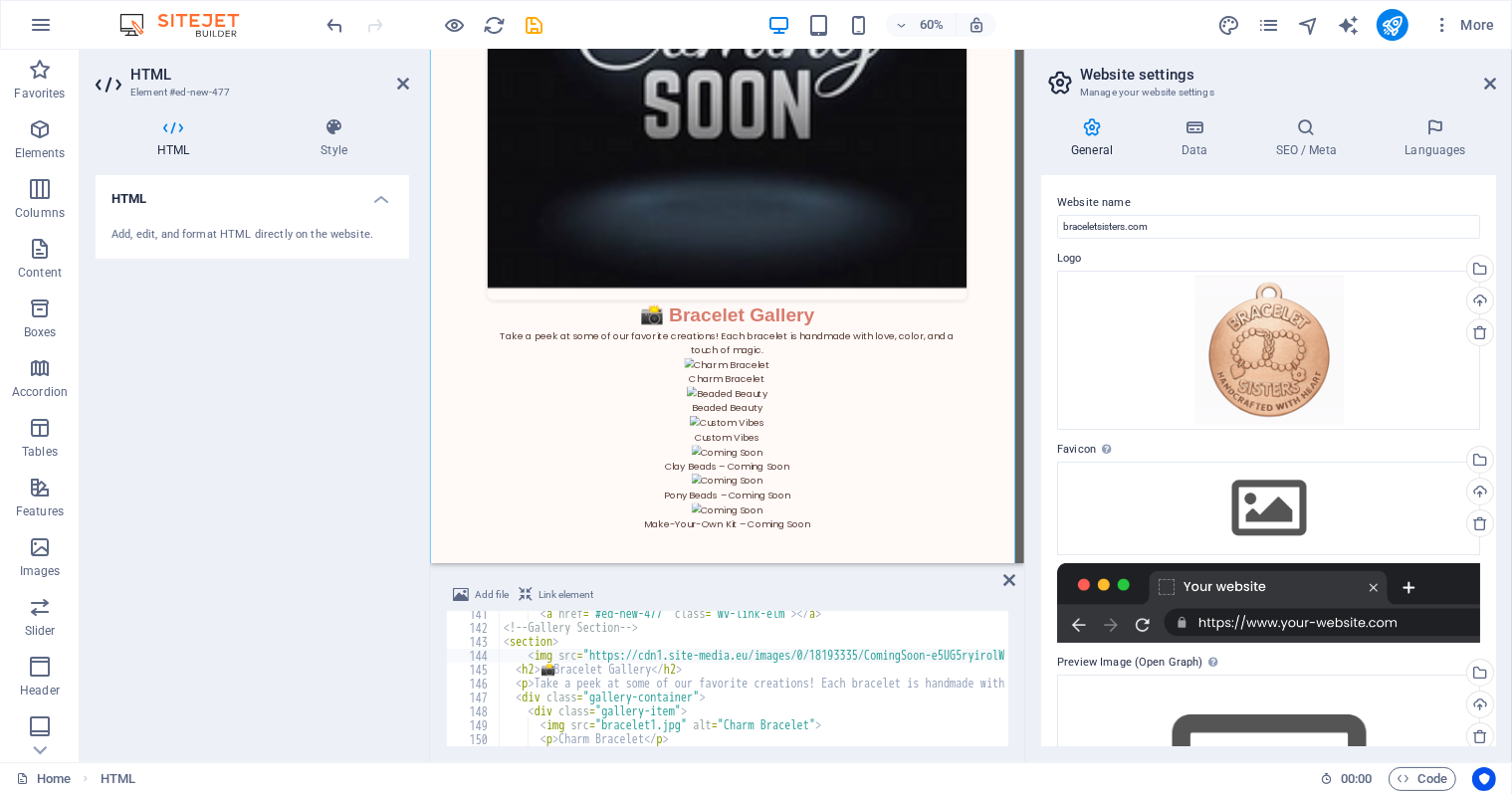 scroll, scrollTop: 0, scrollLeft: 49, axis: horizontal 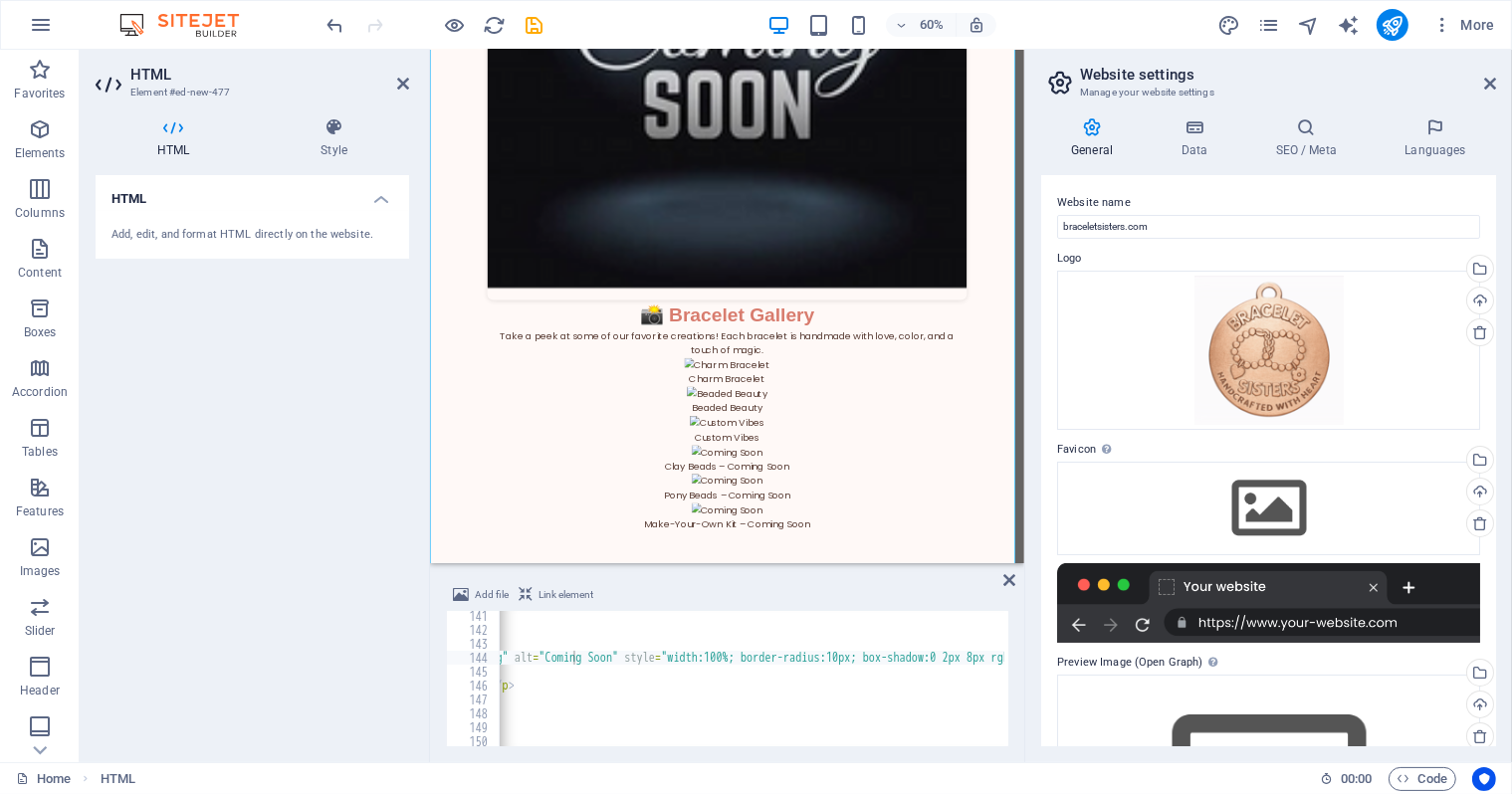 click on "< a   href = "#ed-new-477"   class = "wv-link-elm" > </ a > <!--  Gallery Section  --> < section >      < img   src = "https://cdn1.site-media.eu/images/0/18193335/ComingSoon-e5UG5ryirolWTXQXqNOZsg-XyQOBv0M07NKiPNqDjBwFA.png"   alt = "Coming Soon"   style = "width:100%; border-radius:10px; box-shadow:0 2px 8px rgba(0,0,0,0.1);" >    < h2 > 📸  Bracelet Gallery </ h2 >    < p > Take a peek at some of our favorite creations! Each bracelet is handmade with love, color, and a touch of magic. </ p >    < div   class = "gallery-container" >      < div   class = "gallery-item" >         < img   src = "bracelet1.jpg"   alt = "Charm Bracelet" >         < p > Charm Bracelet </ p >      </ div >" at bounding box center (503, 689) 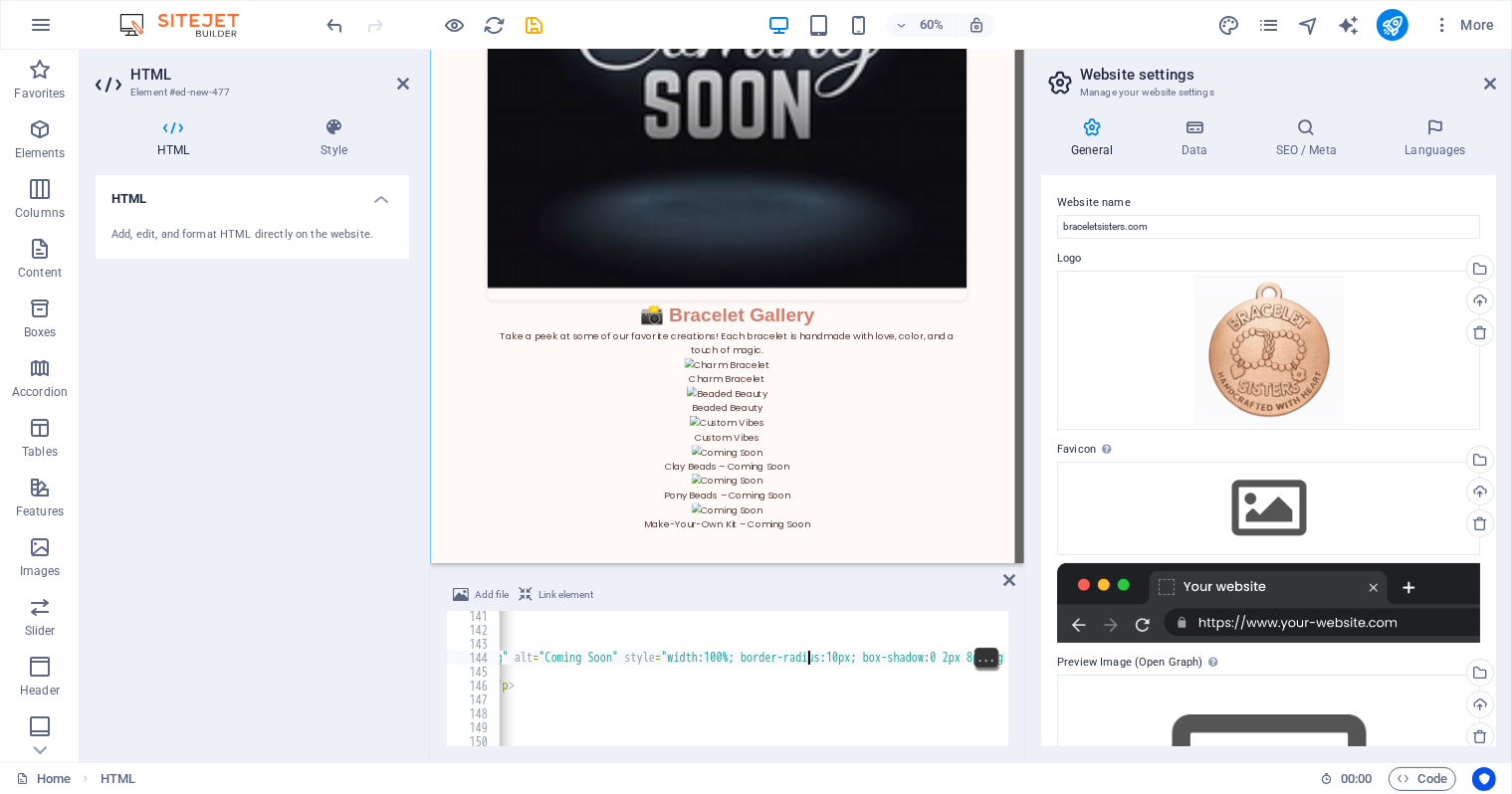 type on "<img src="https://cdn1.site-media.eu/images/0/18193335/ComingSoon-e5UG5ryirolWTXQXqNOZsg-XyQOBv0M07NKiPNqDjBwFA.png" alt="Coming Soon" style="width:10%; border-radius:10px; box-shadow:0 2px 8px rgba(0,0,0,0.1);">" 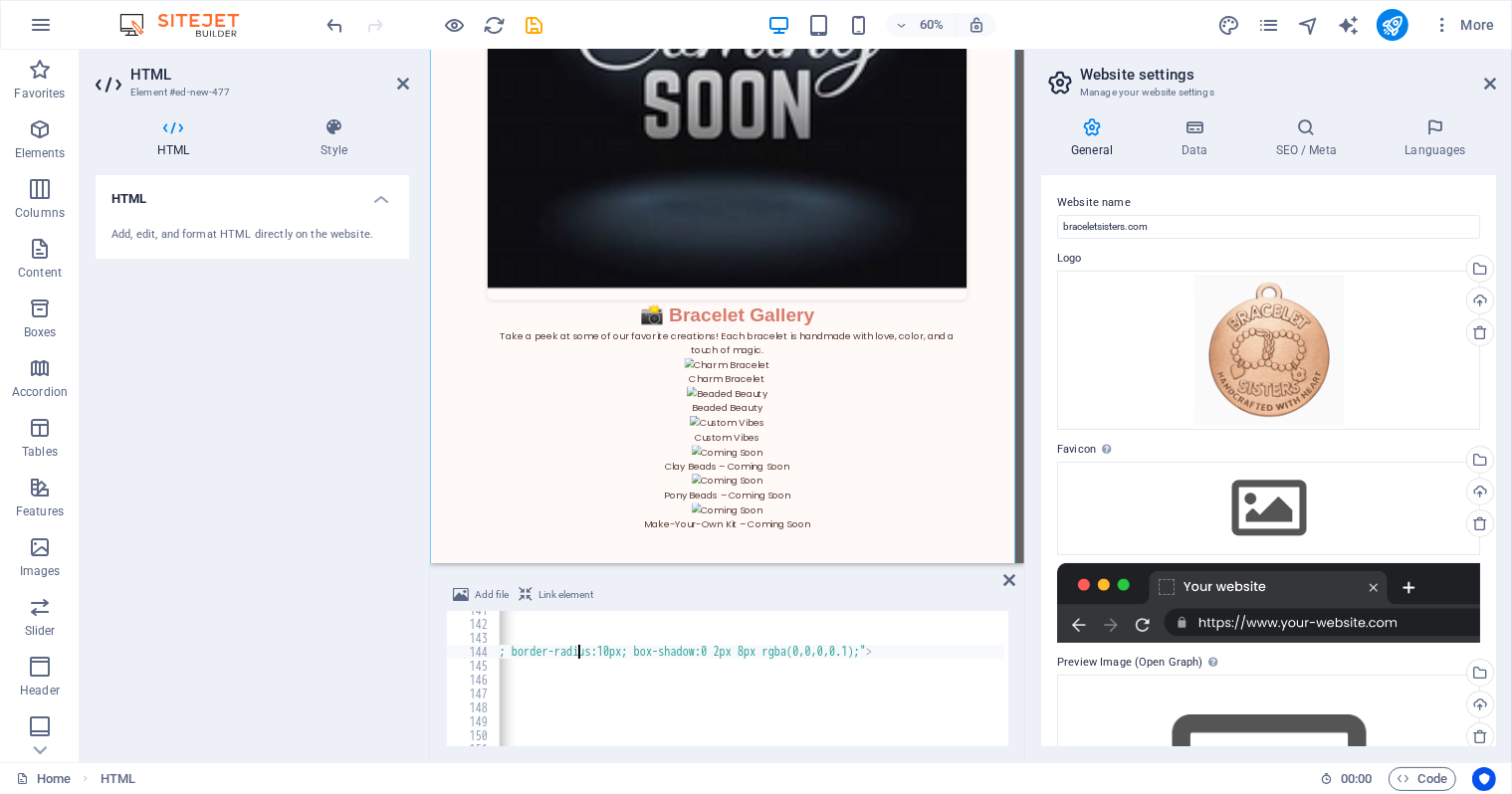 click on "Bracelet Sisters
Bracelet Sisters
Handcrafted with Heart
Welcome to Bracelet Sisters!
A small business run by creative sisters  Keagan & Charleigh  who love making beautiful, affordable bracelets for all ages. Every piece is handmade with love, care, and a whole lot of fun.
Wear Your Story
Every bracelet is a burst of personality—made to celebrate friendship, color, and connection.
Our Collections
Charm Bracelets
Tell your story with playful charms.
Beaded Beauties
Colorful strands that pop with personality.
Custom Vibes
Design your own bracelet—your way.
🧵 Bracelet Styles & Prices
Clay Bead Bracelets
$2.00
Pony Bead Bracelets
$2.00
Glass Bead Bracelets $3.50" at bounding box center (924, -356) 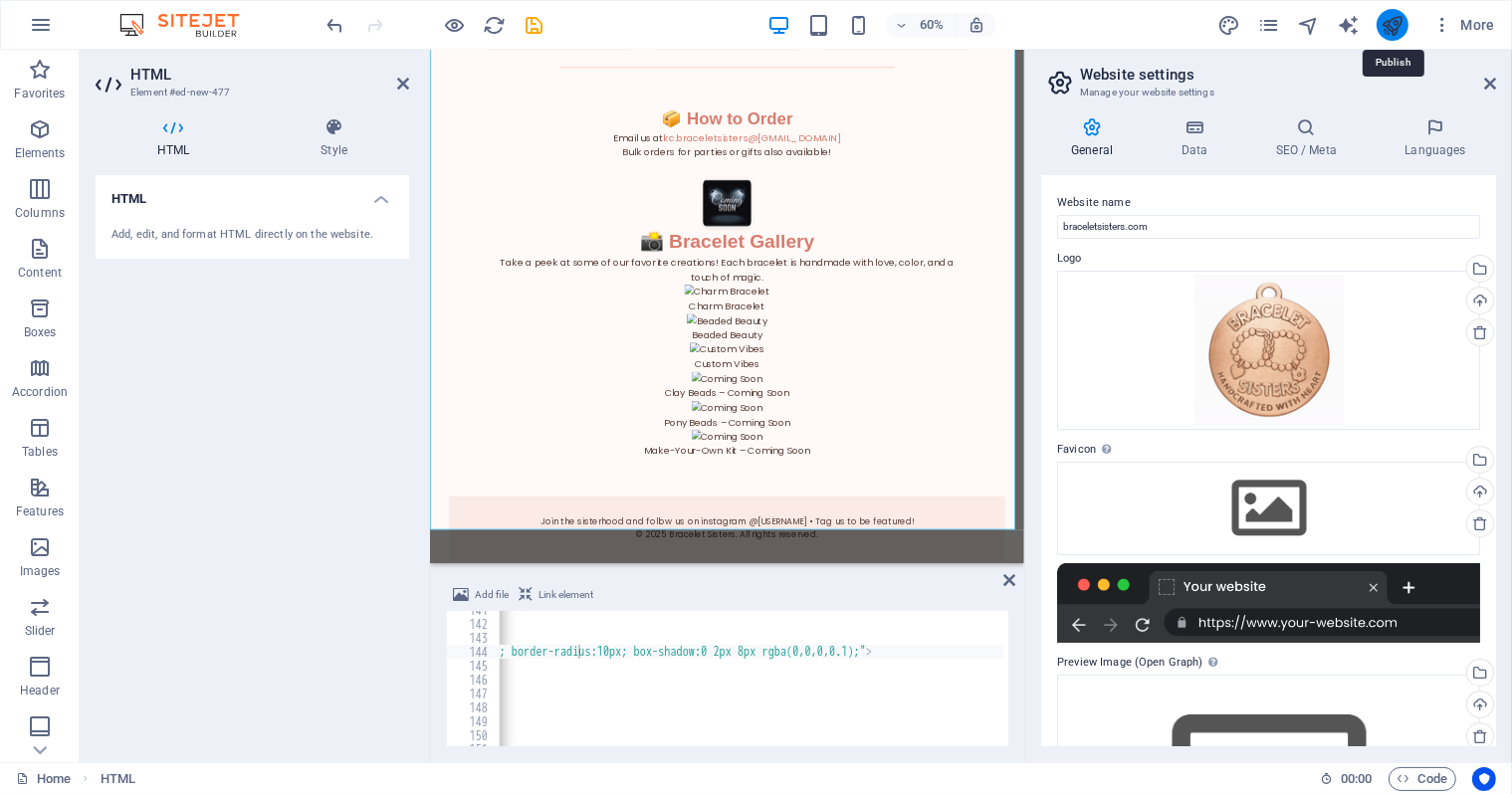 click at bounding box center [1392, 25] 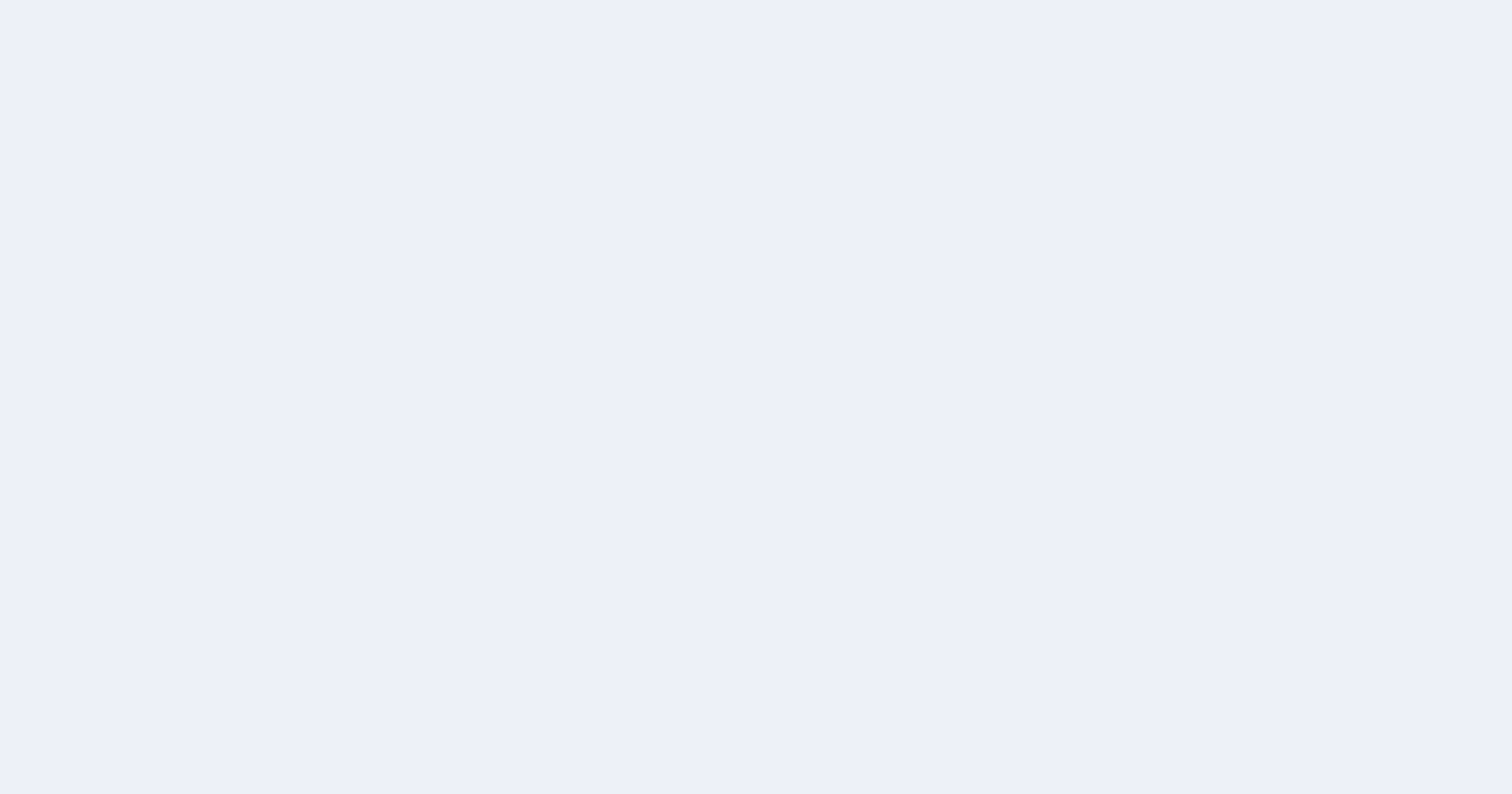 scroll, scrollTop: 0, scrollLeft: 0, axis: both 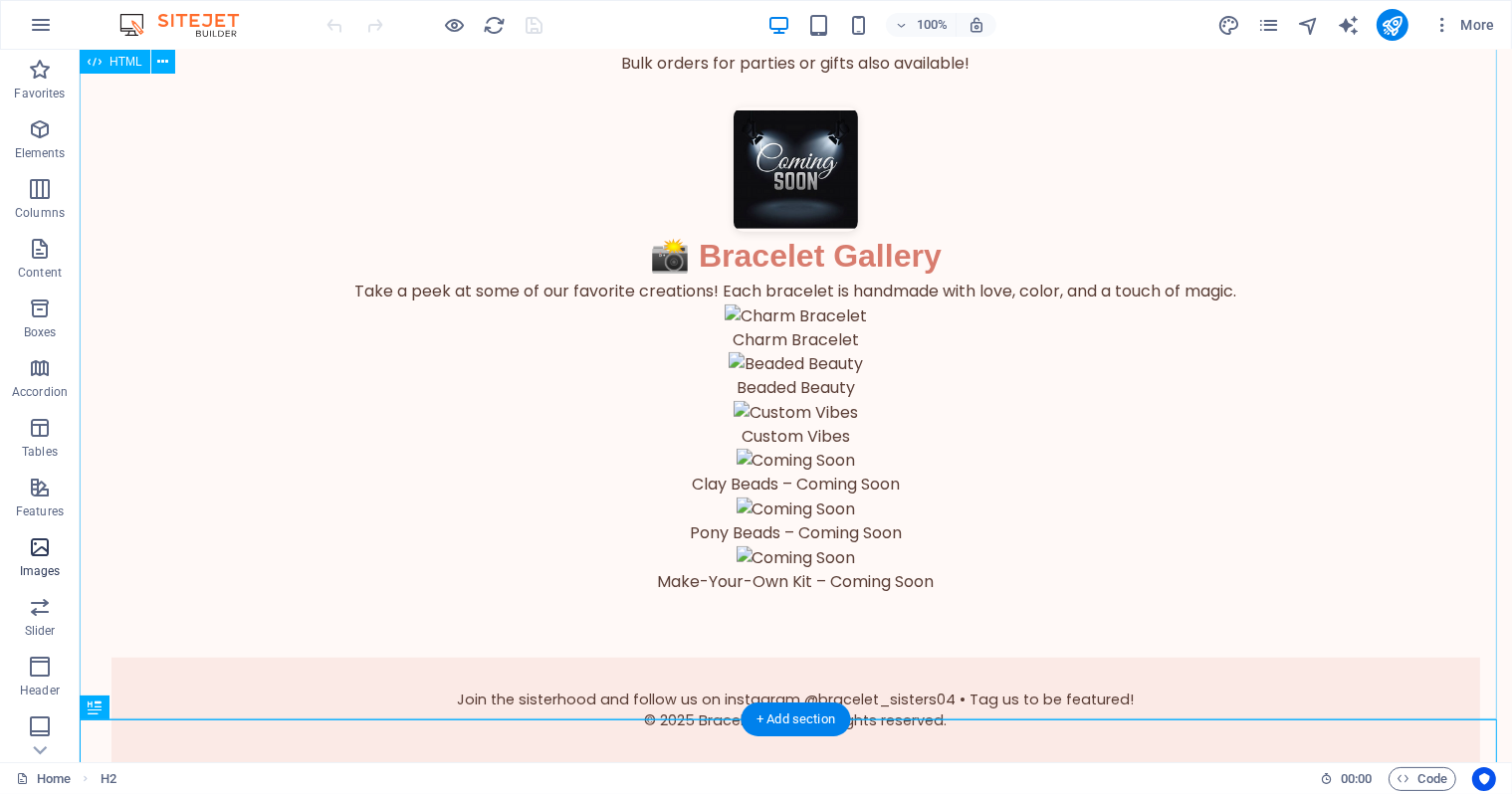 click at bounding box center (40, 547) 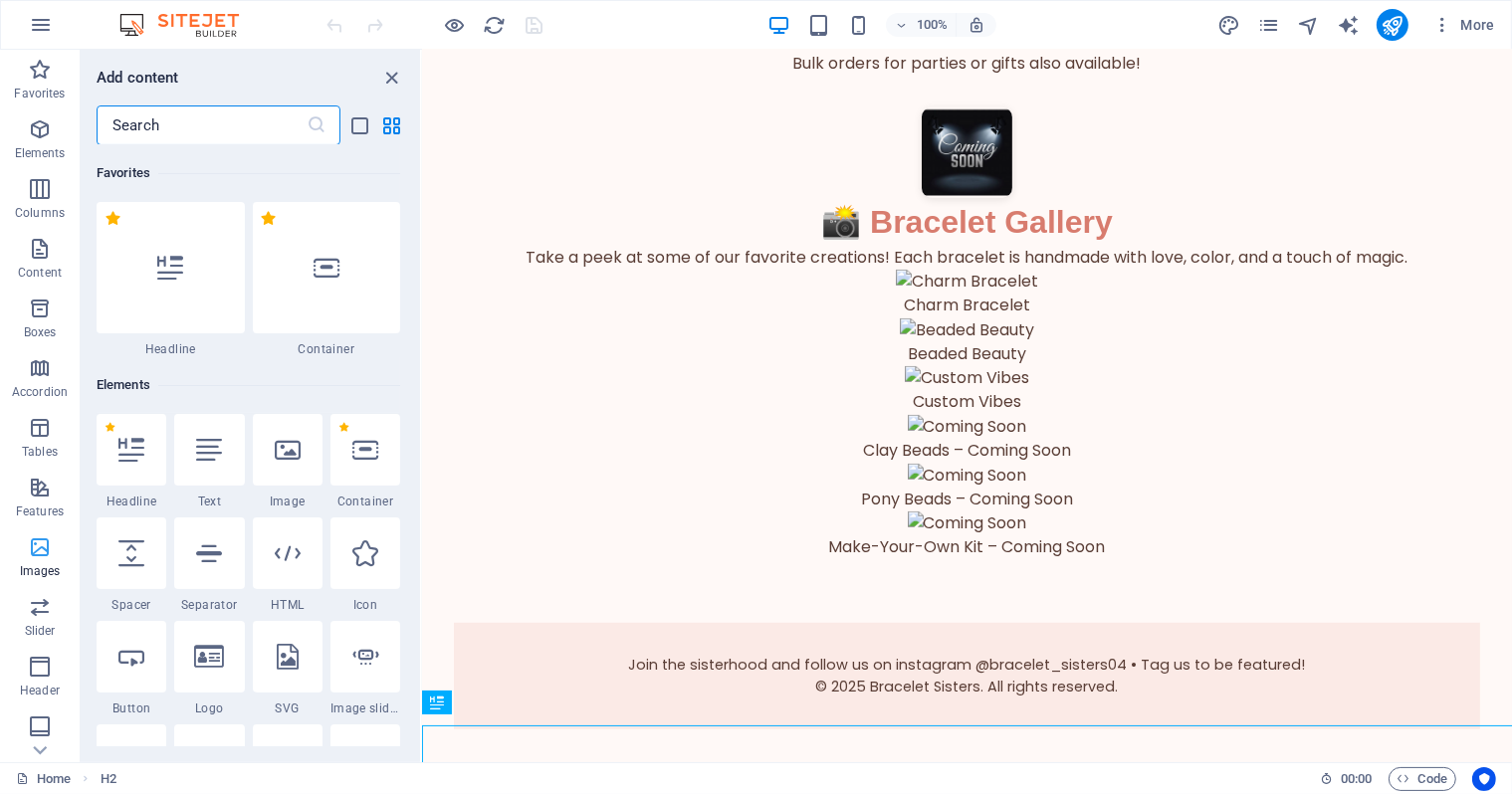 scroll, scrollTop: 1608, scrollLeft: 0, axis: vertical 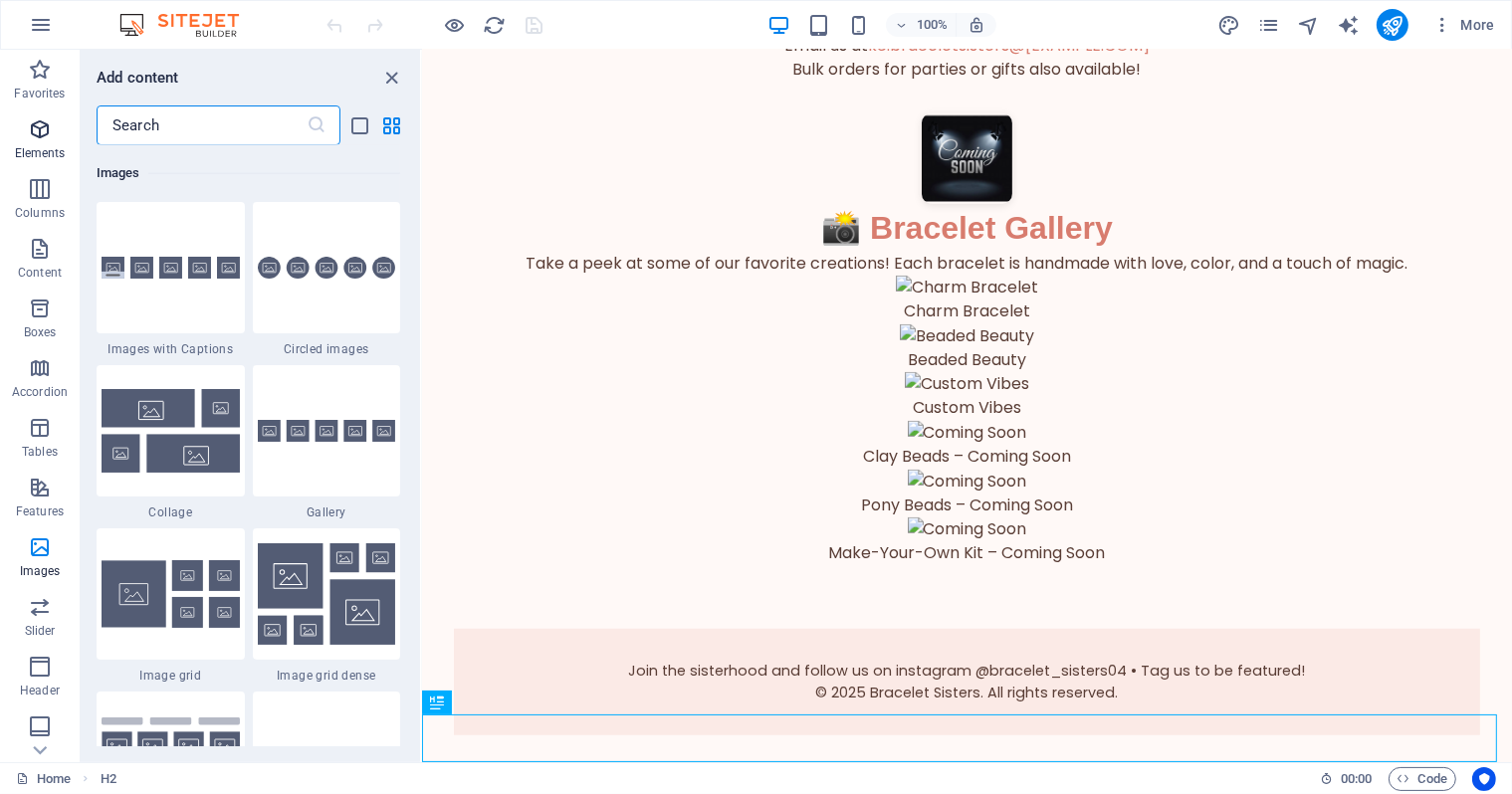 click at bounding box center (40, 129) 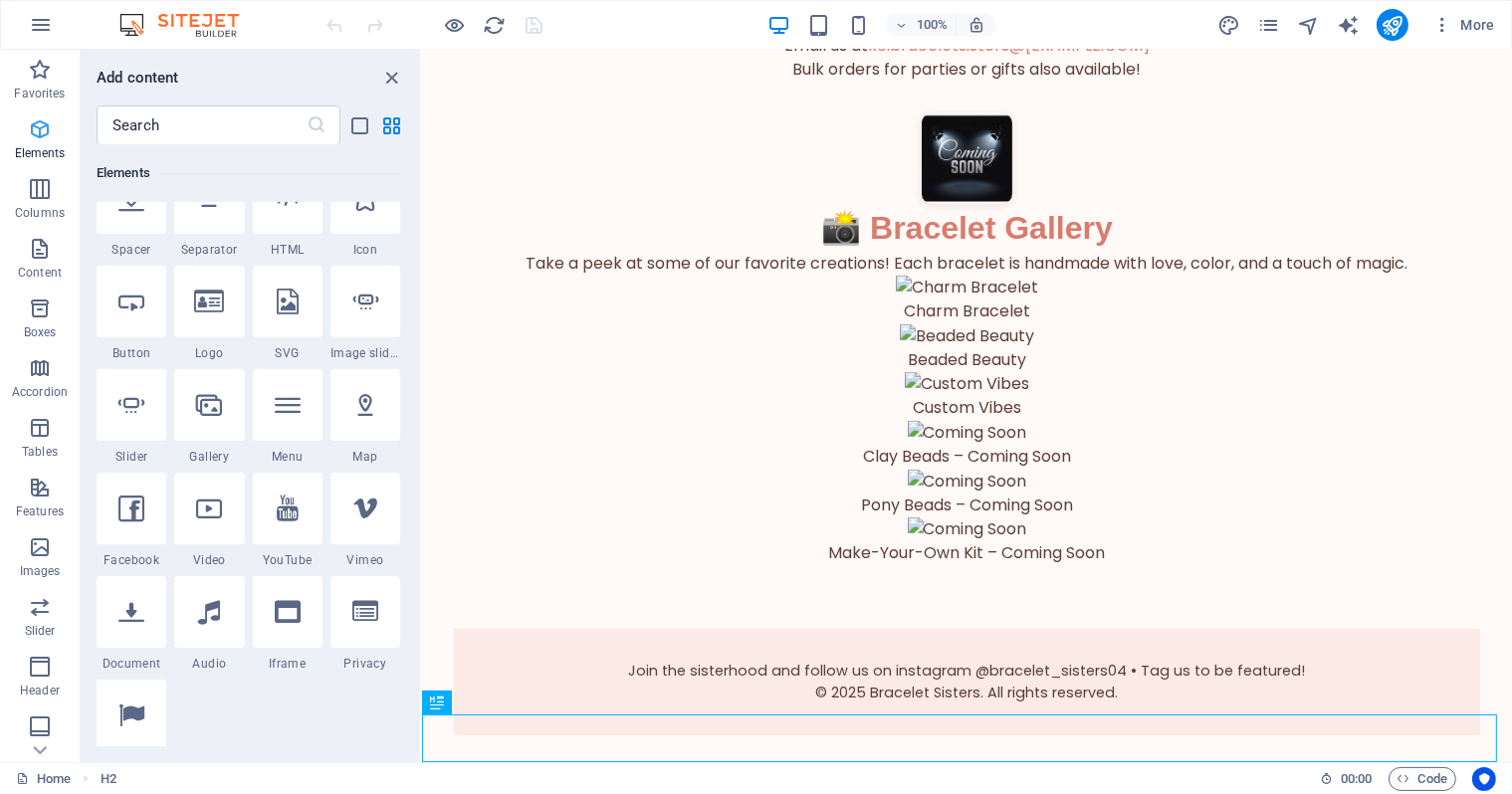 scroll, scrollTop: 352, scrollLeft: 0, axis: vertical 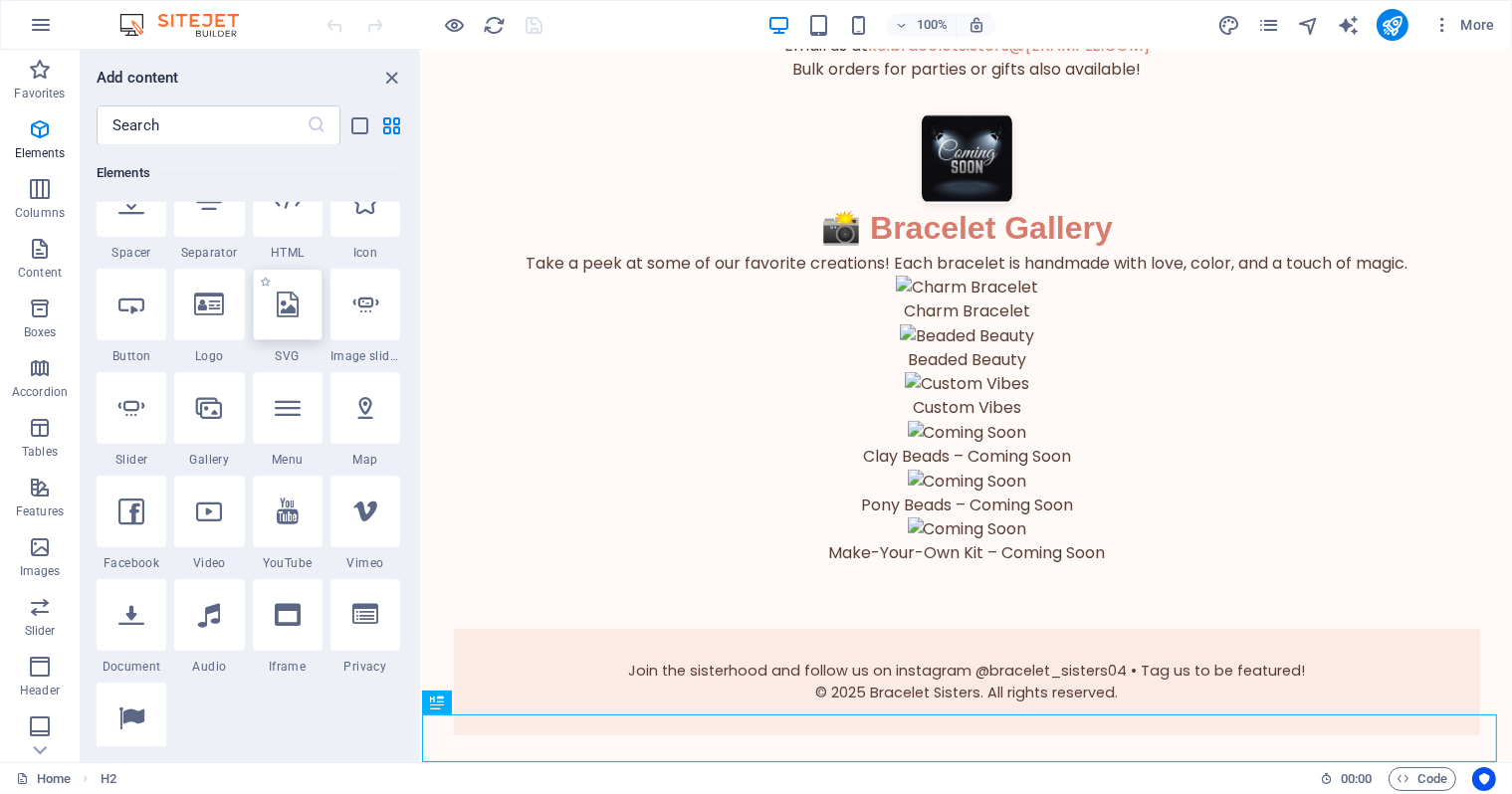 click at bounding box center (288, 304) 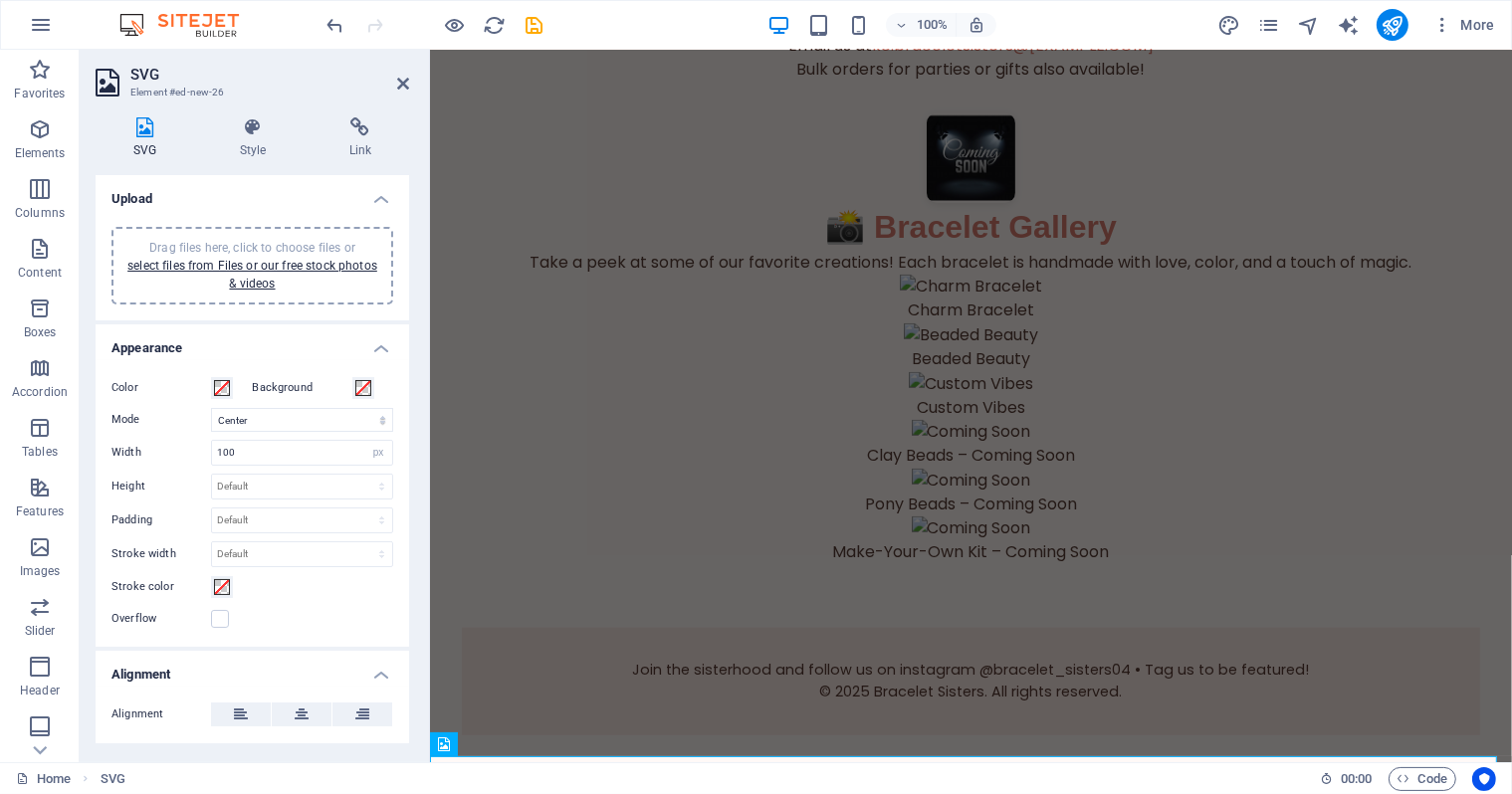 scroll, scrollTop: 1614, scrollLeft: 0, axis: vertical 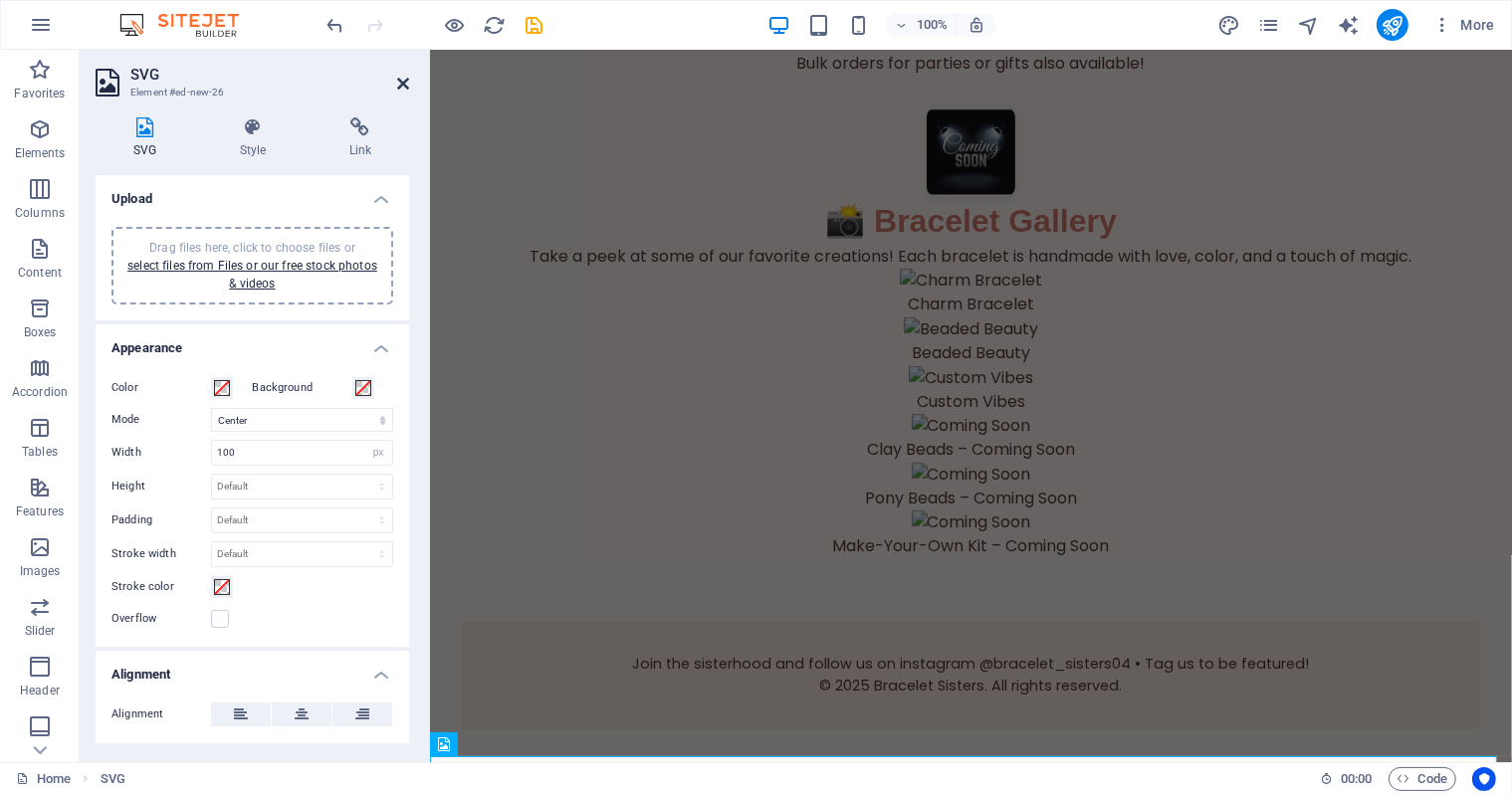 click at bounding box center (403, 84) 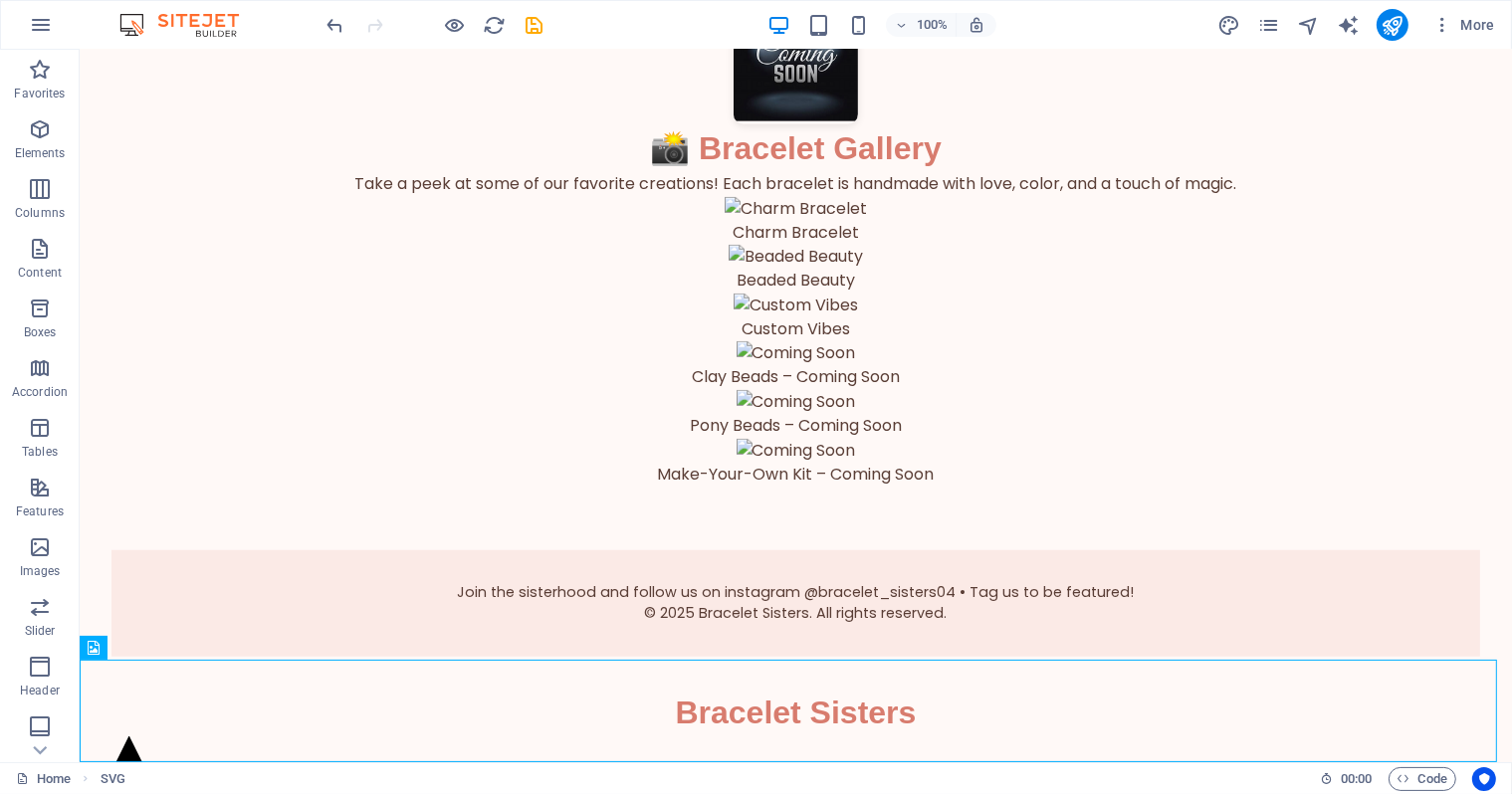 click at bounding box center [794, 787] 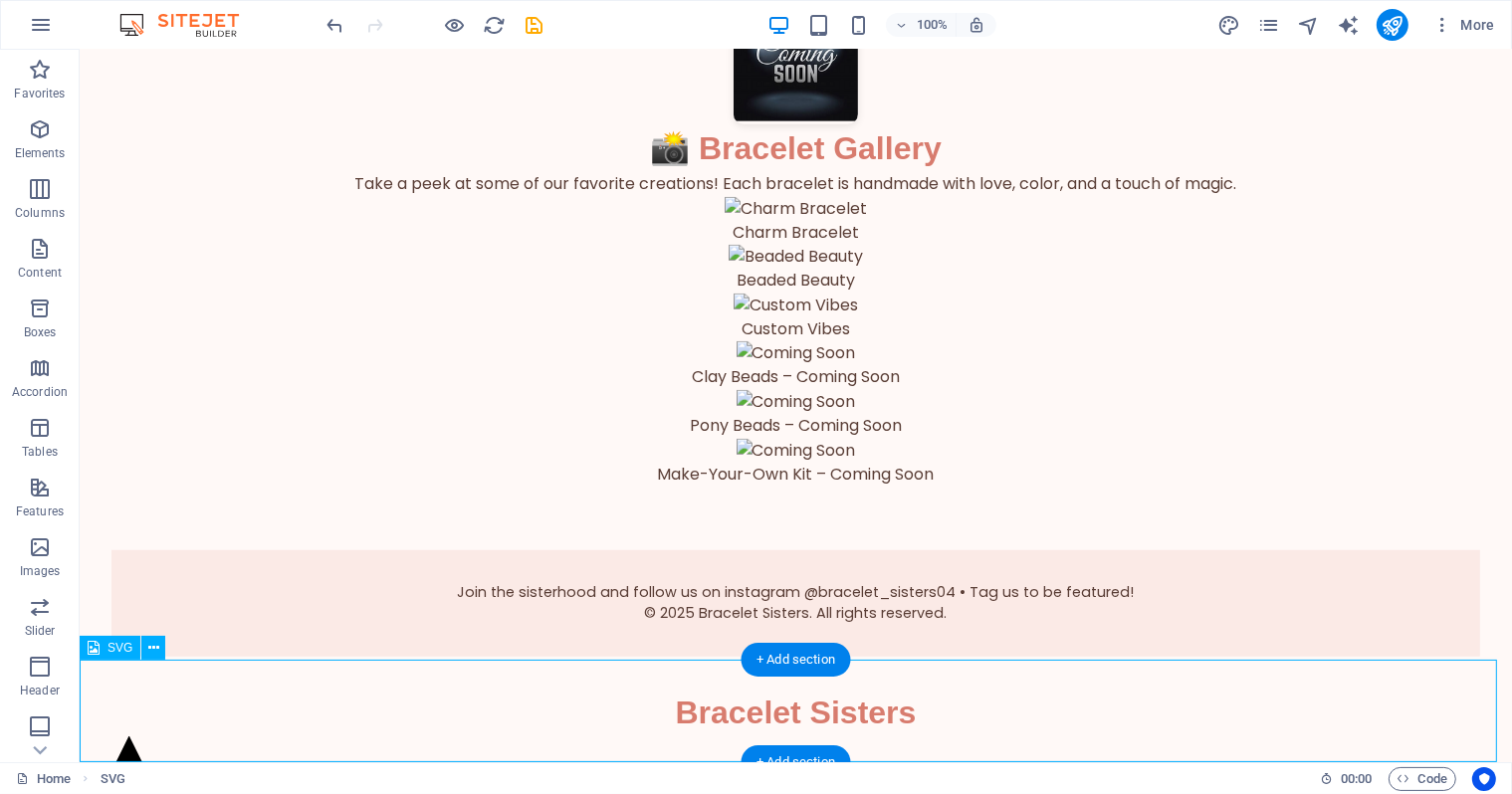 click on "SVG" at bounding box center (119, 648) 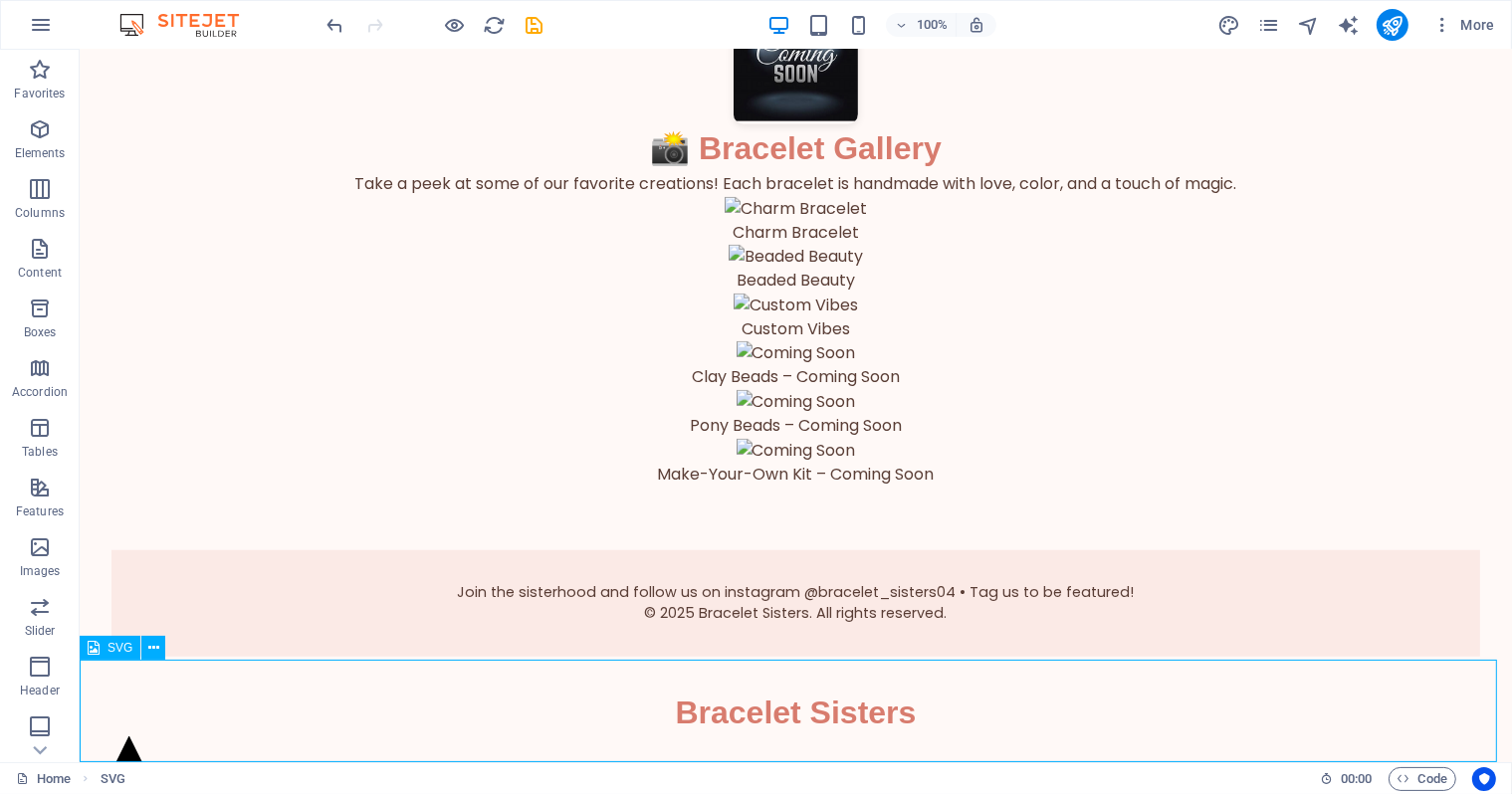 click at bounding box center (94, 648) 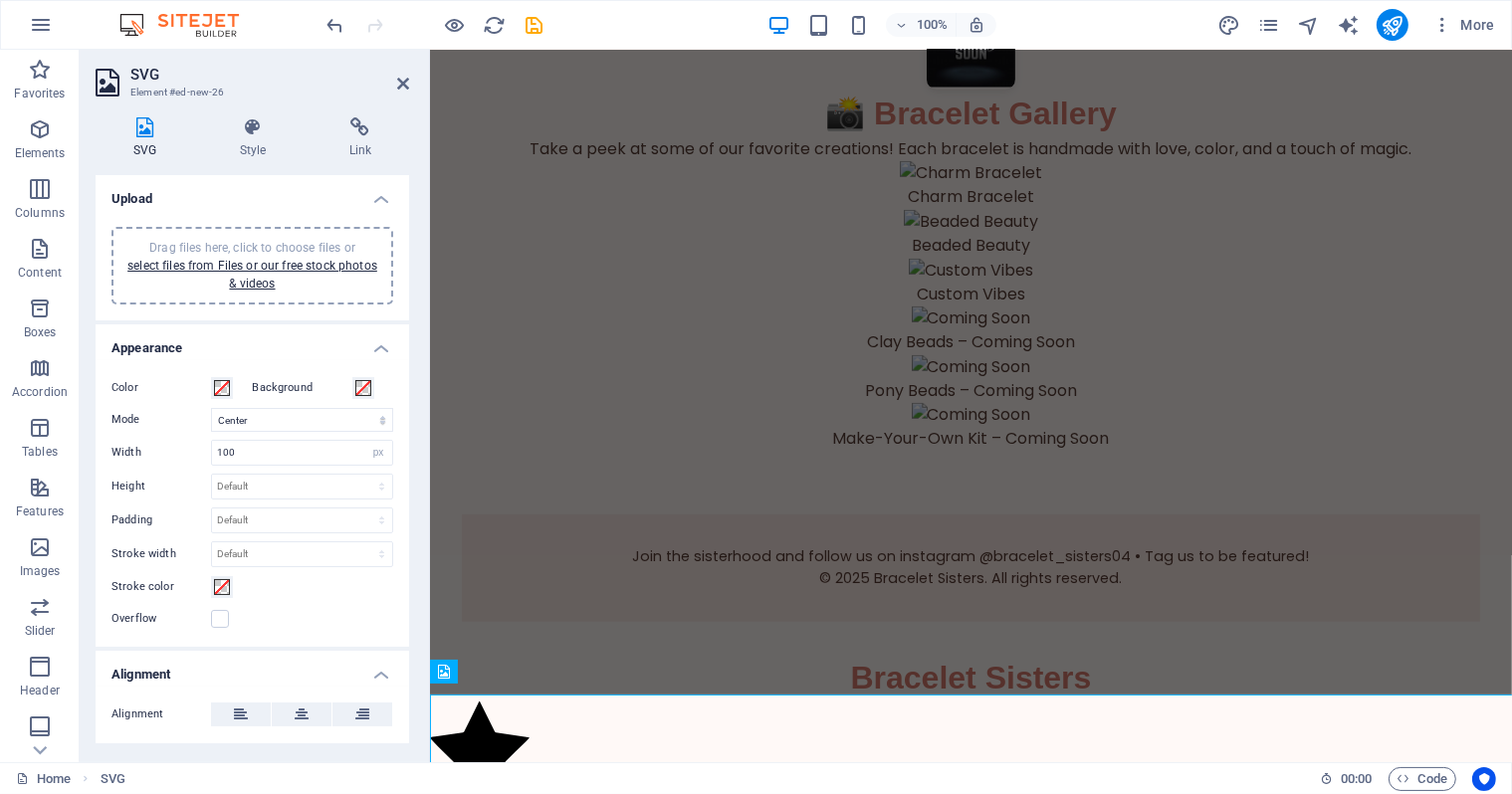 scroll, scrollTop: 1687, scrollLeft: 0, axis: vertical 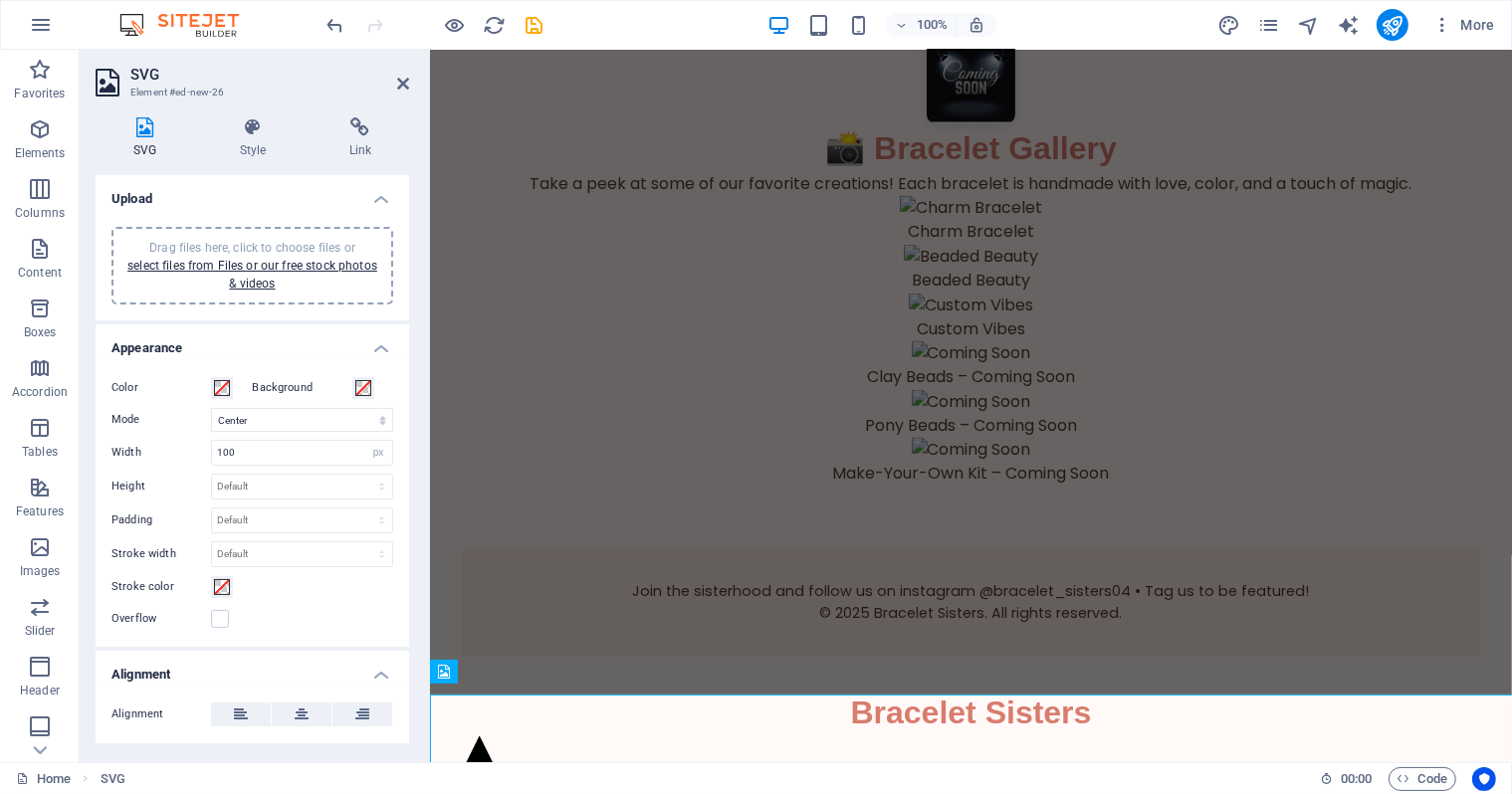 click on "Alignment" at bounding box center [252, 669] 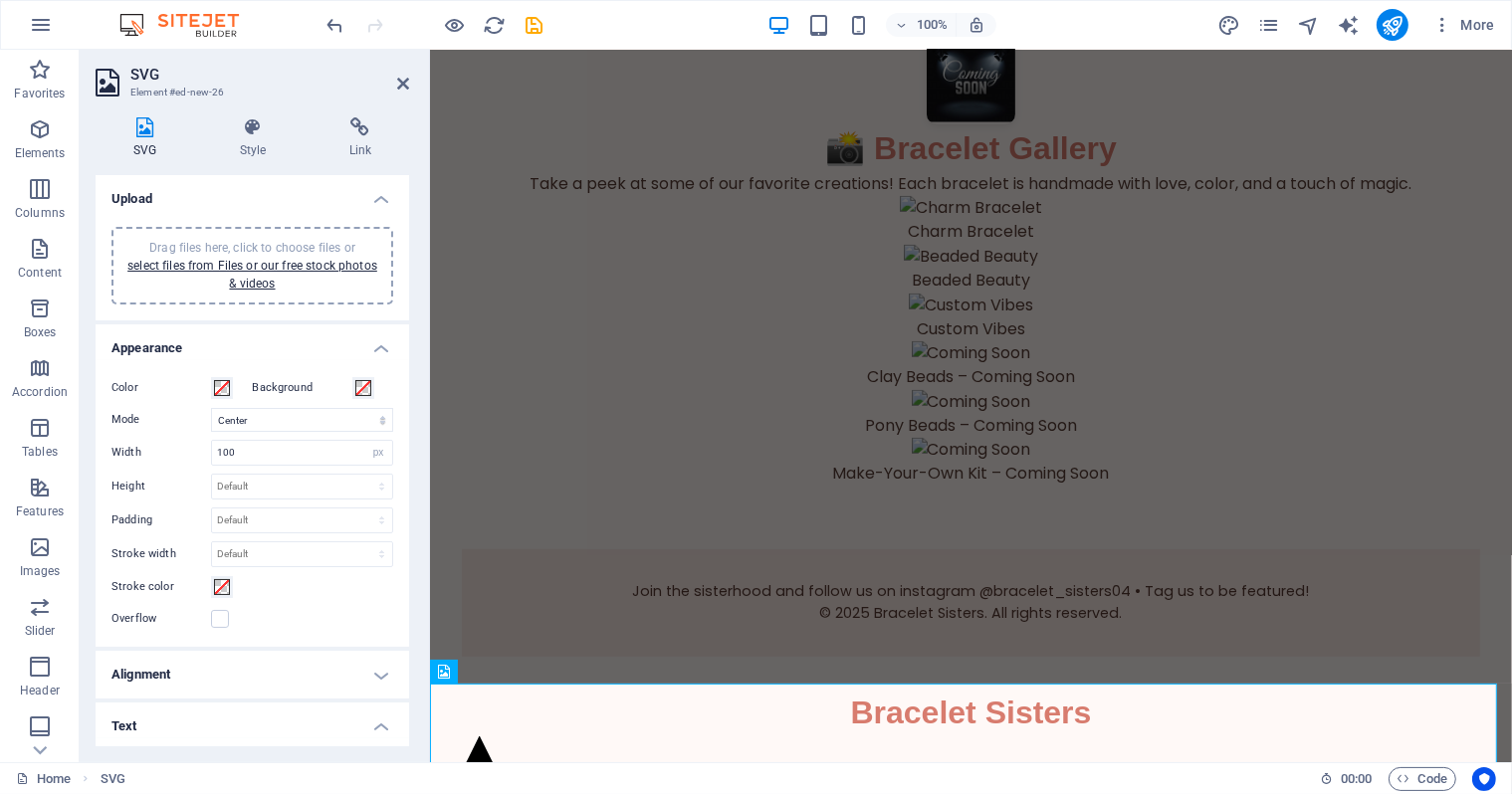 click on "Alignment" at bounding box center [252, 675] 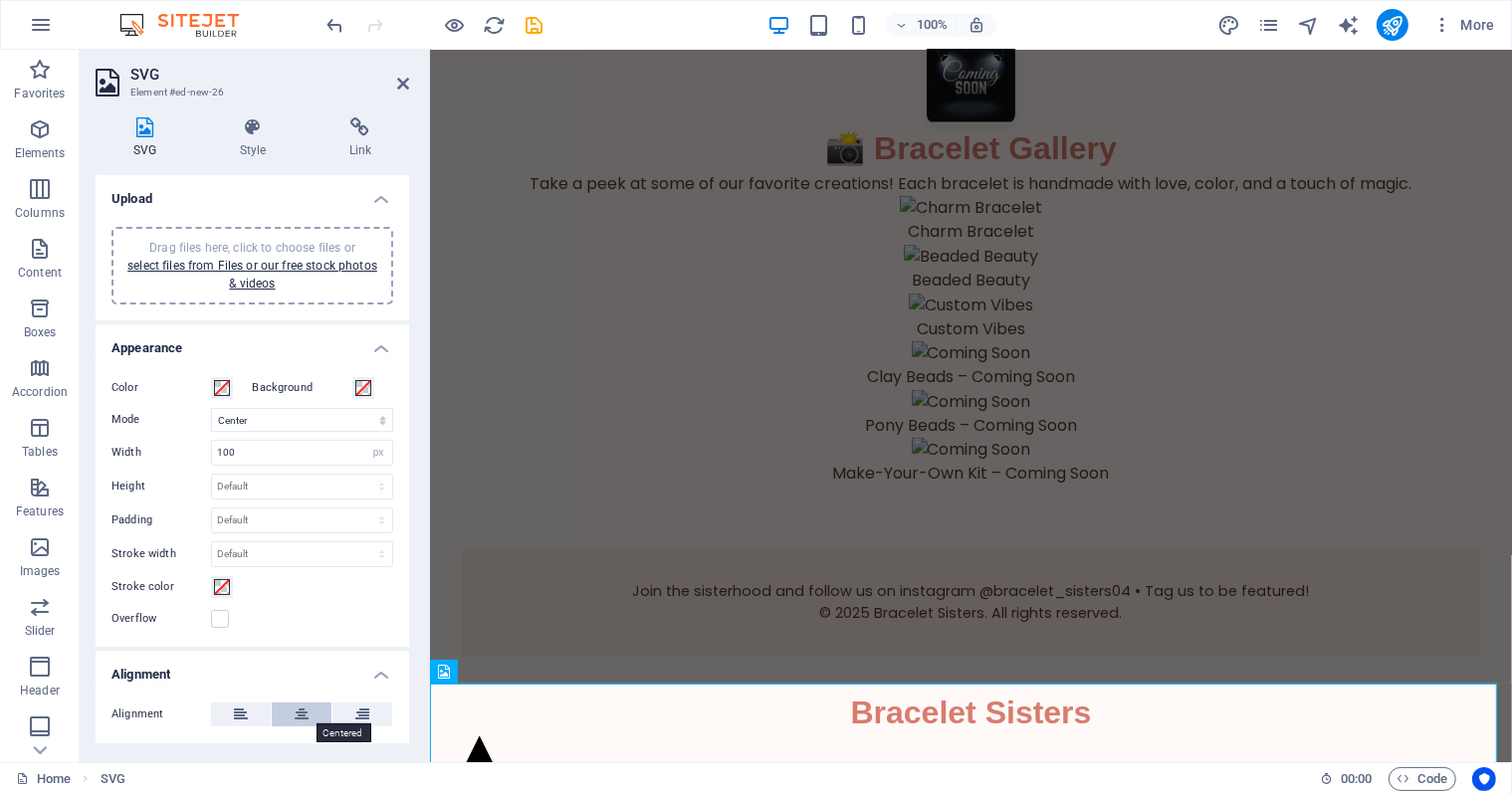 click at bounding box center [302, 714] 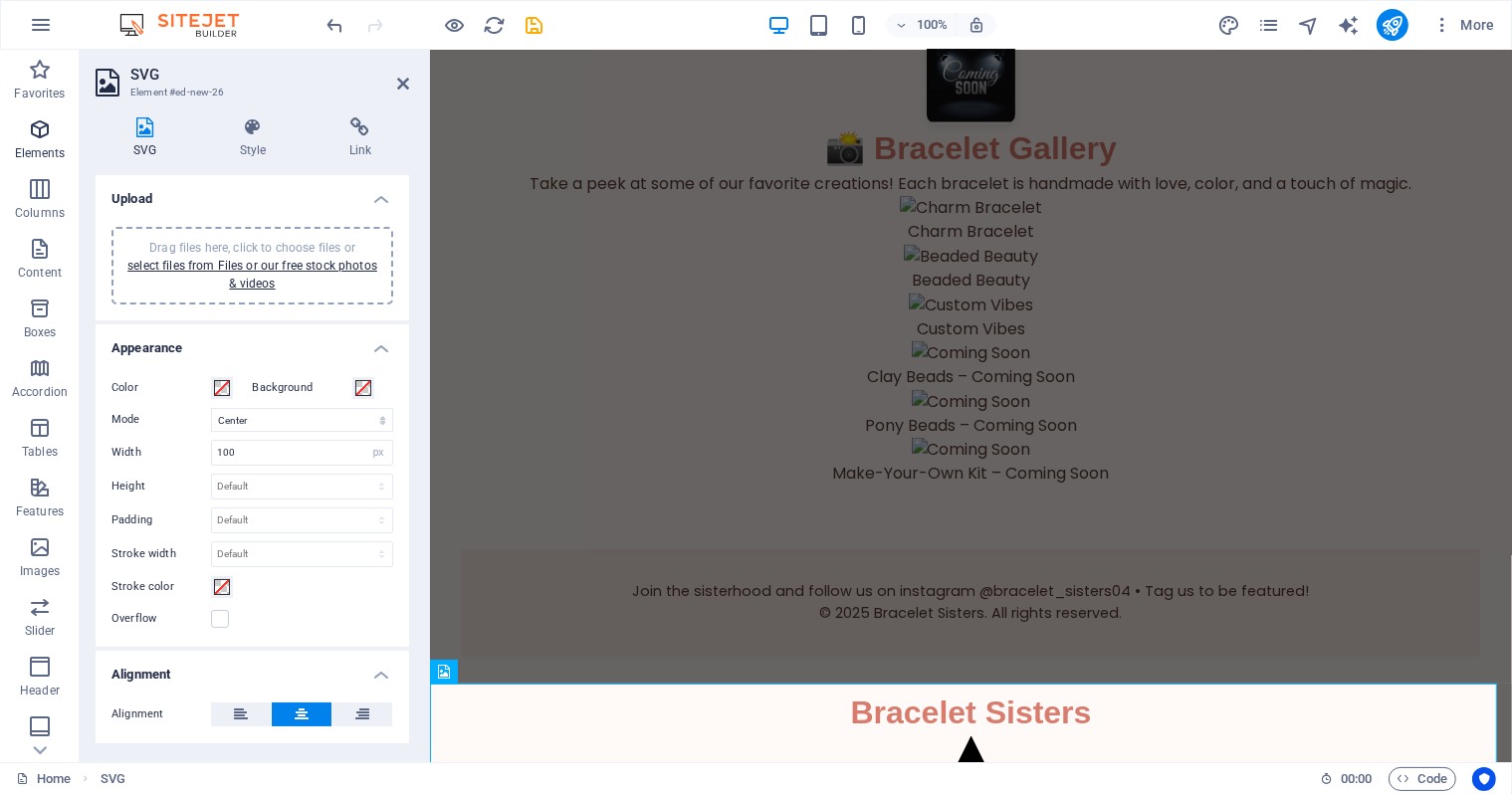 click on "Elements" at bounding box center [40, 153] 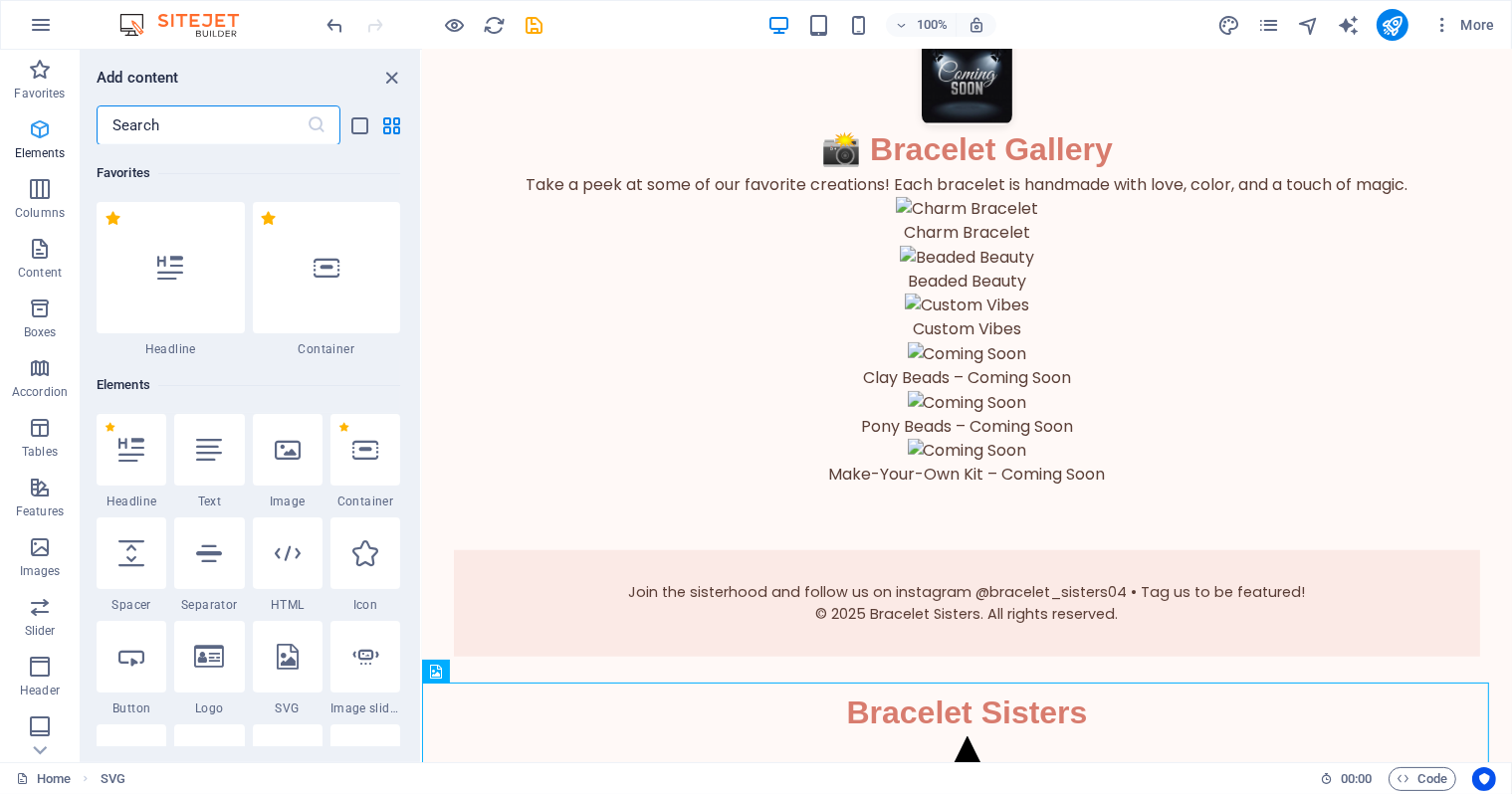 scroll, scrollTop: 1687, scrollLeft: 0, axis: vertical 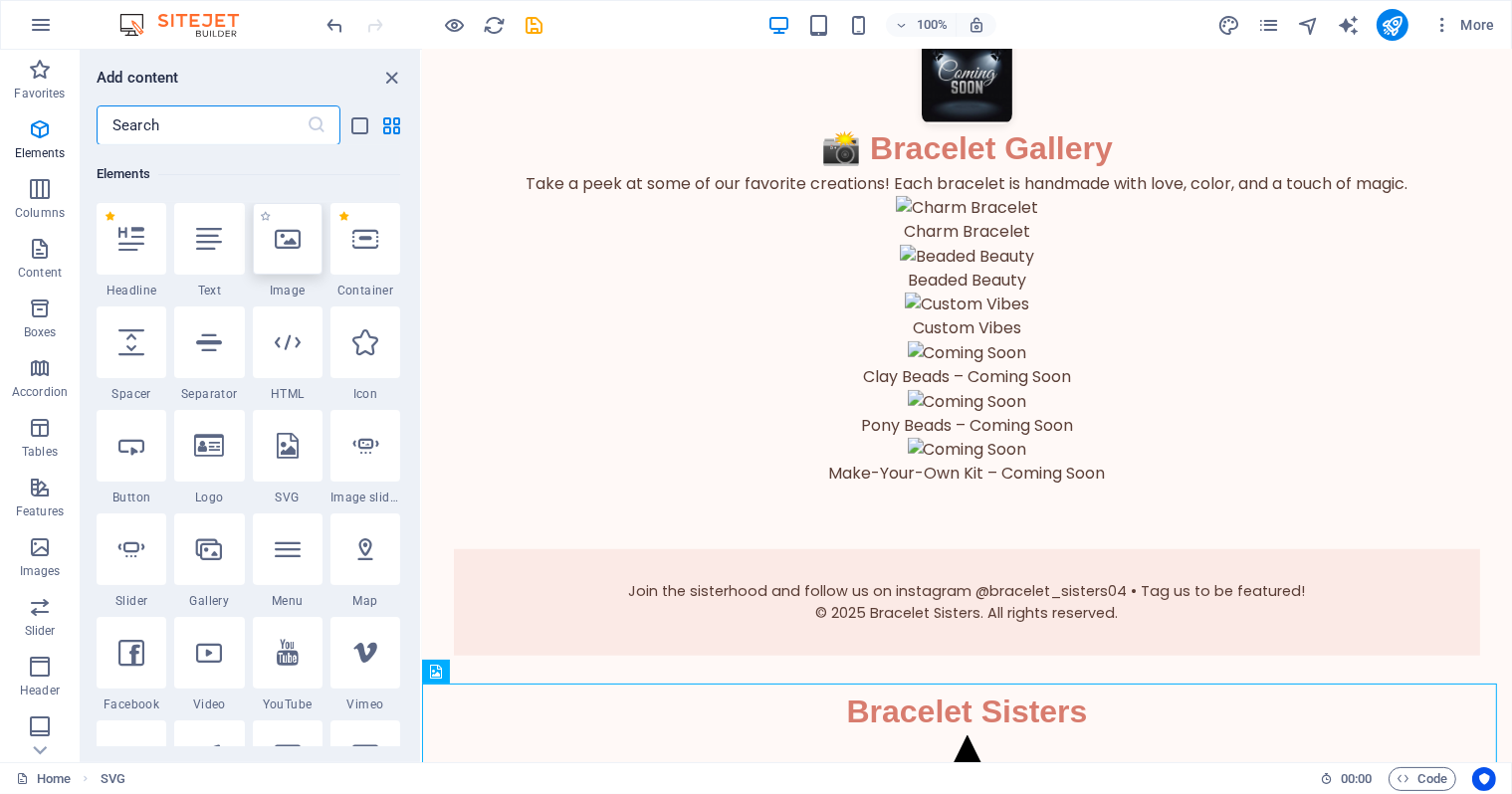 click at bounding box center (288, 239) 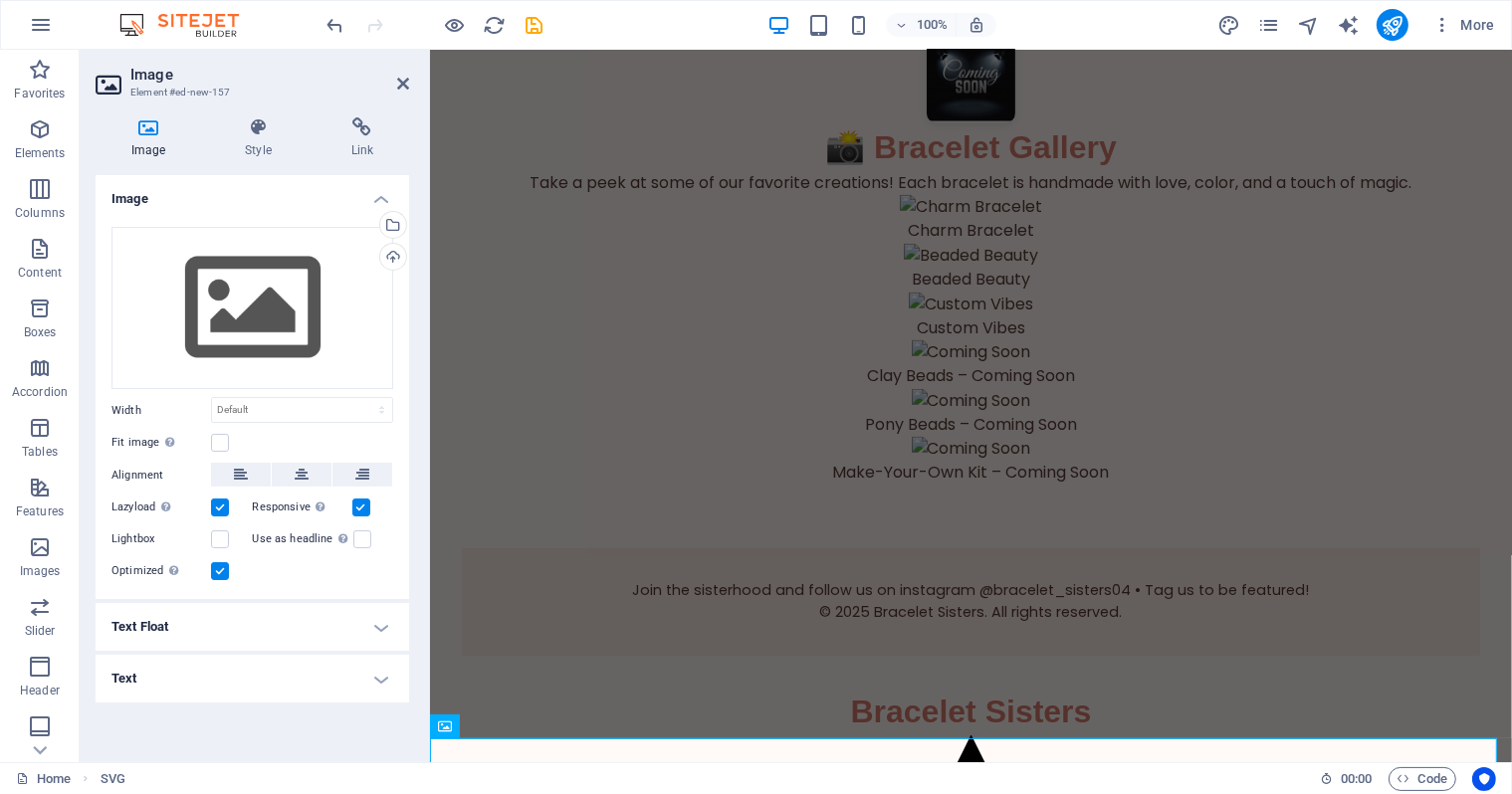 scroll, scrollTop: 1734, scrollLeft: 0, axis: vertical 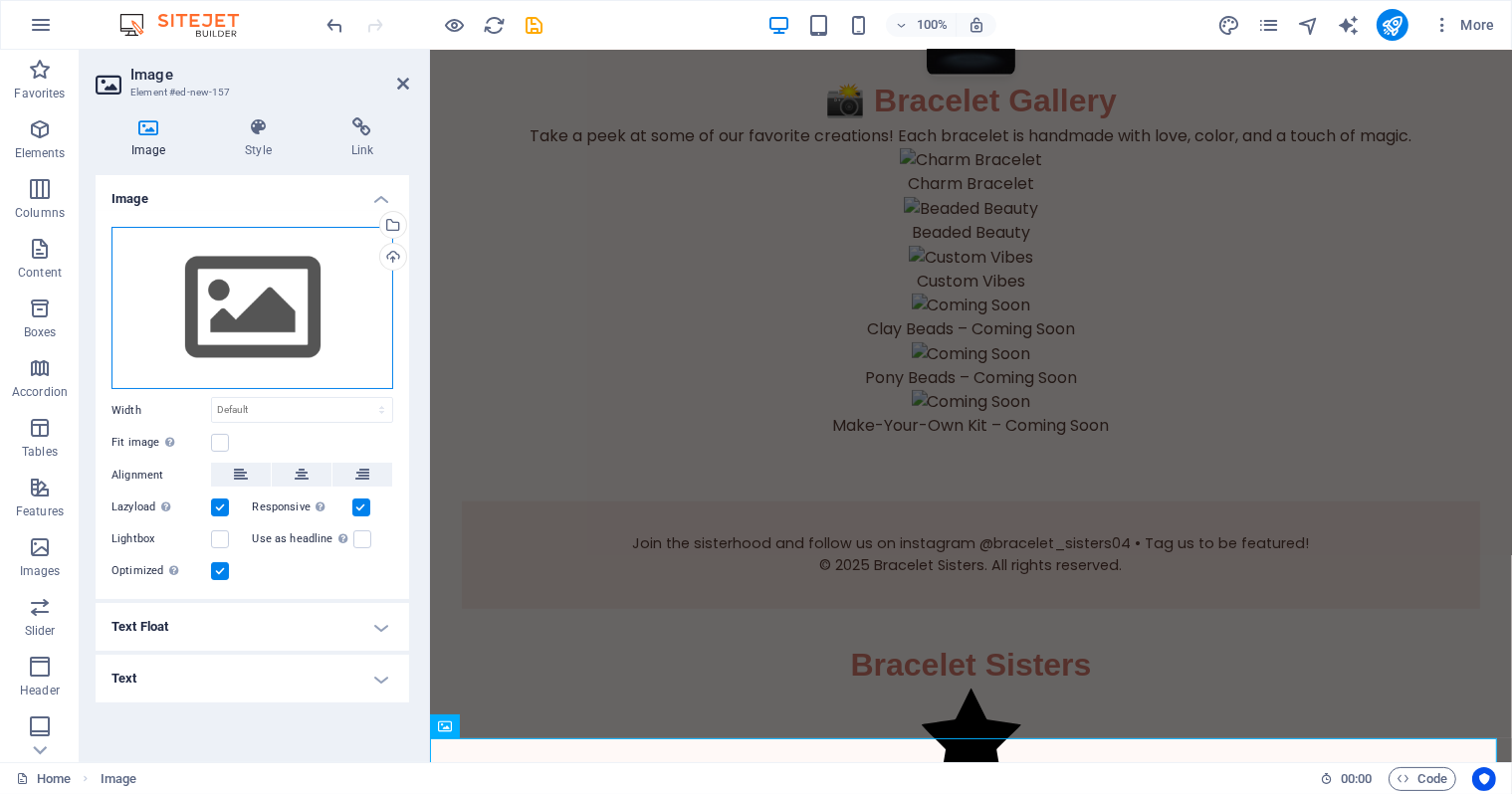 click on "Drag files here, click to choose files or select files from Files or our free stock photos & videos" at bounding box center [252, 308] 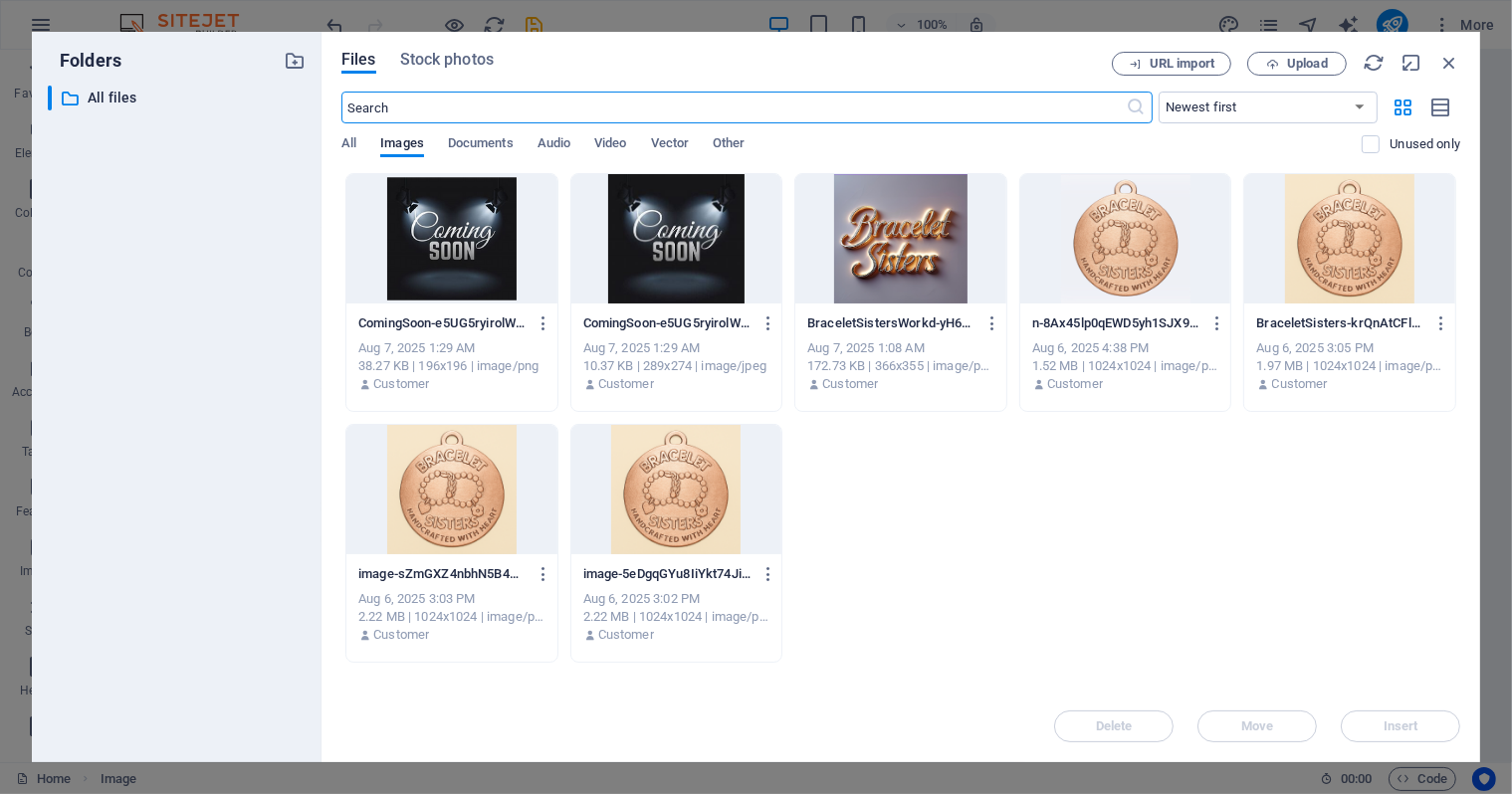 scroll, scrollTop: 1338, scrollLeft: 0, axis: vertical 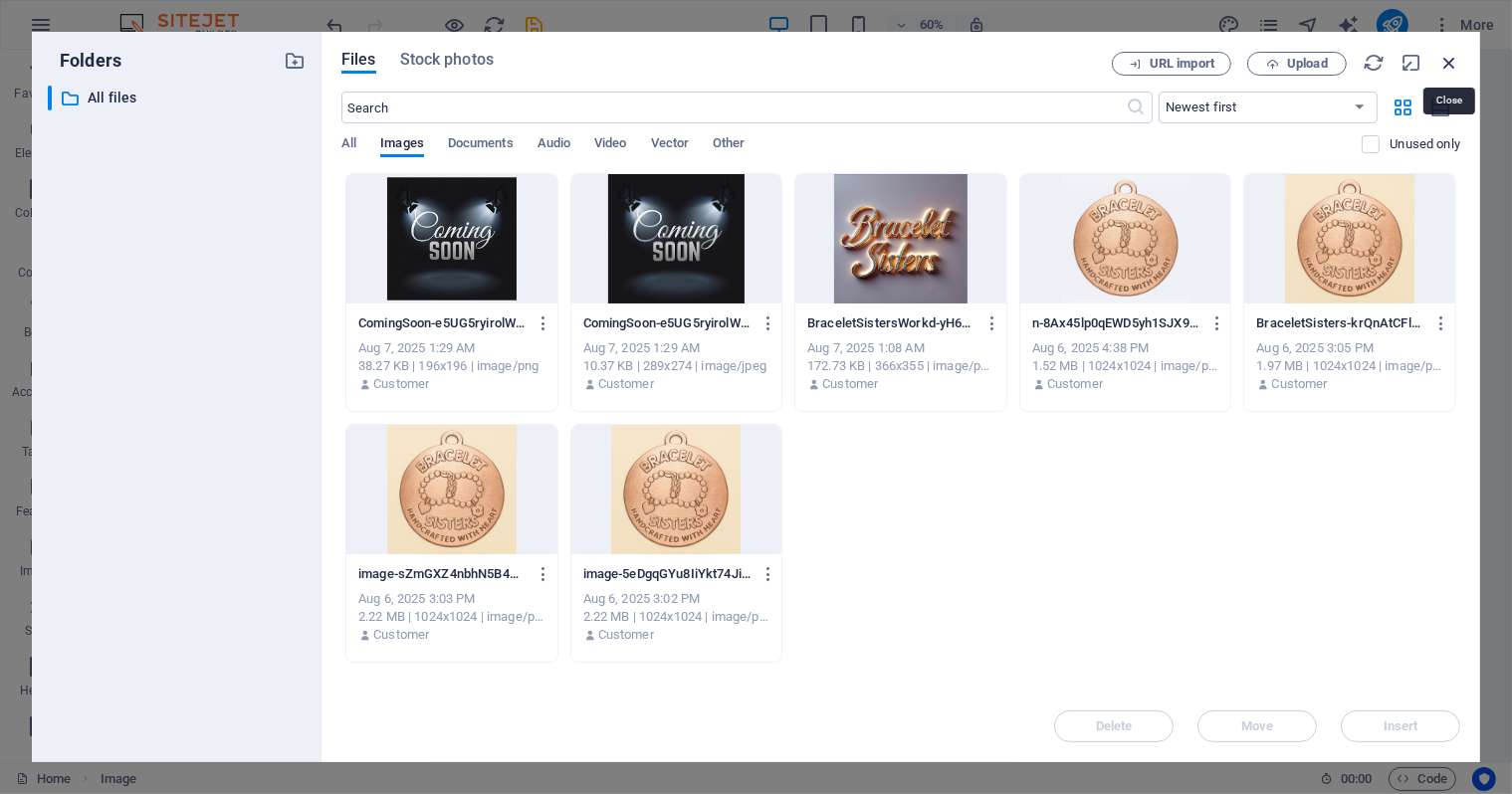 click at bounding box center (1449, 63) 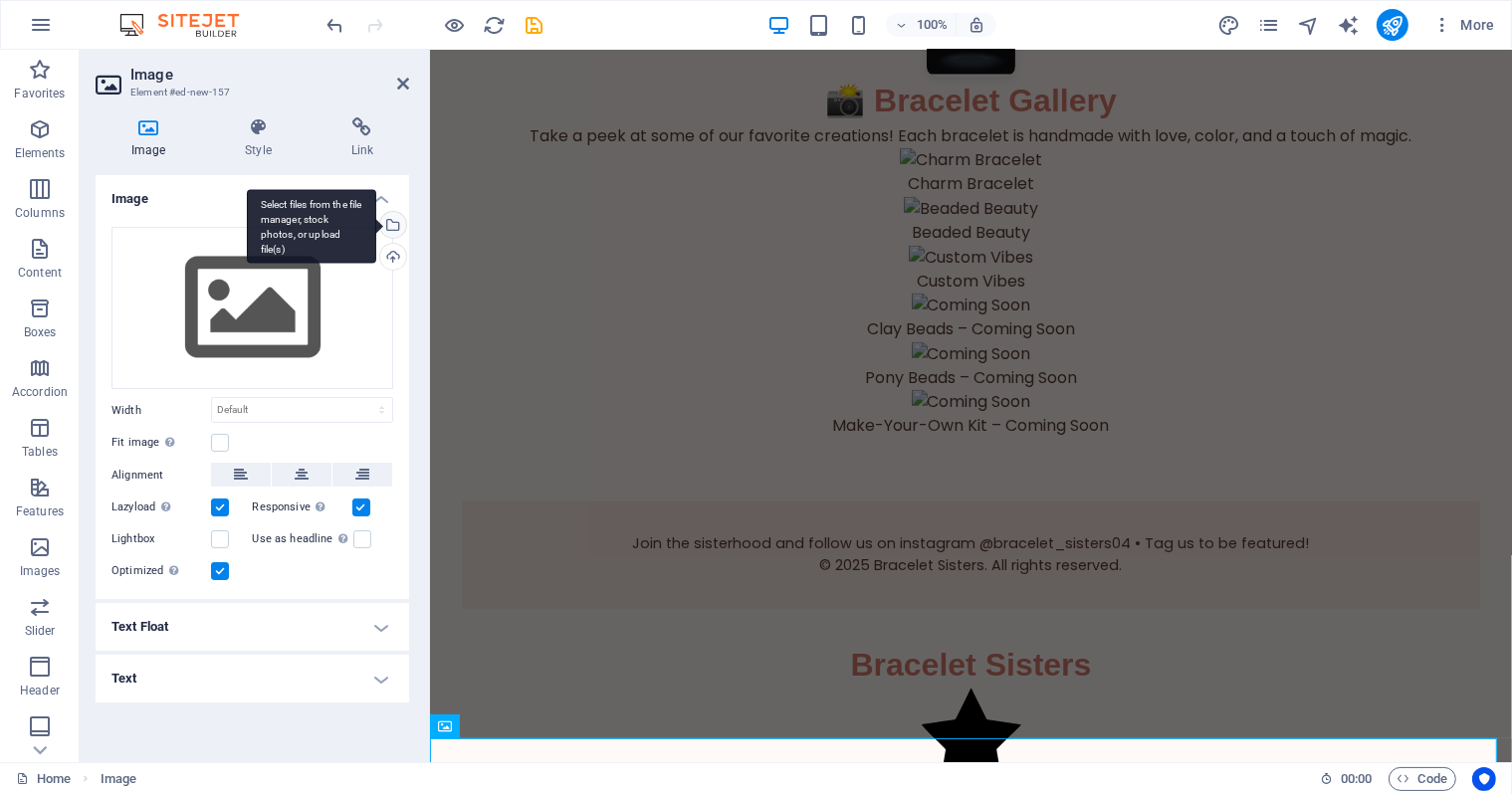 click on "Select files from the file manager, stock photos, or upload file(s)" at bounding box center [391, 227] 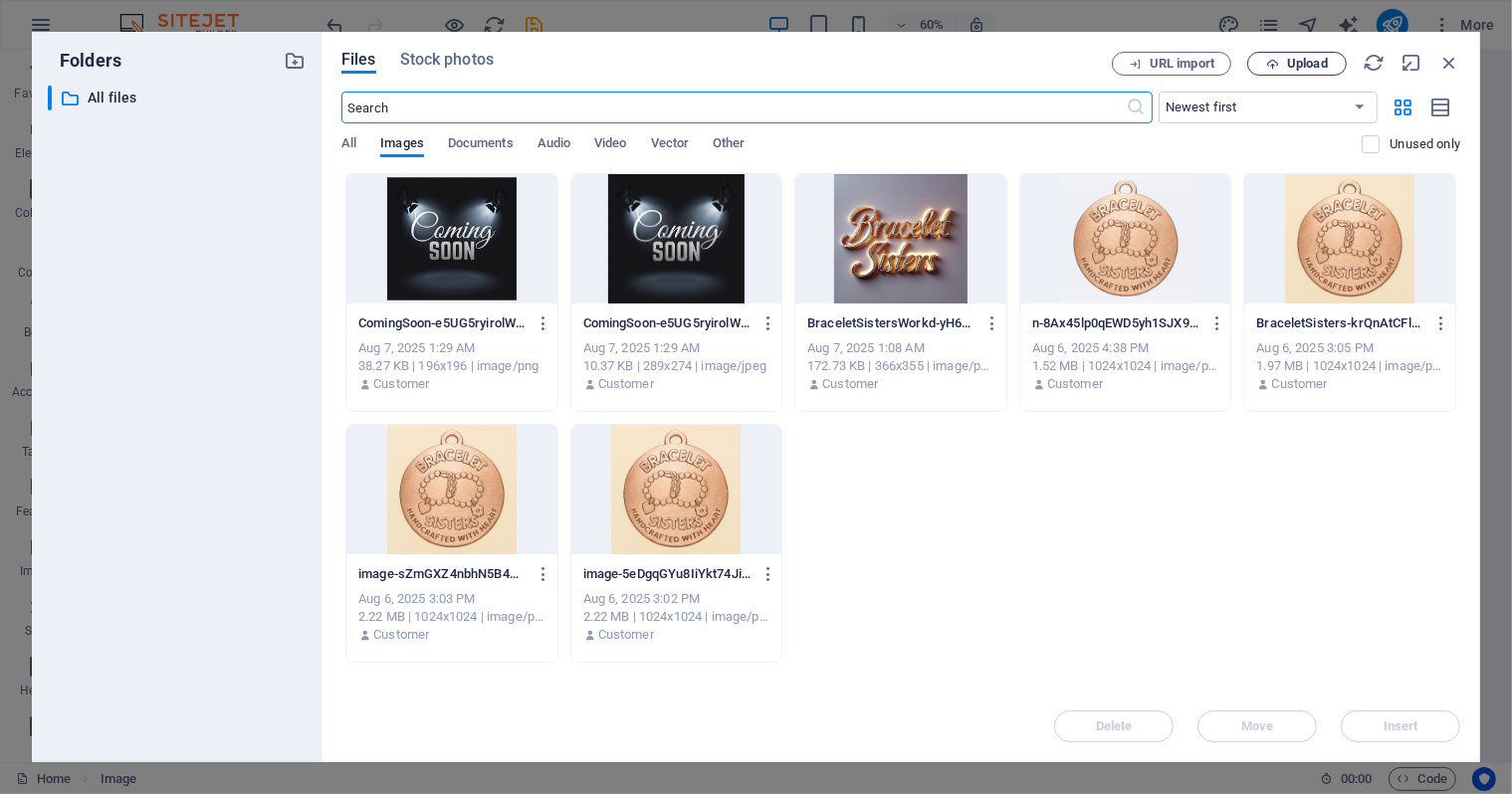 click on "Upload" at bounding box center [1307, 64] 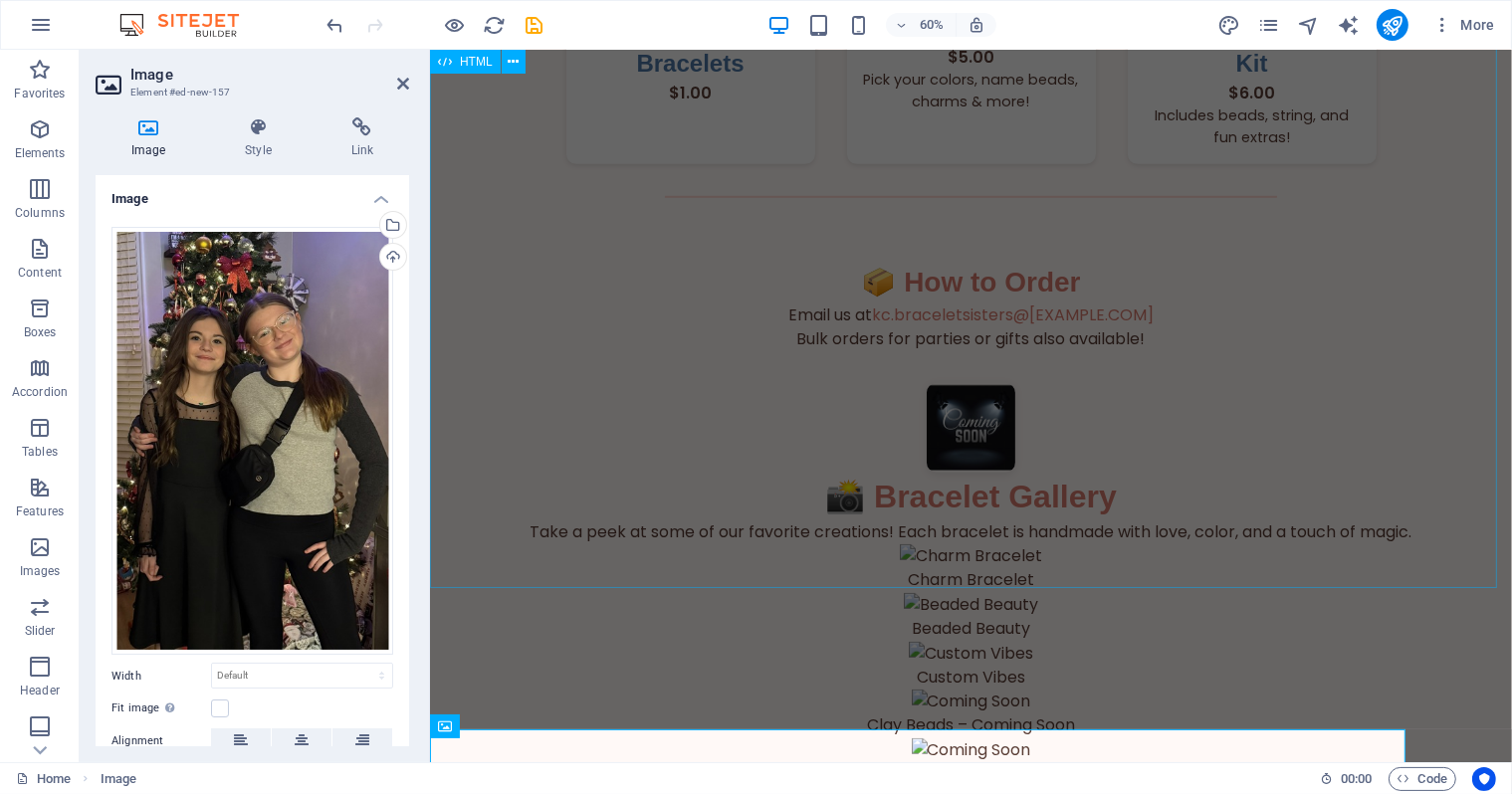 scroll, scrollTop: 1734, scrollLeft: 0, axis: vertical 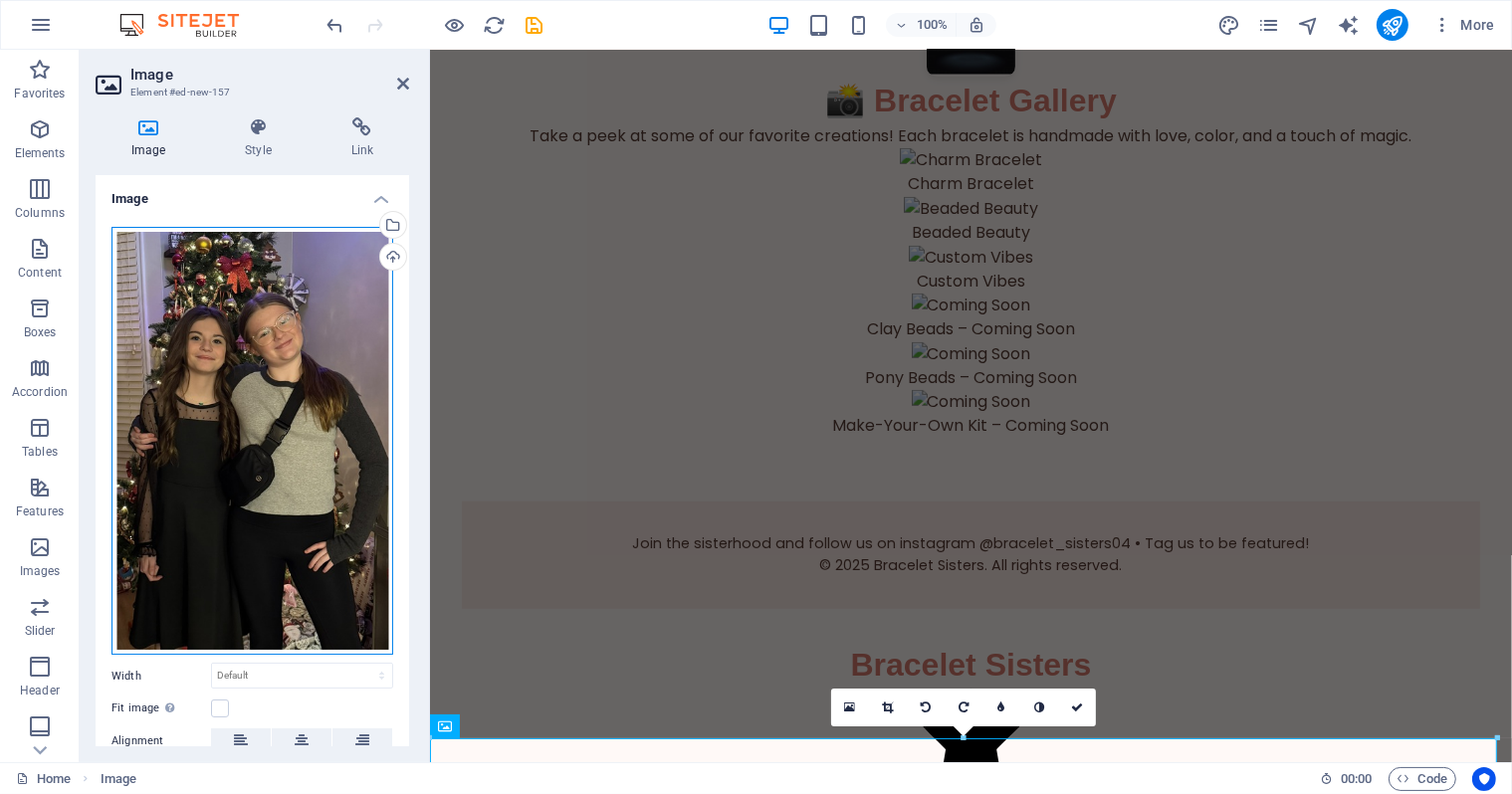 click on "Drag files here, click to choose files or select files from Files or our free stock photos & videos" at bounding box center (252, 441) 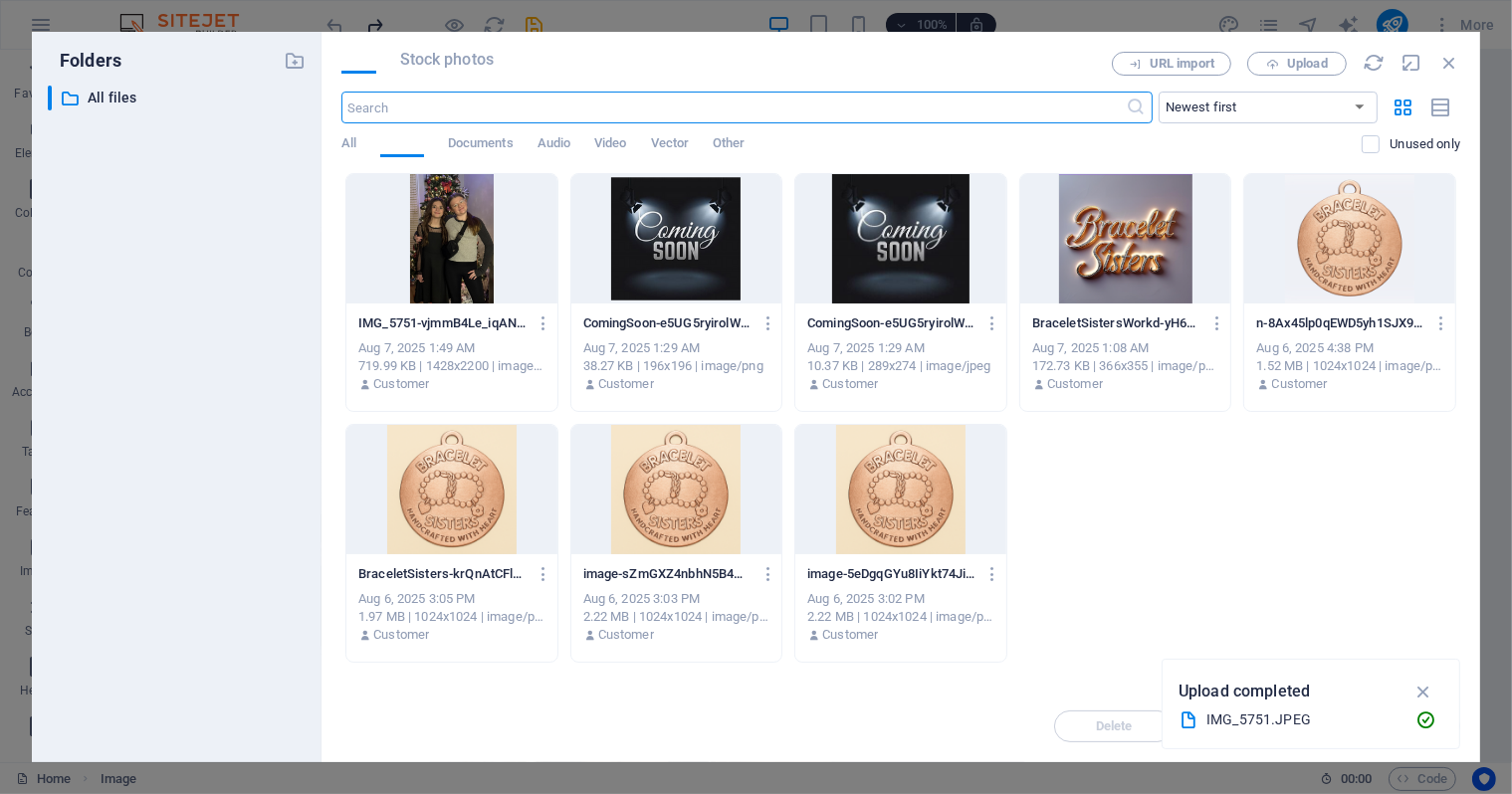 scroll, scrollTop: 1725, scrollLeft: 0, axis: vertical 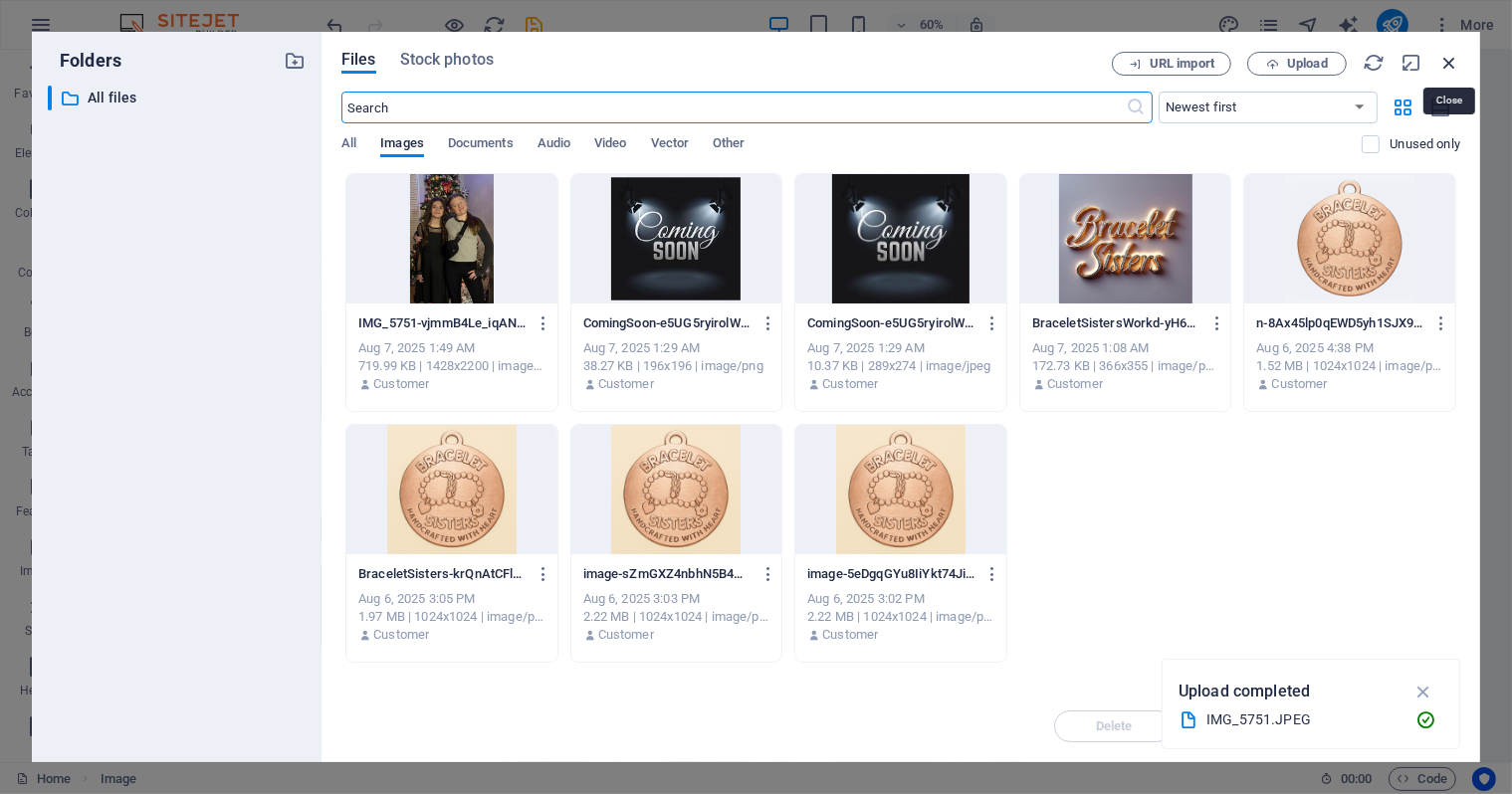 click at bounding box center (1449, 63) 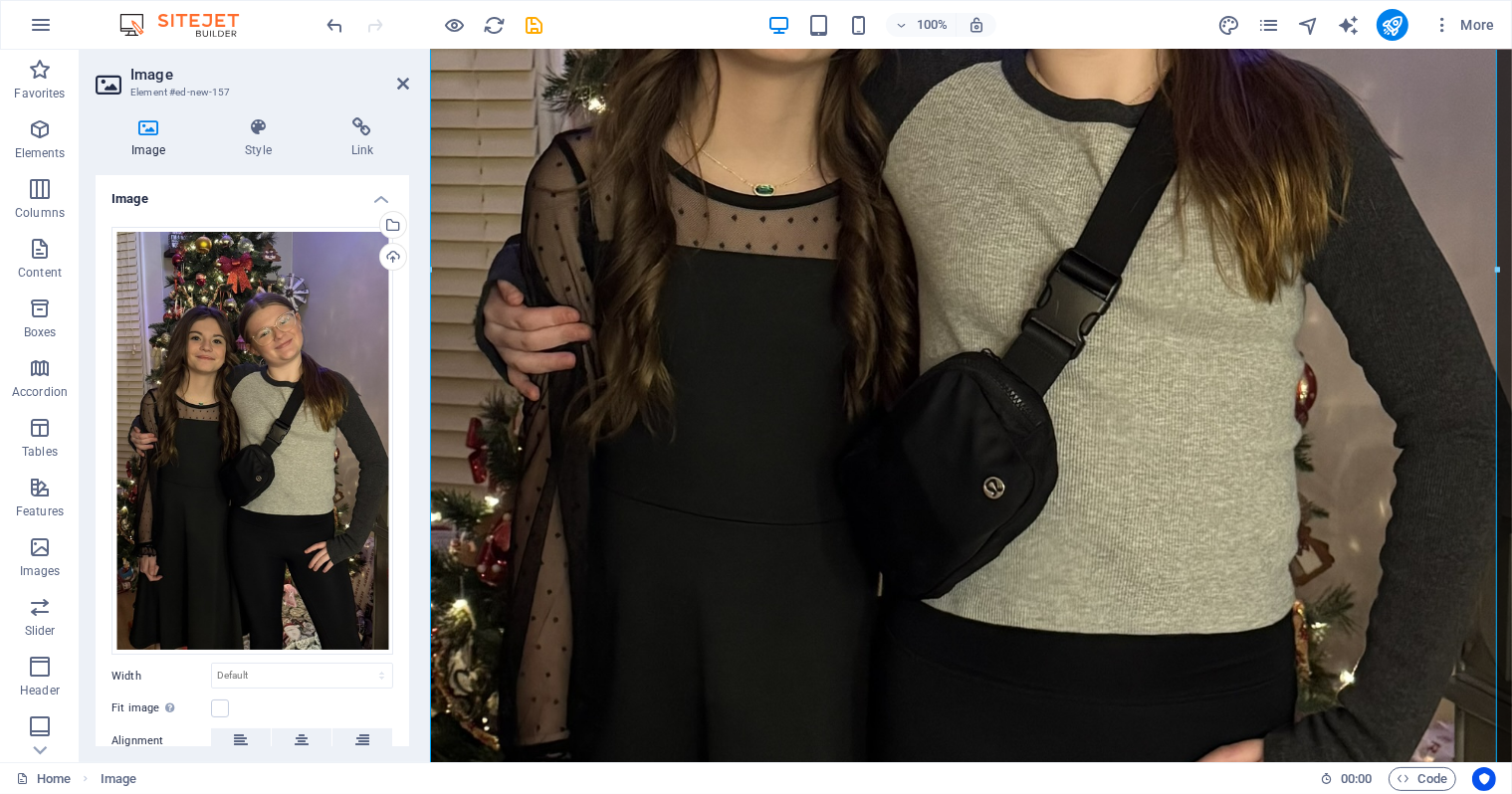 scroll, scrollTop: 3025, scrollLeft: 0, axis: vertical 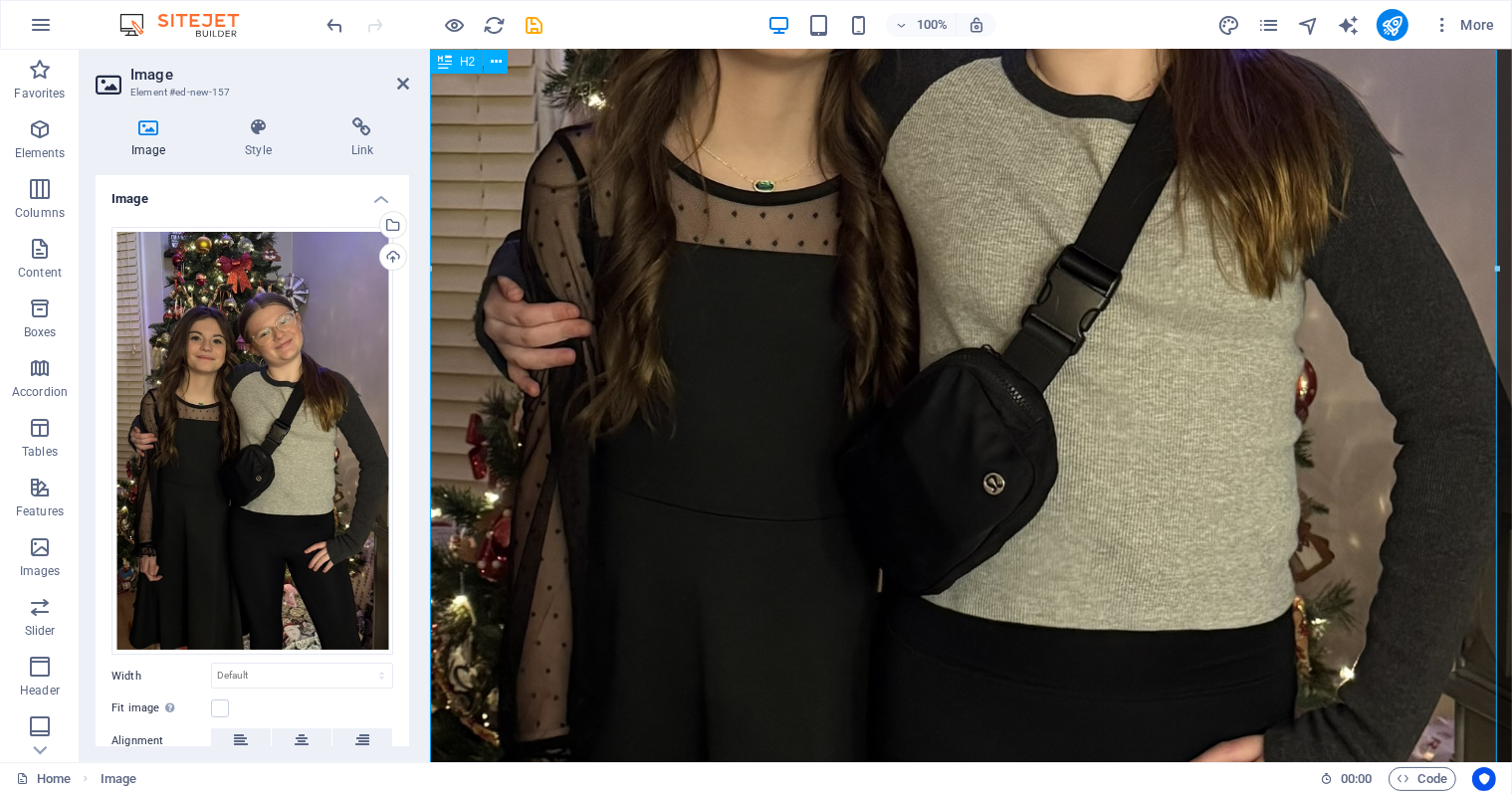 click at bounding box center (970, 333) 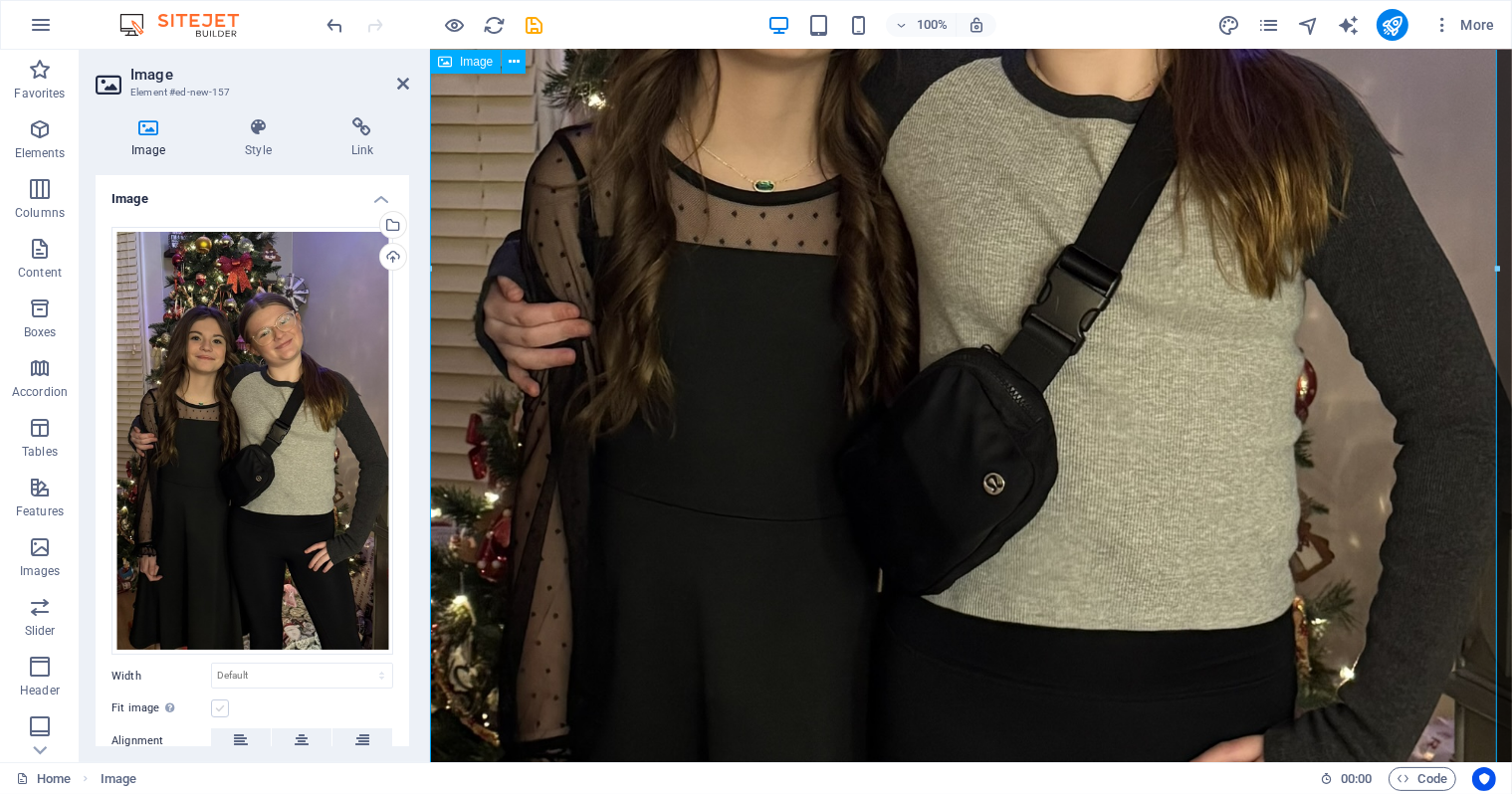 click at bounding box center (220, 708) 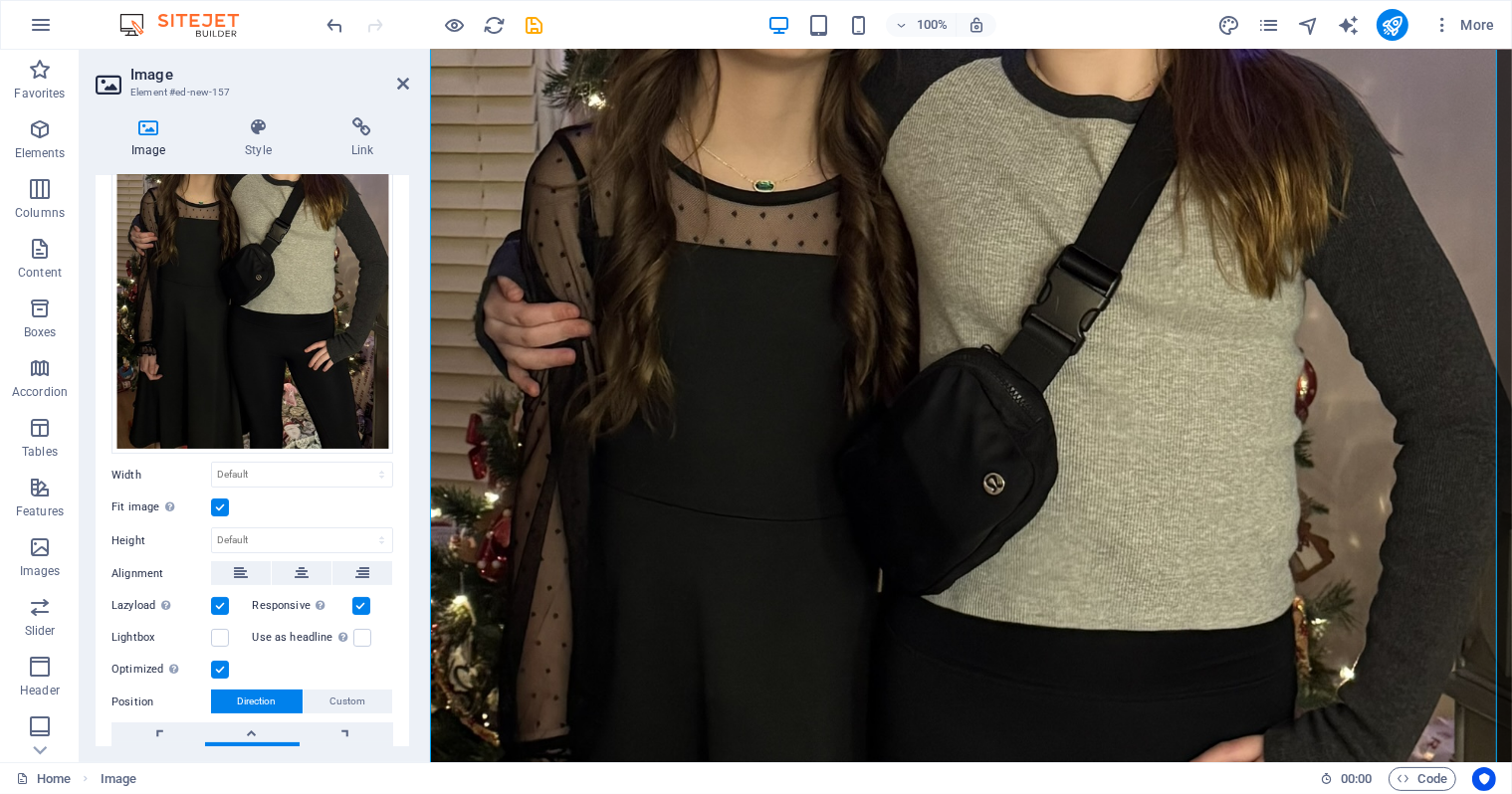 scroll, scrollTop: 207, scrollLeft: 0, axis: vertical 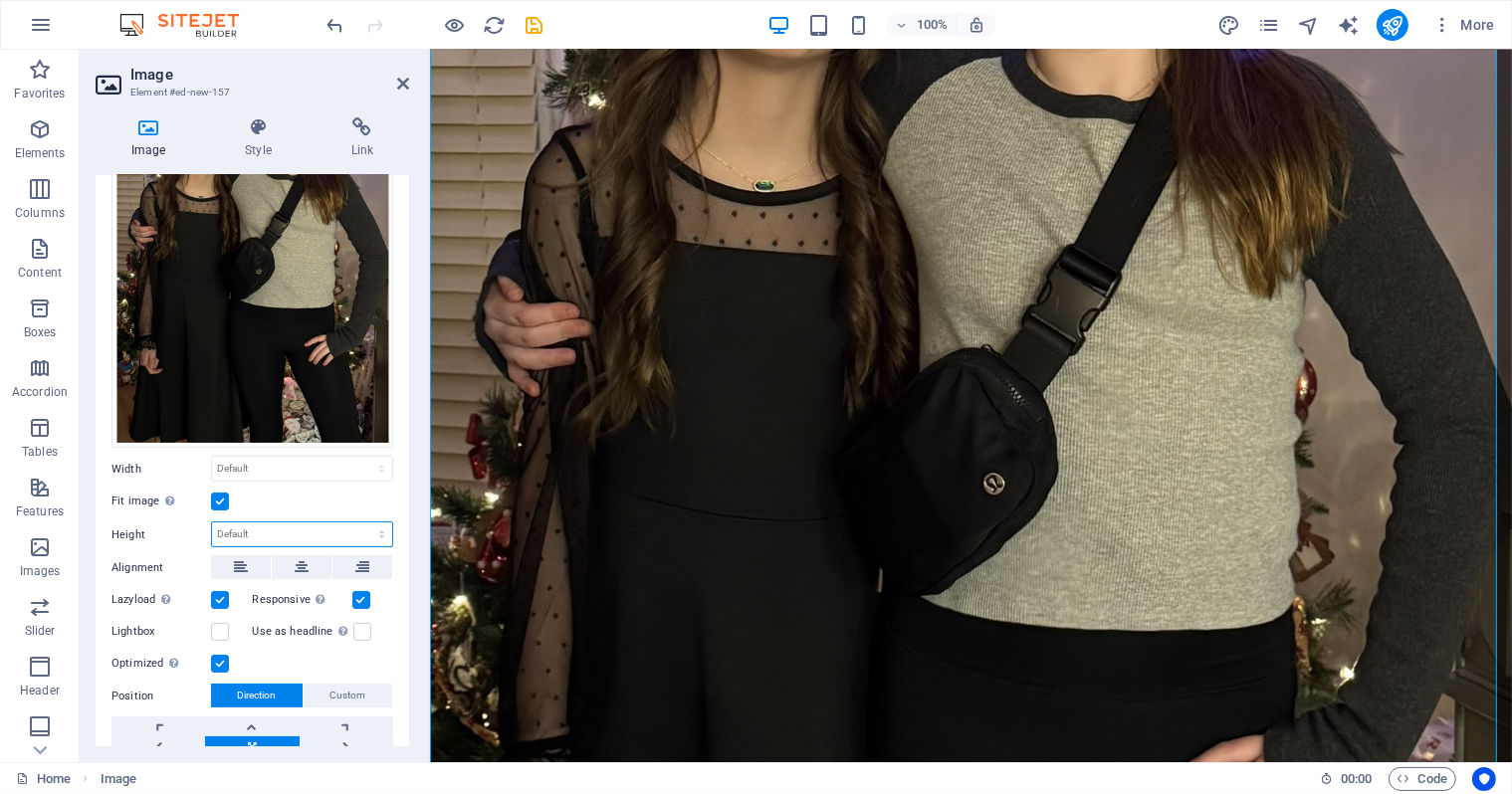 click on "Default auto px" at bounding box center [302, 534] 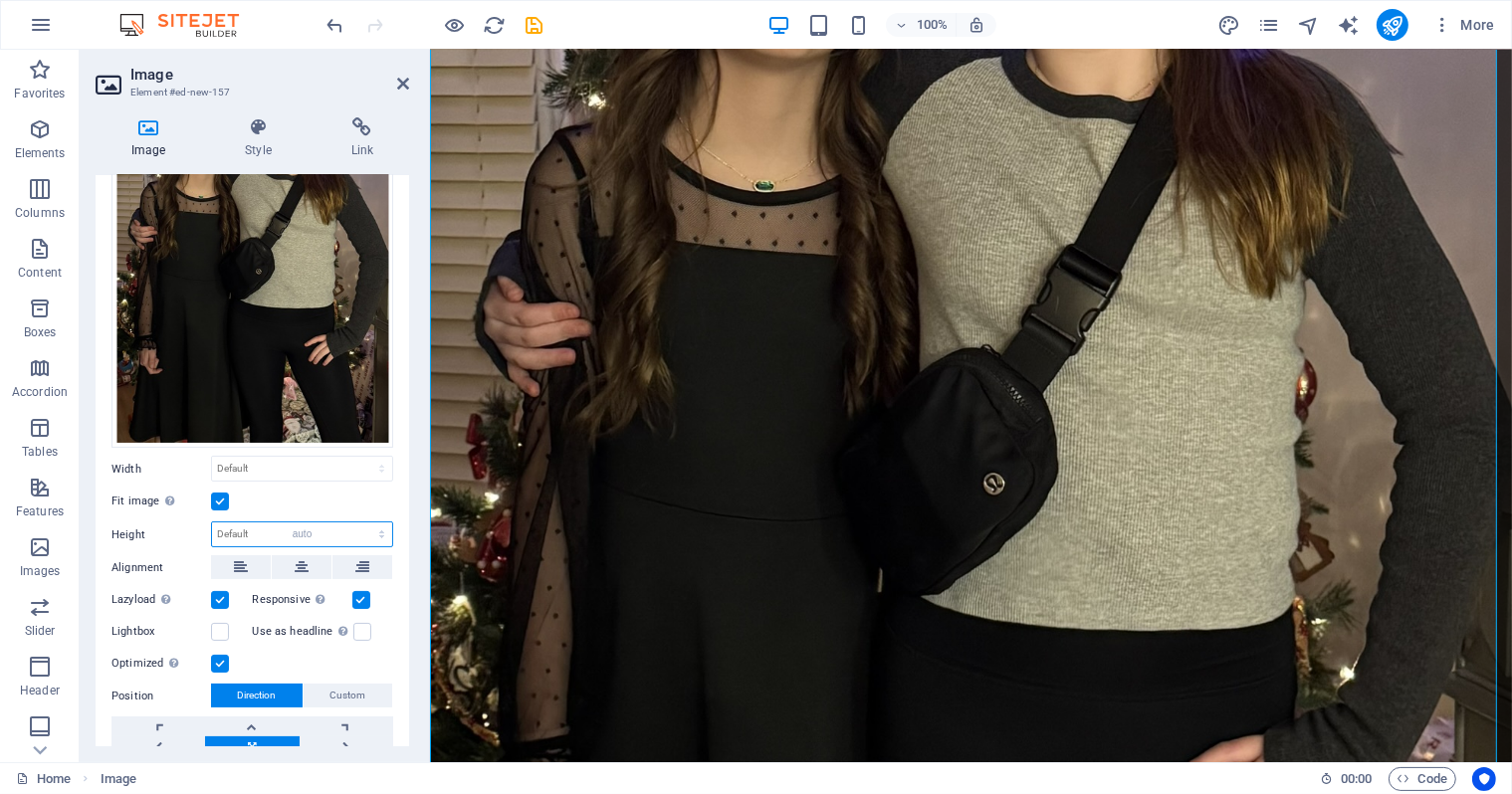 click on "Default auto px" at bounding box center (302, 534) 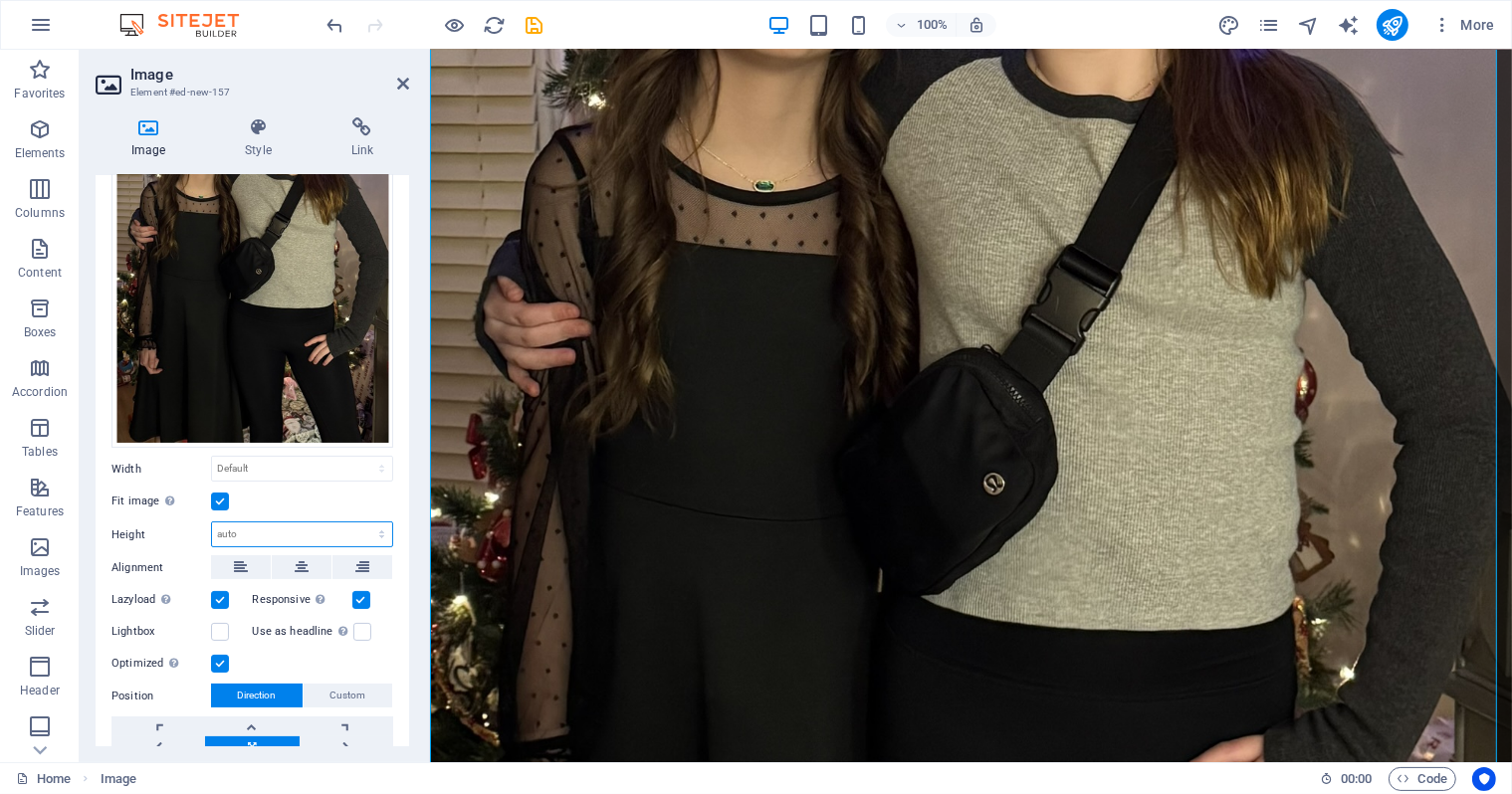 click on "Default auto px" at bounding box center (302, 534) 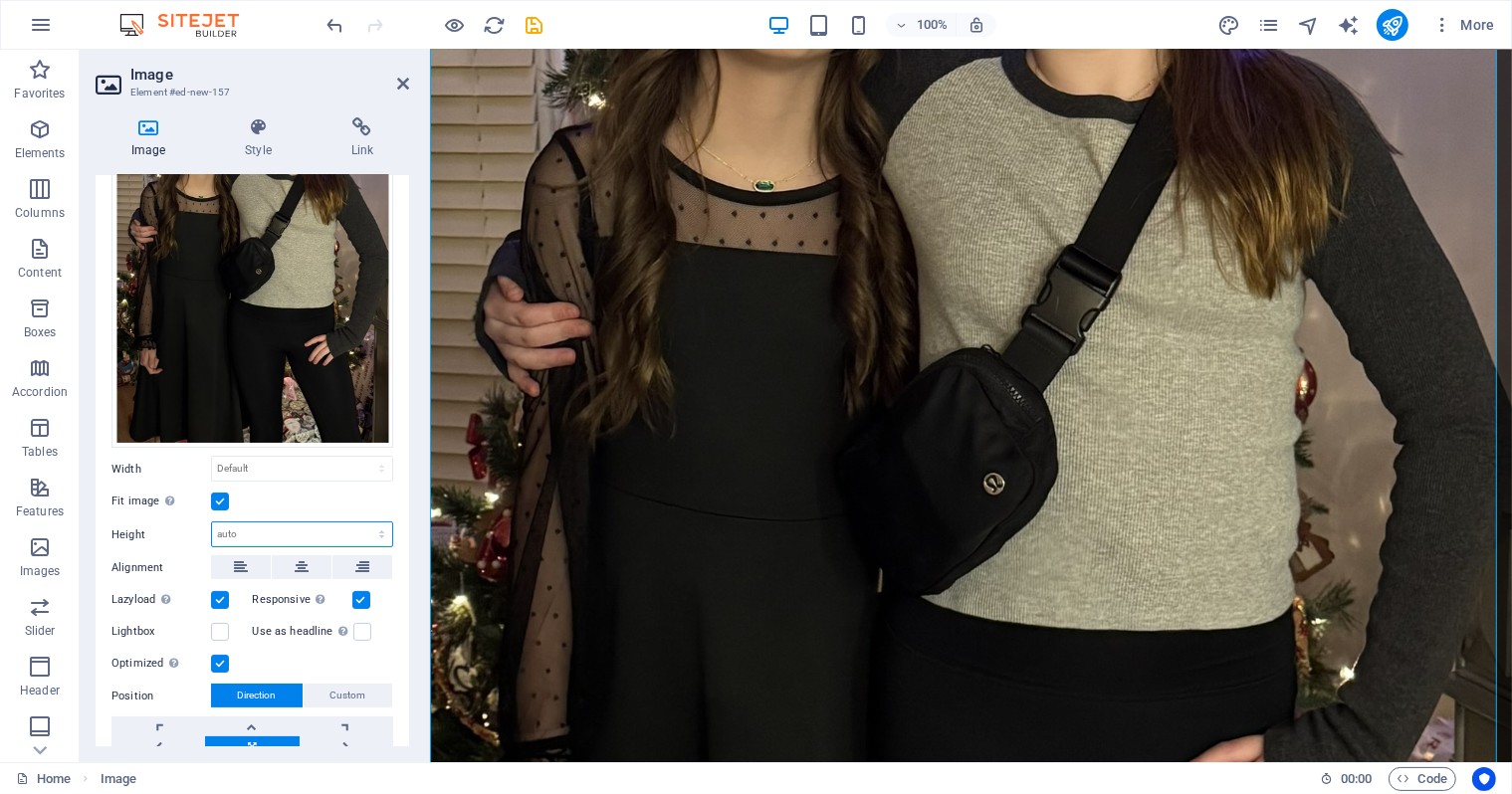select on "px" 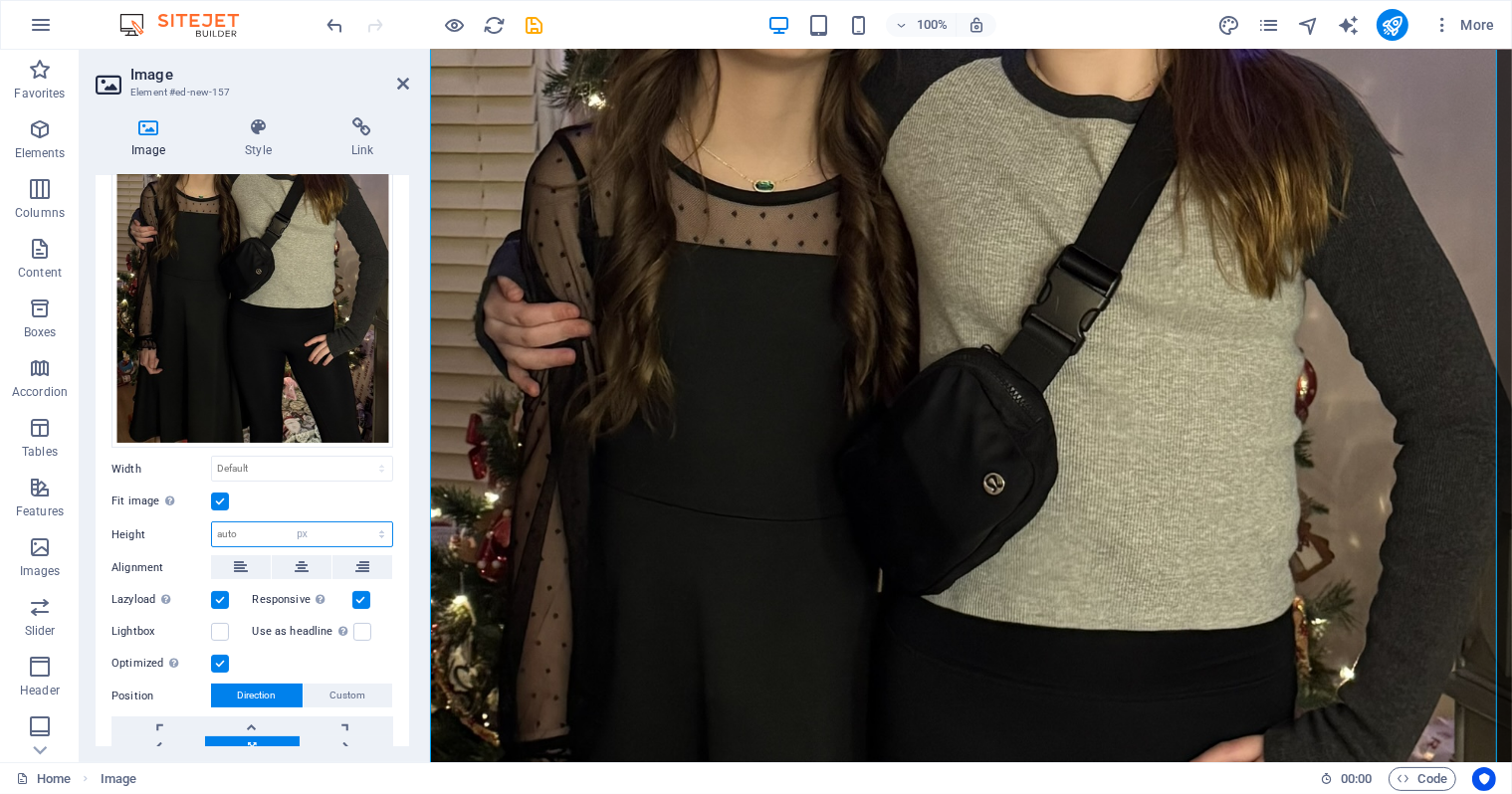 click on "Default auto px" at bounding box center [302, 534] 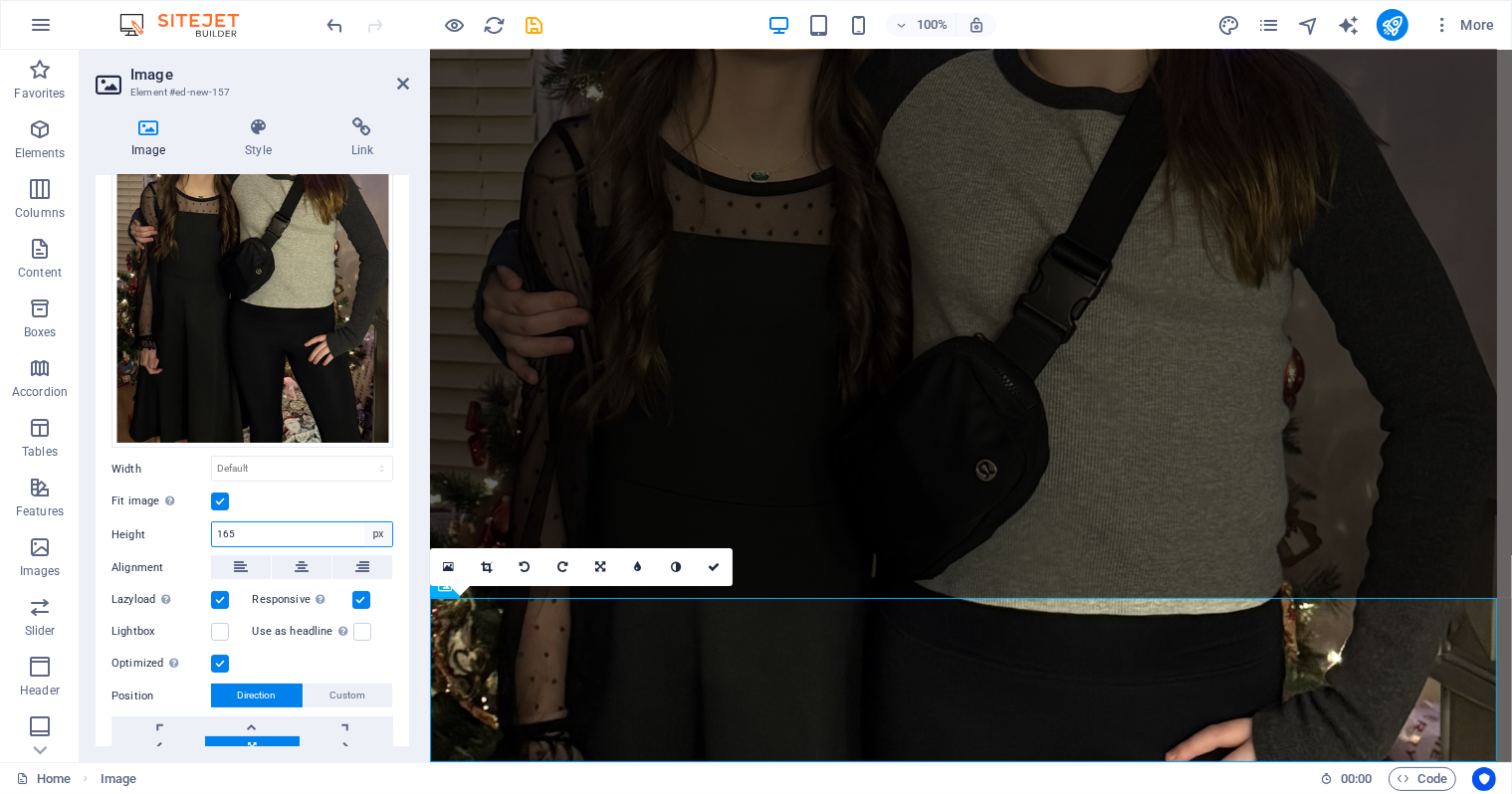 scroll, scrollTop: 1875, scrollLeft: 0, axis: vertical 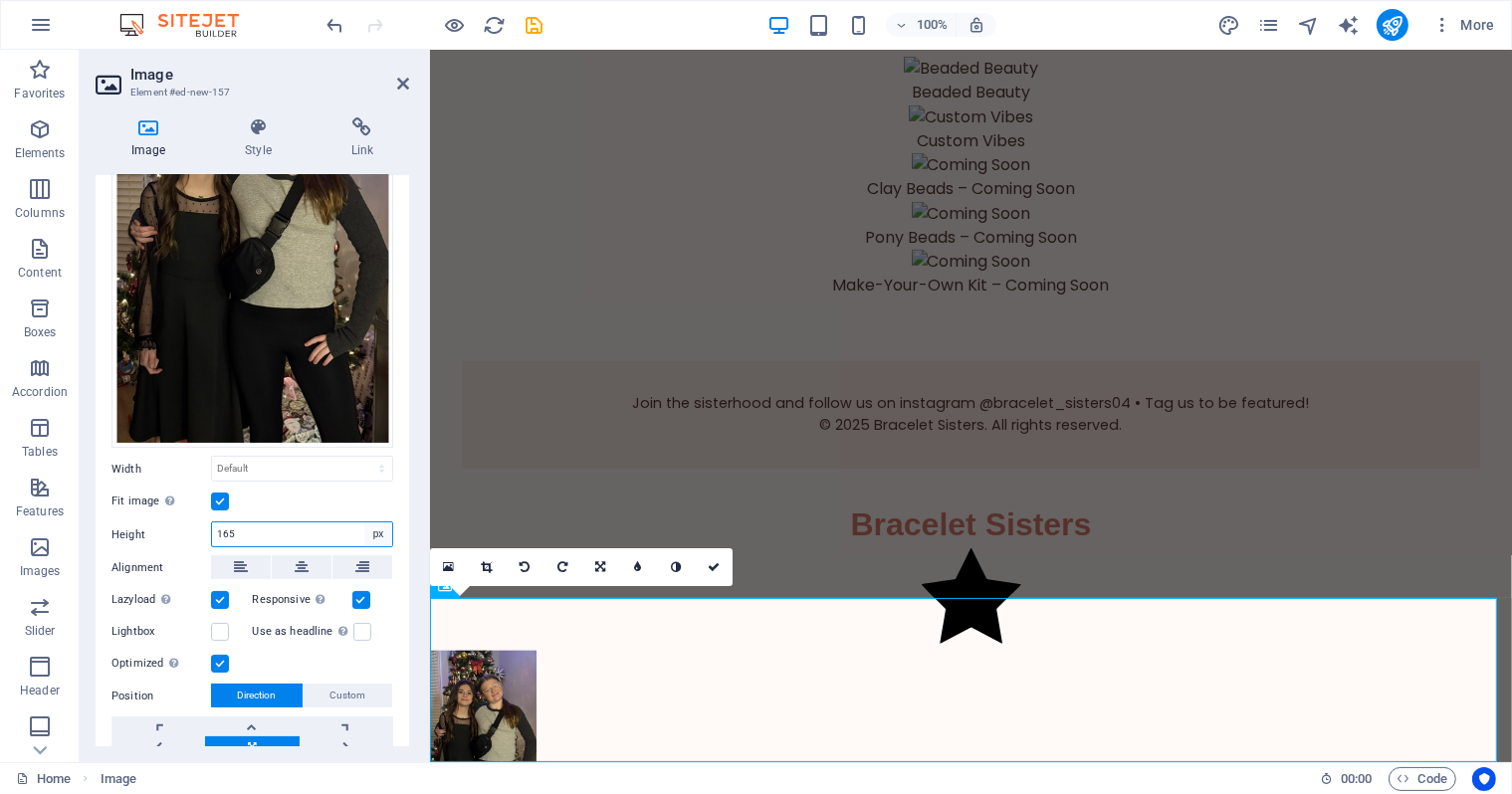 type on "165" 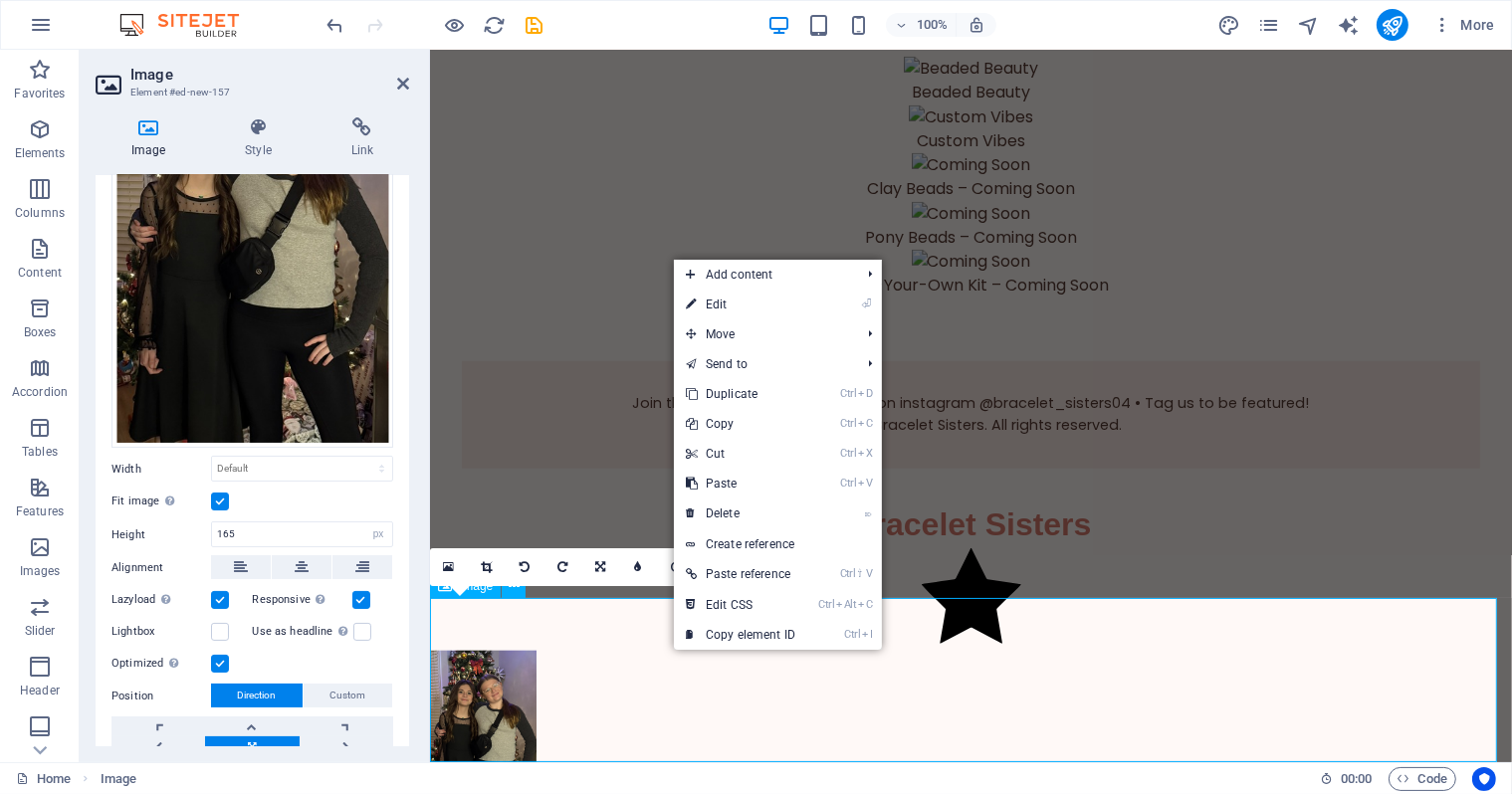 click at bounding box center [970, 732] 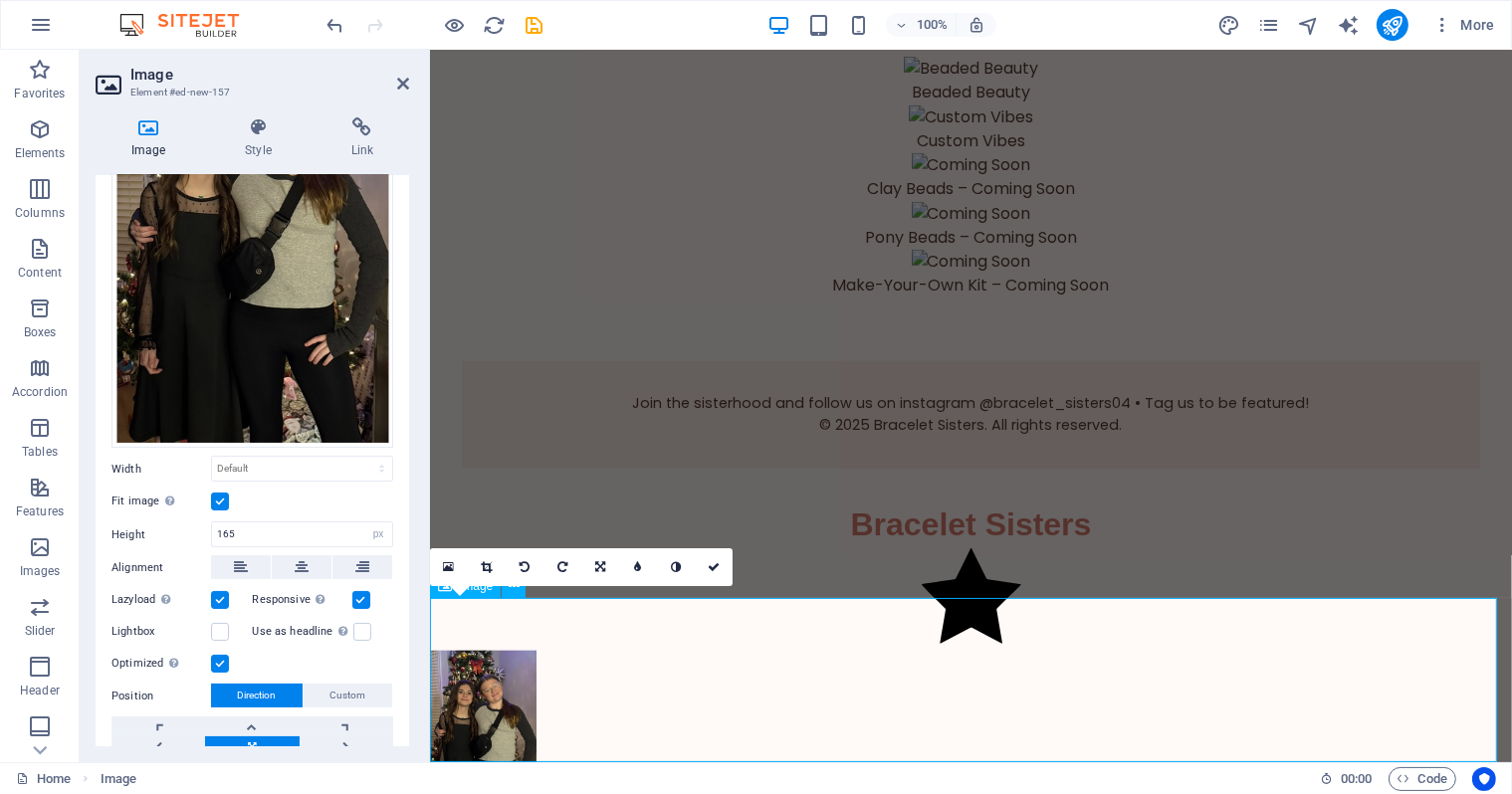 click at bounding box center (970, 732) 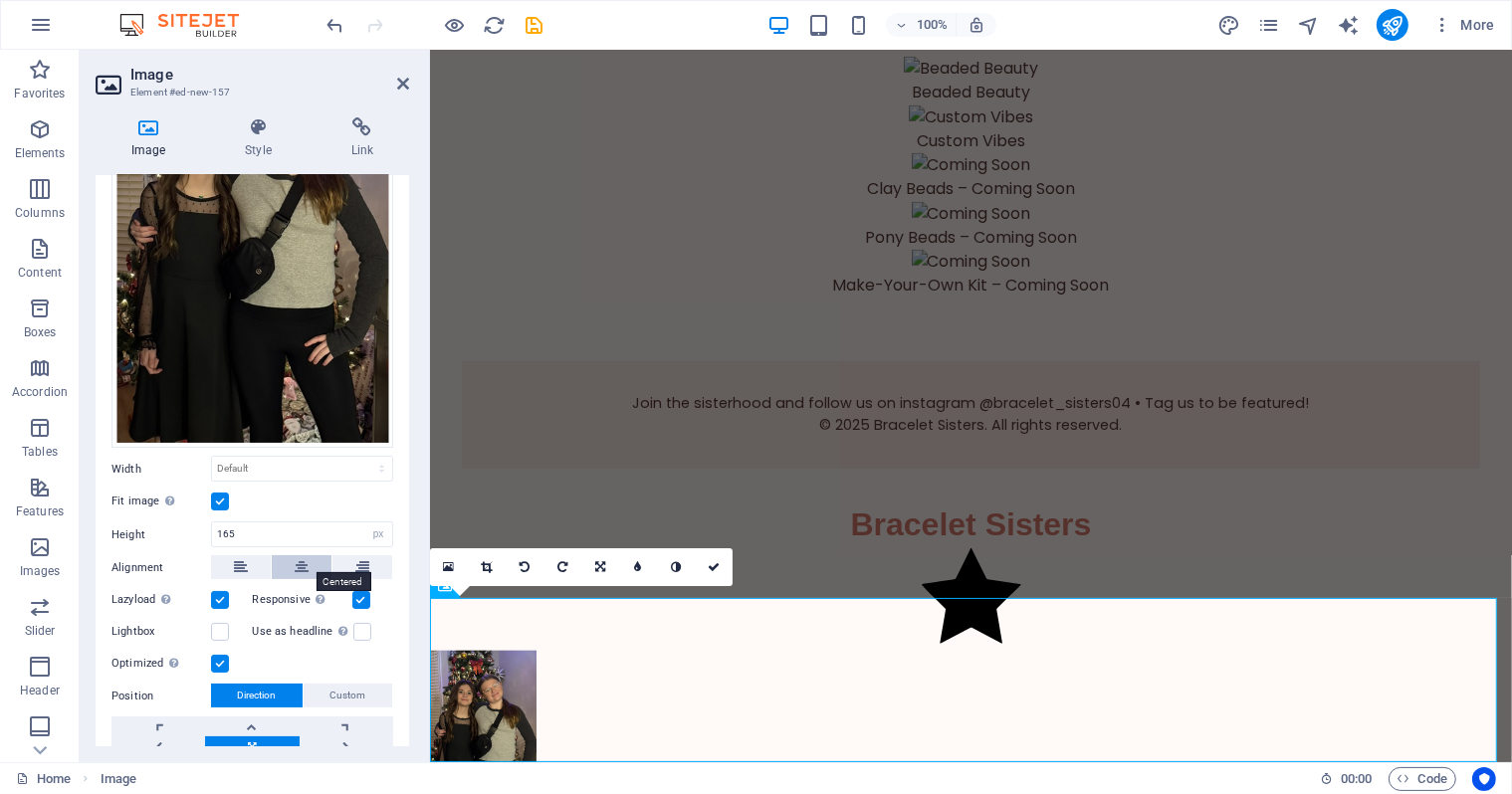 click at bounding box center (302, 567) 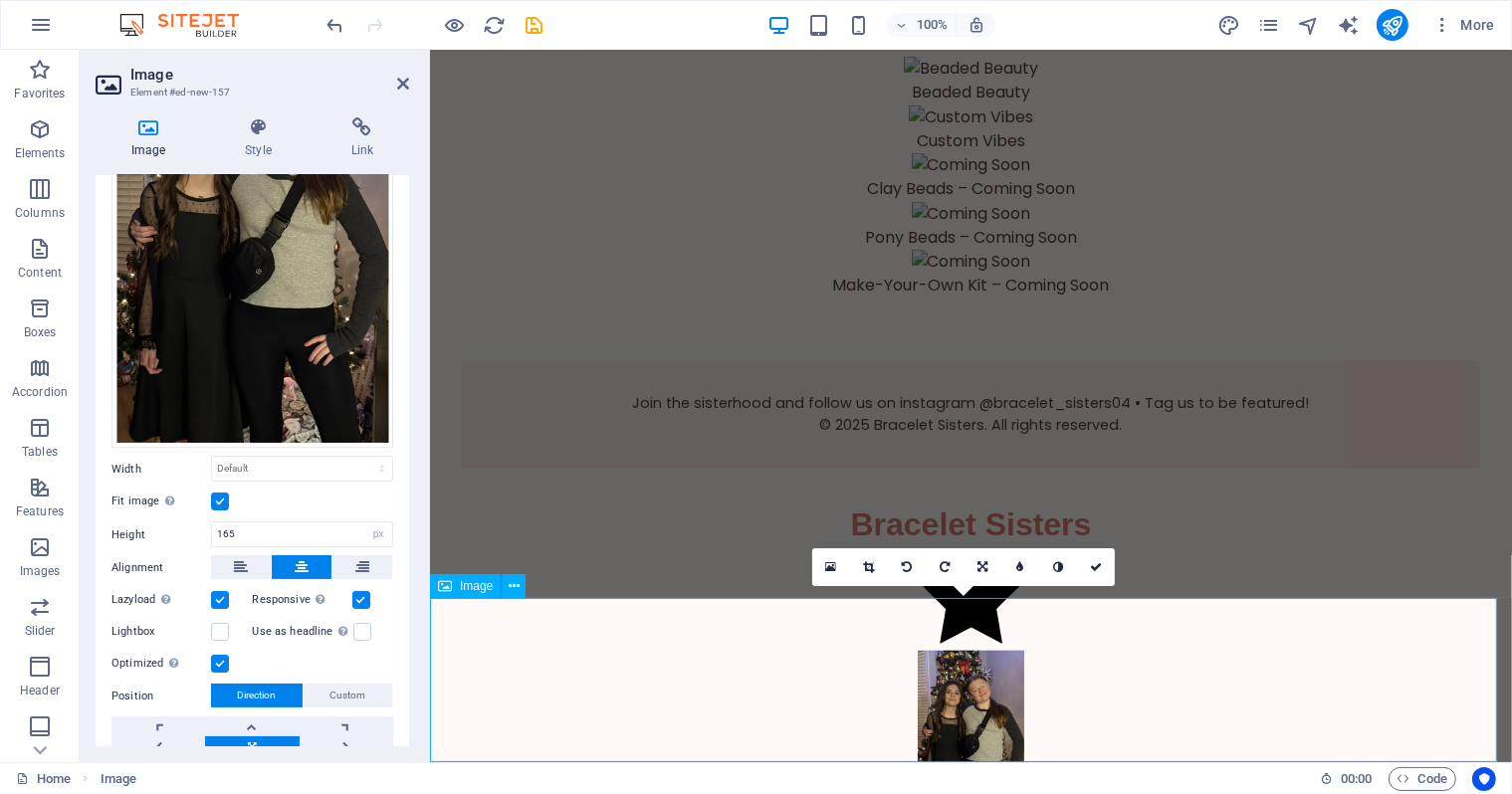 click at bounding box center [970, 732] 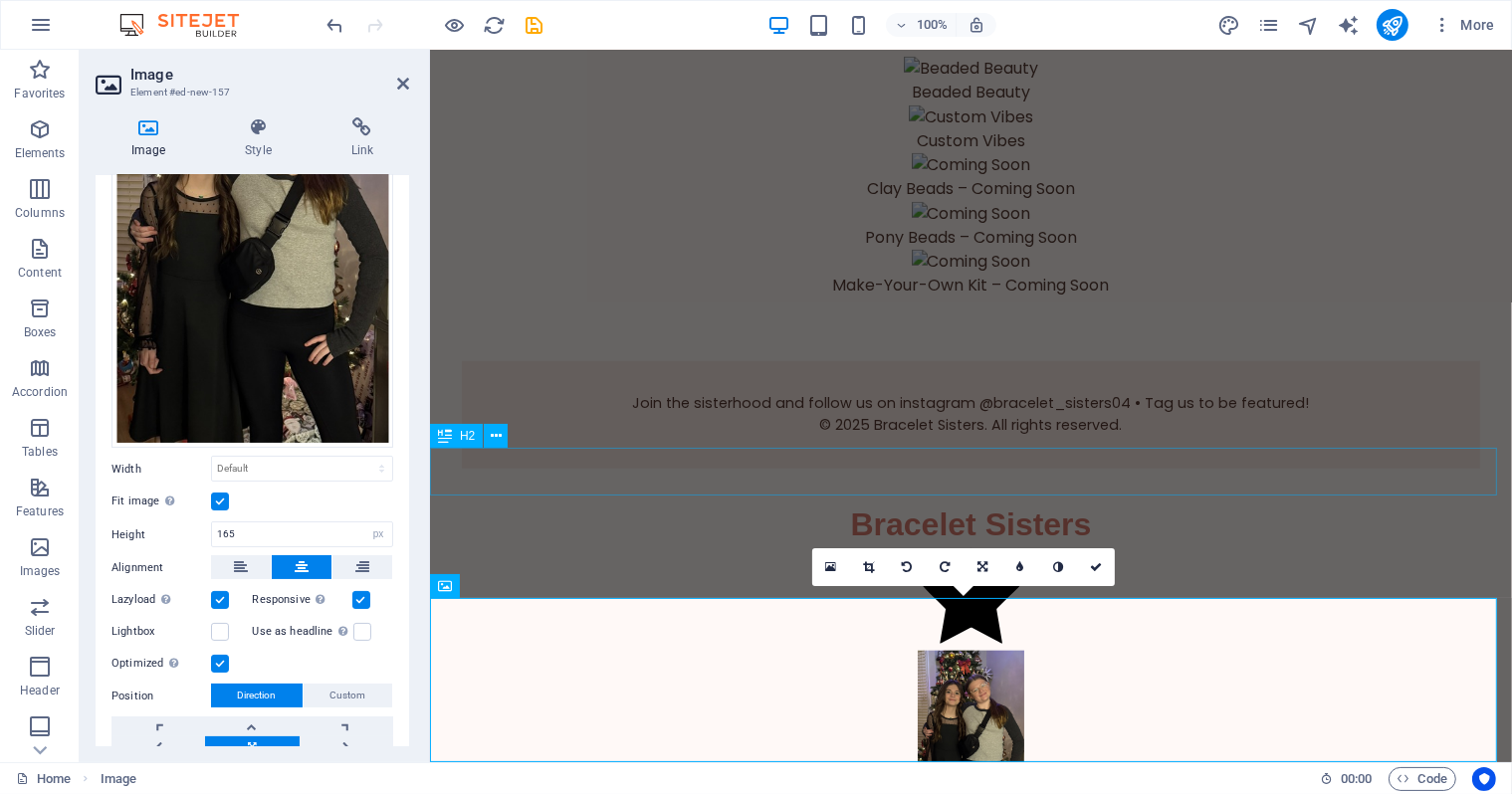 click on "Bracelet Styles & Prices
Clay Bead Bracelets
$2.00
Pony Bead Bracelets
$2.00
Glass Bead Bracelets $3.50" at bounding box center [970, -543] 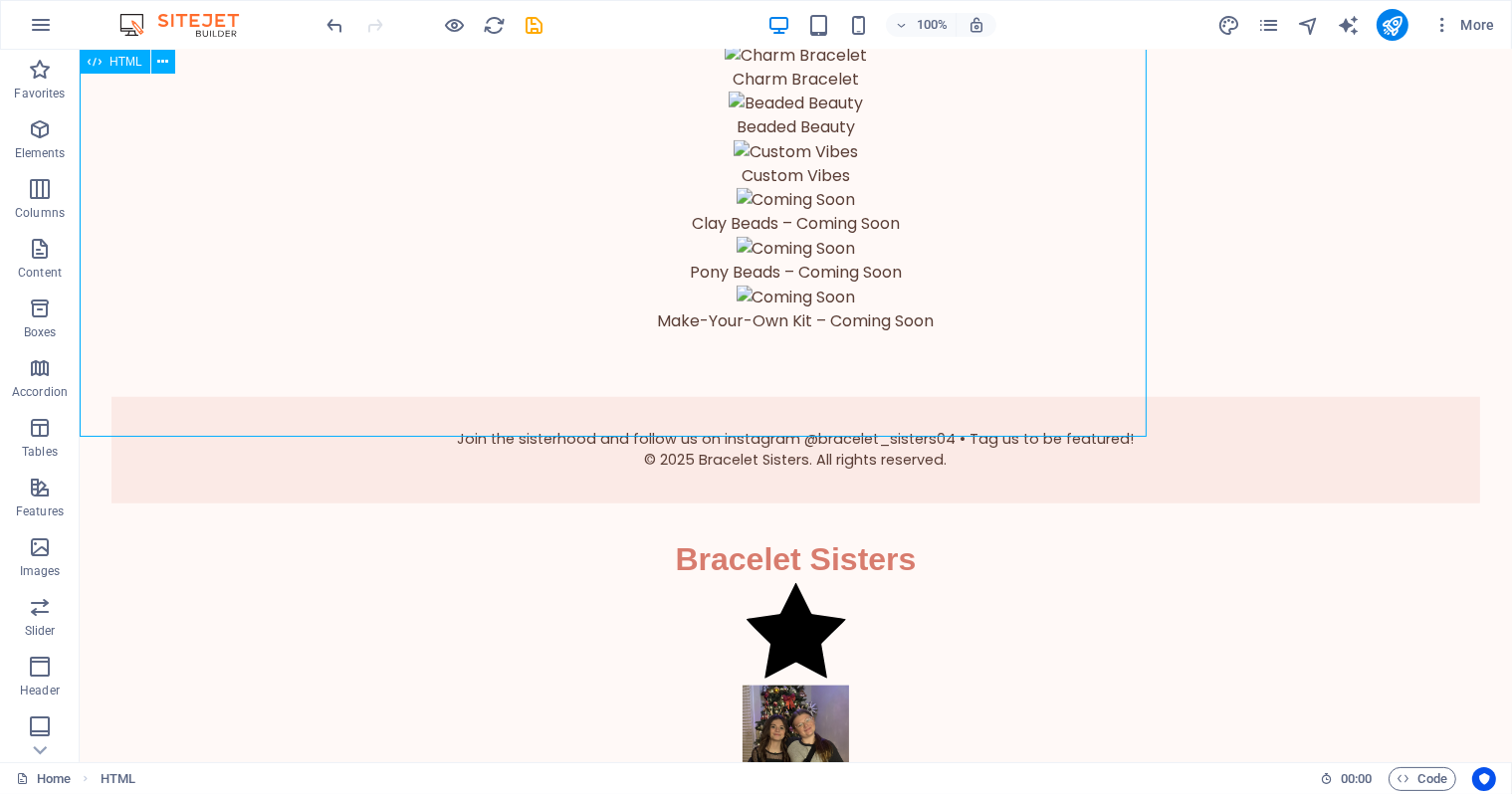 scroll, scrollTop: 1886, scrollLeft: 0, axis: vertical 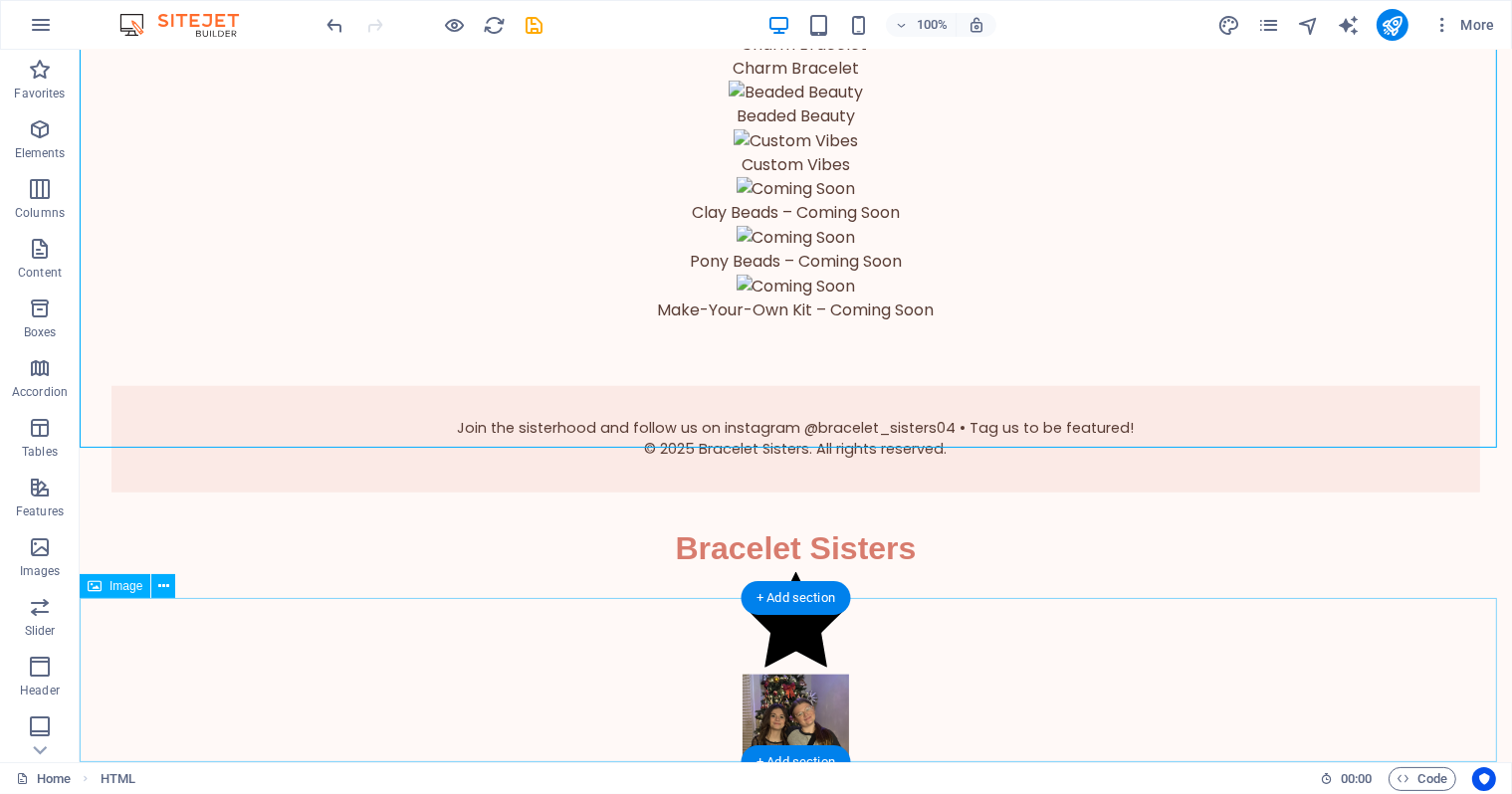 click at bounding box center (794, 756) 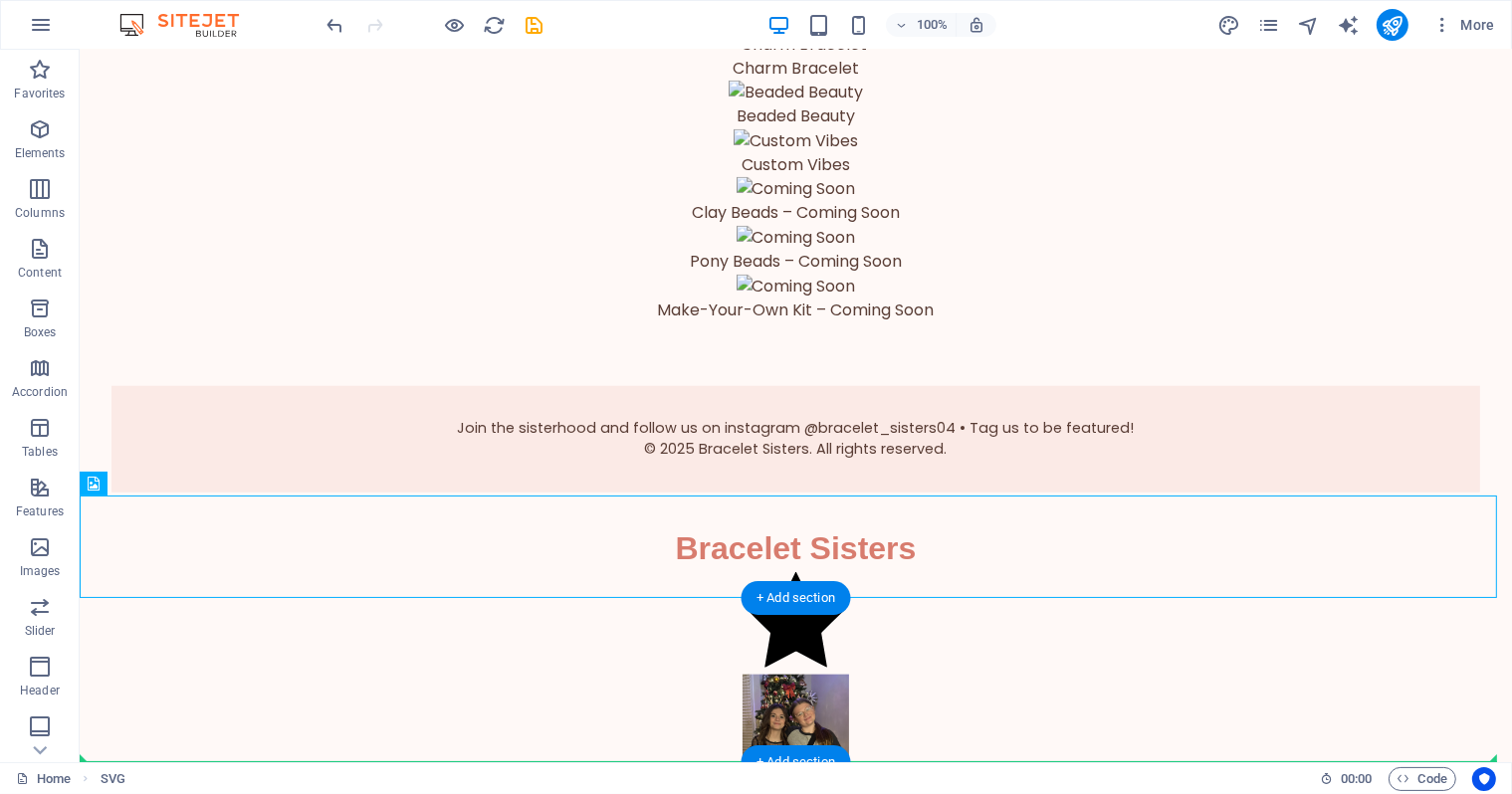 drag, startPoint x: 803, startPoint y: 550, endPoint x: 804, endPoint y: 731, distance: 181.00276 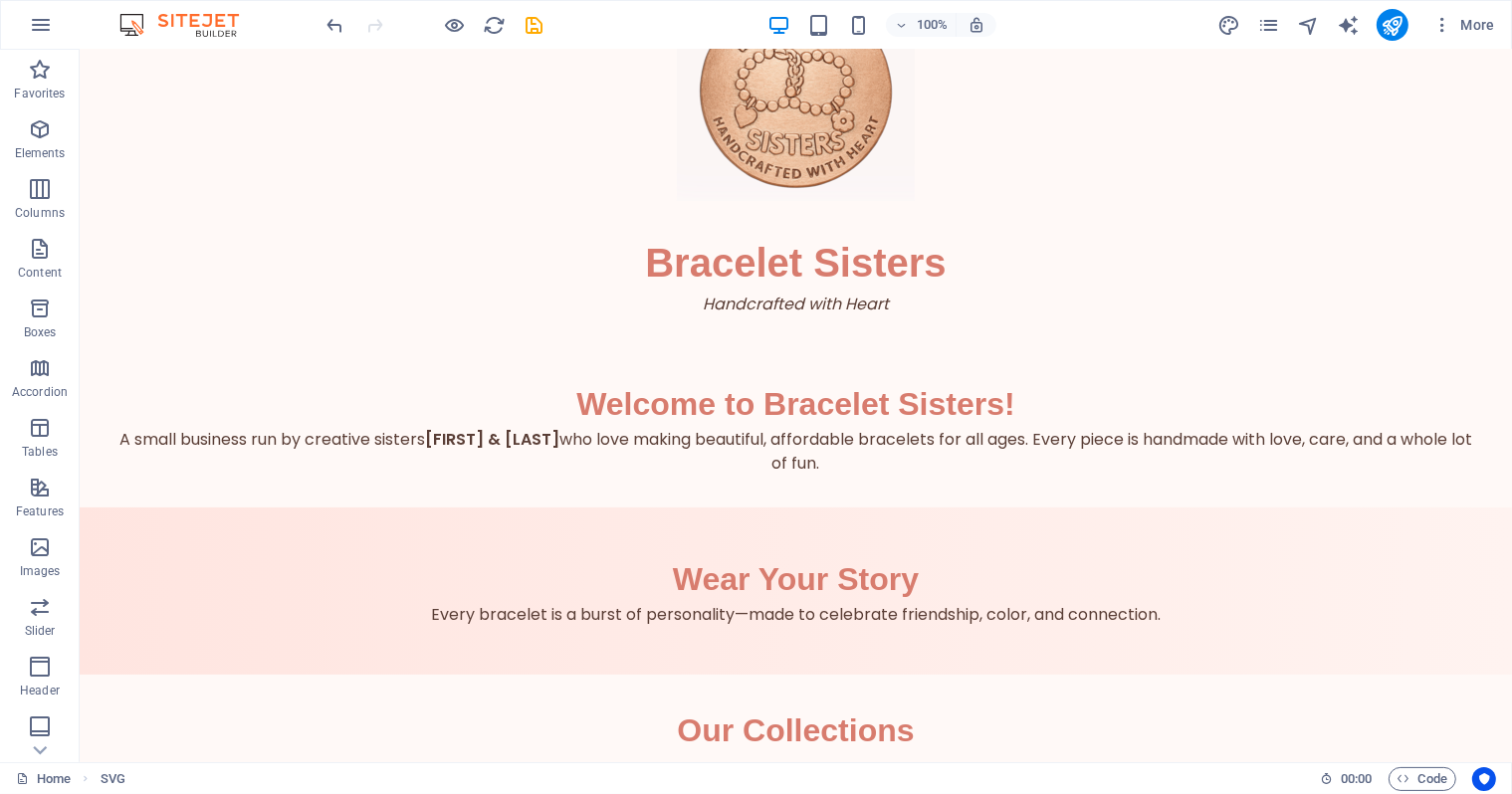 scroll, scrollTop: 0, scrollLeft: 0, axis: both 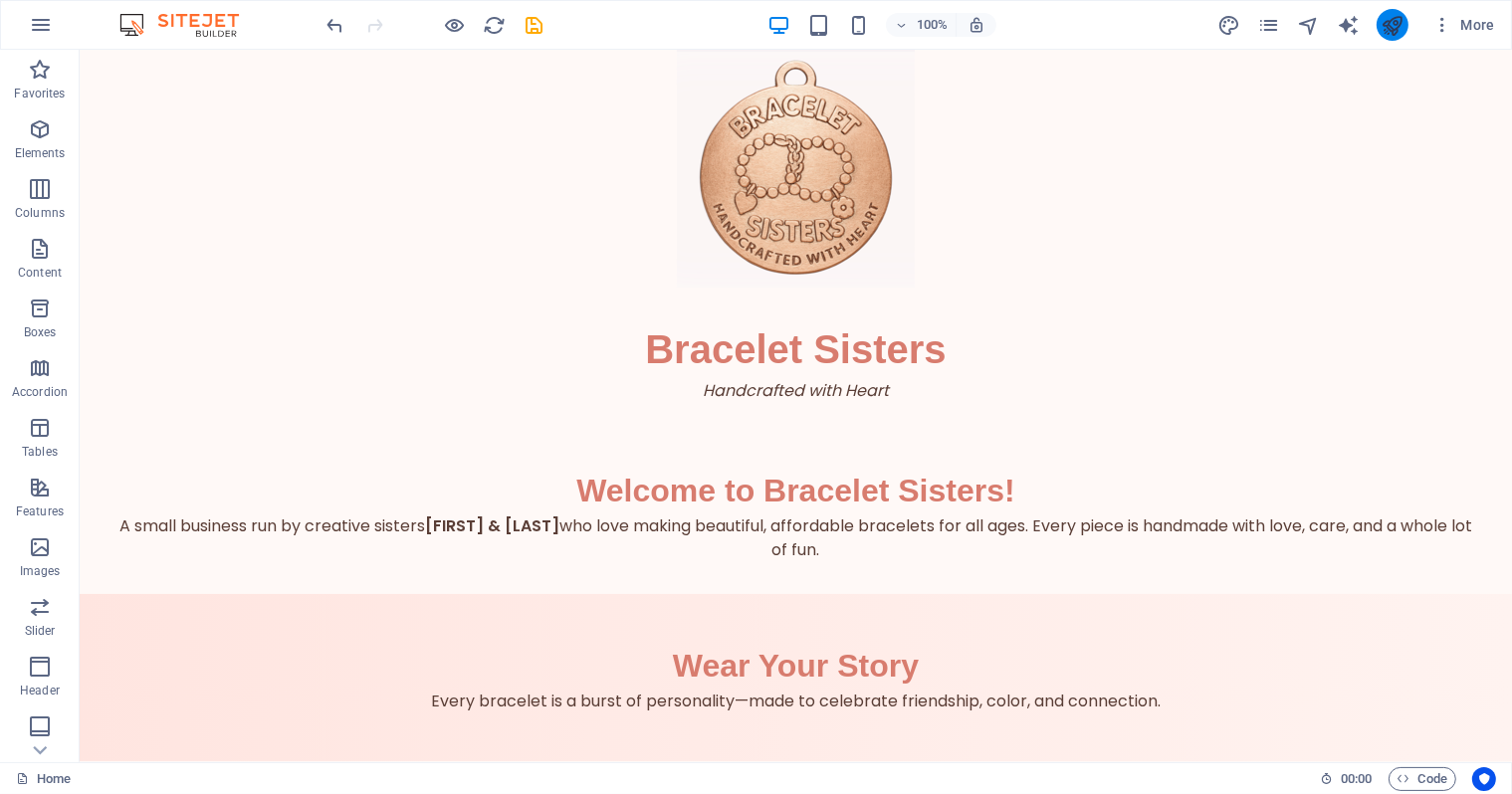 click at bounding box center [1392, 25] 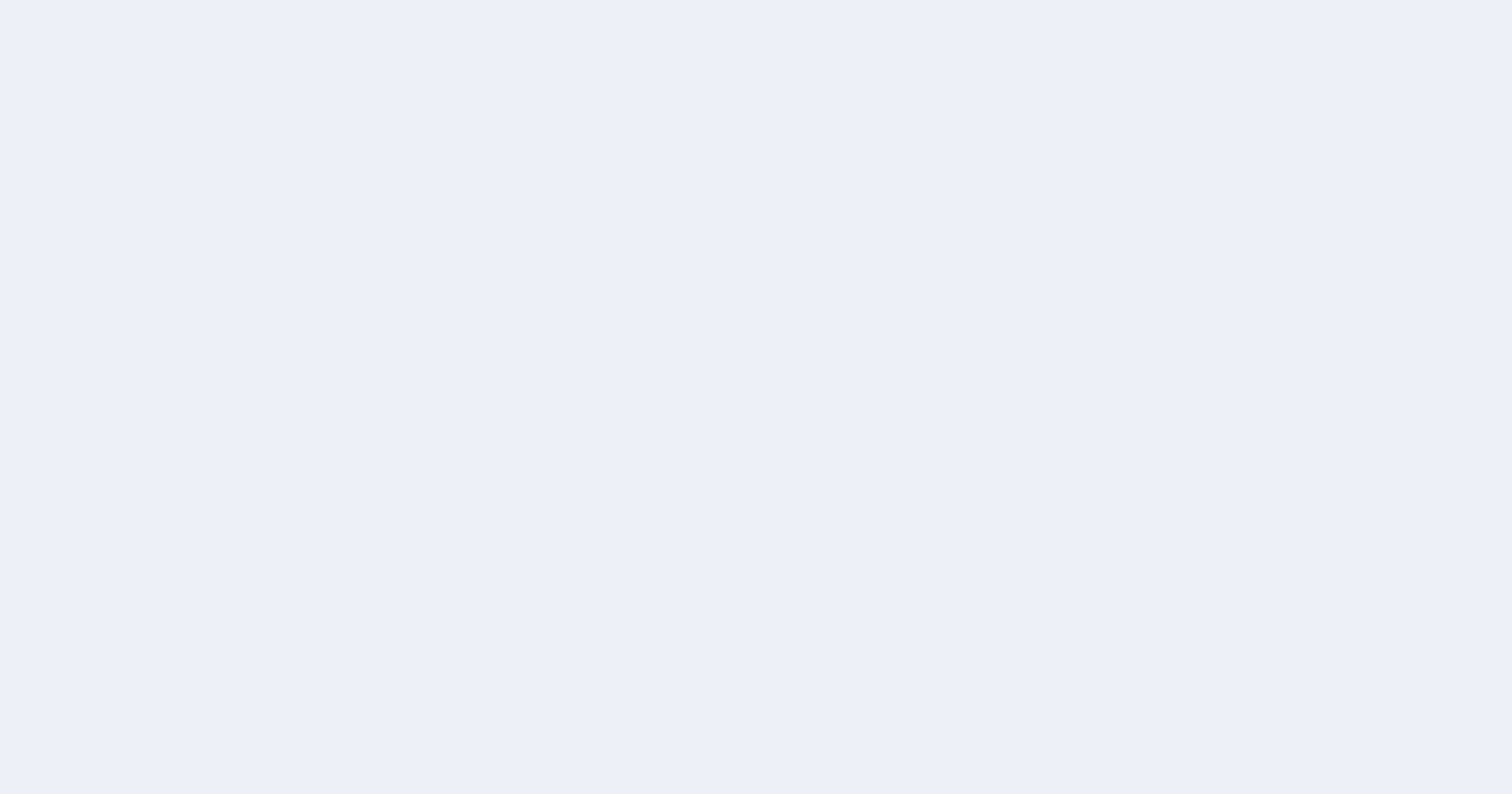 scroll, scrollTop: 0, scrollLeft: 0, axis: both 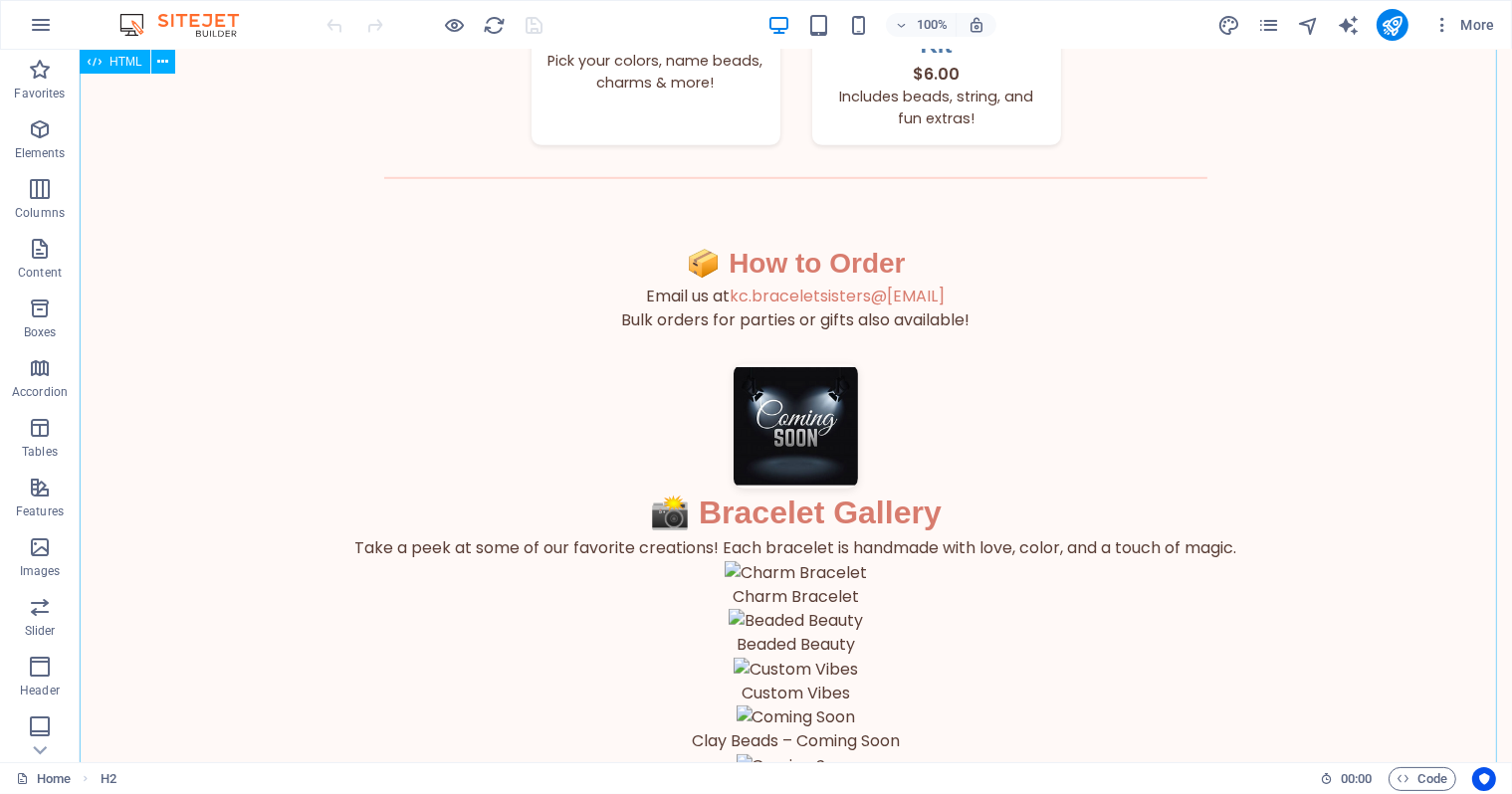 click on "Bracelet Styles & Prices
Clay Bead Bracelets
$2.00
Pony Bead Bracelets
$2.00
Glass Bead Bracelets $3.50" at bounding box center (794, -9) 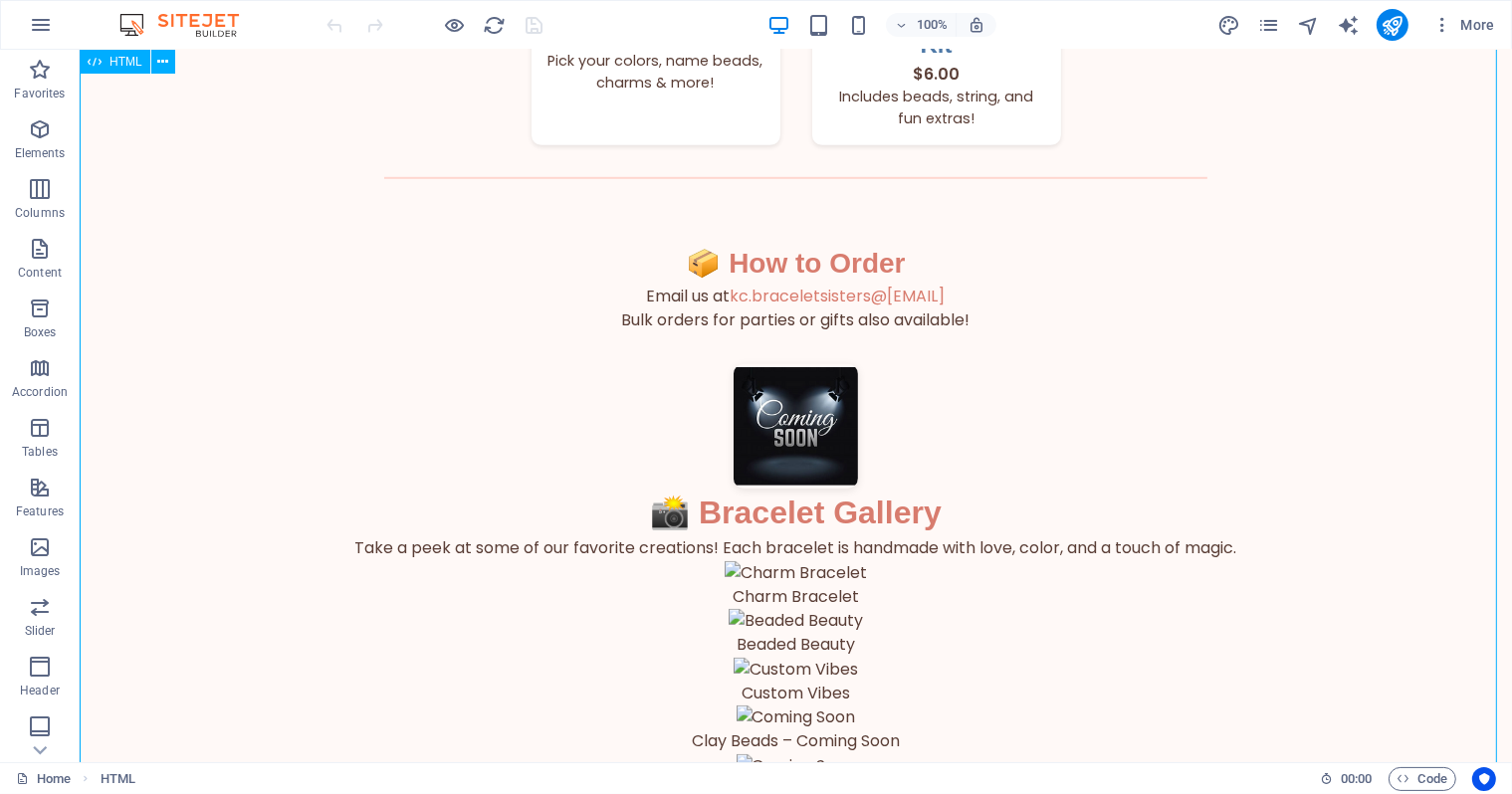 click on "Bracelet Styles & Prices
Clay Bead Bracelets
$2.00
Pony Bead Bracelets
$2.00
Glass Bead Bracelets $3.50" at bounding box center [794, -9] 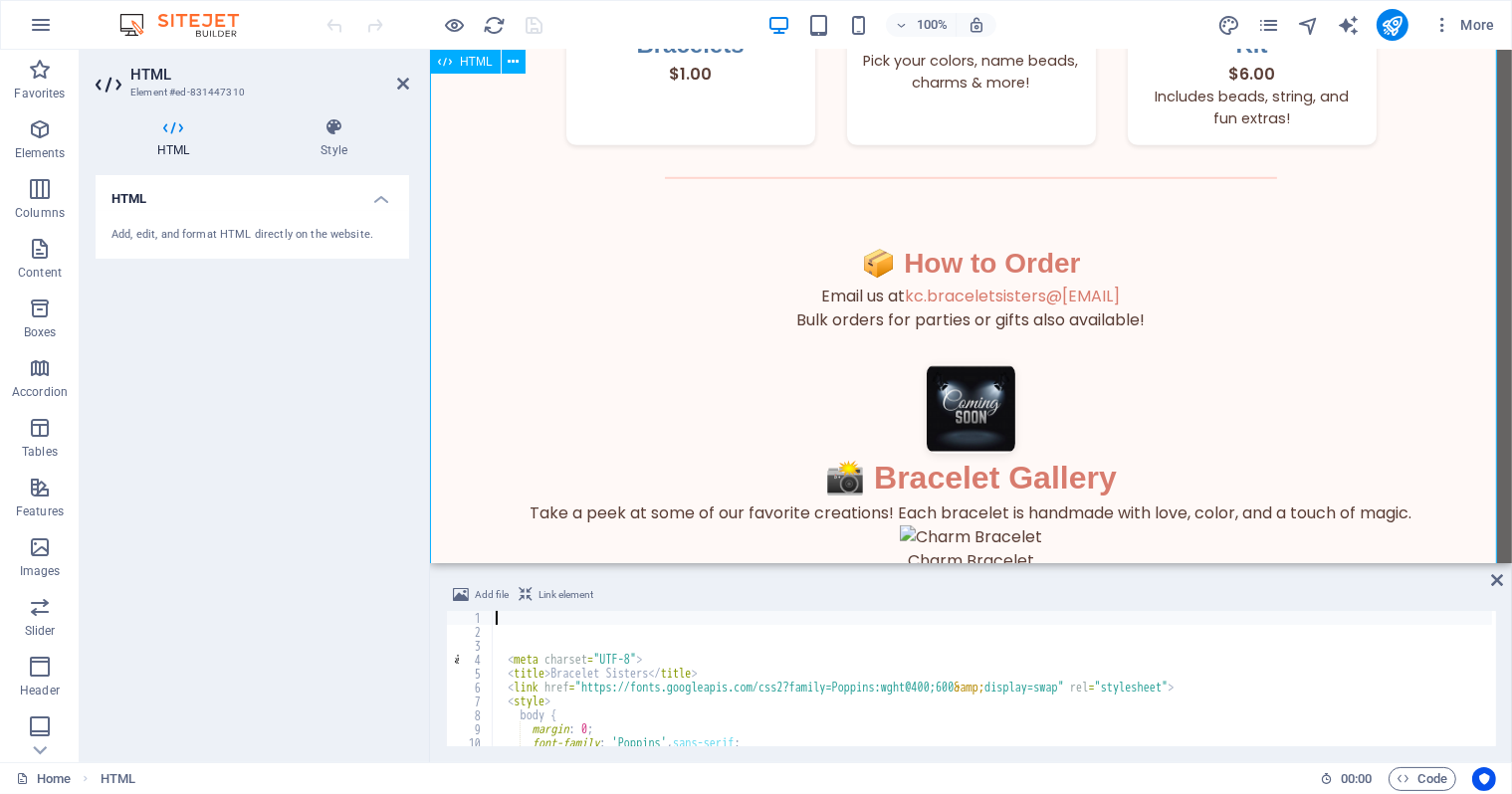 click on "Bracelet Styles & Prices
Clay Bead Bracelets
$2.00
Pony Bead Bracelets
$2.00
Glass Bead Bracelets $3.50" at bounding box center (970, -26) 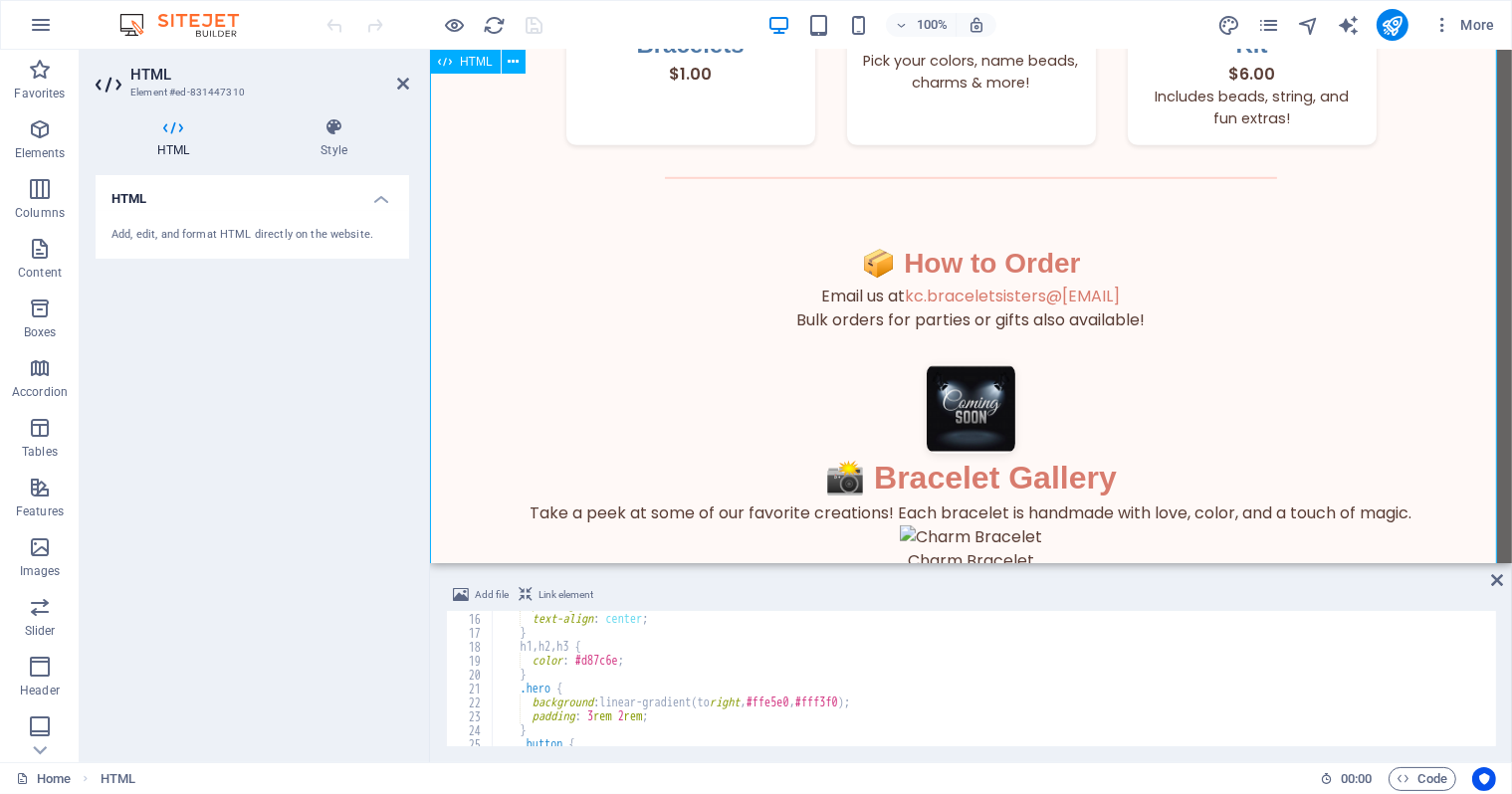 scroll, scrollTop: 207, scrollLeft: 0, axis: vertical 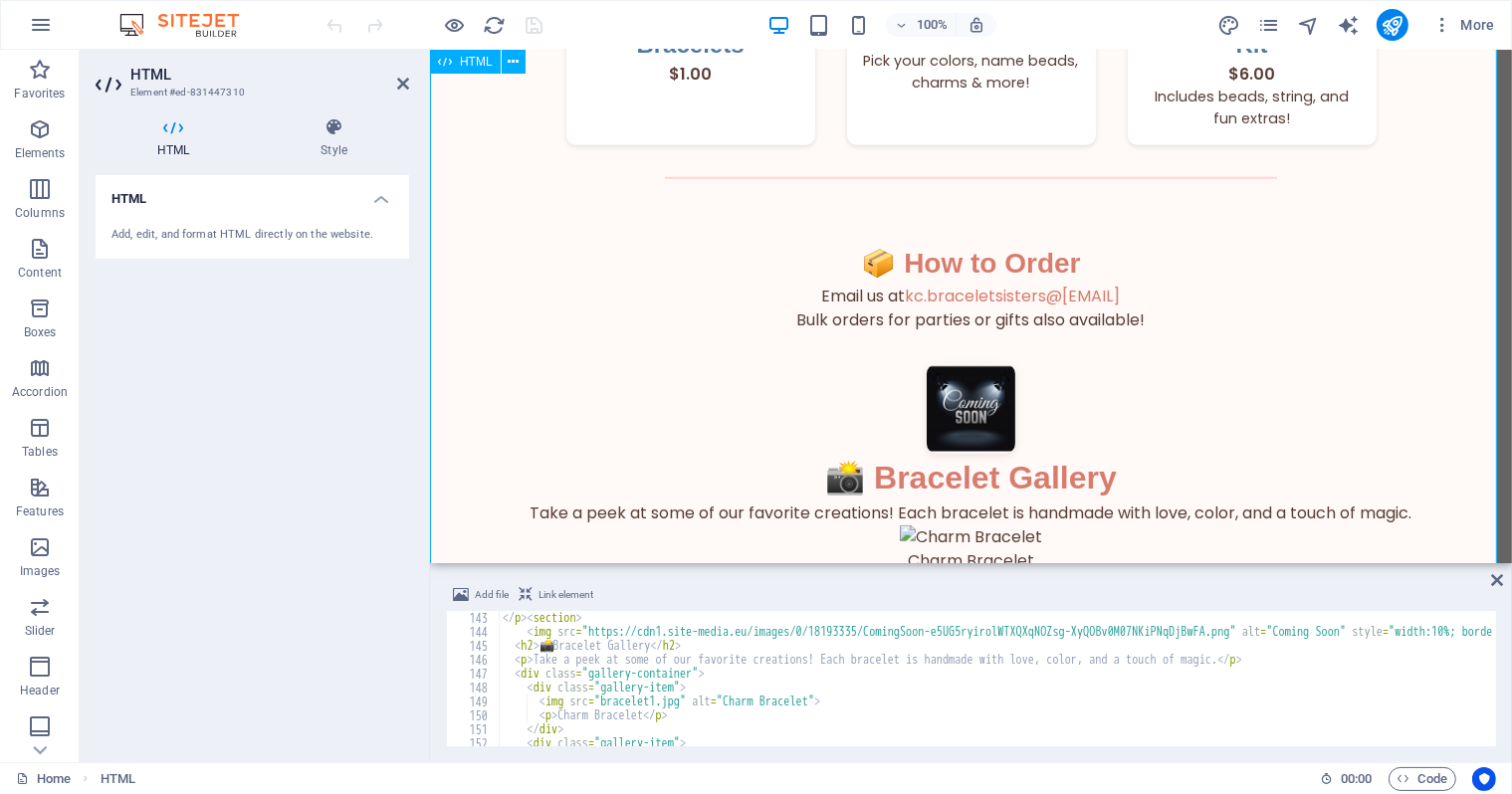 click on "<!--  Gallery Section  --> </ p > < section >      < img   src = "https://cdn1.site-media.eu/images/0/18193335/ComingSoon-e5UG5ryirolWTXQXqNOZsg-XyQOBv0M07NKiPNqDjBwFA.png"   alt = "Coming Soon"   style = "width:10%; border-radius:10px; box-shadow:0 2px 8px rgba(0,0,0,0.1);" >    < h2 > 📸  Bracelet Gallery </ h2 >    < p > Take a peek at some of our favorite creations! Each bracelet is handmade with love, color, and a touch of magic. </ p >    < div   class = "gallery-container" >      < div   class = "gallery-item" >         < img   src = "bracelet1.jpg"   alt = "Charm Bracelet" >         < p > Charm Bracelet </ p >      </ div >      < div   class = "gallery-item" >" at bounding box center (1233, 677) 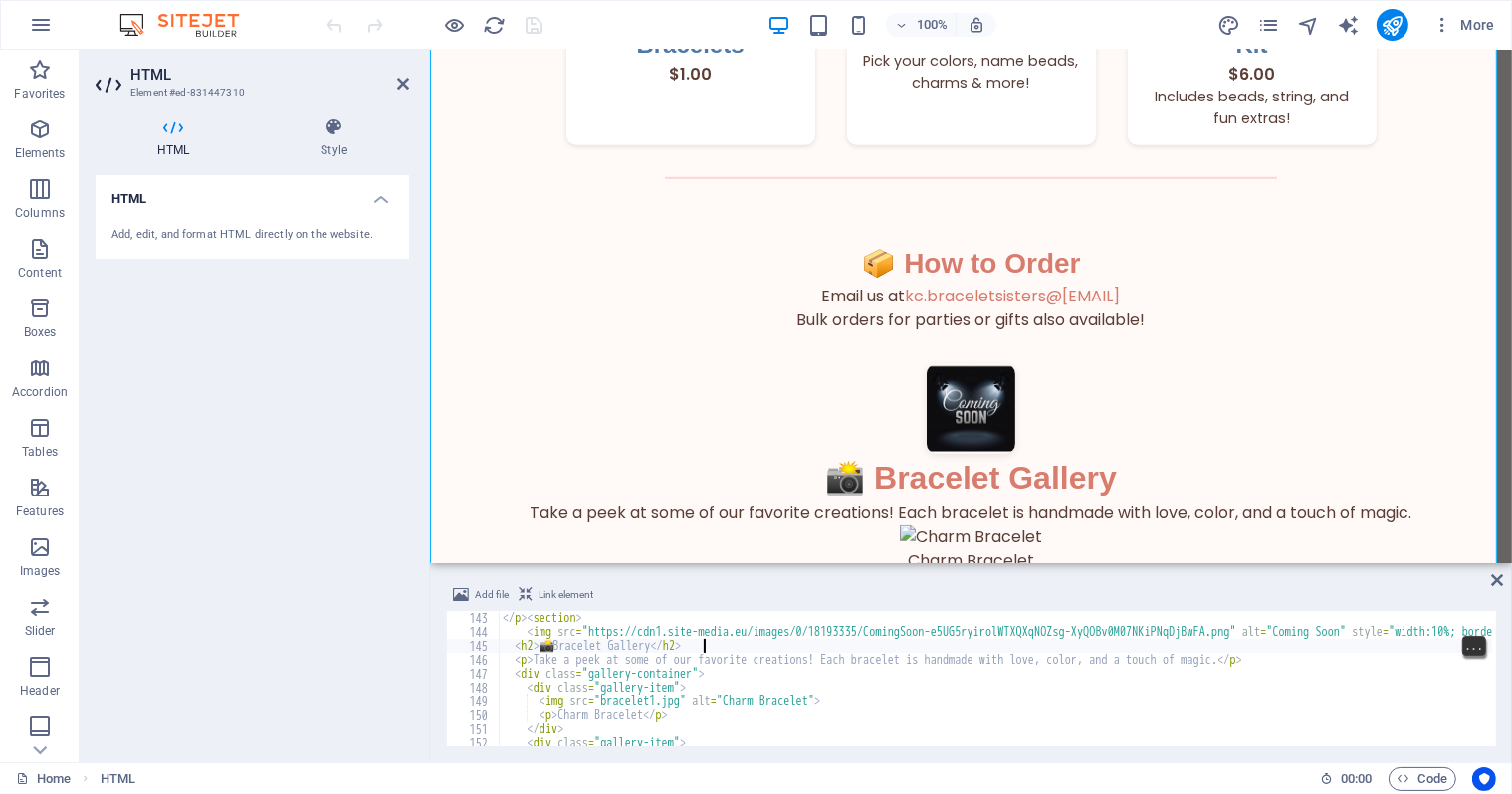 click on "<!--  Gallery Section  --> </ p > < section >      < img   src = "https://cdn1.site-media.eu/images/0/18193335/ComingSoon-e5UG5ryirolWTXQXqNOZsg-XyQOBv0M07NKiPNqDjBwFA.png"   alt = "Coming Soon"   style = "width:10%; border-radius:10px; box-shadow:0 2px 8px rgba(0,0,0,0.1);" >    < h2 > 📸  Bracelet Gallery </ h2 >    < p > Take a peek at some of our favorite creations! Each bracelet is handmade with love, color, and a touch of magic. </ p >    < div   class = "gallery-container" >      < div   class = "gallery-item" >         < img   src = "bracelet1.jpg"   alt = "Charm Bracelet" >         < p > Charm Bracelet </ p >      </ div >      < div   class = "gallery-item" >" at bounding box center (1233, 677) 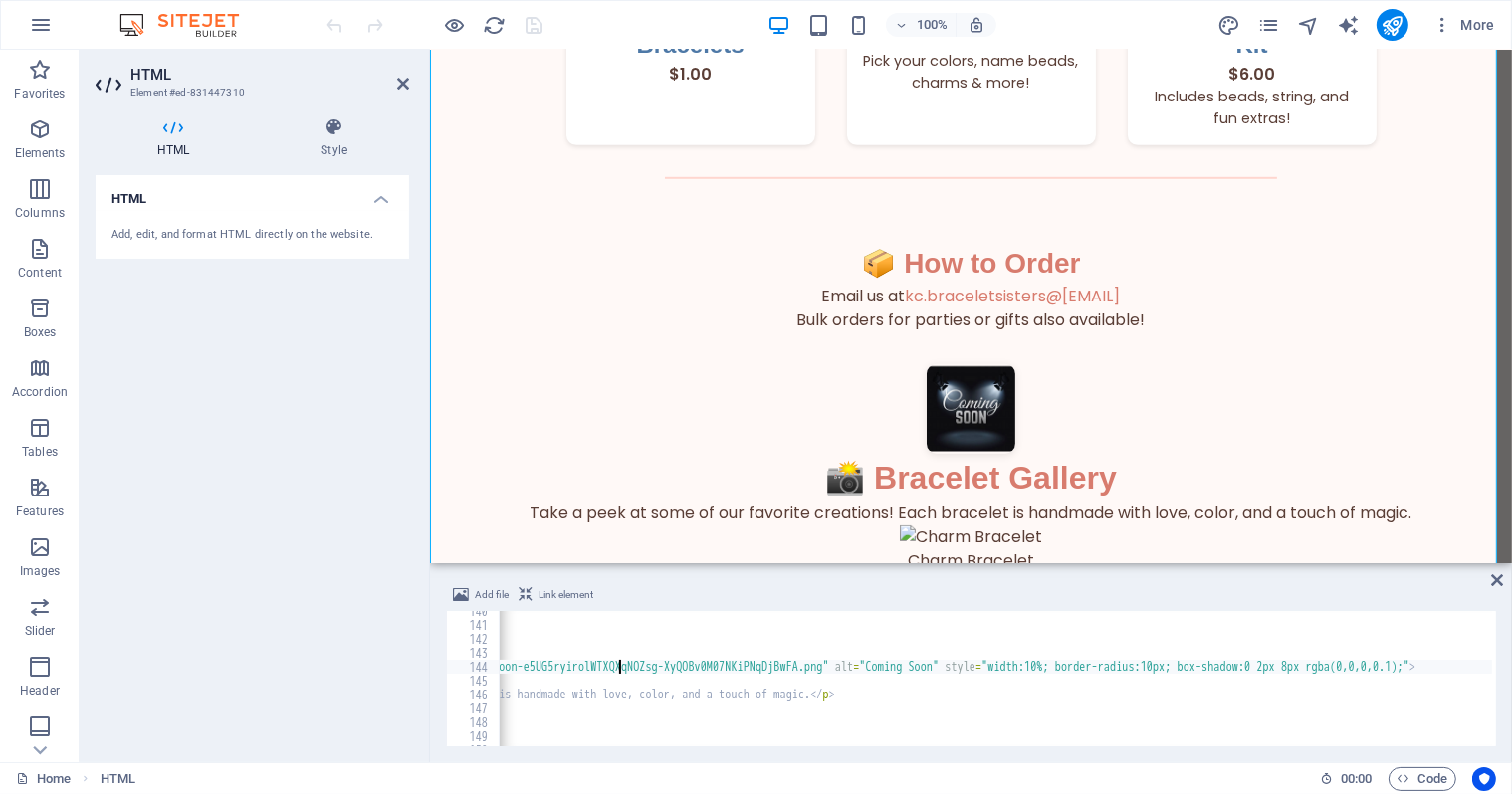click on "< a   href = "#ed-831447310"   class = "wv-link-elm" > </ a > <!--  Gallery Section  --> </ p > < section >      < img   src = "https://cdn1.site-media.eu/images/0/18193335/ComingSoon-e5UG5ryirolWTXQXqNOZsg-XyQOBv0M07NKiPNqDjBwFA.png"   alt = "Coming Soon"   style = "width:10%; border-radius:10px; box-shadow:0 2px 8px rgba(0,0,0,0.1);" >    < h2 > 📸  Bracelet Gallery </ h2 >    < p > Take a peek at some of our favorite creations! Each bracelet is handmade with love, color, and a touch of magic. </ p >    < div   class = "gallery-container" >      < div   class = "gallery-item" >         < img   src = "bracelet1.jpg"   alt = "Charm Bracelet" >         < p > Charm Bracelet </ p >" at bounding box center (826, 684) 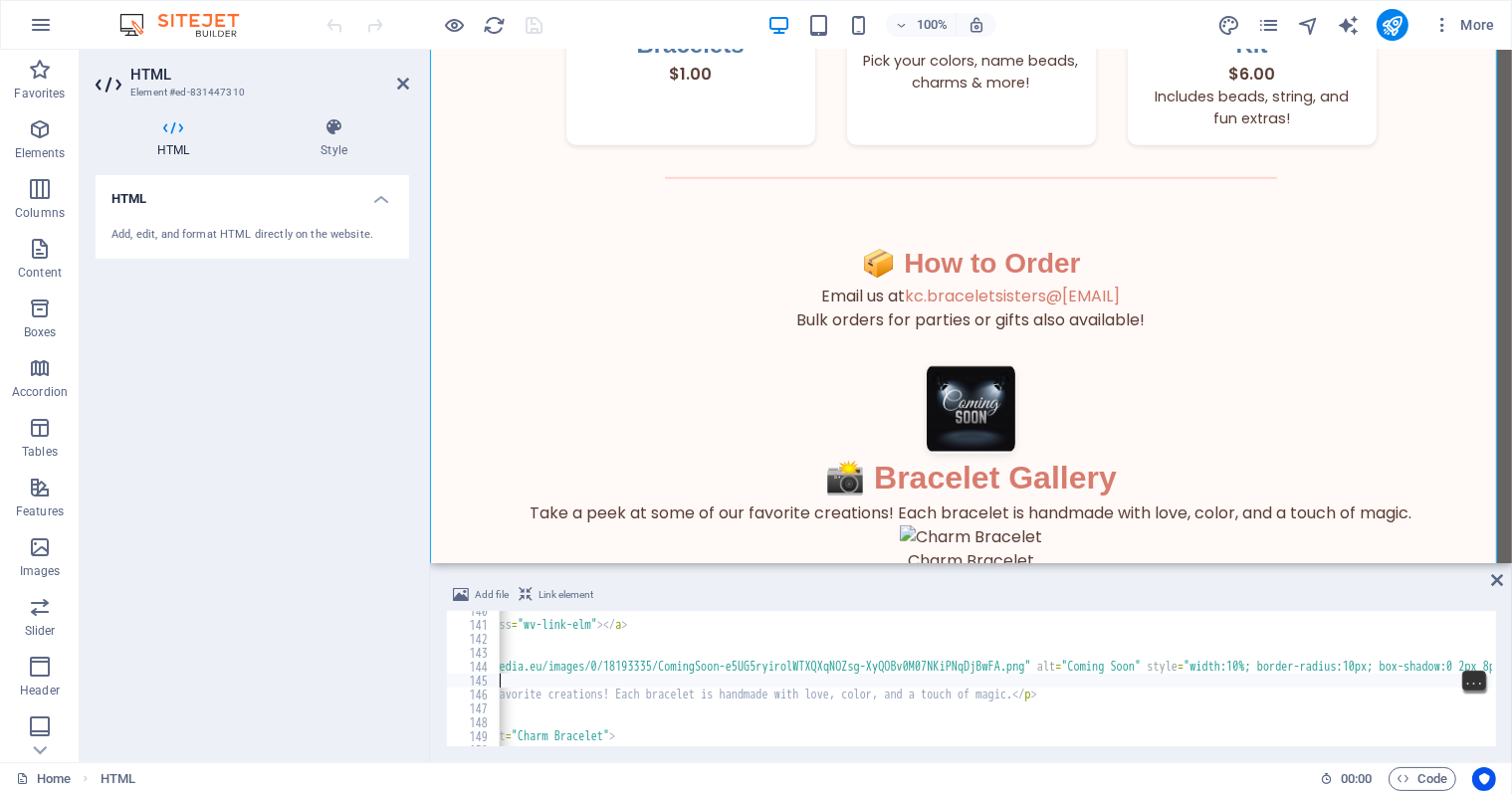 click on "< a   href = "#ed-831447310"   class = "wv-link-elm" > </ a > <!--  Gallery Section  --> </ p > < section >      < img   src = "https://cdn1.site-media.eu/images/0/18193335/ComingSoon-e5UG5ryirolWTXQXqNOZsg-XyQOBv0M07NKiPNqDjBwFA.png"   alt = "Coming Soon"   style = "width:10%; border-radius:10px; box-shadow:0 2px 8px rgba(0,0,0,0.1);" >    < h2 > 📸  Bracelet Gallery </ h2 >    < p > Take a peek at some of our favorite creations! Each bracelet is handmade with love, color, and a touch of magic. </ p >    < div   class = "gallery-container" >      < div   class = "gallery-item" >         < img   src = "bracelet1.jpg"   alt = "Charm Bracelet" >         < p > Charm Bracelet </ p >" at bounding box center (1028, 684) 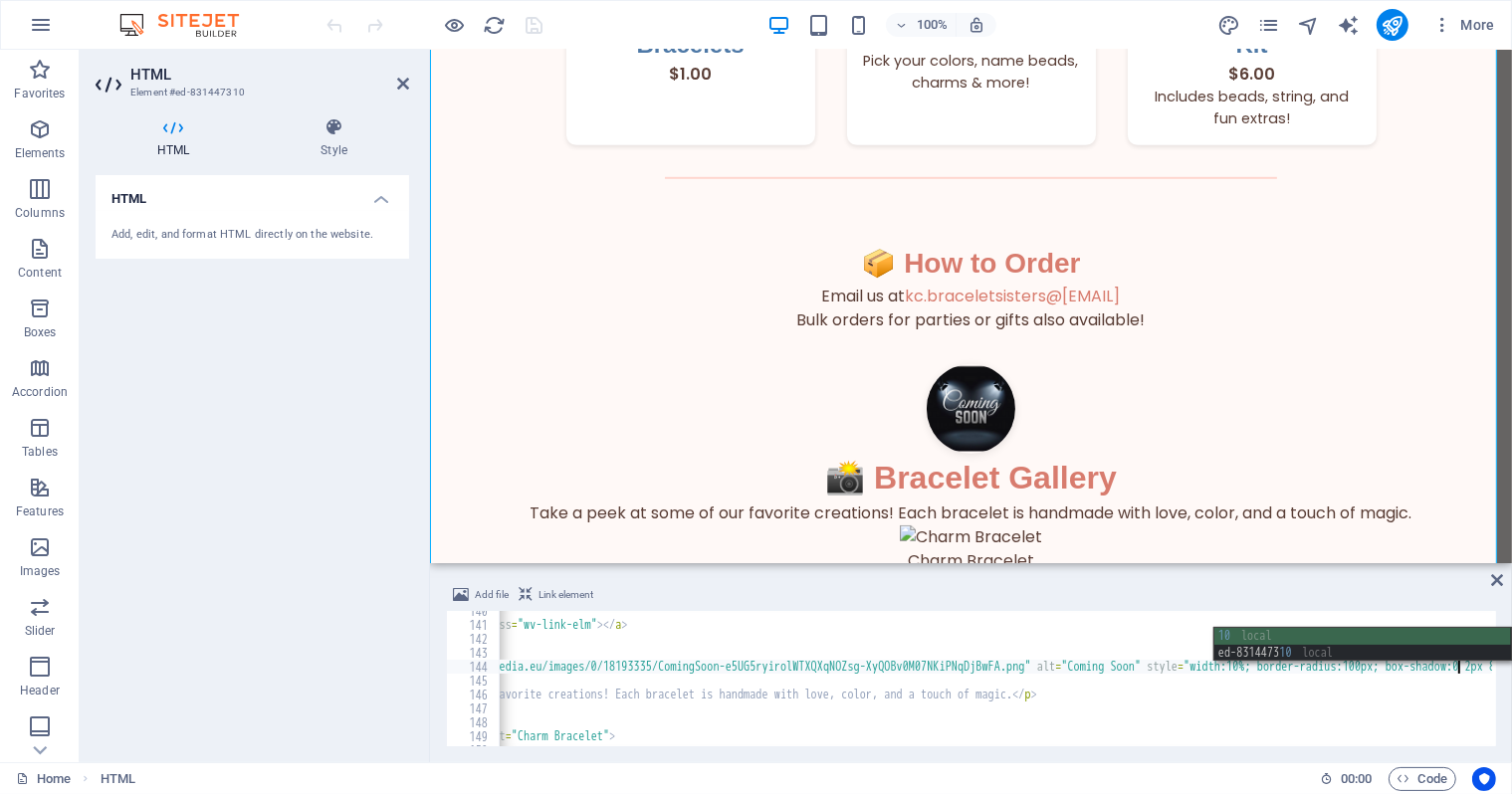 click on "< a   href = "#ed-831447310"   class = "wv-link-elm" > </ a > <!--  Gallery Section  --> </ p > < section >      < img   src = "https://cdn1.site-media.eu/images/0/18193335/ComingSoon-e5UG5ryirolWTXQXqNOZsg-XyQOBv0M07NKiPNqDjBwFA.png"   alt = "Coming Soon"   style = "width:10%; border-radius:100px; box-shadow:0 2px 8px rgba(0,0,0,0.1);" >    < h2 > 📸  Bracelet Gallery </ h2 >    < p > Take a peek at some of our favorite creations! Each bracelet is handmade with love, color, and a touch of magic. </ p >    < div   class = "gallery-container" >      < div   class = "gallery-item" >         < img   src = "bracelet1.jpg"   alt = "Charm Bracelet" >         < p > Charm Bracelet </ p >" at bounding box center [1028, 684] 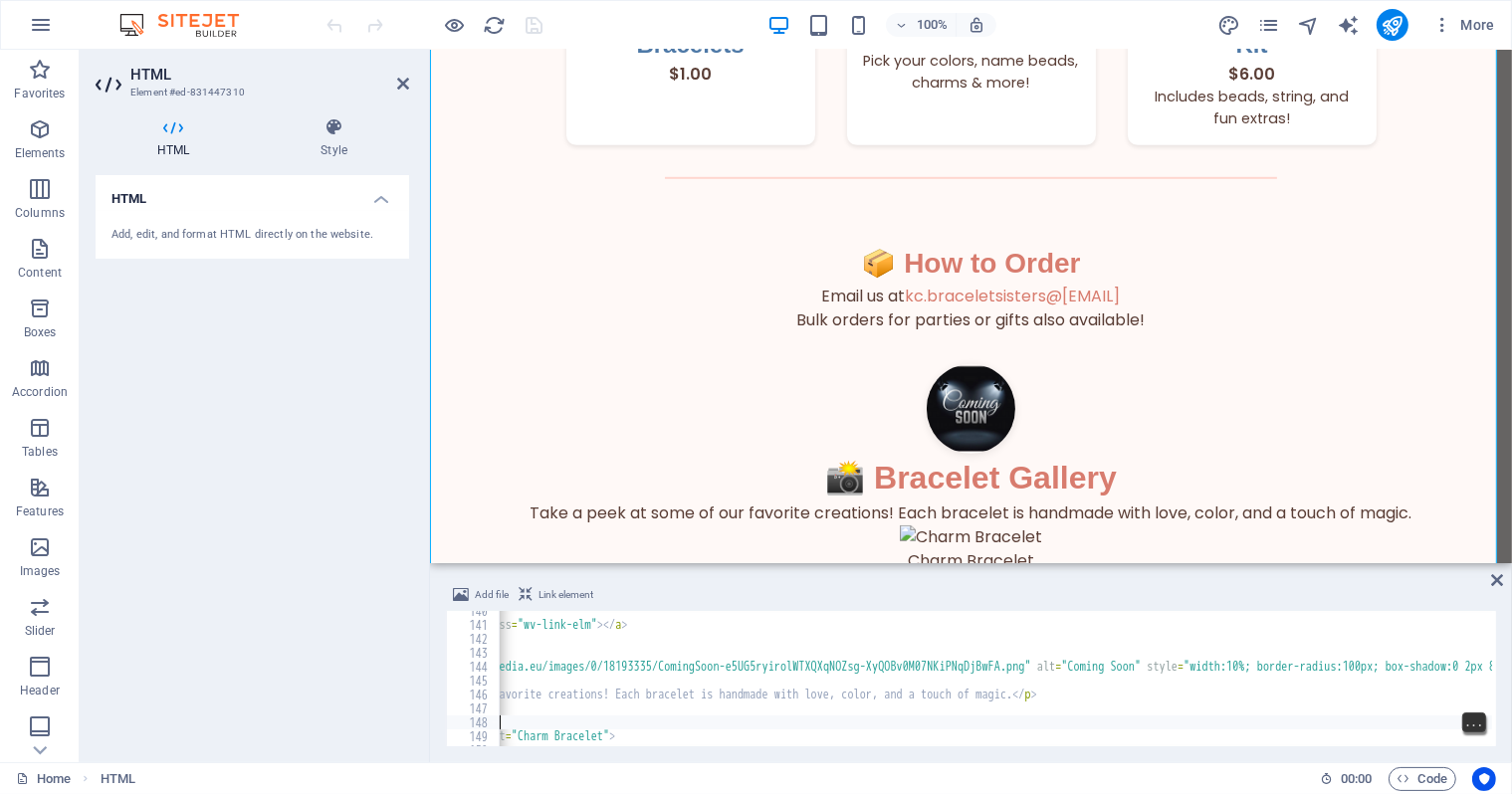 click on "< a   href = "#ed-831447310"   class = "wv-link-elm" > </ a > <!--  Gallery Section  --> </ p > < section >      < img   src = "https://cdn1.site-media.eu/images/0/18193335/ComingSoon-e5UG5ryirolWTXQXqNOZsg-XyQOBv0M07NKiPNqDjBwFA.png"   alt = "Coming Soon"   style = "width:10%; border-radius:100px; box-shadow:0 2px 8px rgba(0,0,0,0.1);" >    < h2 > 📸  Bracelet Gallery </ h2 >    < p > Take a peek at some of our favorite creations! Each bracelet is handmade with love, color, and a touch of magic. </ p >    < div   class = "gallery-container" >      < div   class = "gallery-item" >         < img   src = "bracelet1.jpg"   alt = "Charm Bracelet" >         < p > Charm Bracelet </ p >" at bounding box center [1028, 684] 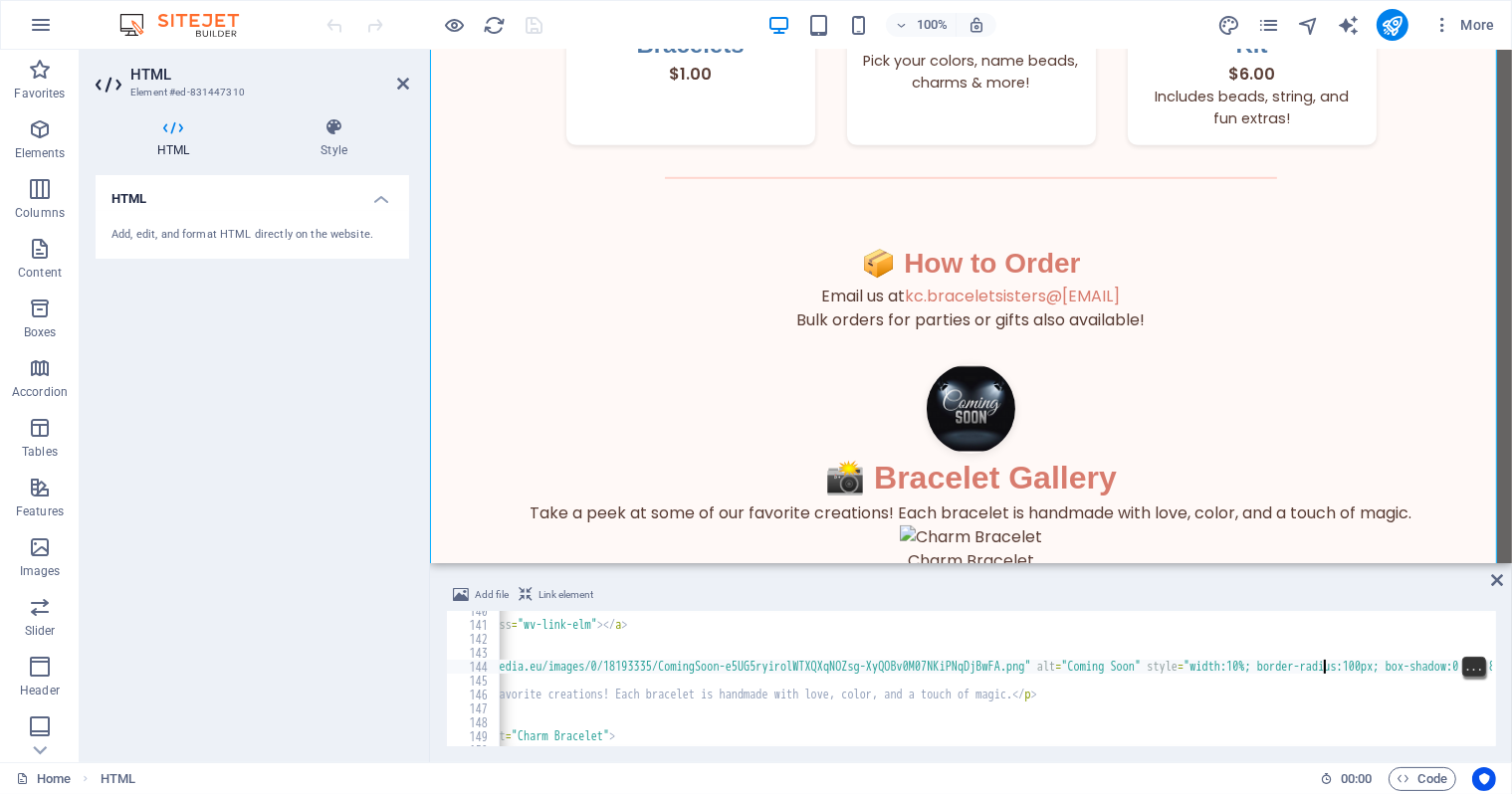 click on "< a   href = "#ed-831447310"   class = "wv-link-elm" > </ a > <!--  Gallery Section  --> </ p > < section >      < img   src = "https://cdn1.site-media.eu/images/0/18193335/ComingSoon-e5UG5ryirolWTXQXqNOZsg-XyQOBv0M07NKiPNqDjBwFA.png"   alt = "Coming Soon"   style = "width:10%; border-radius:100px; box-shadow:0 2px 8px rgba(0,0,0,0.1);" >    < h2 > 📸  Bracelet Gallery </ h2 >    < p > Take a peek at some of our favorite creations! Each bracelet is handmade with love, color, and a touch of magic. </ p >    < div   class = "gallery-container" >      < div   class = "gallery-item" >         < img   src = "bracelet1.jpg"   alt = "Charm Bracelet" >         < p > Charm Bracelet </ p >" at bounding box center (1028, 684) 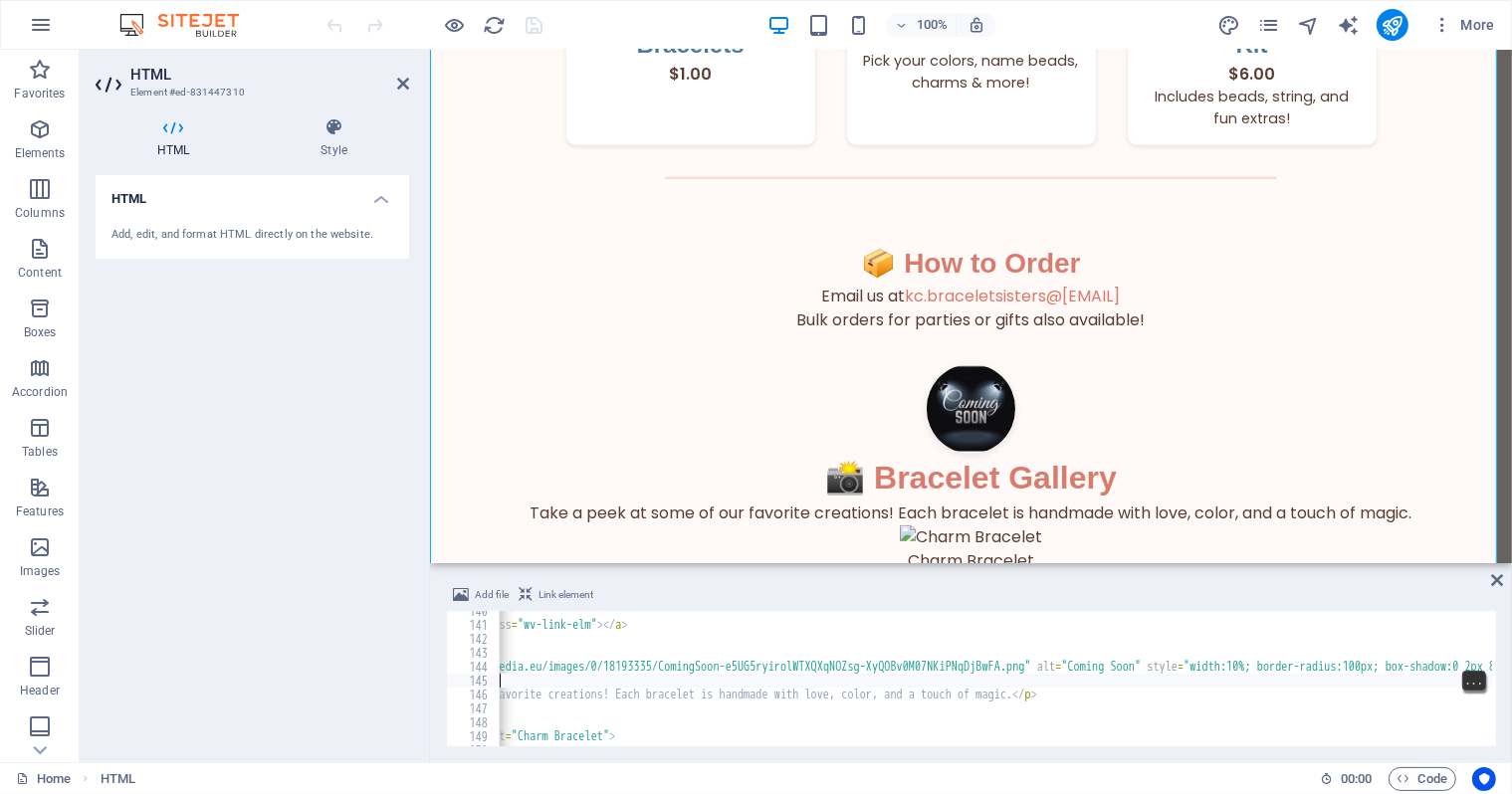 click on "< a   href = "#ed-831447310"   class = "wv-link-elm" > </ a > <!--  Gallery Section  --> </ p > < section >      < img   src = "https://cdn1.site-media.eu/images/0/18193335/ComingSoon-e5UG5ryirolWTXQXqNOZsg-XyQOBv0M07NKiPNqDjBwFA.png"   alt = "Coming Soon"   style = "width:10%; border-radius:100px; box-shadow:0 2px 8px rgba(0,0,0,0.1);" >    < h2 > 📸  Bracelet Gallery </ h2 >    < p > Take a peek at some of our favorite creations! Each bracelet is handmade with love, color, and a touch of magic. </ p >    < div   class = "gallery-container" >      < div   class = "gallery-item" >         < img   src = "bracelet1.jpg"   alt = "Charm Bracelet" >         < p > Charm Bracelet </ p >" at bounding box center (1028, 684) 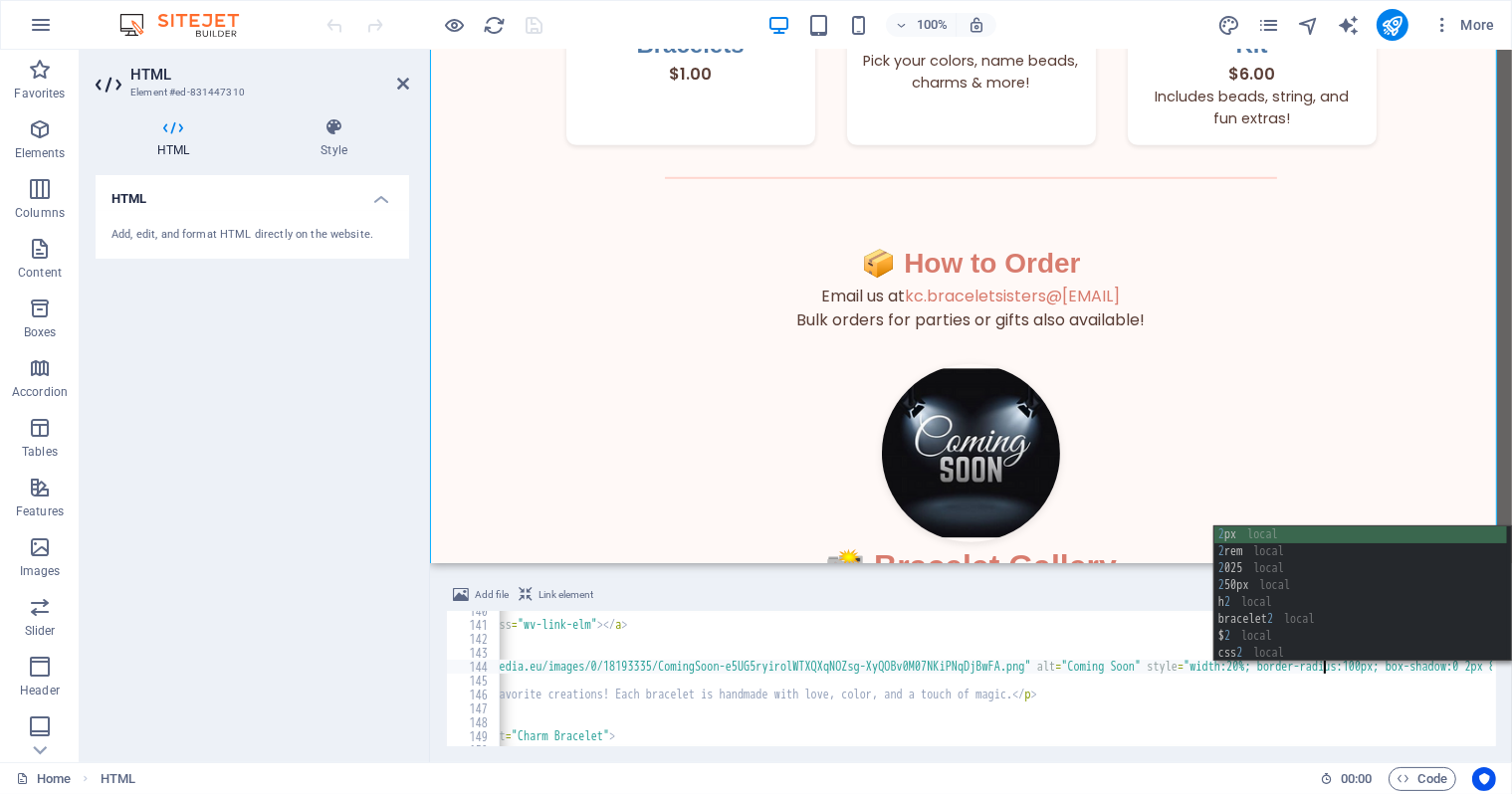 type on "<img src="https://cdn1.site-media.eu/images/0/18193335/ComingSoon-e5UG5ryirolWTXQXqNOZsg-XyQOBv0M07NKiPNqDjBwFA.png" alt="Coming Soon" style="width:20%; border-radius:100px; box-shadow:0 2px 8px rgba(0,0,0,0.1);">" 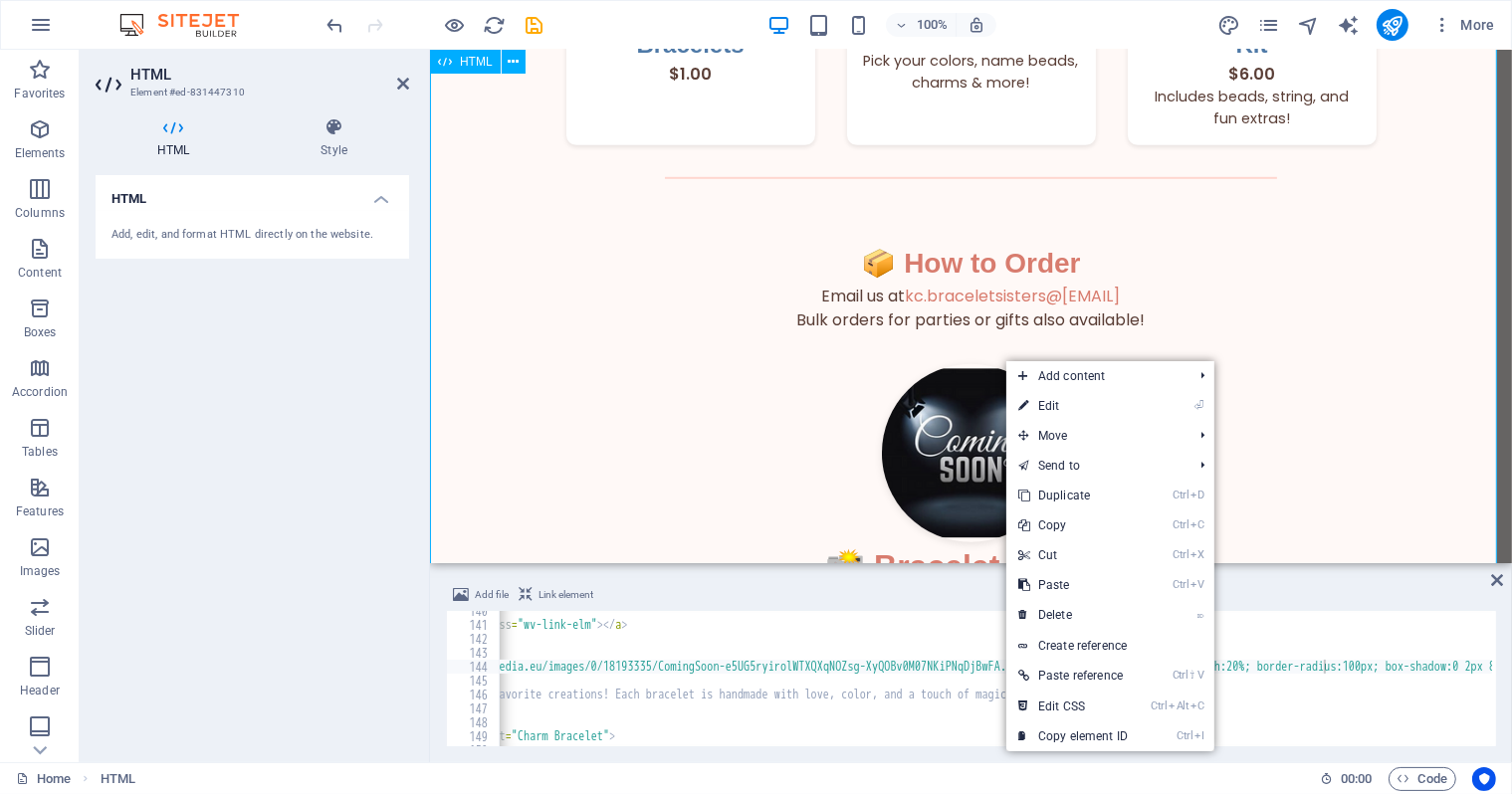 click on "Bracelet Sisters
Bracelet Sisters
Handcrafted with Heart
Welcome to Bracelet Sisters!
A small business run by creative sisters  Keagan & Charleigh  who love making beautiful, affordable bracelets for all ages. Every piece is handmade with love, care, and a whole lot of fun.
Wear Your Story
Every bracelet is a burst of personality—made to celebrate friendship, color, and connection.
Our Collections
Charm Bracelets
Tell your story with playful charms.
Beaded Beauties
Colorful strands that pop with personality.
Custom Vibes
Design your own bracelet—your way.
🧵 Bracelet Styles & Prices
Clay Bead Bracelets
$2.00
Pony Bead Bracelets
$2.00
Glass Bead Bracelets $3.50" at bounding box center [970, 18] 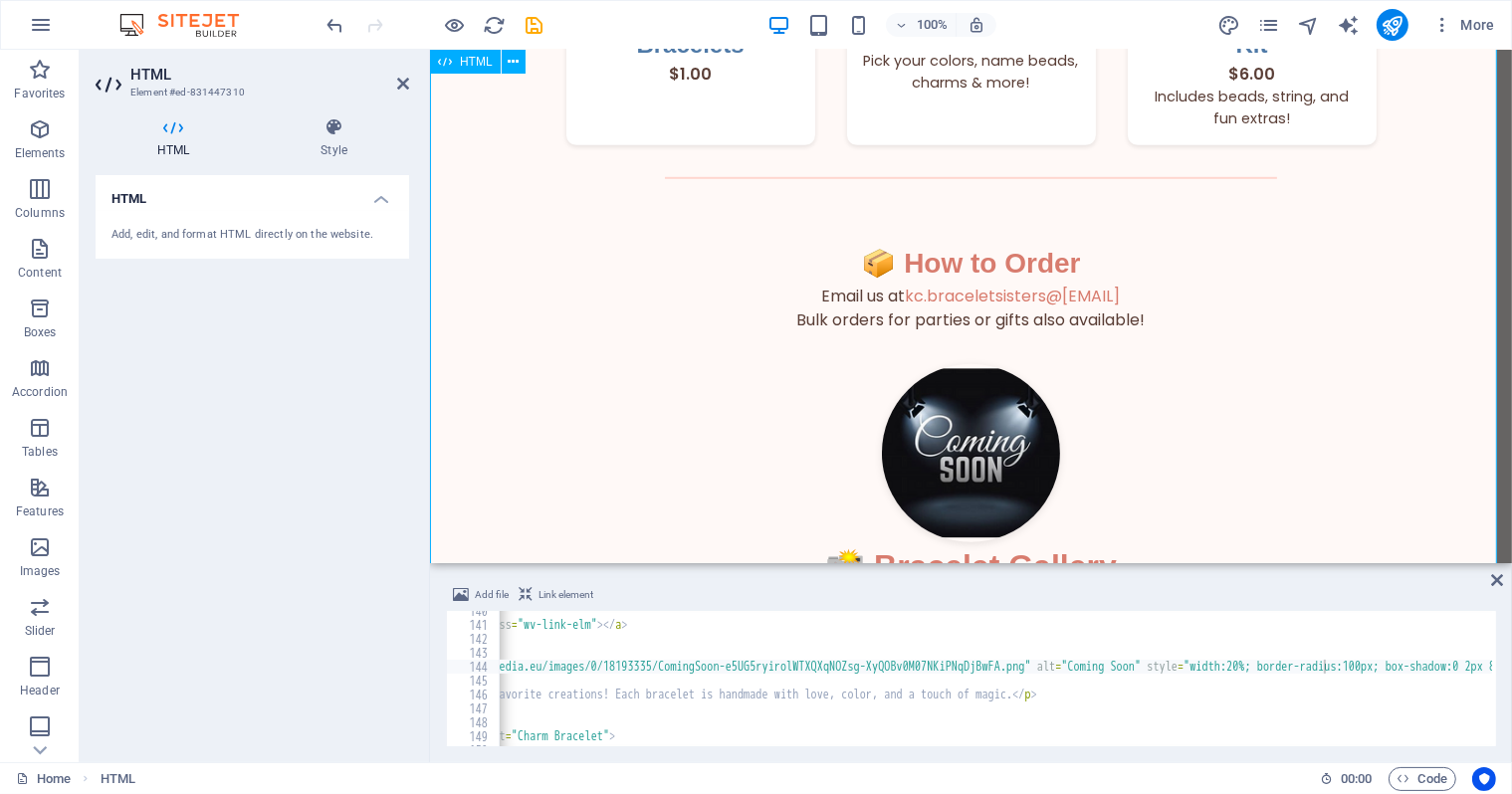 click on "100% More" at bounding box center (756, 25) 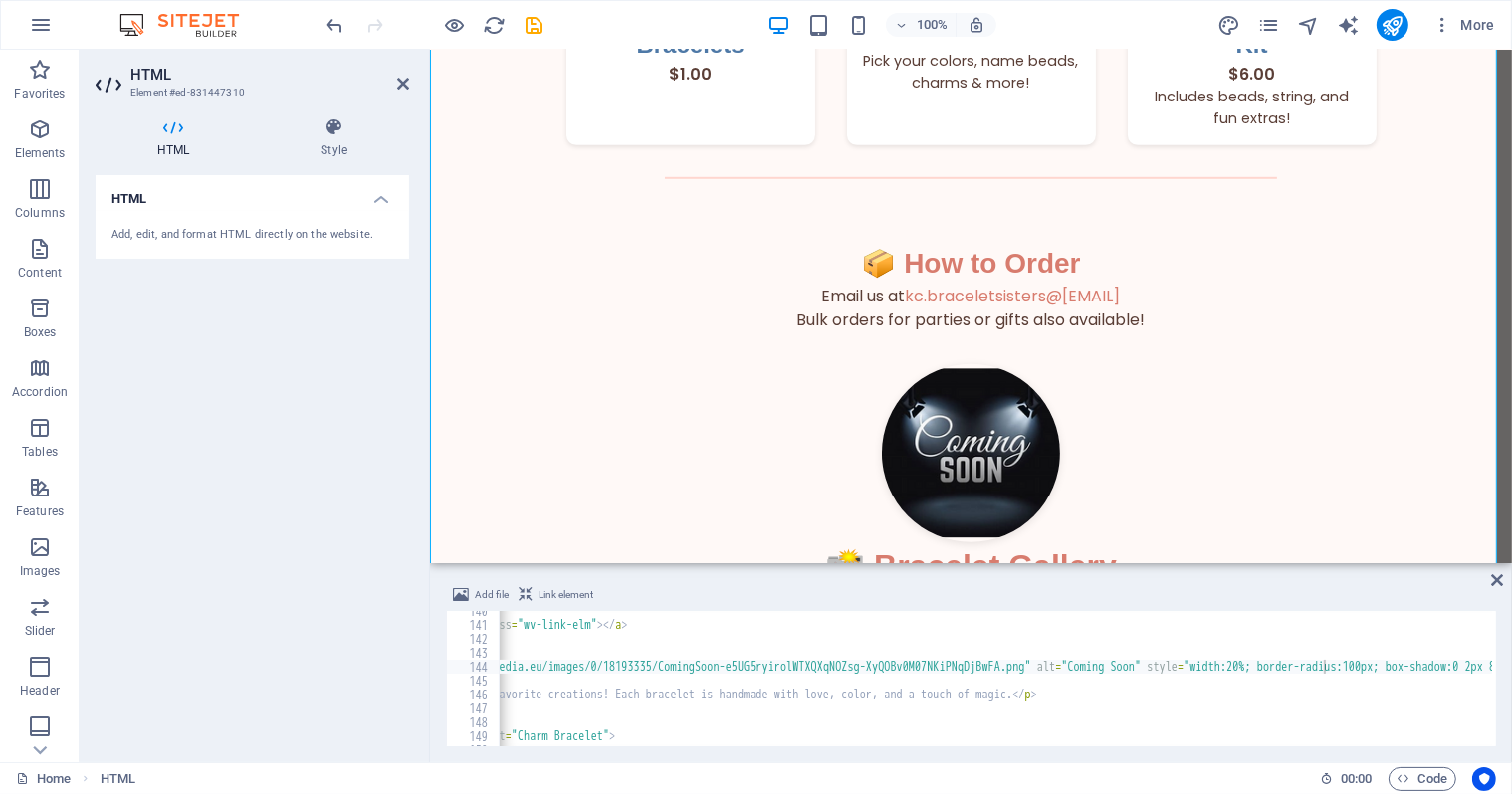 click on "100% More" at bounding box center [756, 25] 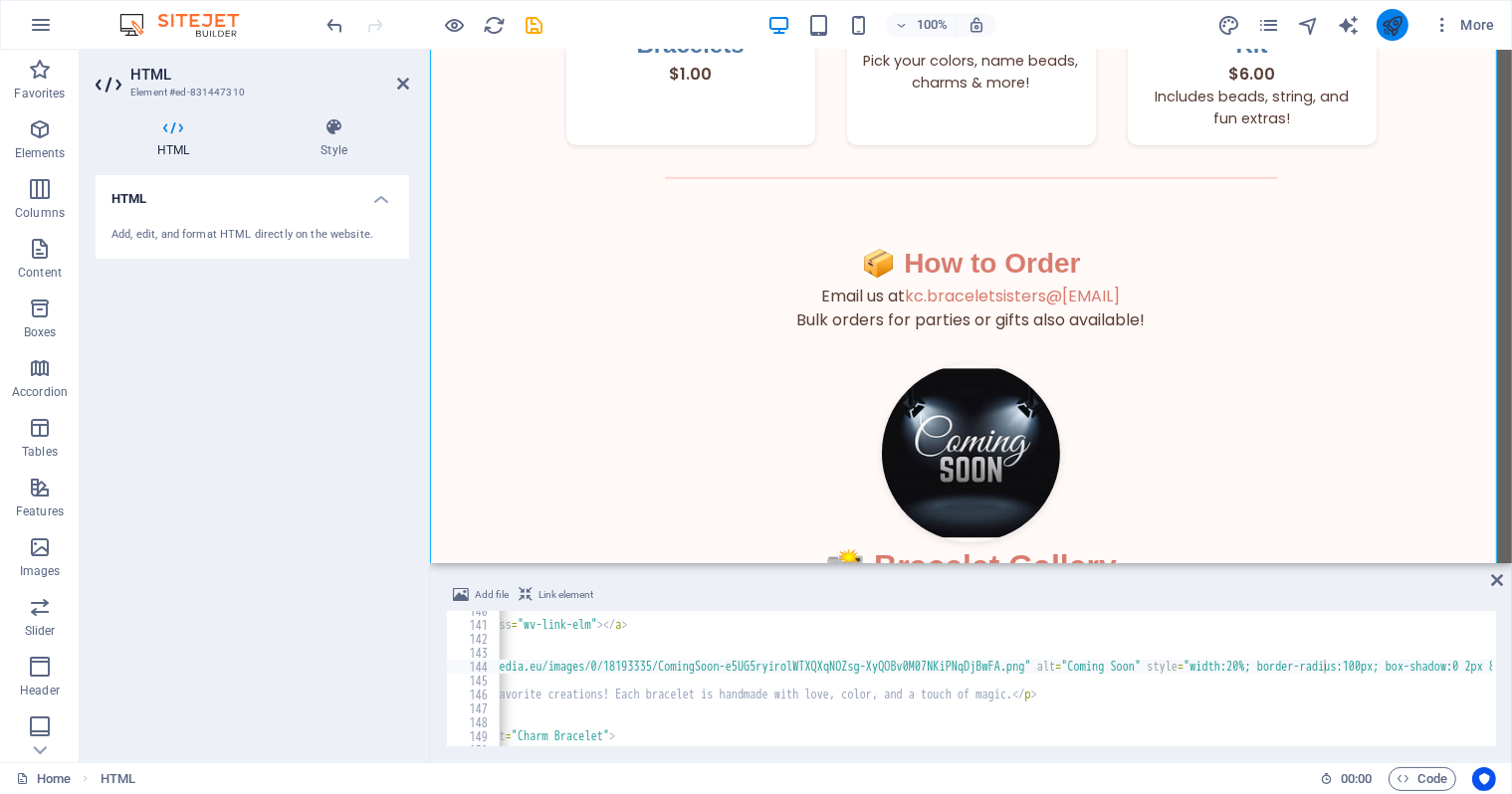 click at bounding box center (1392, 25) 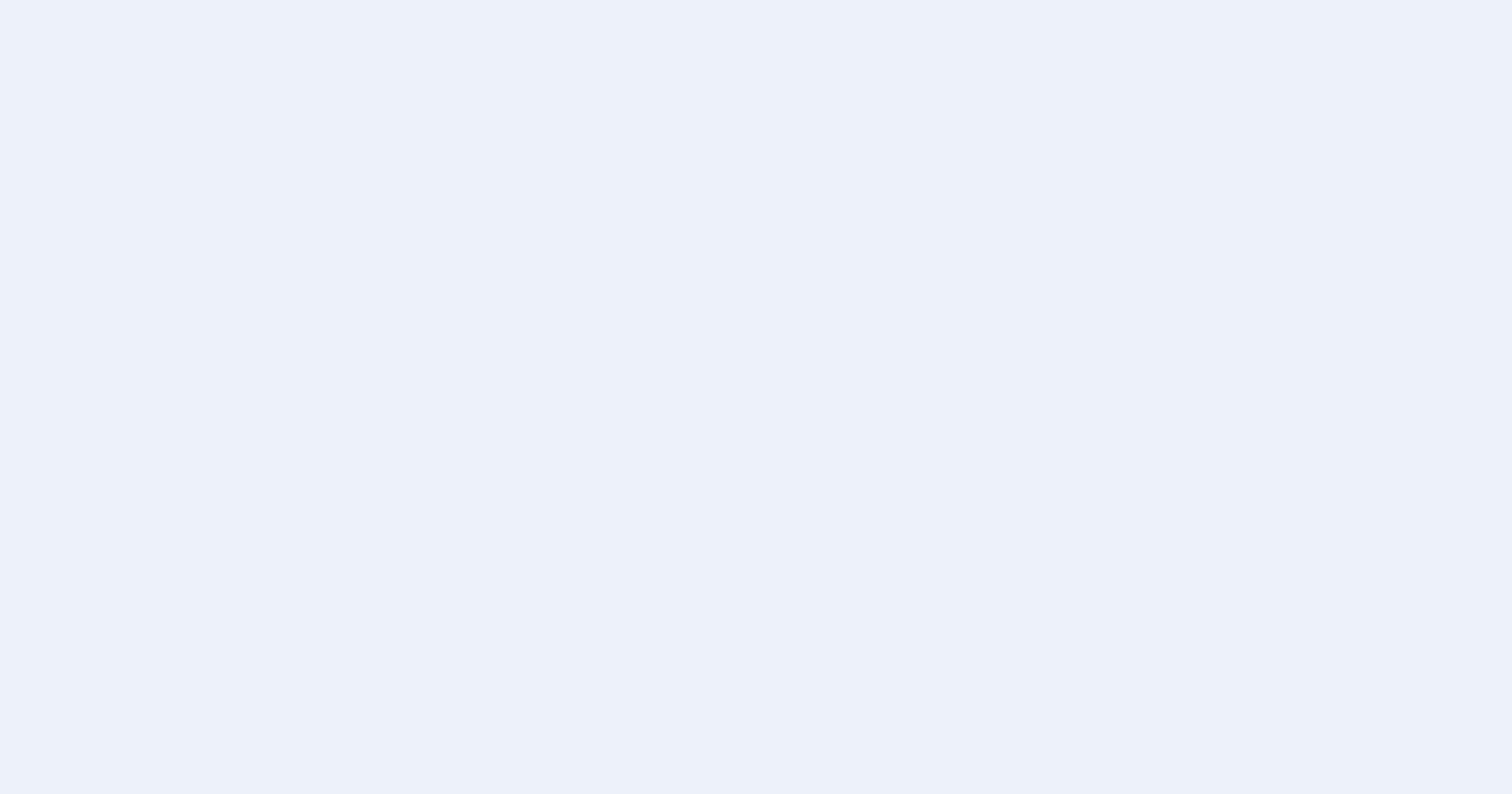 scroll, scrollTop: 0, scrollLeft: 0, axis: both 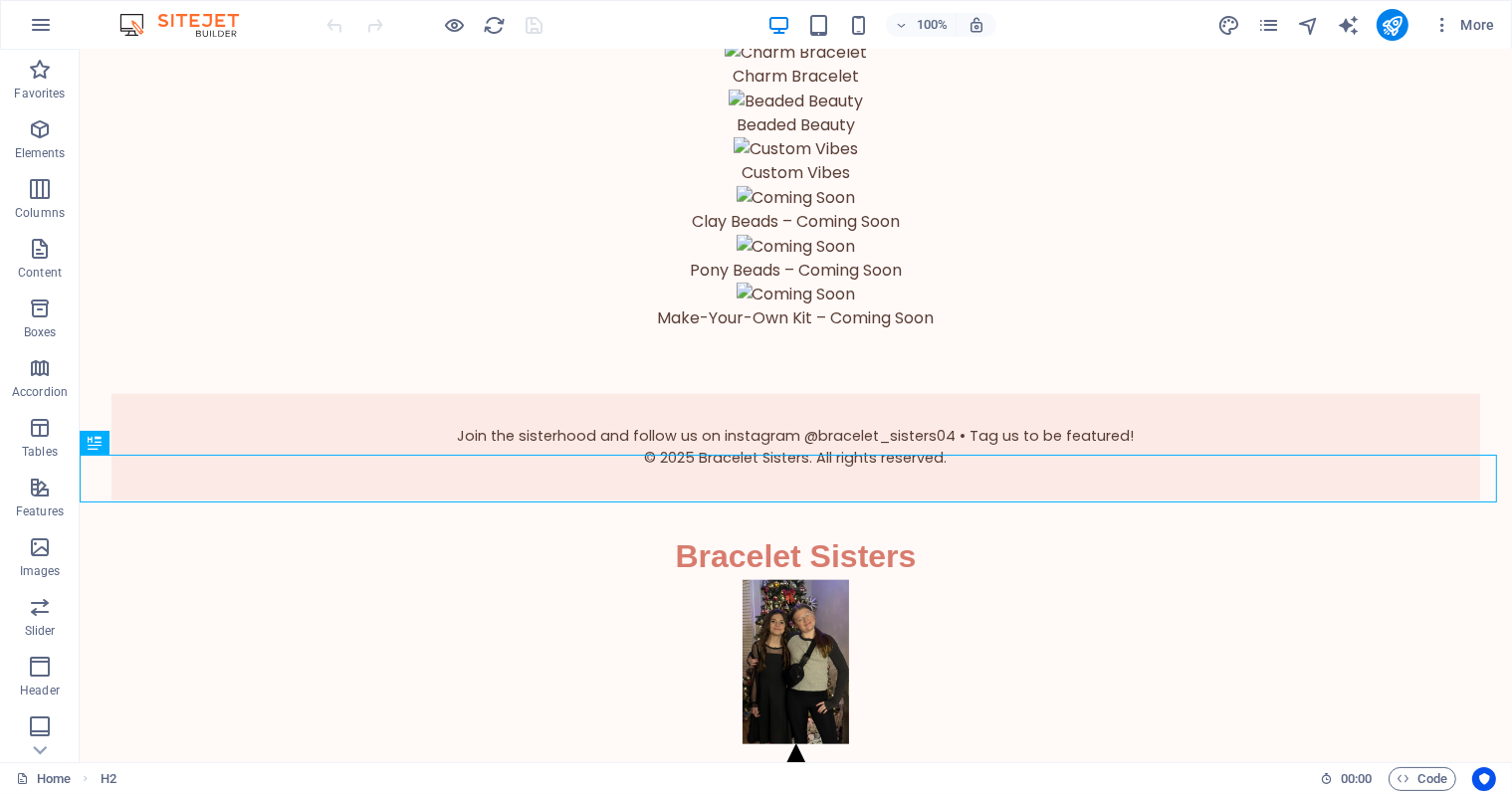 click on "Bracelet Sisters" at bounding box center [794, 556] 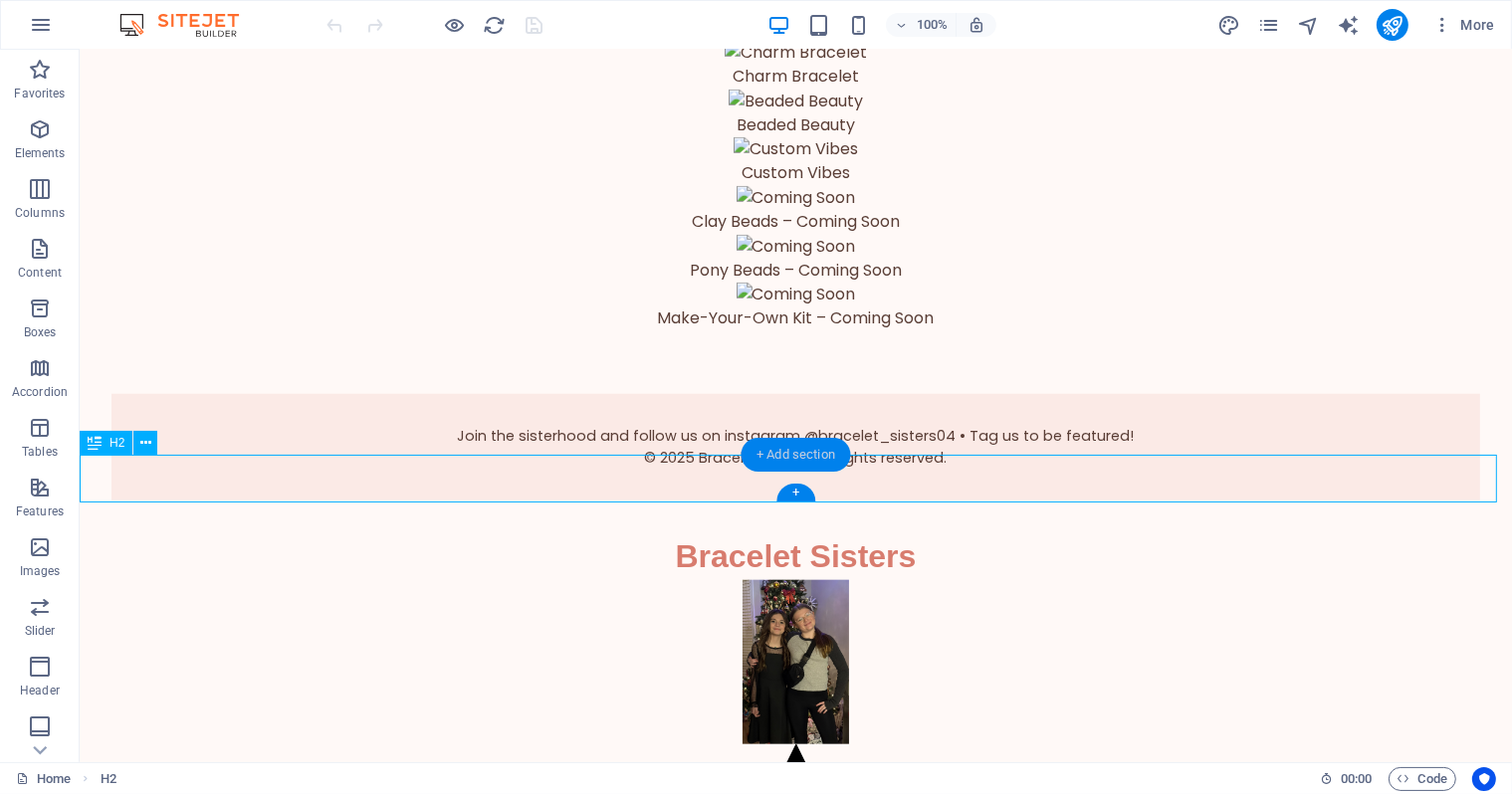 click on "+ Add section" at bounding box center (795, 455) 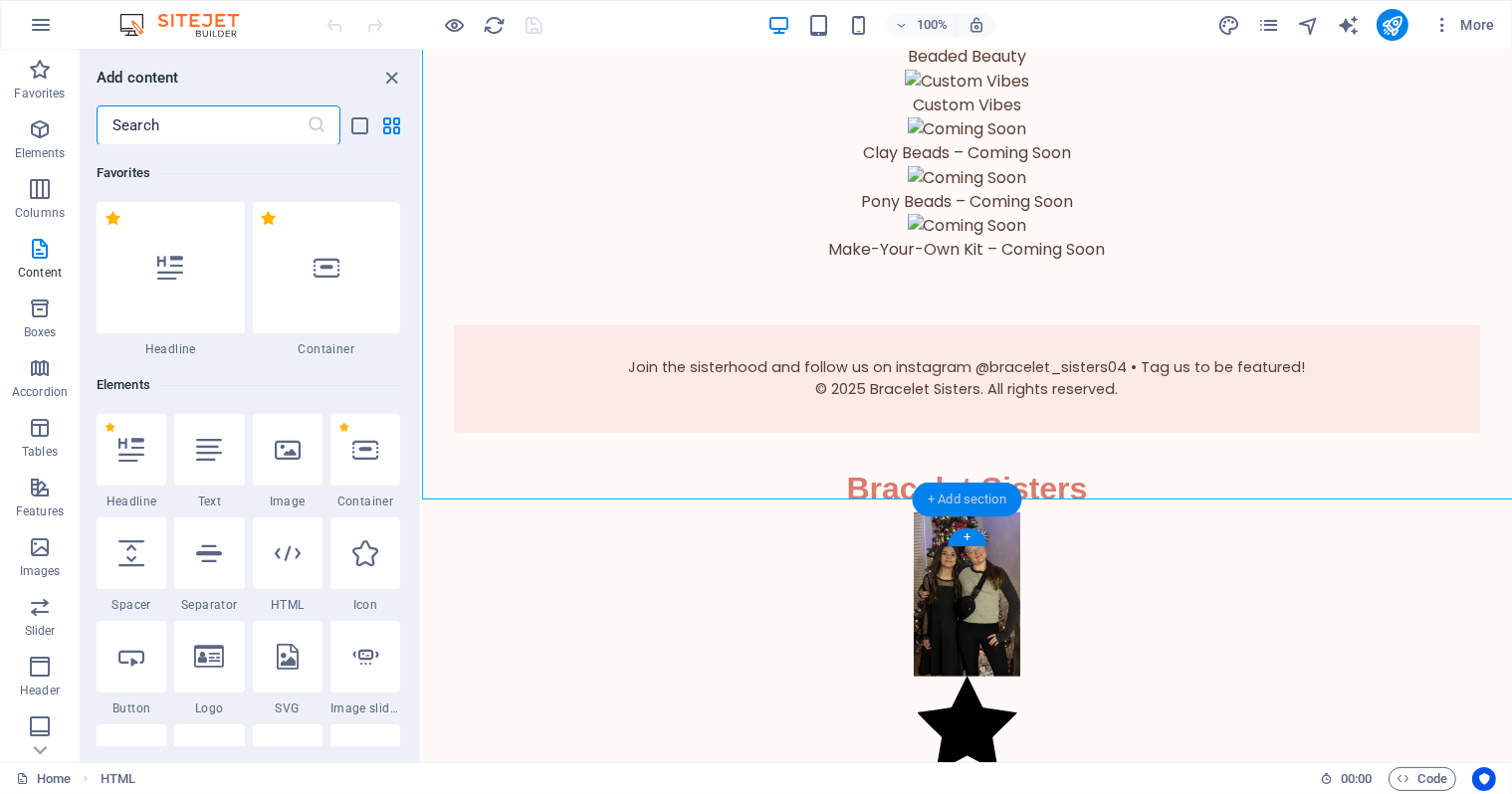 scroll, scrollTop: 1956, scrollLeft: 0, axis: vertical 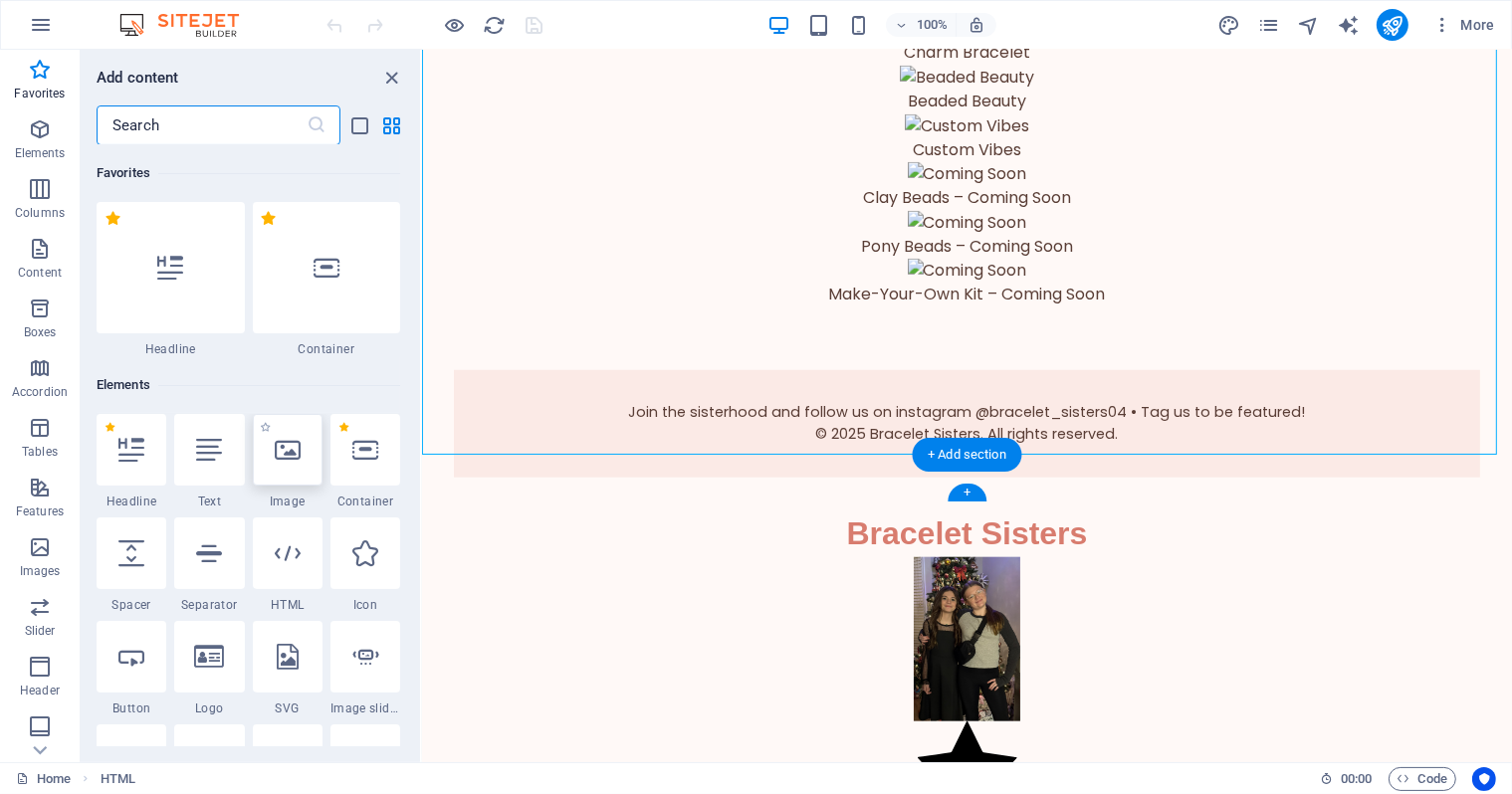 click at bounding box center (288, 450) 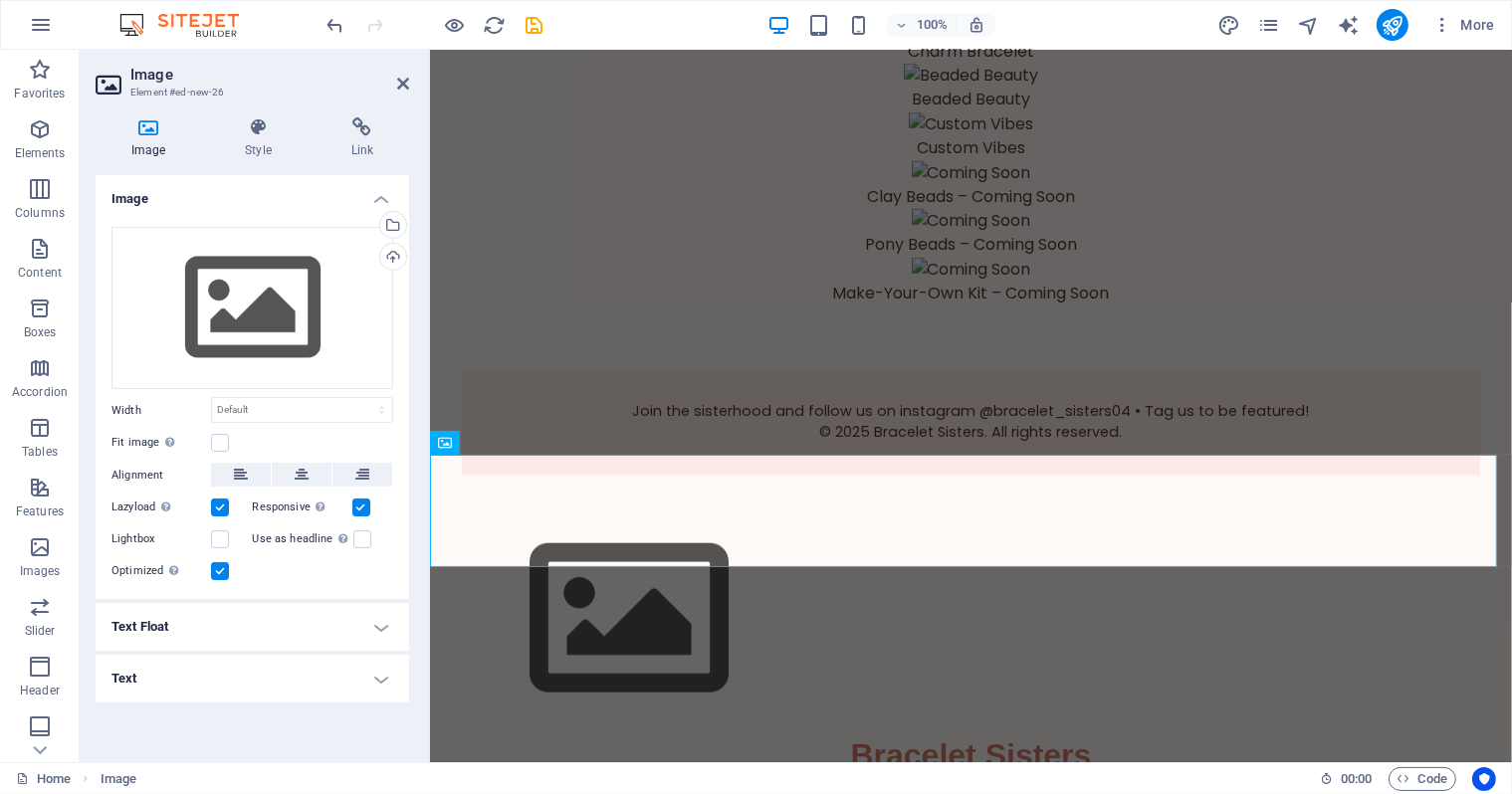 scroll, scrollTop: 1954, scrollLeft: 0, axis: vertical 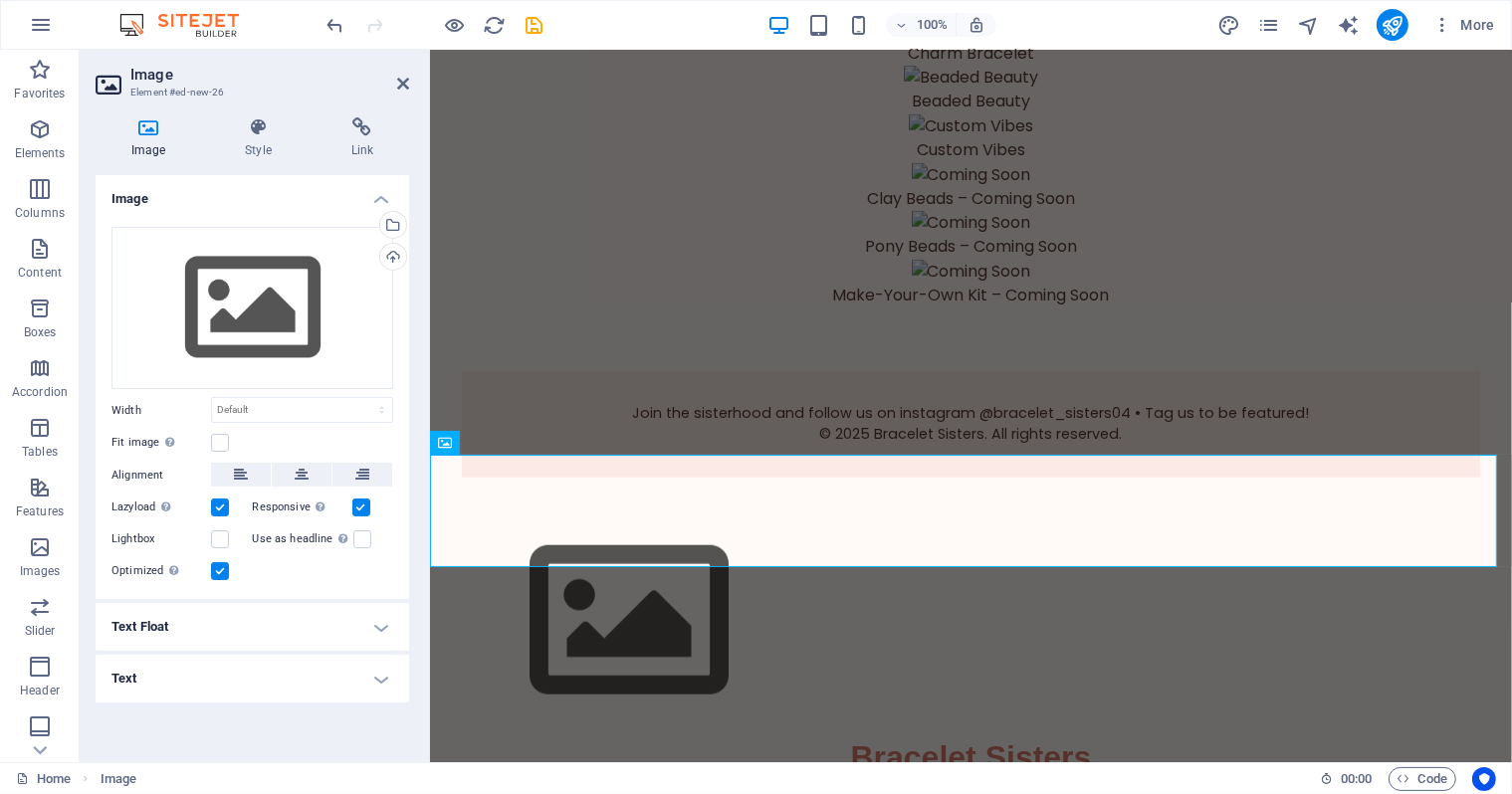 click at bounding box center [970, 621] 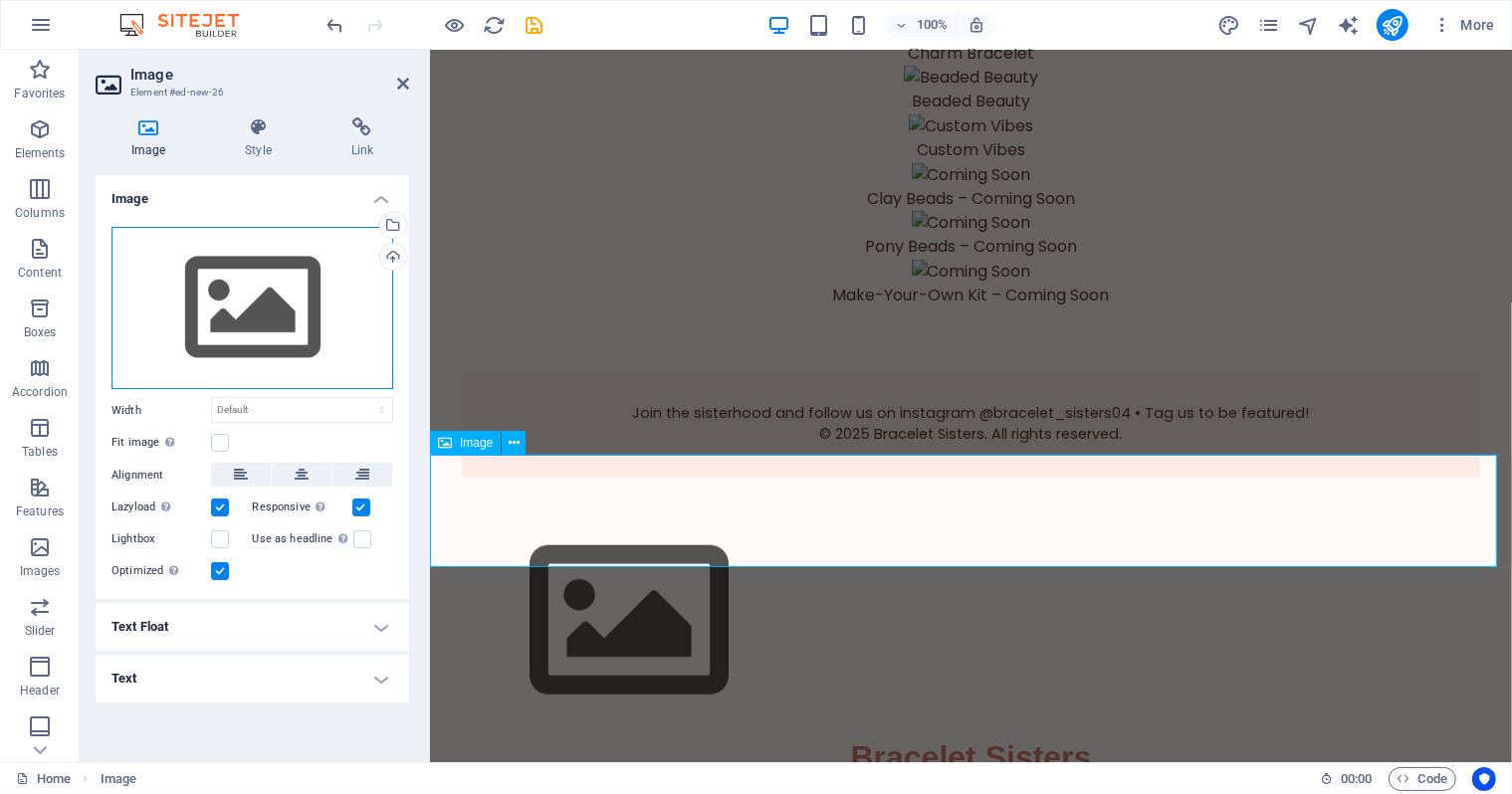 click on "Drag files here, click to choose files or select files from Files or our free stock photos & videos" at bounding box center (252, 308) 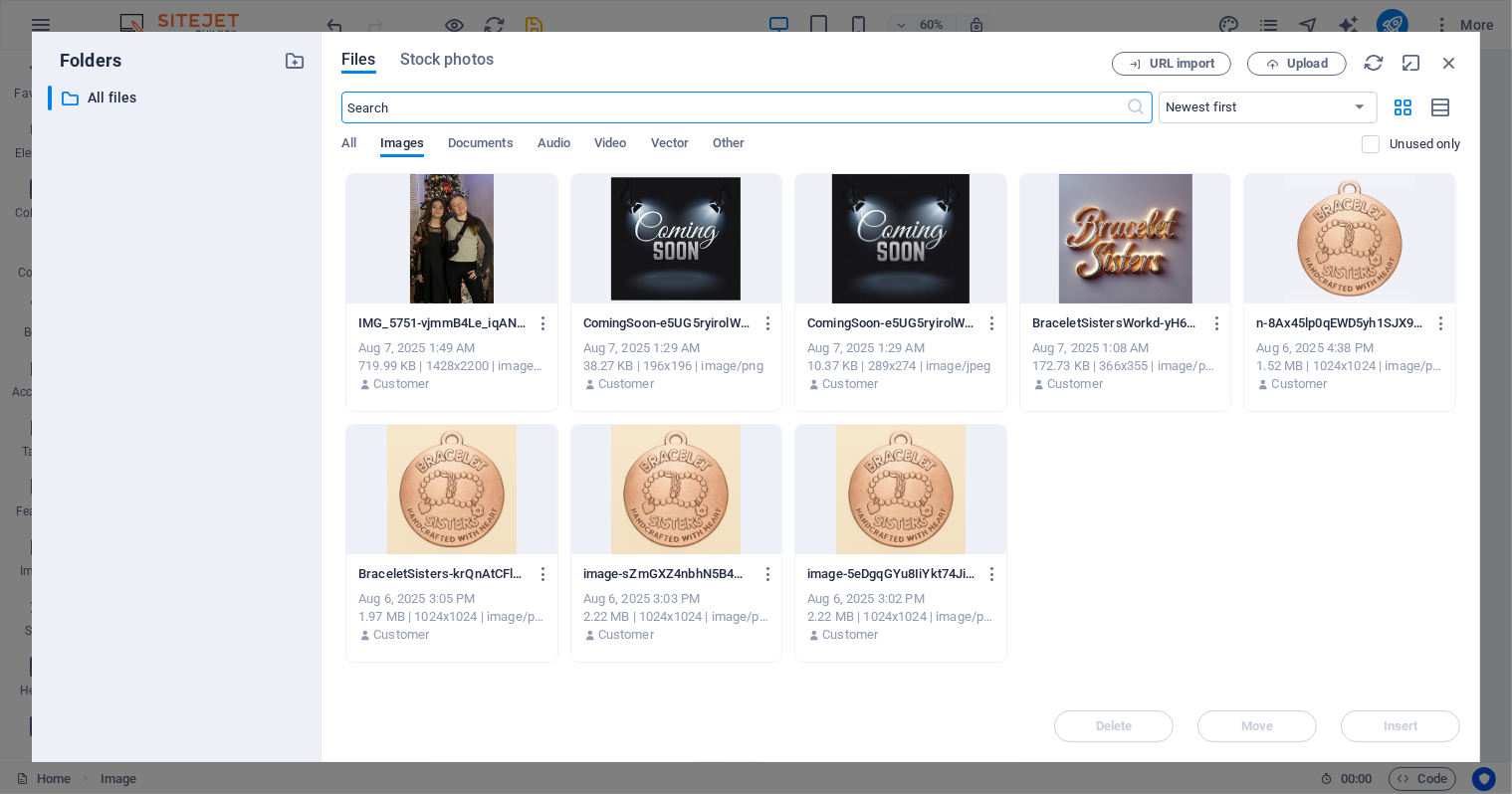 click at bounding box center (1126, 239) 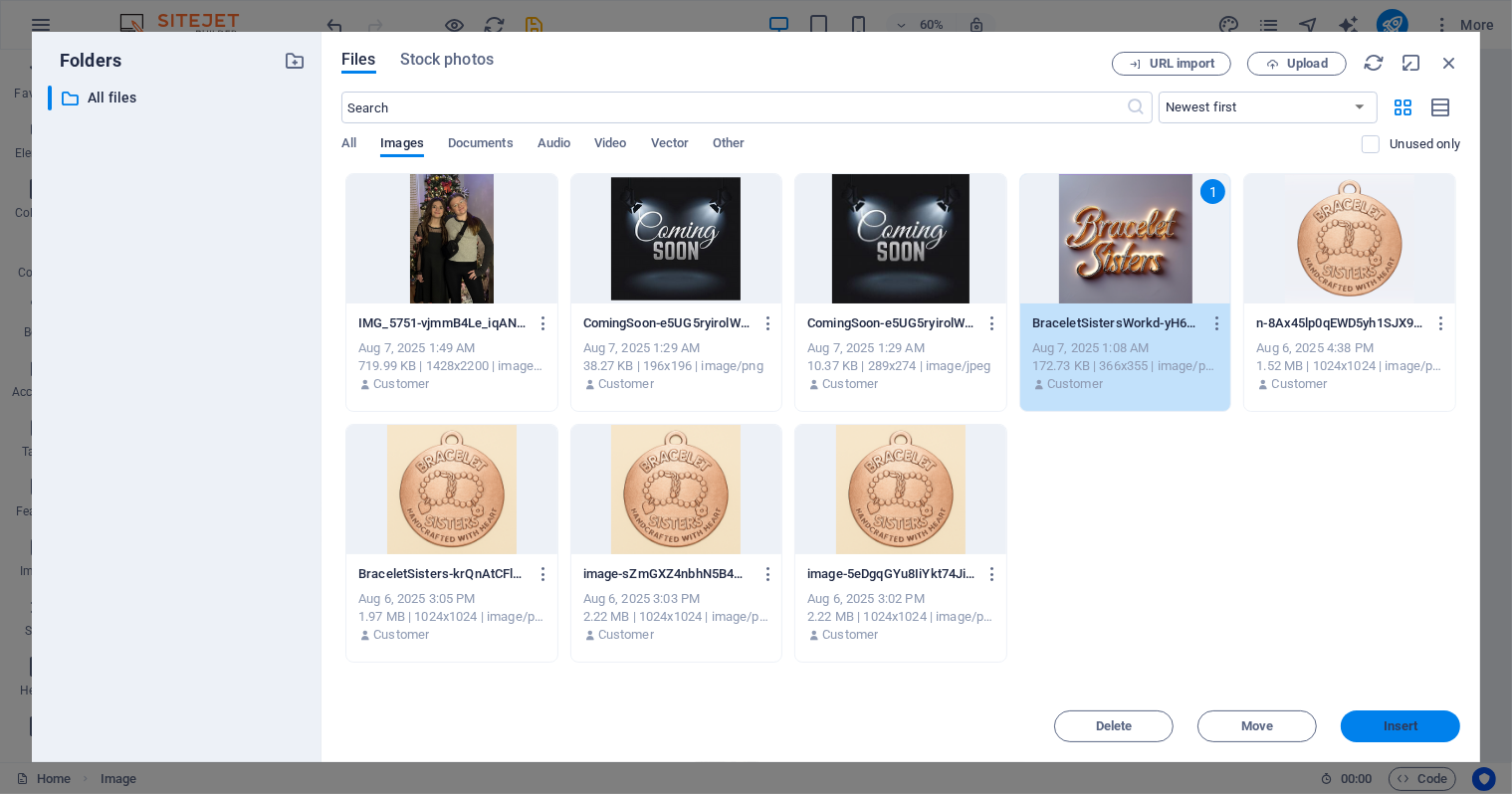 click on "Insert" at bounding box center (1401, 726) 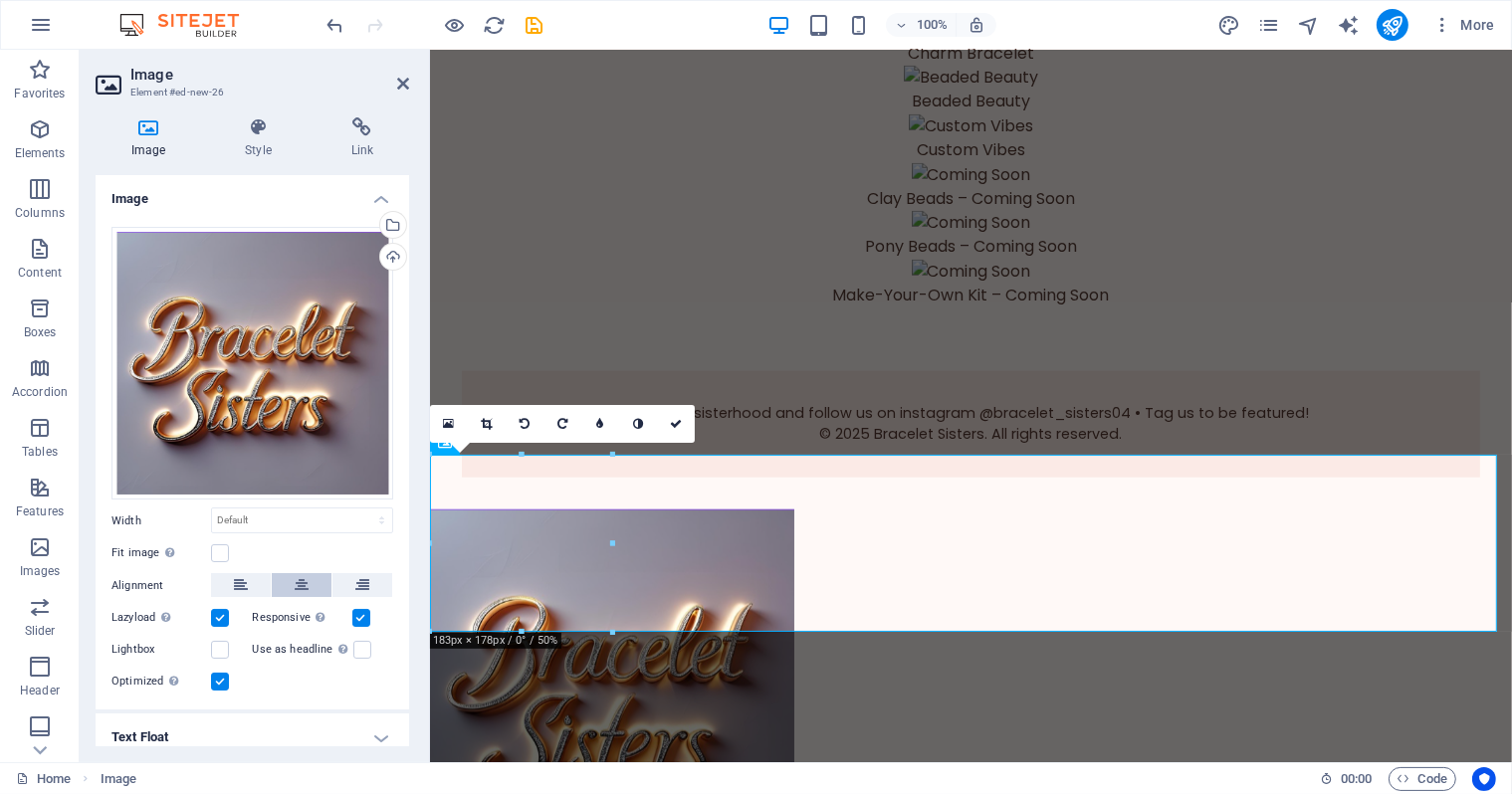 click at bounding box center [302, 585] 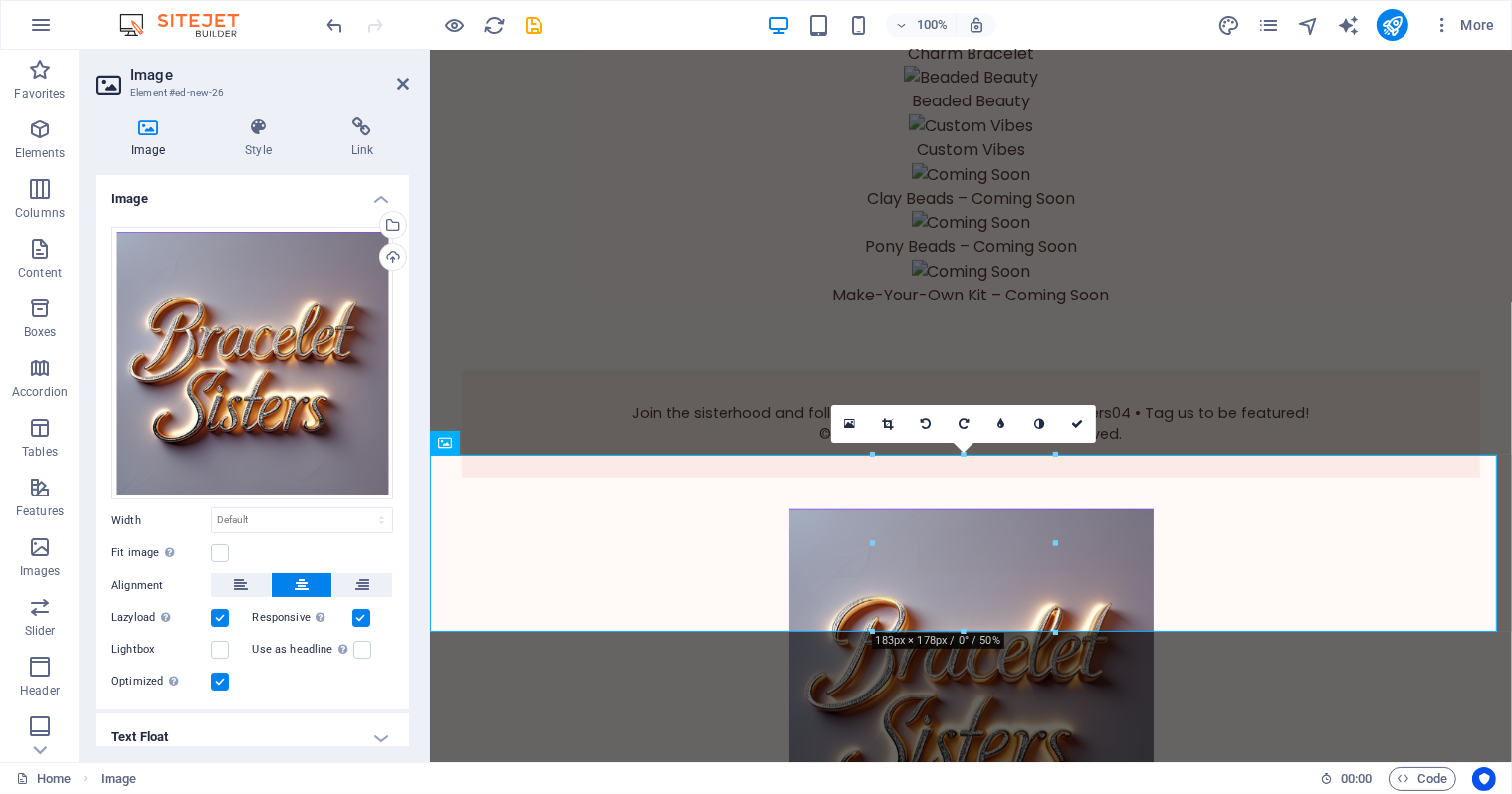 click at bounding box center (970, 992) 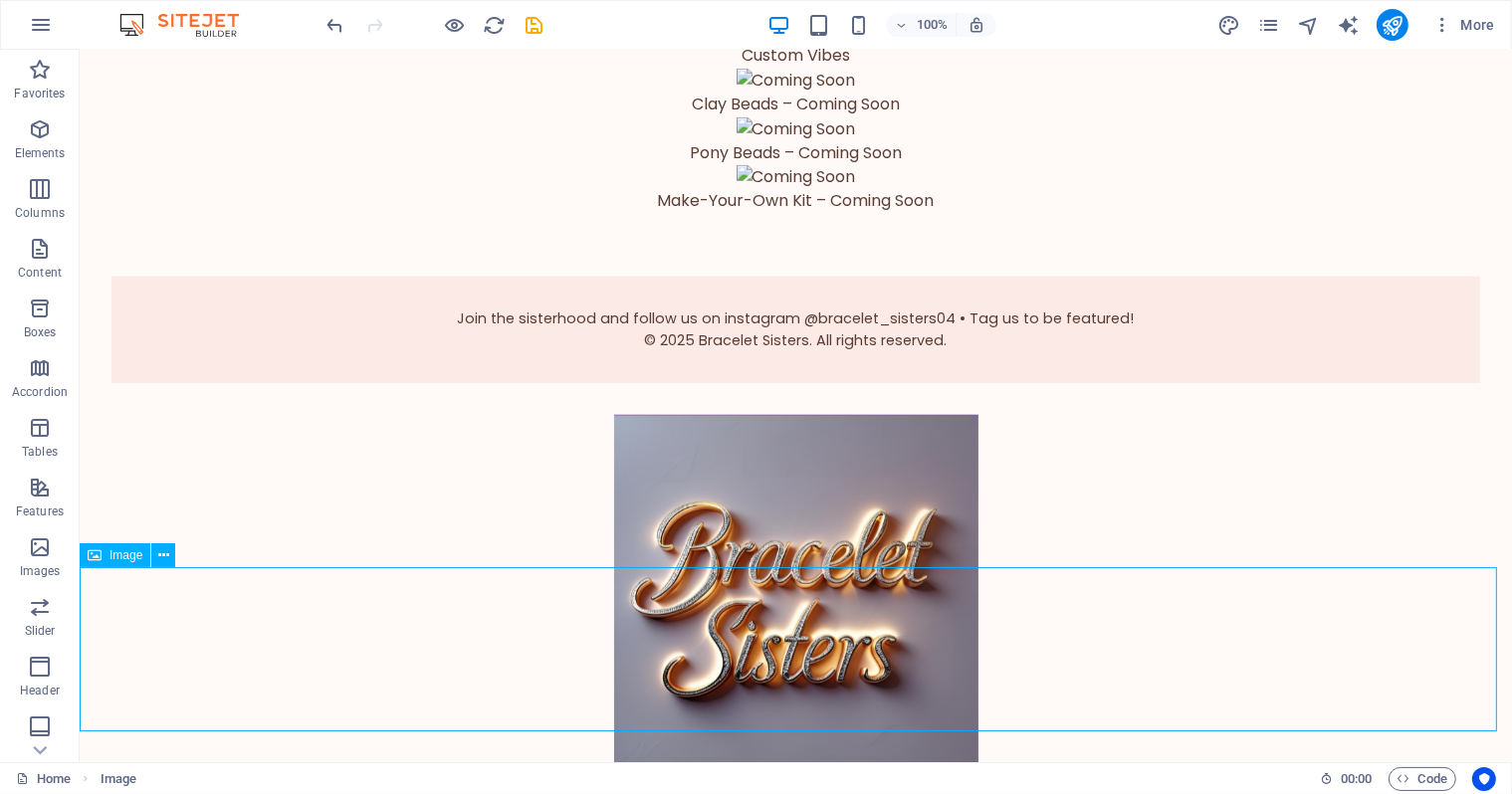 scroll, scrollTop: 2125, scrollLeft: 0, axis: vertical 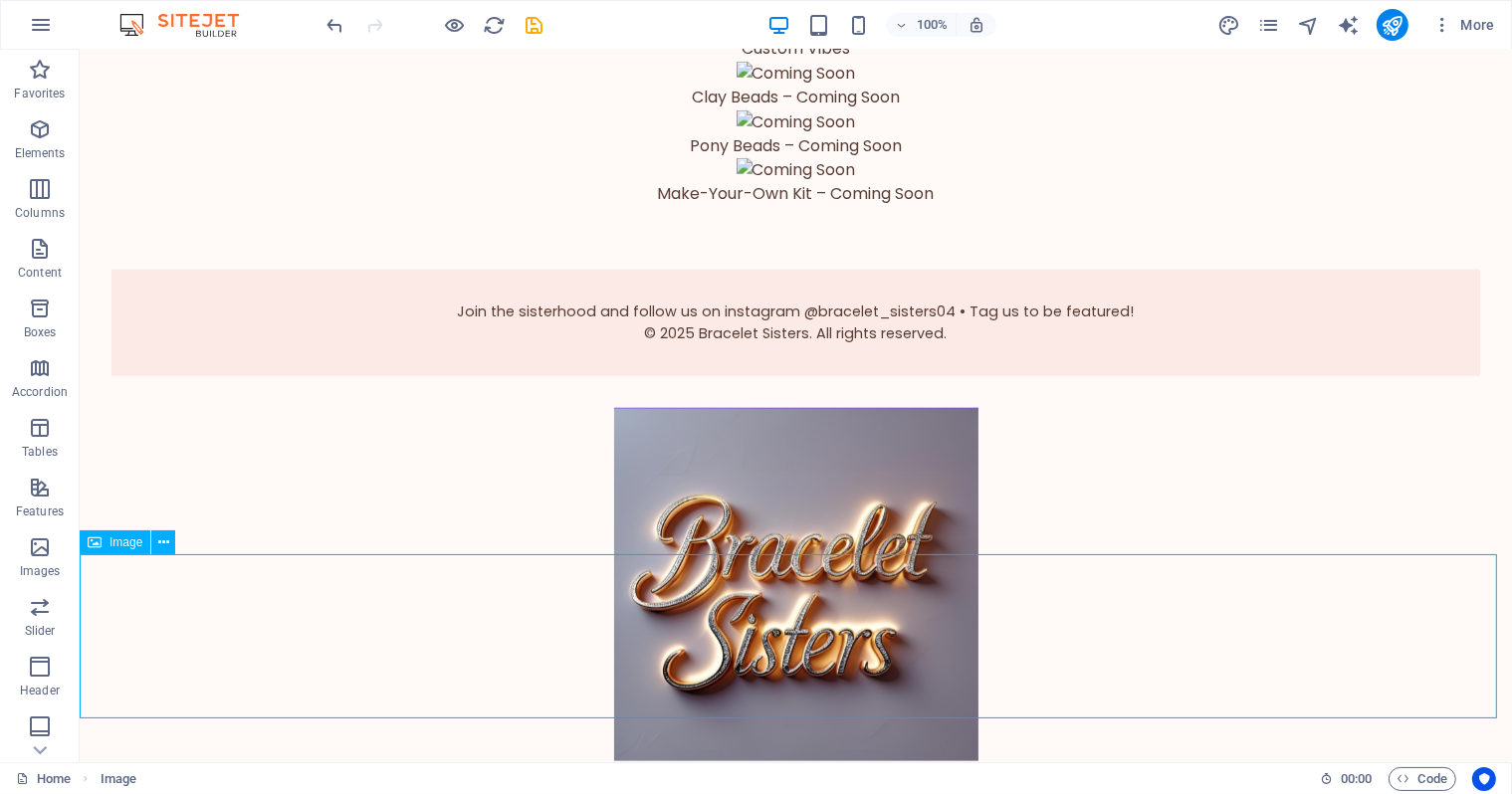 click on "Bracelet Sisters" at bounding box center (794, 785) 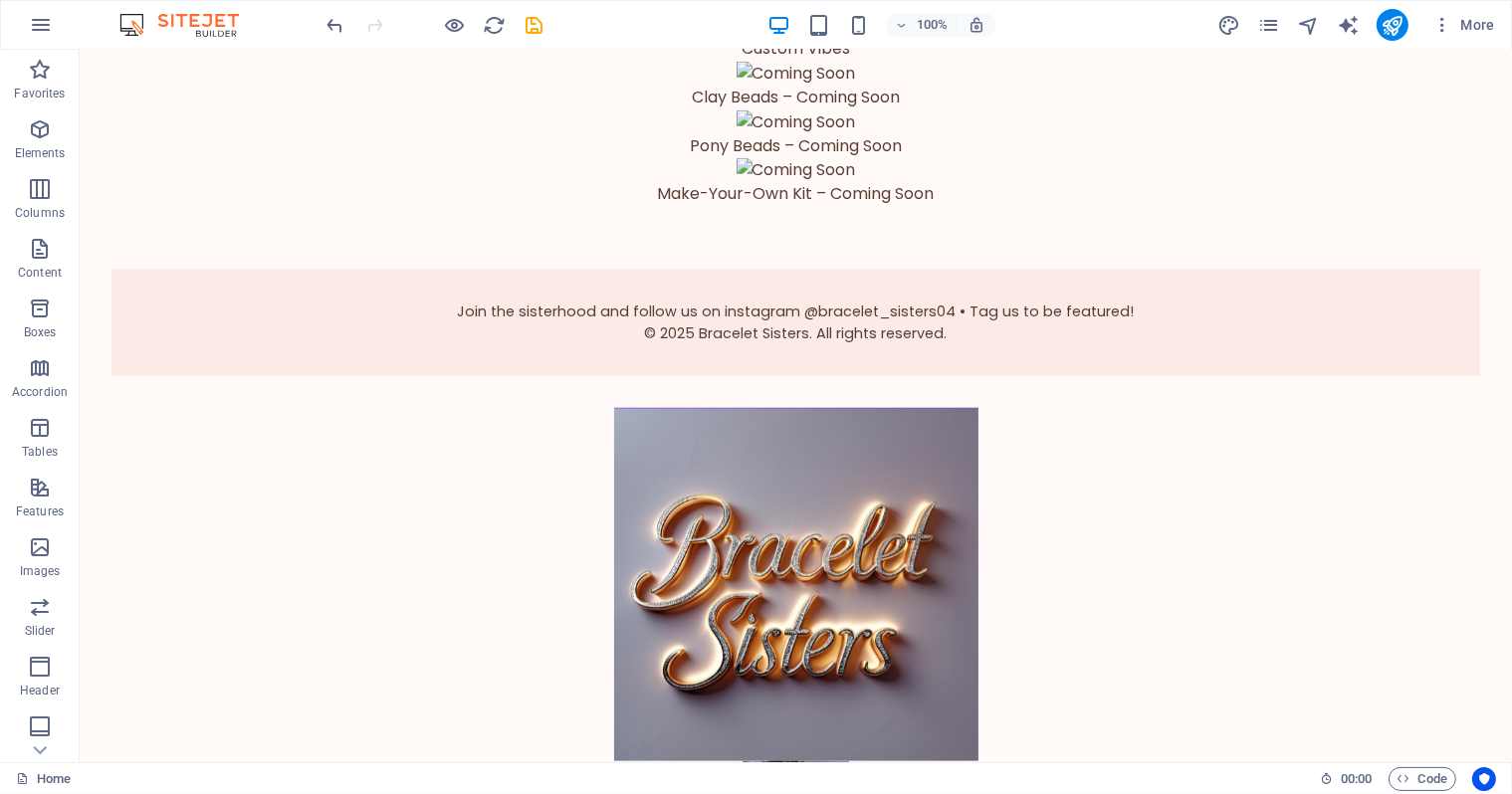 click at bounding box center [794, 843] 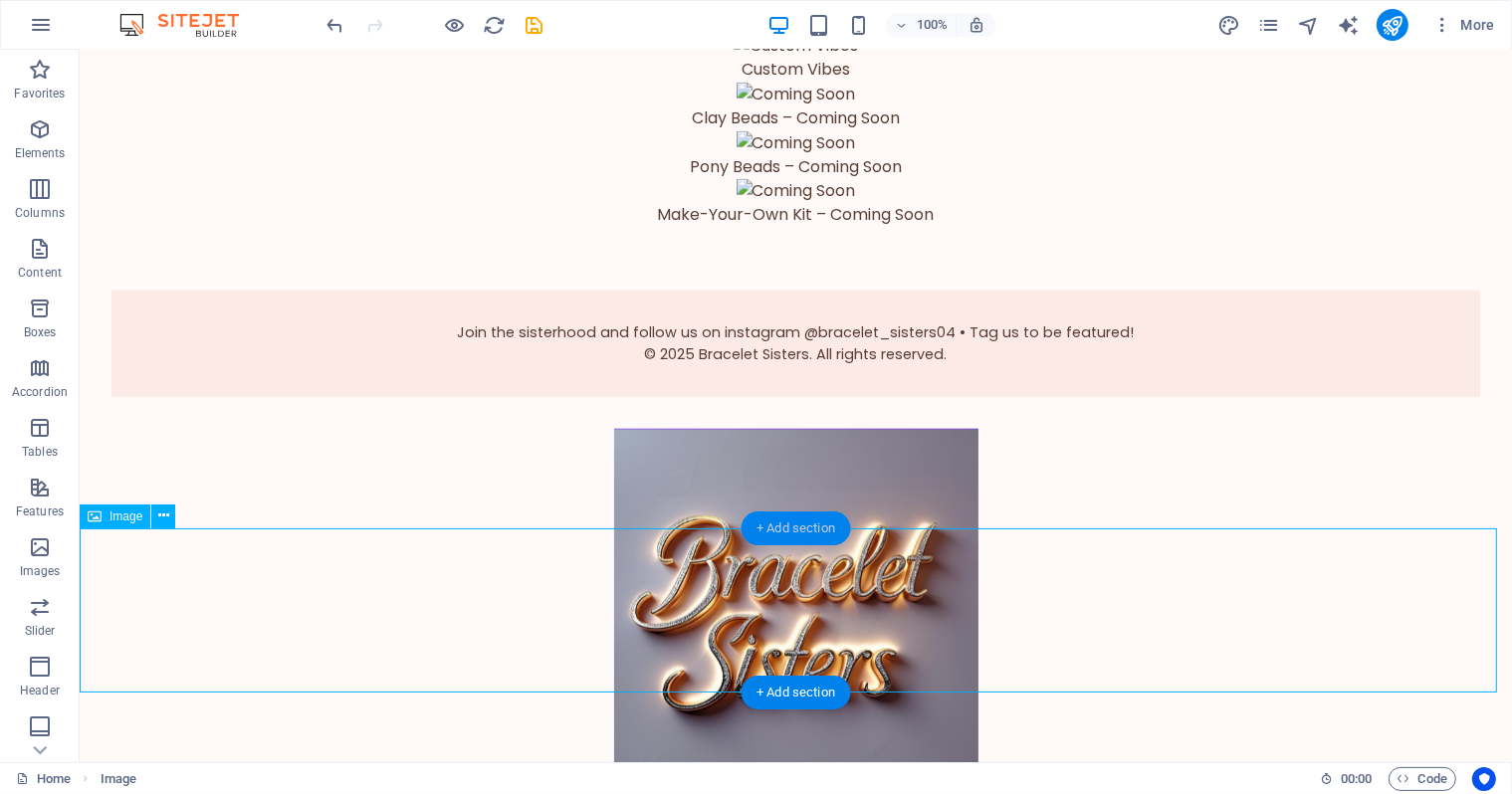 click on "+ Add section" at bounding box center [795, 528] 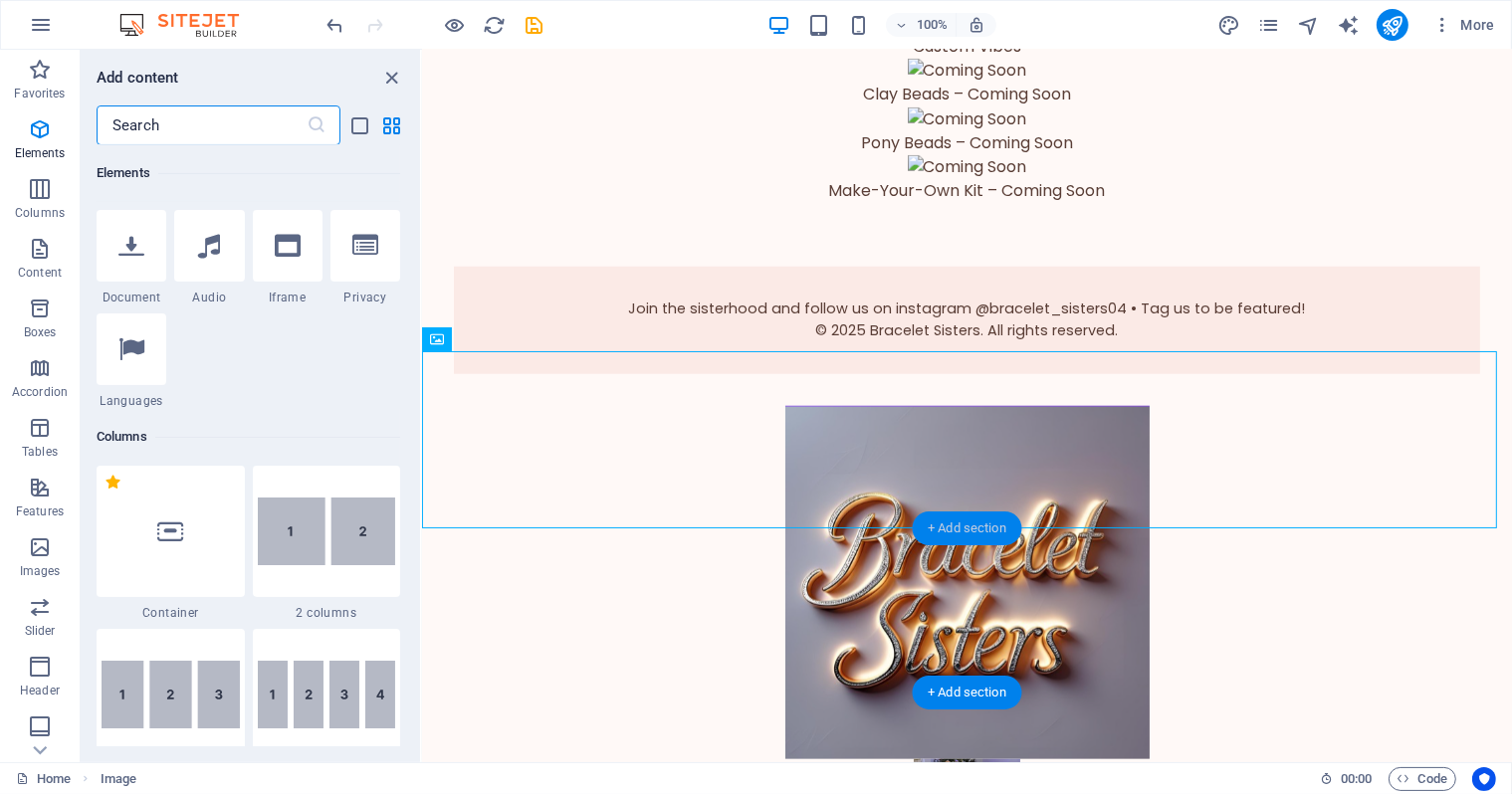 scroll, scrollTop: 0, scrollLeft: 0, axis: both 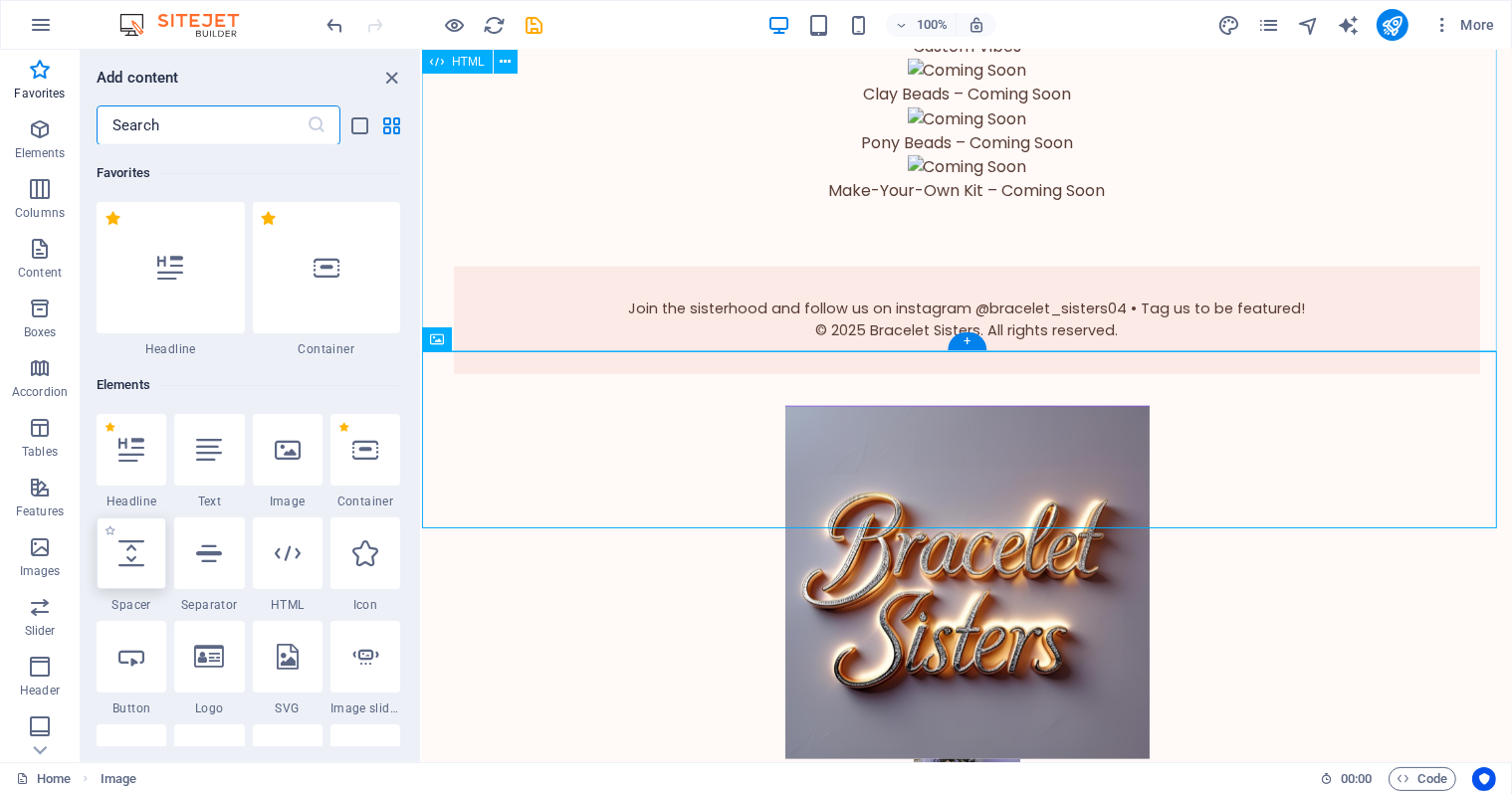 click at bounding box center (131, 553) 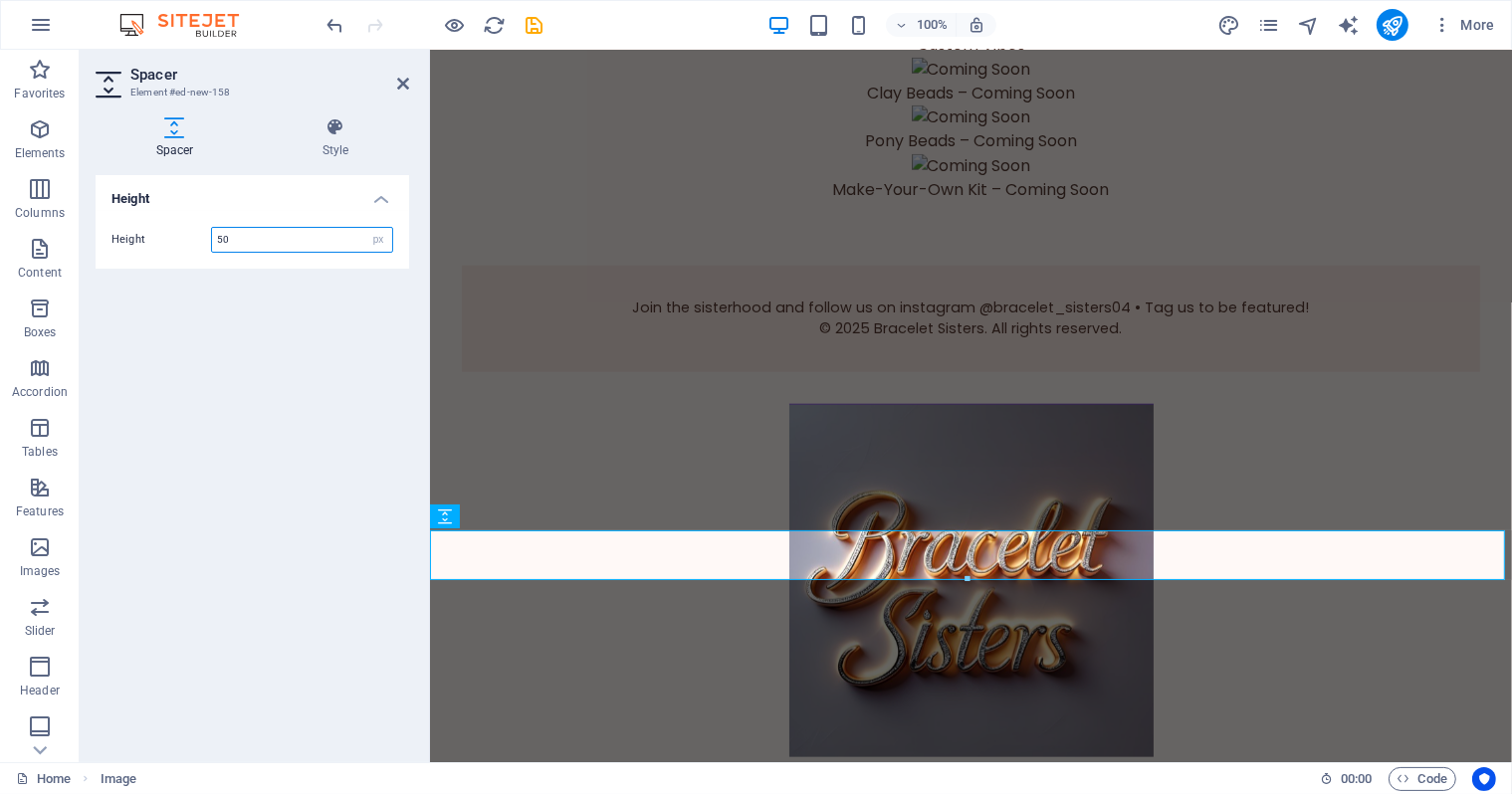 scroll, scrollTop: 2058, scrollLeft: 0, axis: vertical 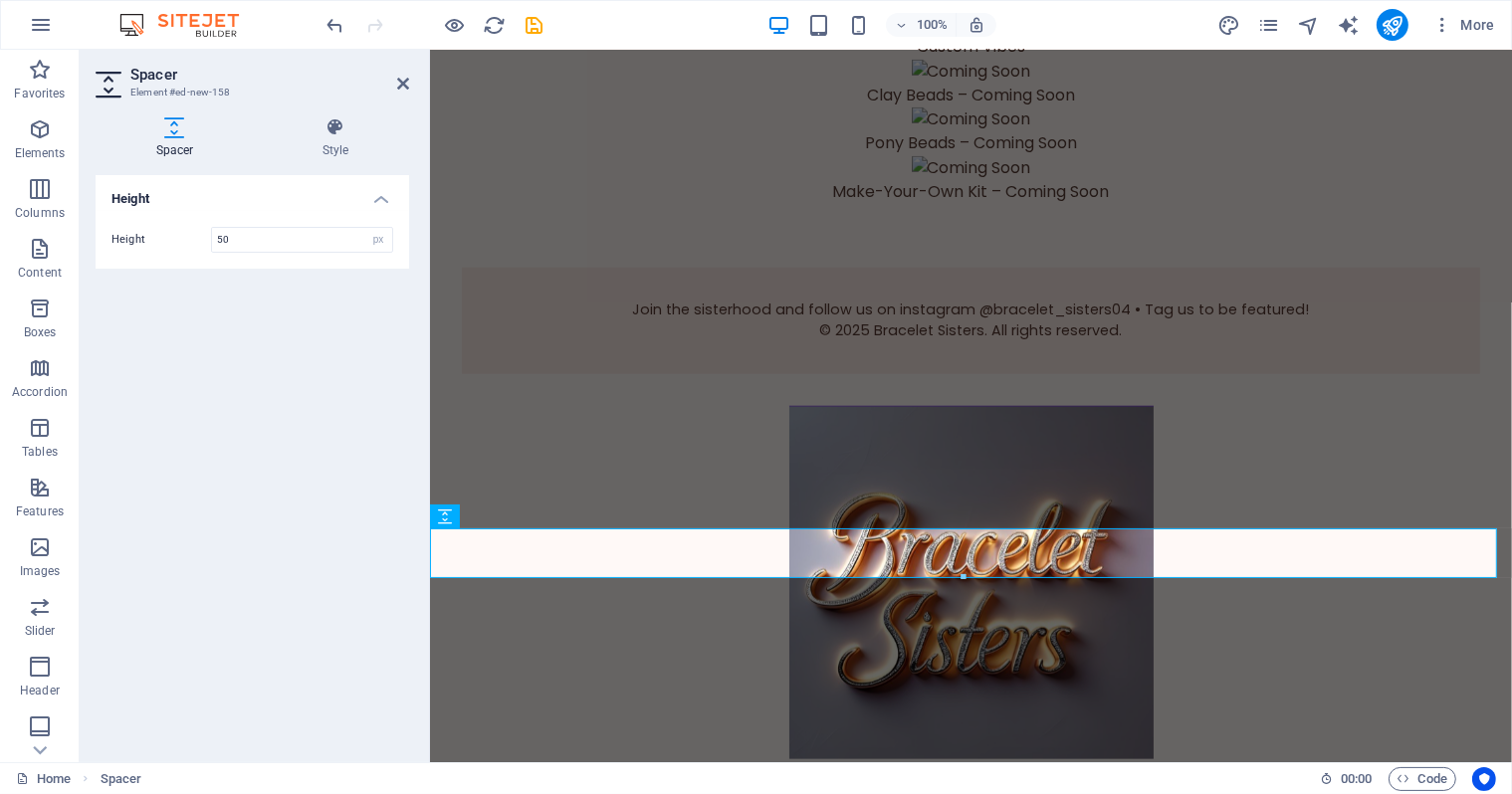 click on "Height Height 50 px rem vh vw" at bounding box center [252, 461] 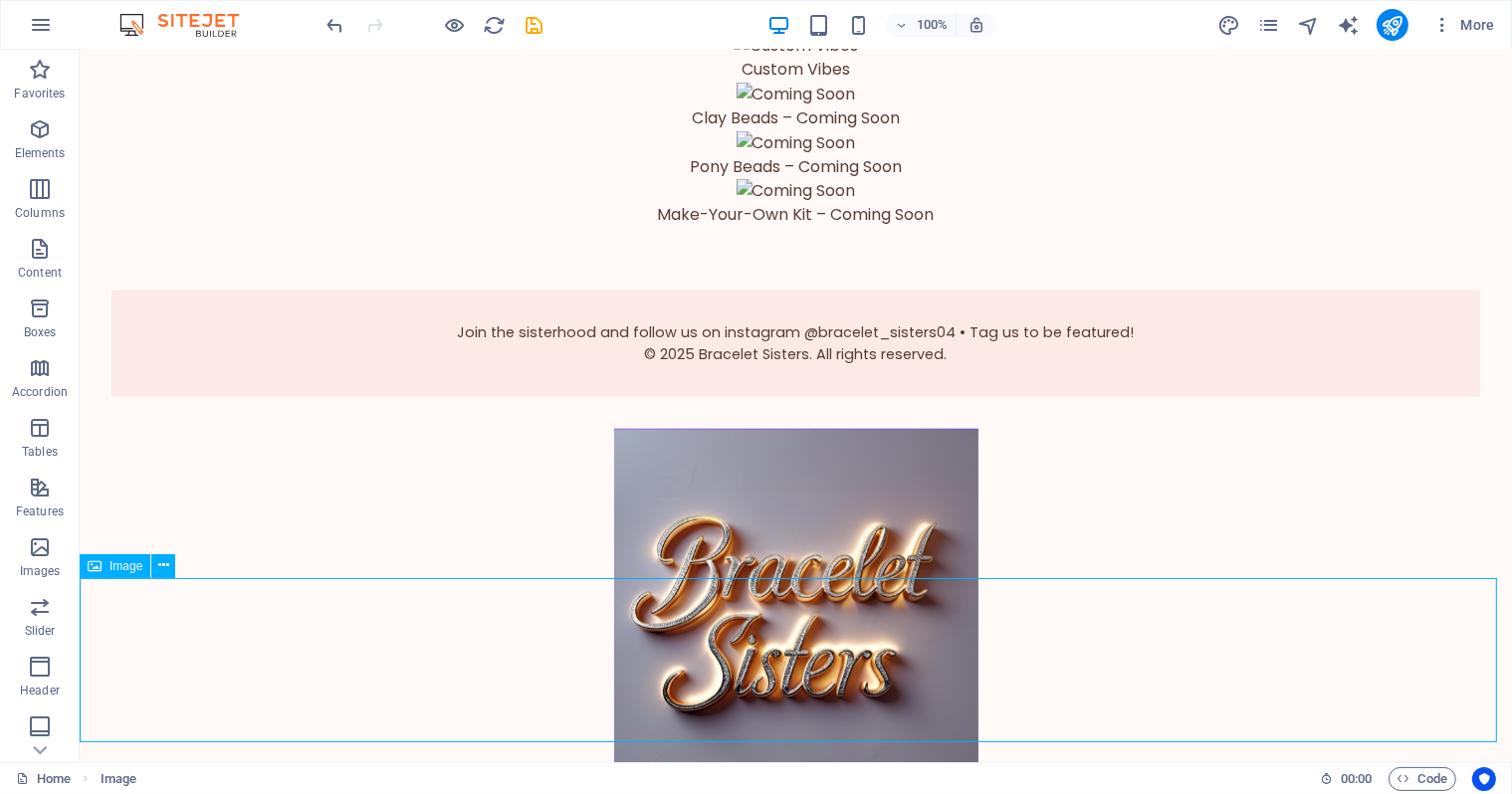 scroll, scrollTop: 2187, scrollLeft: 0, axis: vertical 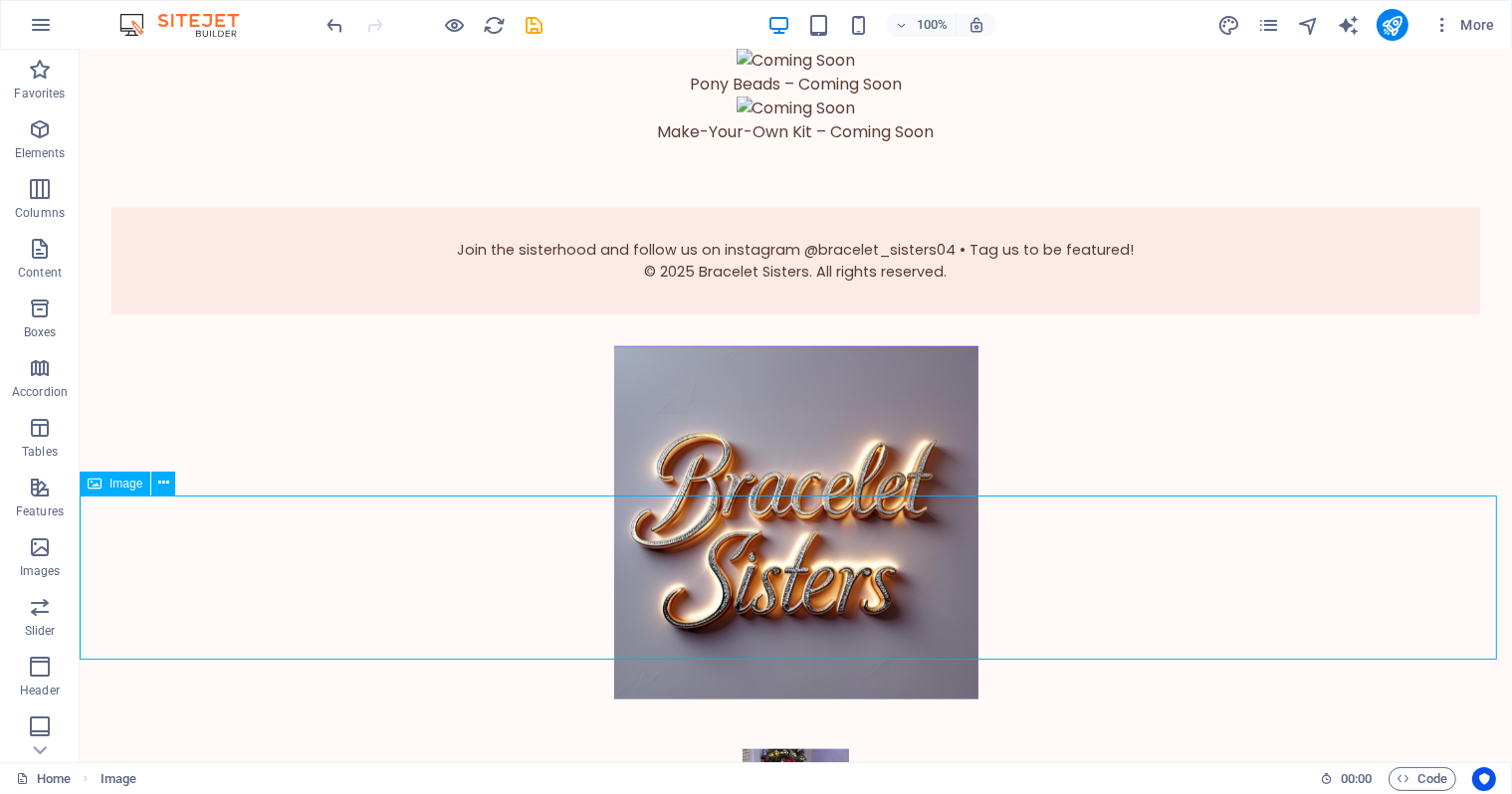 click at bounding box center [794, 964] 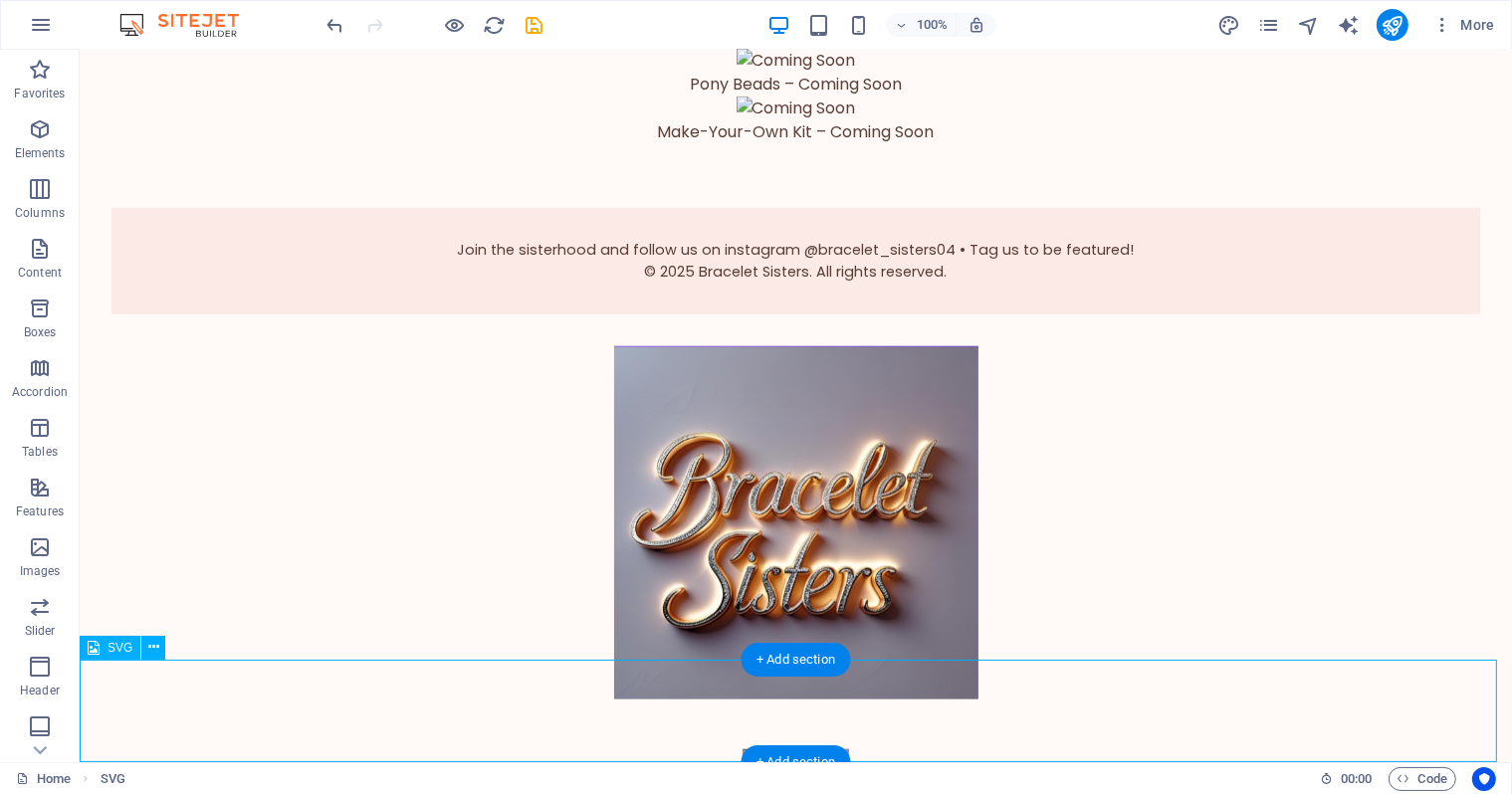 scroll, scrollTop: 2084, scrollLeft: 0, axis: vertical 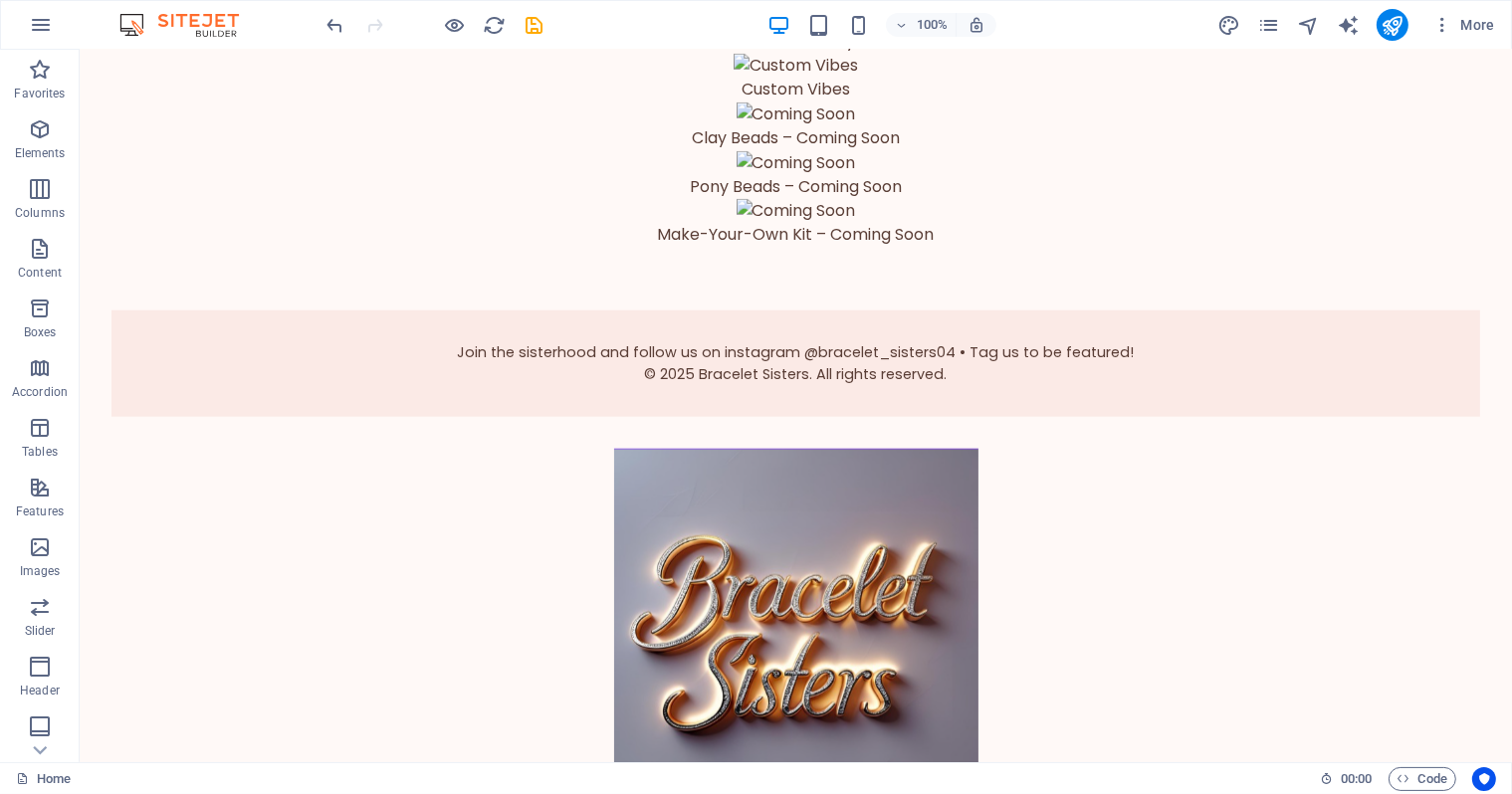 click at bounding box center (794, 933) 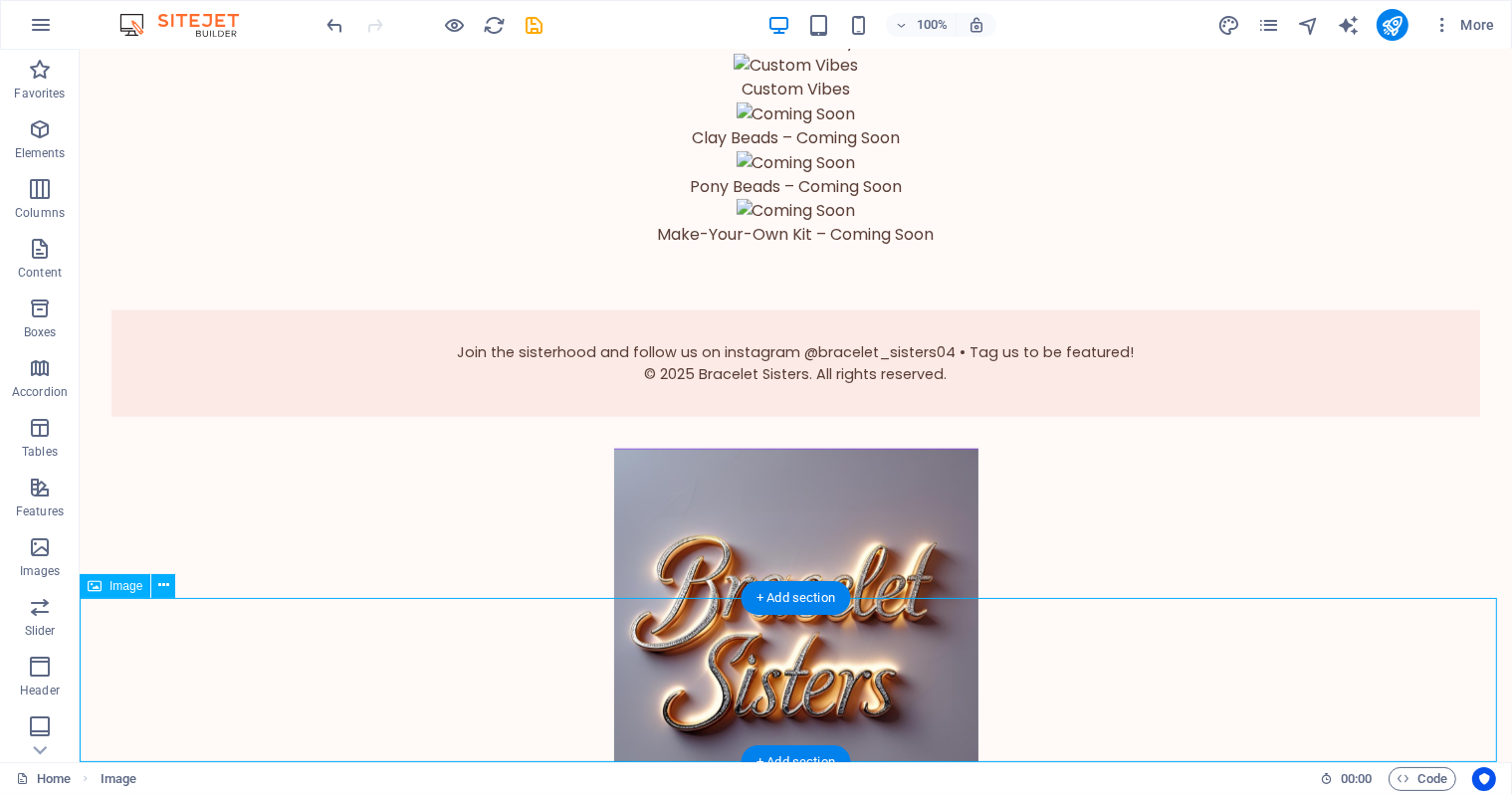 click at bounding box center [794, 933] 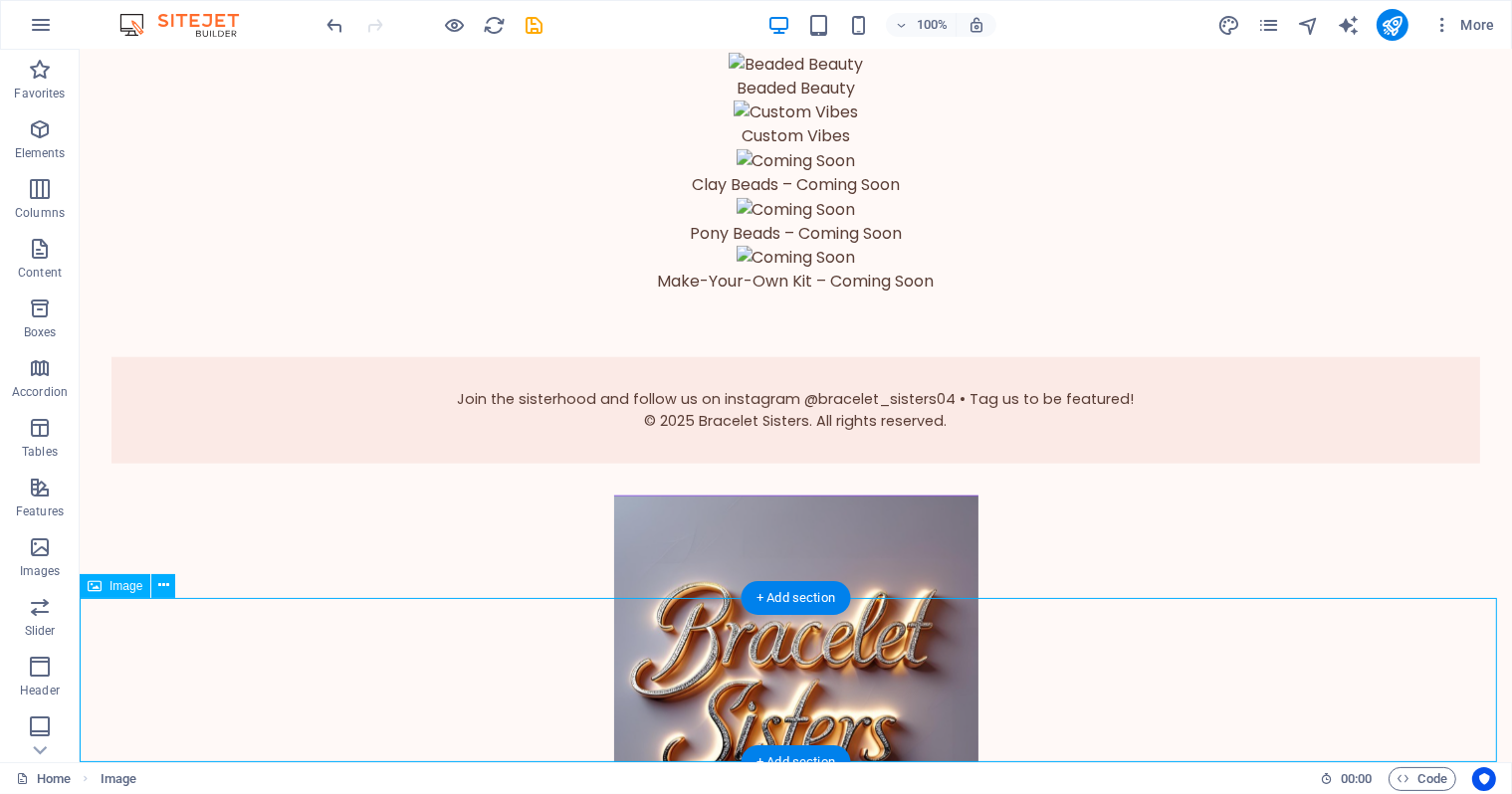select on "px" 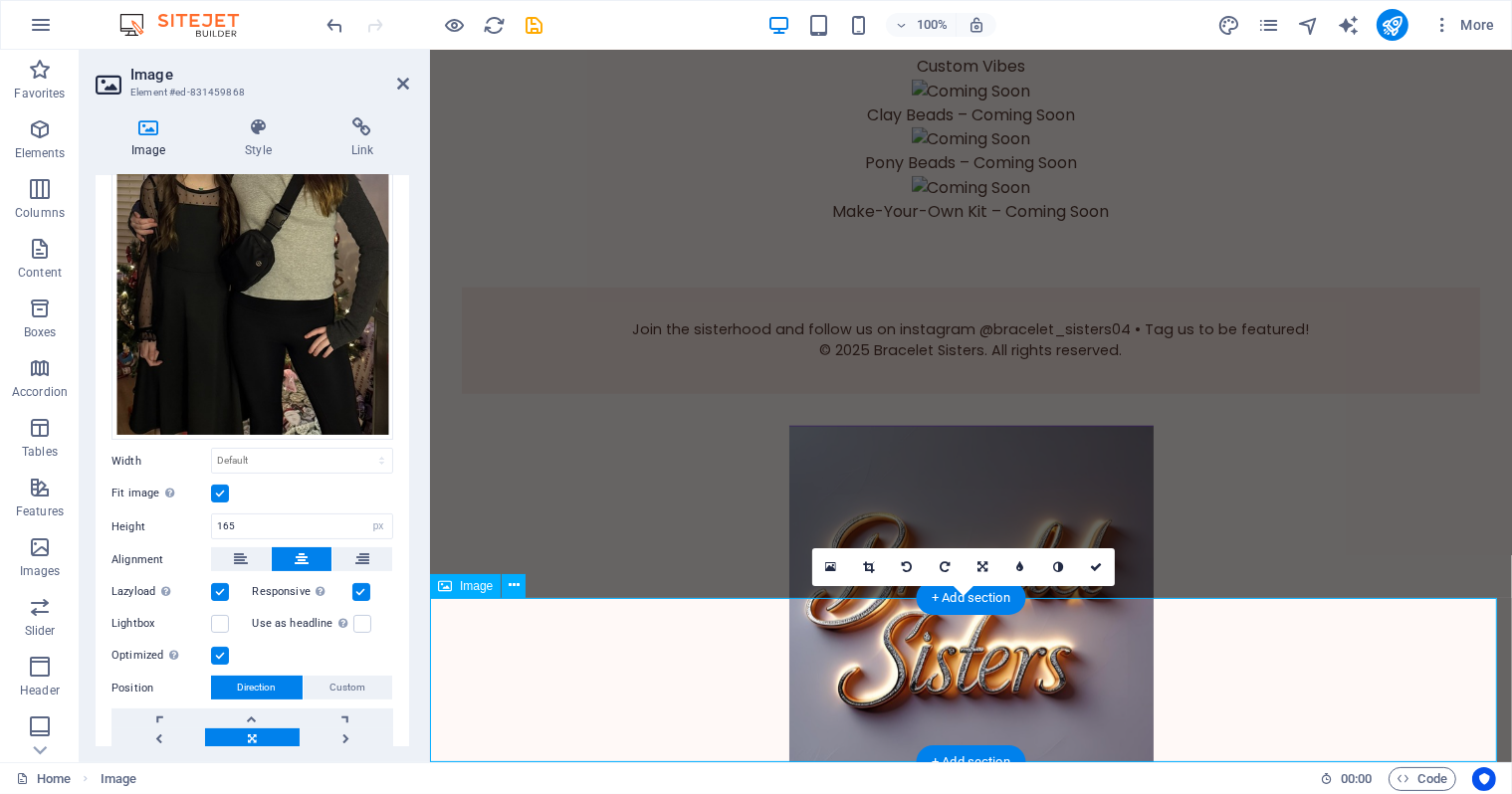 scroll, scrollTop: 217, scrollLeft: 0, axis: vertical 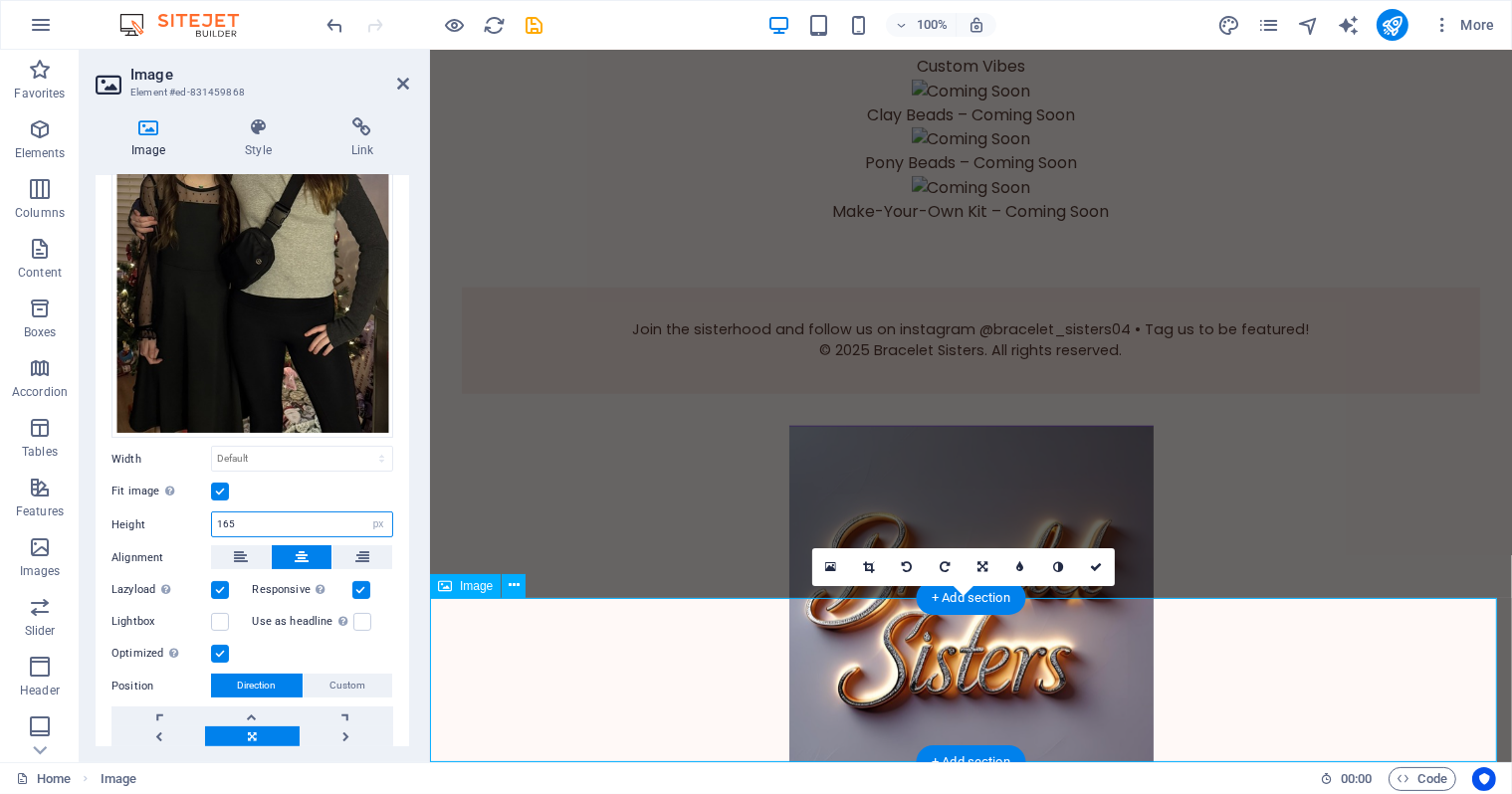 click on "165" at bounding box center [302, 524] 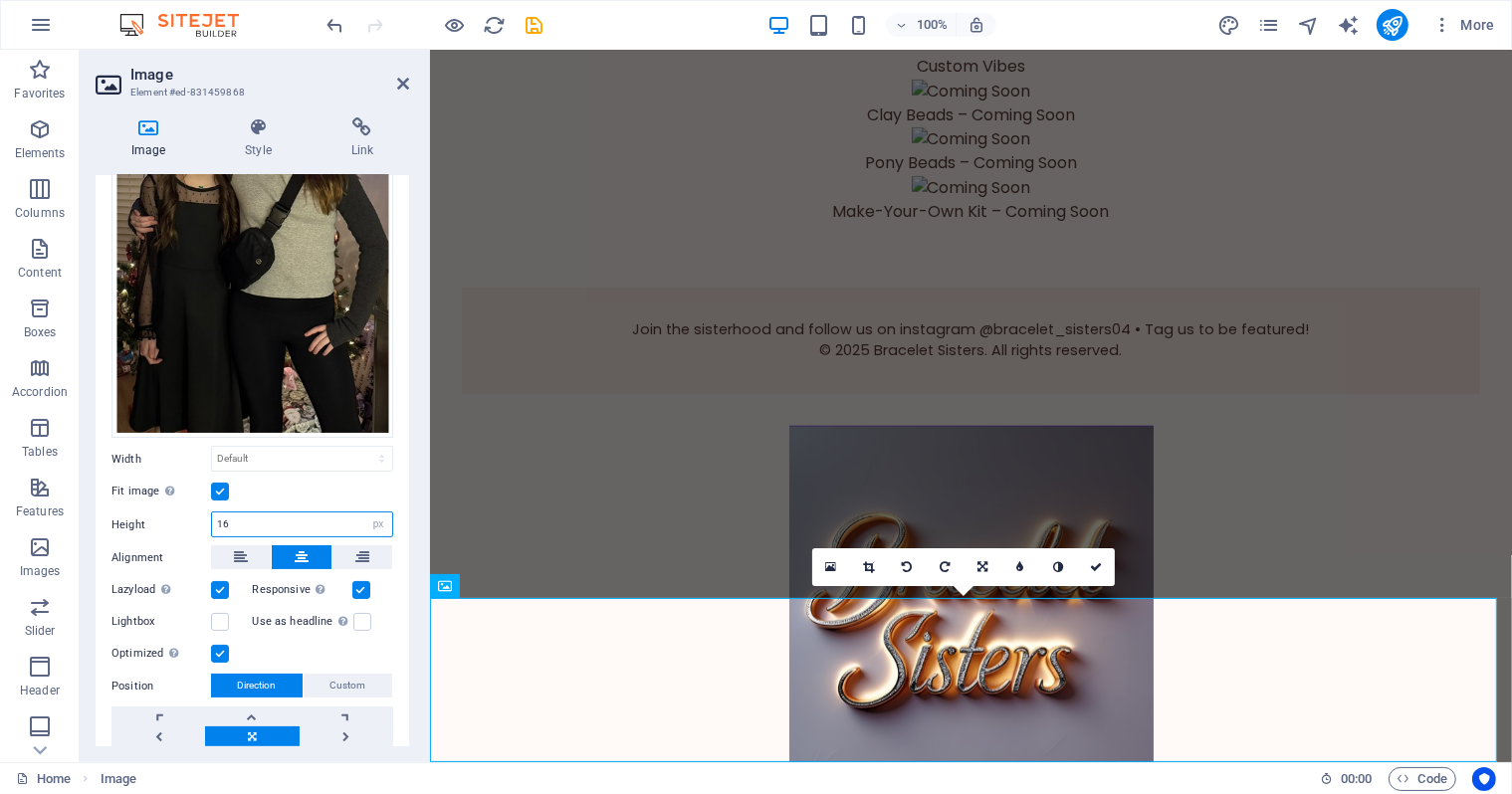 type on "1" 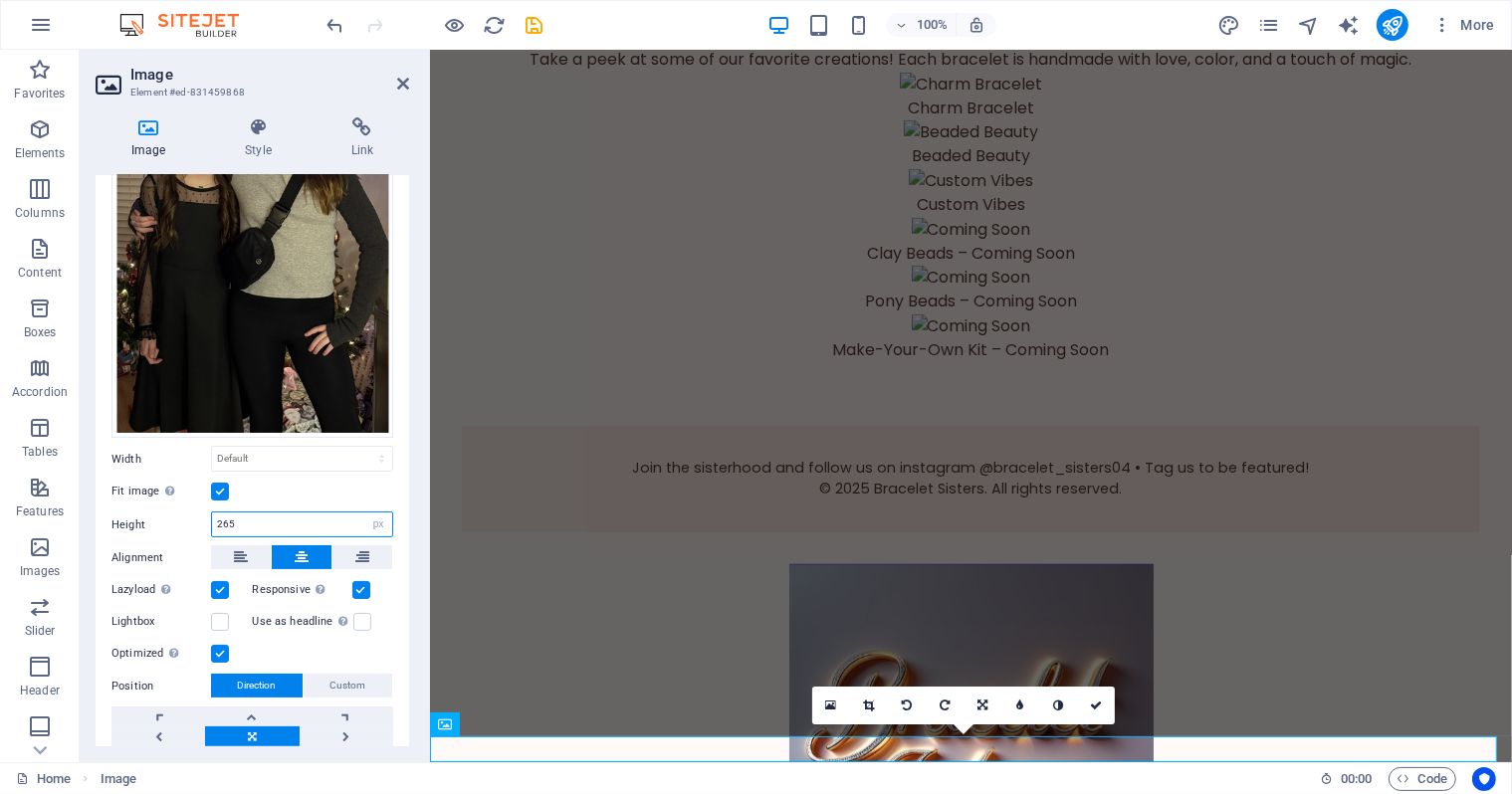 scroll, scrollTop: 2137, scrollLeft: 0, axis: vertical 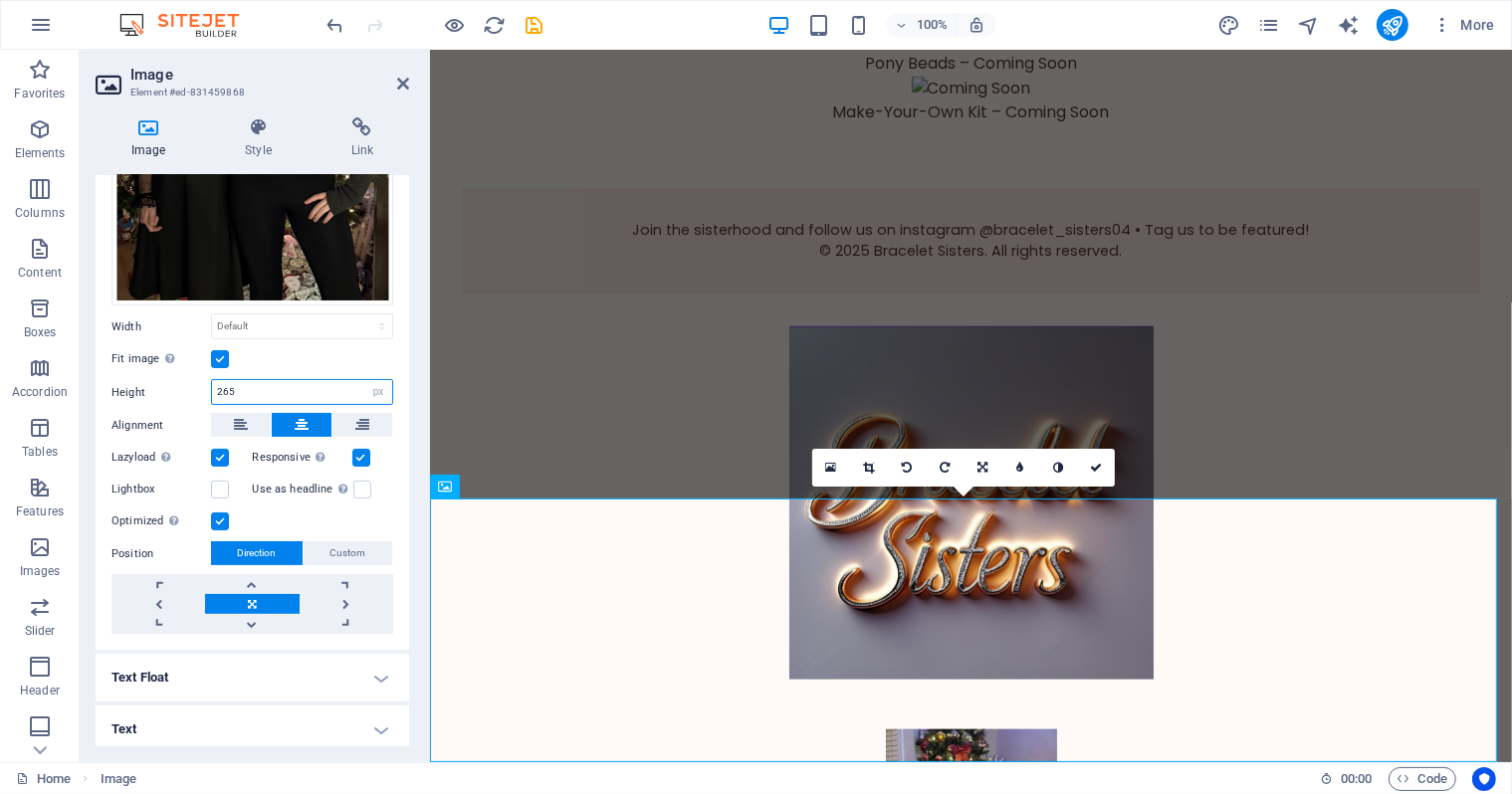 type on "265" 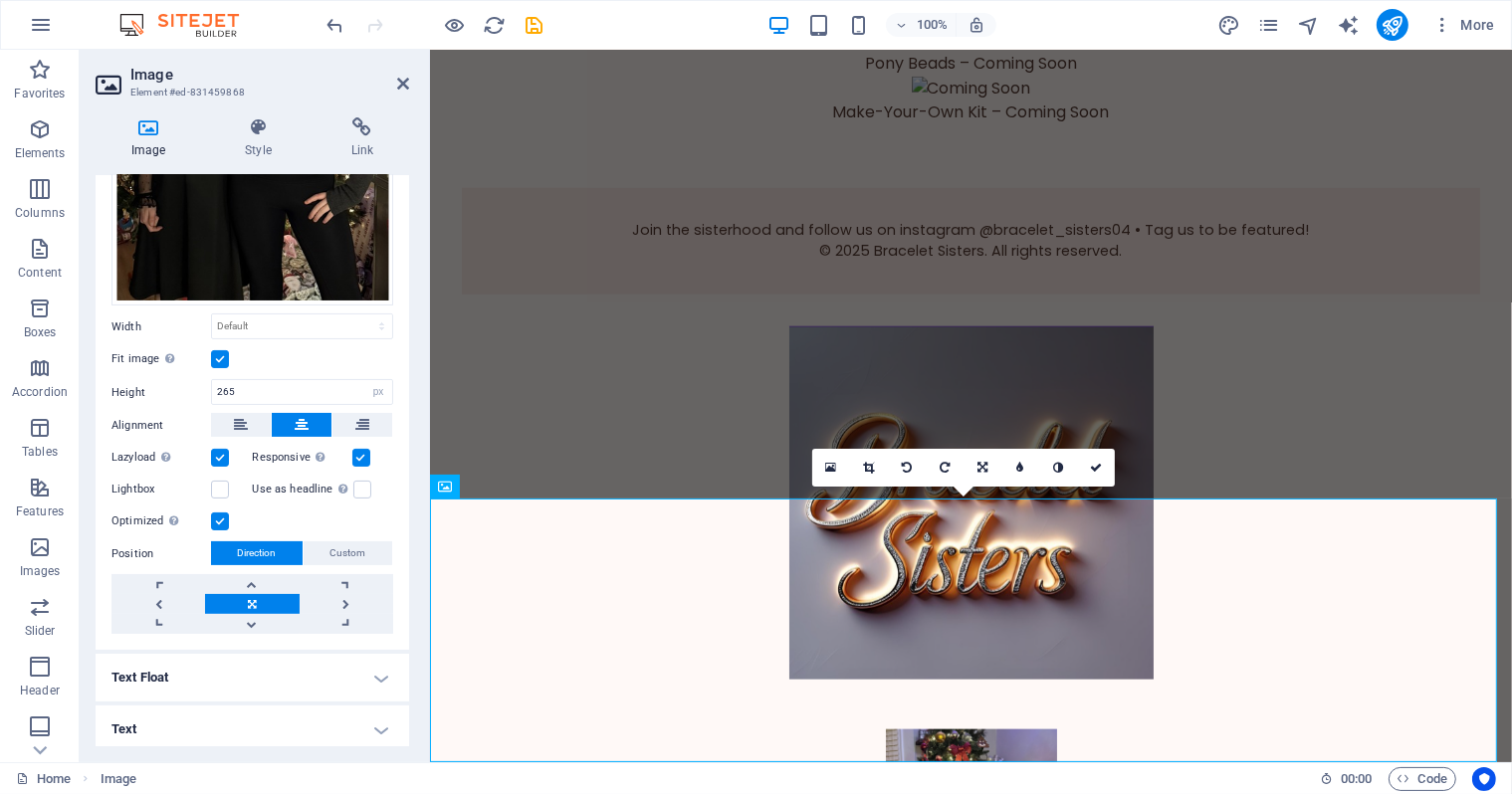click on "Text Float" at bounding box center (252, 678) 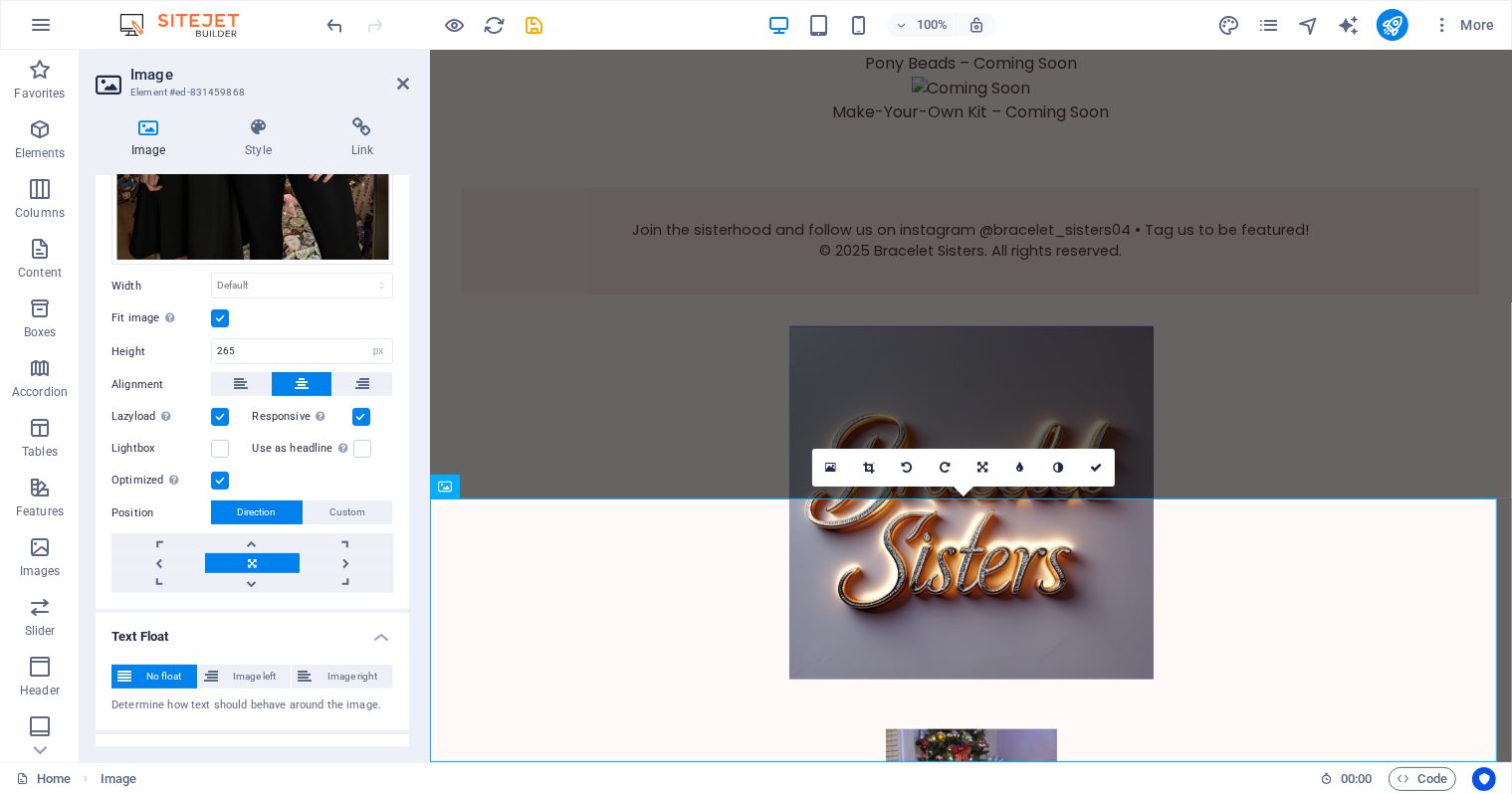 scroll, scrollTop: 418, scrollLeft: 0, axis: vertical 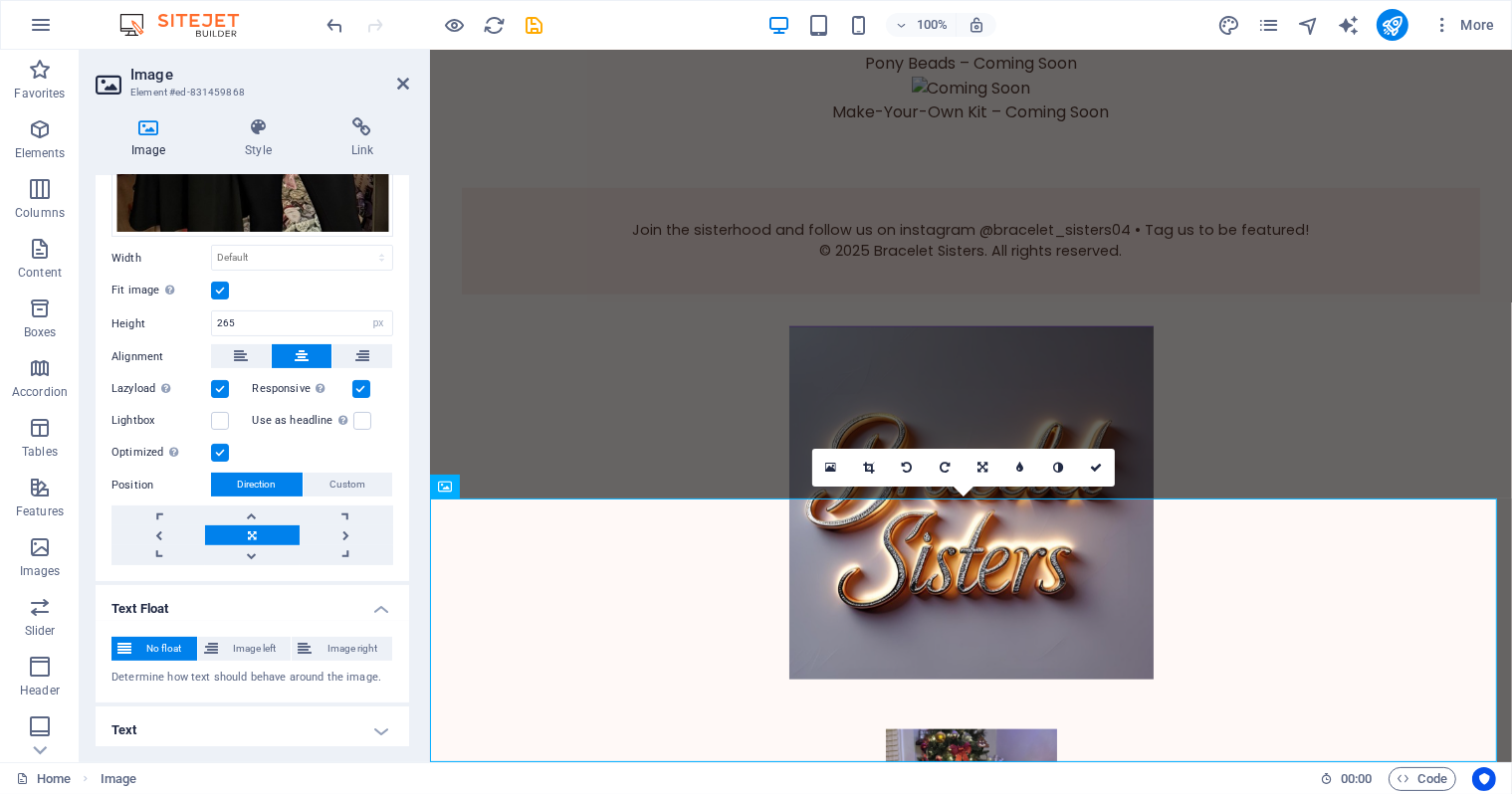 click on "Text" at bounding box center (252, 730) 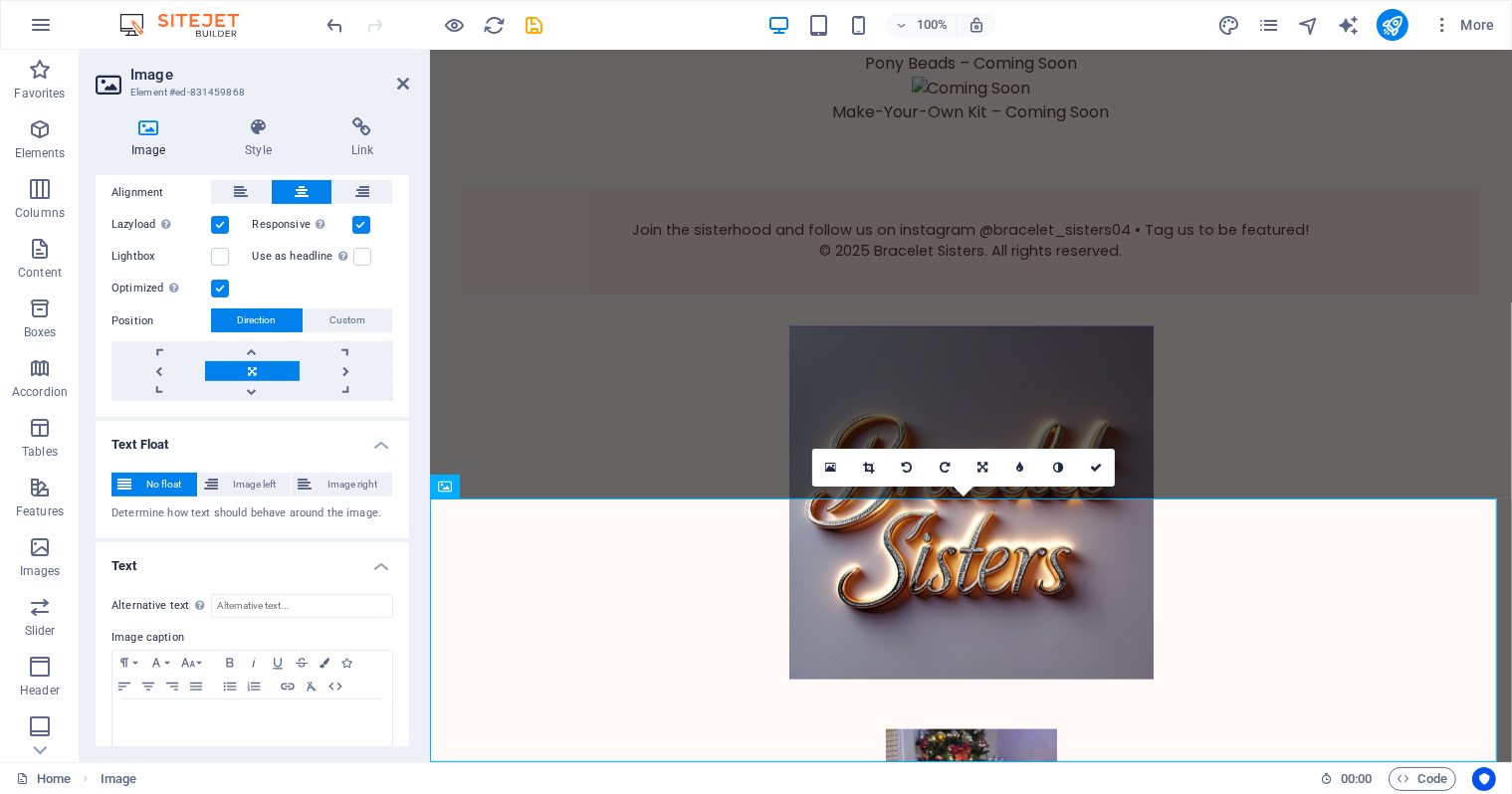 scroll, scrollTop: 605, scrollLeft: 0, axis: vertical 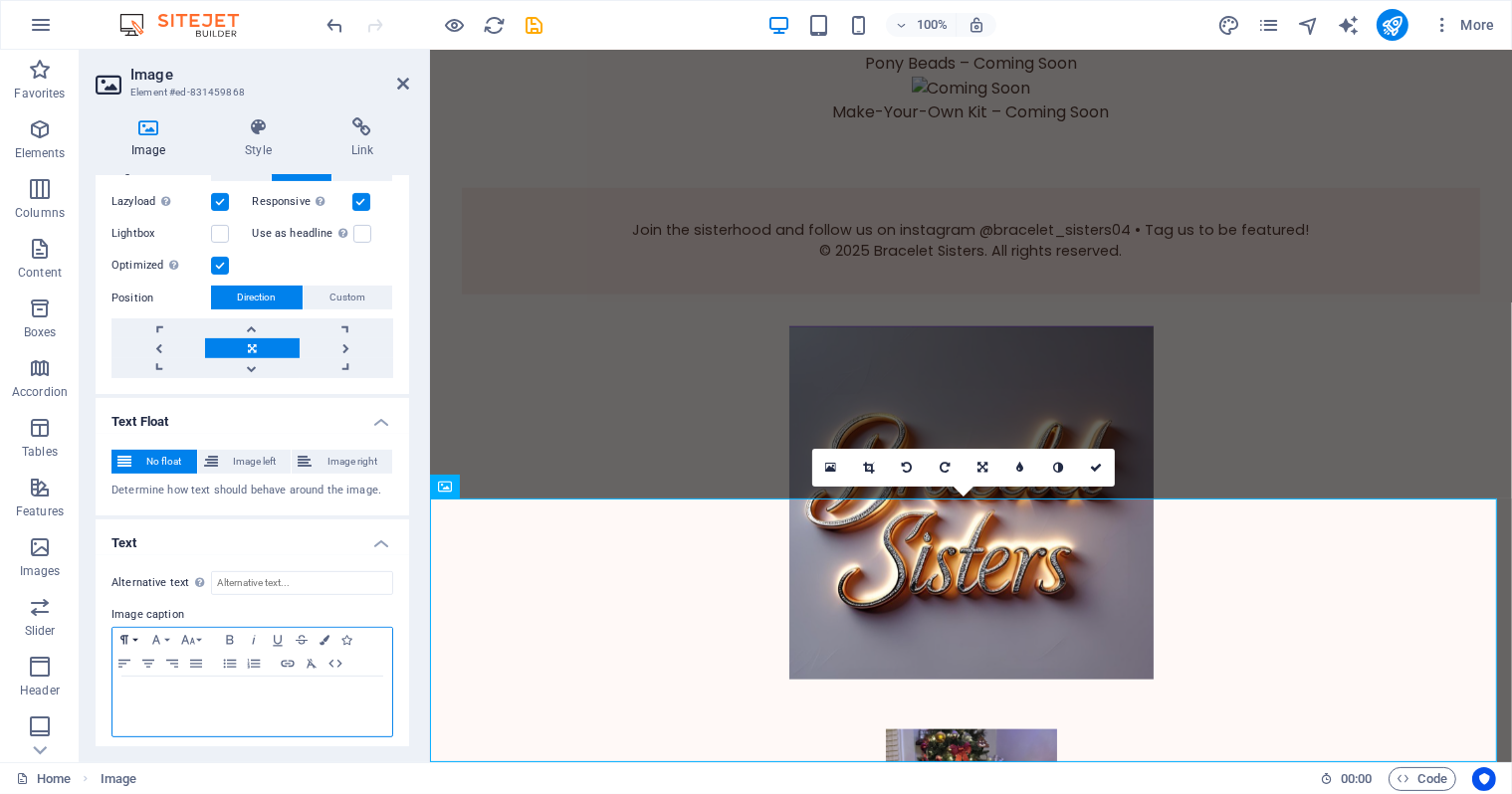 click 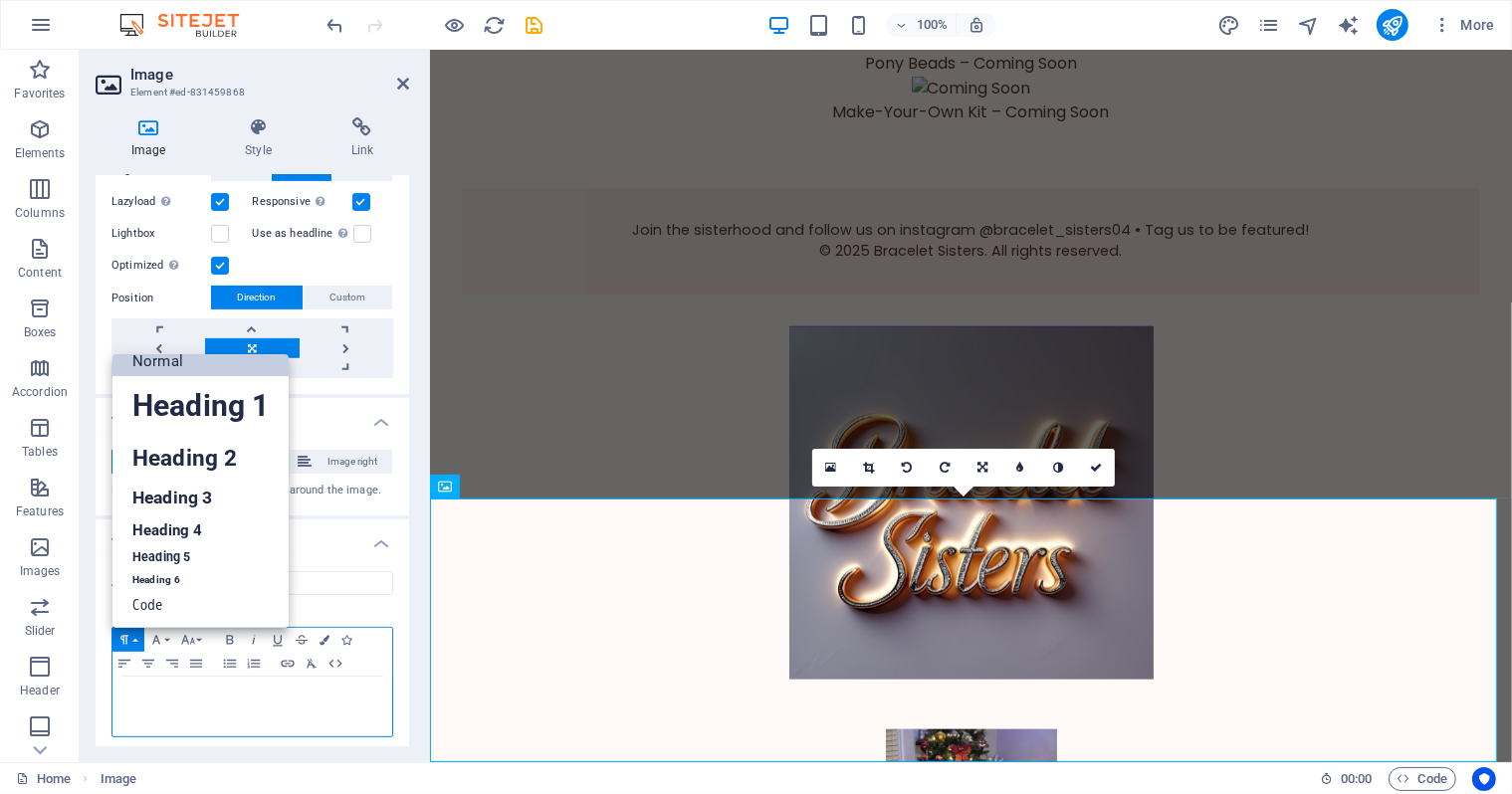 scroll, scrollTop: 16, scrollLeft: 0, axis: vertical 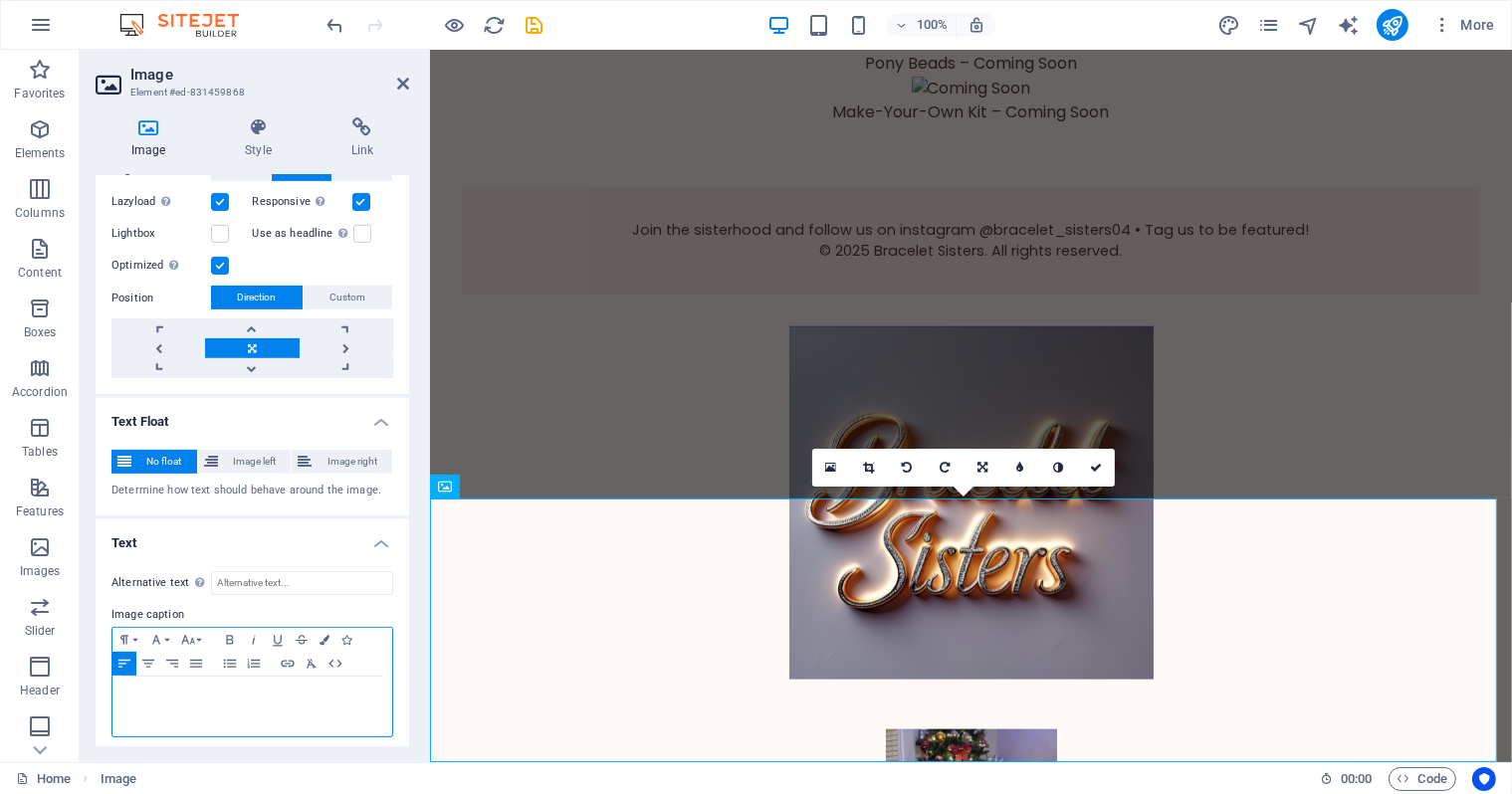 type 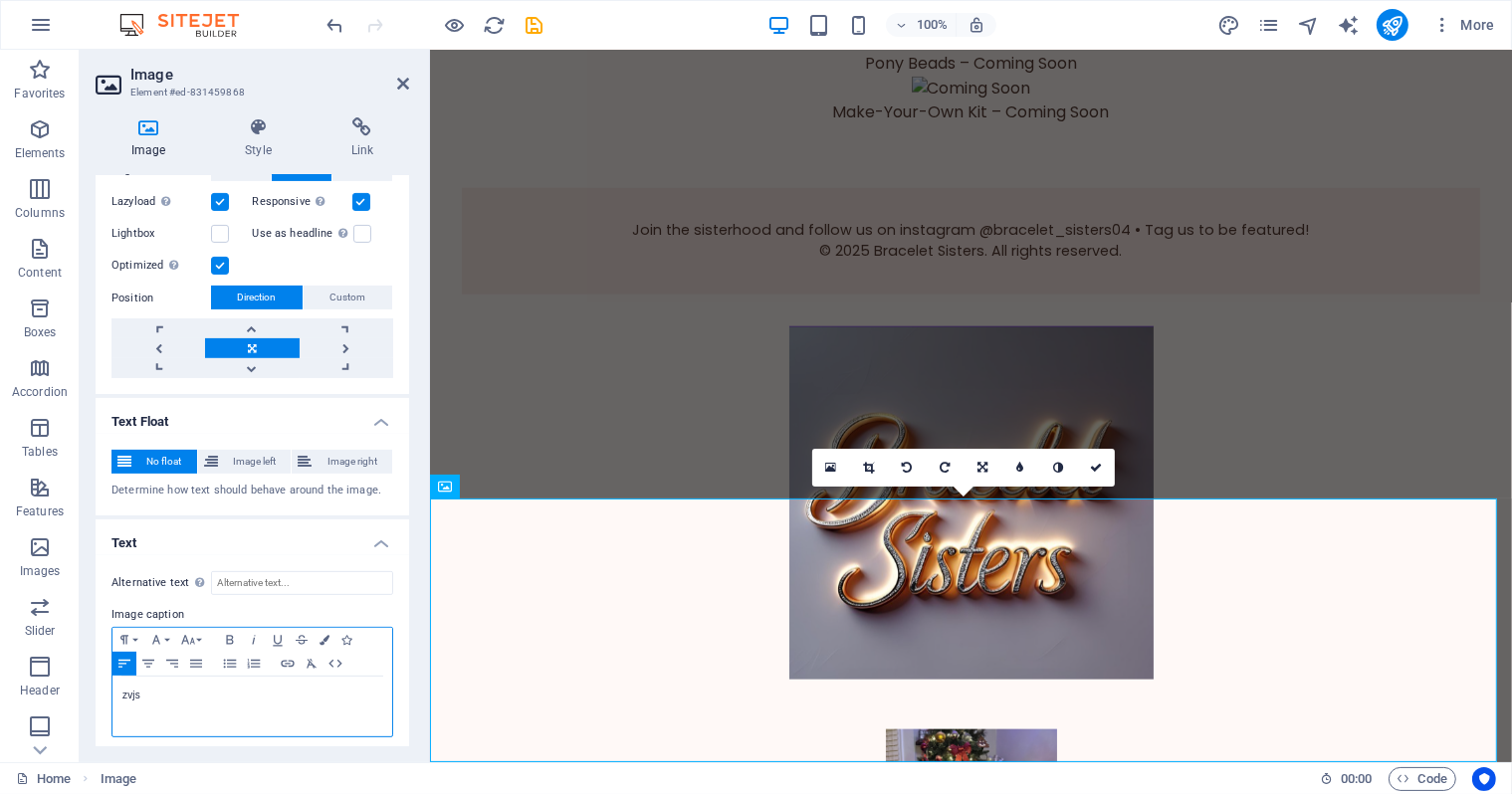 scroll, scrollTop: 2141, scrollLeft: 0, axis: vertical 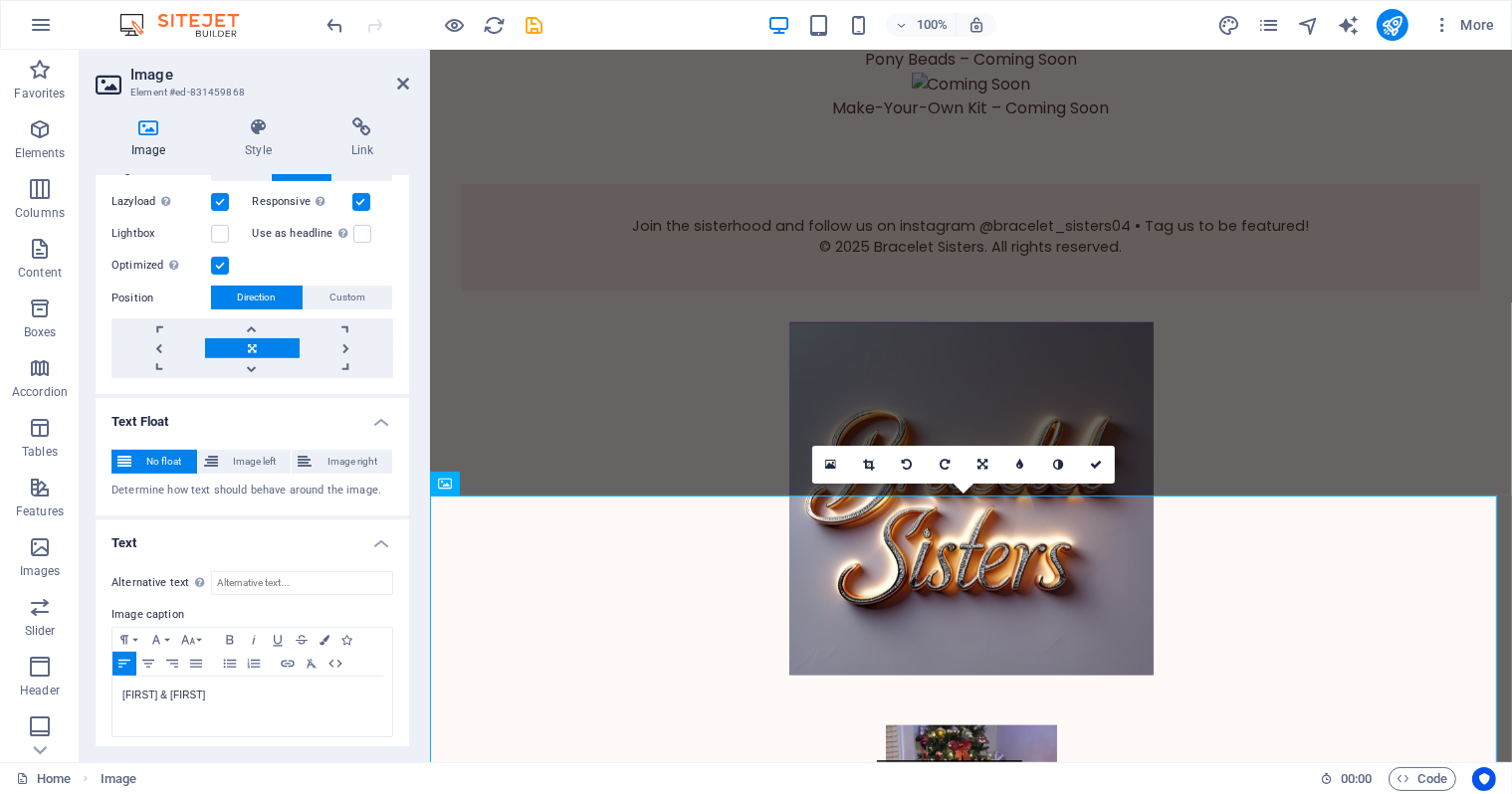 click on "Charleigh & Keagan" at bounding box center (970, 869) 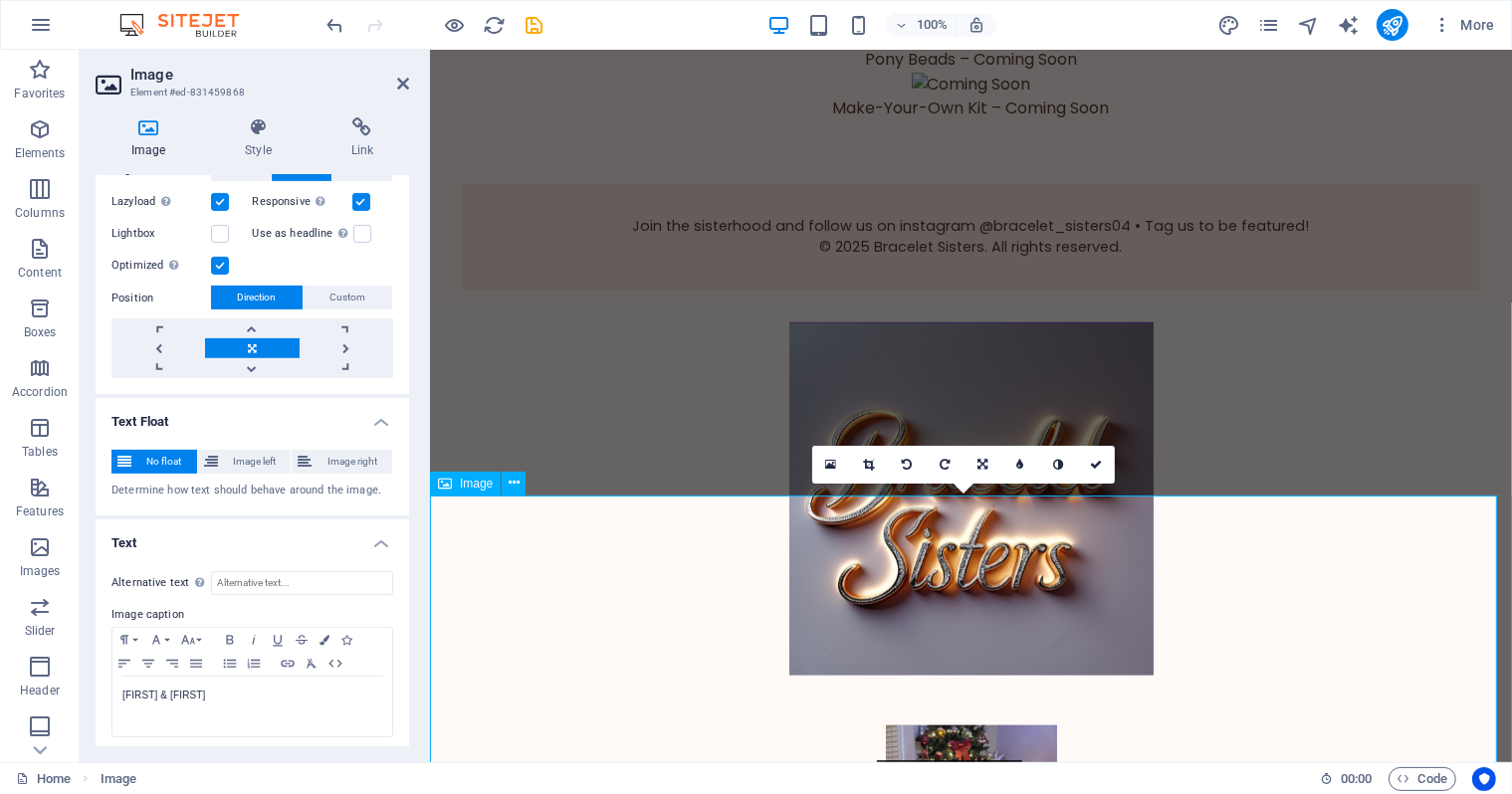 click at bounding box center (970, 498) 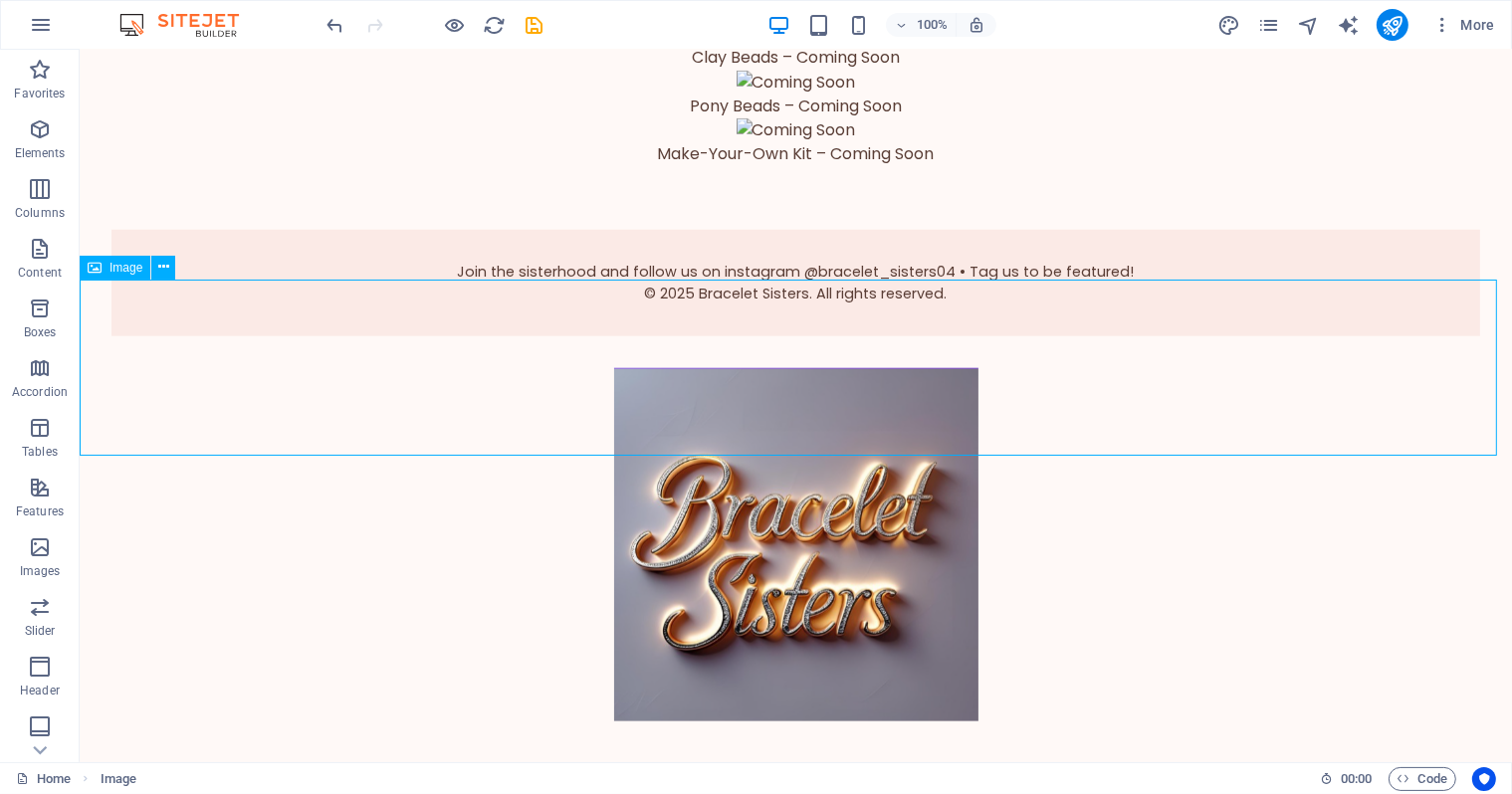 scroll, scrollTop: 2156, scrollLeft: 0, axis: vertical 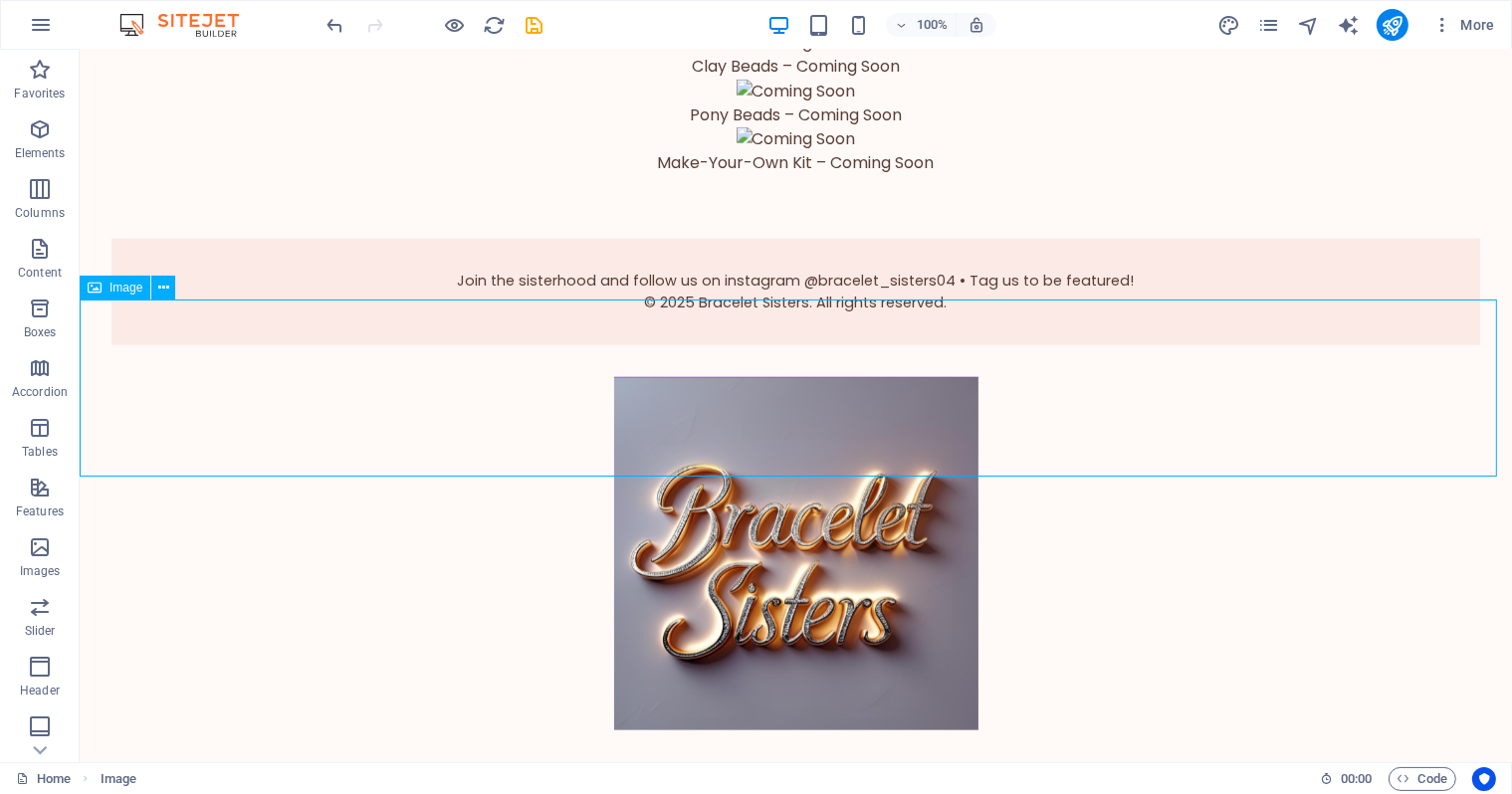 click at bounding box center [794, 553] 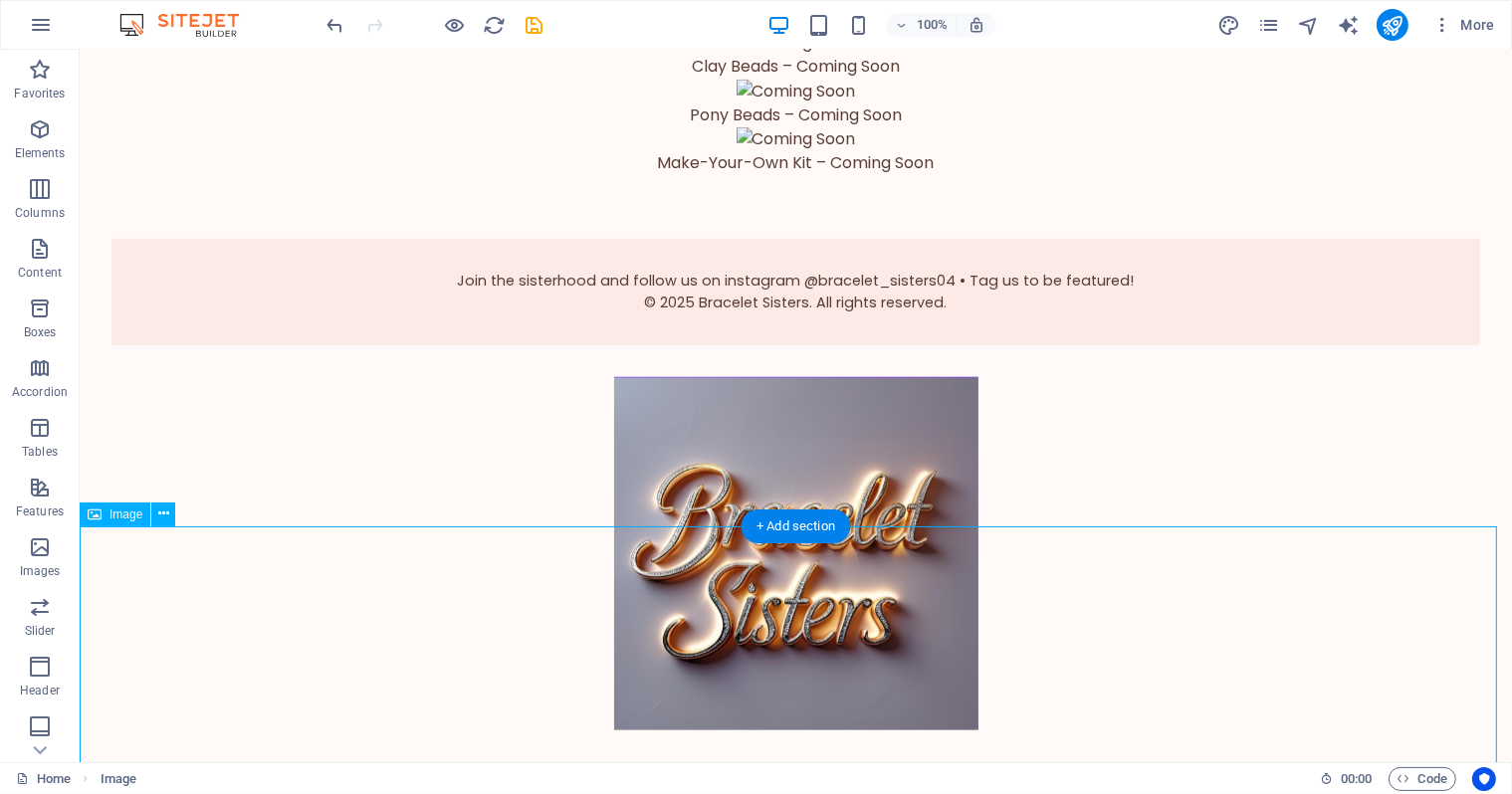 click on "Charleigh & Keagan" at bounding box center (794, 923) 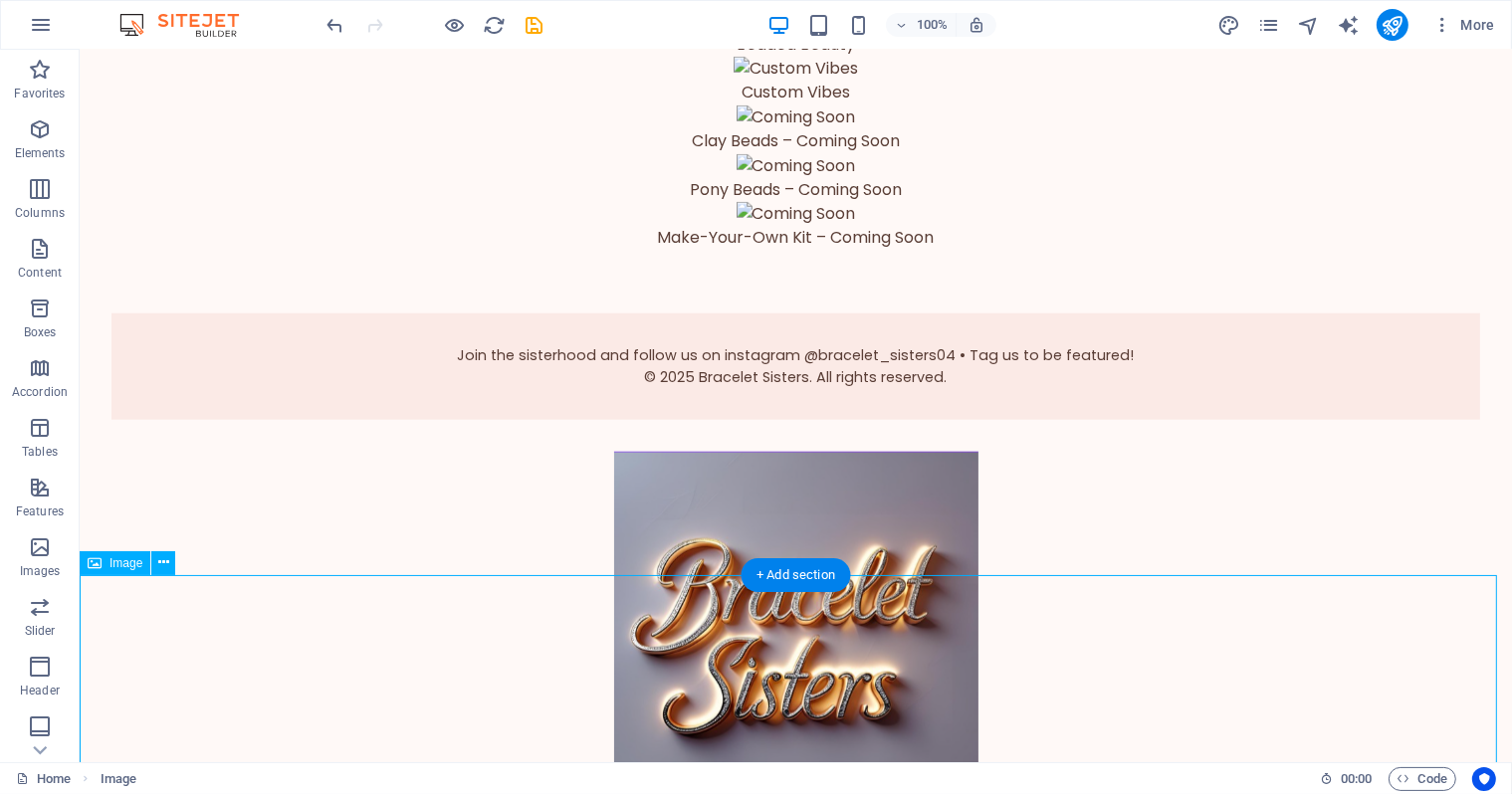 scroll, scrollTop: 2073, scrollLeft: 0, axis: vertical 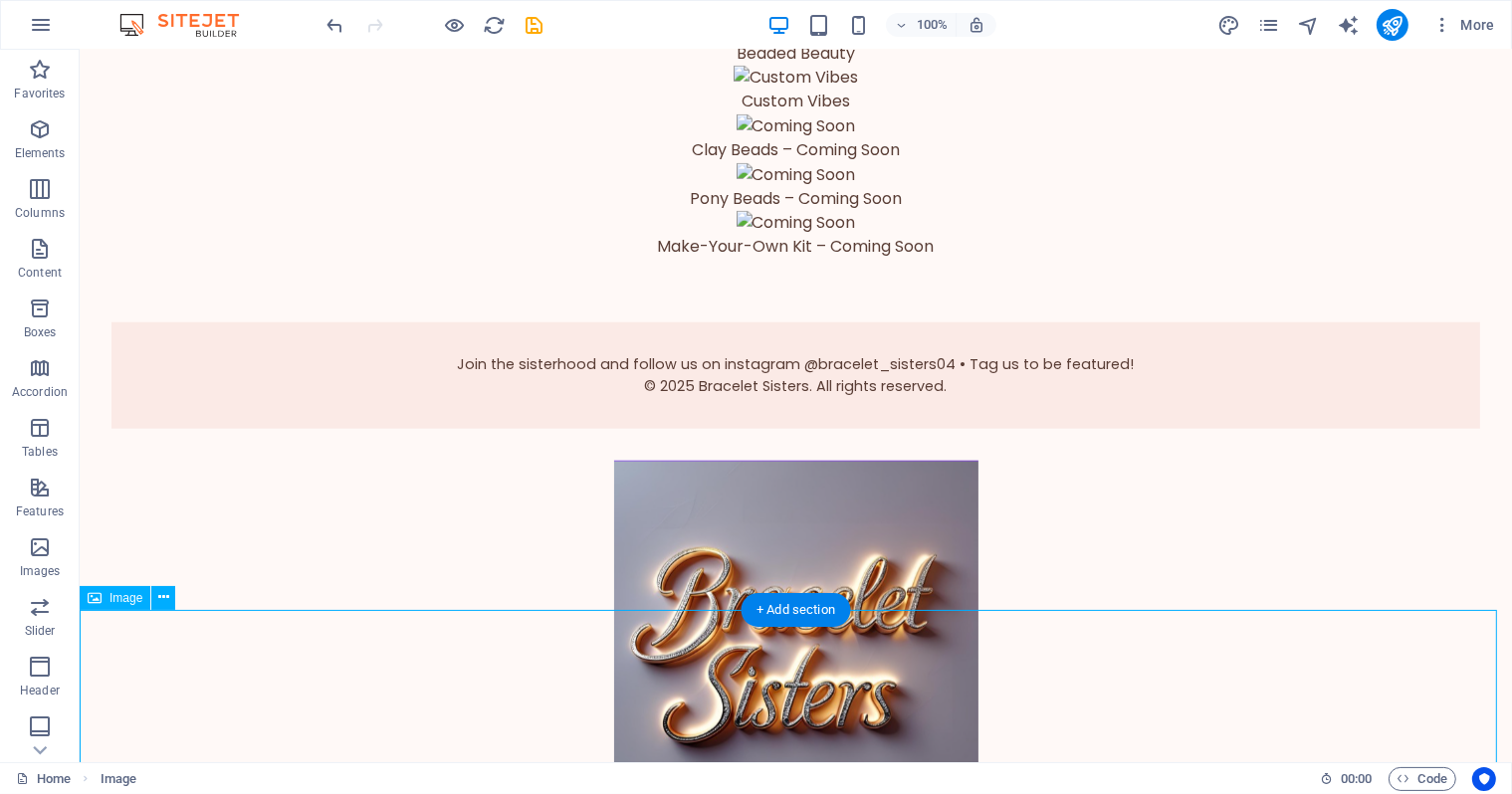 click on "Bracelet Styles & Prices
Clay Bead Bracelets
$2.00
Pony Bead Bracelets
$2.00
Glass Bead Bracelets $3.50" at bounding box center (794, -663) 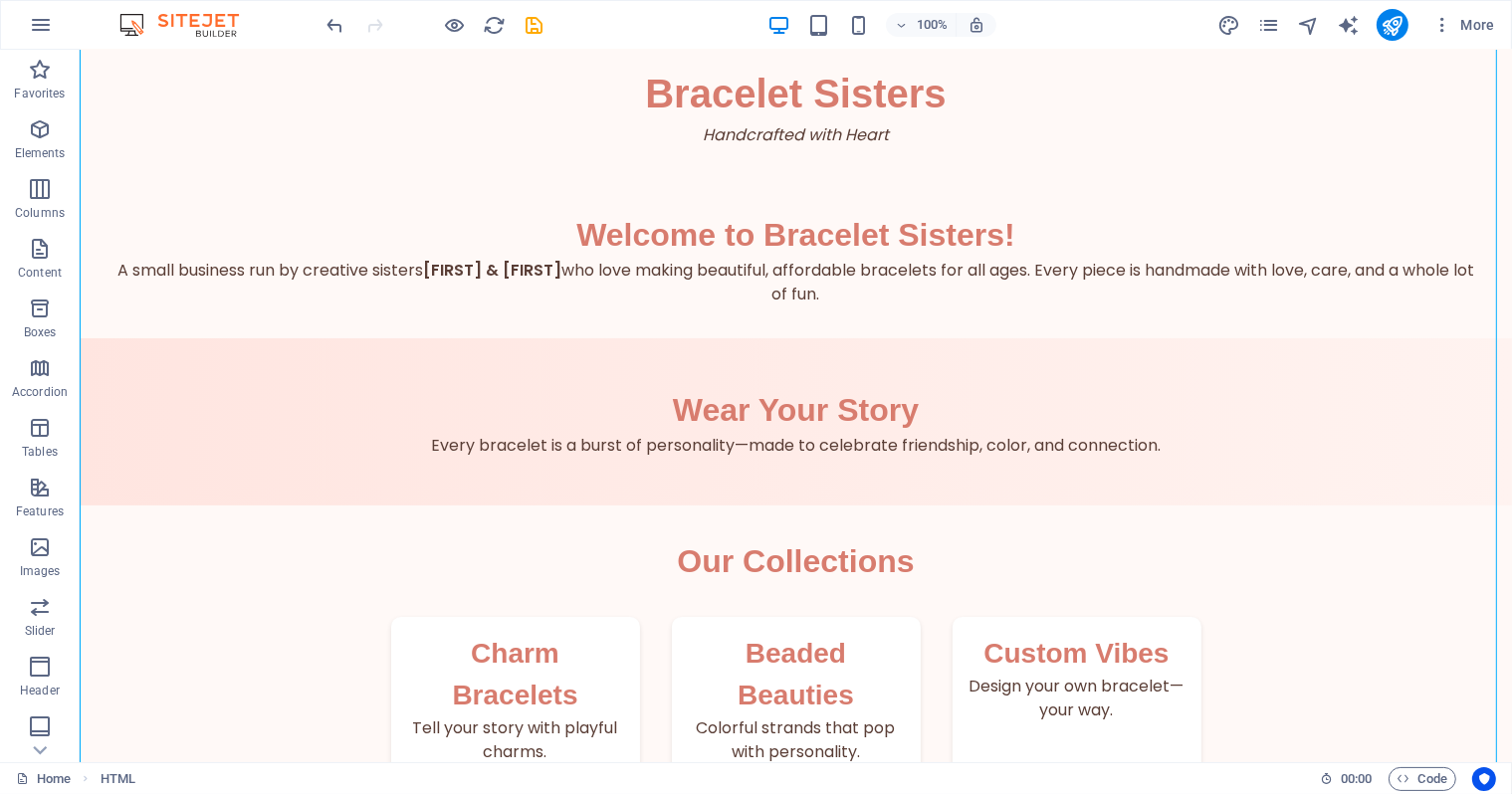 scroll, scrollTop: 0, scrollLeft: 0, axis: both 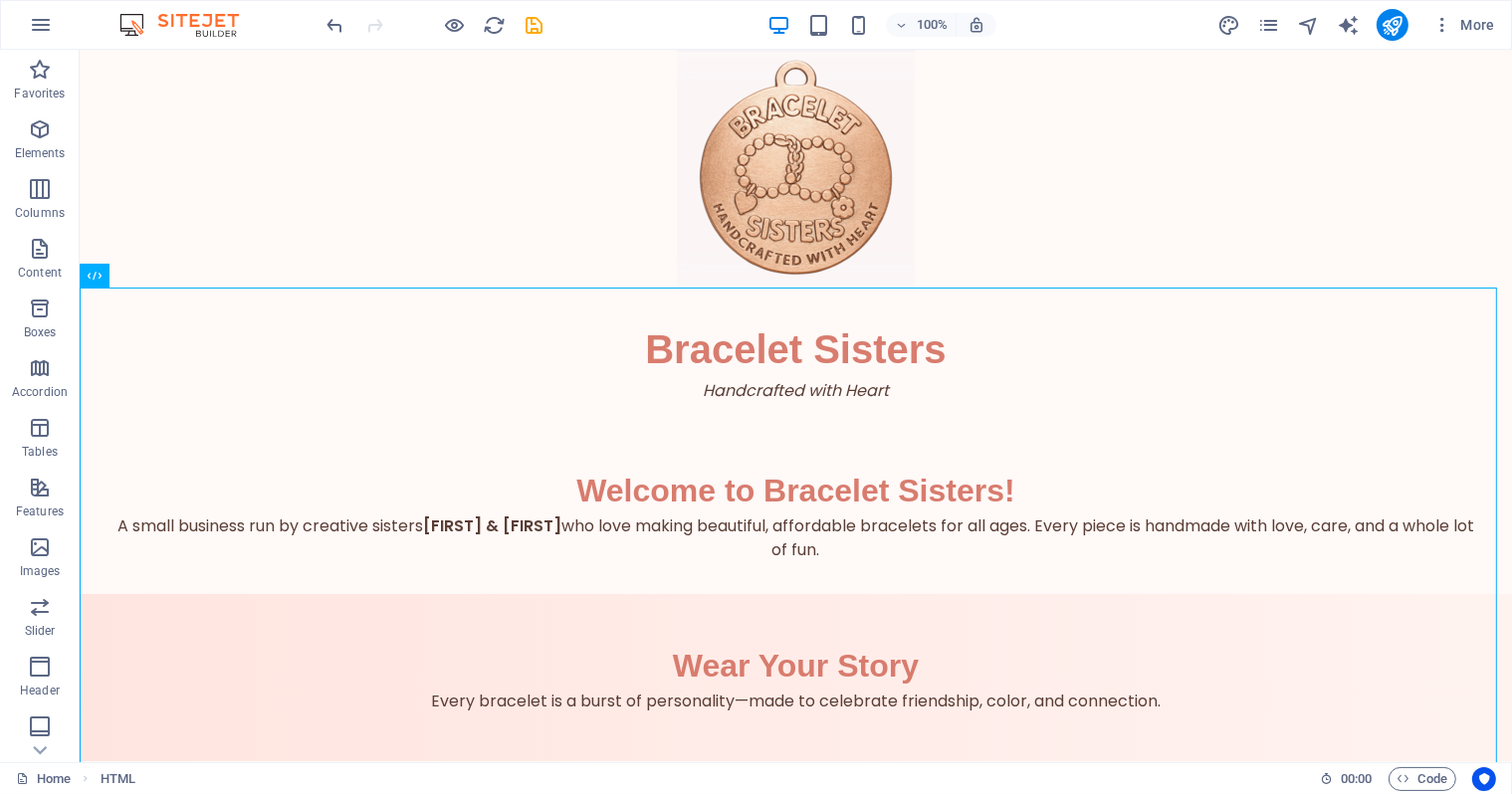 click at bounding box center (794, 168) 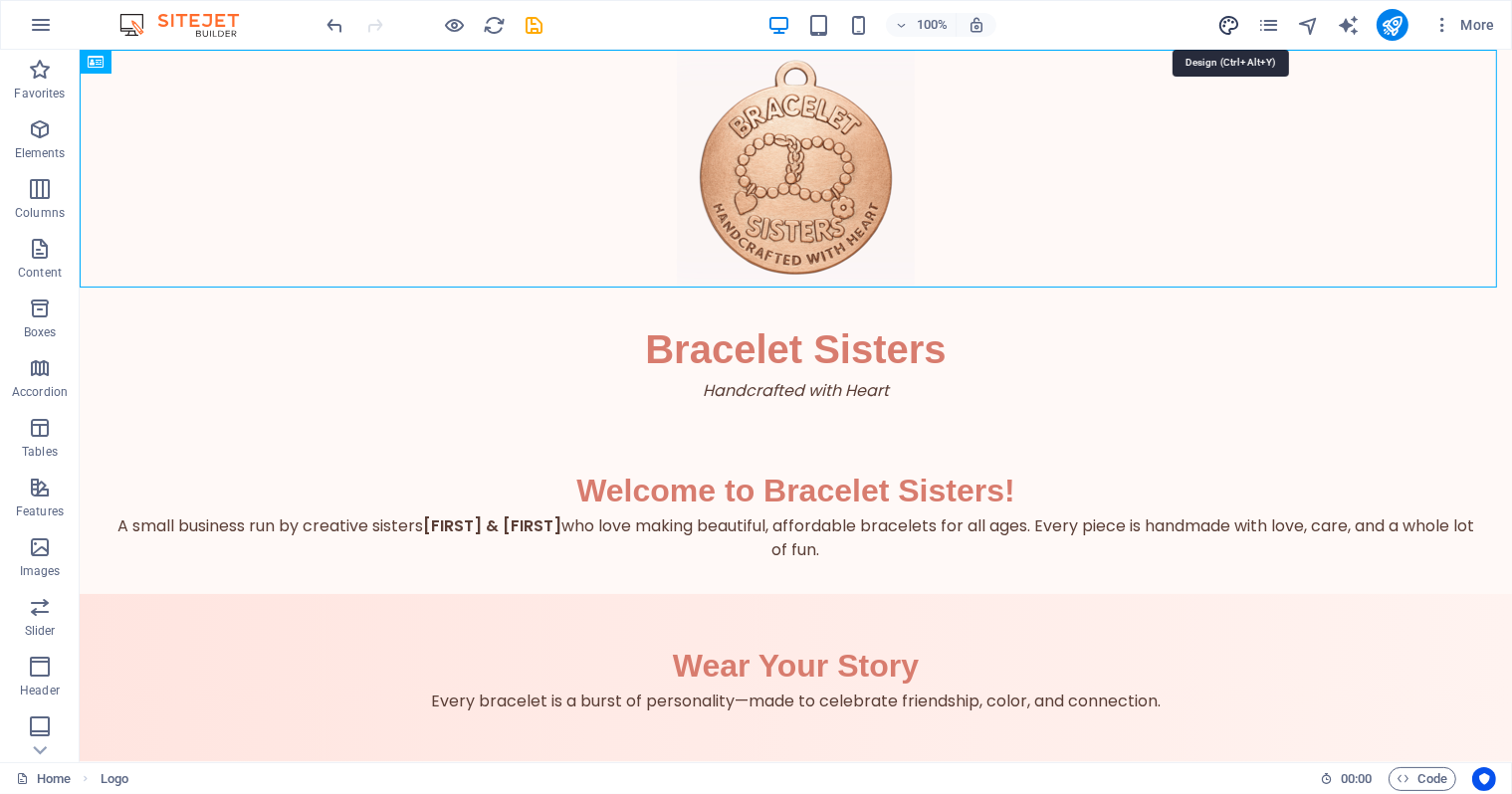 click at bounding box center [1228, 25] 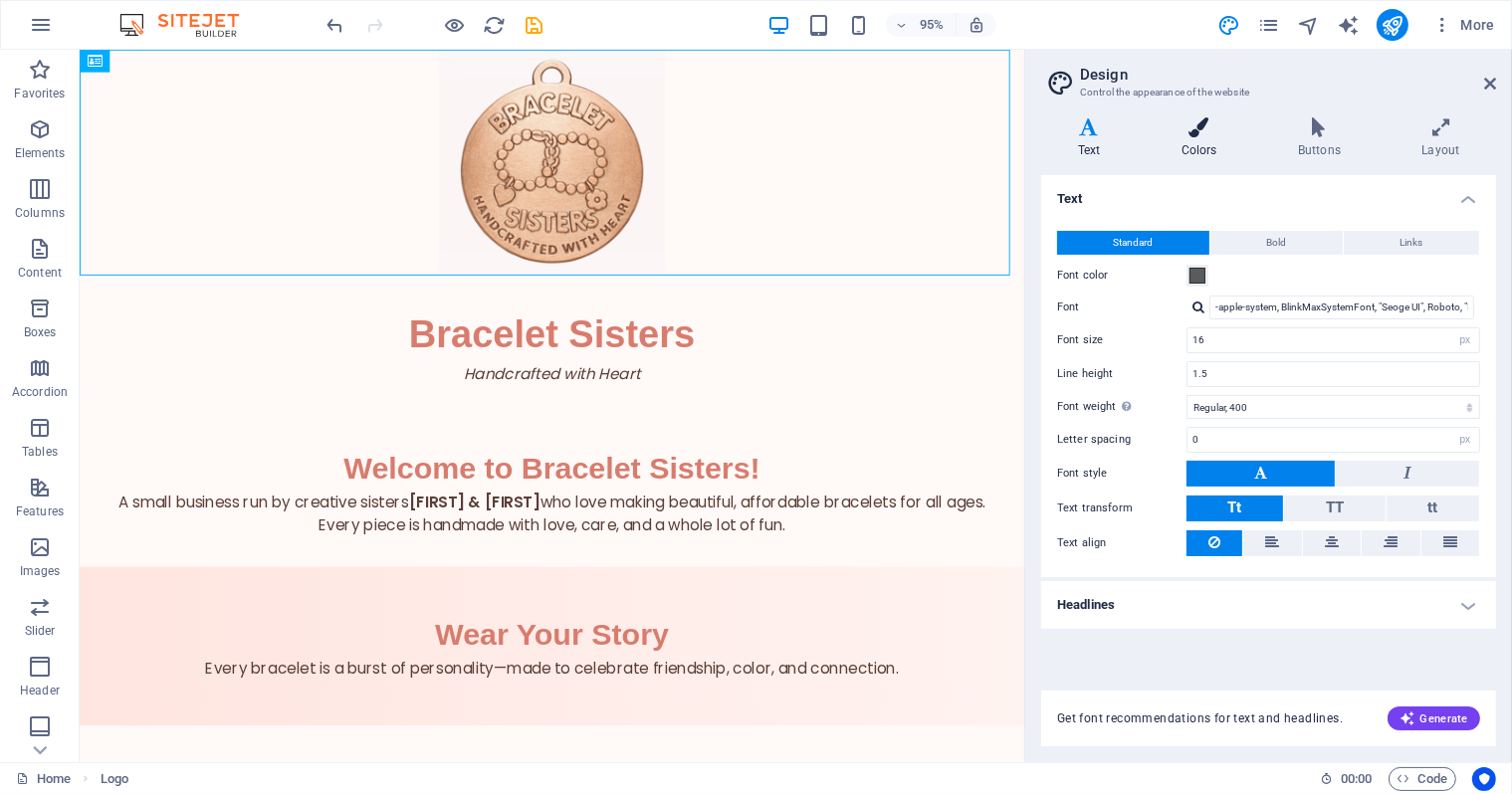 click at bounding box center (1198, 127) 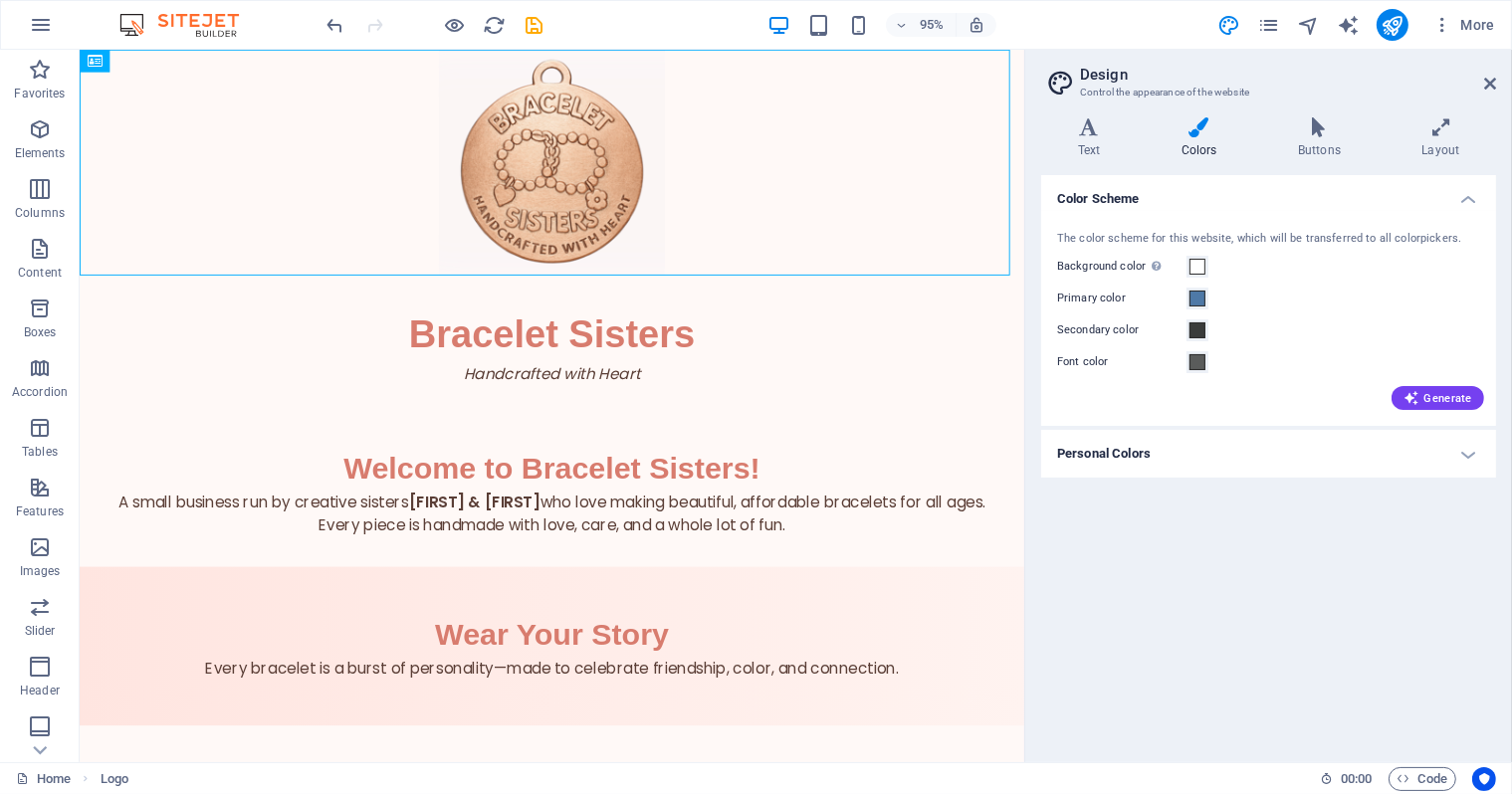 click on "Personal Colors" at bounding box center [1268, 454] 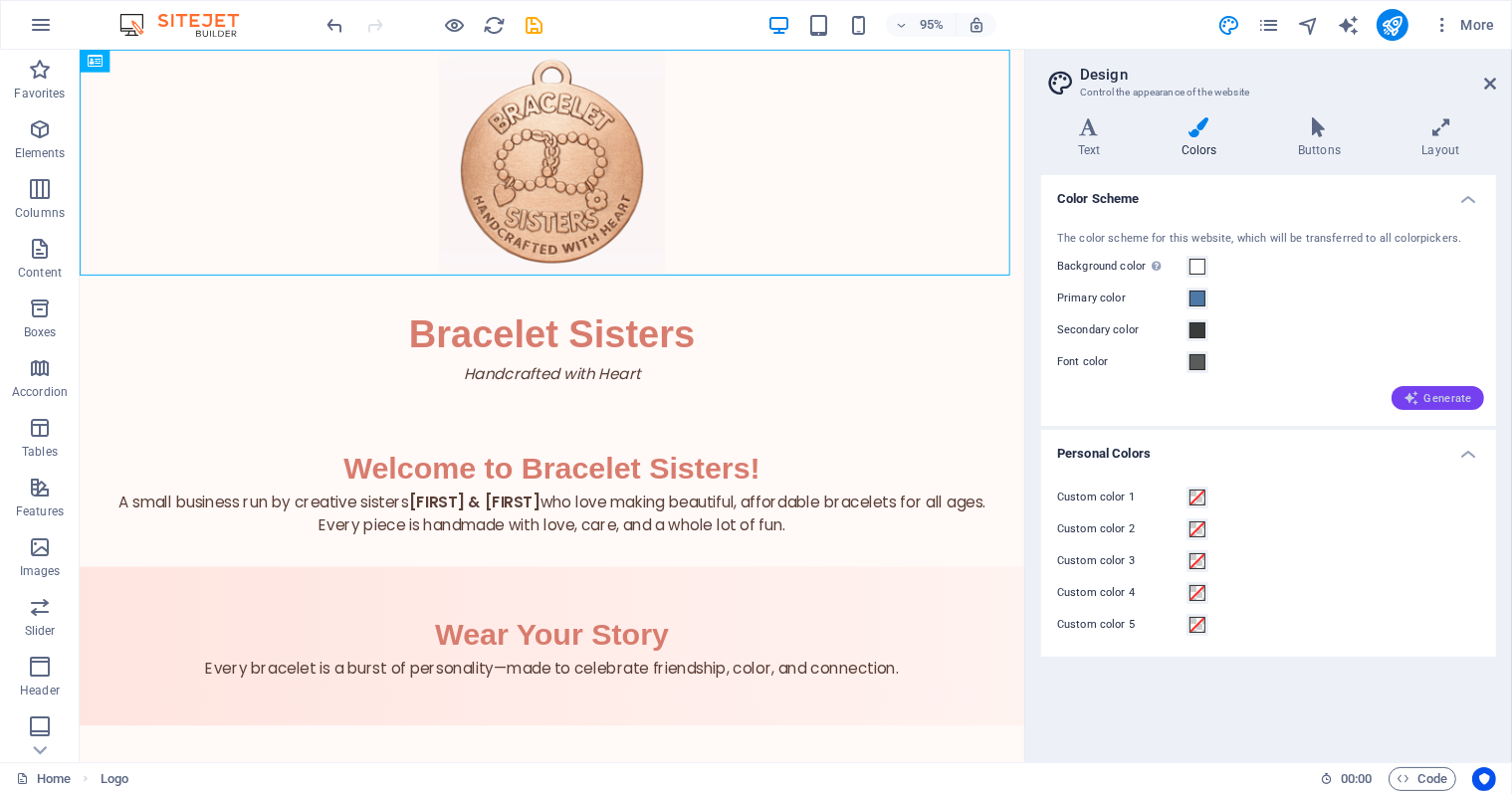 click on "Generate" at bounding box center [1437, 398] 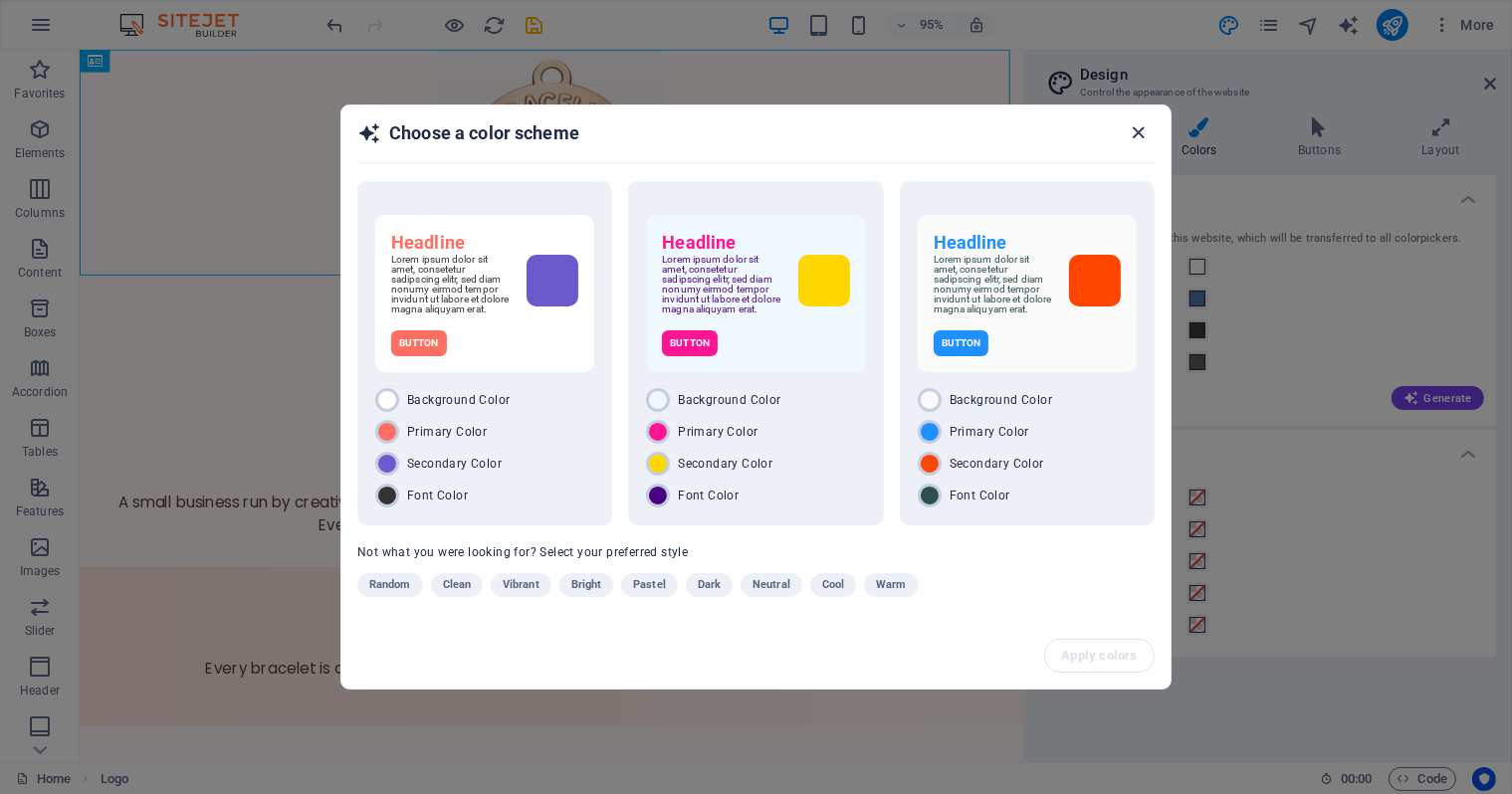 click at bounding box center (1139, 132) 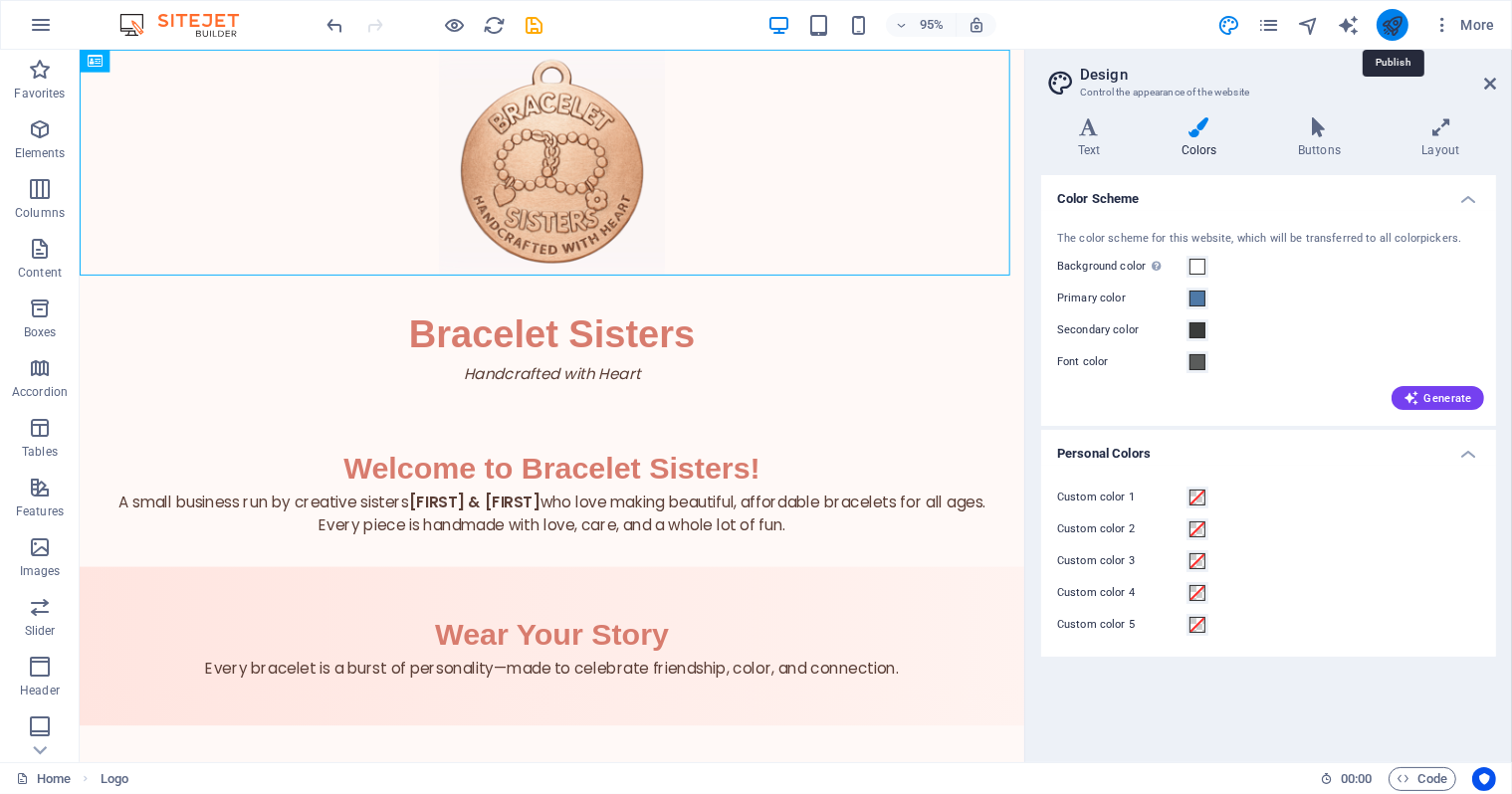 click at bounding box center [1392, 25] 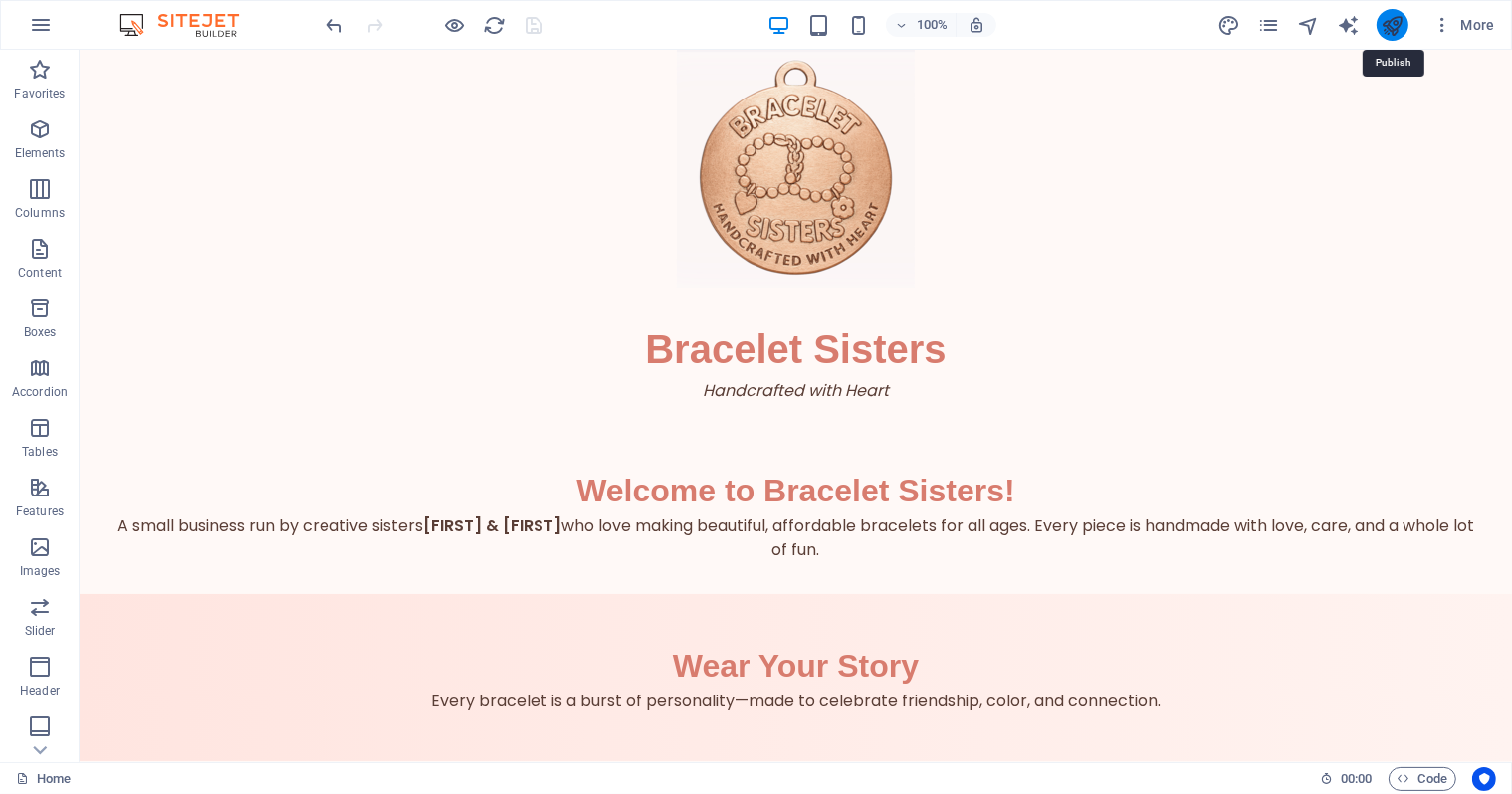 click at bounding box center (1392, 25) 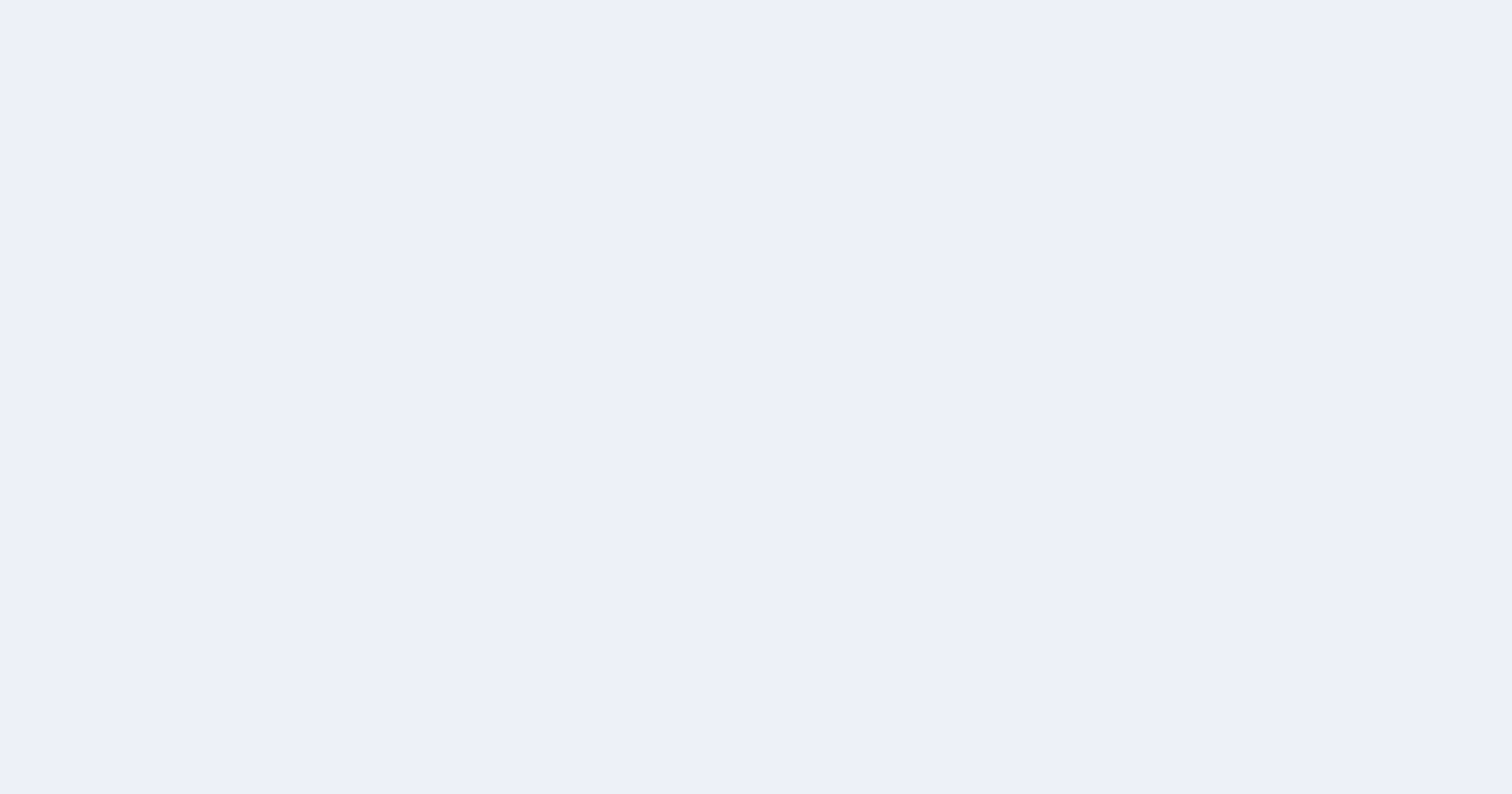 scroll, scrollTop: 0, scrollLeft: 0, axis: both 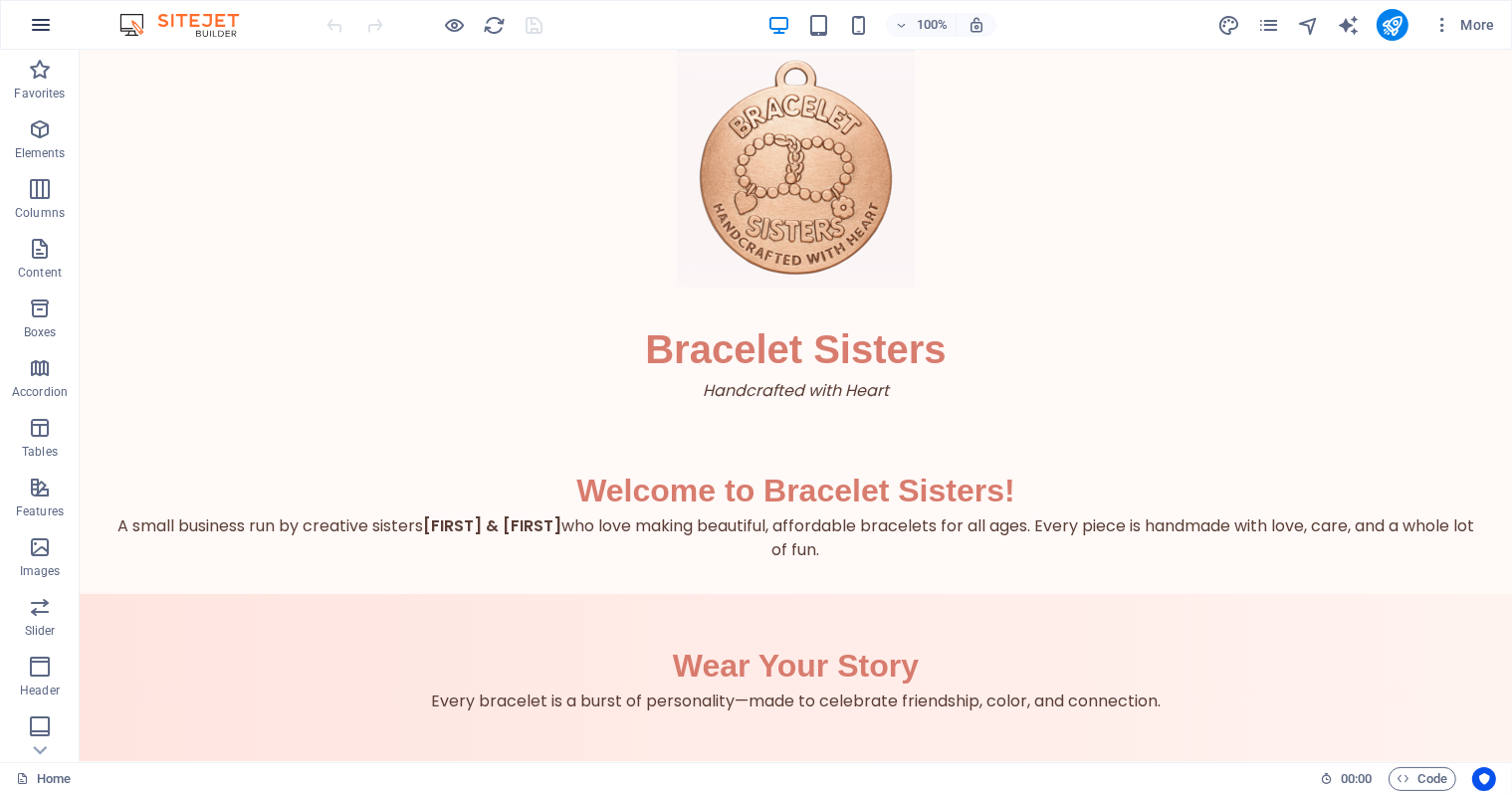 click at bounding box center (41, 25) 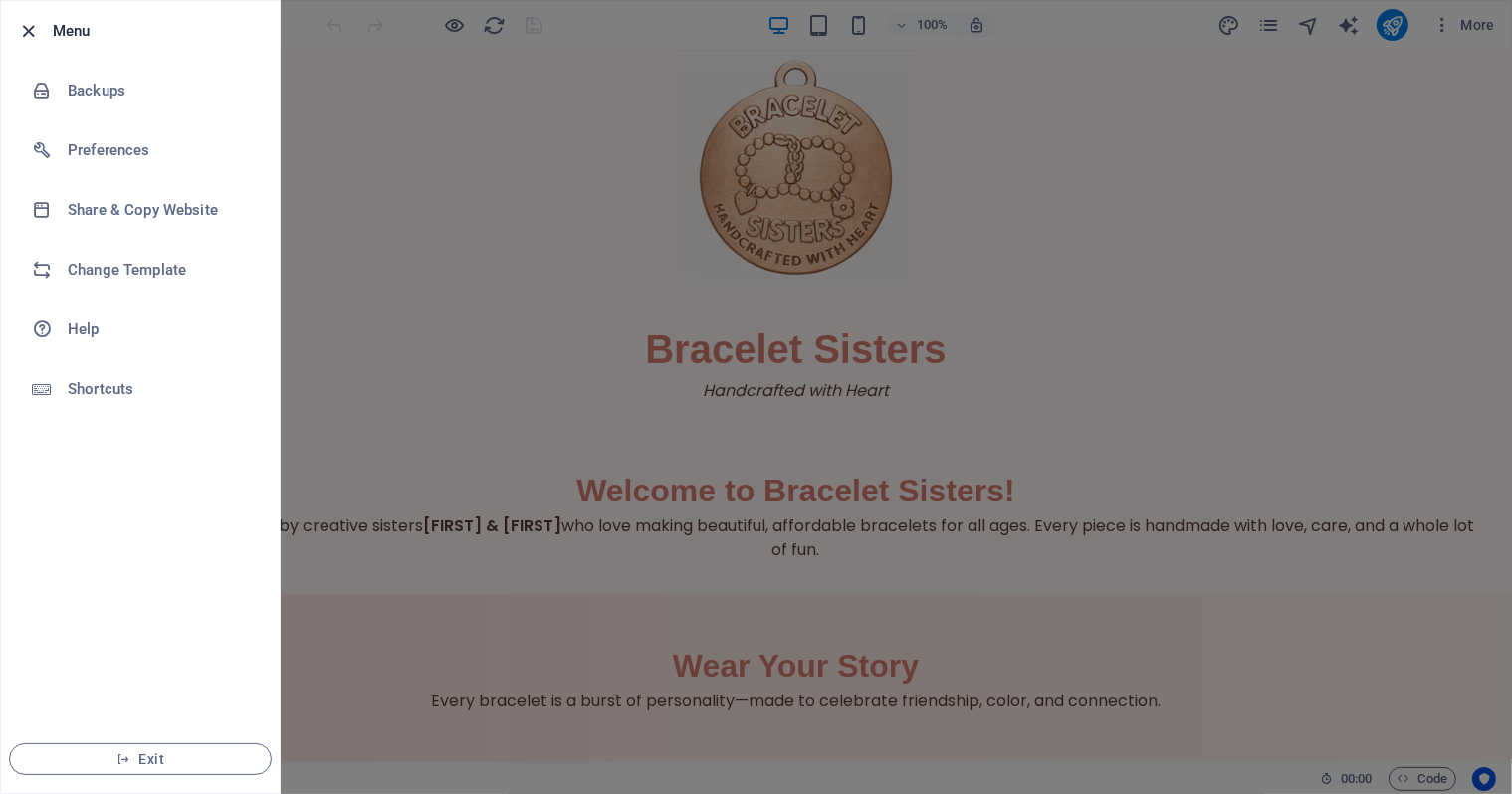 click at bounding box center (29, 31) 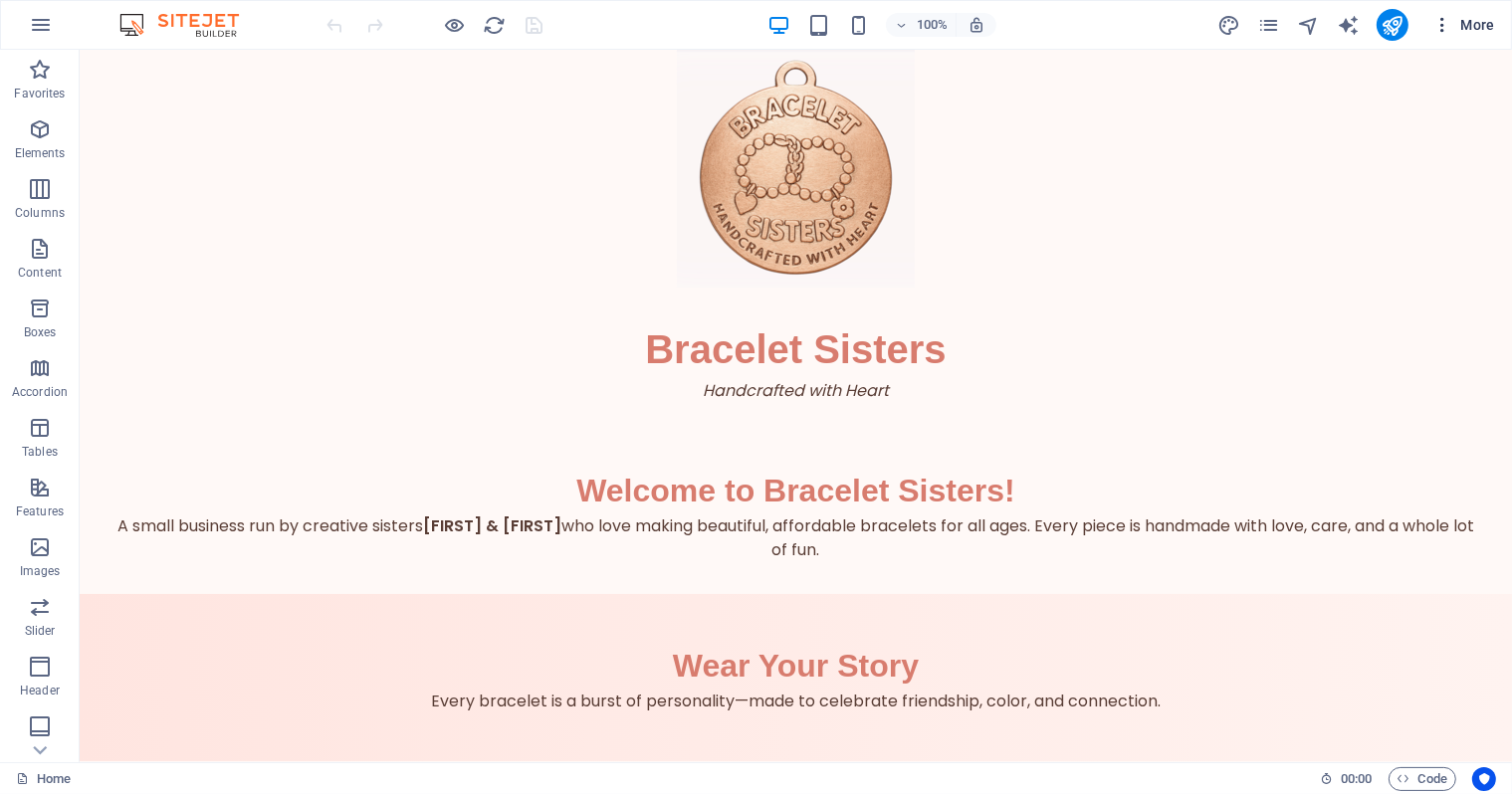 click on "More" at bounding box center [1463, 25] 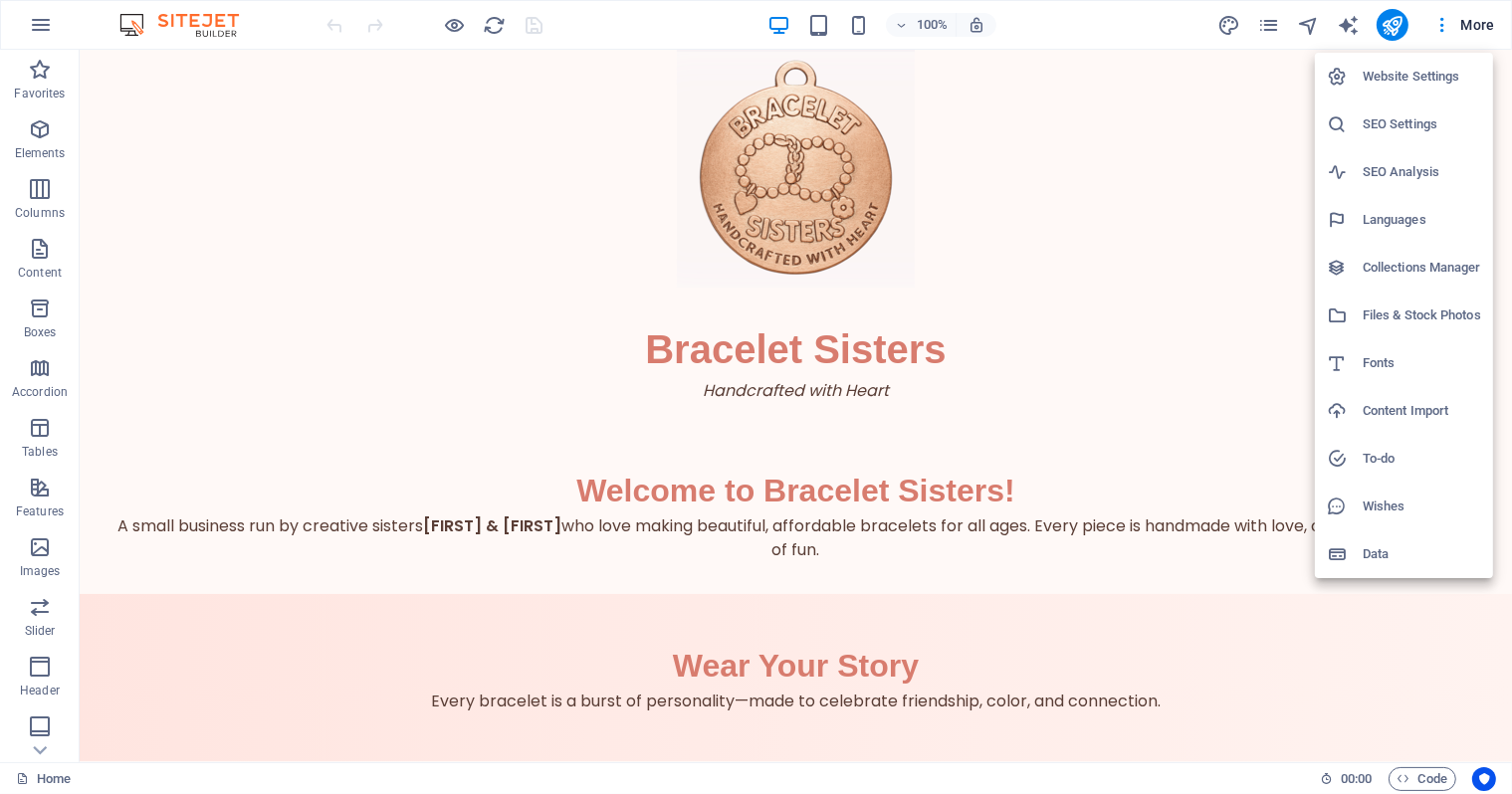 click on "Website Settings" at bounding box center (1421, 77) 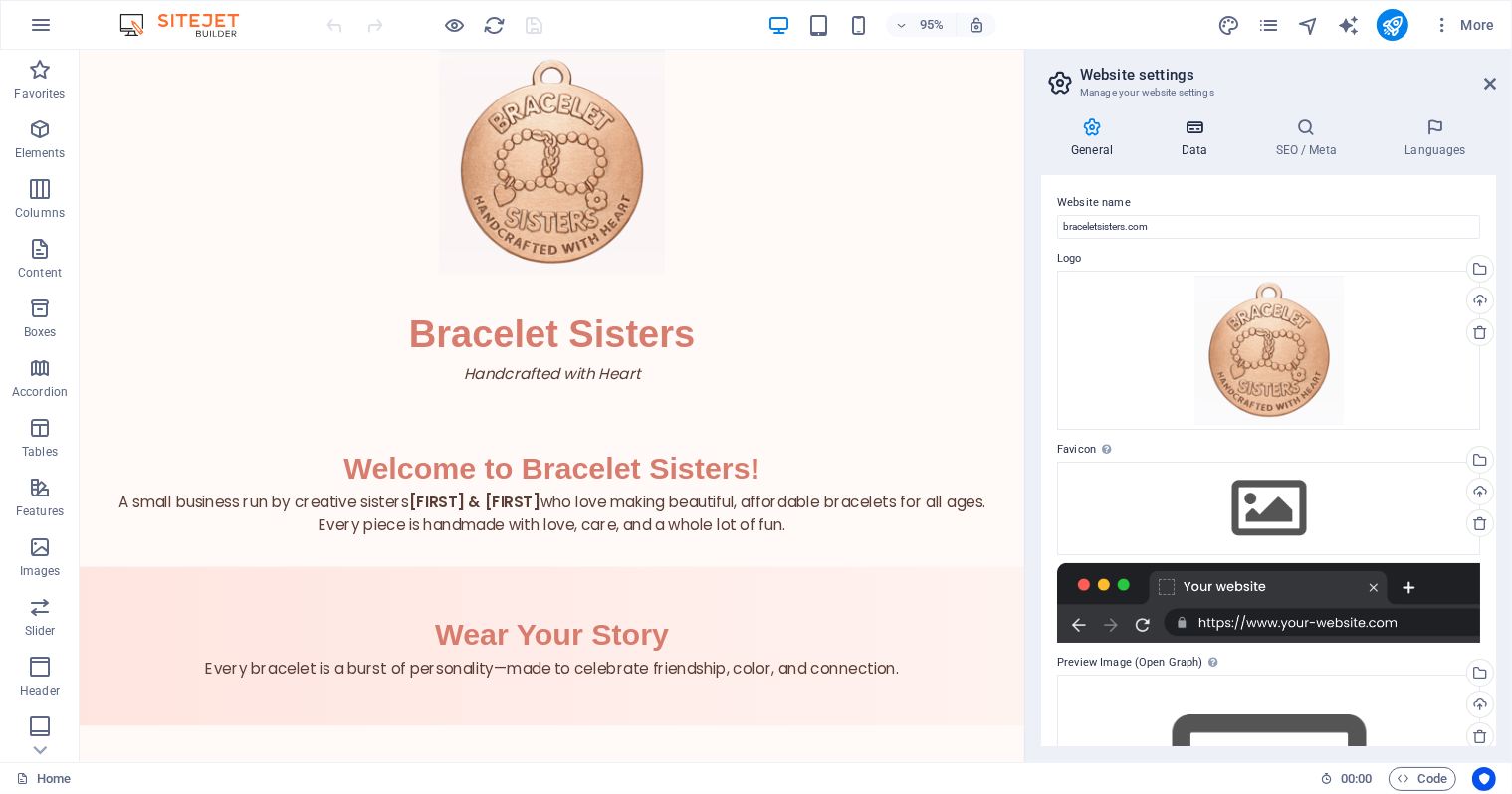click on "Data" at bounding box center (1197, 138) 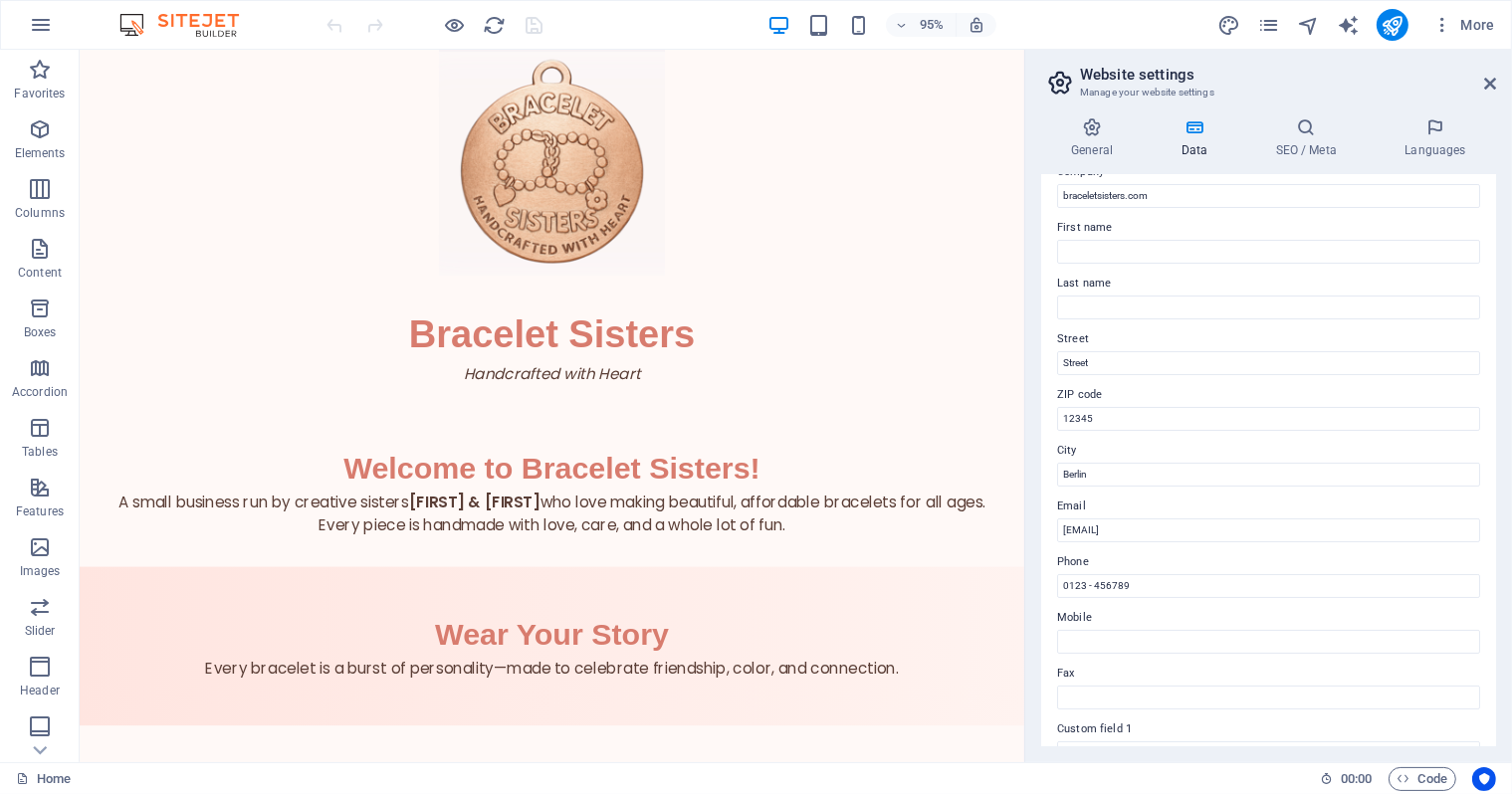 scroll, scrollTop: 77, scrollLeft: 0, axis: vertical 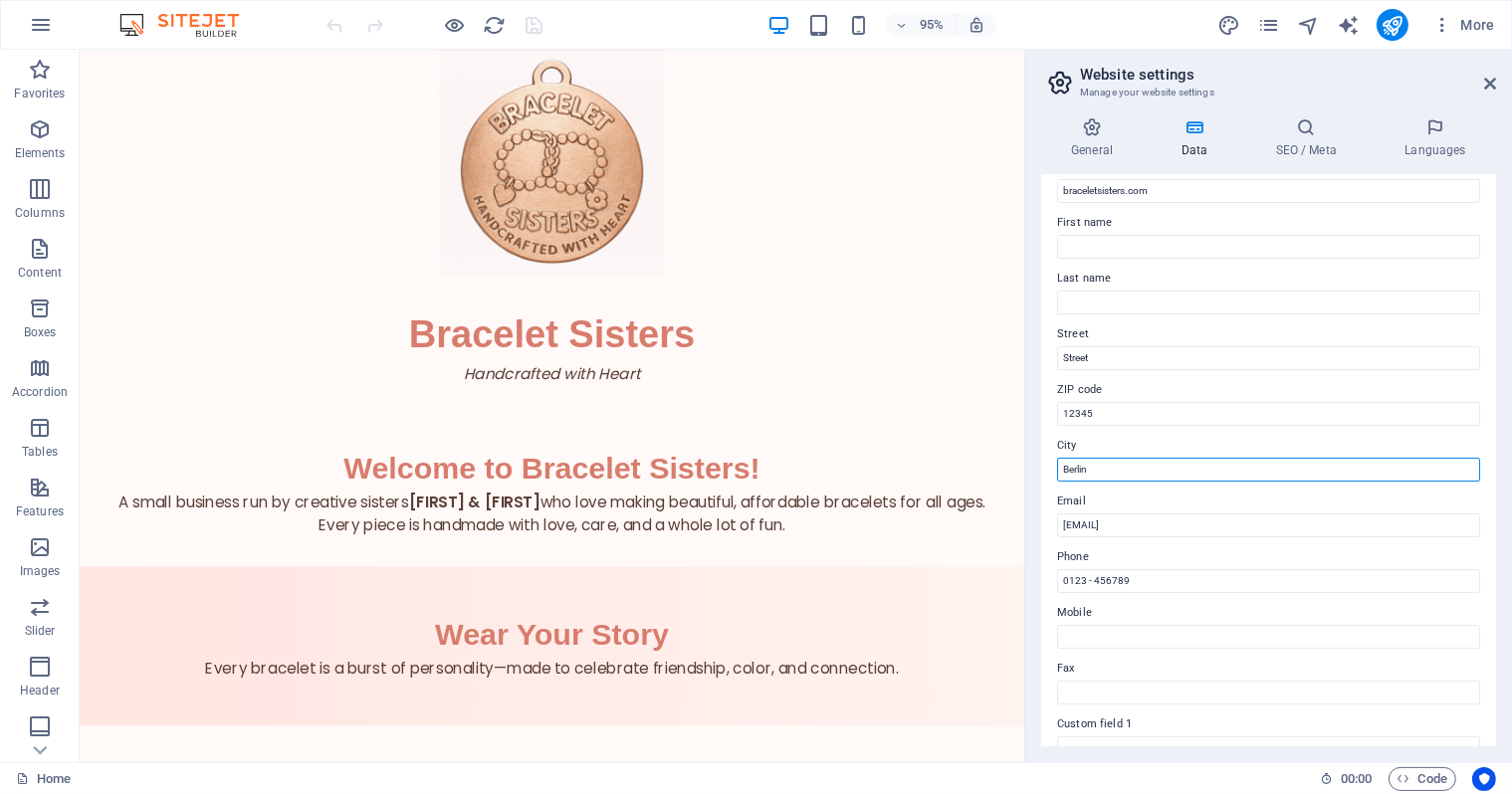 click on "Berlin" at bounding box center [1268, 470] 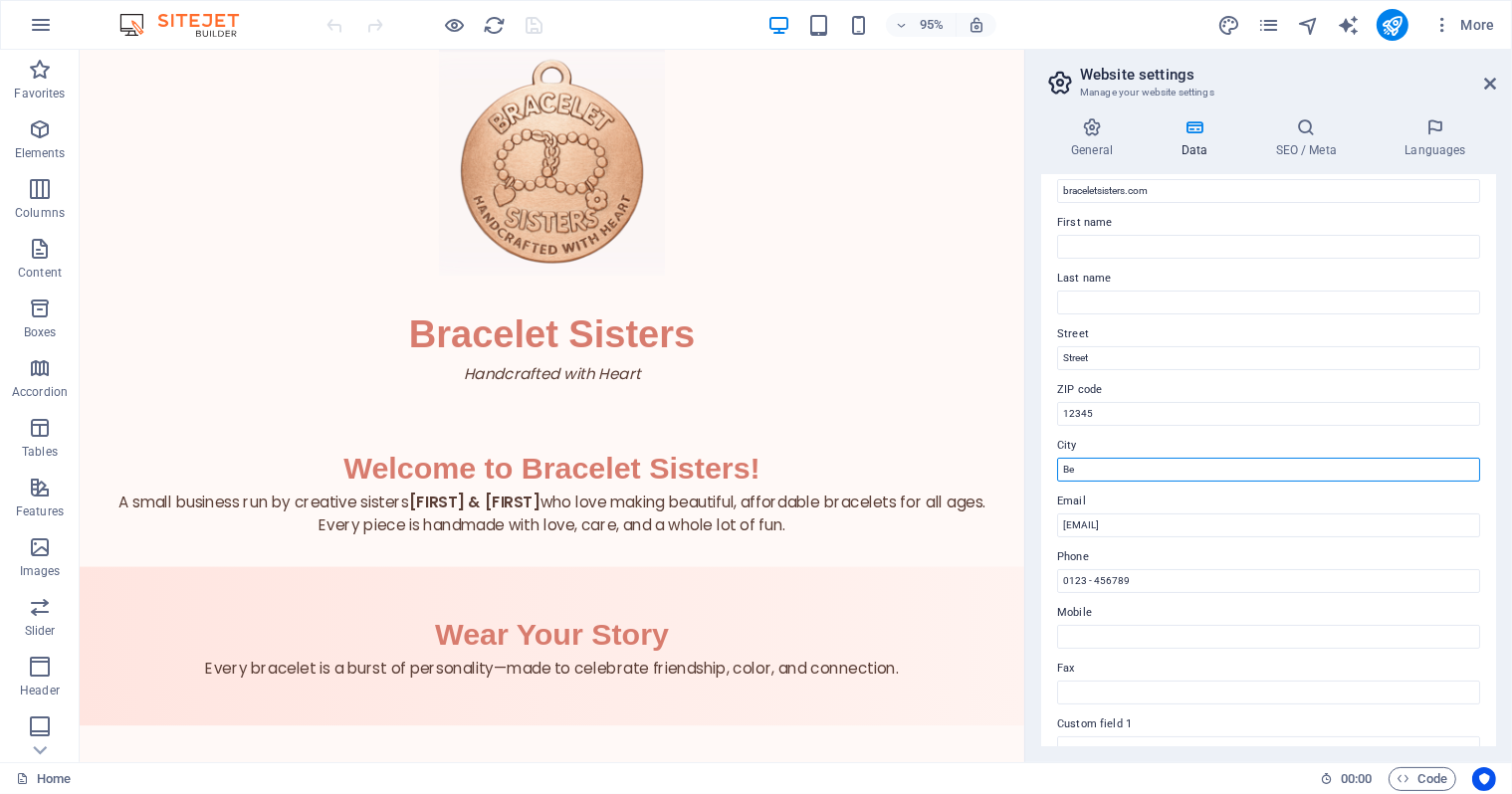 type on "B" 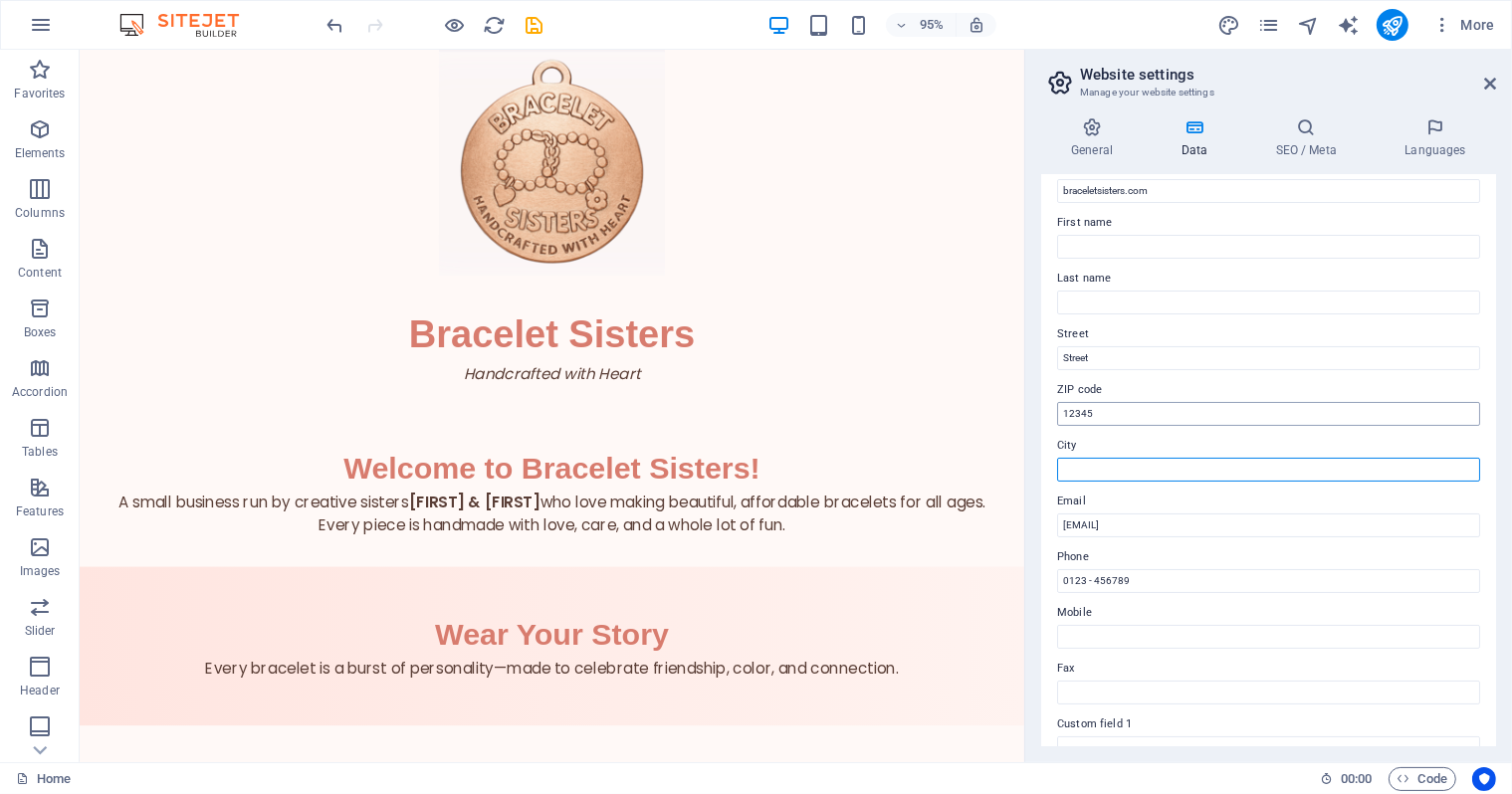 type 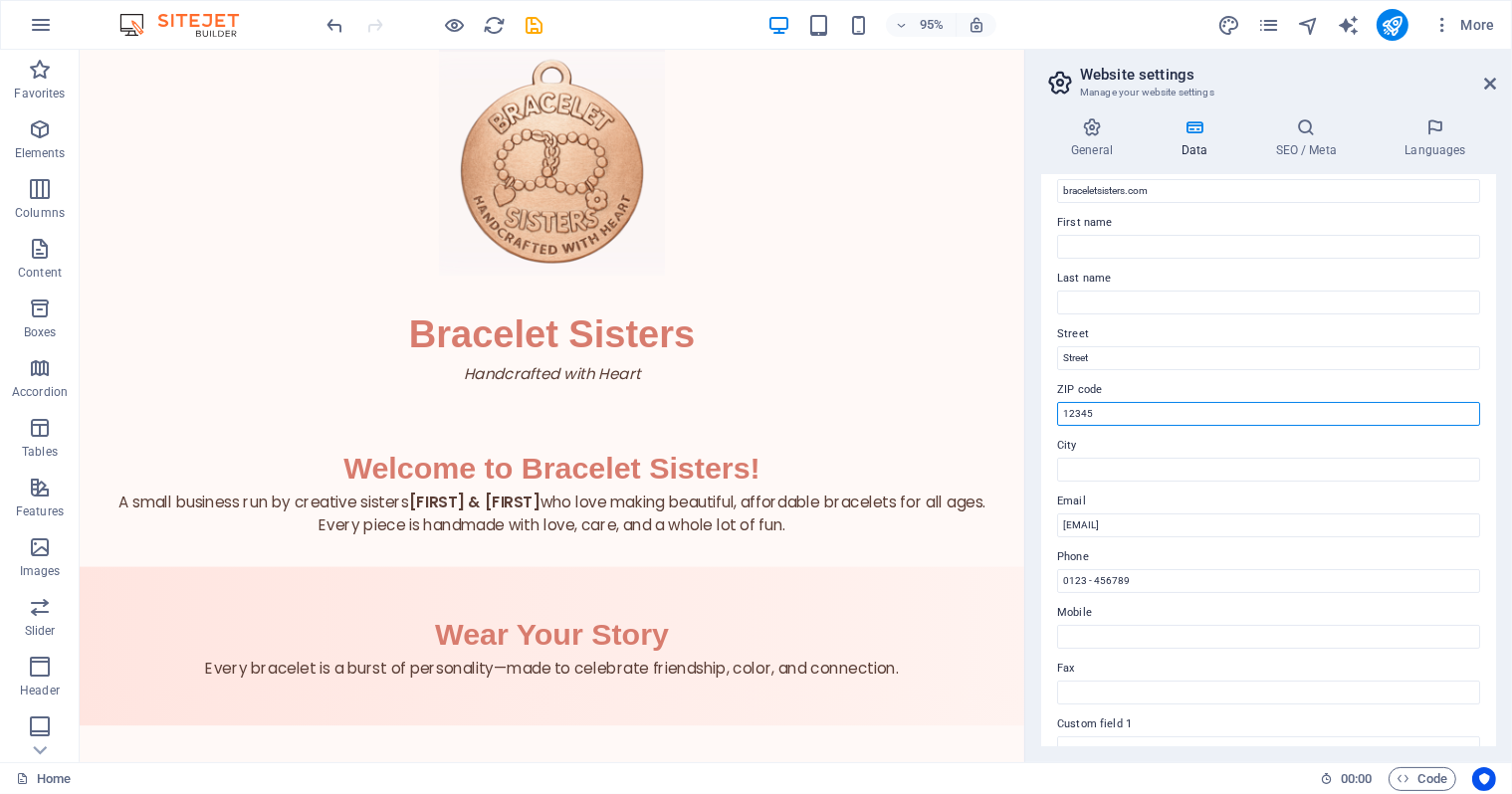 click on "12345" at bounding box center (1268, 414) 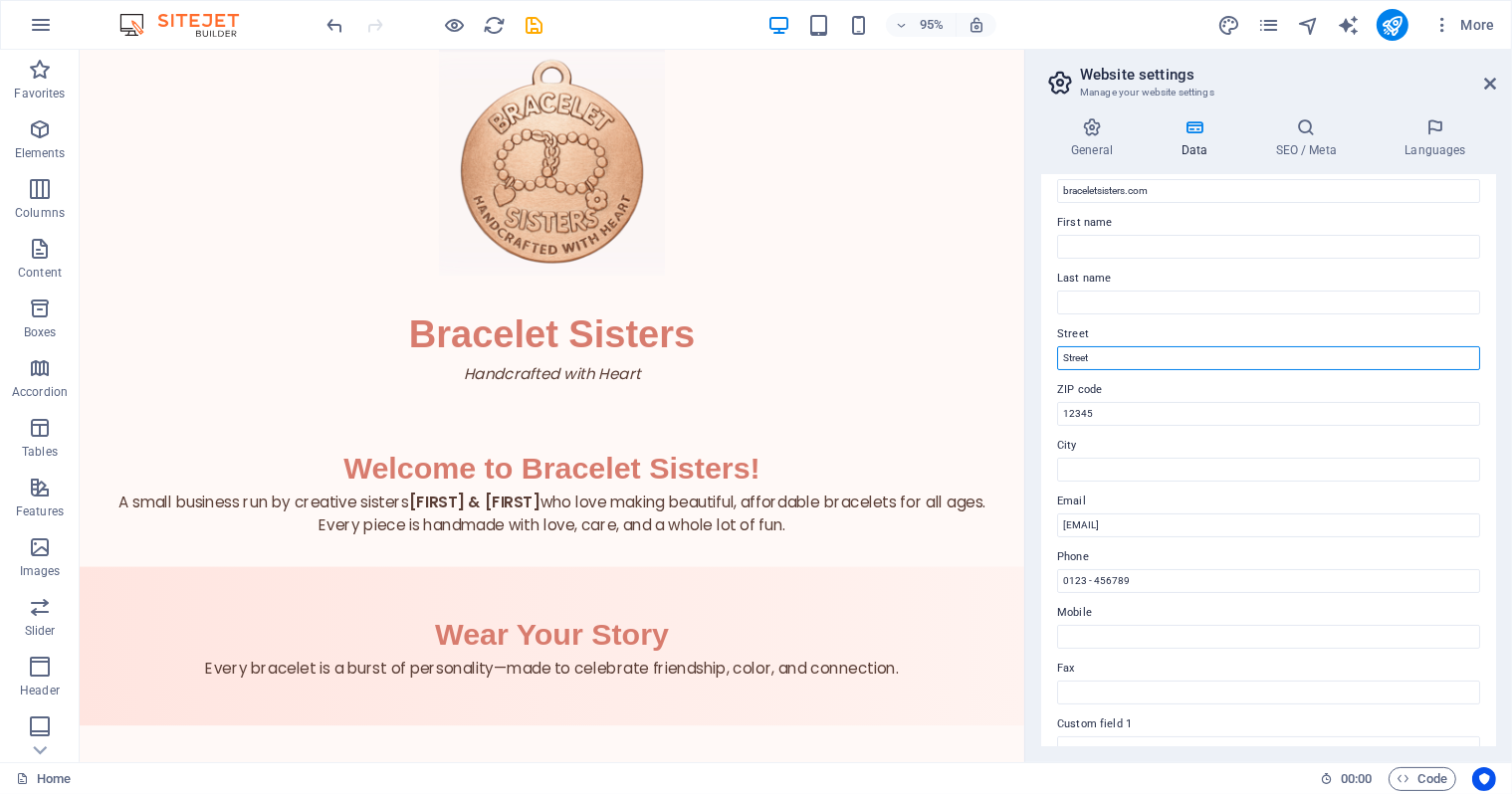 click on "Street" at bounding box center (1268, 358) 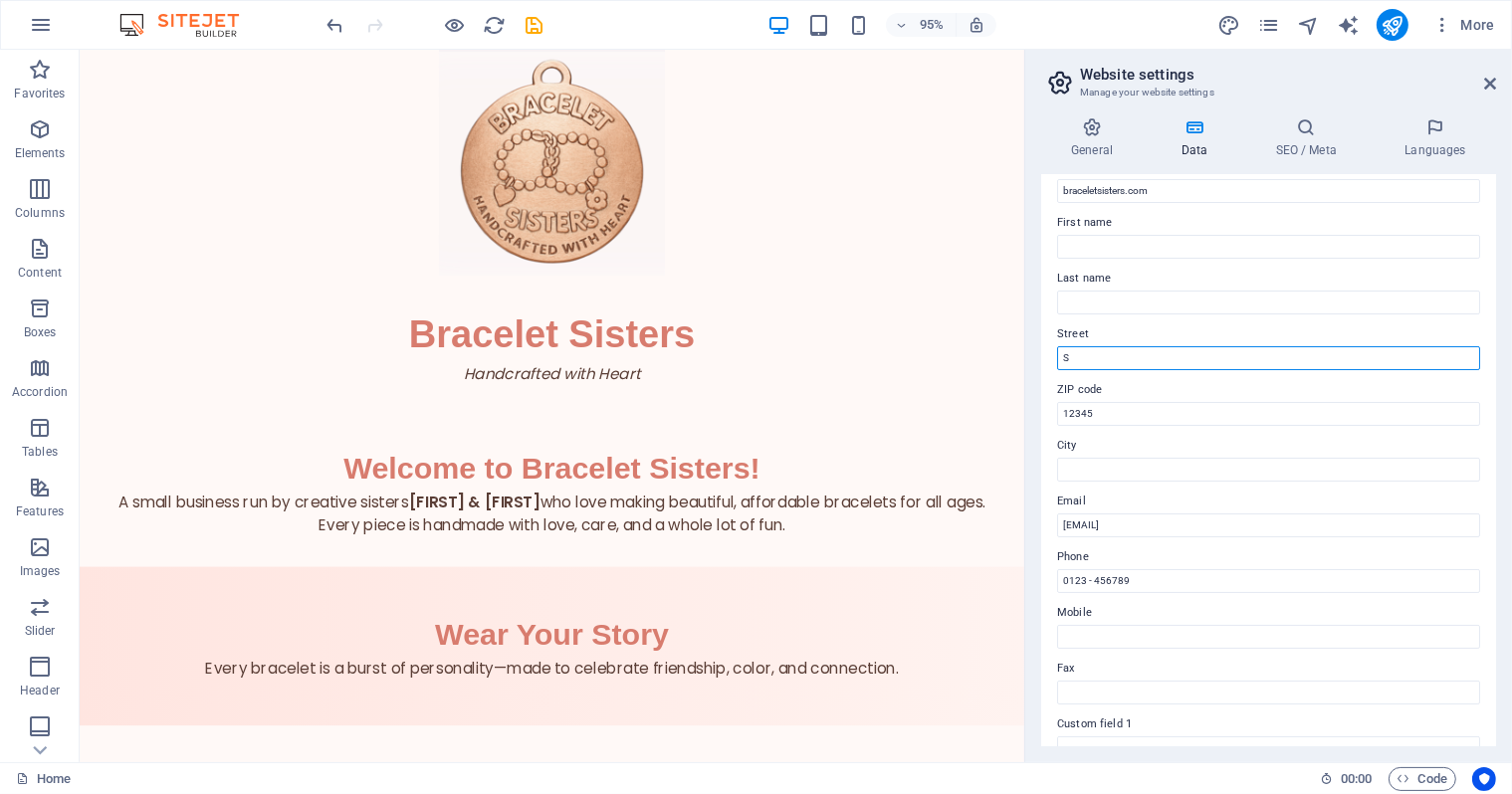 type on "S" 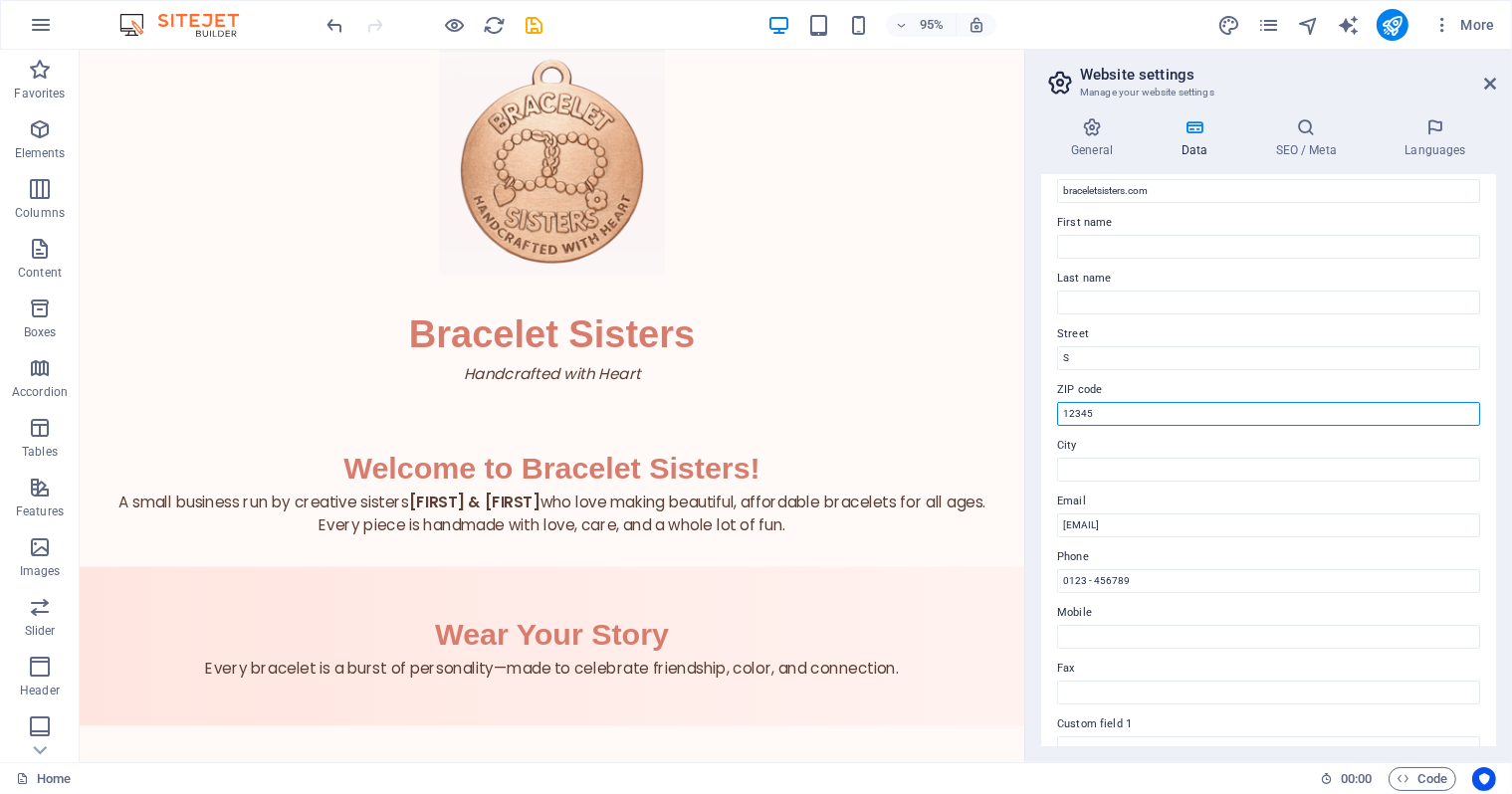 click on "12345" at bounding box center (1268, 414) 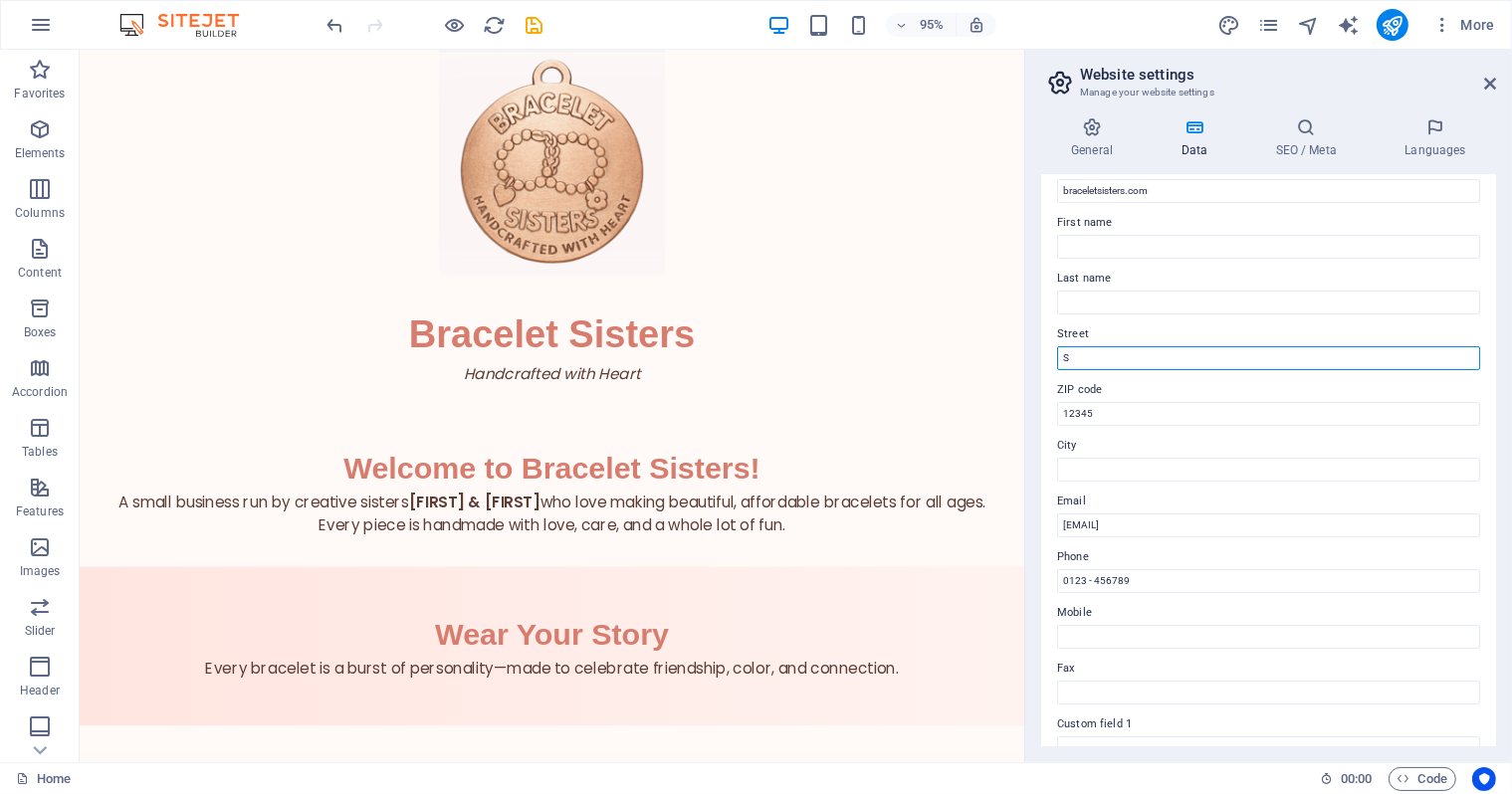 click on "S" at bounding box center (1268, 358) 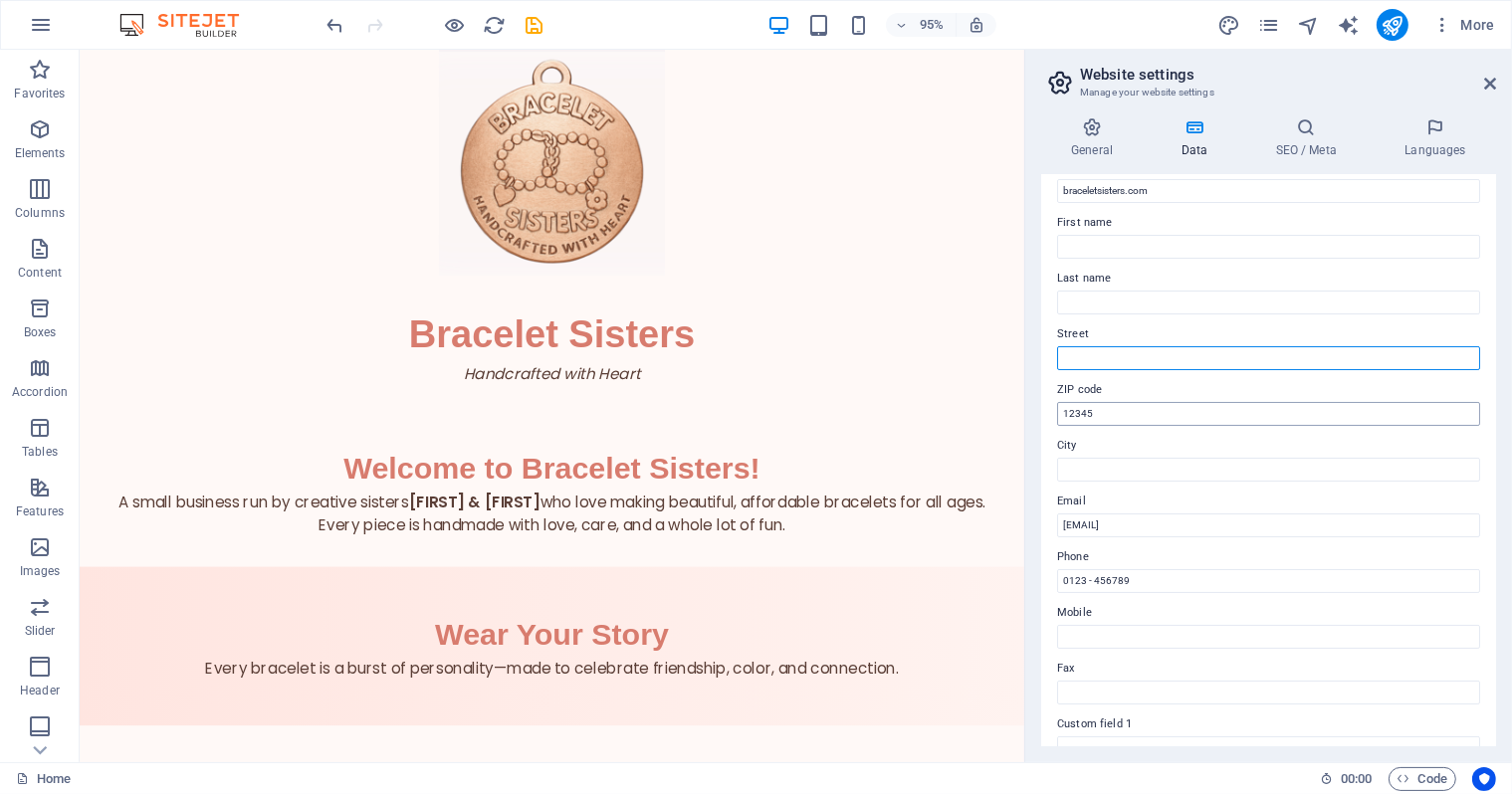 type 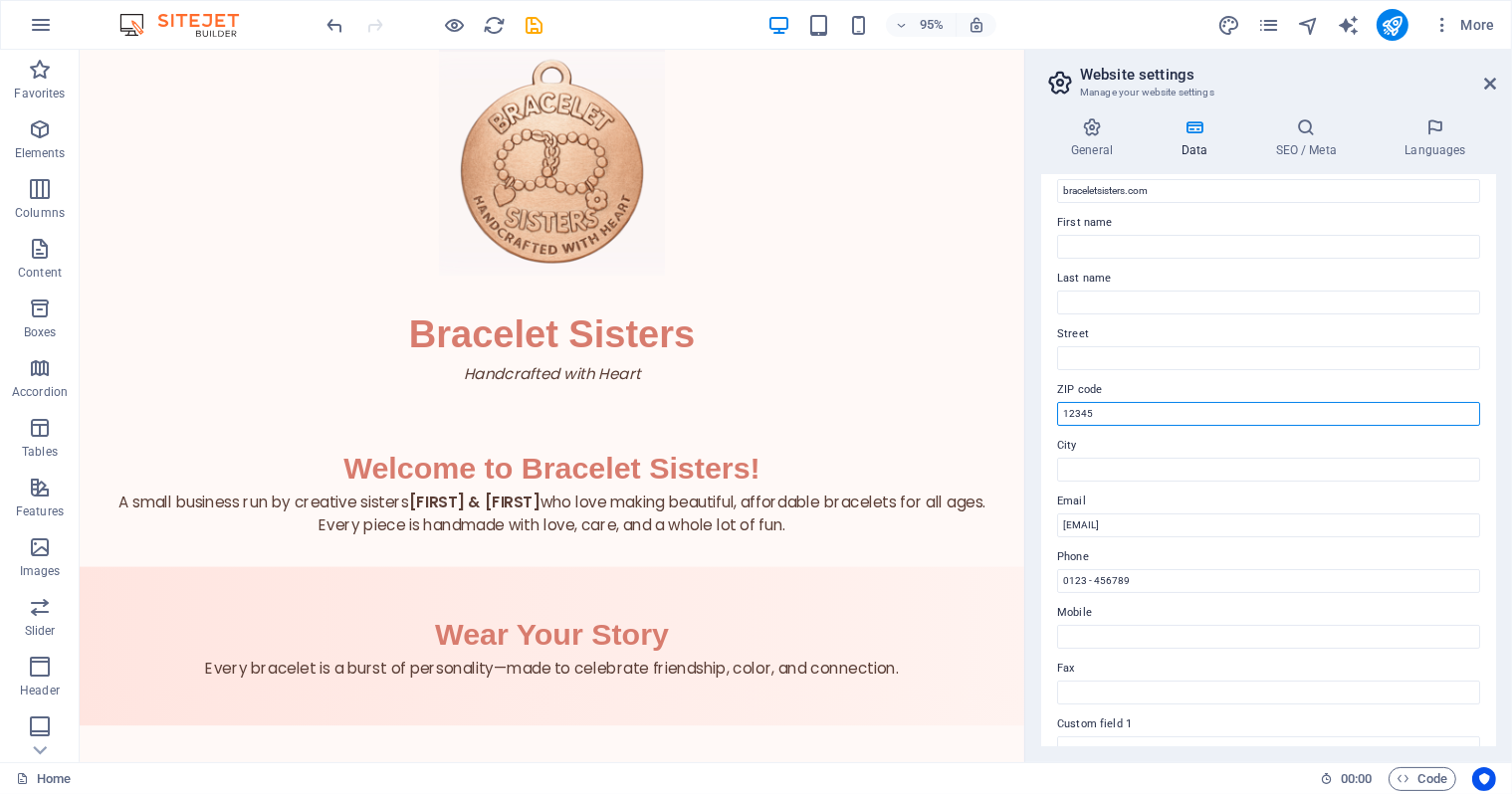 click on "12345" at bounding box center [1268, 414] 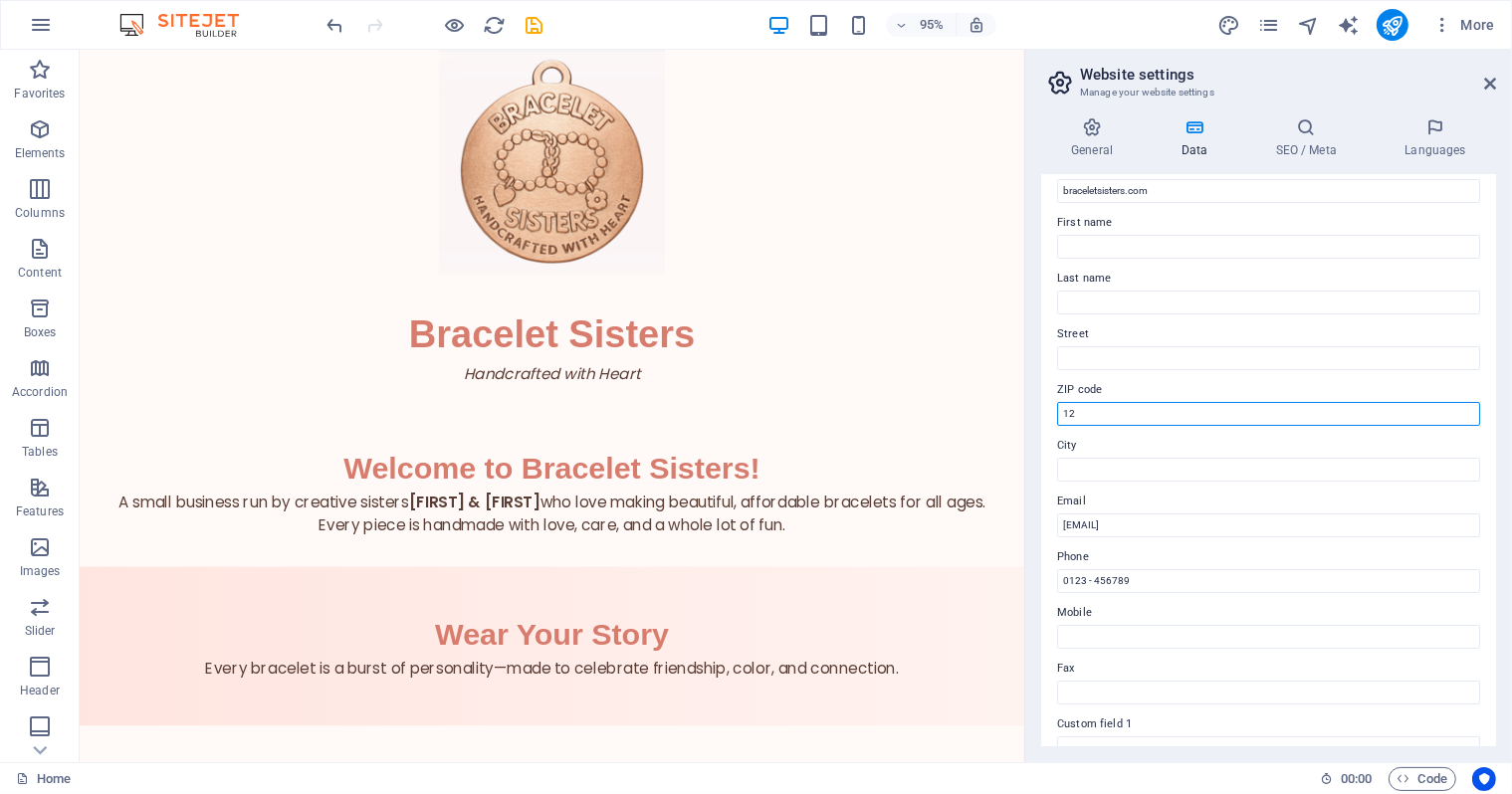 type on "1" 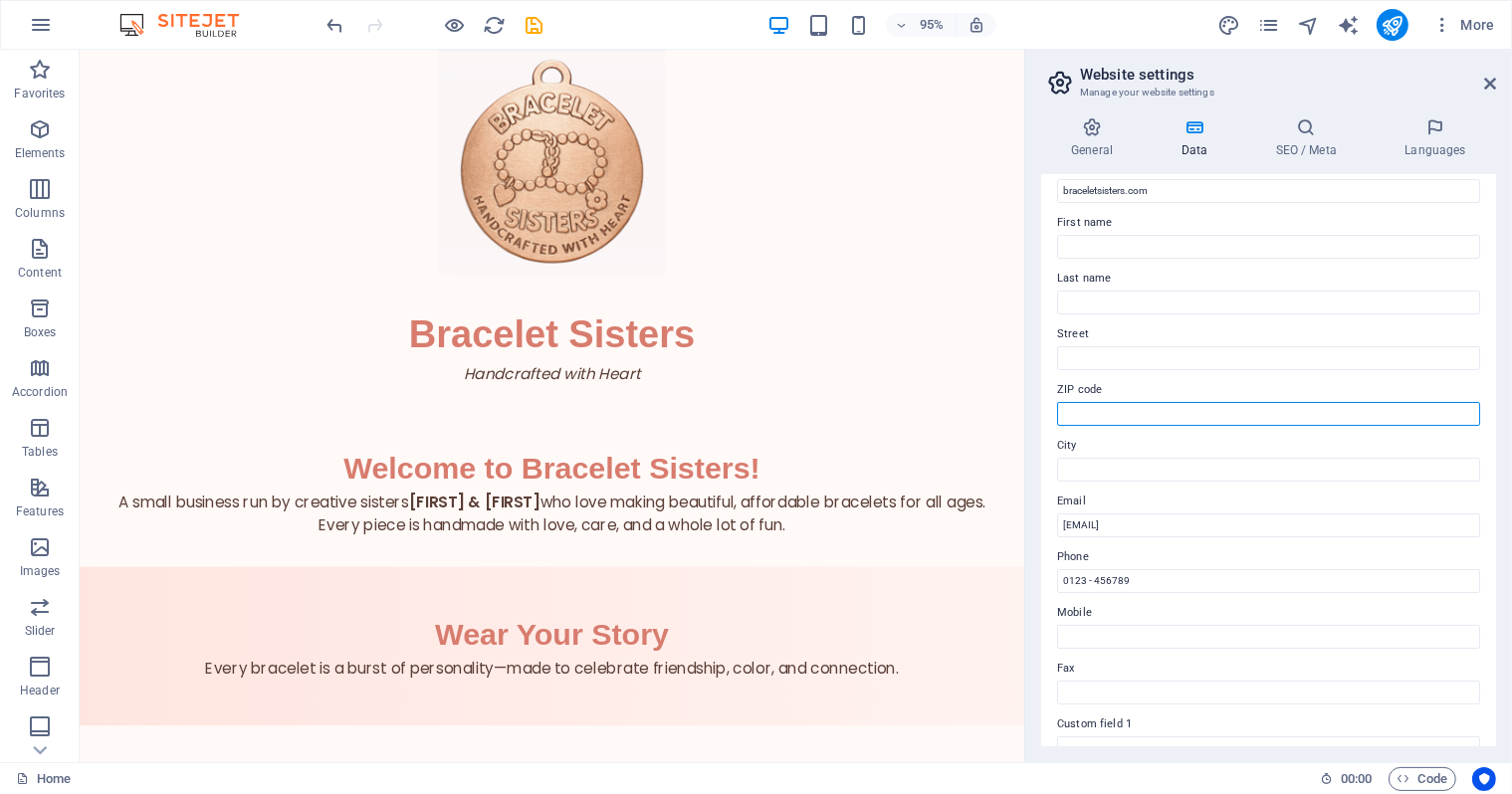 type 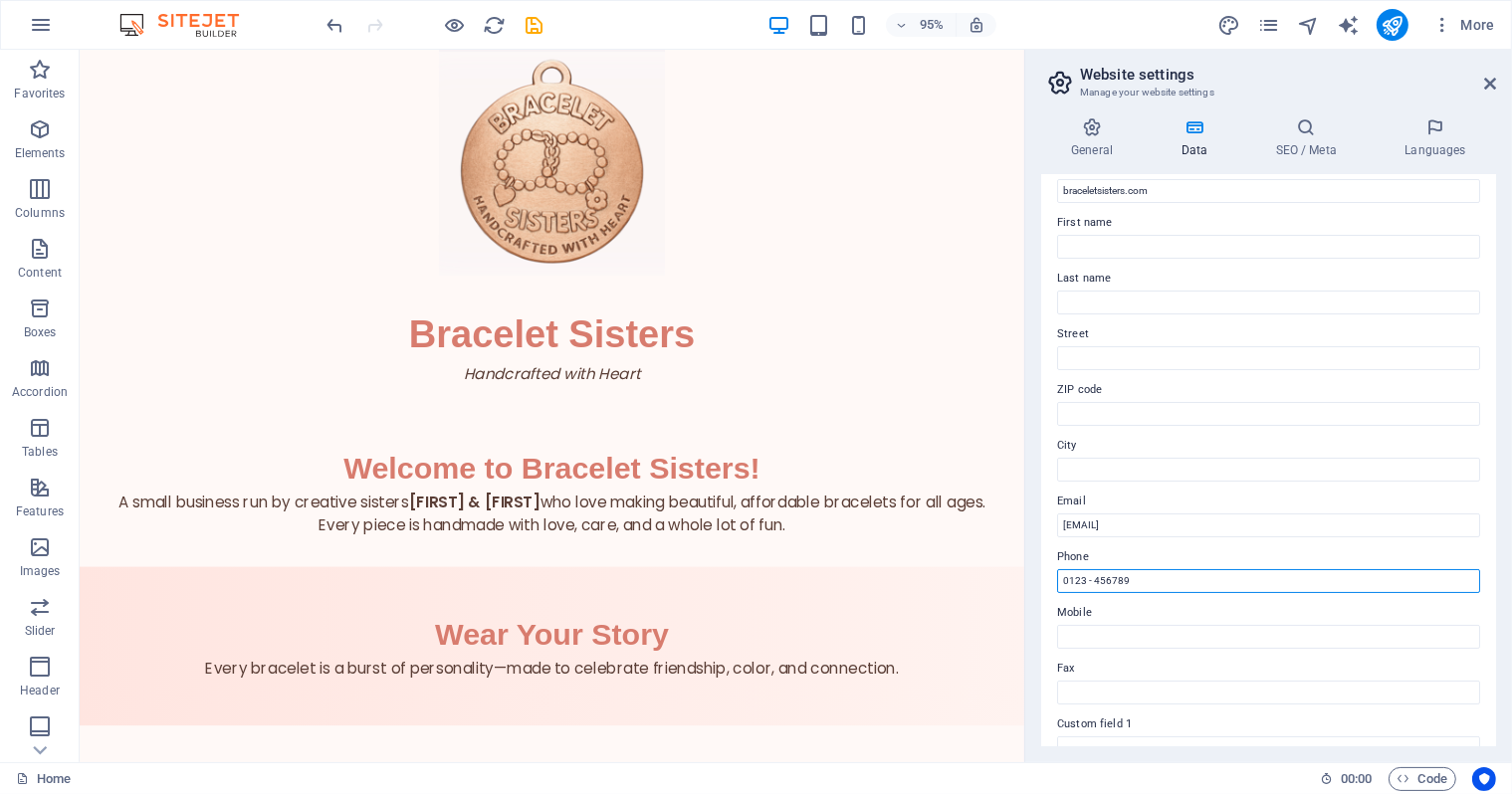 click on "0123 - 456789" at bounding box center (1268, 581) 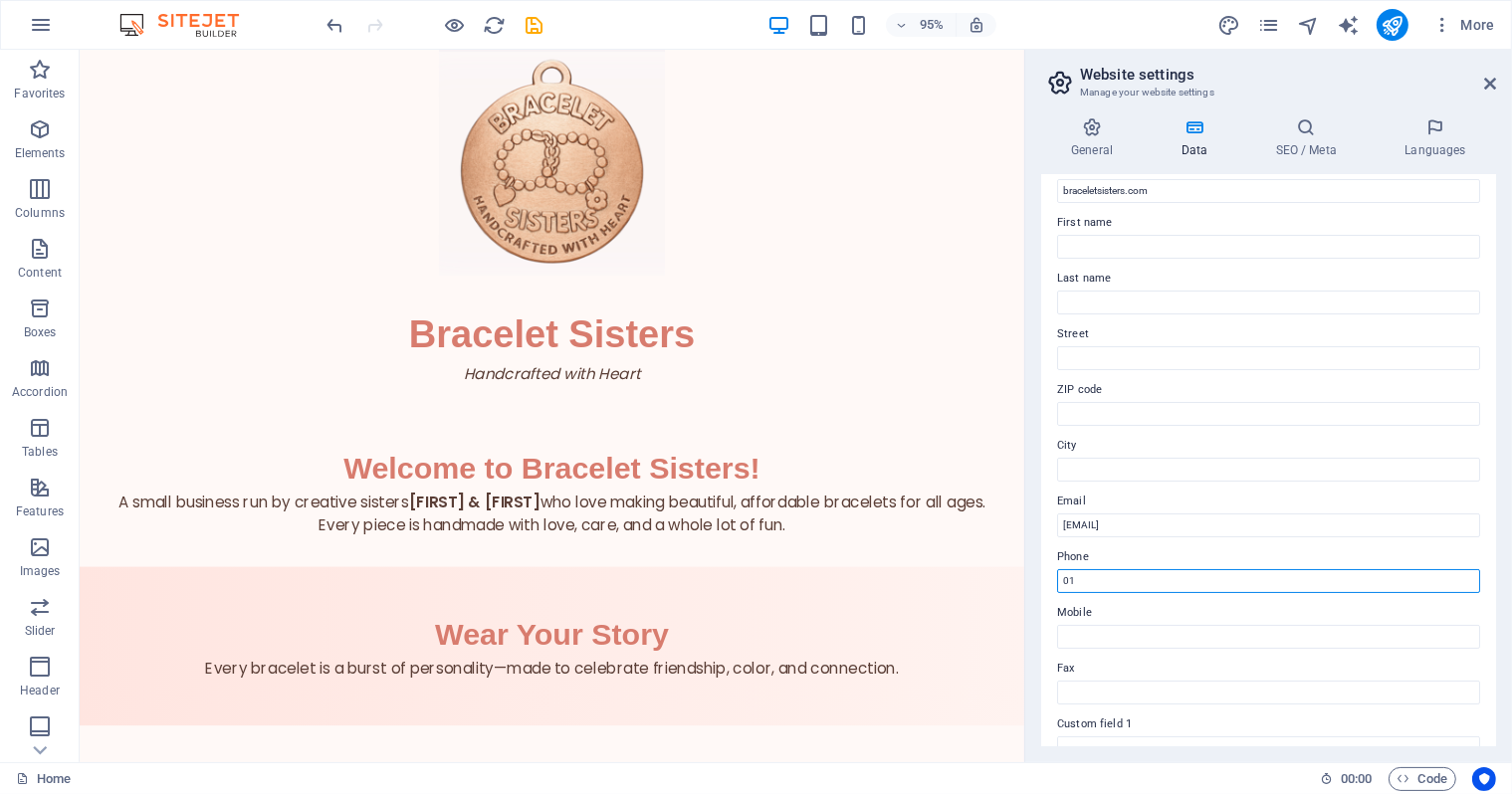type on "0" 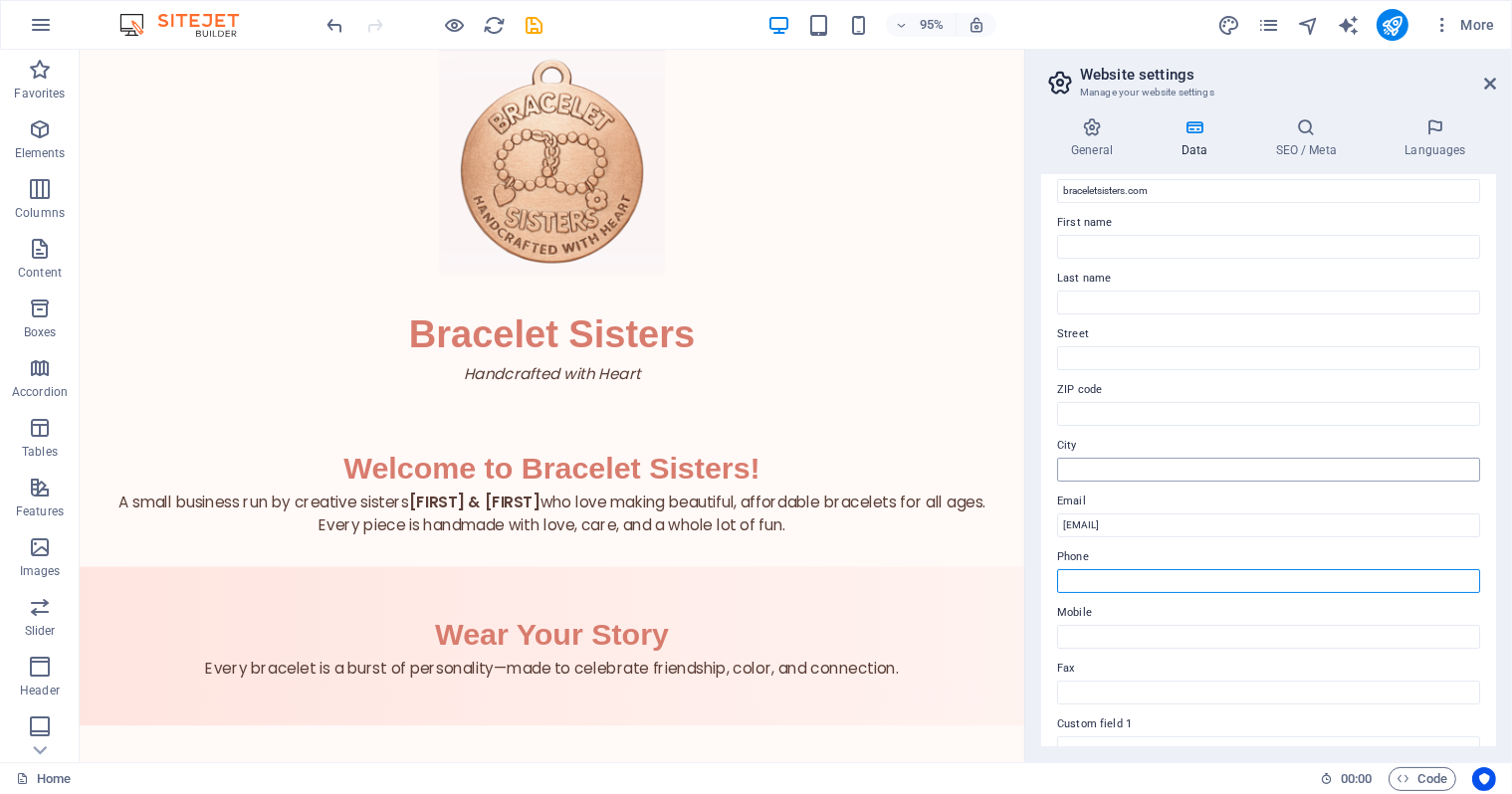 type 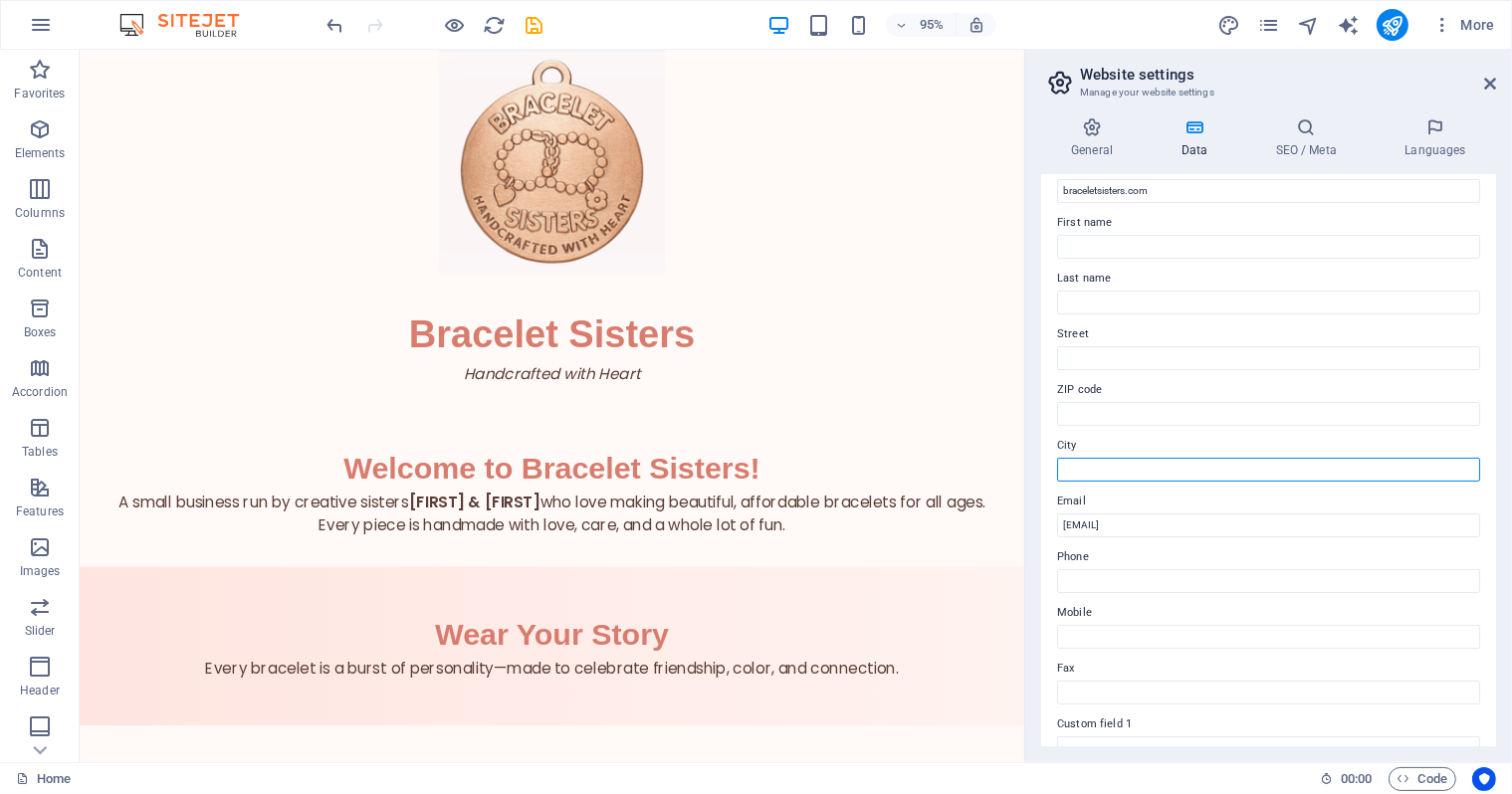 click on "City" at bounding box center [1268, 470] 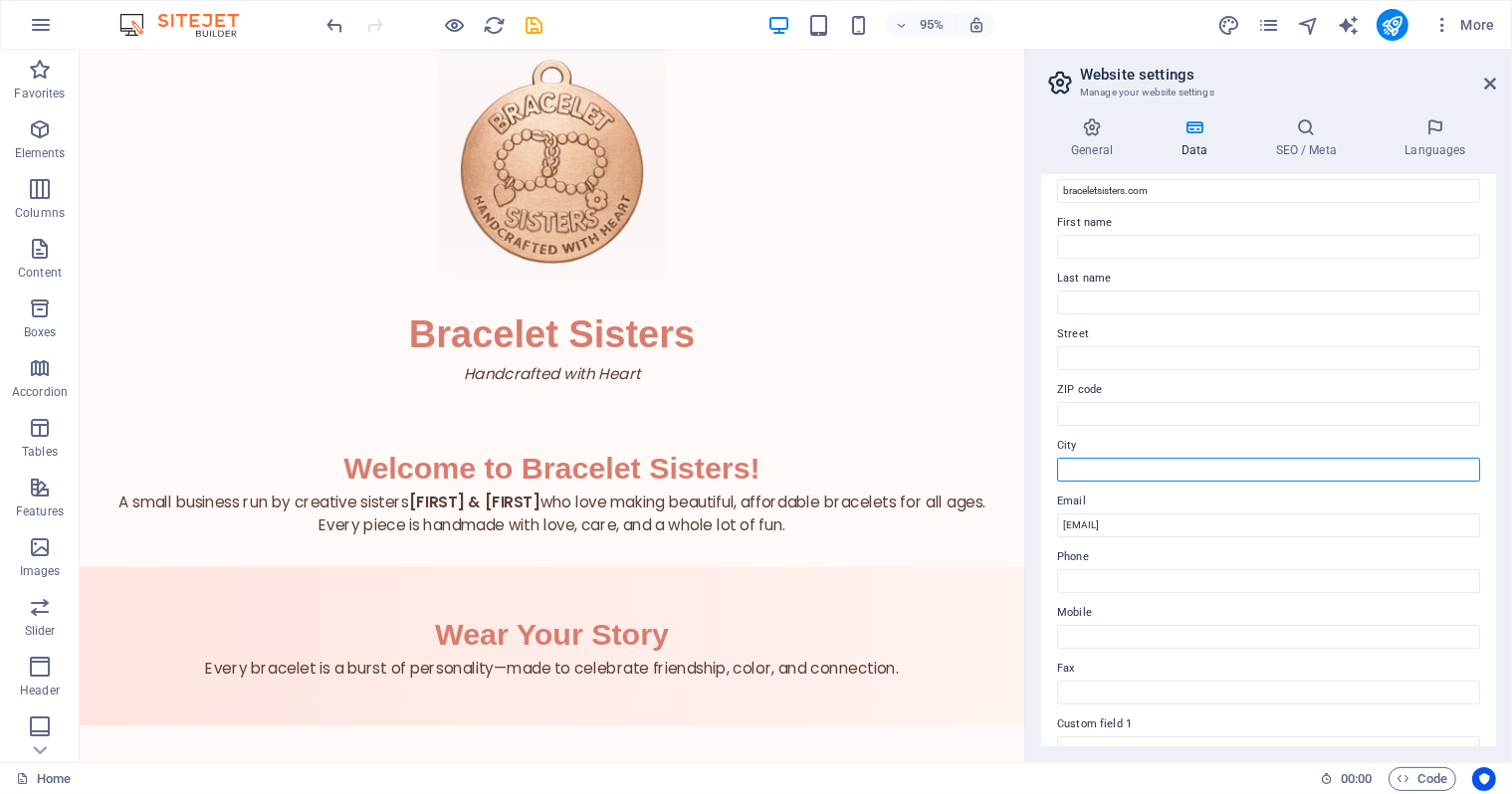 click on "City" at bounding box center (1268, 446) 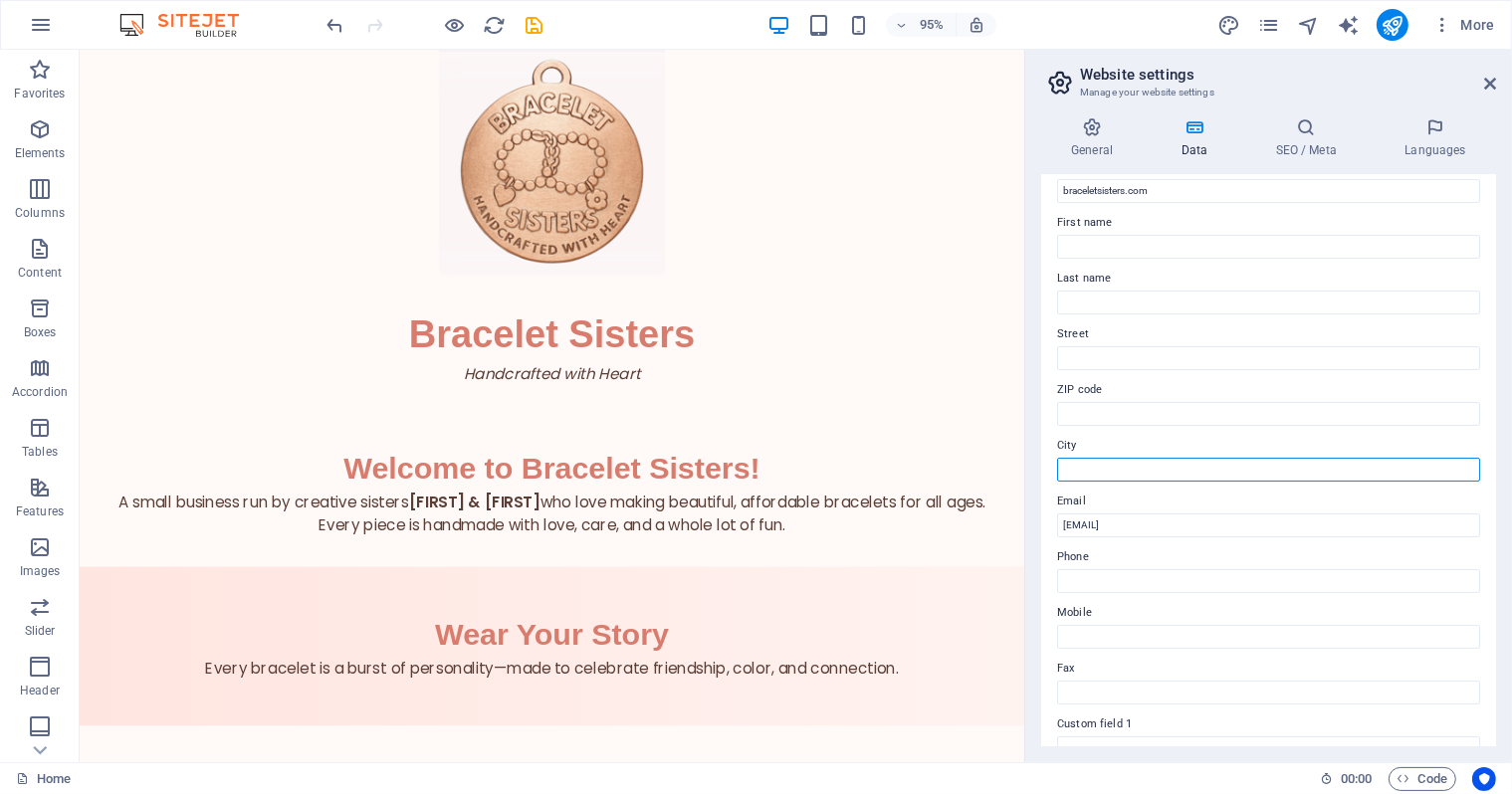 click on "City" at bounding box center [1268, 470] 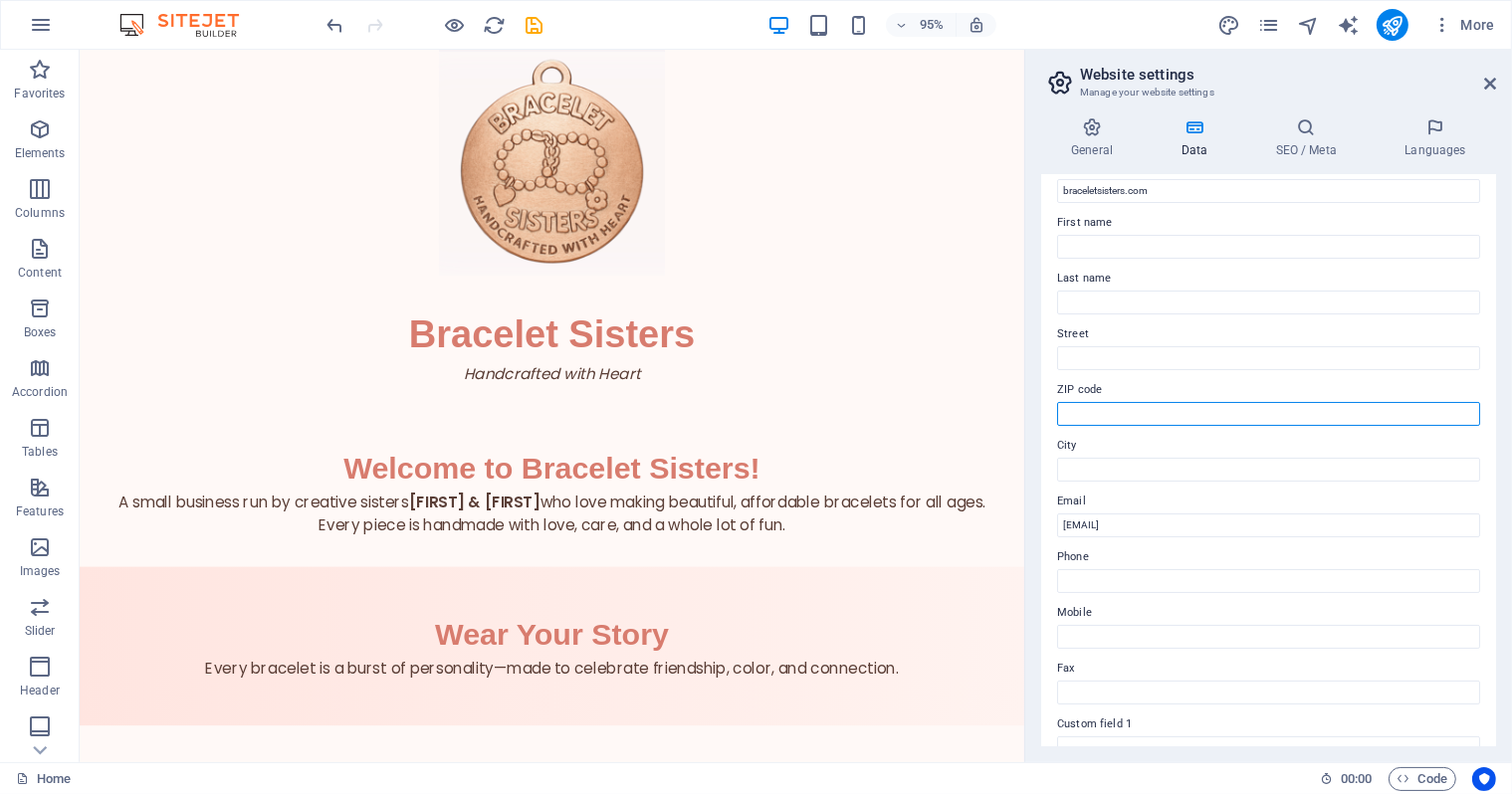click on "ZIP code" at bounding box center (1268, 414) 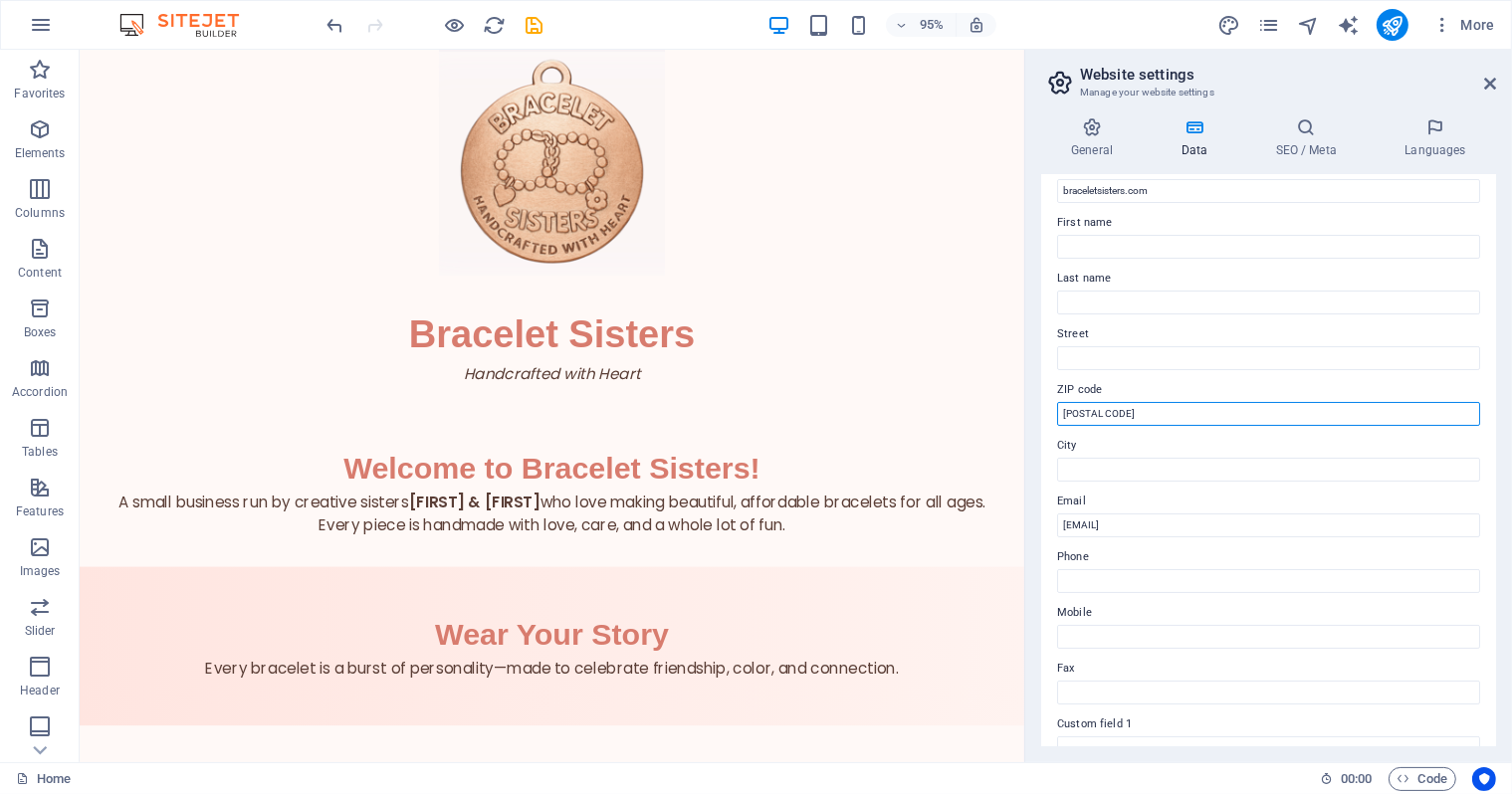 type on "[POSTAL CODE]" 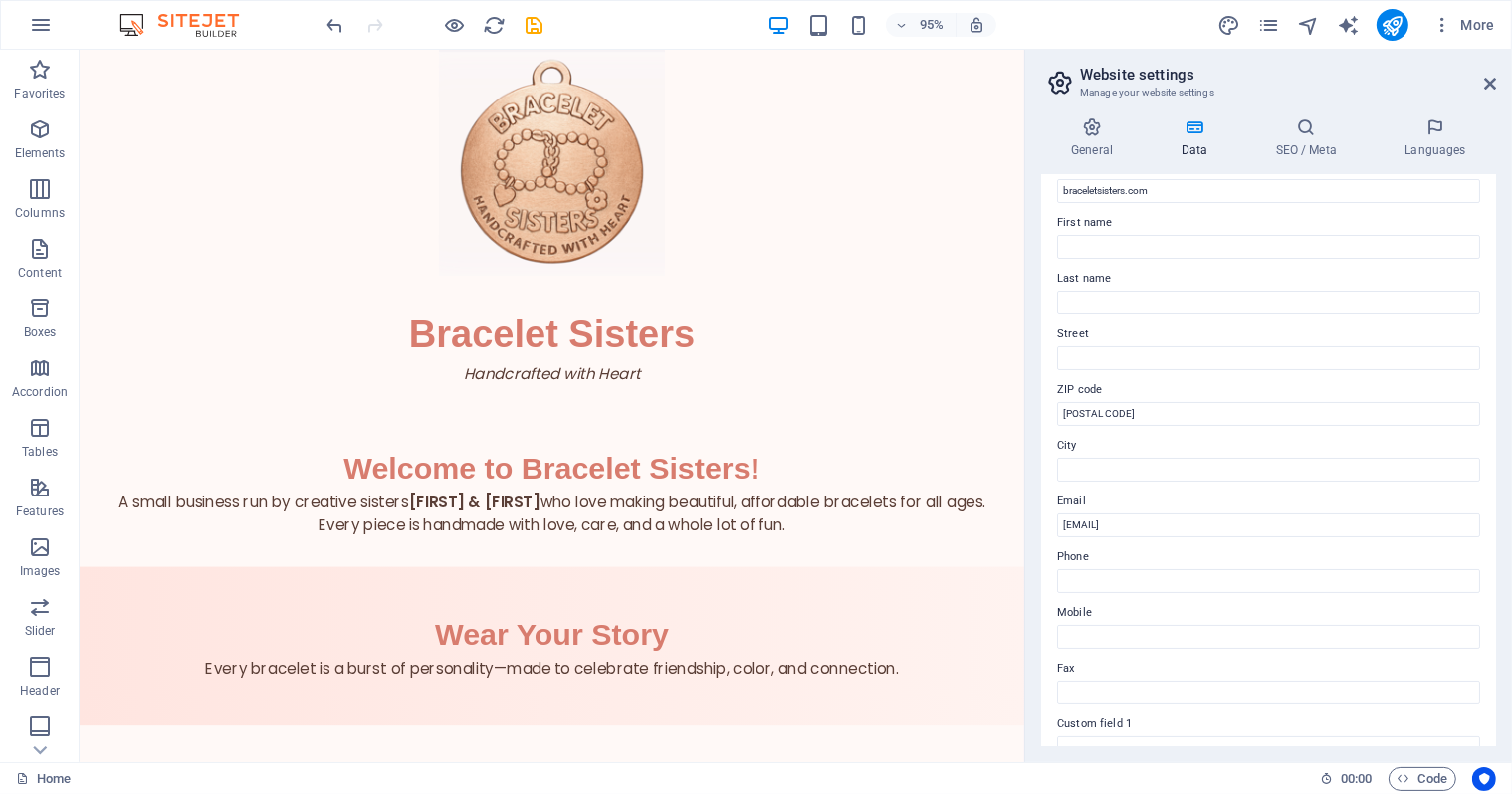 click on "Street" at bounding box center (1268, 334) 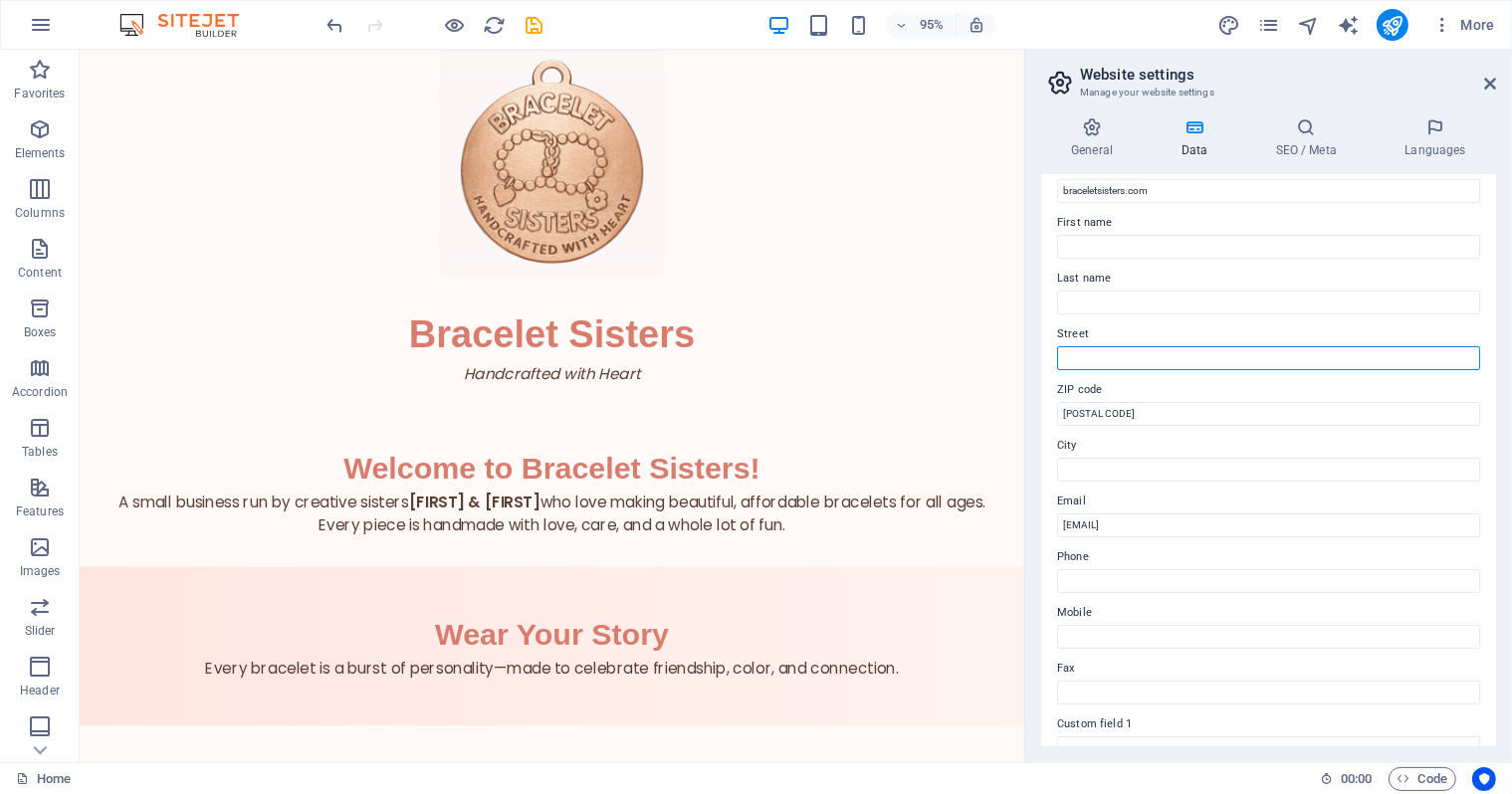 click on "Street" at bounding box center [1268, 358] 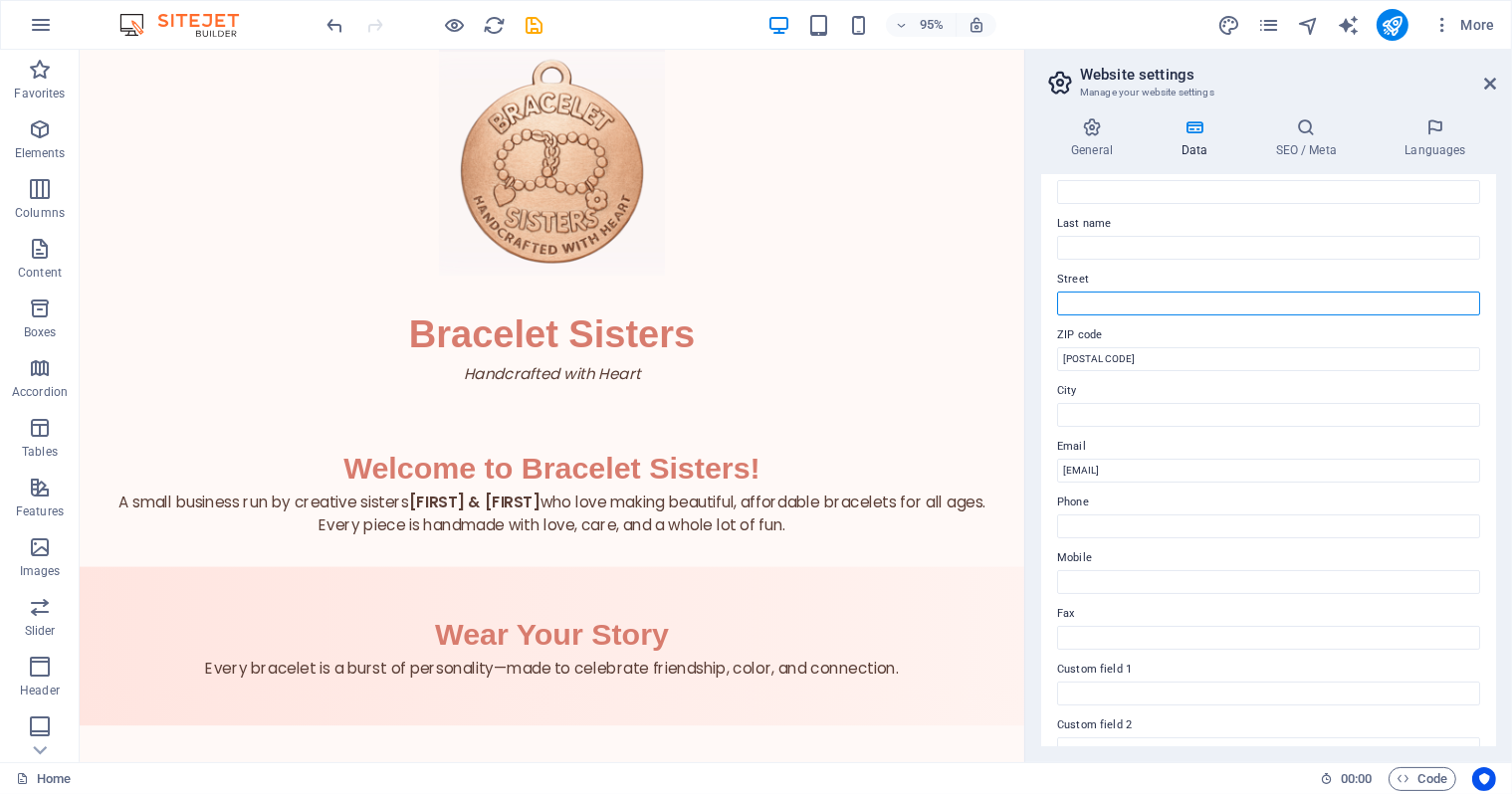 scroll, scrollTop: 0, scrollLeft: 0, axis: both 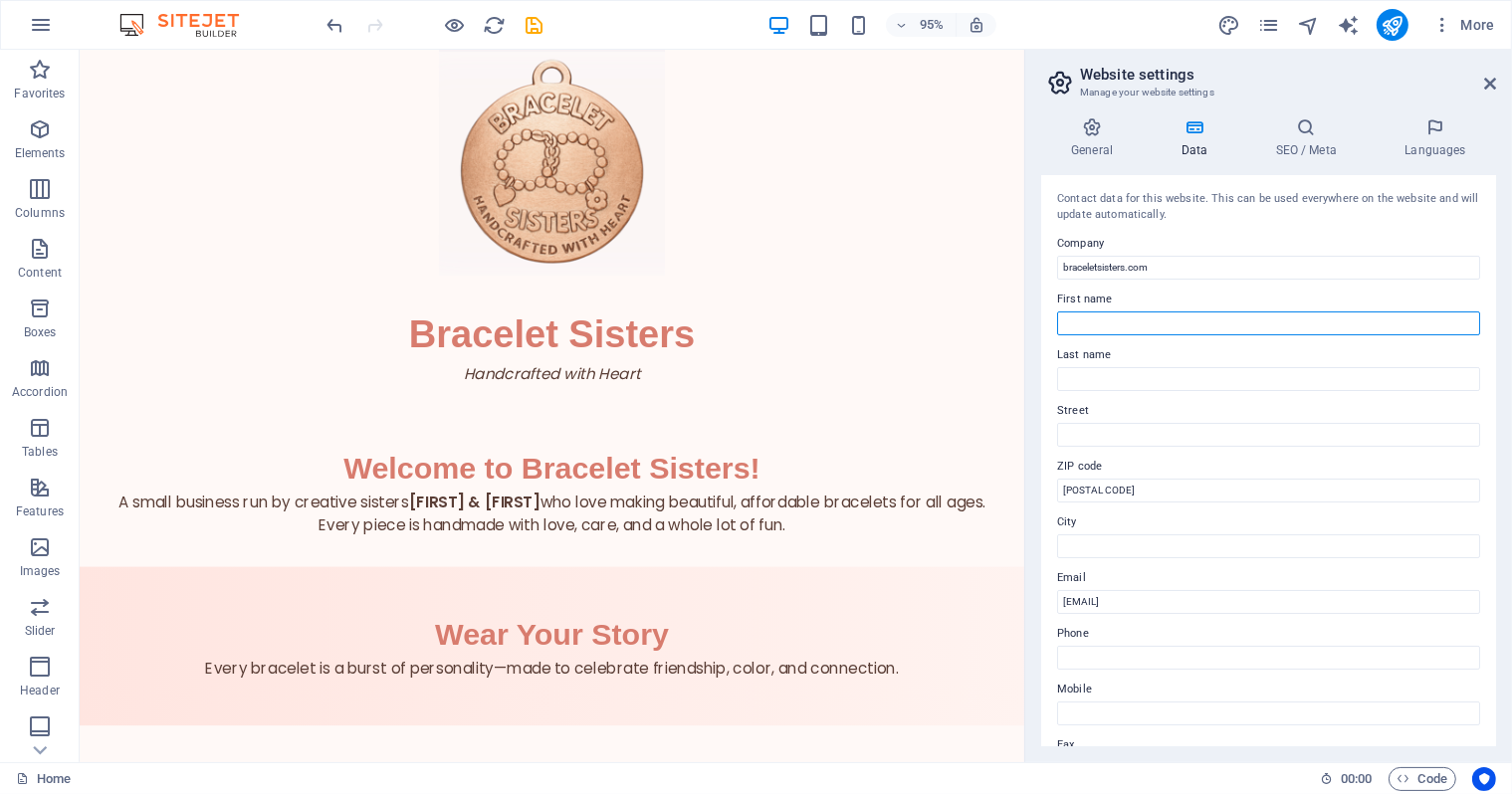 click on "First name" at bounding box center (1268, 323) 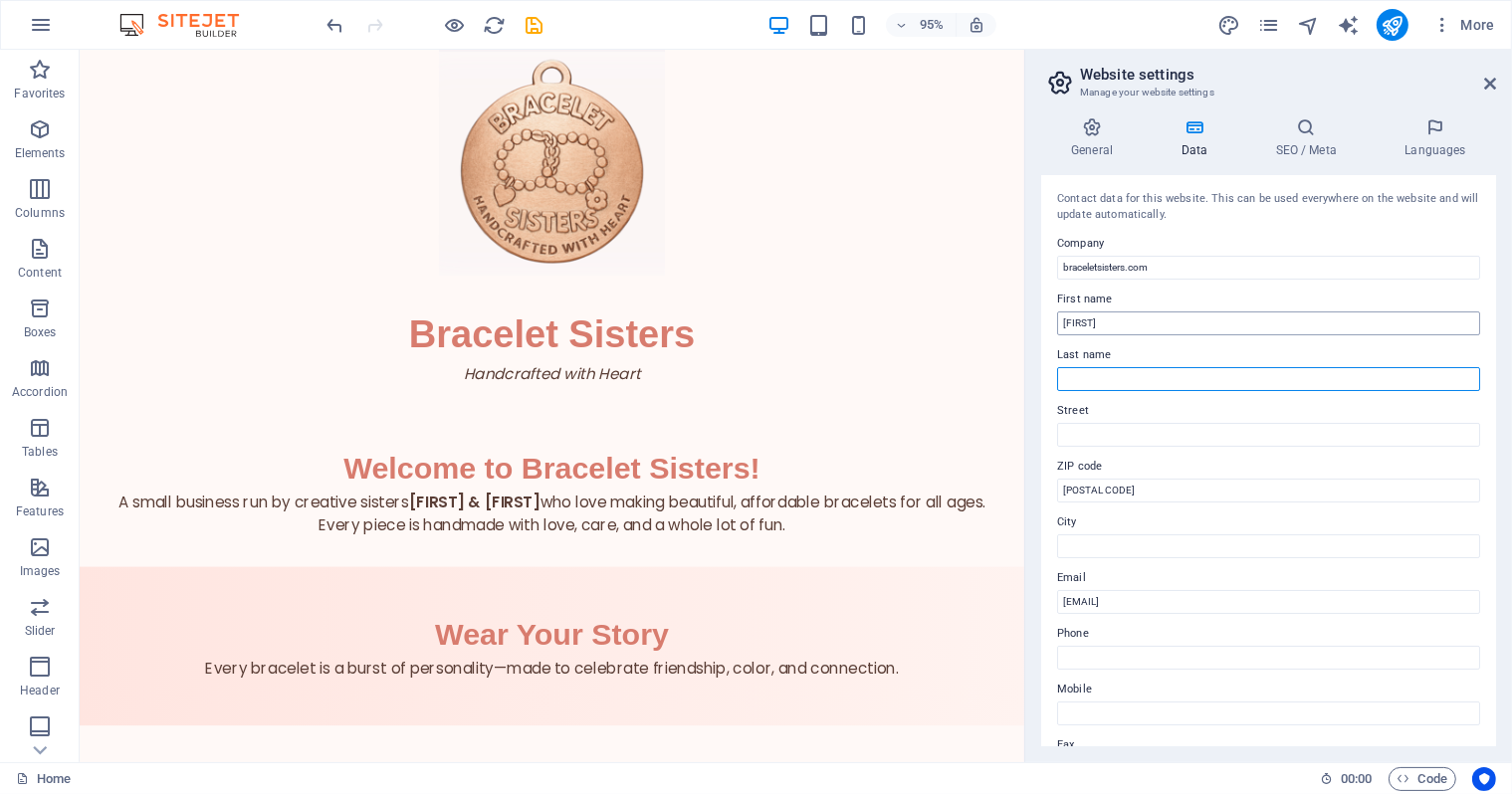 type on "[LAST]" 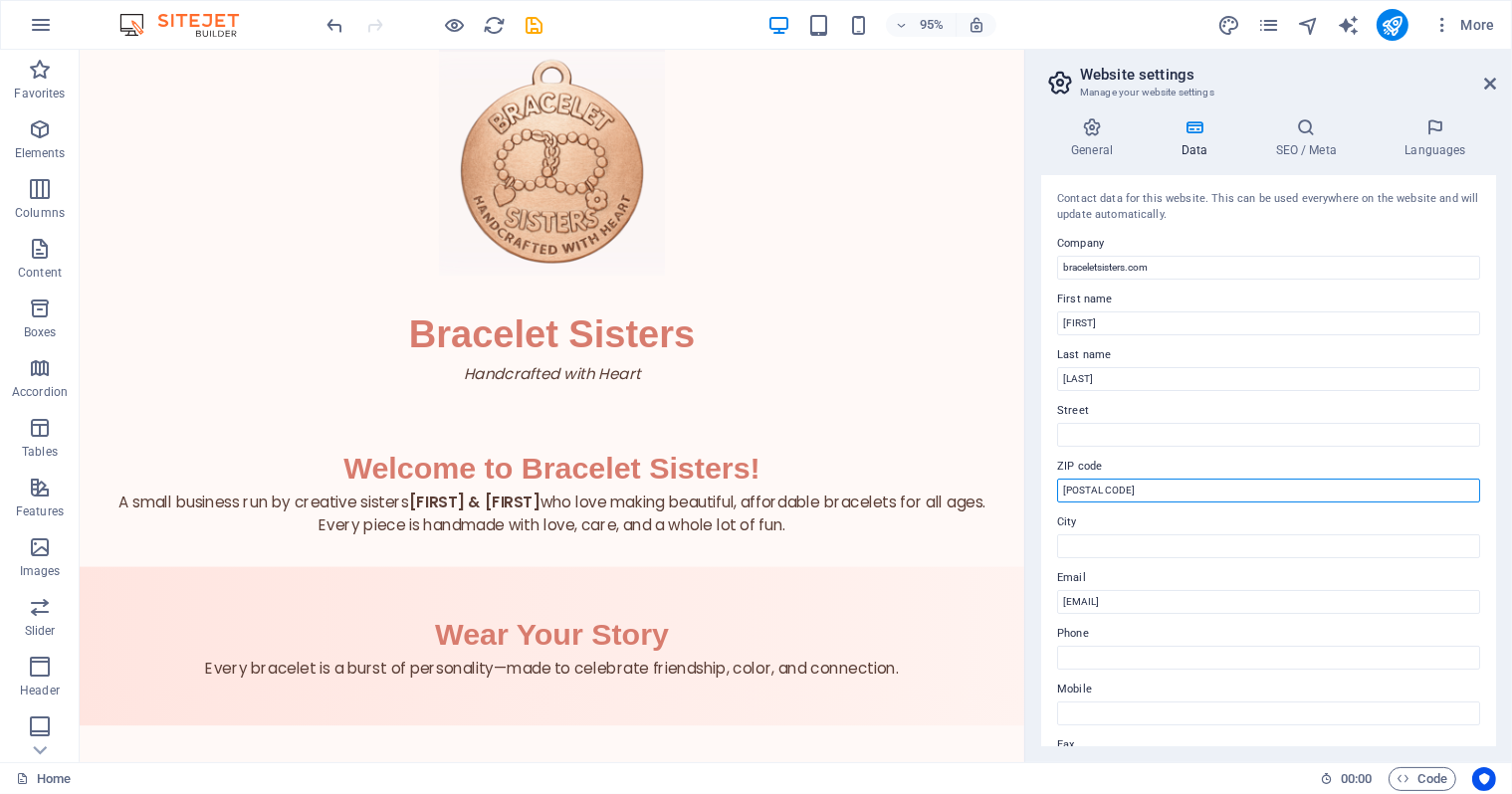 click on "[POSTAL CODE]" at bounding box center (1268, 491) 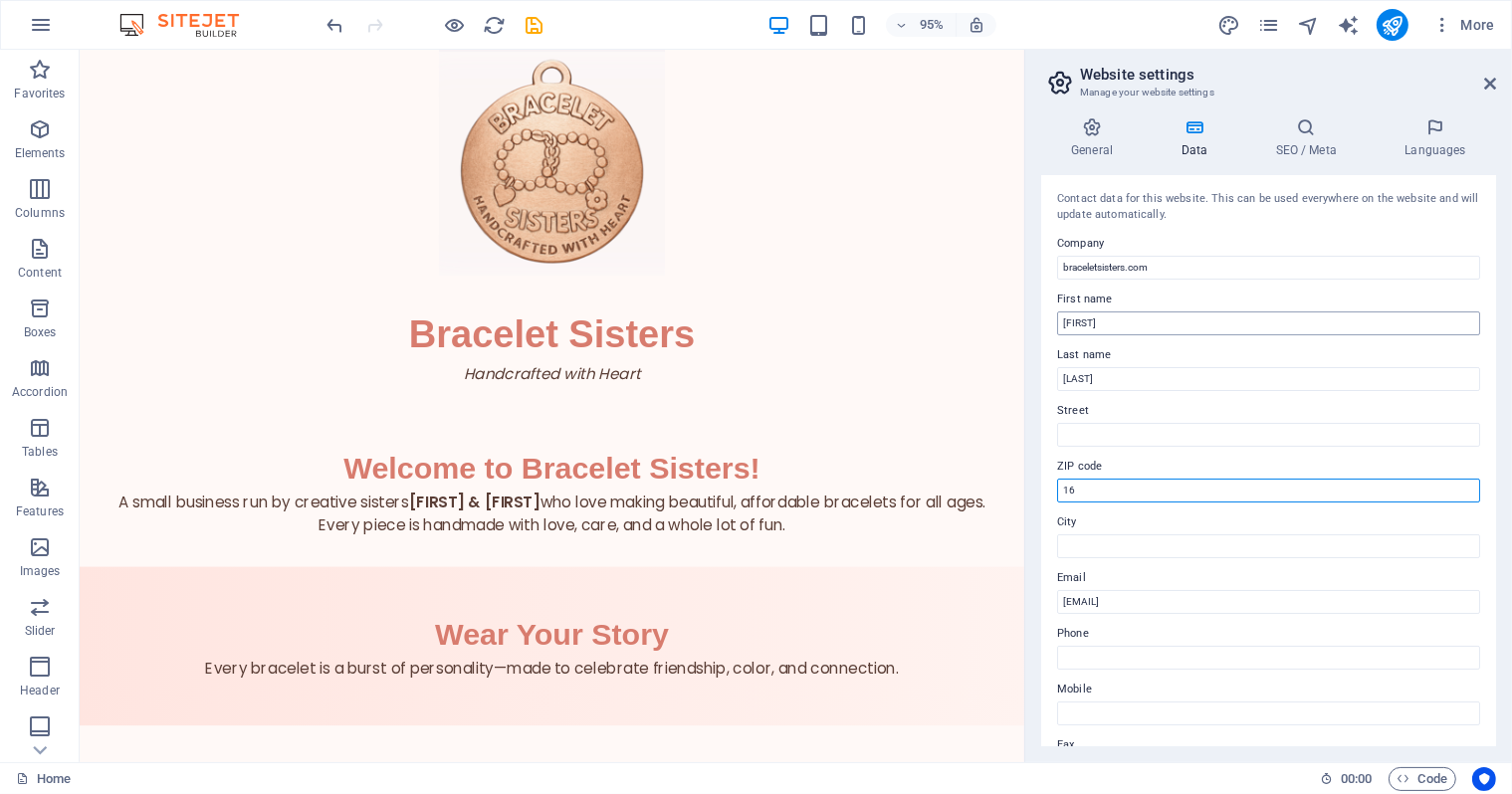 type on "1" 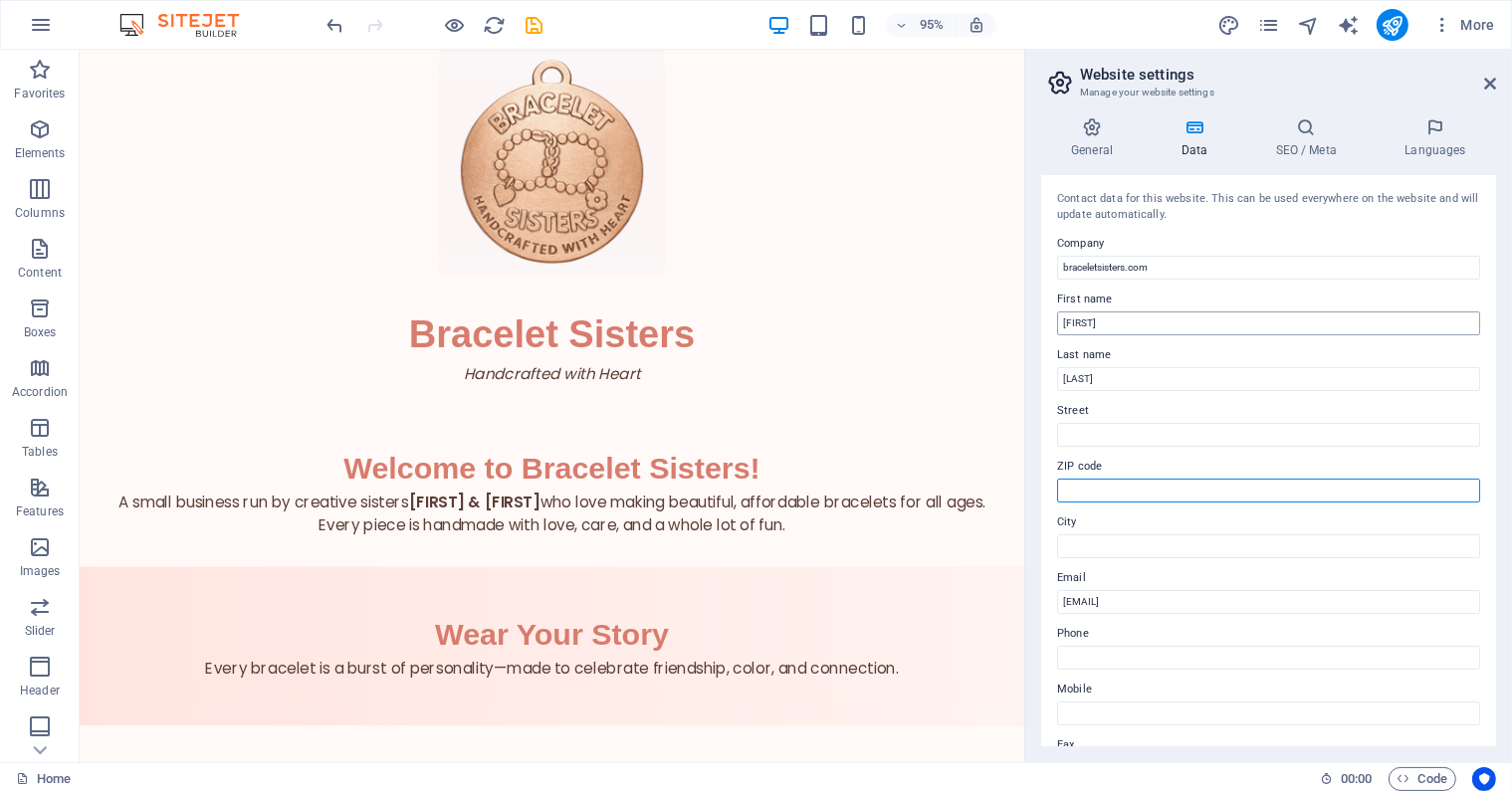 type 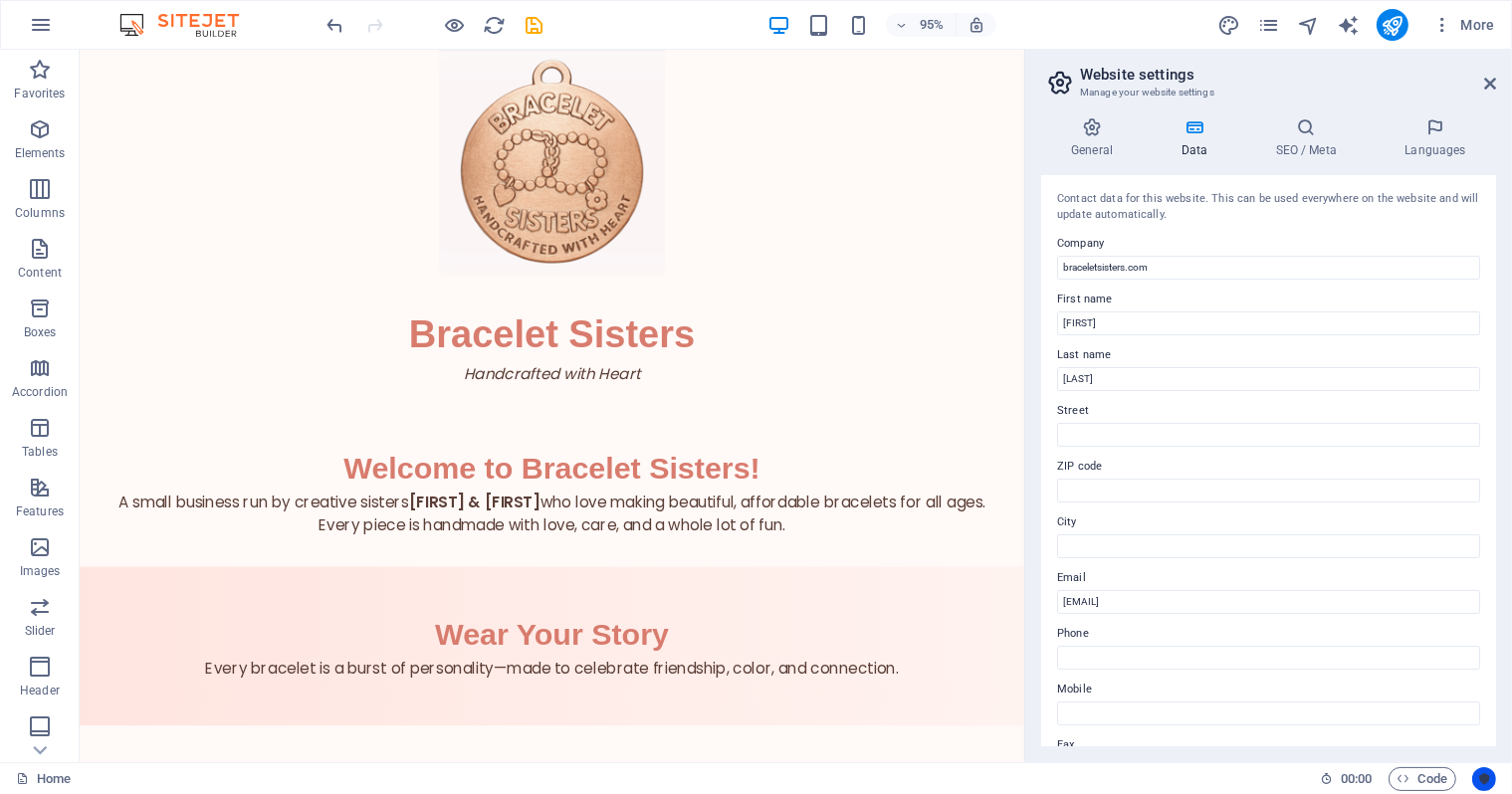 click at bounding box center [1484, 779] 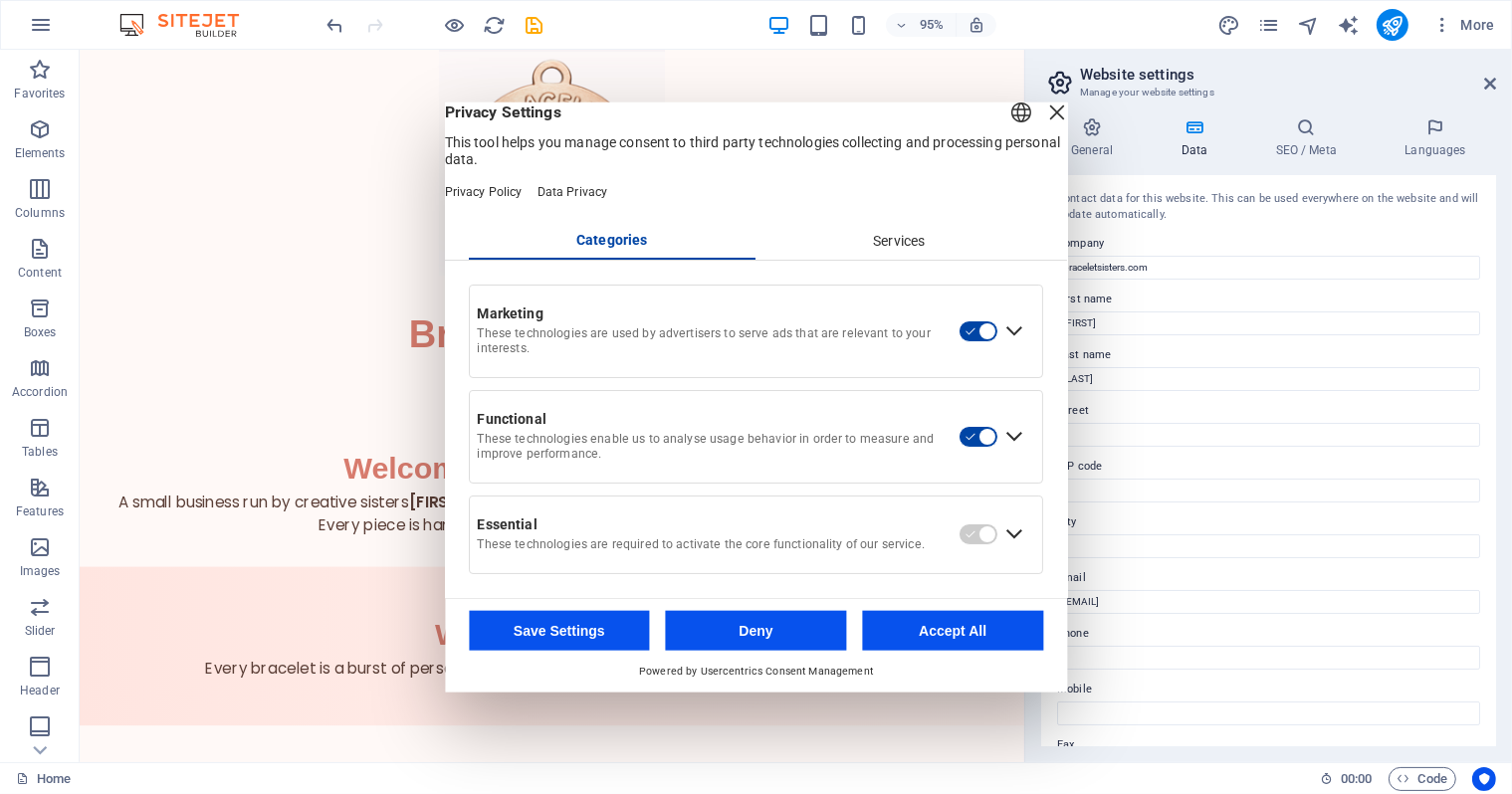 click on "Accept All" at bounding box center (953, 630) 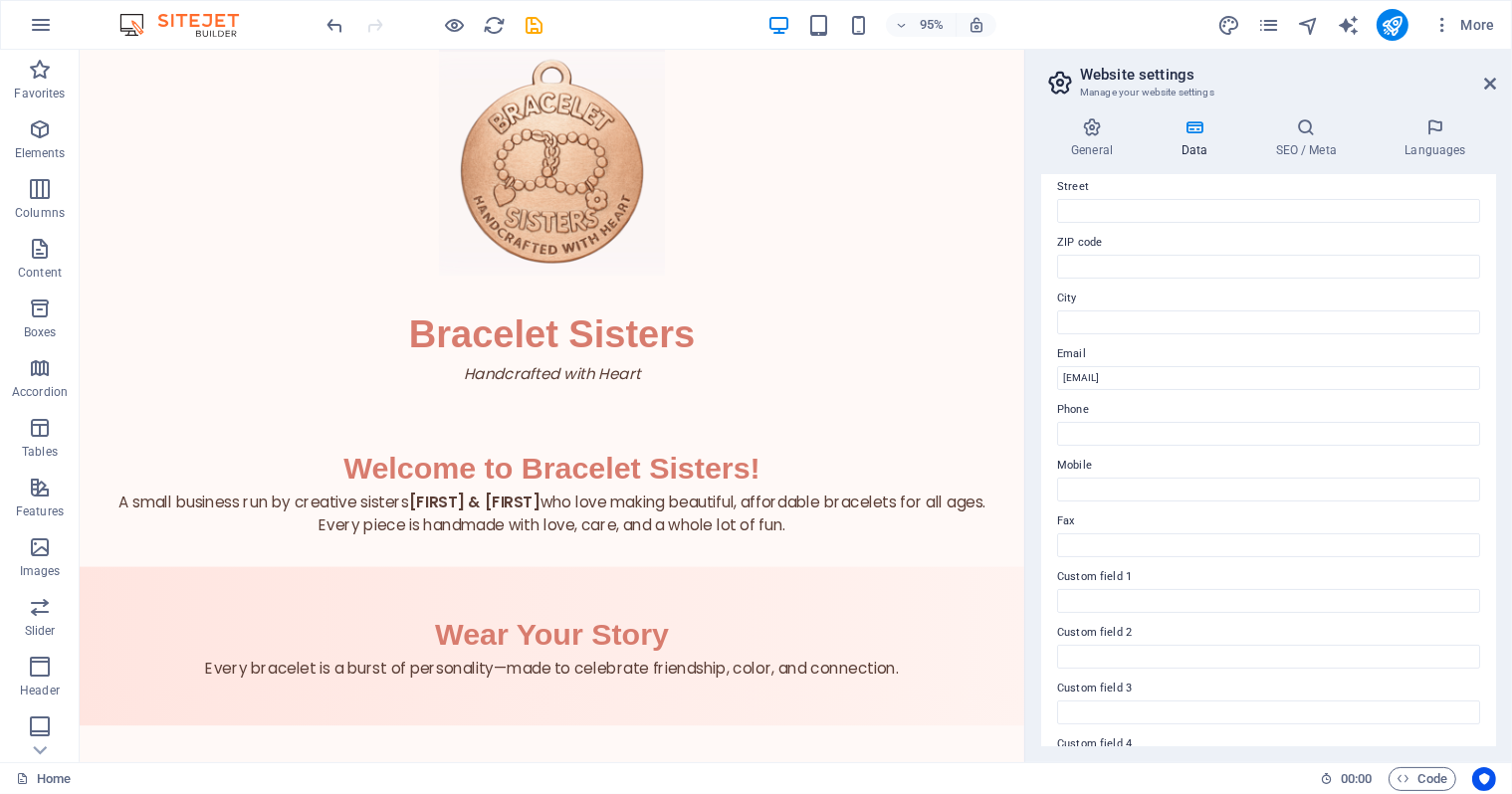 scroll, scrollTop: 384, scrollLeft: 0, axis: vertical 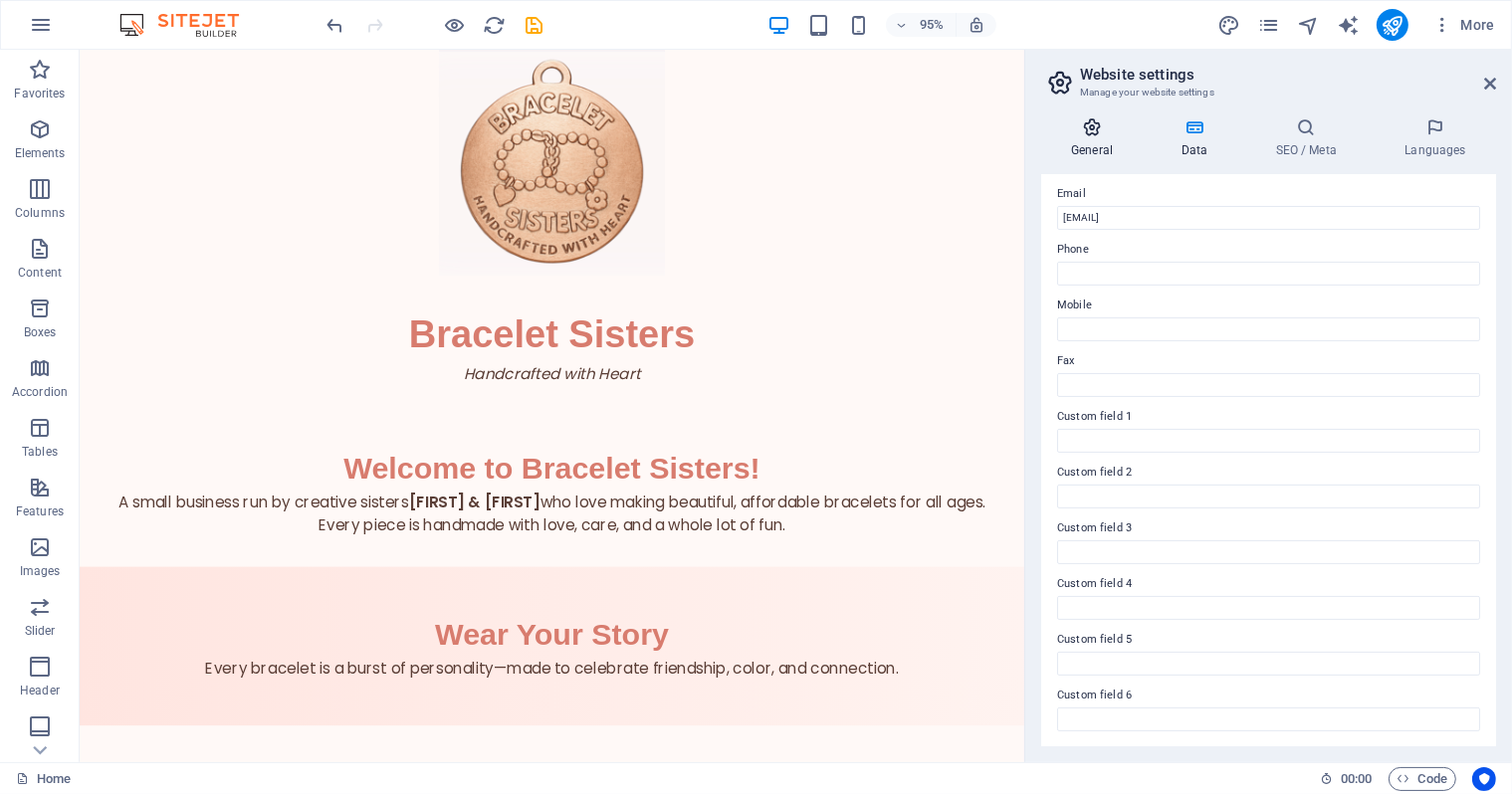 click on "General" at bounding box center (1096, 138) 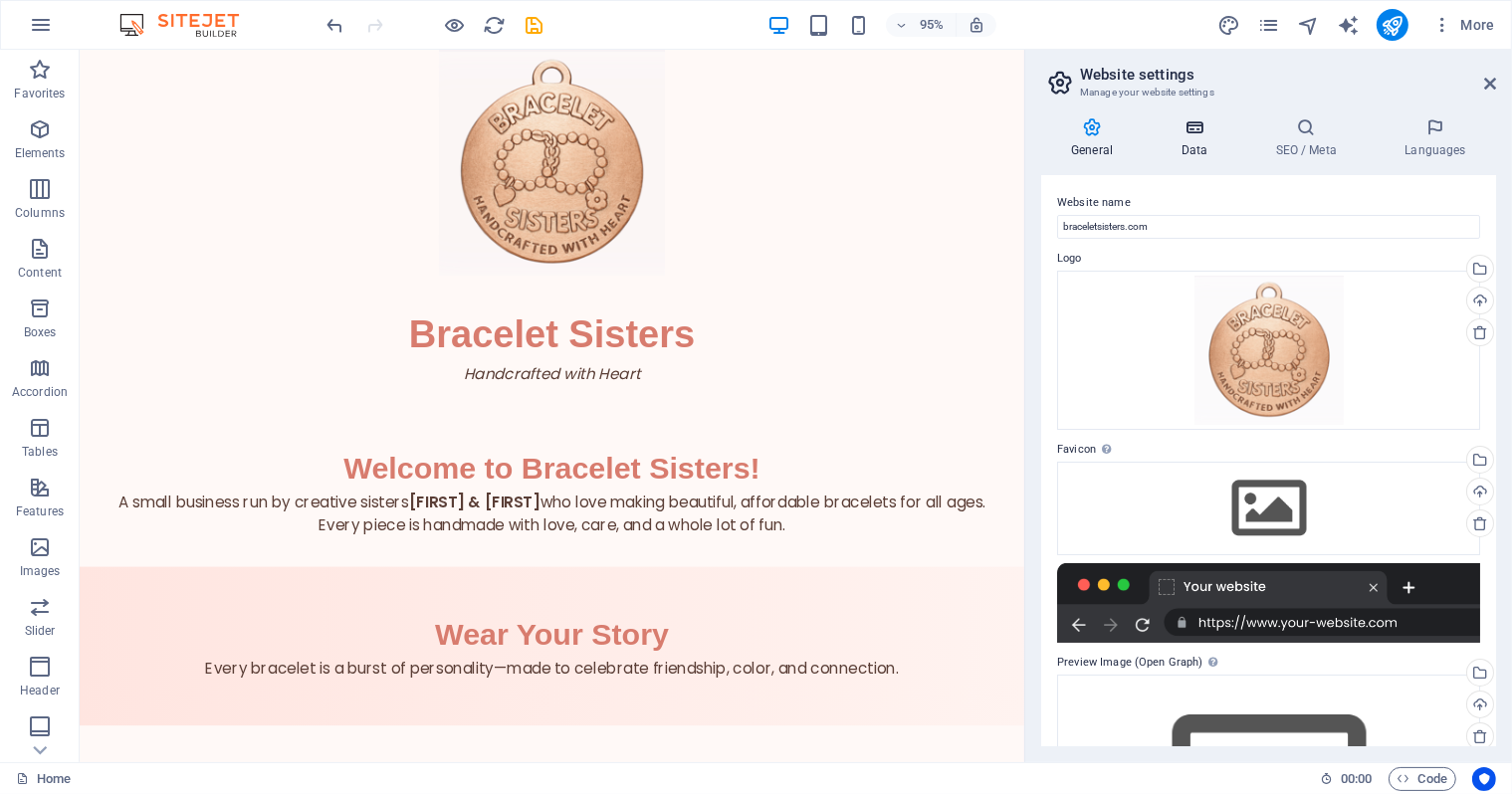 click on "Data" at bounding box center [1197, 138] 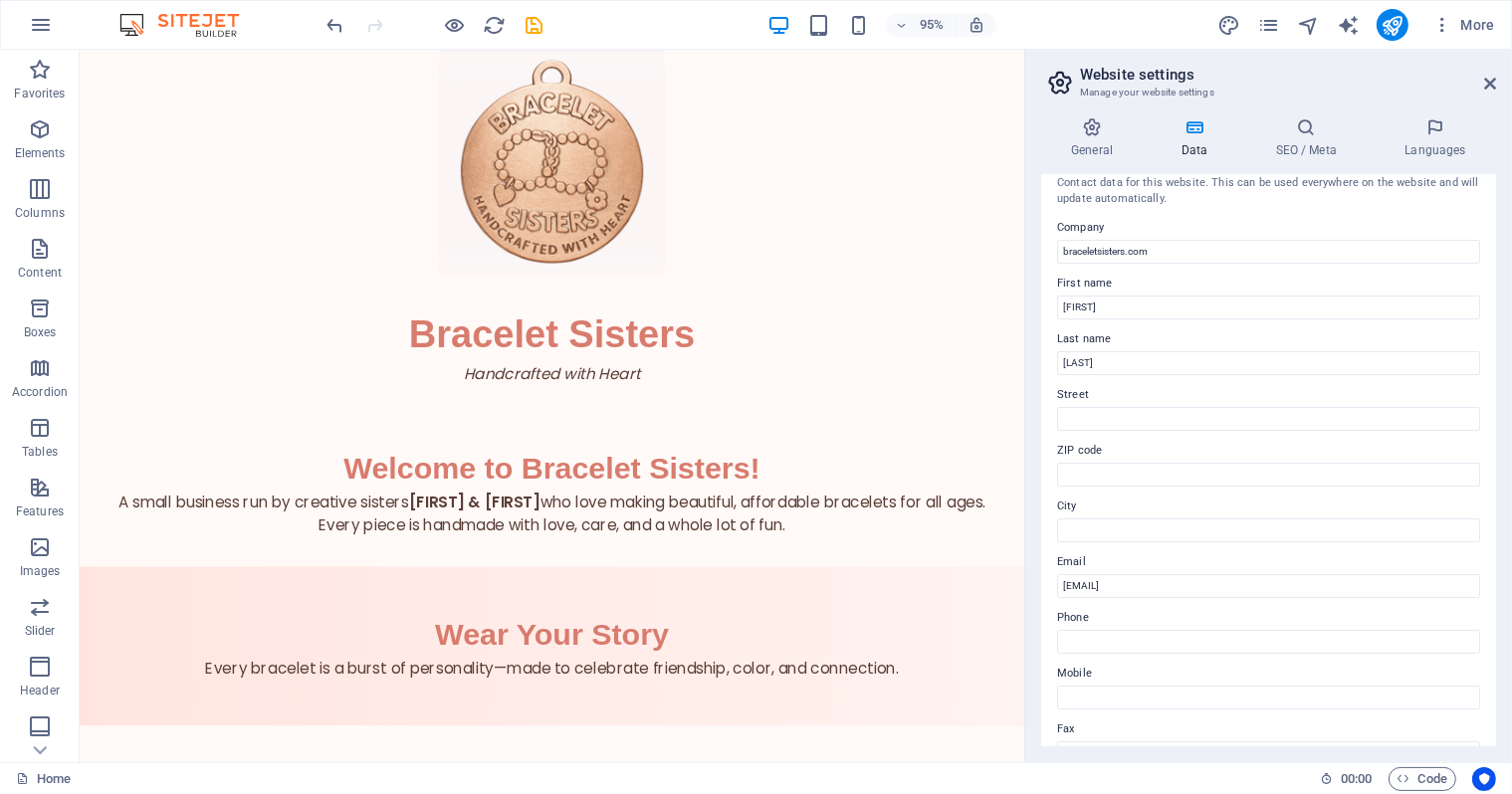 scroll, scrollTop: 0, scrollLeft: 0, axis: both 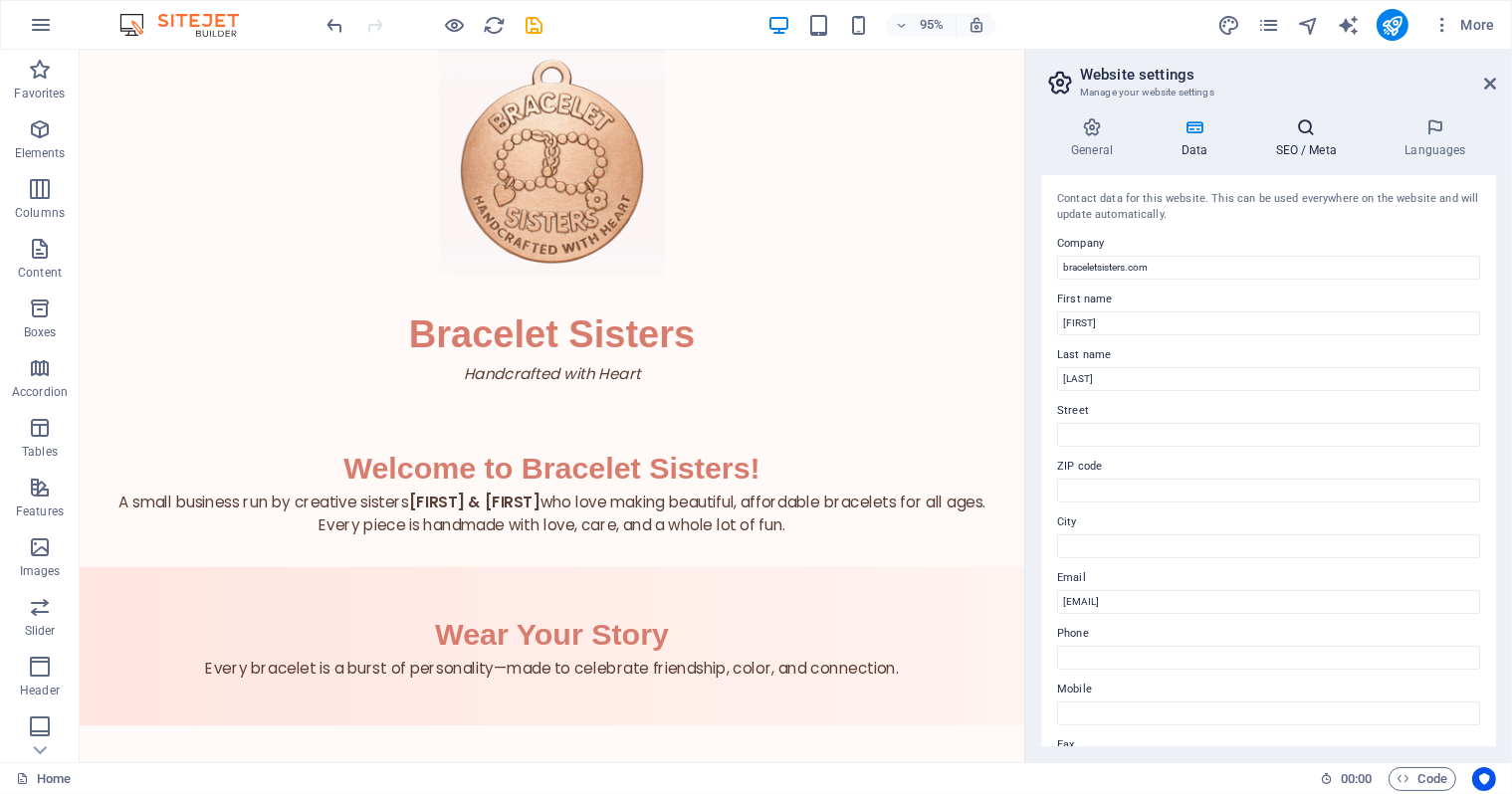 click on "SEO / Meta" at bounding box center [1310, 138] 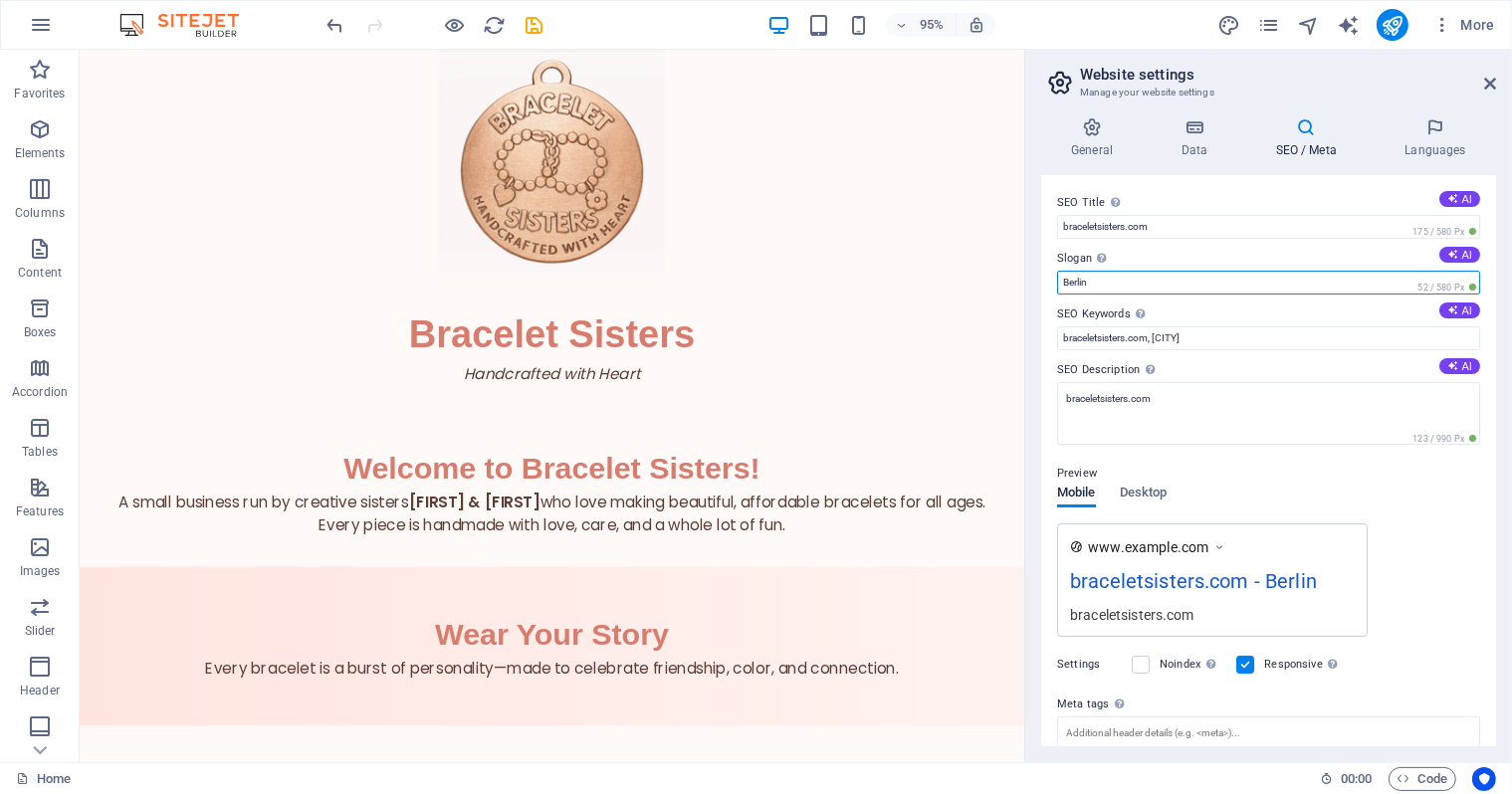 click on "Berlin" at bounding box center [1268, 283] 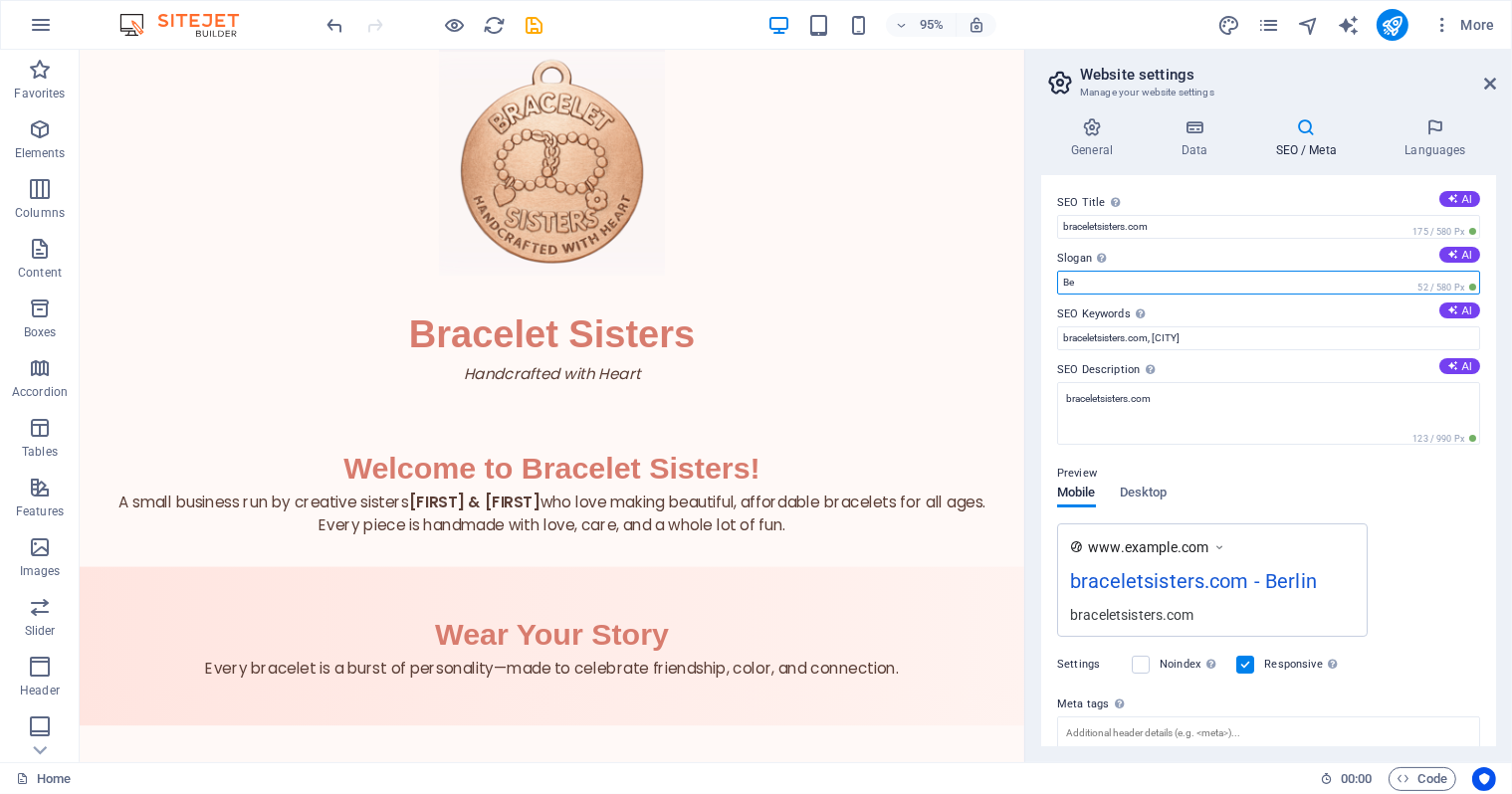 type on "B" 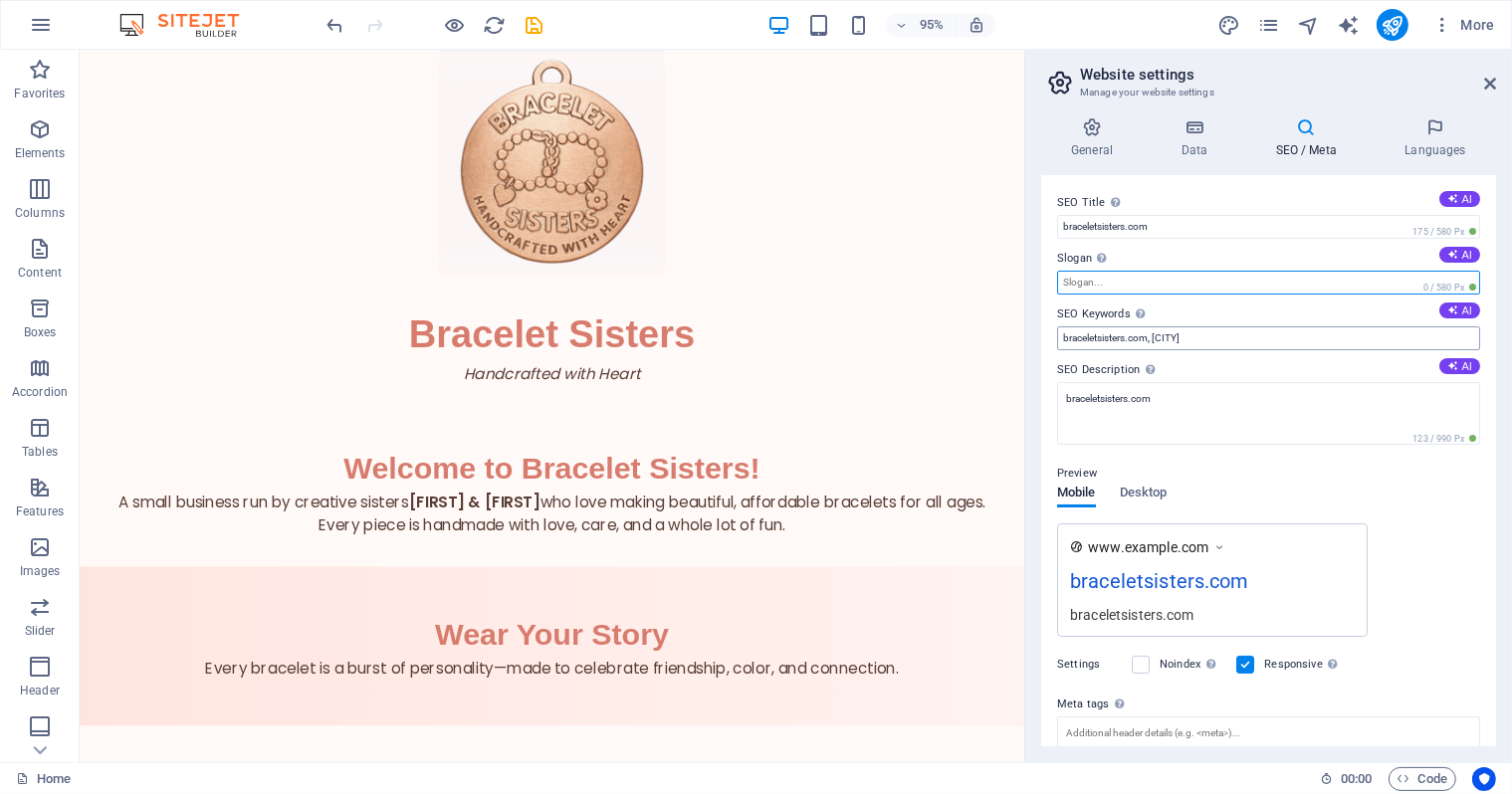 type 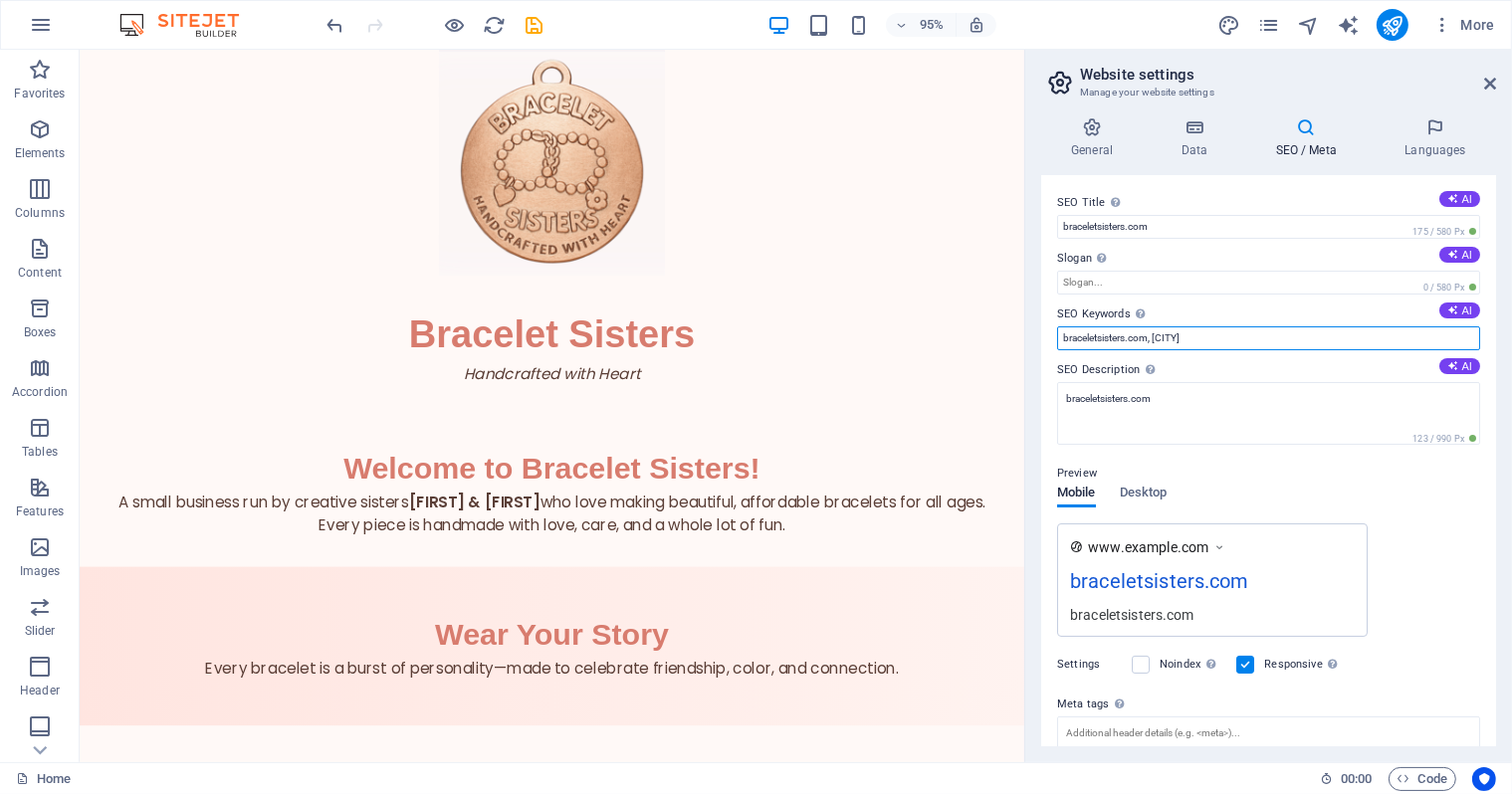 click on "braceletsisters.com, [CITY]" at bounding box center [1268, 338] 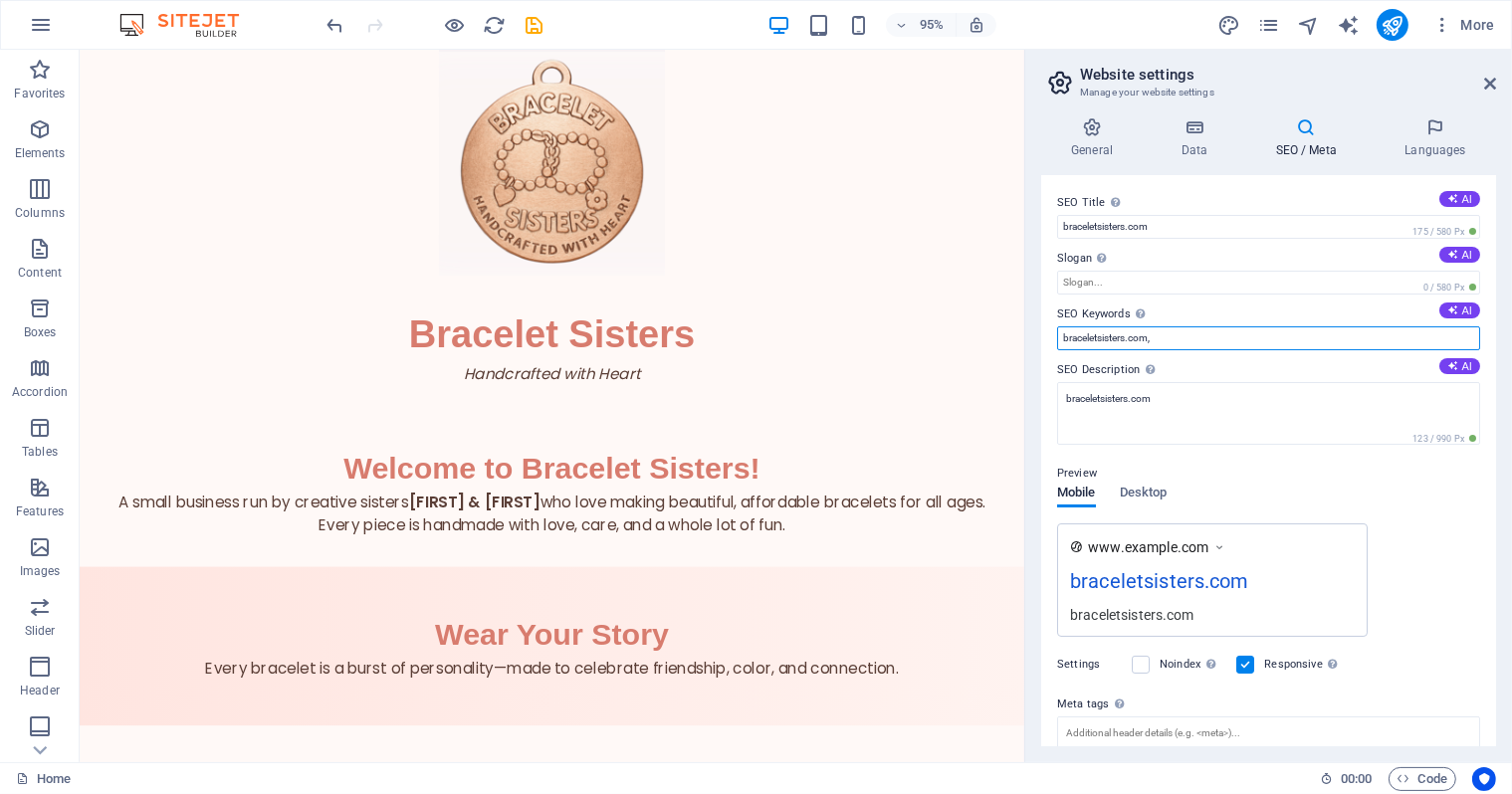 type on "braceletsisters.com" 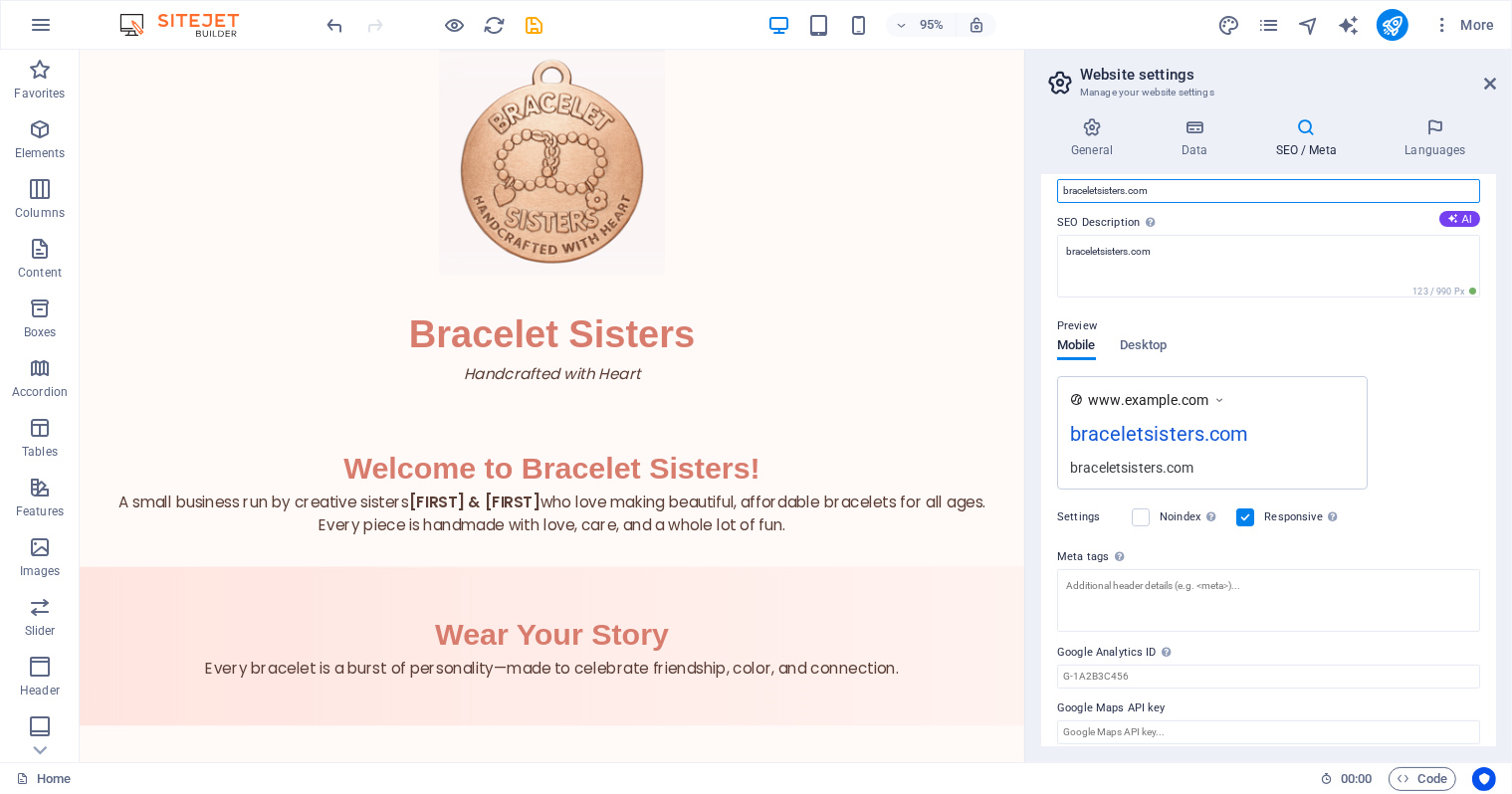 scroll, scrollTop: 159, scrollLeft: 0, axis: vertical 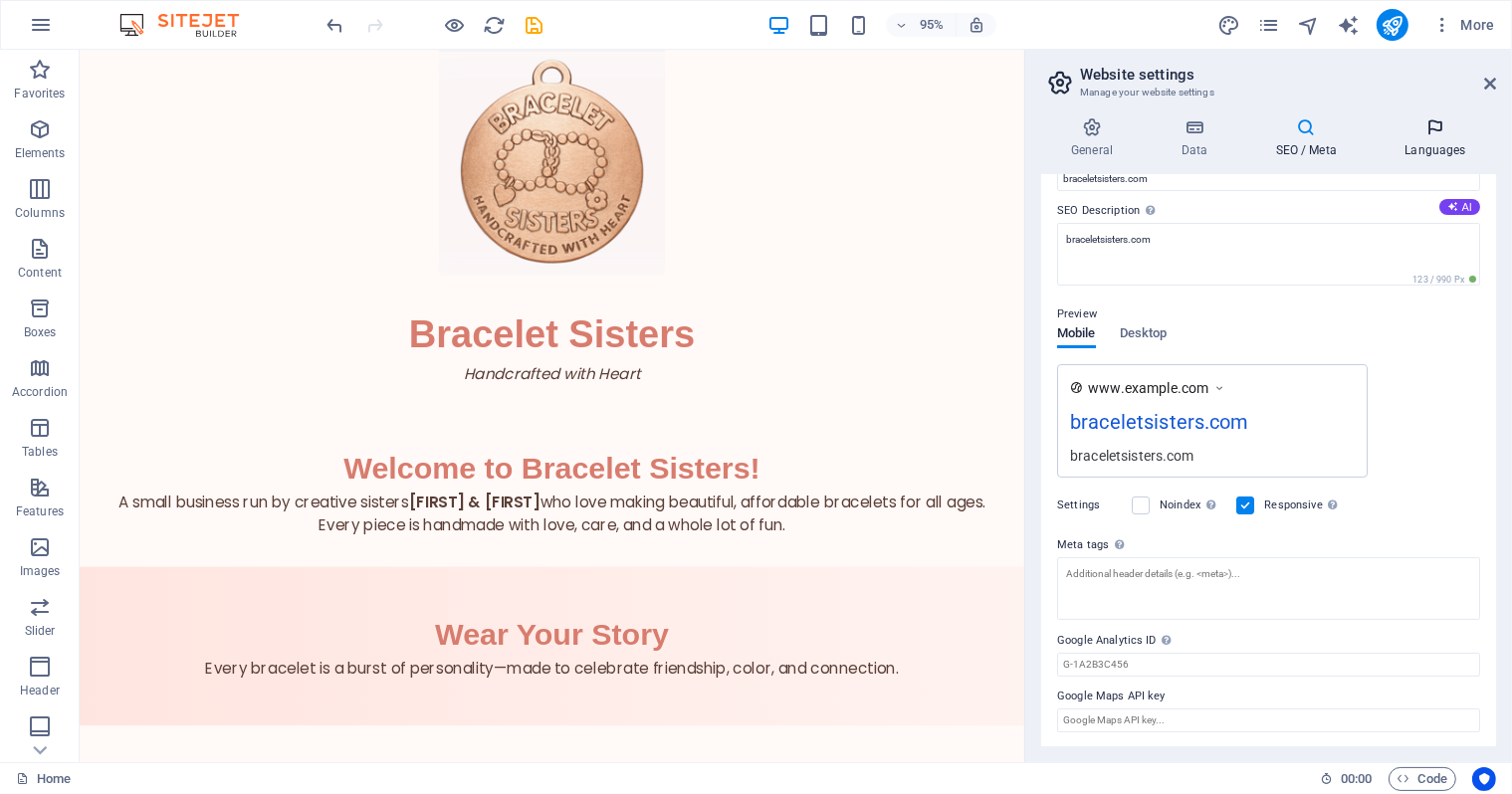 click on "Languages" at bounding box center (1435, 138) 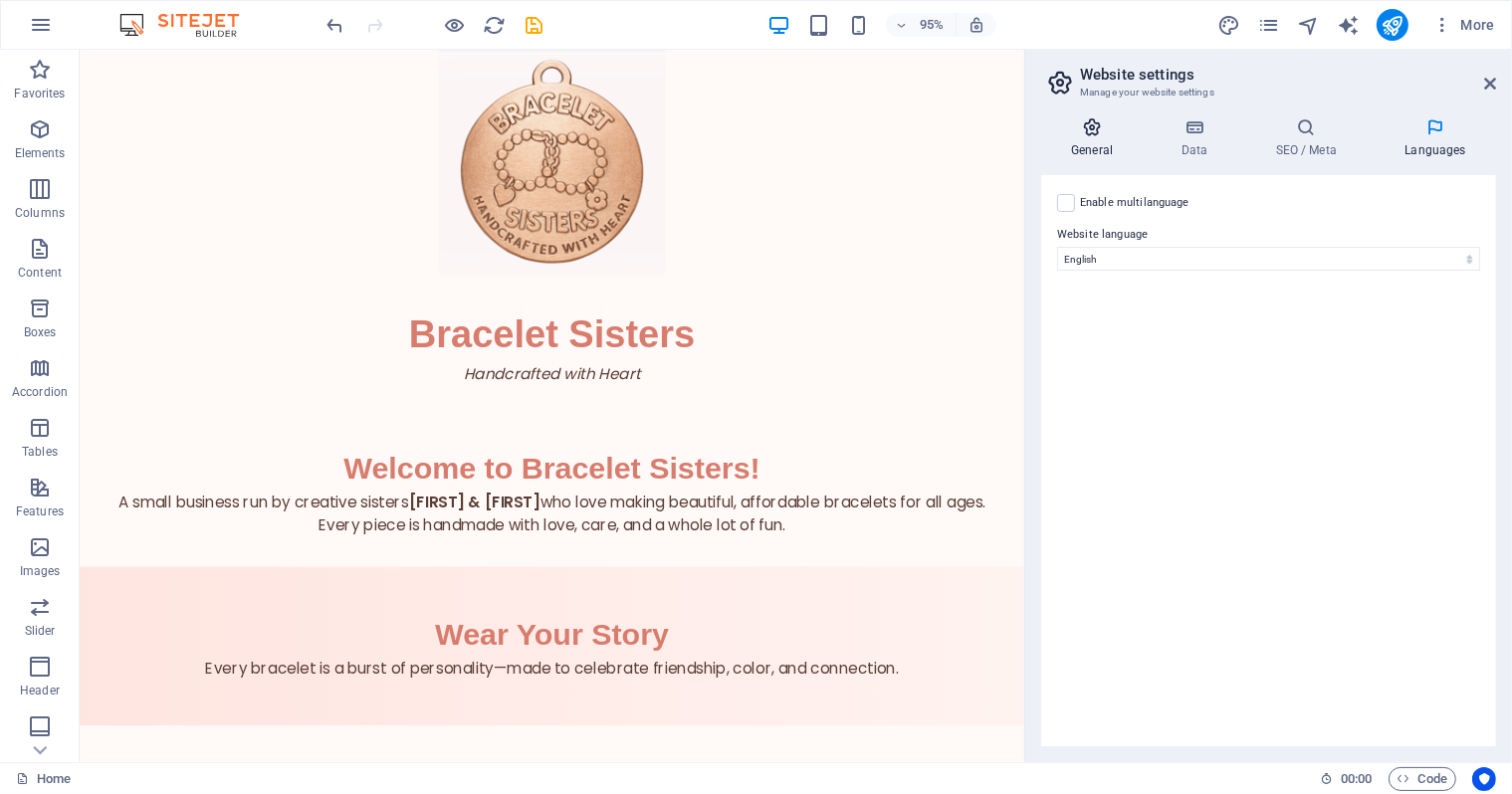 click on "General" at bounding box center (1096, 138) 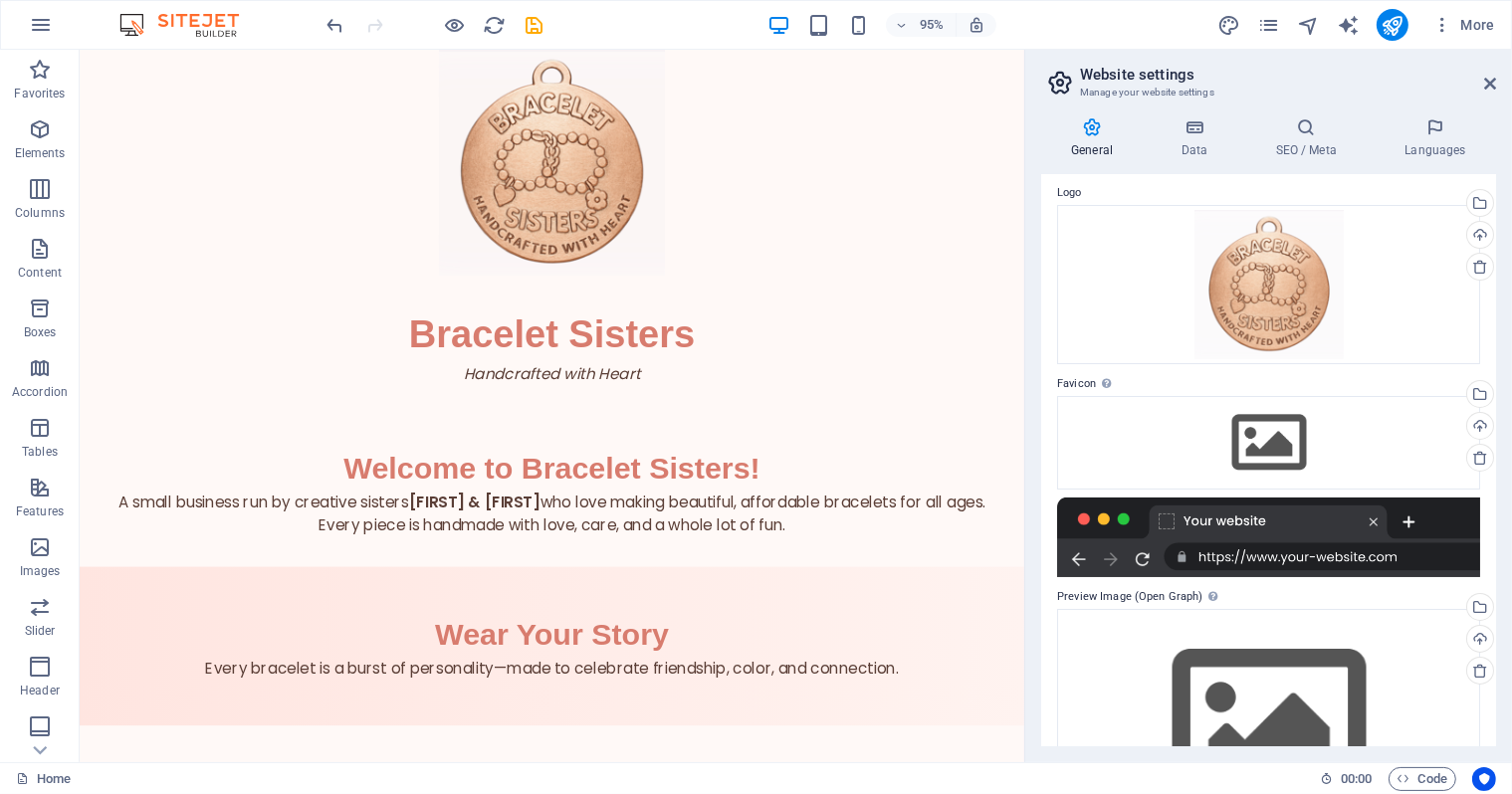 scroll, scrollTop: 172, scrollLeft: 0, axis: vertical 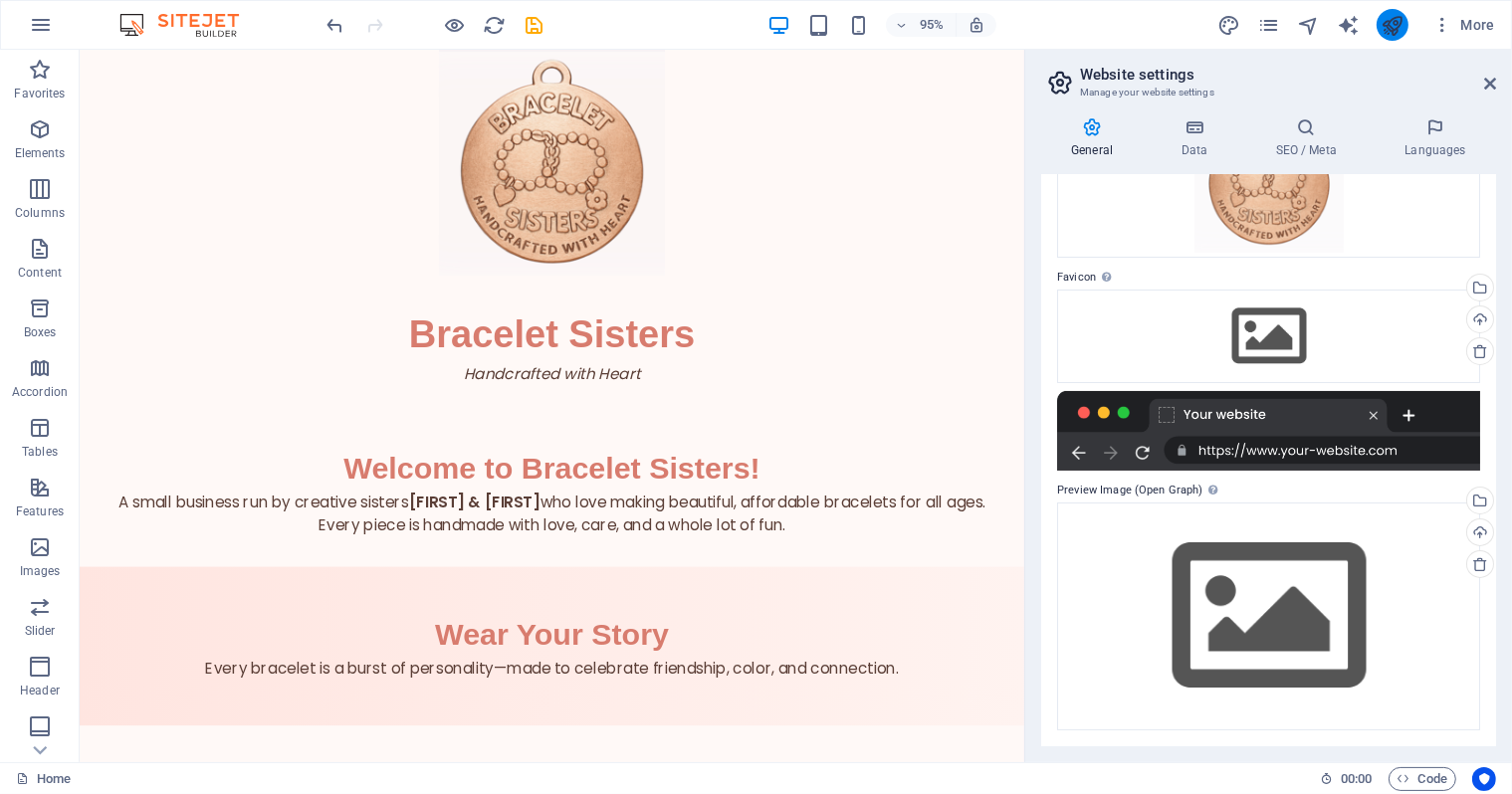 click at bounding box center (1392, 25) 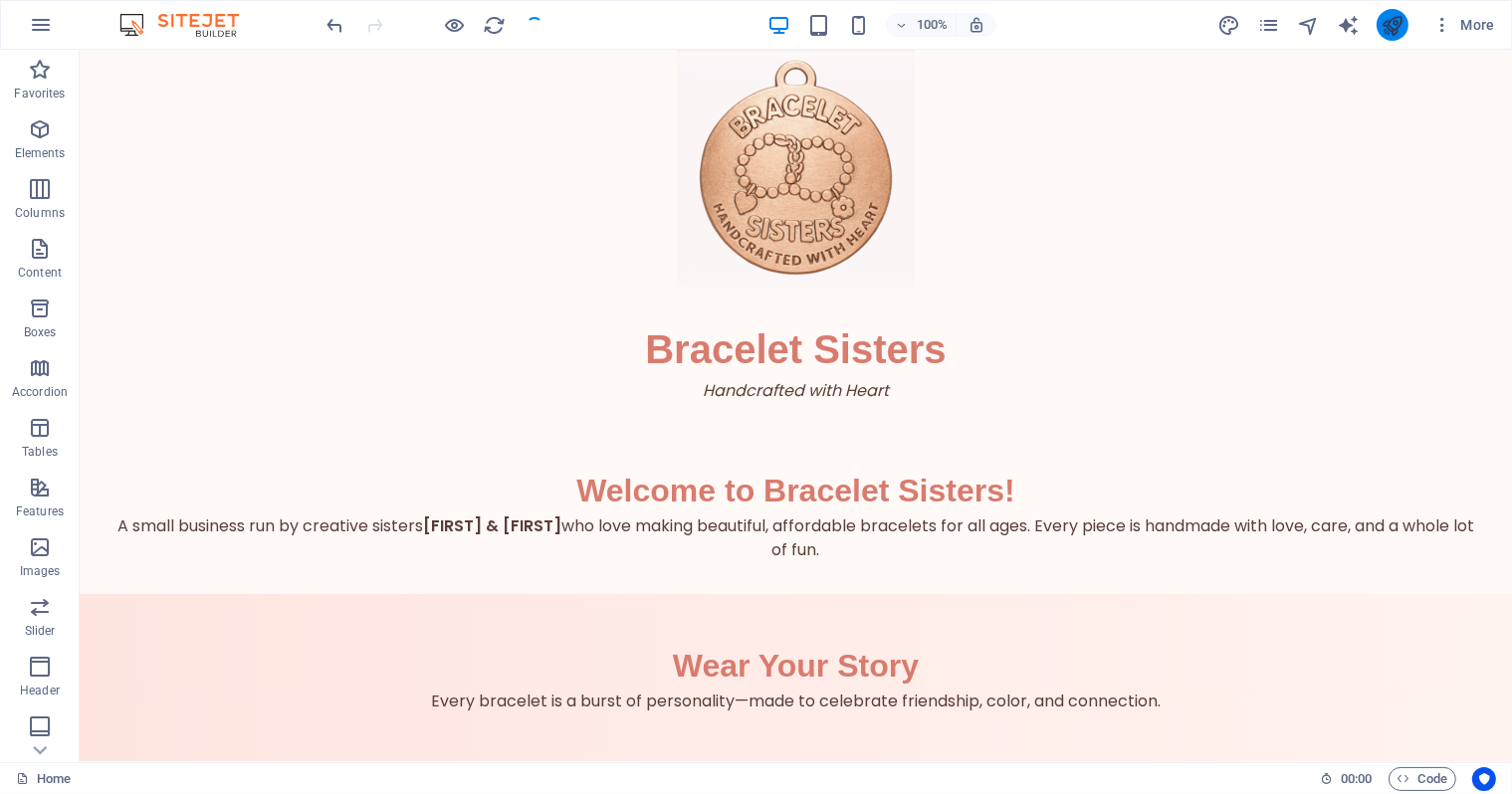 click at bounding box center [1392, 25] 